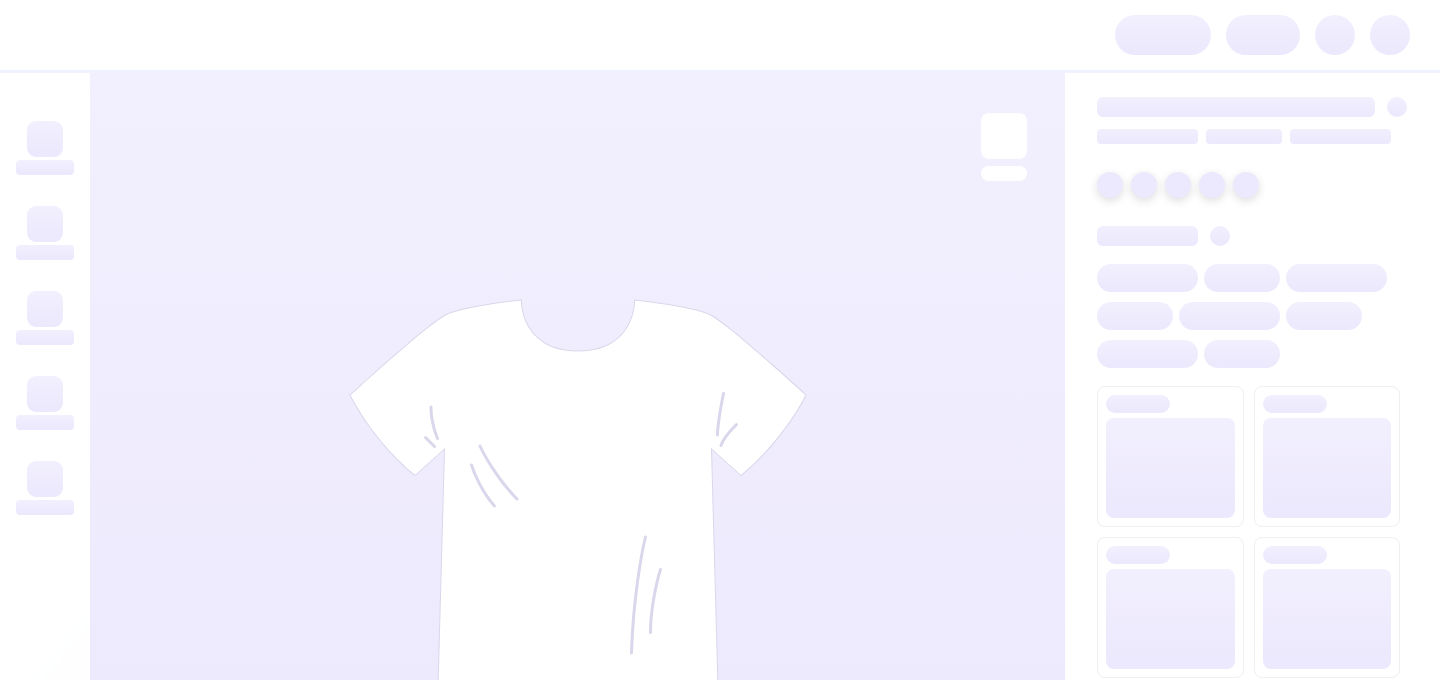 scroll, scrollTop: 0, scrollLeft: 0, axis: both 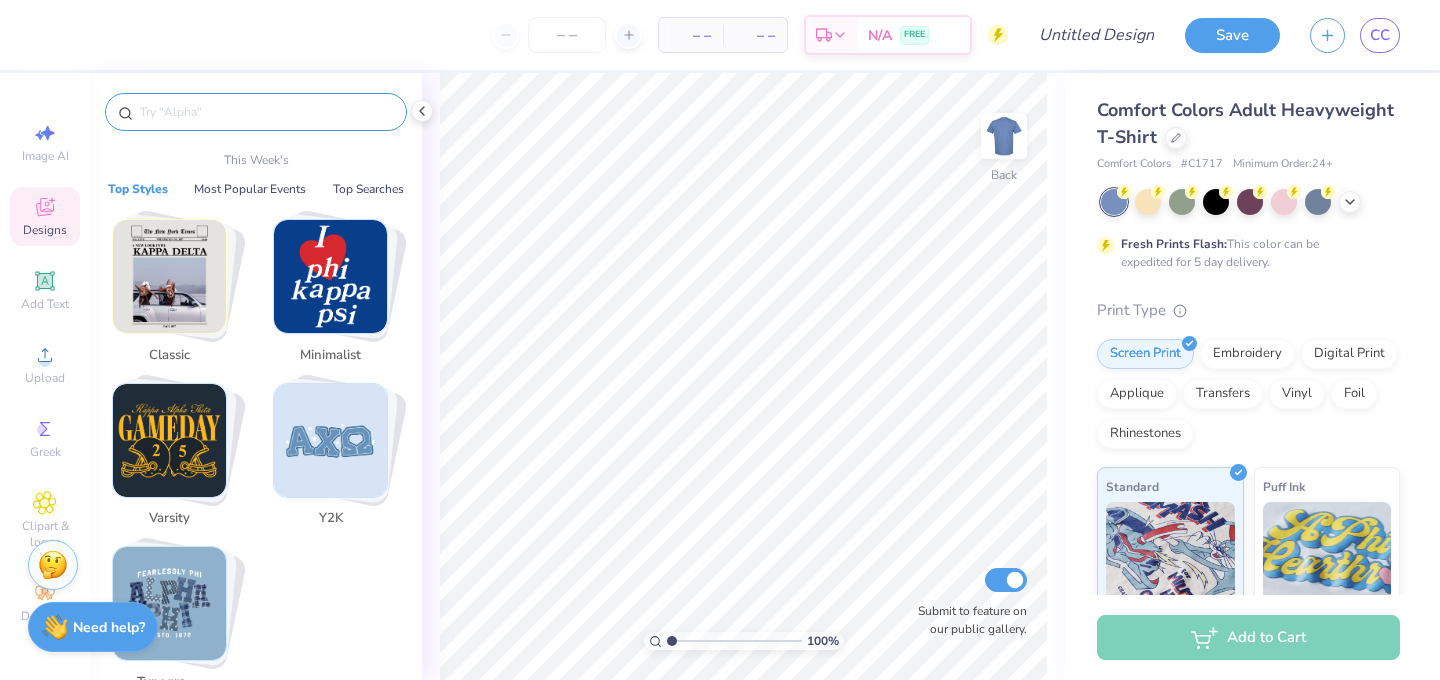 click at bounding box center [266, 112] 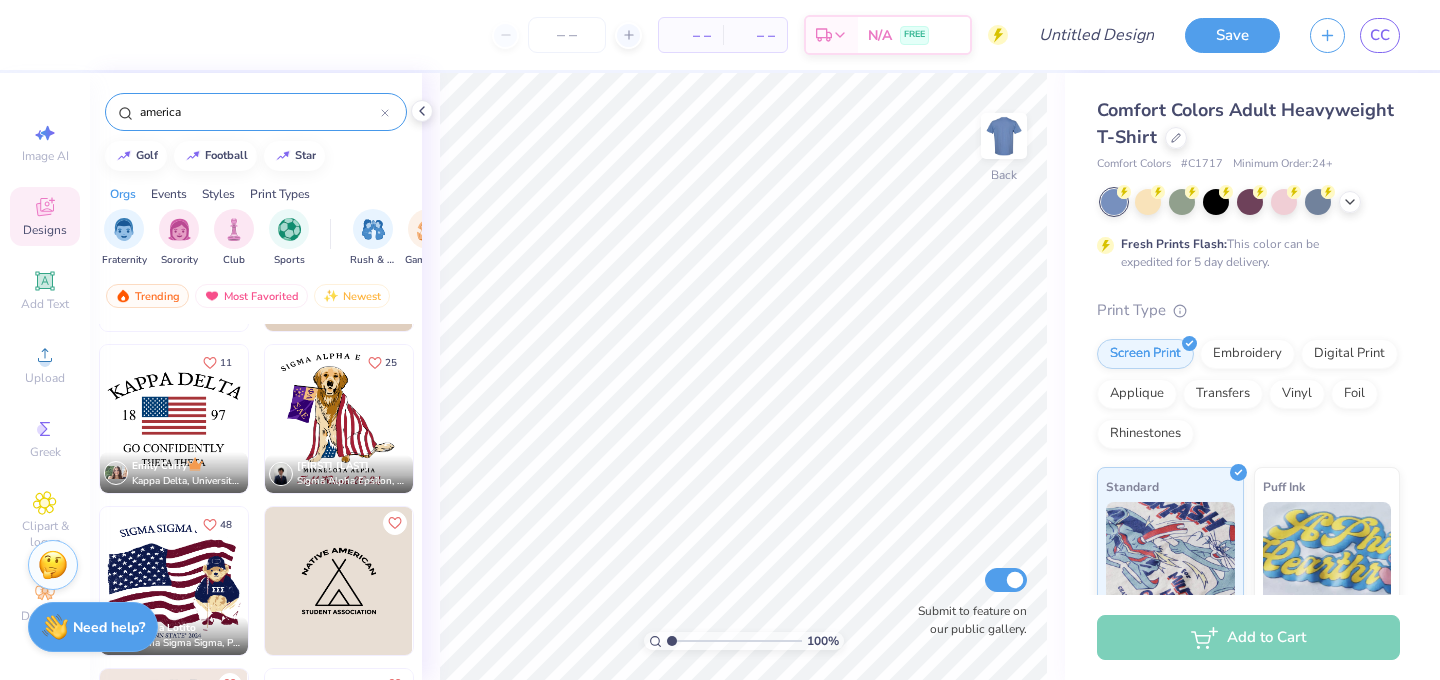 scroll, scrollTop: 793, scrollLeft: 0, axis: vertical 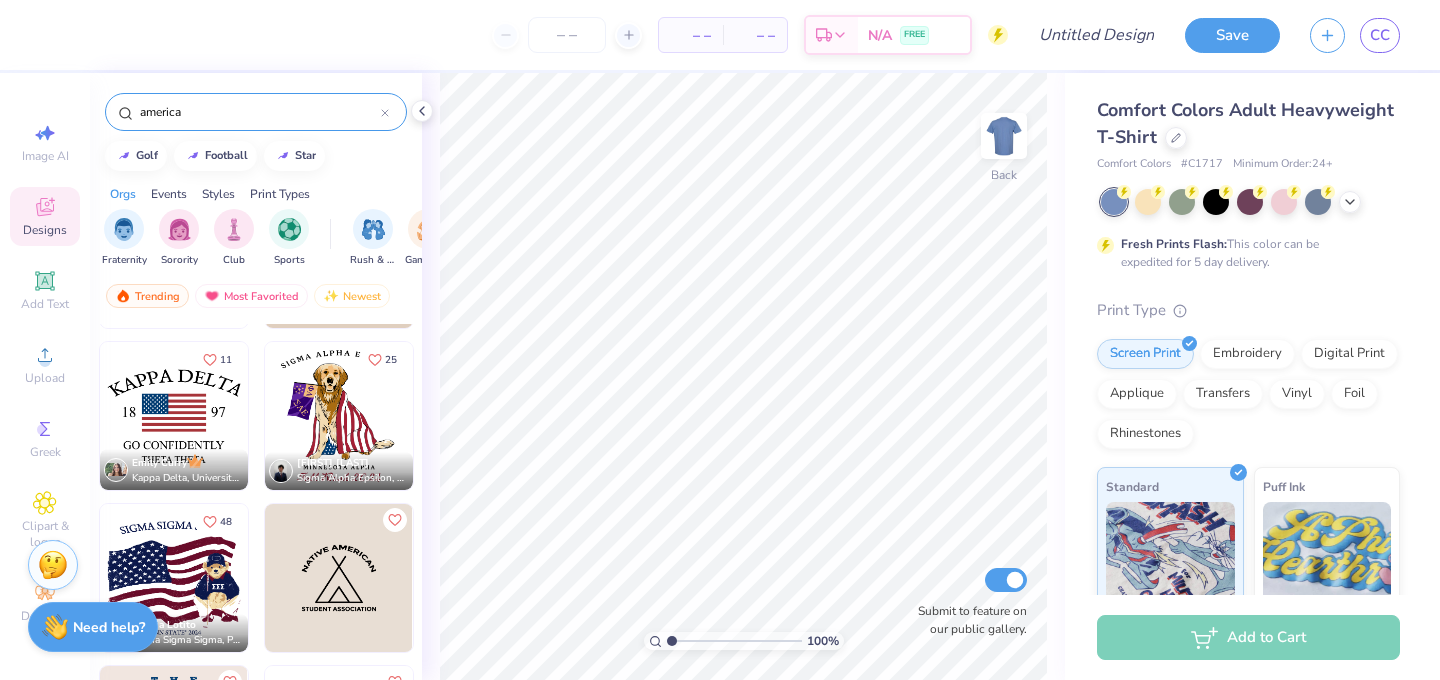 type on "america" 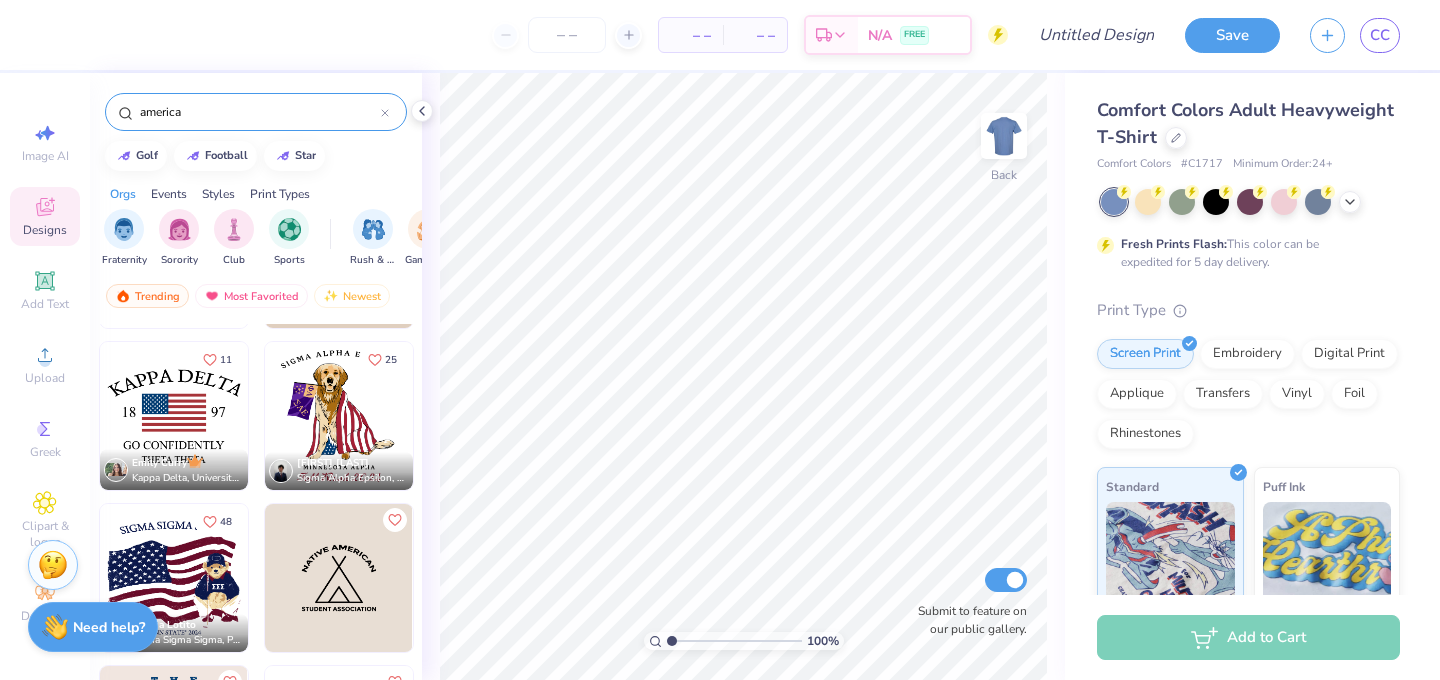 click at bounding box center (339, 416) 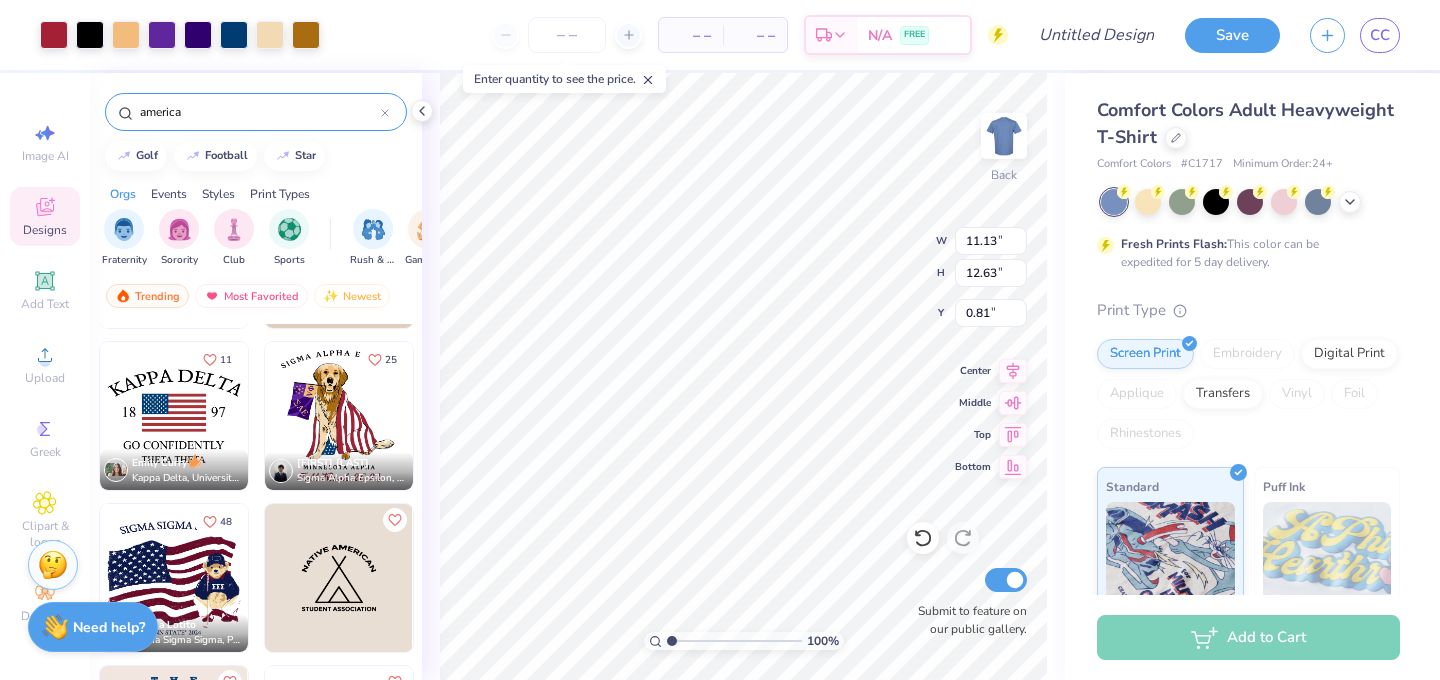 type on "0.81" 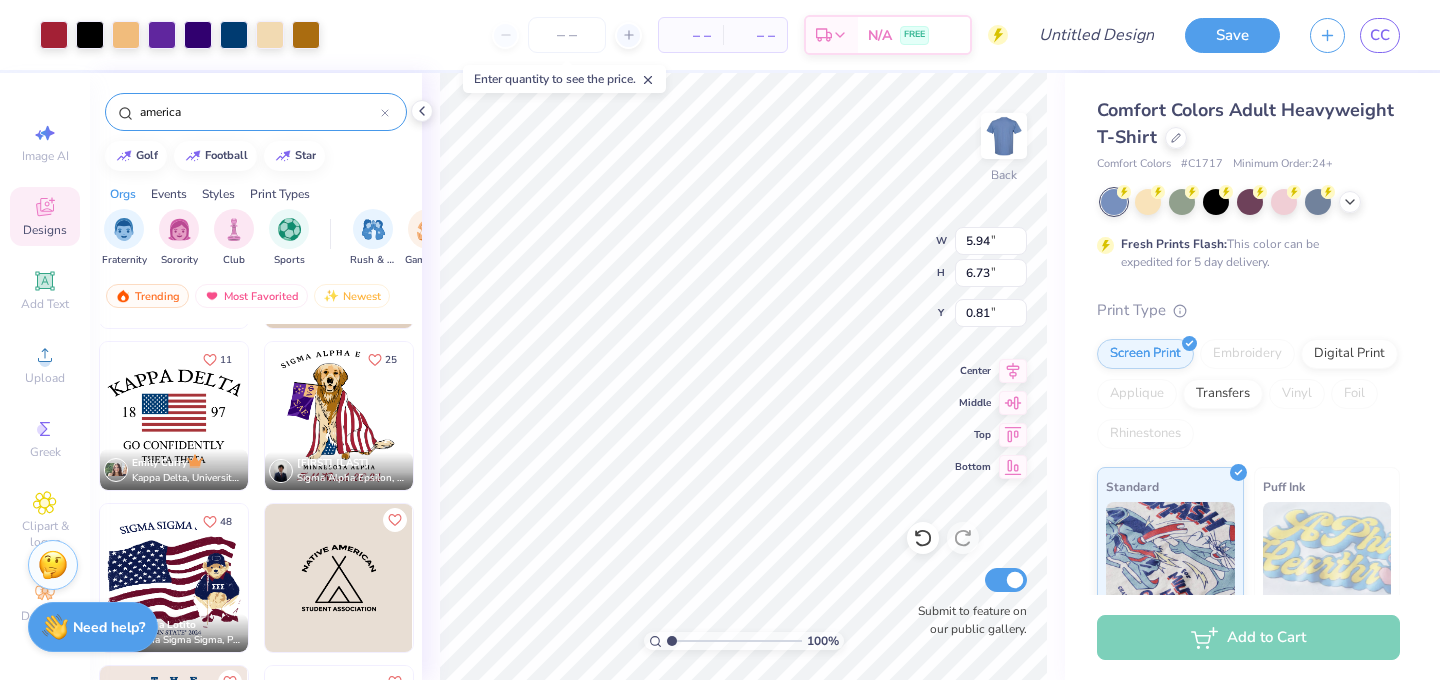 type on "5.94" 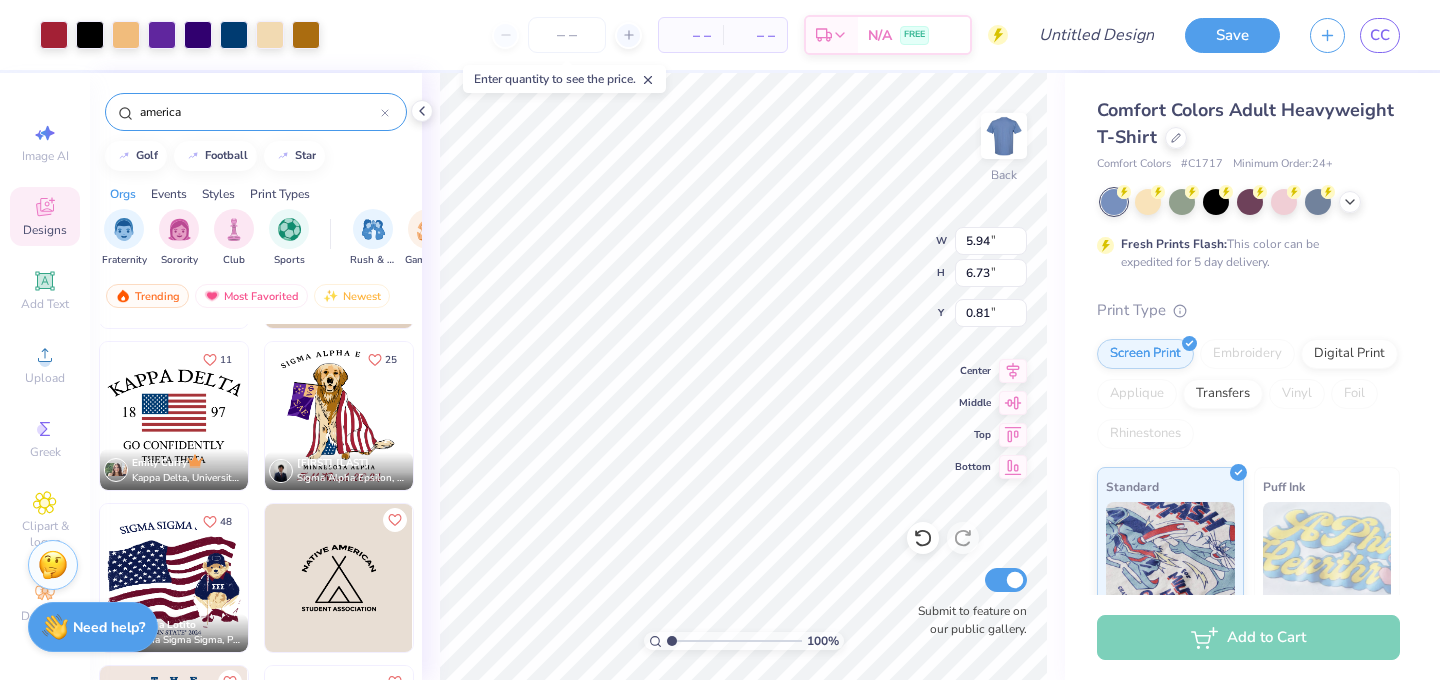 type on "6.73" 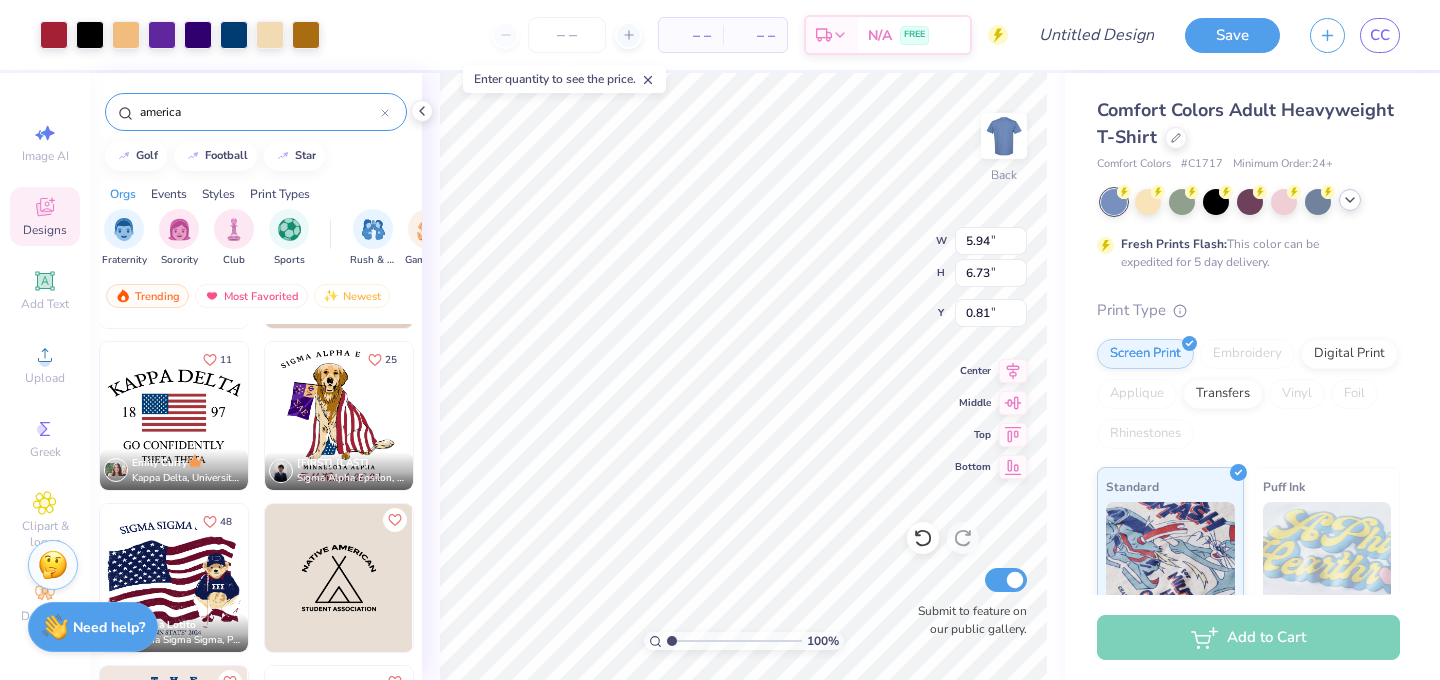 click at bounding box center [1350, 200] 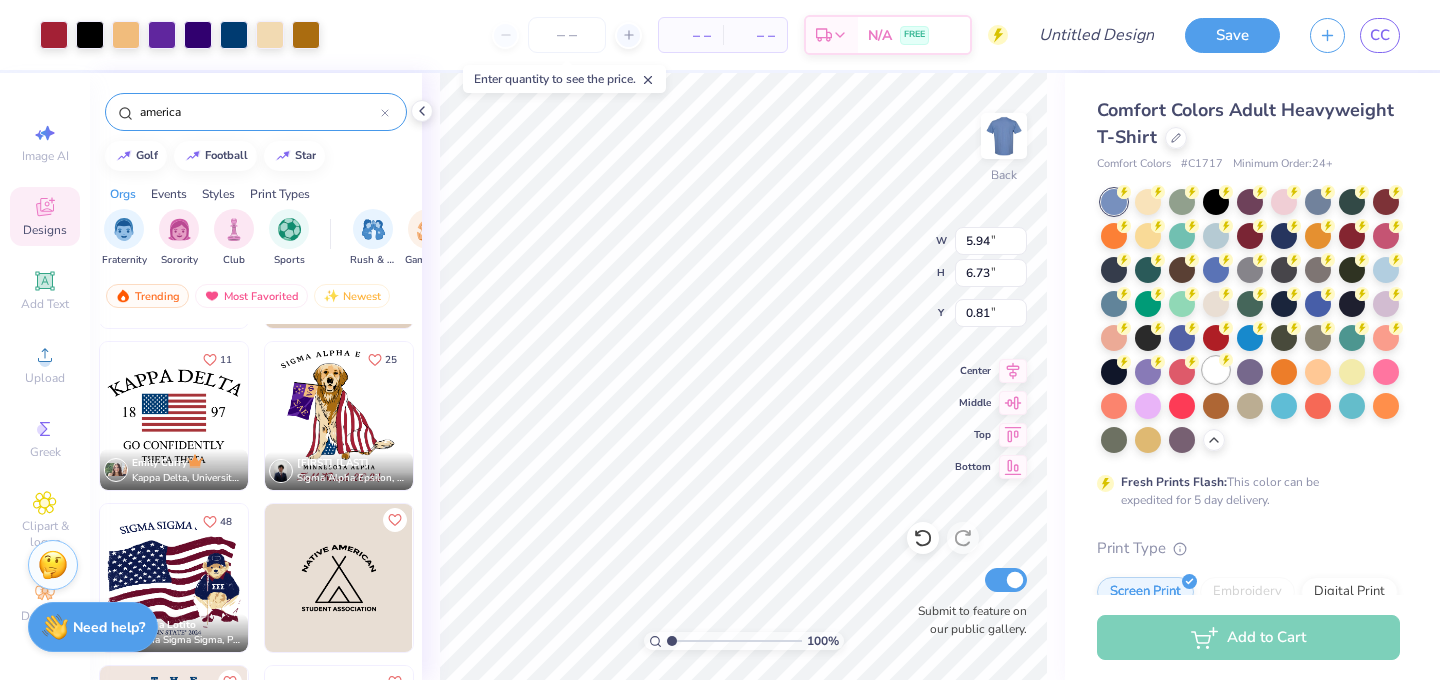 click at bounding box center (1216, 370) 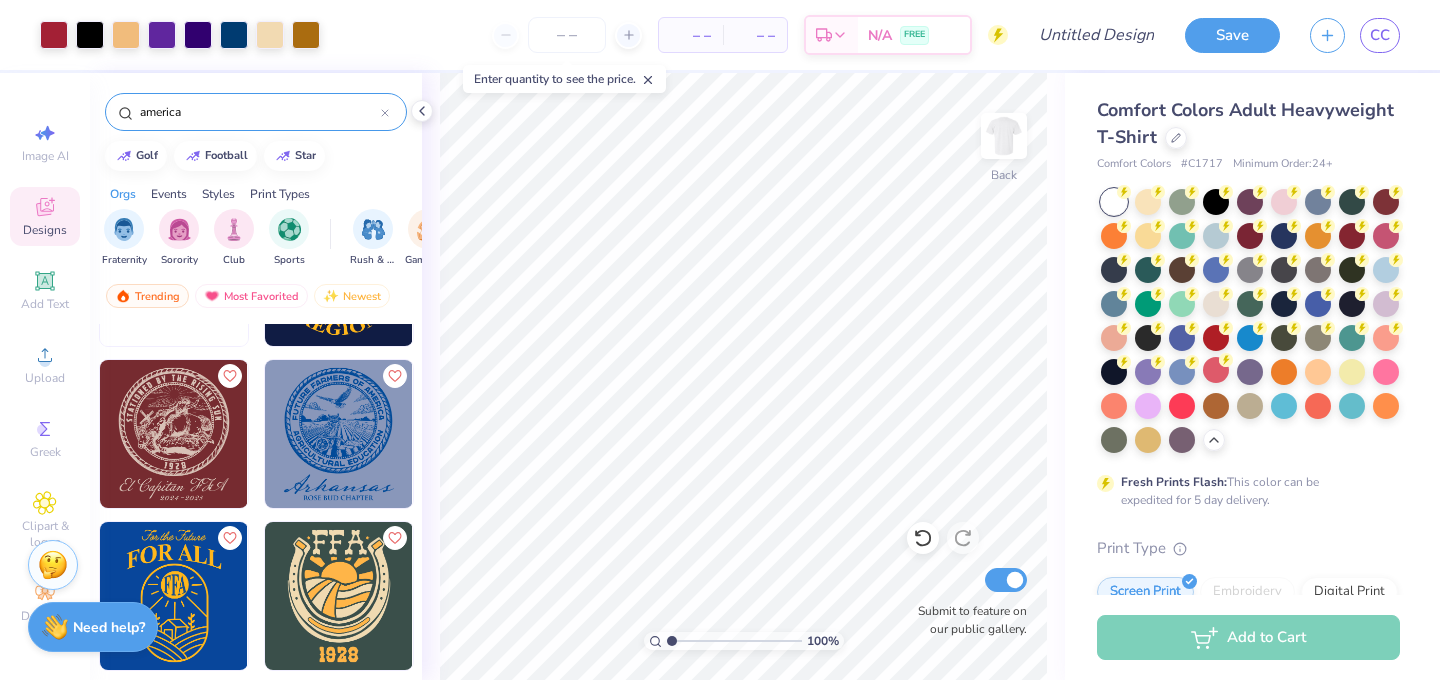 scroll, scrollTop: 7021, scrollLeft: 0, axis: vertical 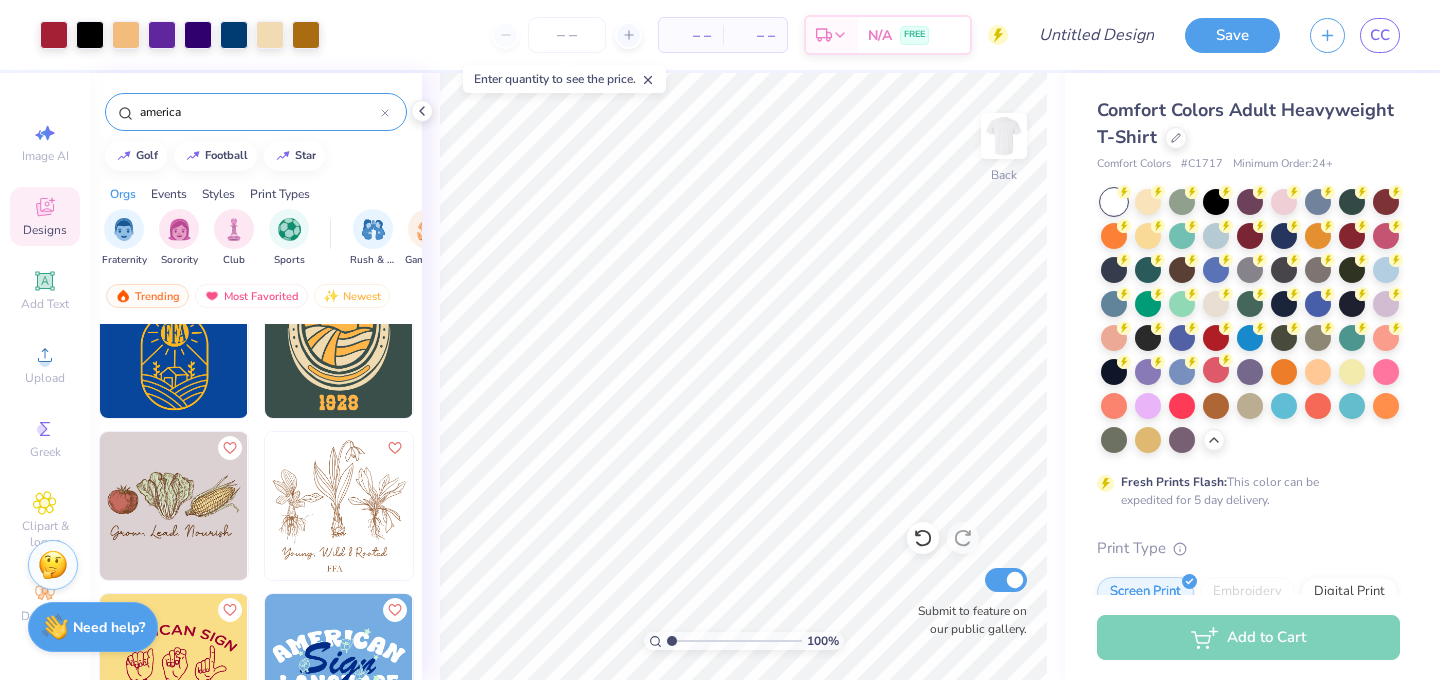 click on "america" at bounding box center [259, 112] 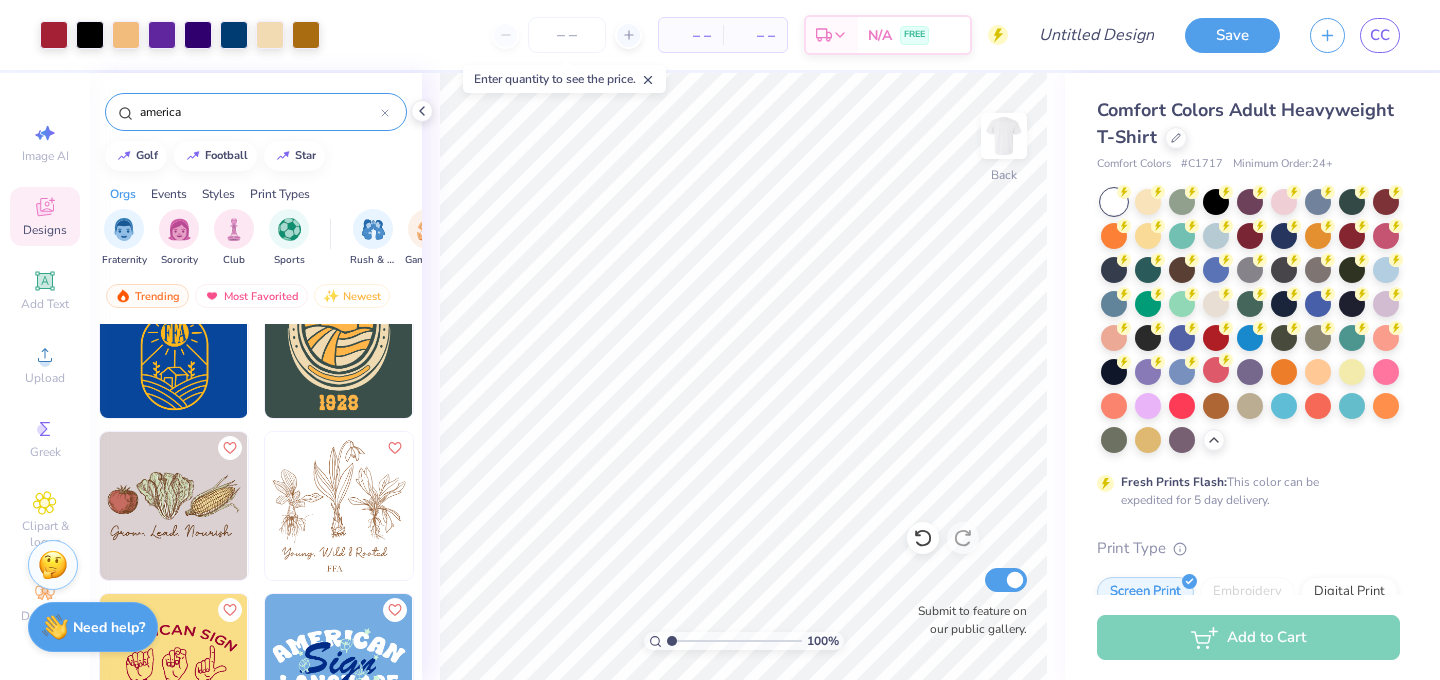 click on "america" at bounding box center [259, 112] 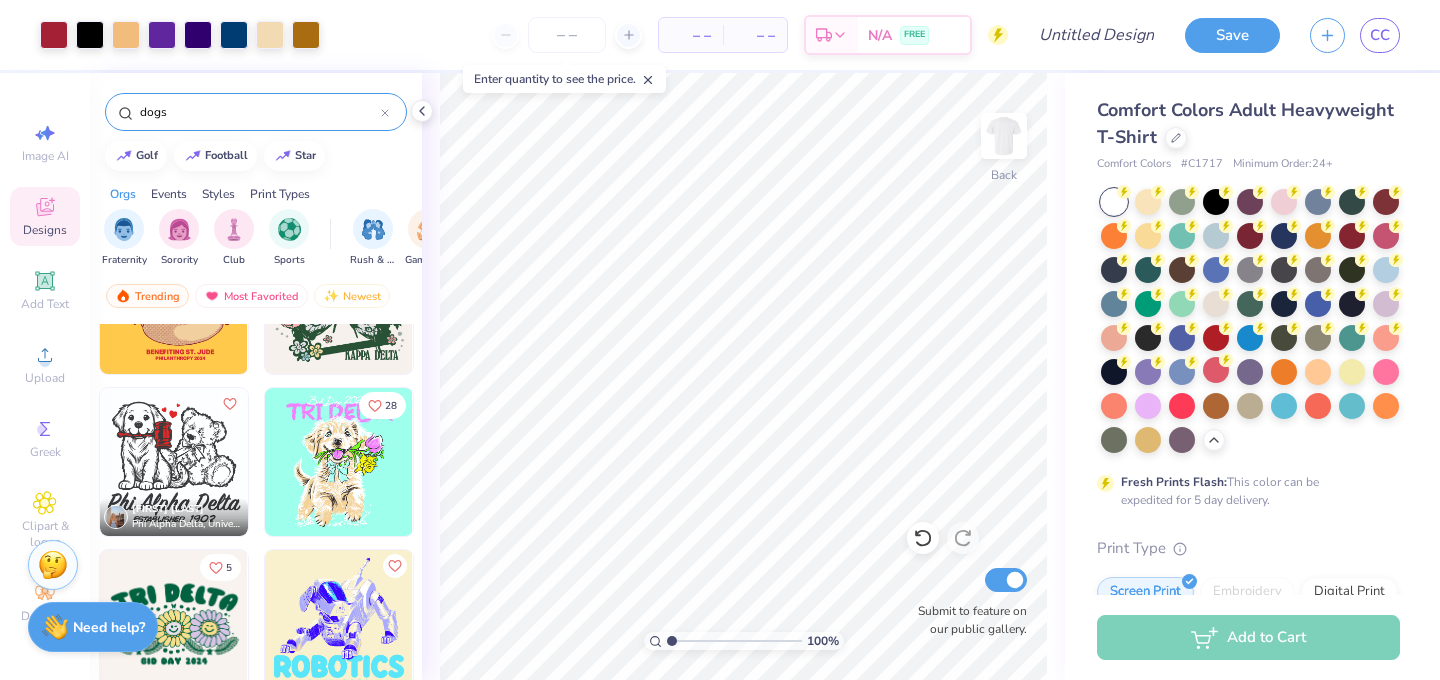 scroll, scrollTop: 3003, scrollLeft: 0, axis: vertical 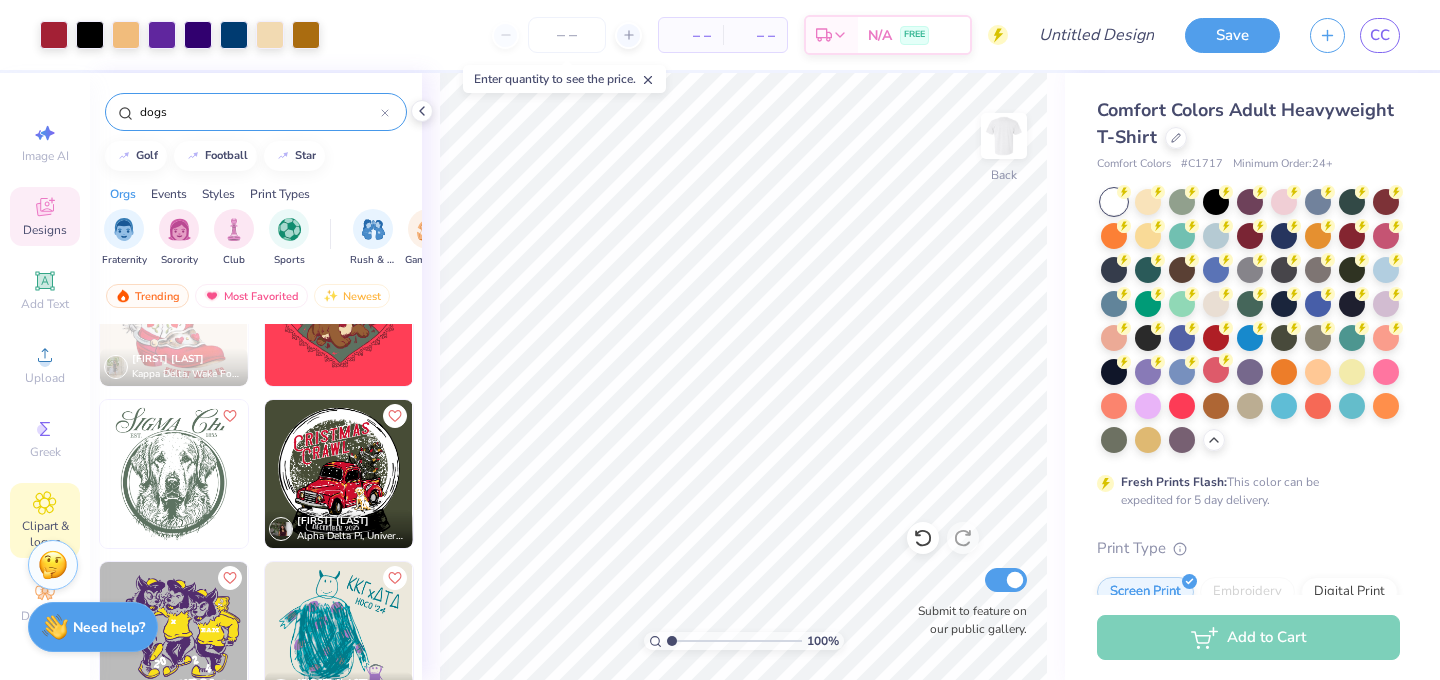 type on "dogs" 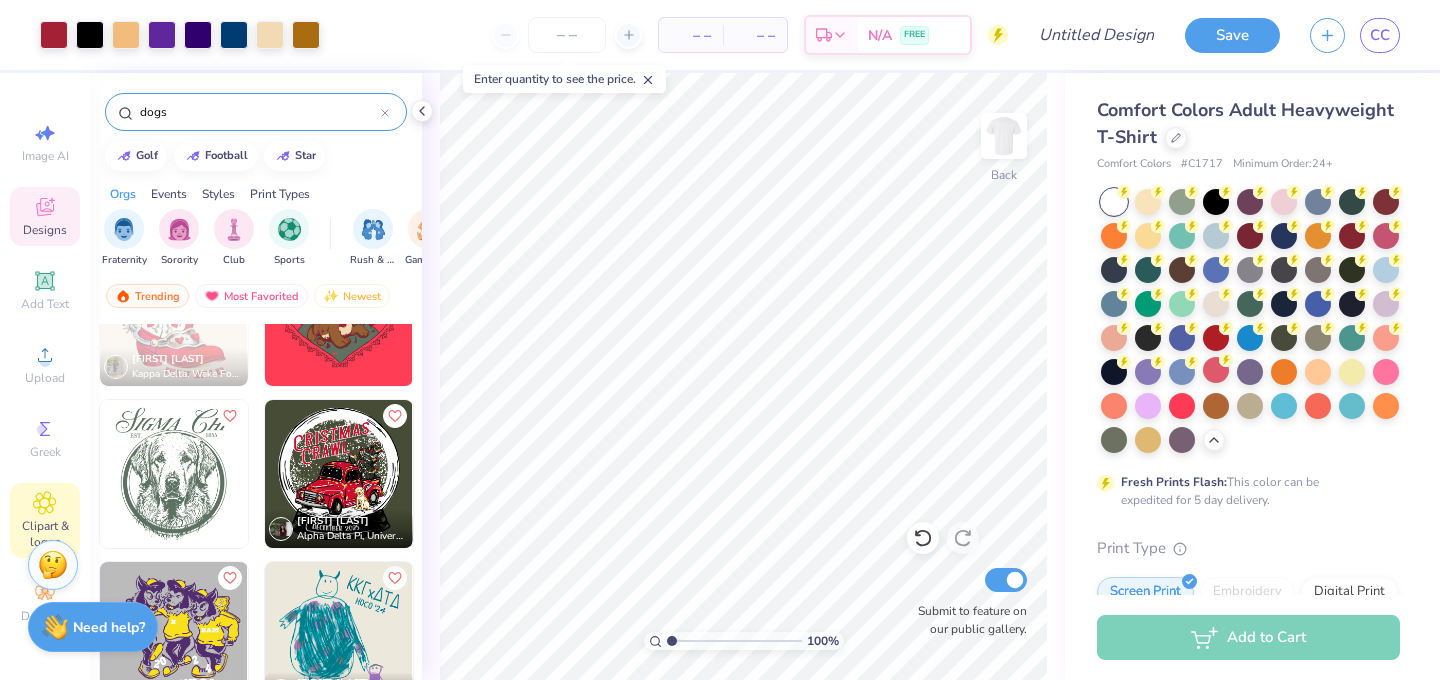 click 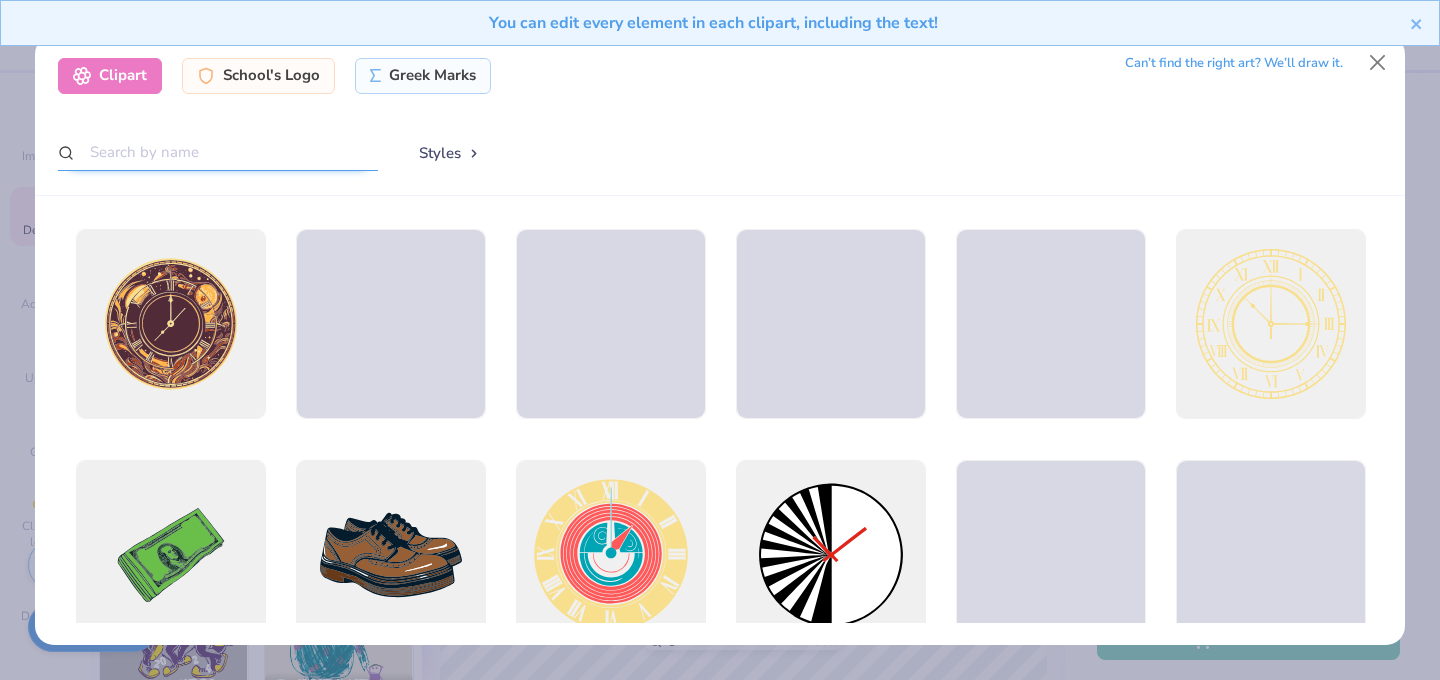 click at bounding box center [218, 152] 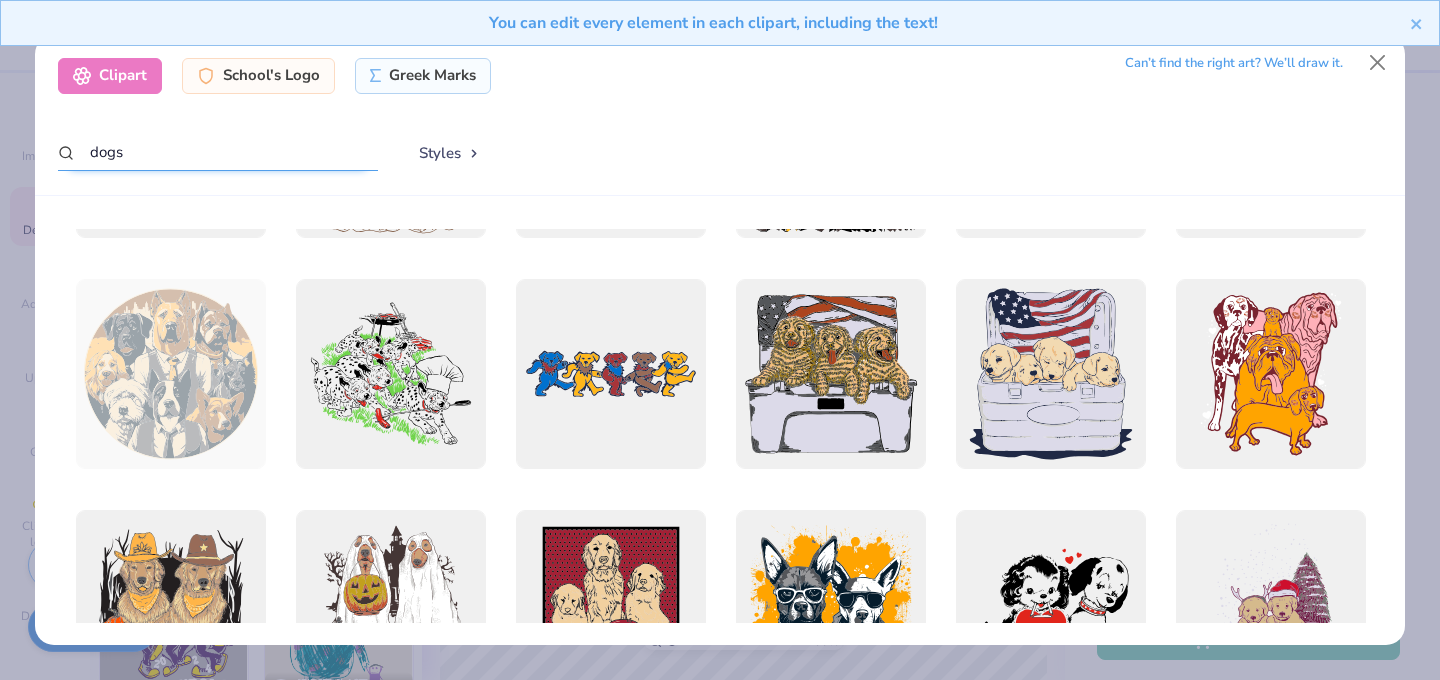 scroll, scrollTop: 194, scrollLeft: 0, axis: vertical 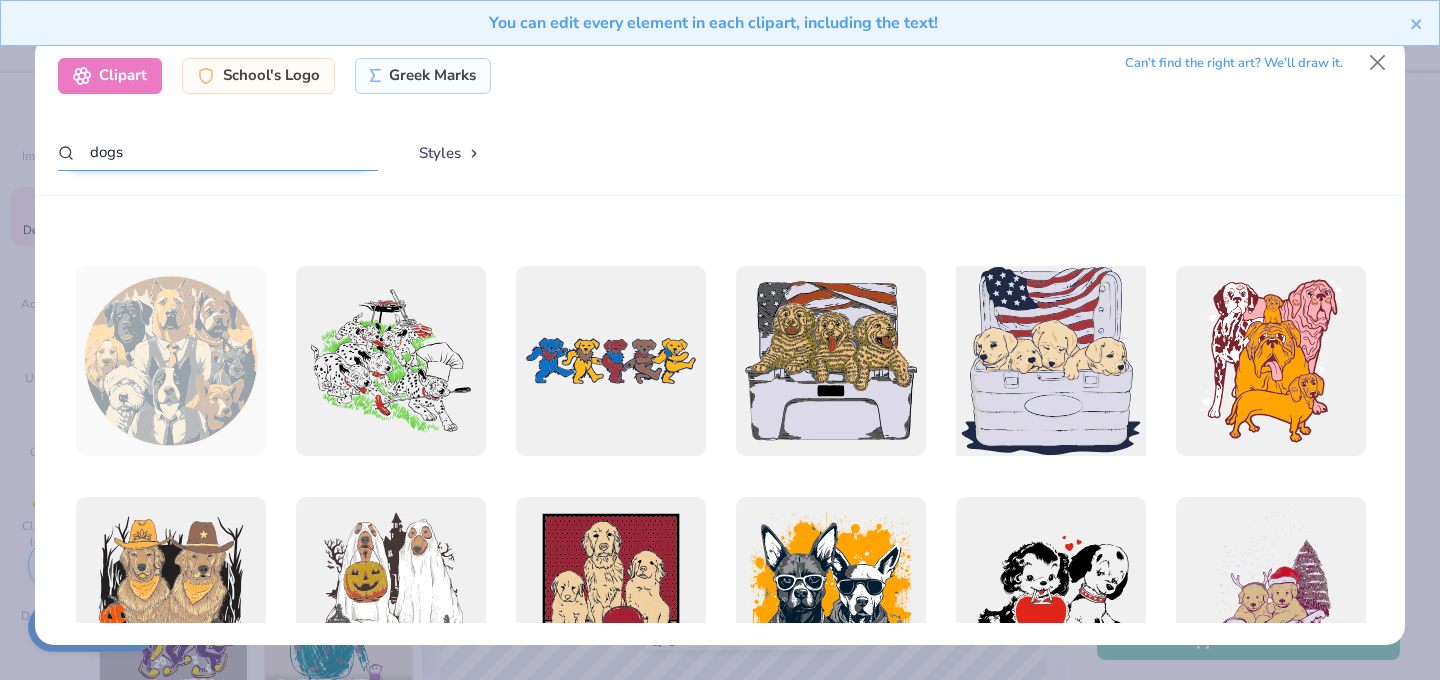 type on "dogs" 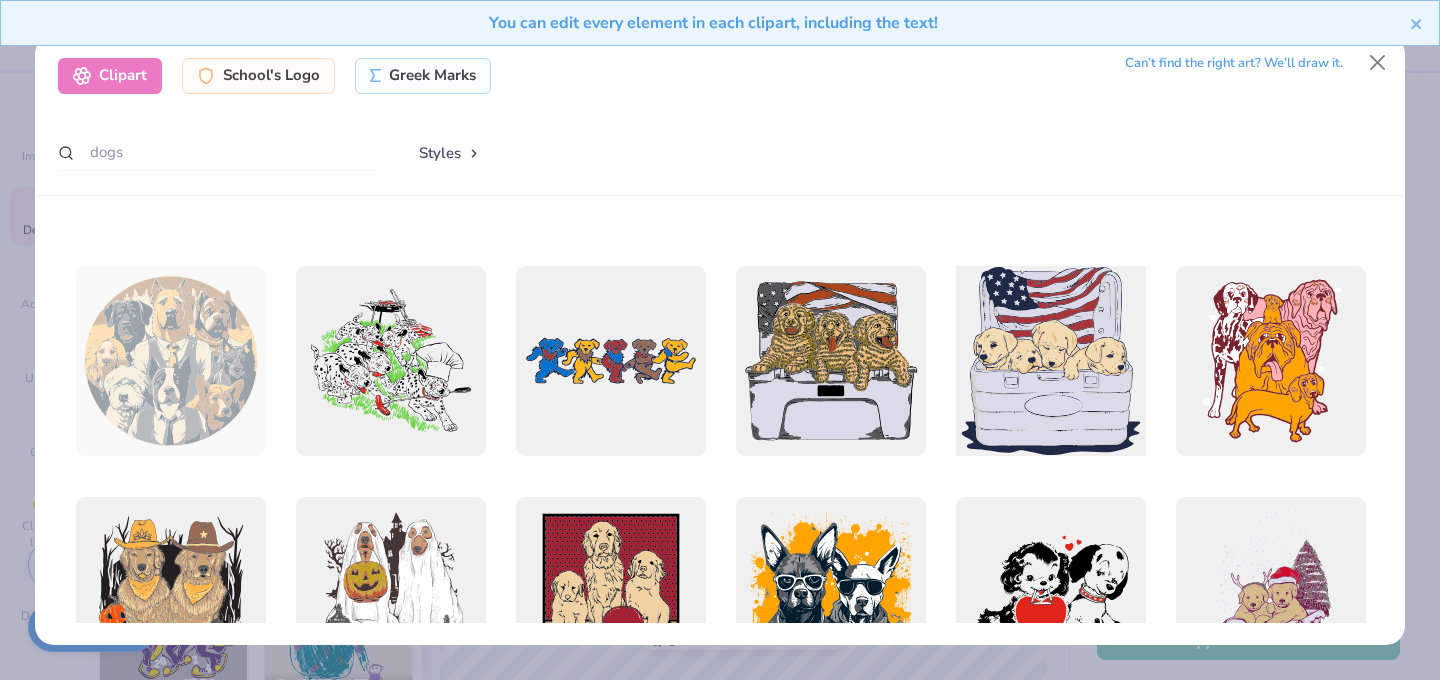 click at bounding box center (1050, 360) 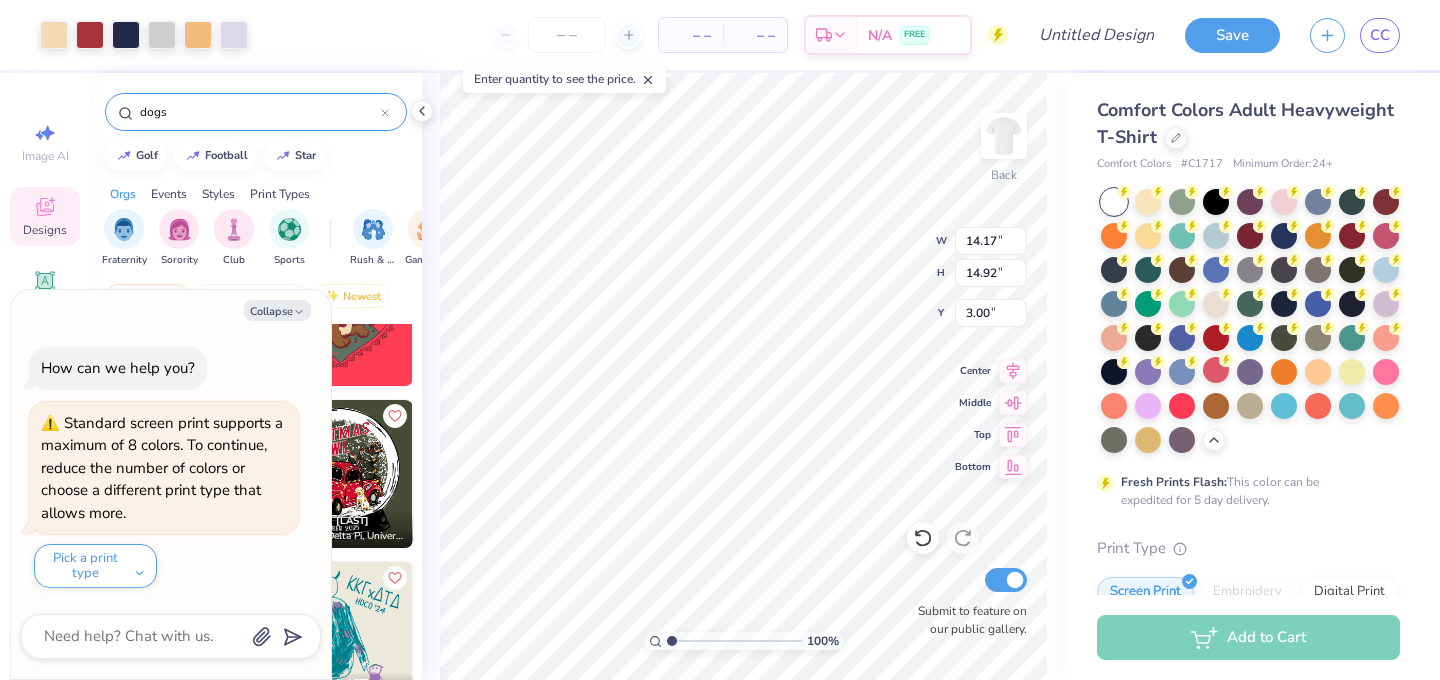 type on "x" 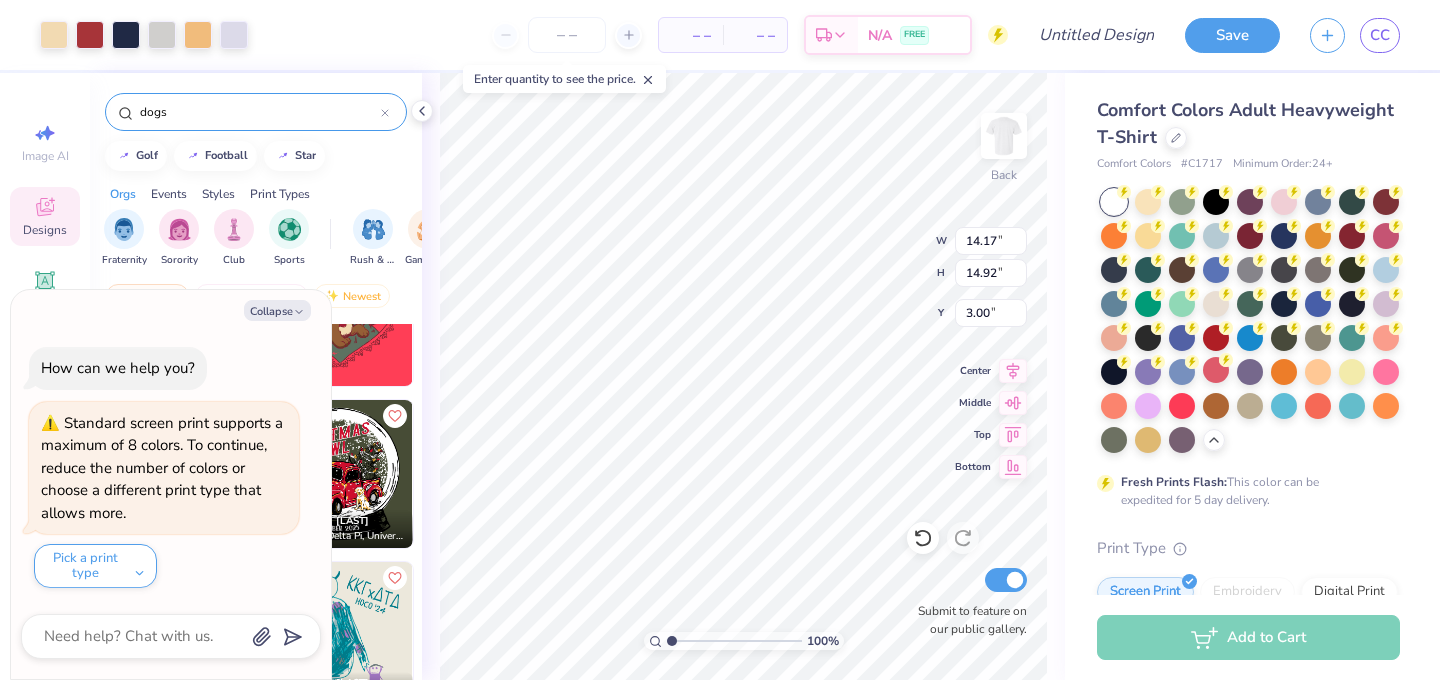 type on "8.00" 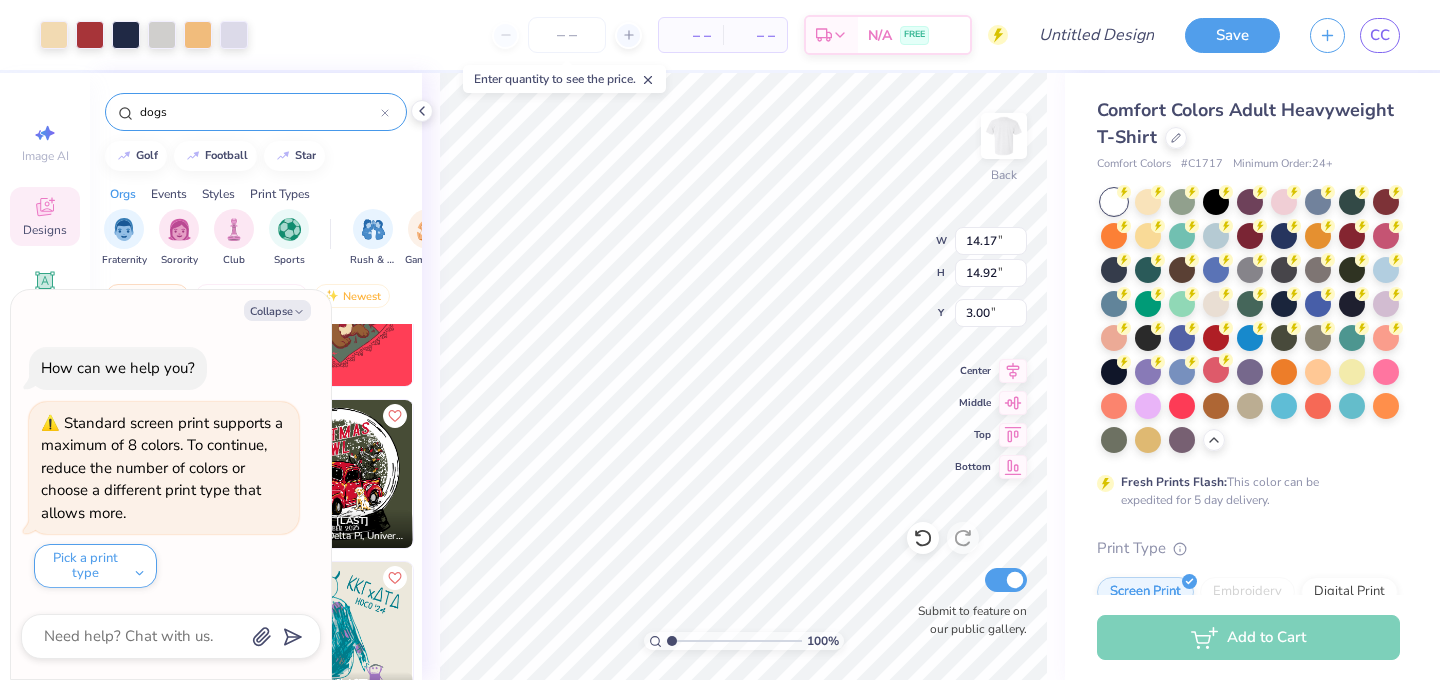 type on "x" 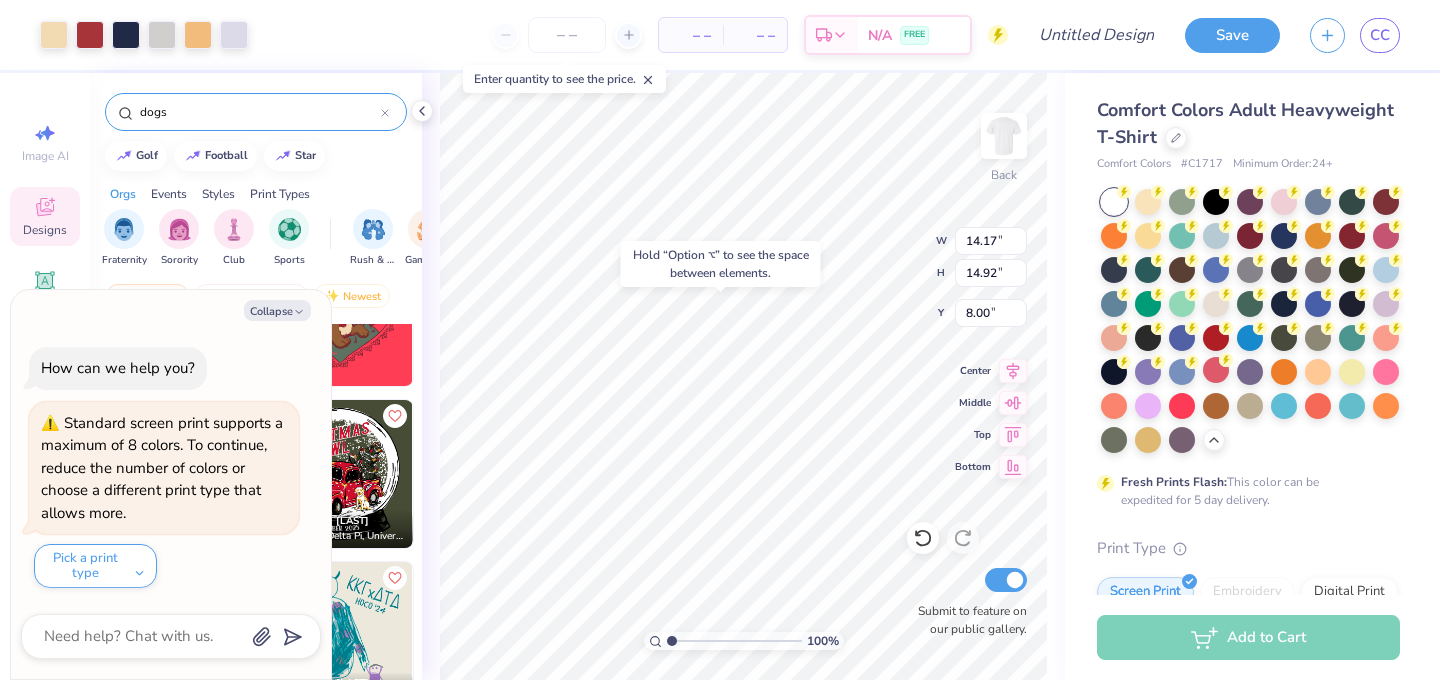 type on "5.94" 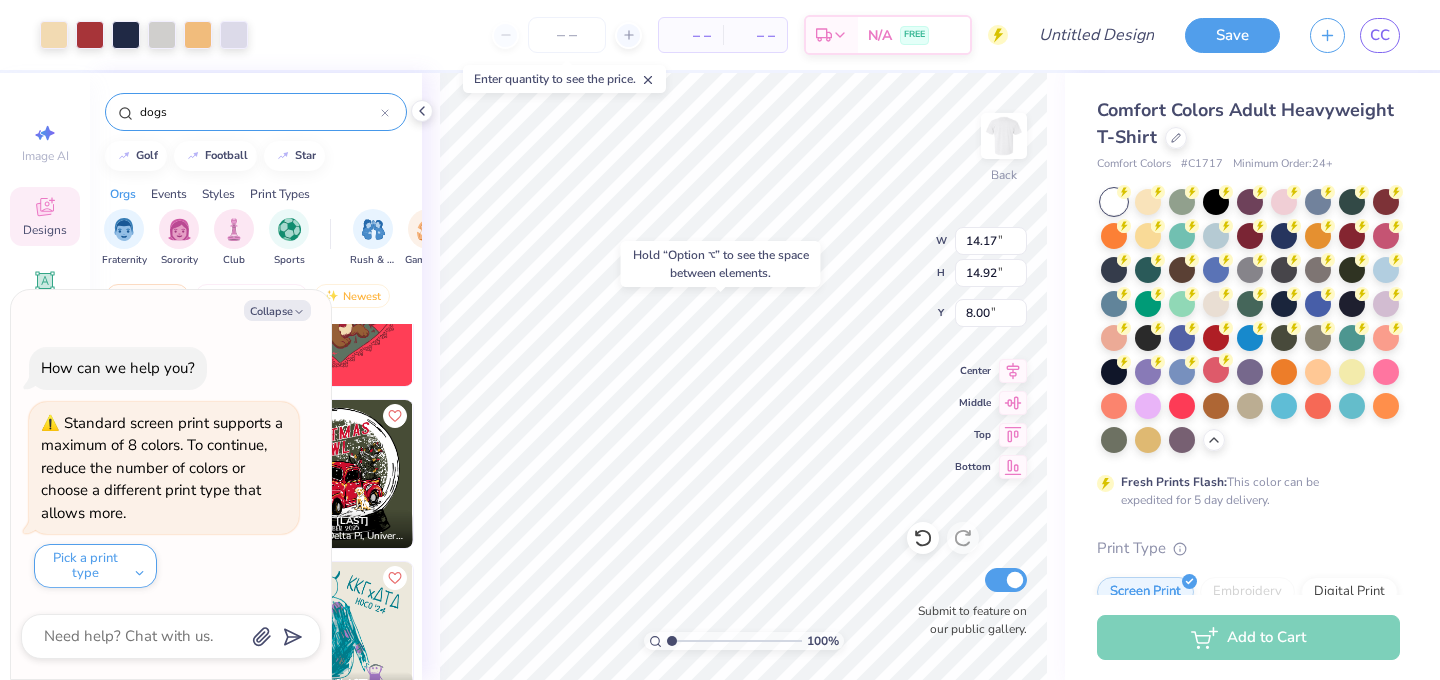 type on "6.73" 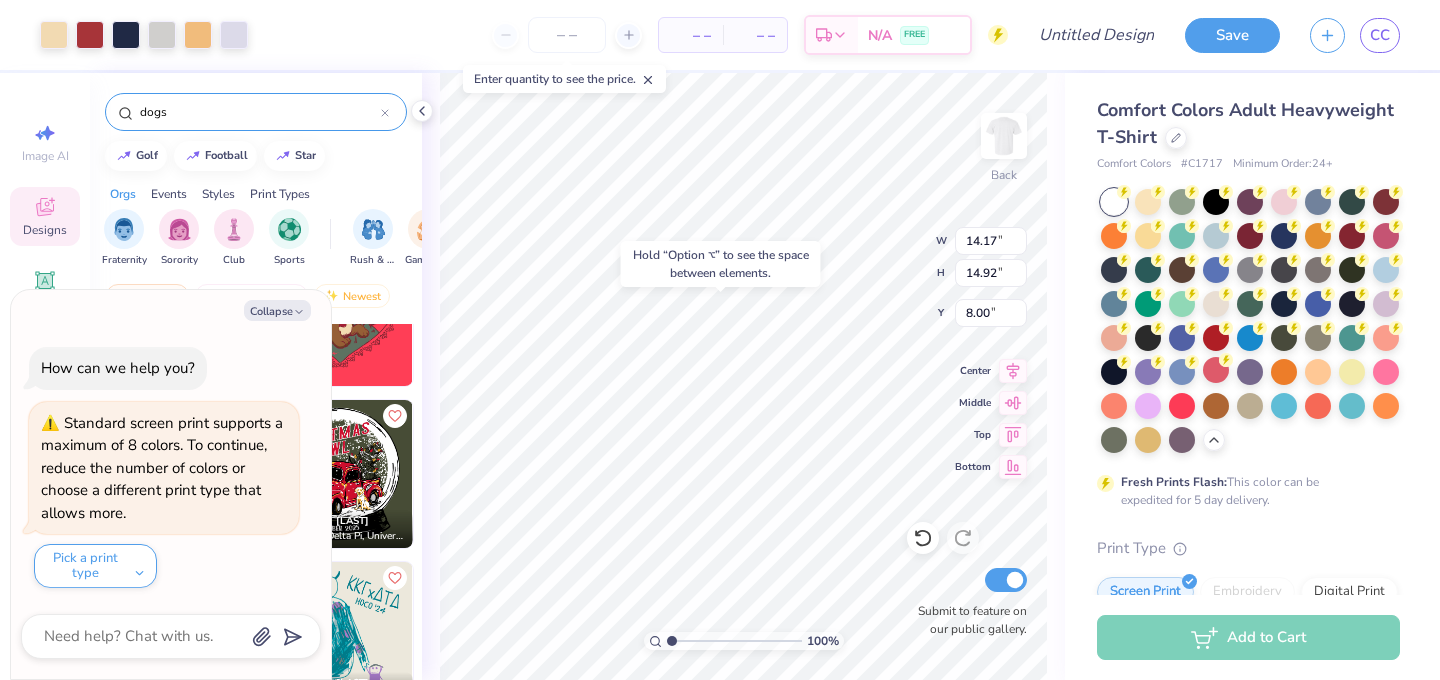 type on "0.81" 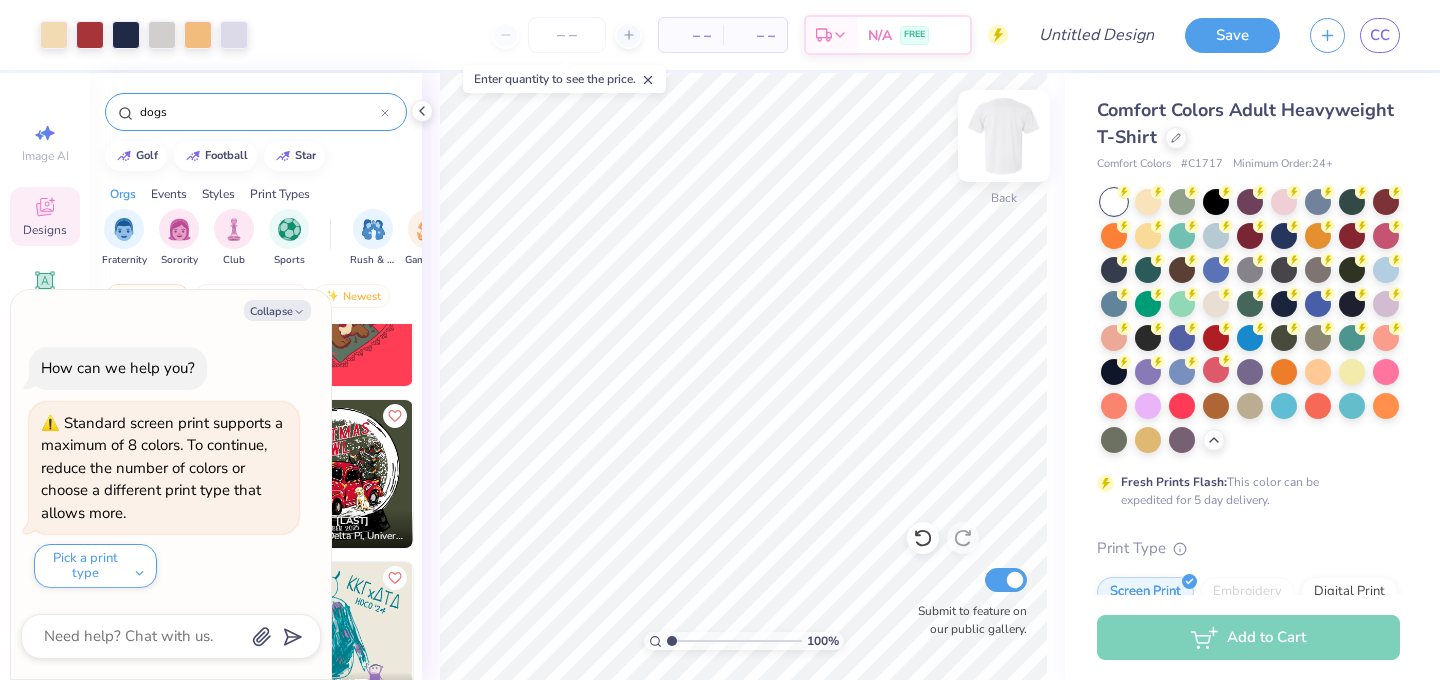 click at bounding box center (1004, 136) 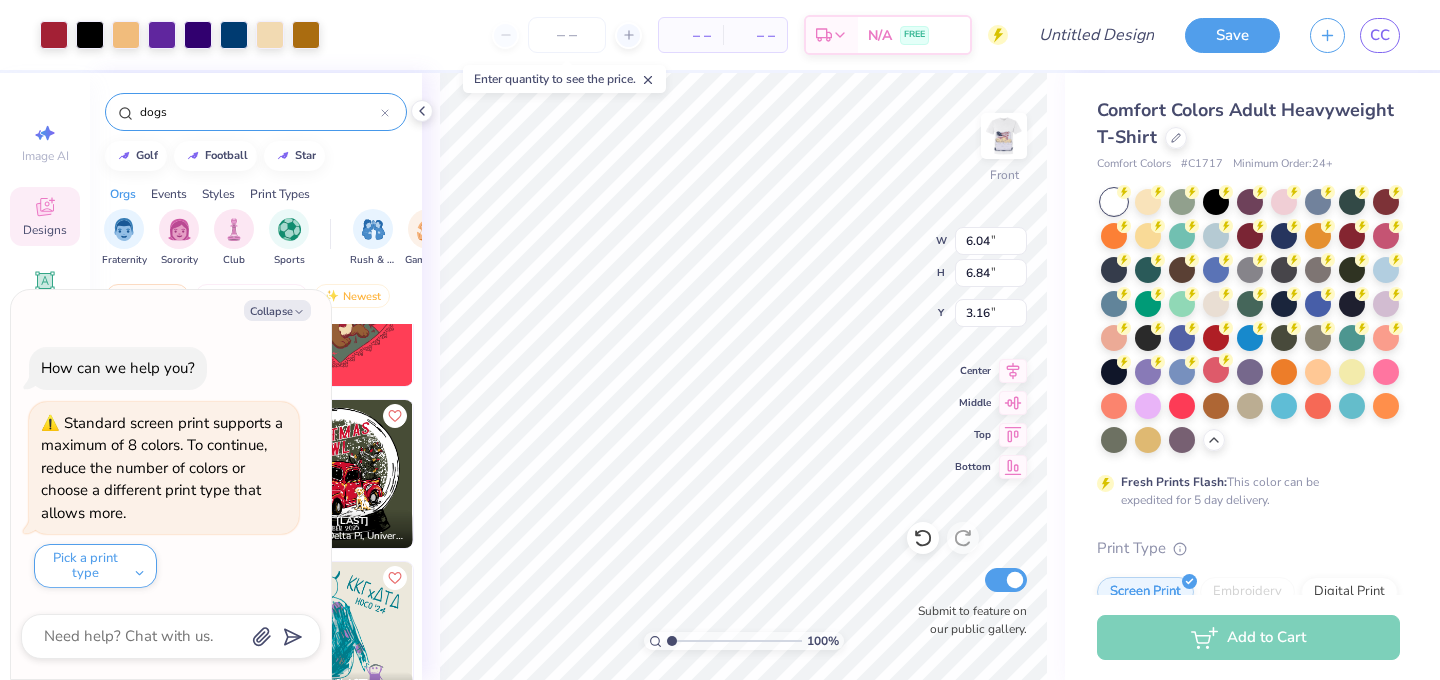 type on "x" 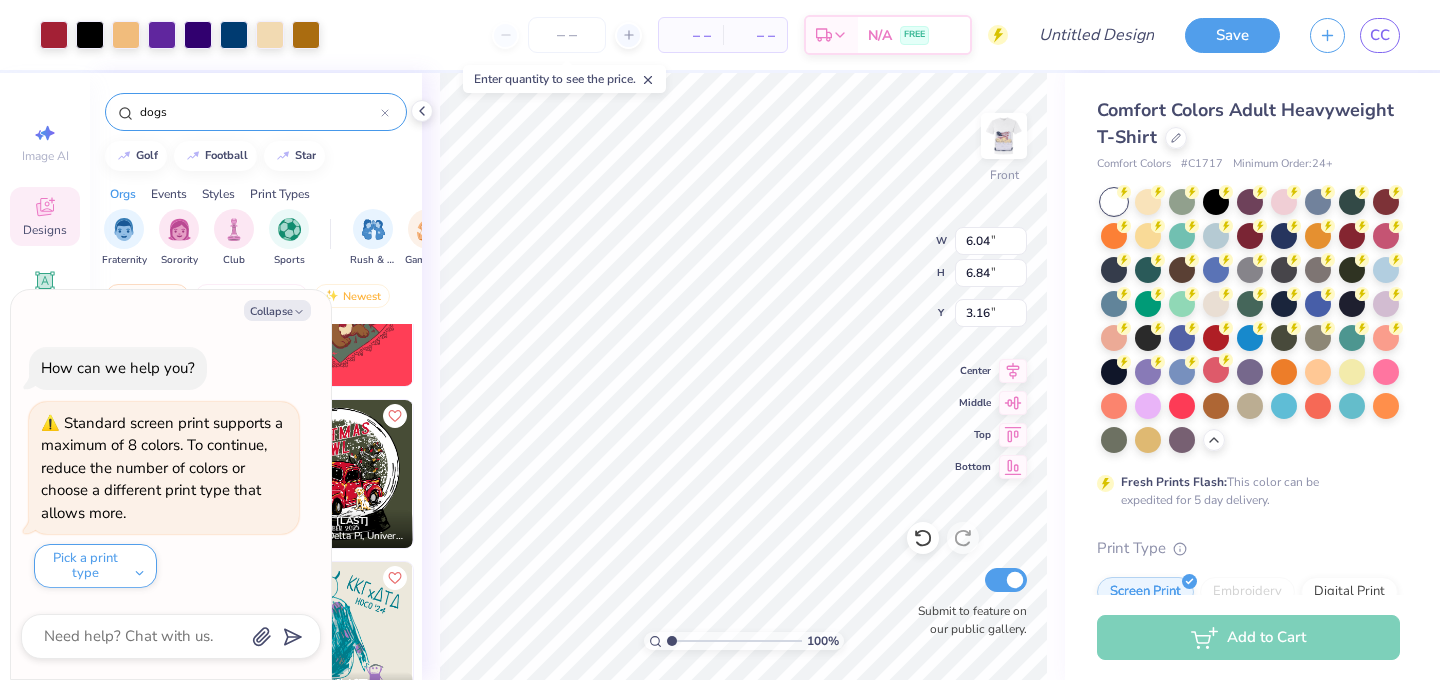 type on "14.21" 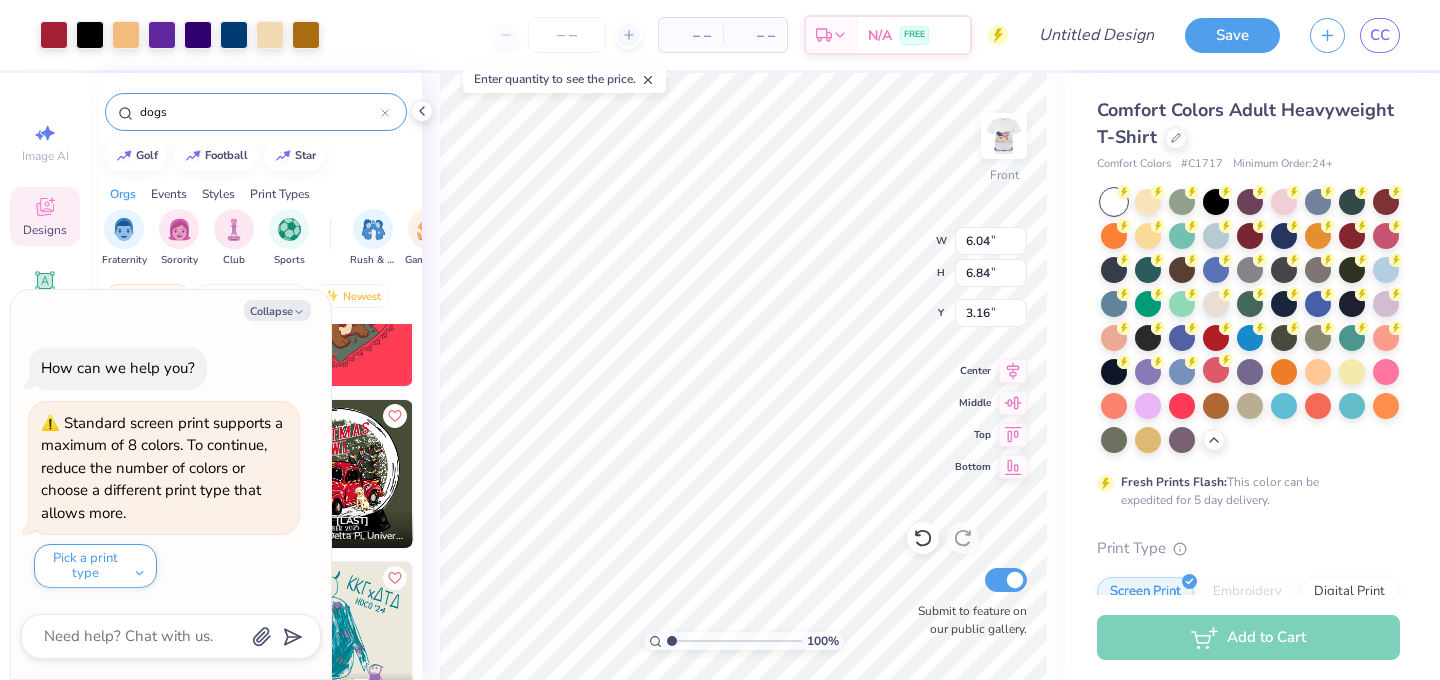 type on "16.12" 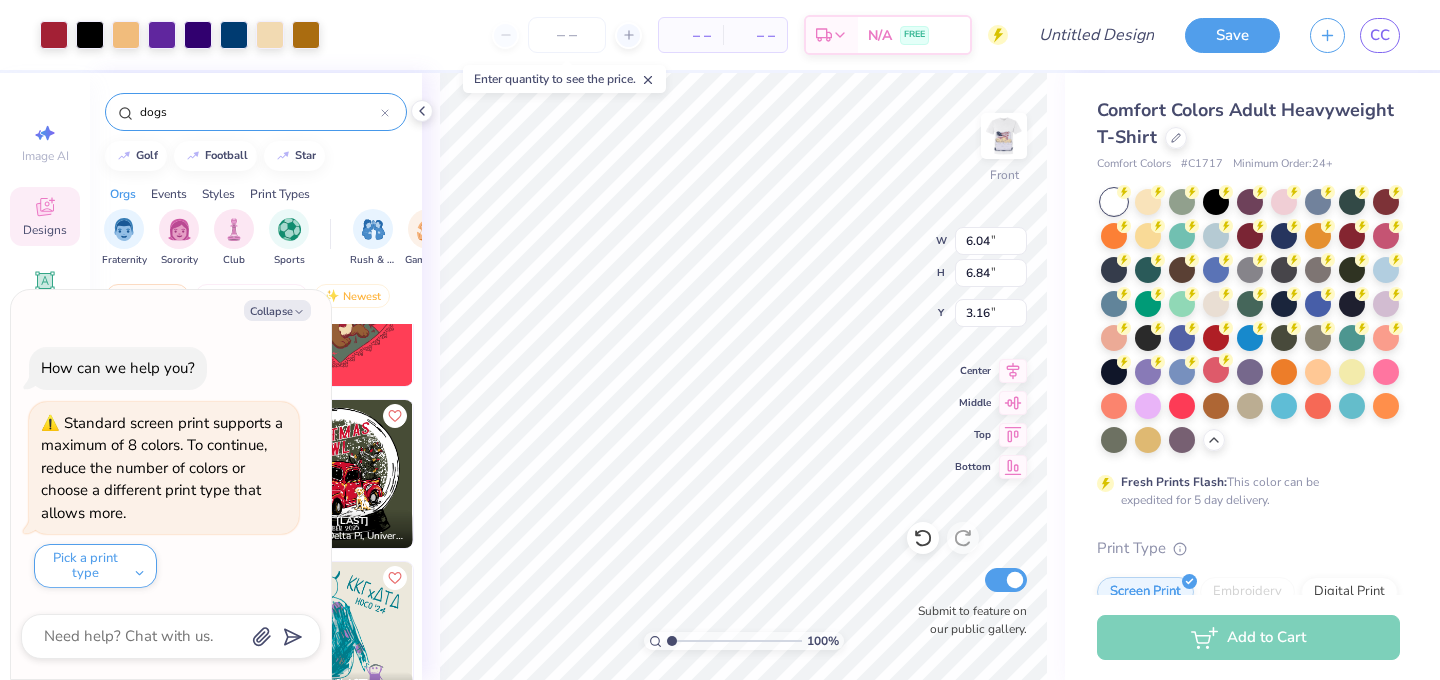 type on "3.17" 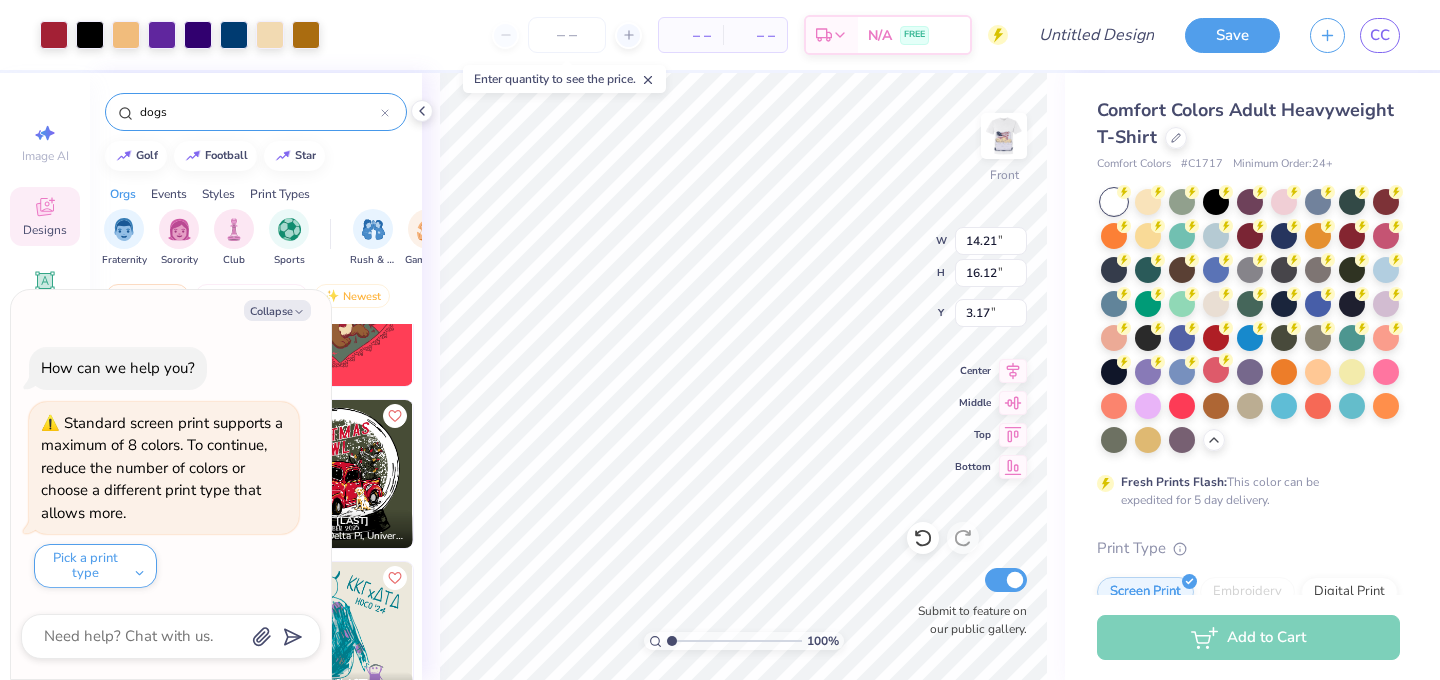 type on "x" 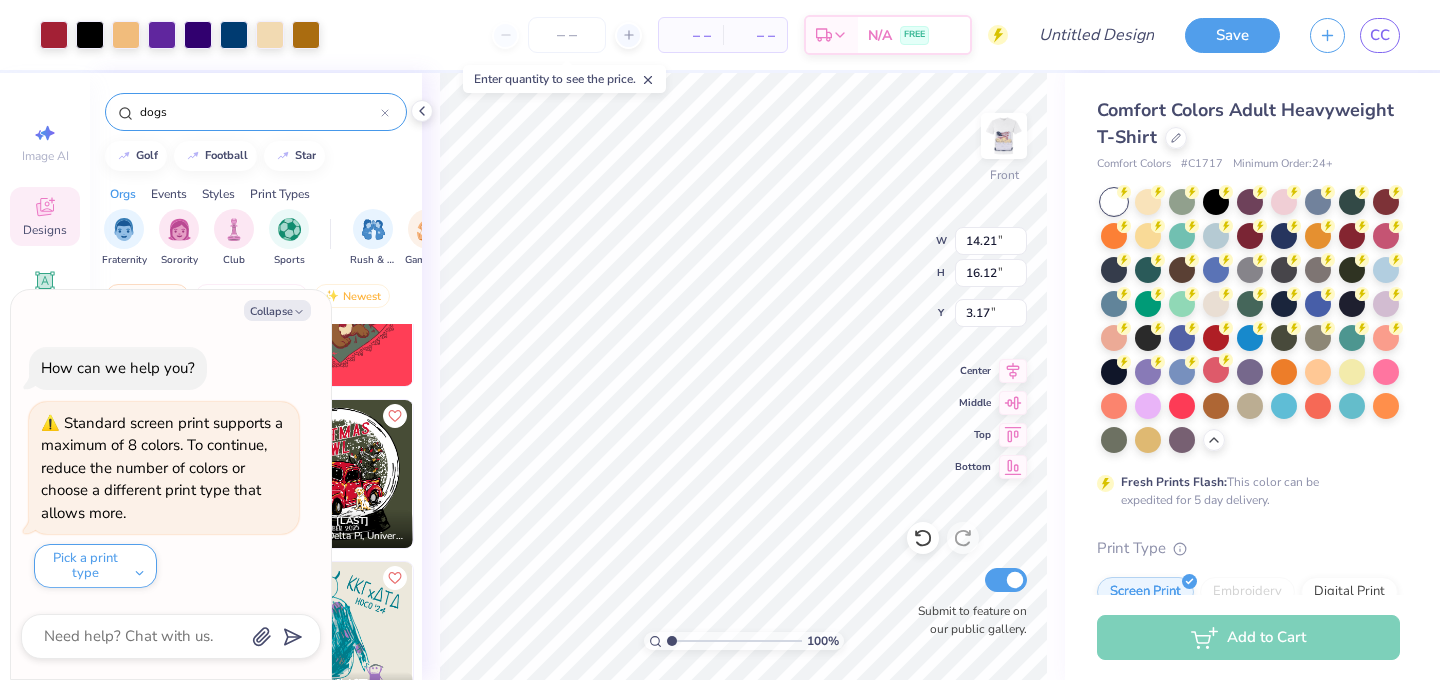 type on "3.00" 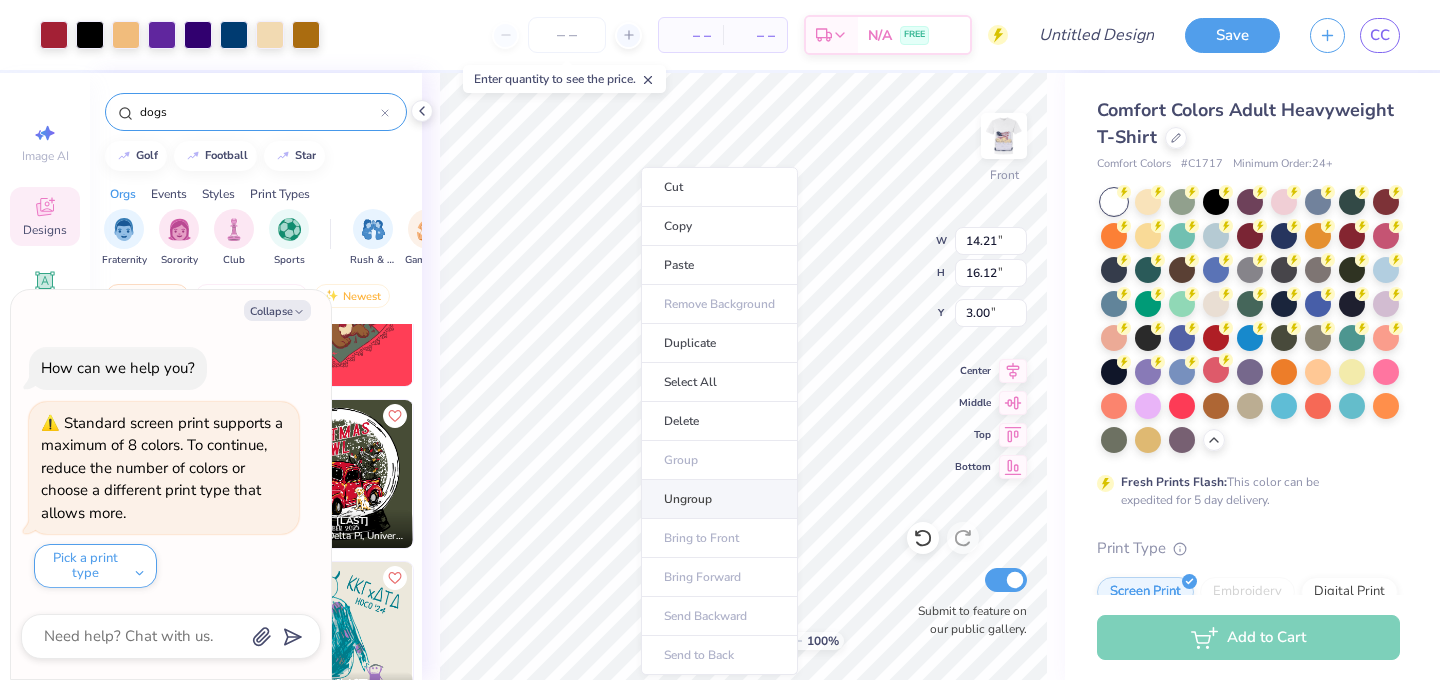 click on "Ungroup" at bounding box center (719, 499) 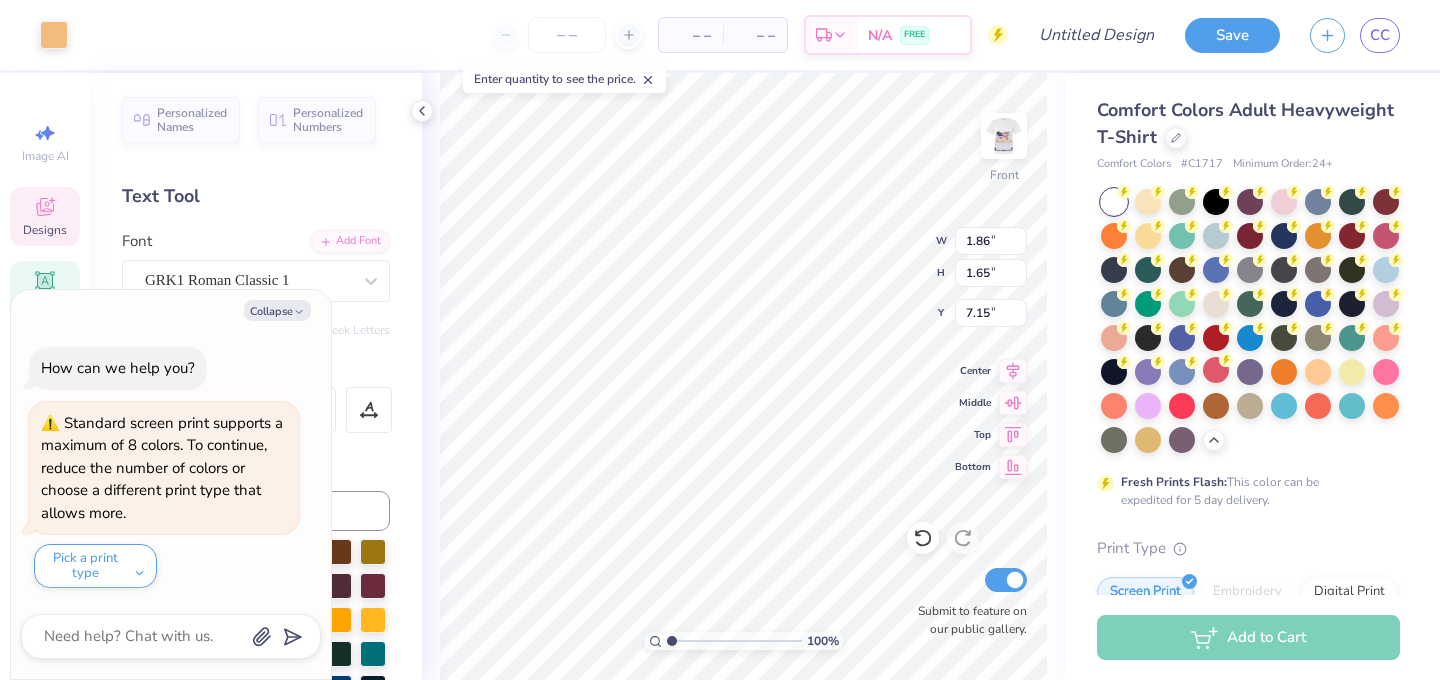 click on "Personalized Names Personalized Numbers Text Tool Add Font Font GRK1 Roman Classic 1 Switch to Greek Letters Format Color Styles Text Shape" at bounding box center [256, 376] 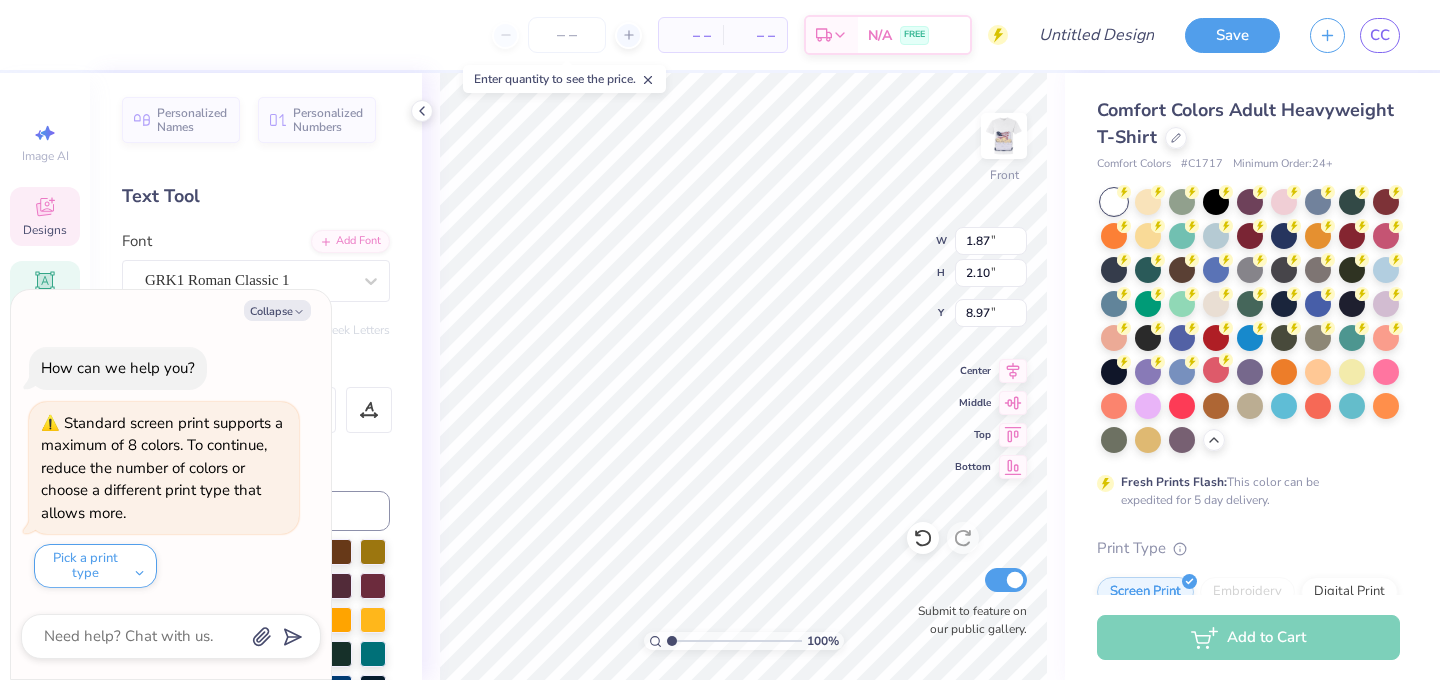 type on "x" 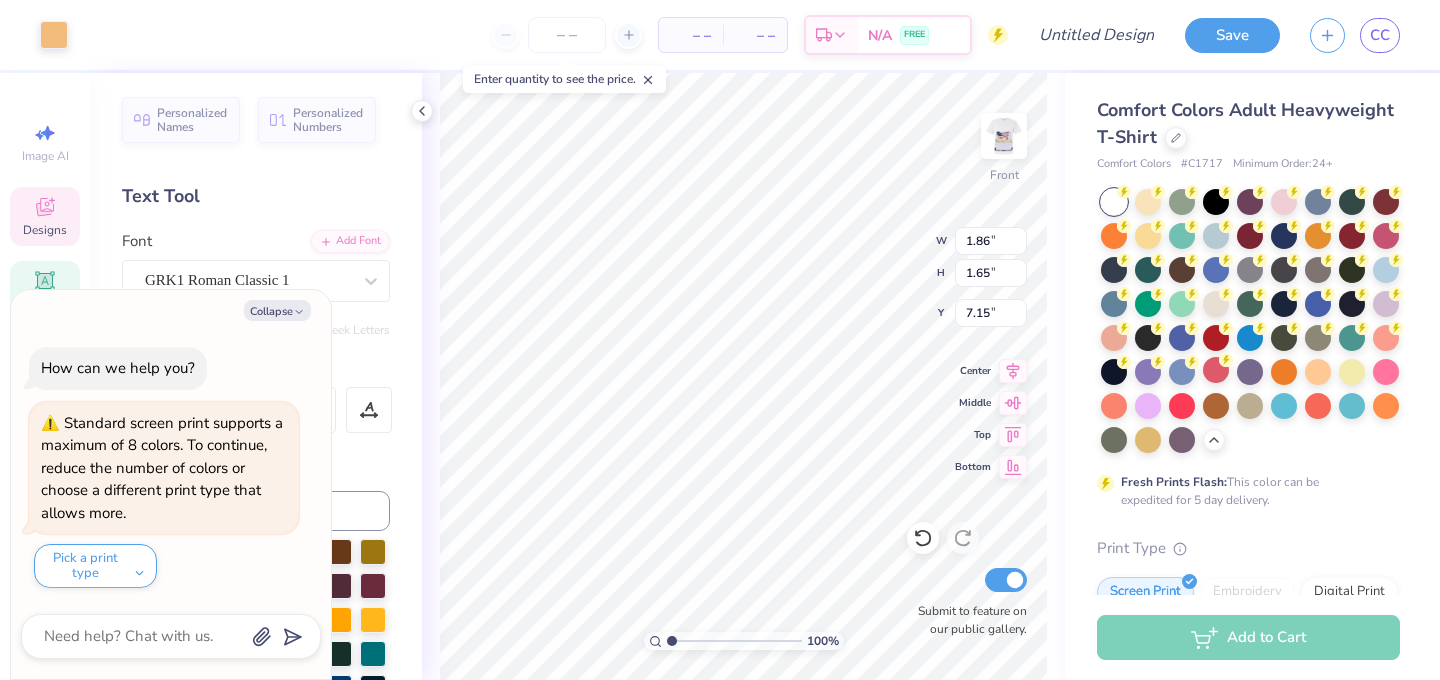 type on "x" 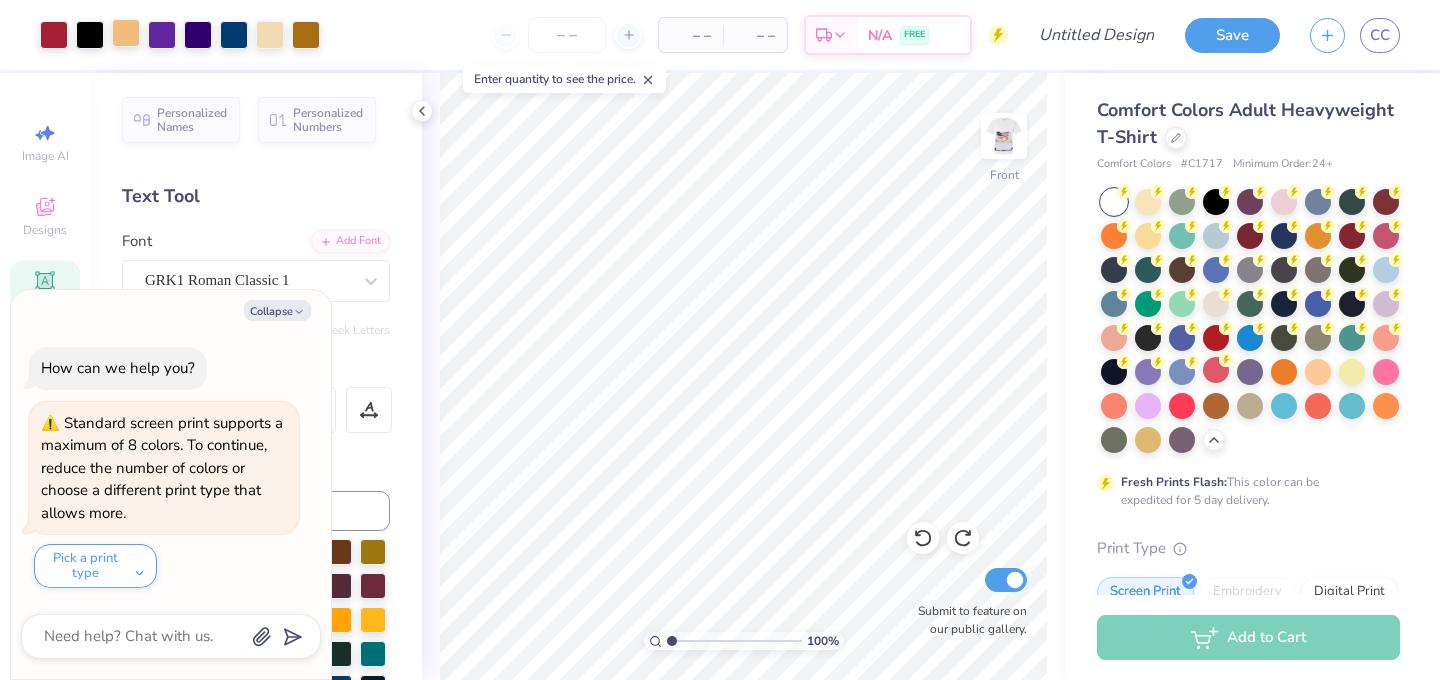 click at bounding box center (126, 33) 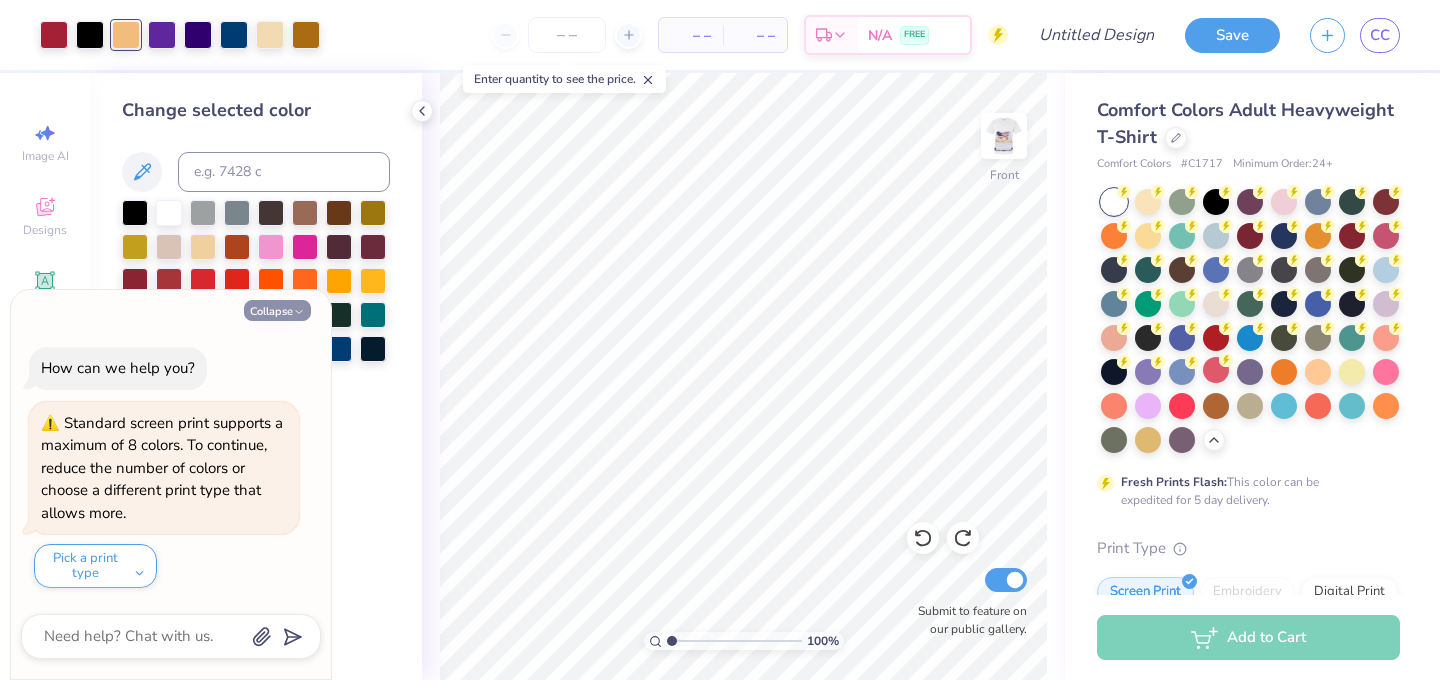 click on "Collapse" at bounding box center [277, 310] 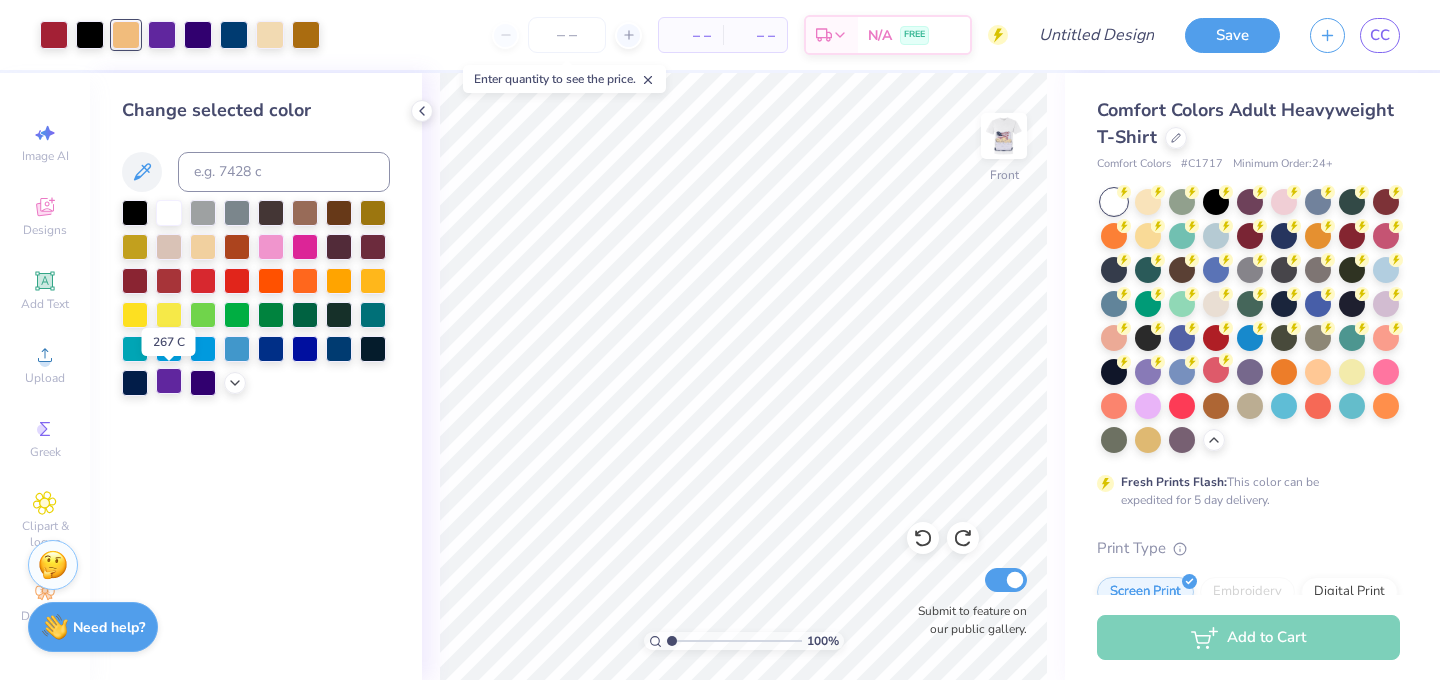 click at bounding box center [169, 381] 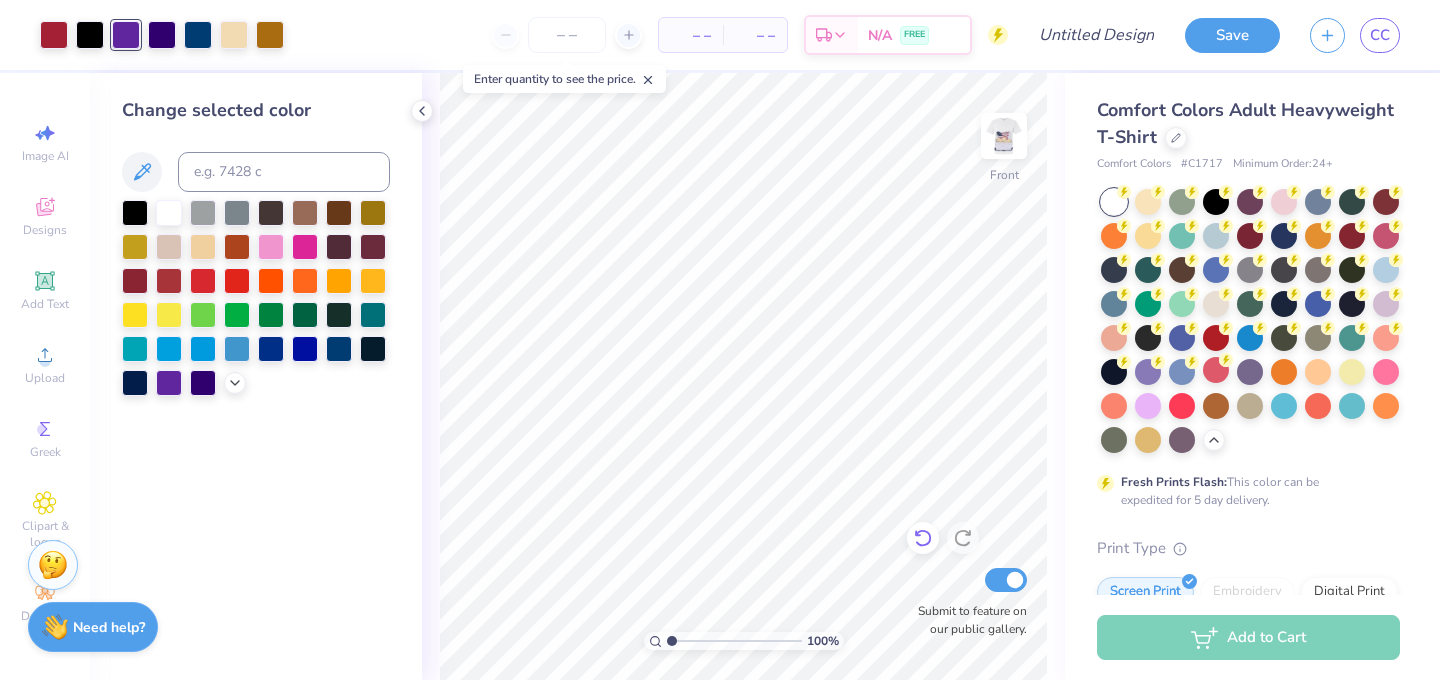 click 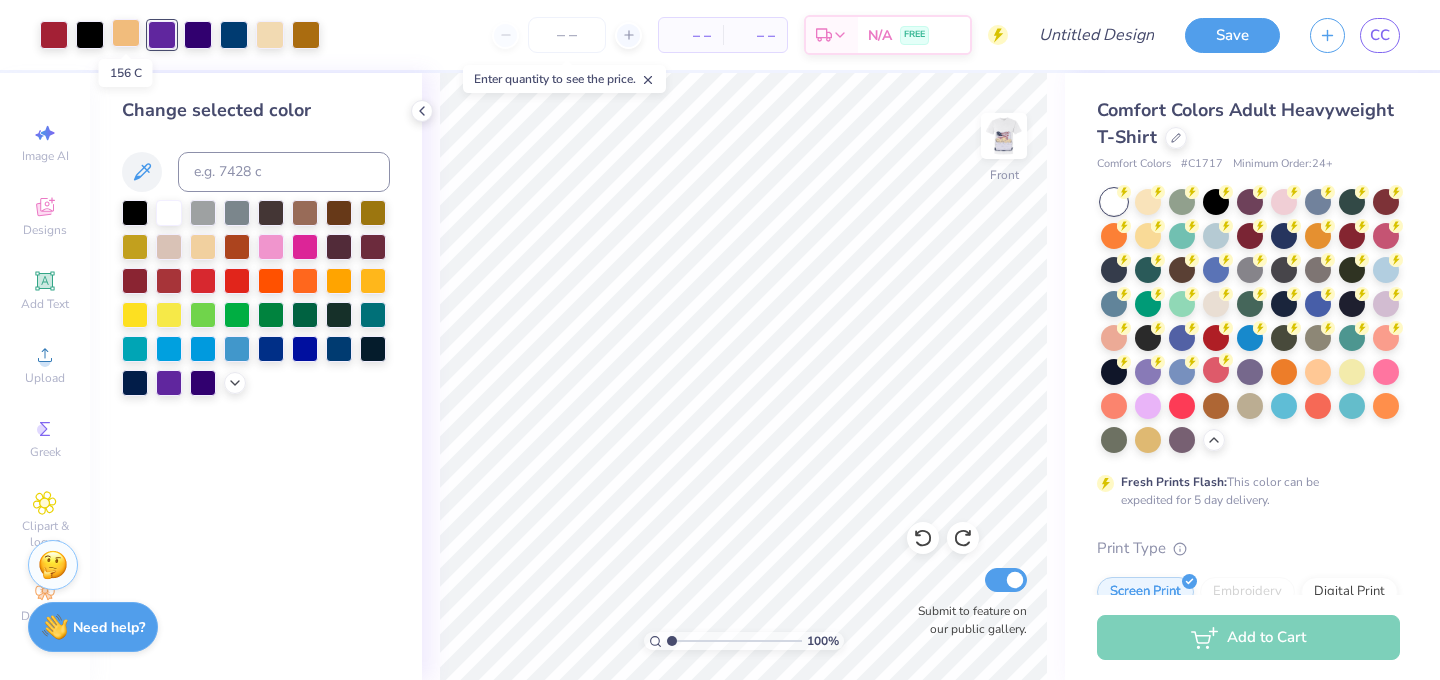 click at bounding box center (126, 33) 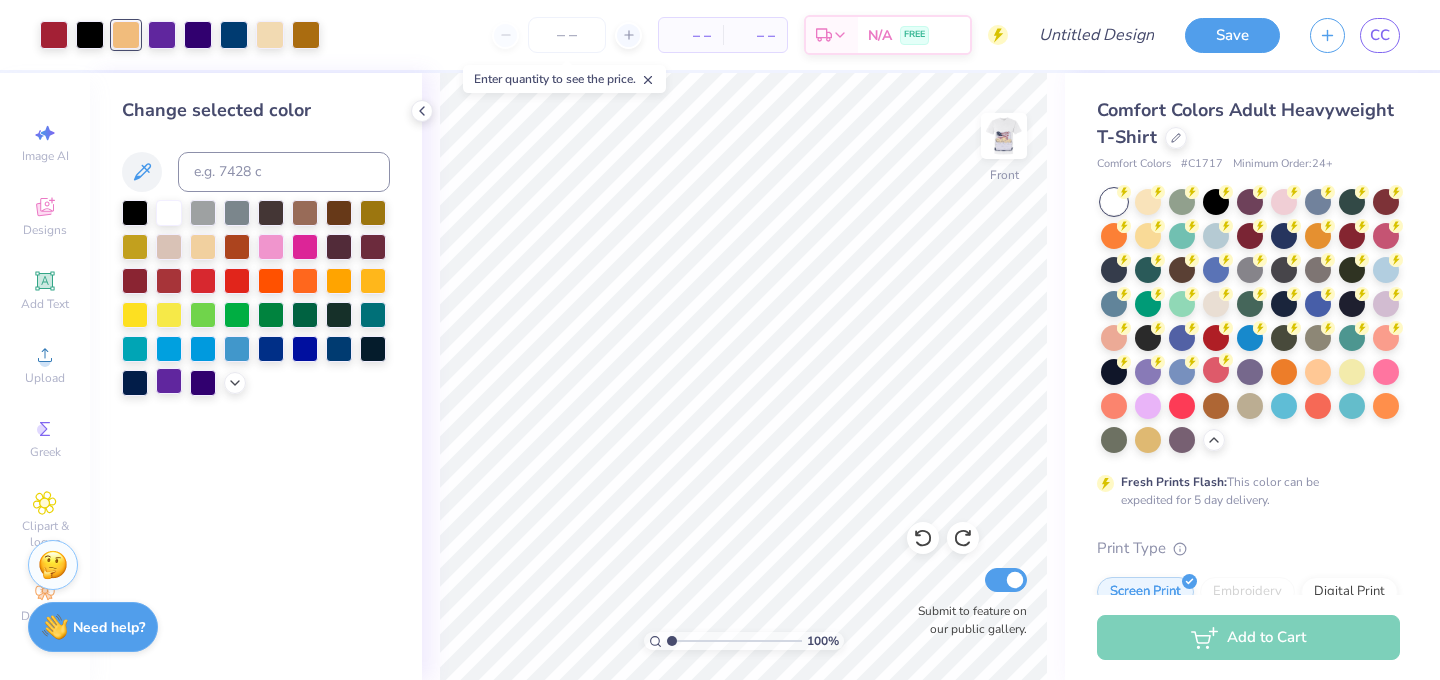 click at bounding box center [169, 381] 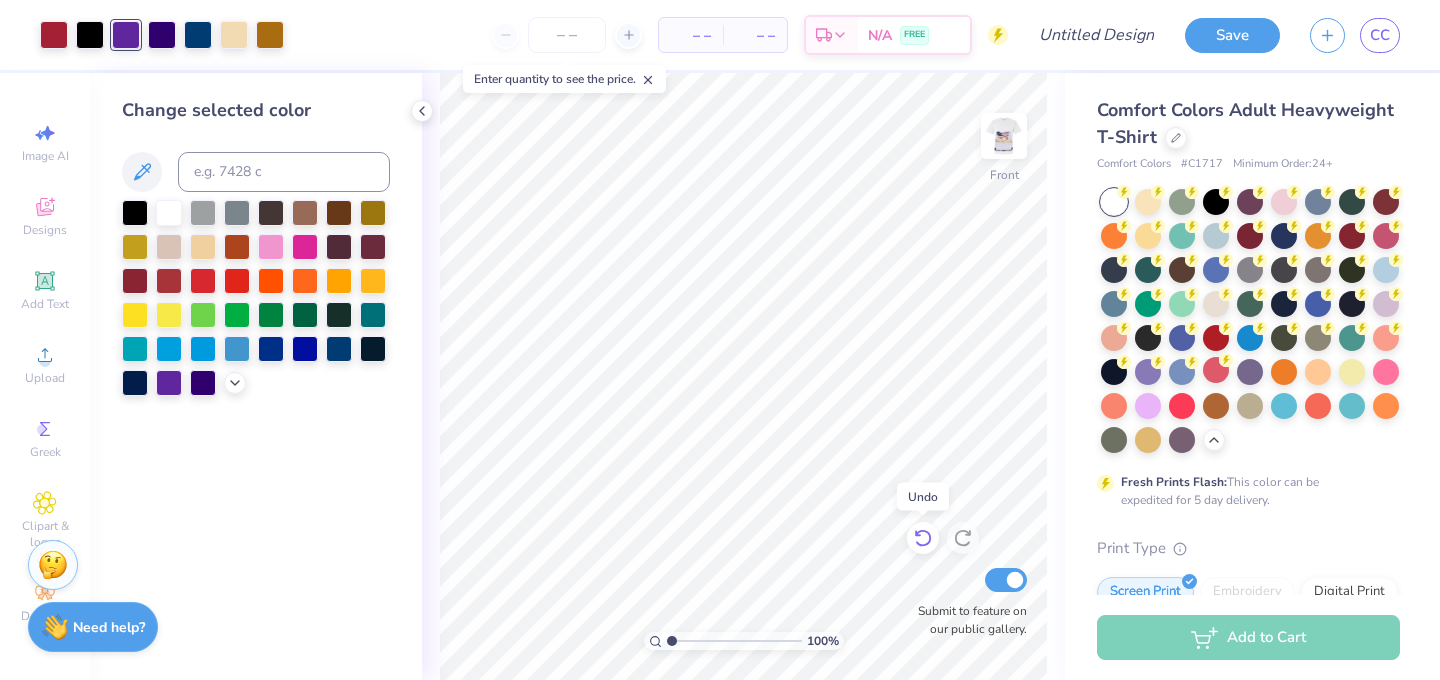 click 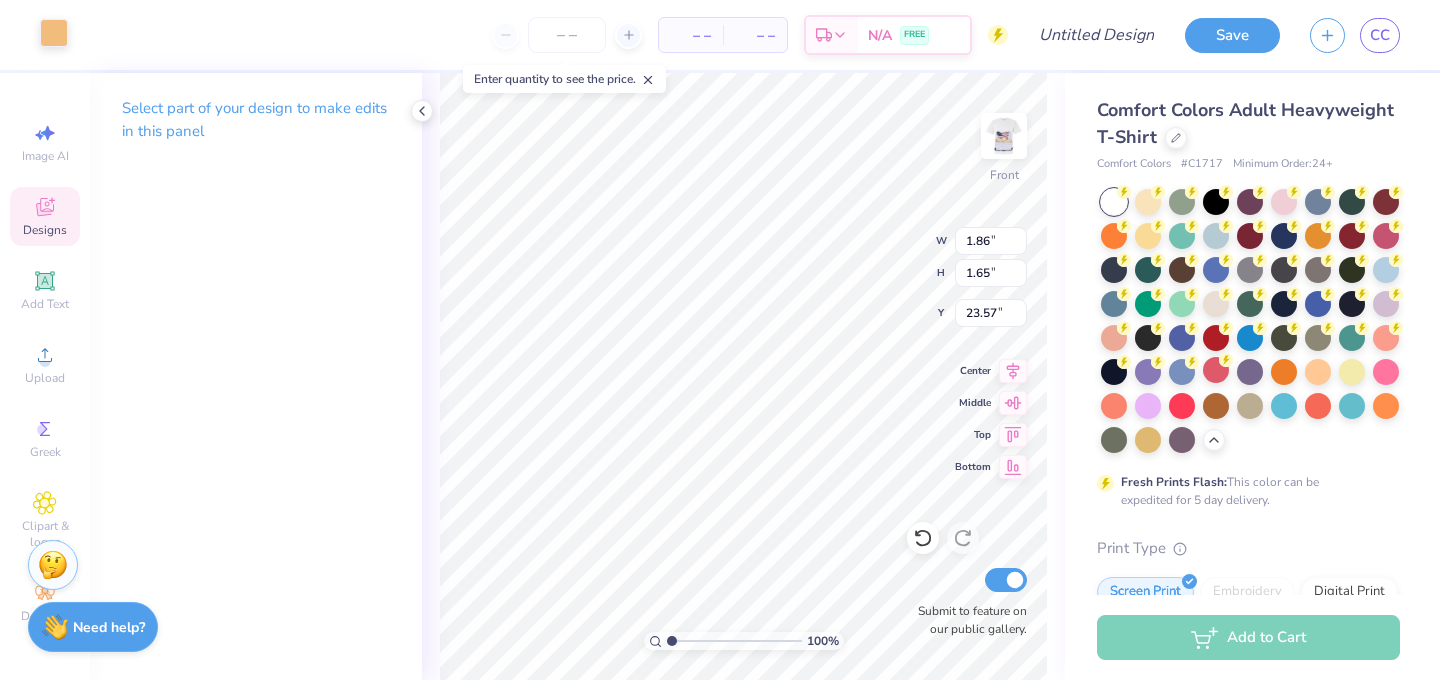 click at bounding box center (54, 33) 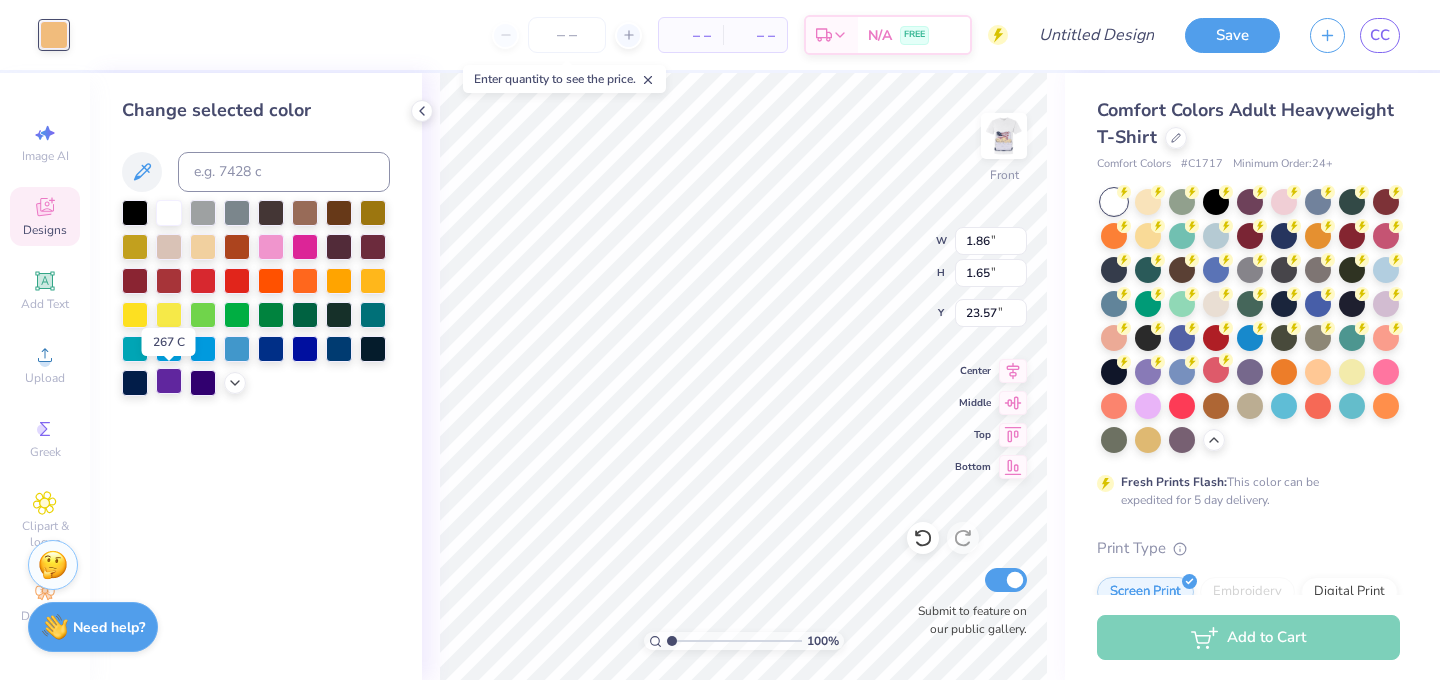 click at bounding box center (169, 381) 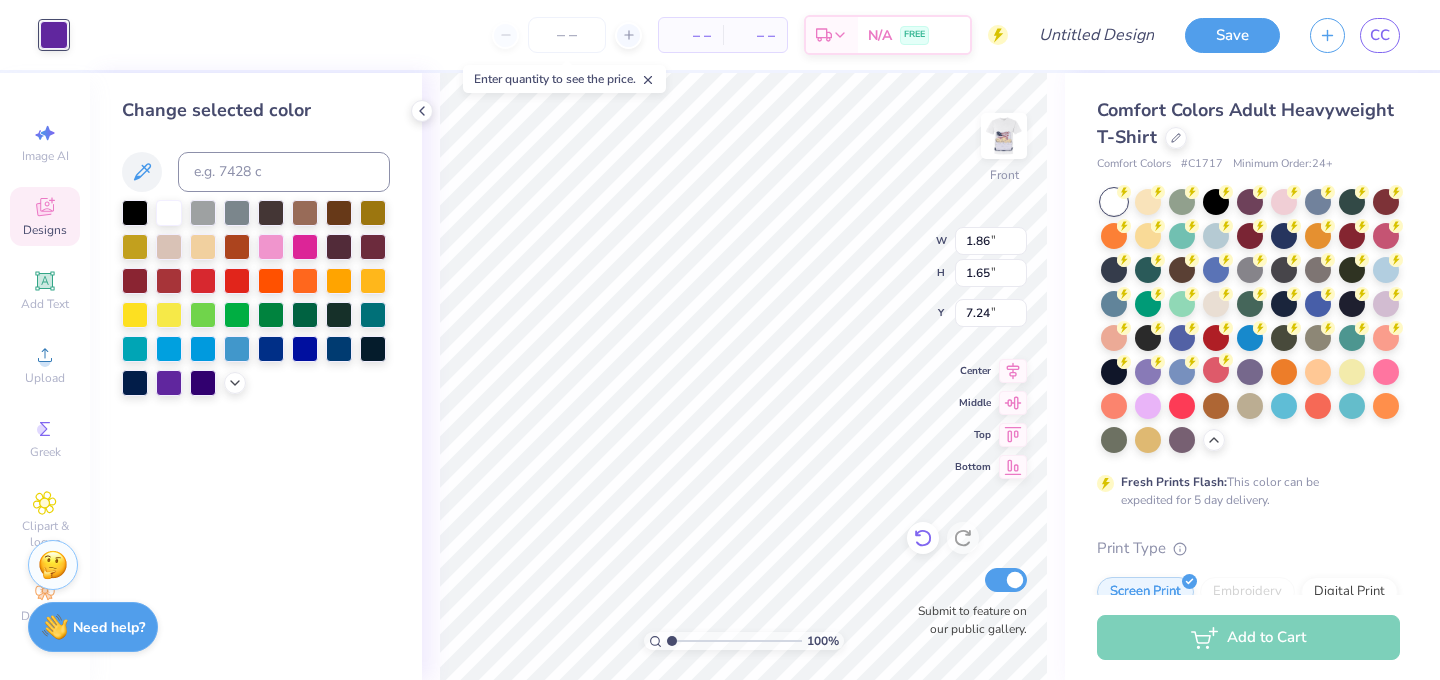 click 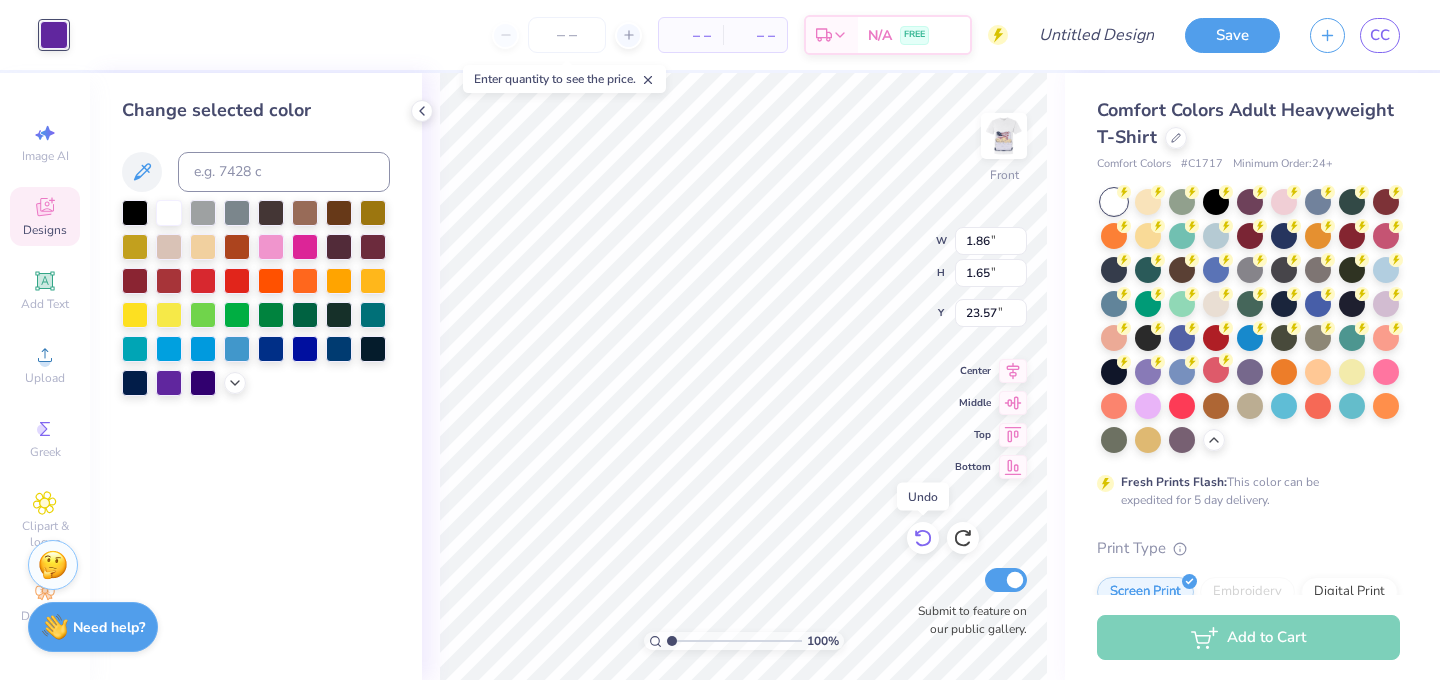 click 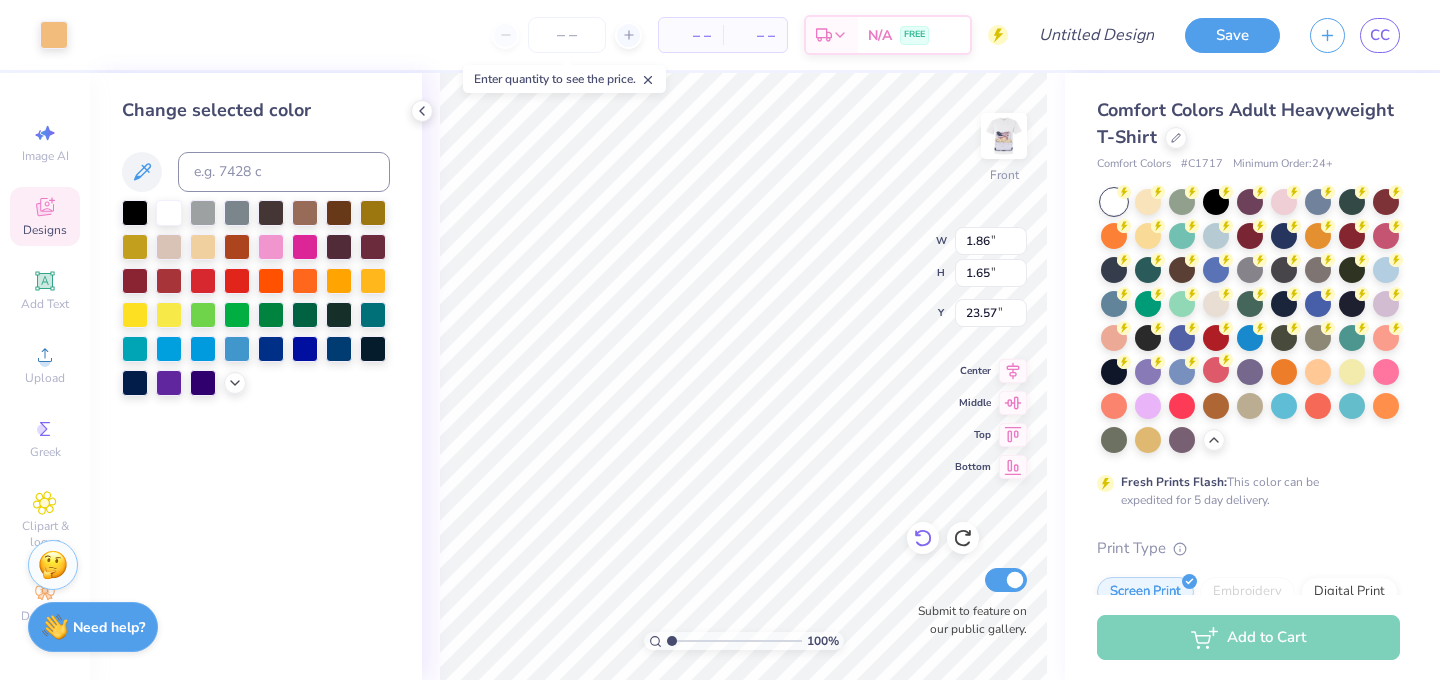 click 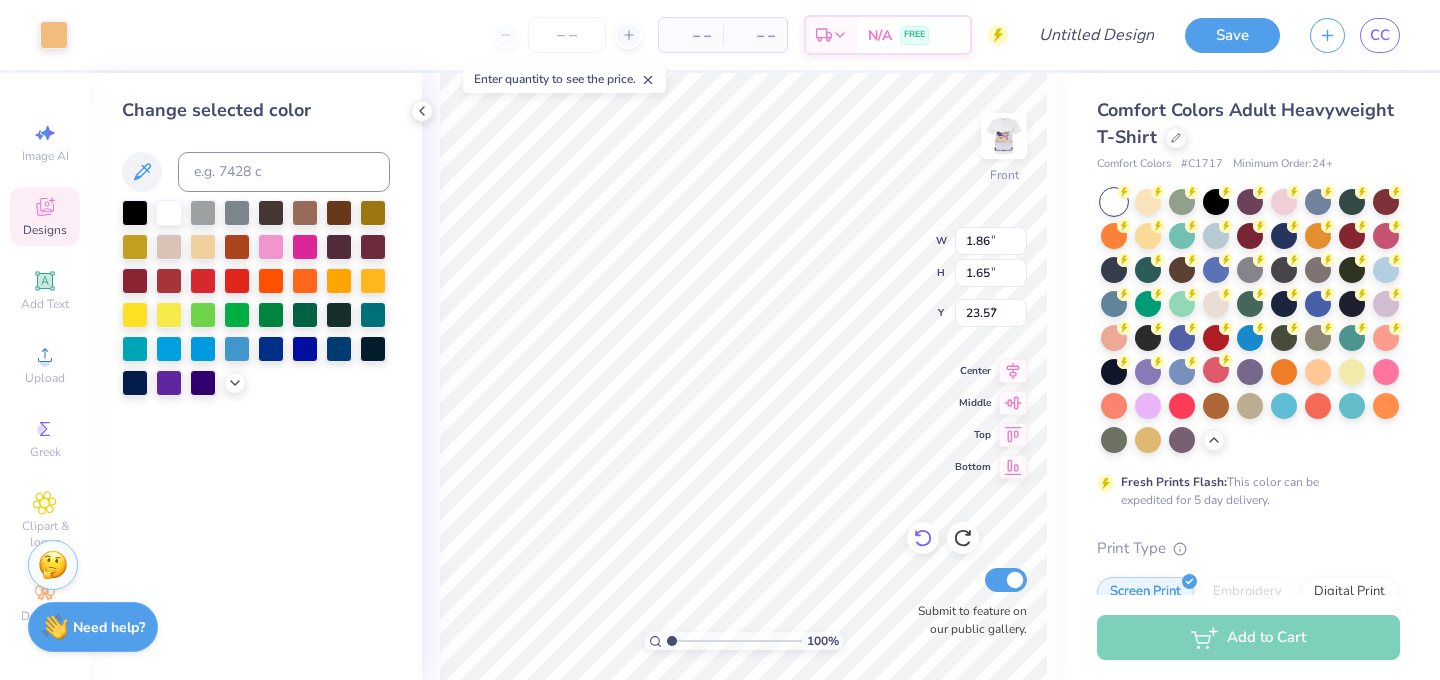 type on "7.24" 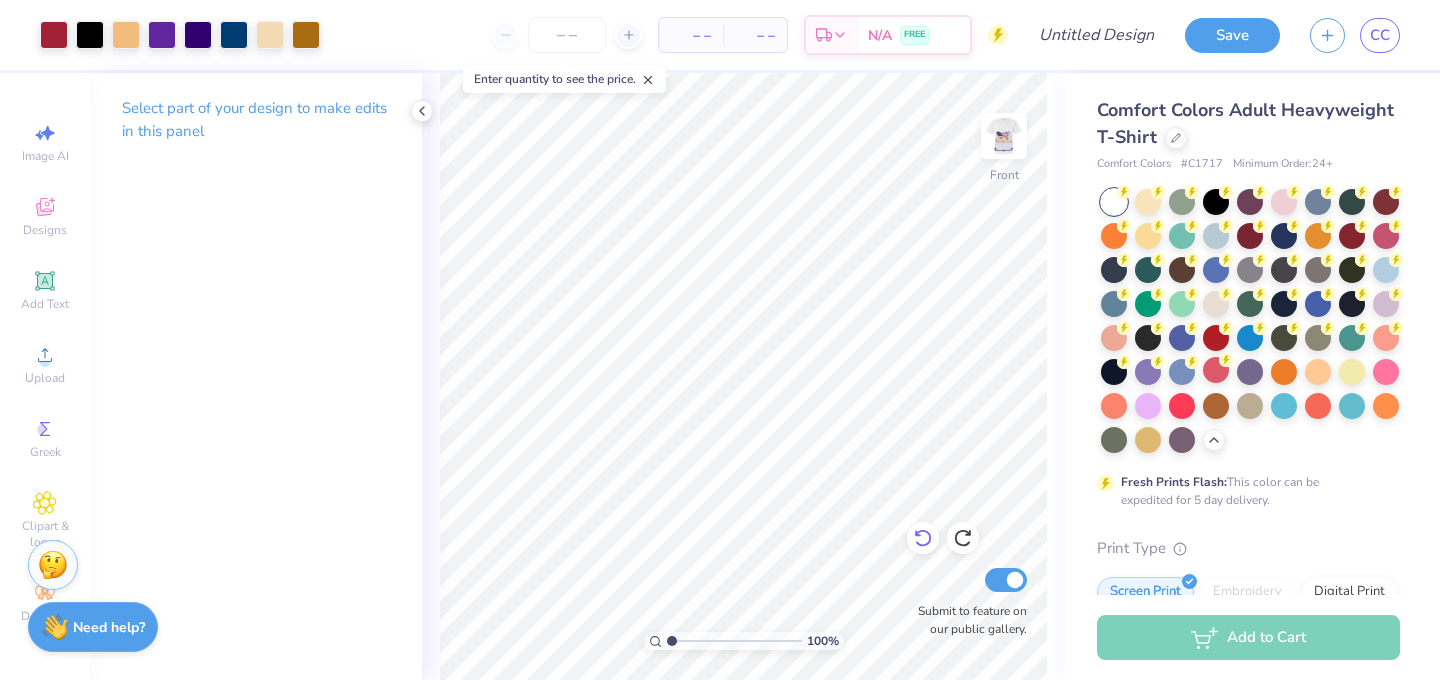 click 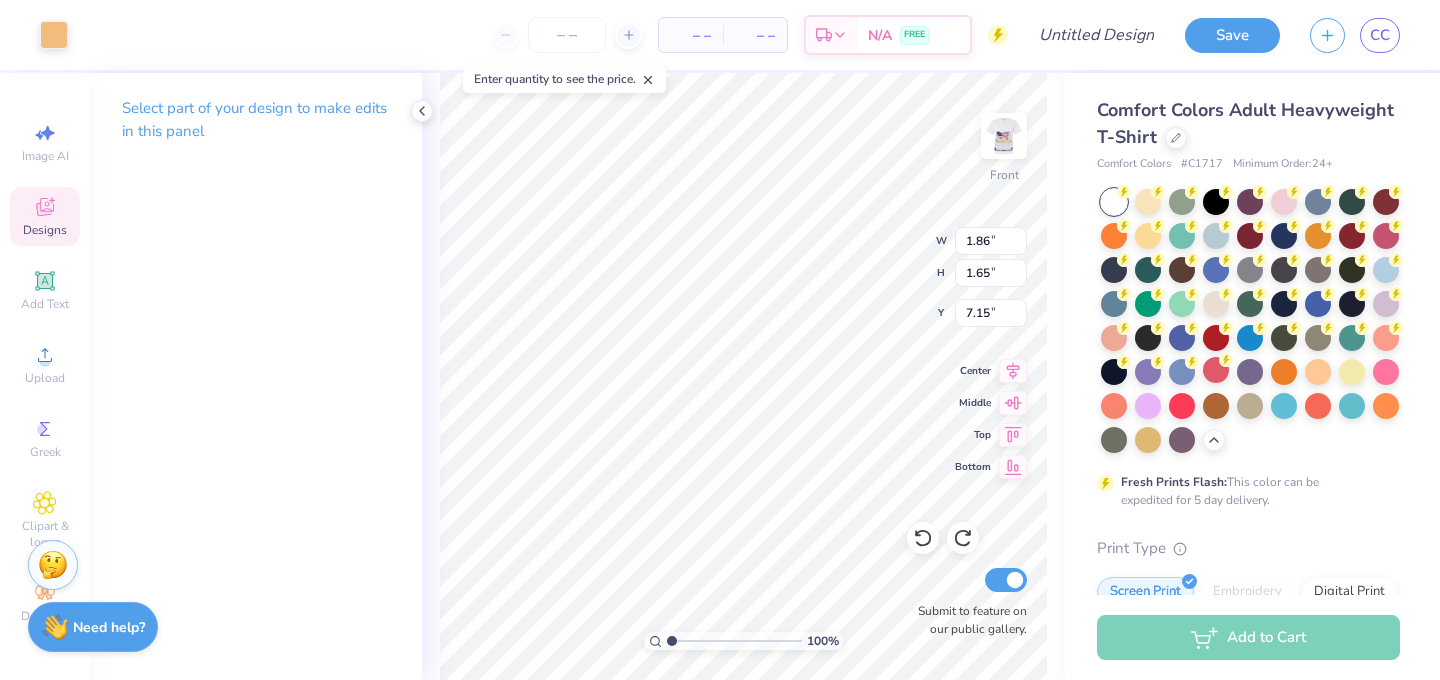 type on "7.24" 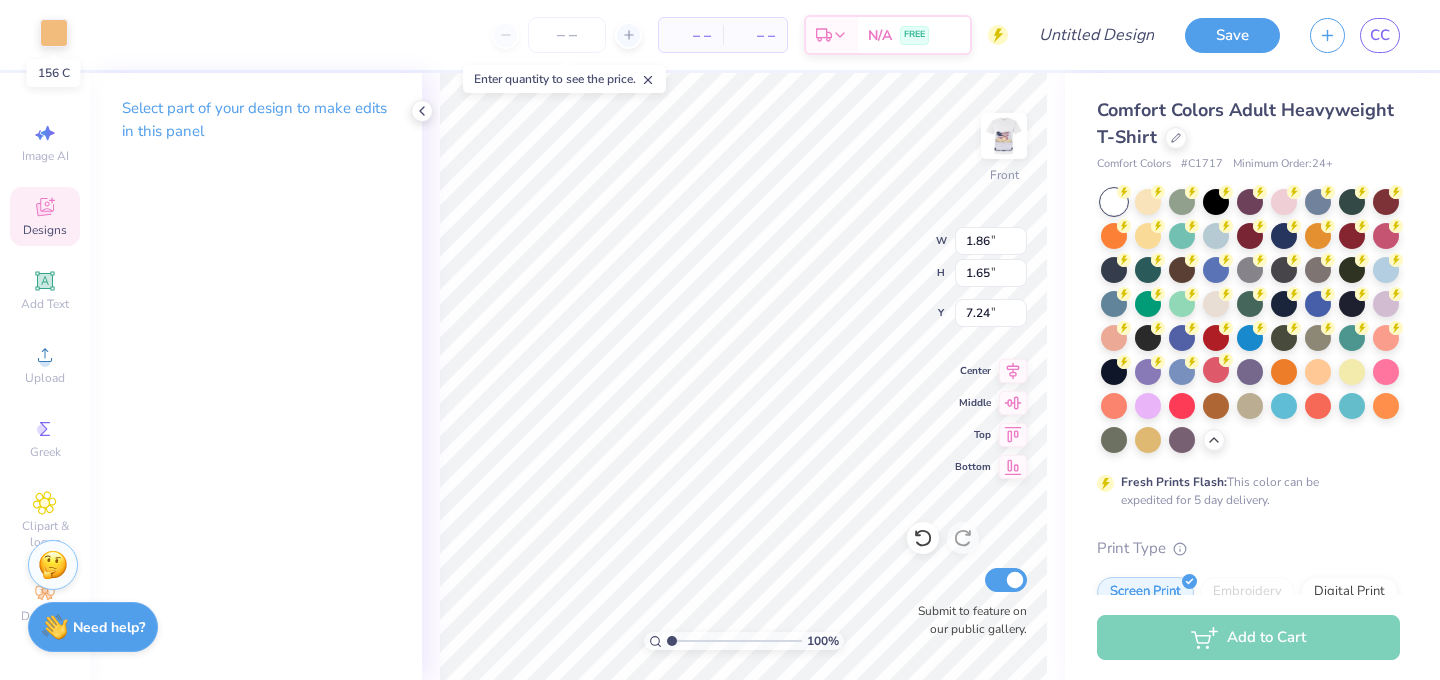 click at bounding box center (54, 33) 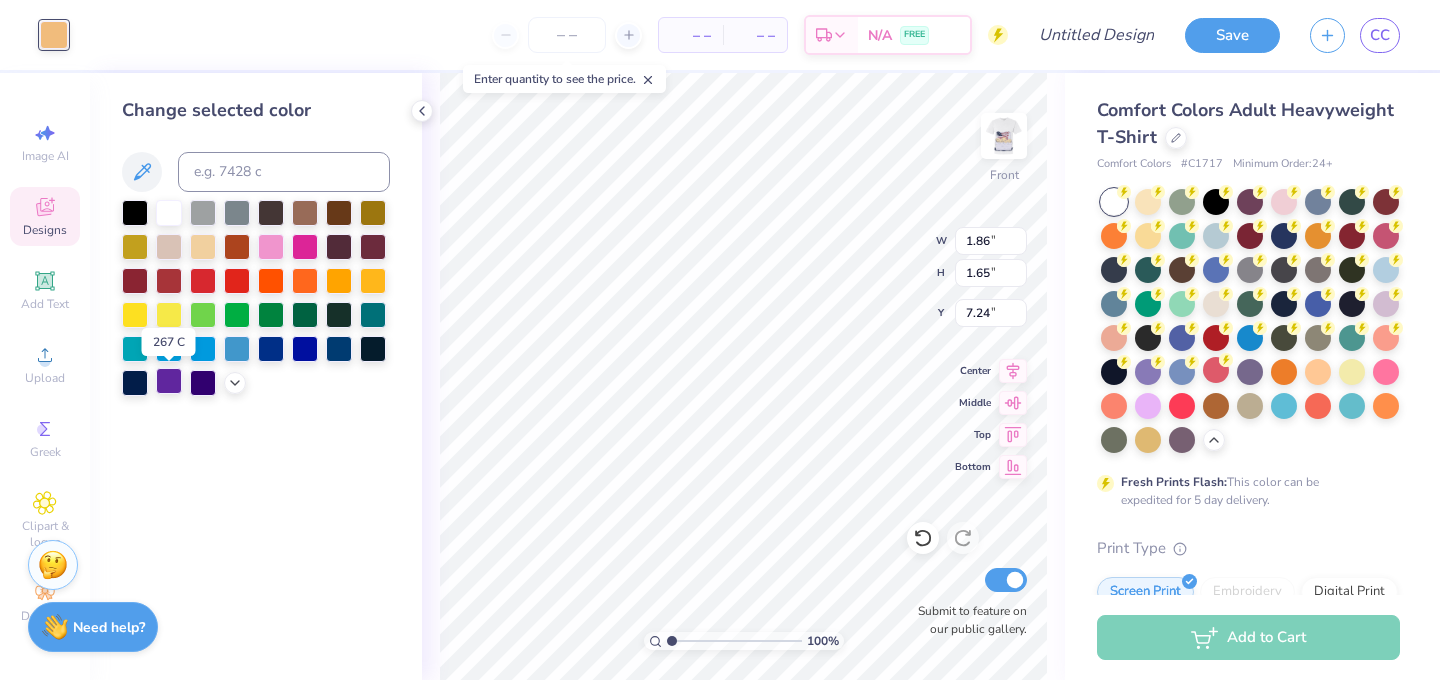 click at bounding box center [169, 381] 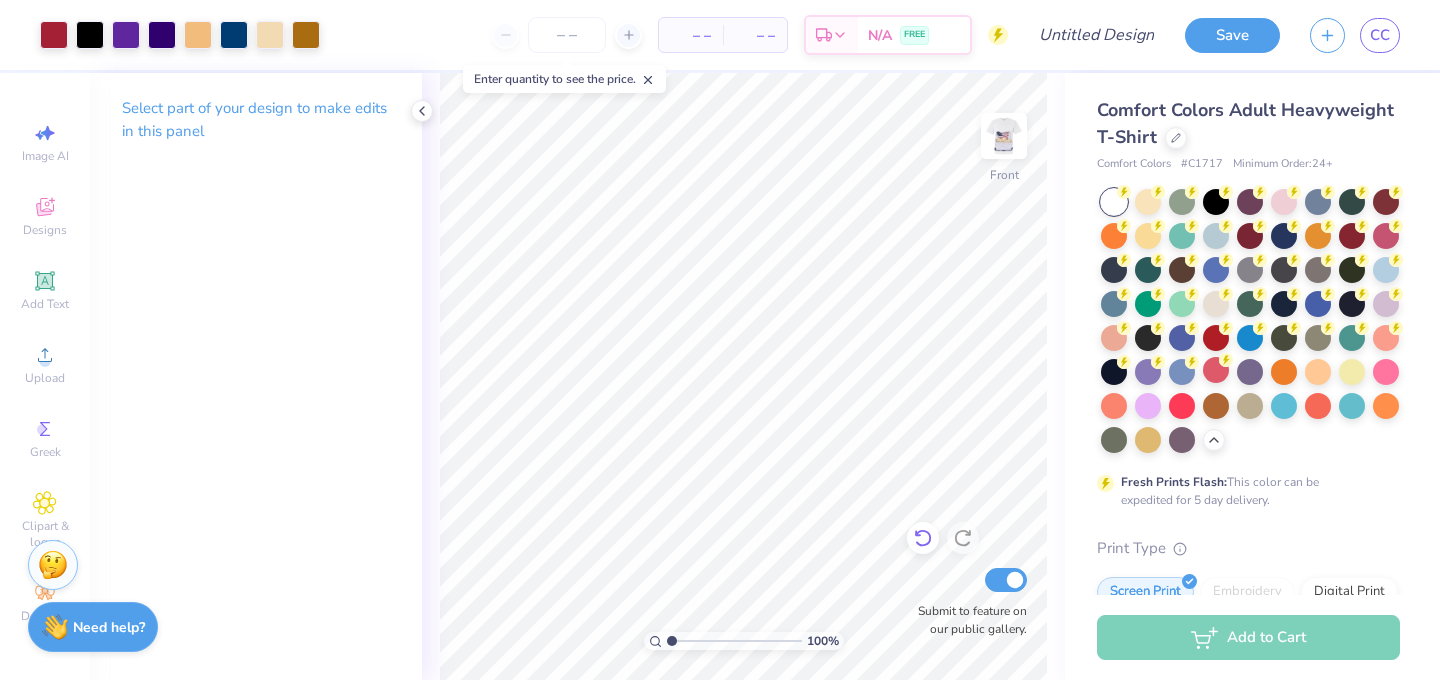 click 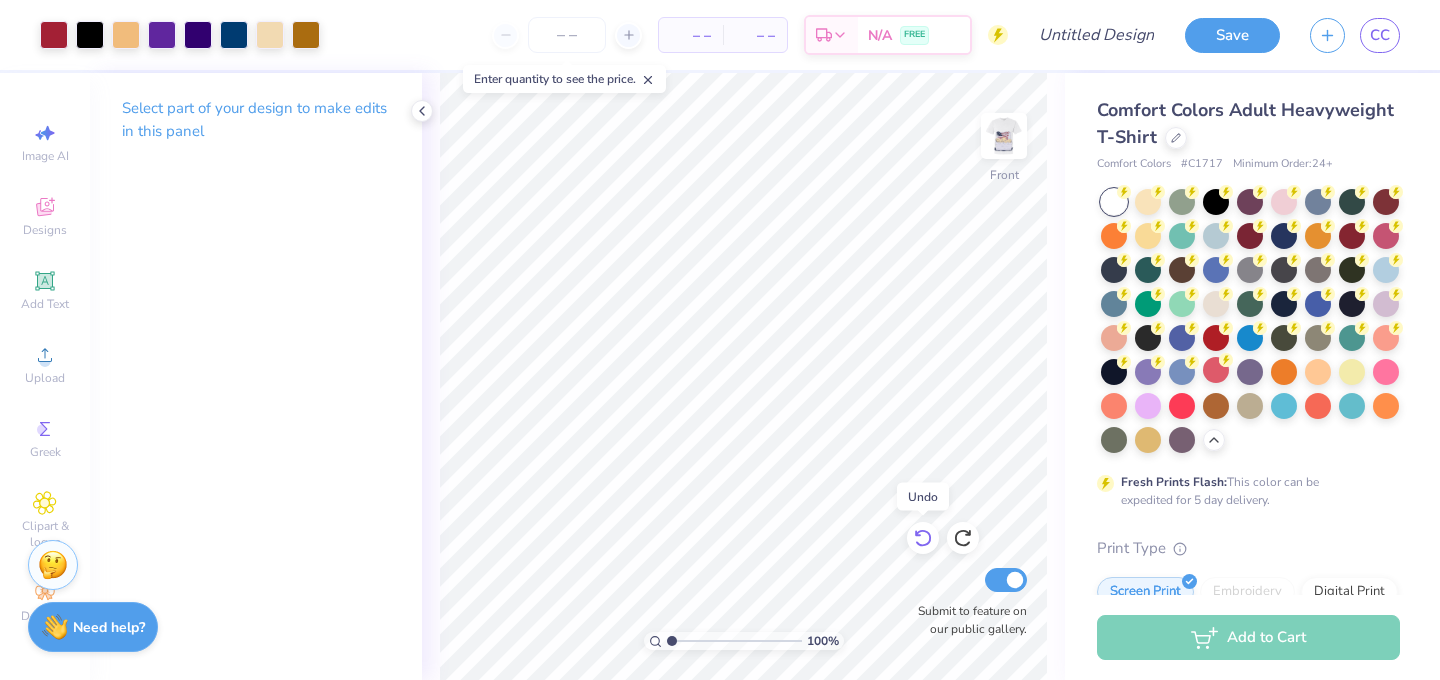 click 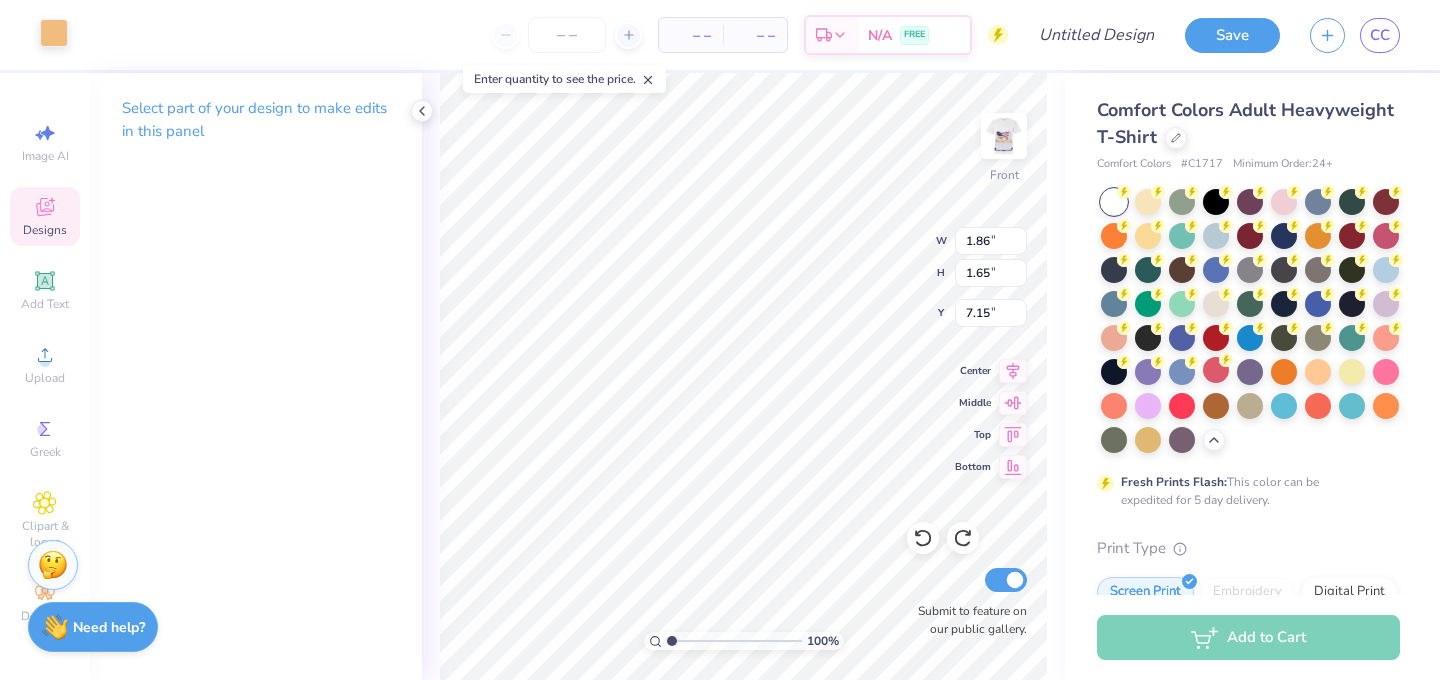 click at bounding box center [54, 33] 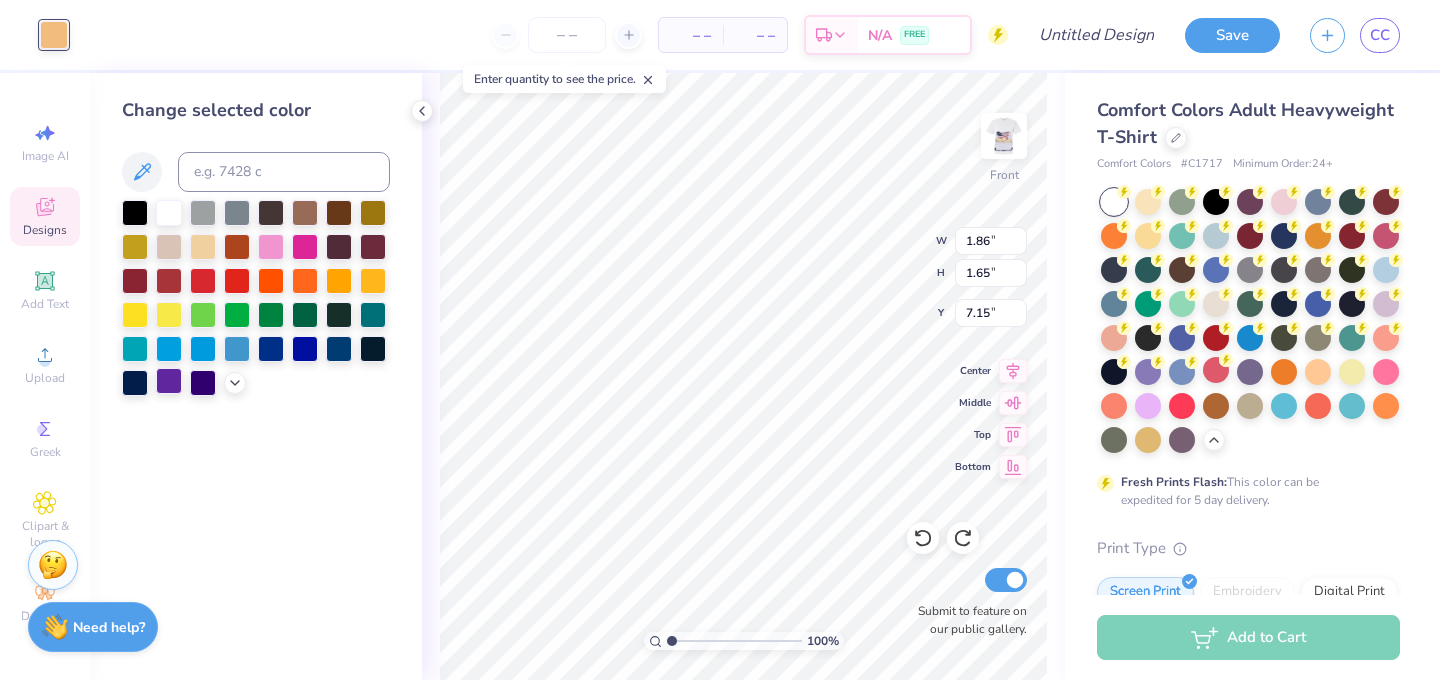 click at bounding box center [169, 381] 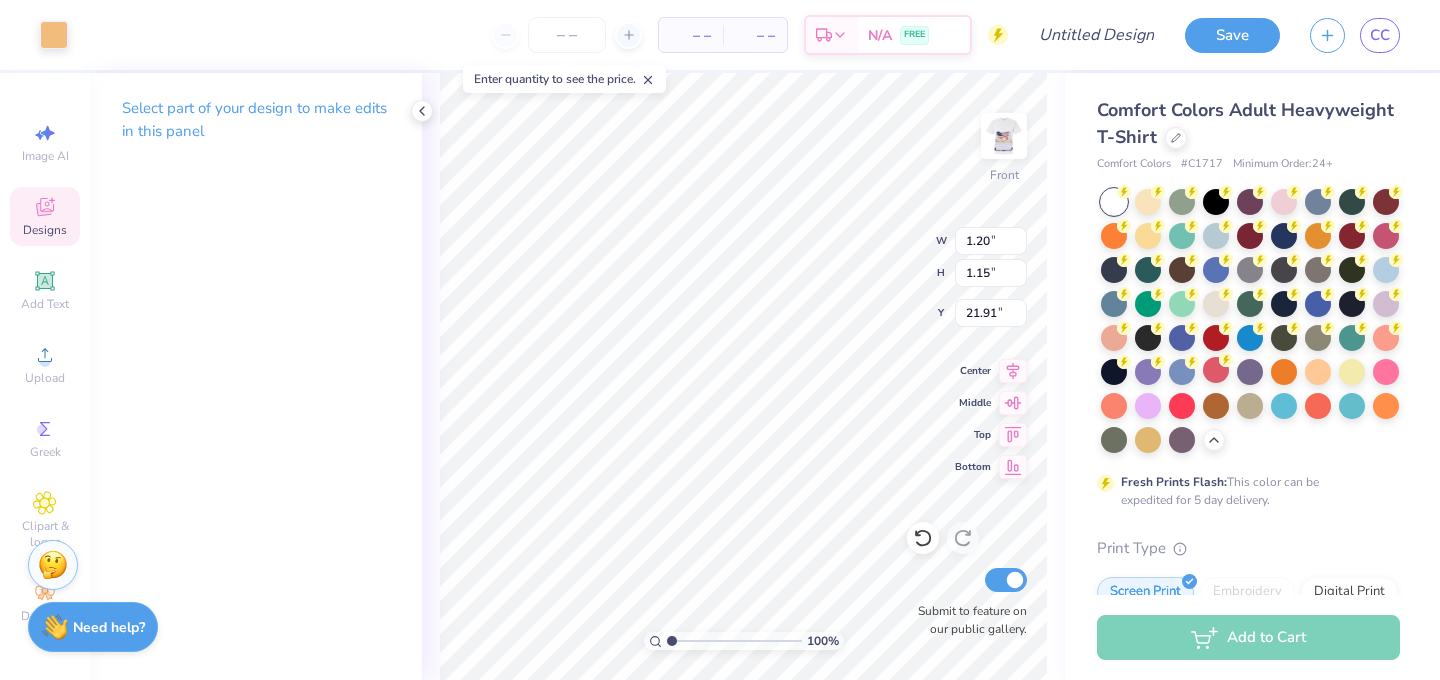 type on "21.91" 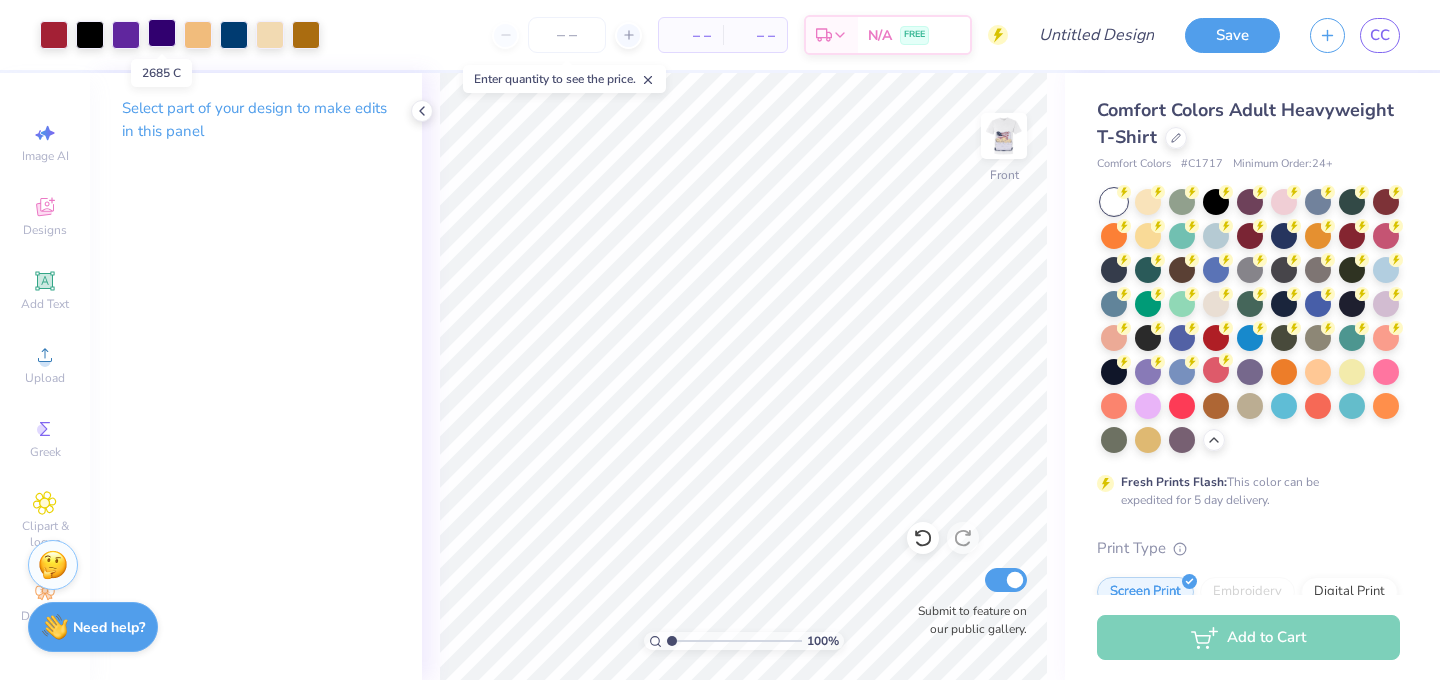 click at bounding box center (162, 33) 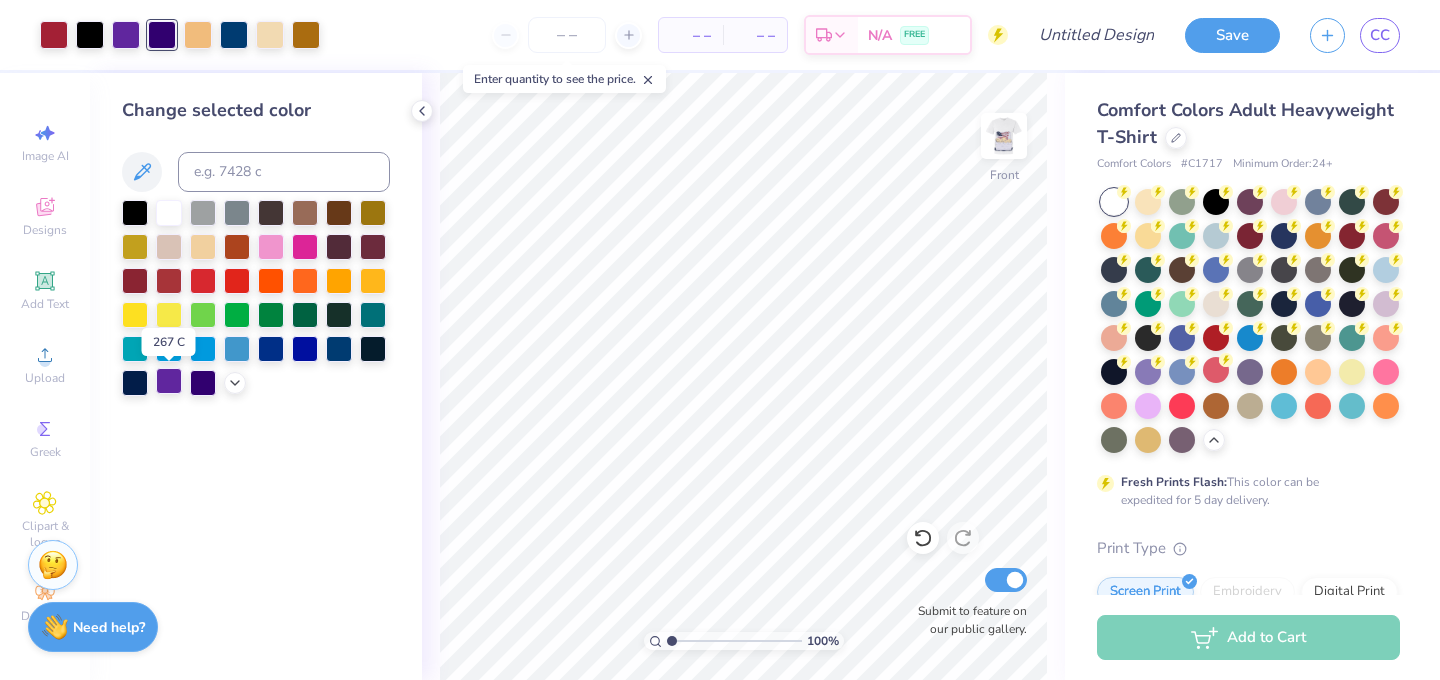 click at bounding box center (169, 381) 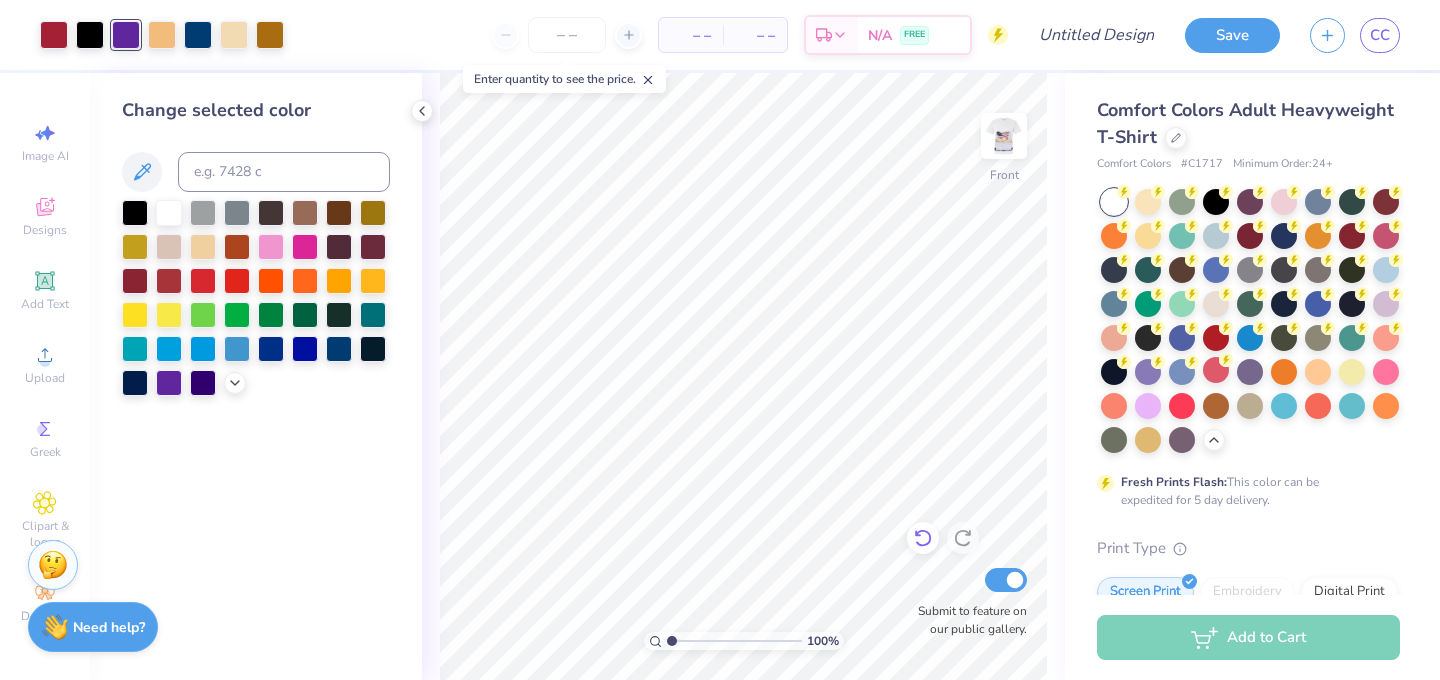 click 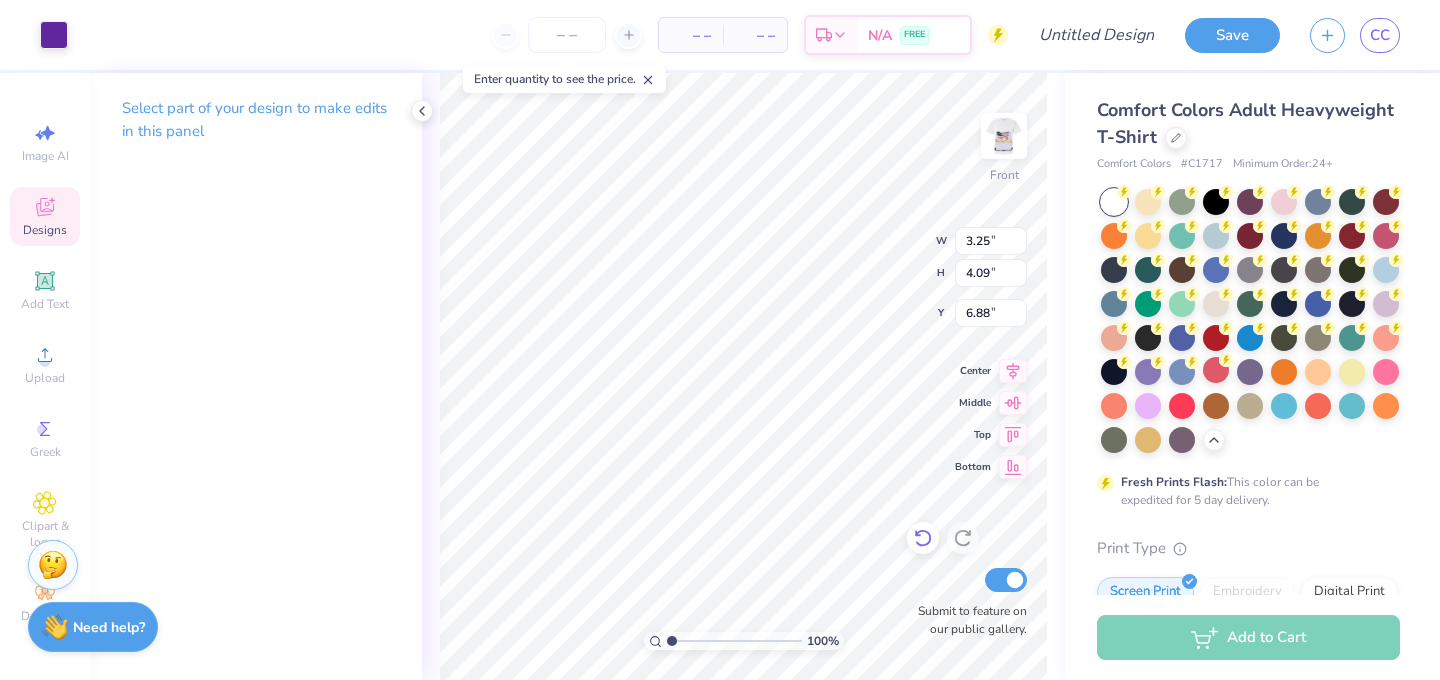 type on "1.86" 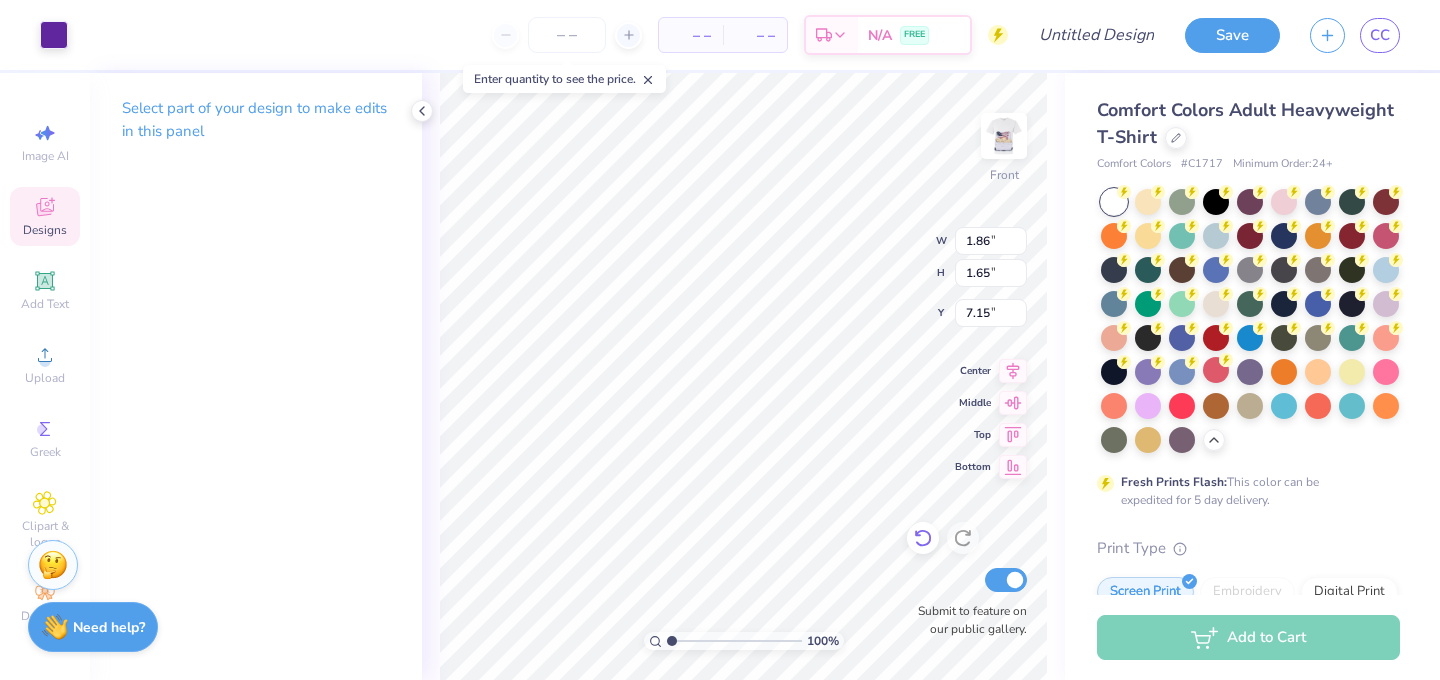 type on "3.25" 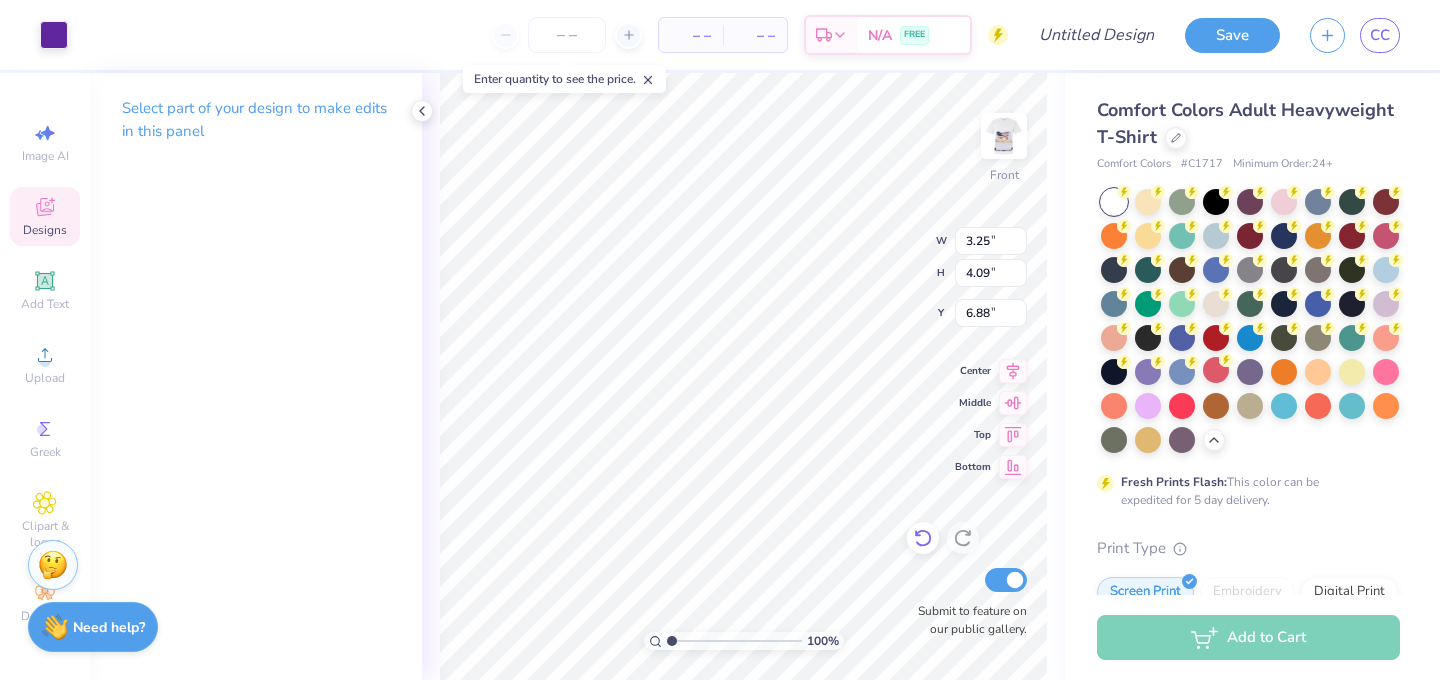 click 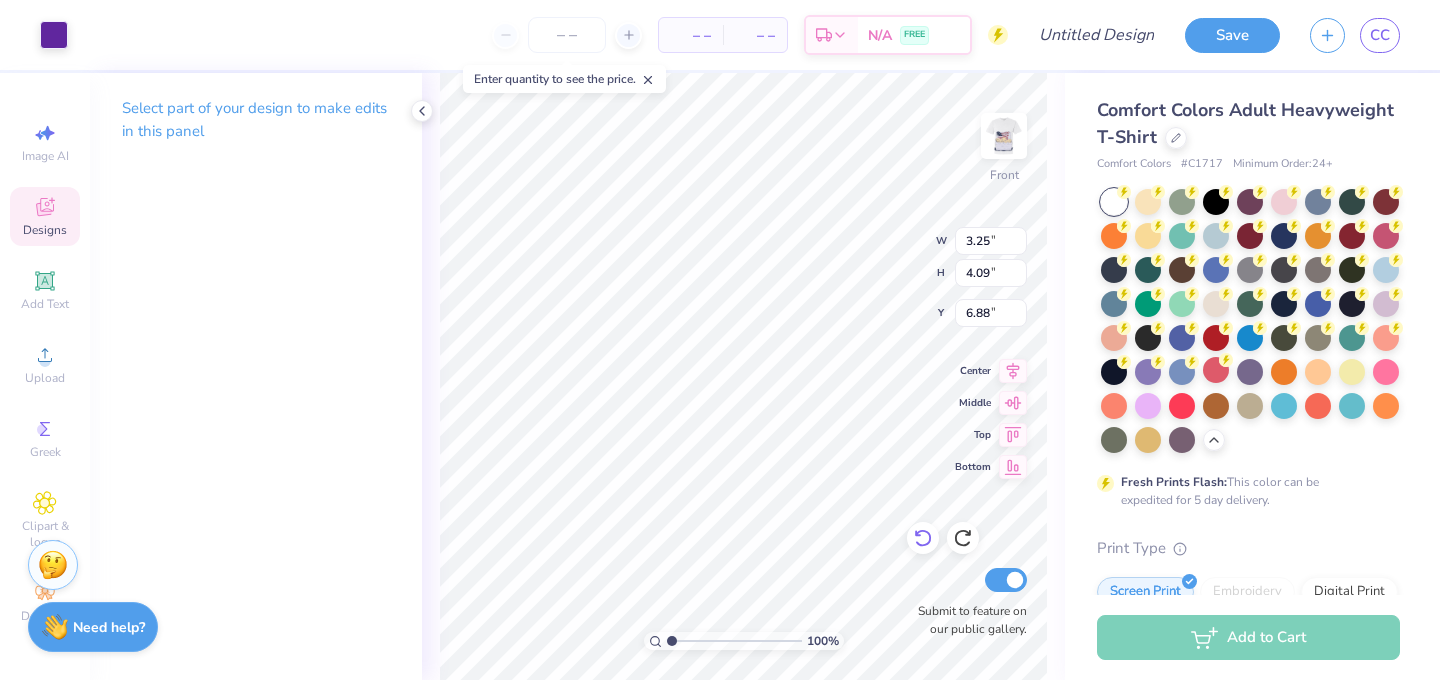 type on "7.01" 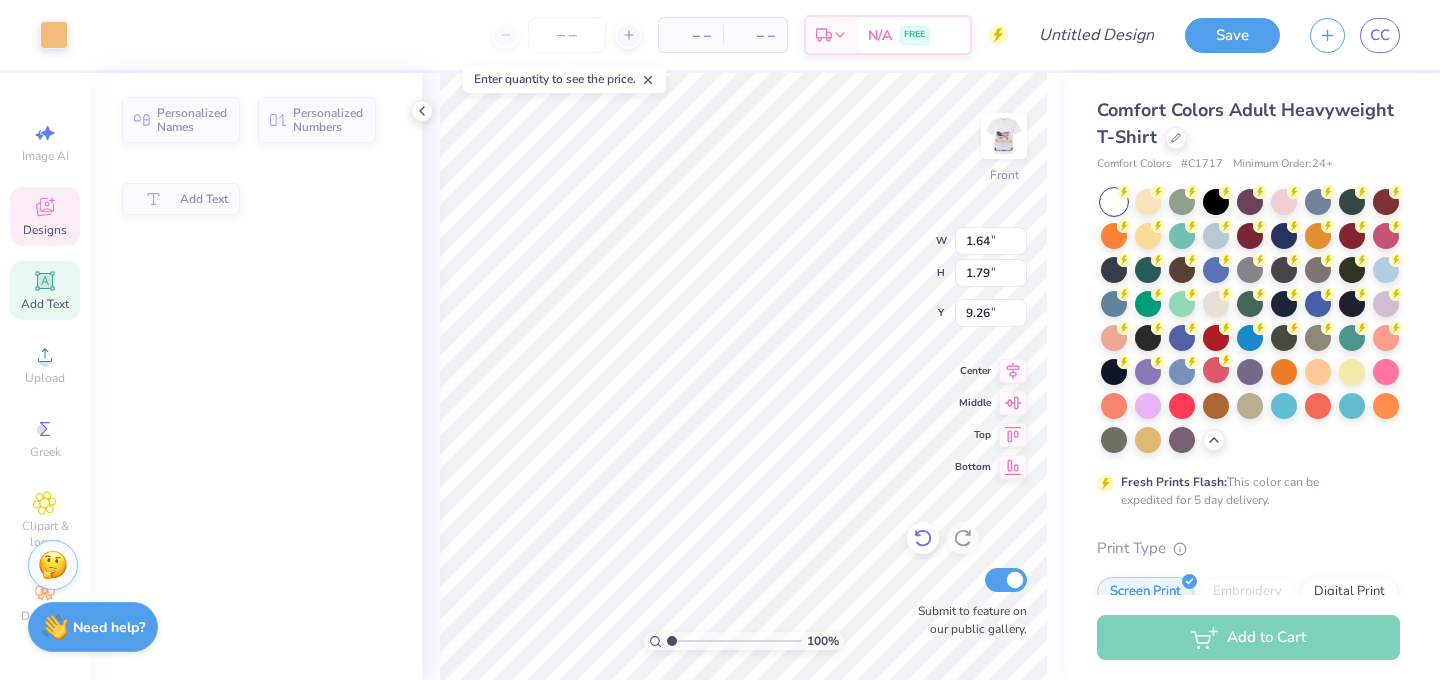 type on "1.64" 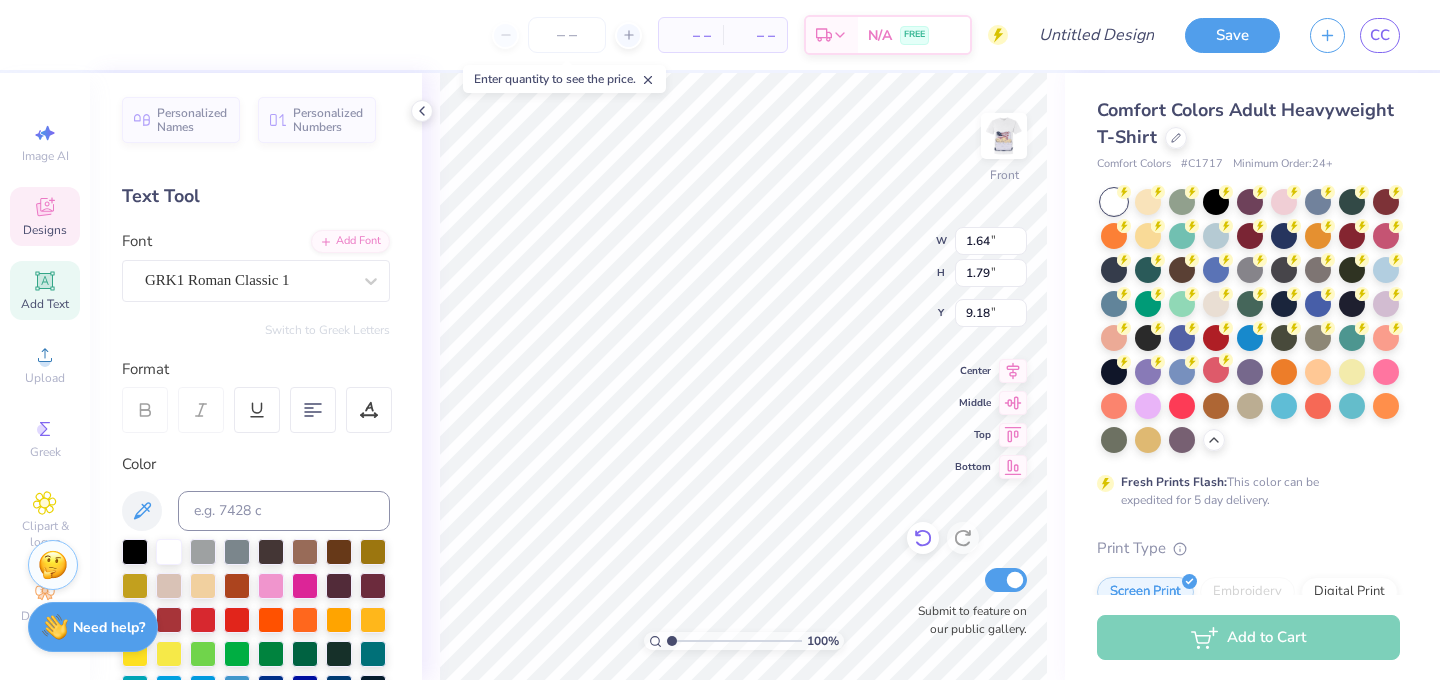 type on "2.52" 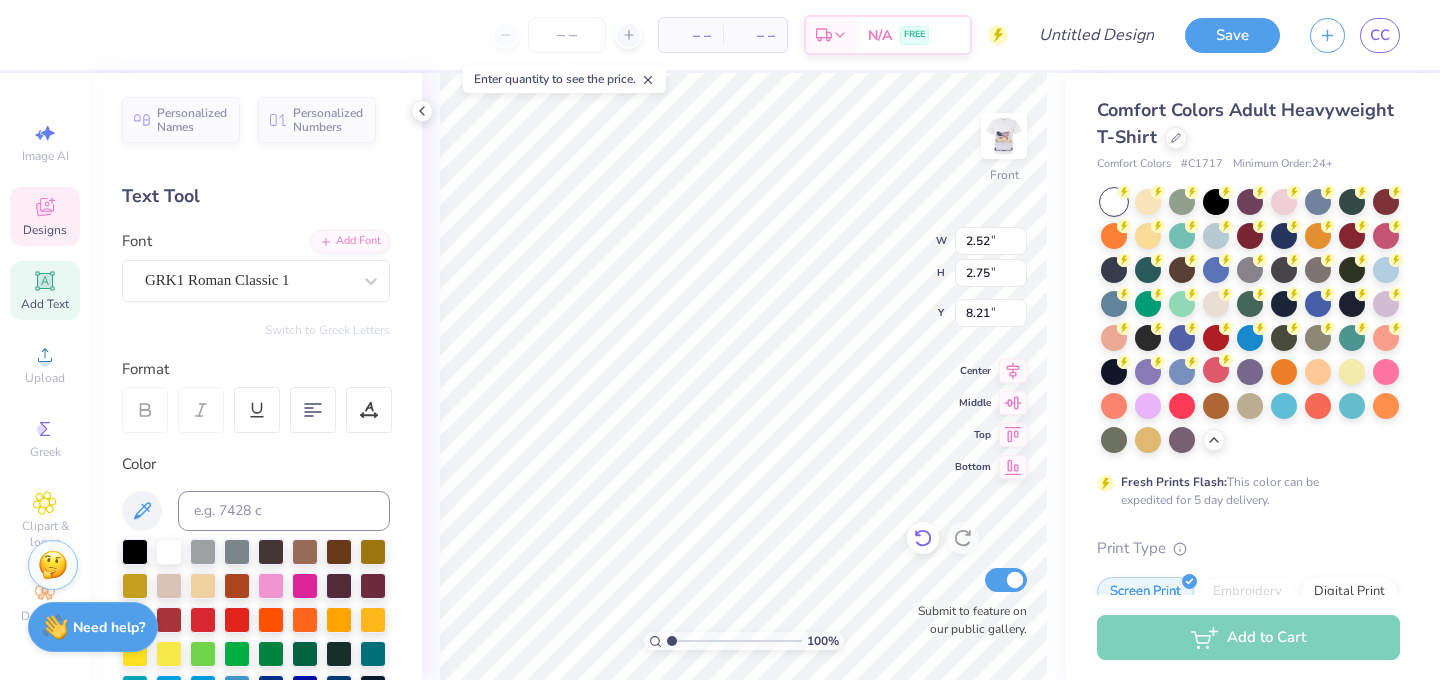 type on "1.74" 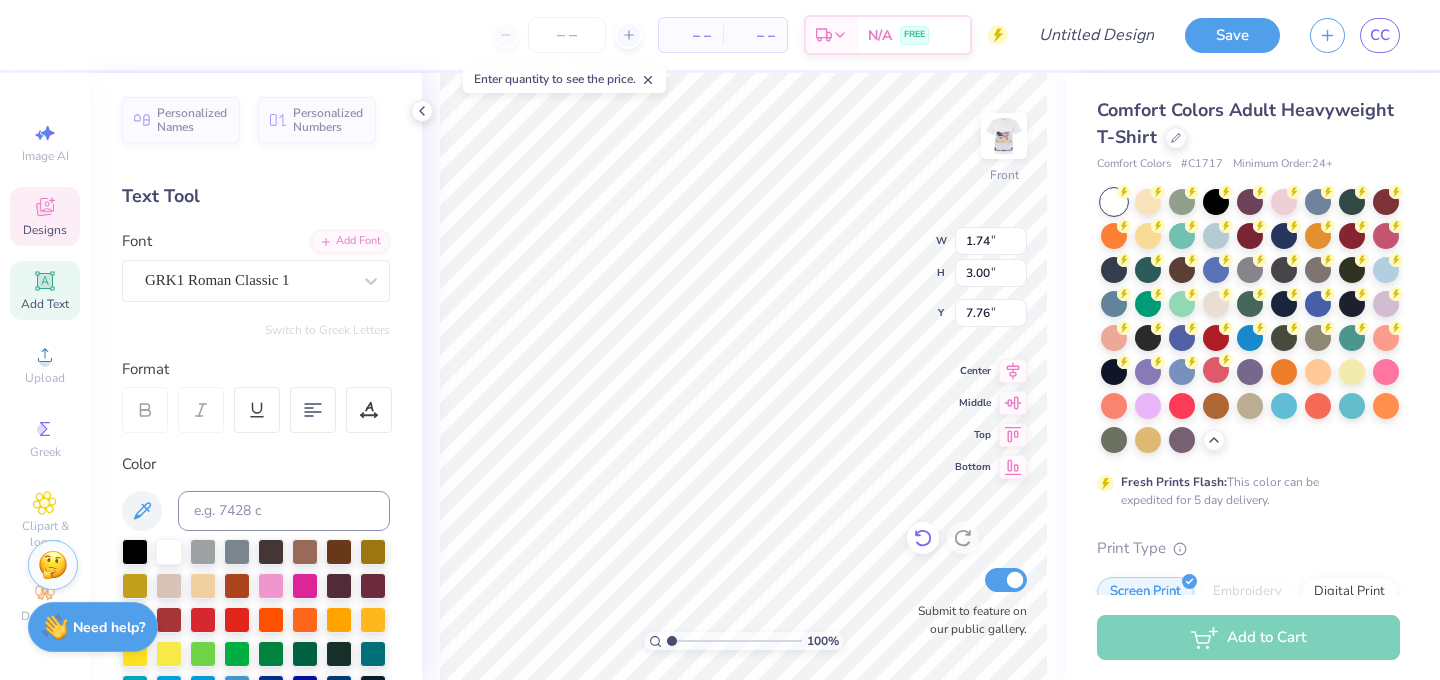type on "7.53" 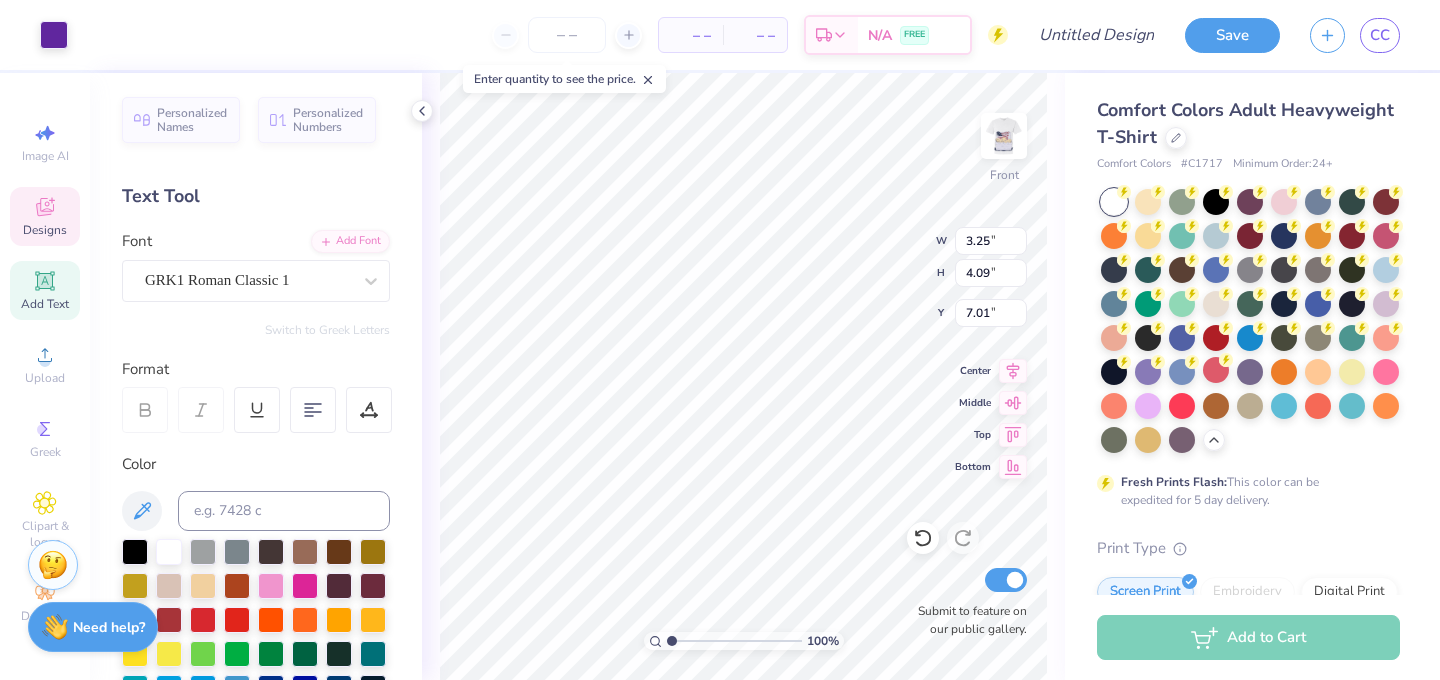type on "22.31" 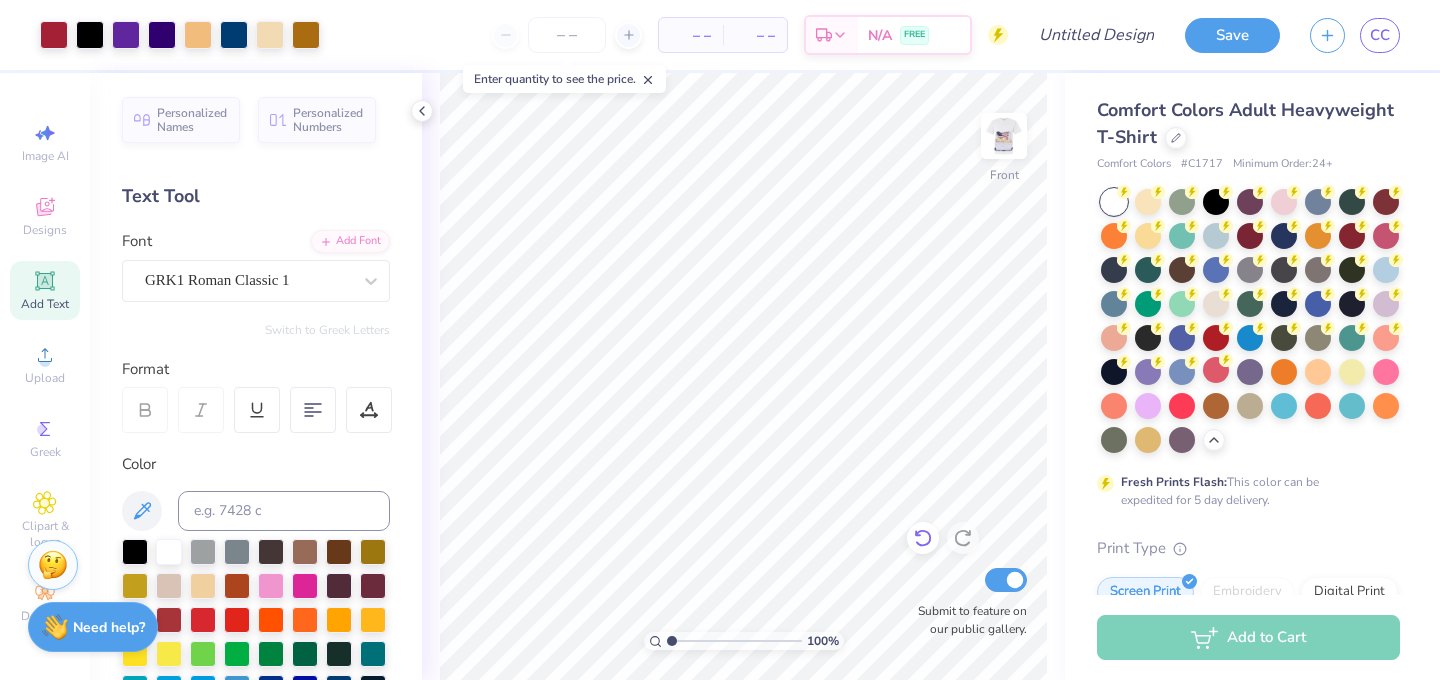 click 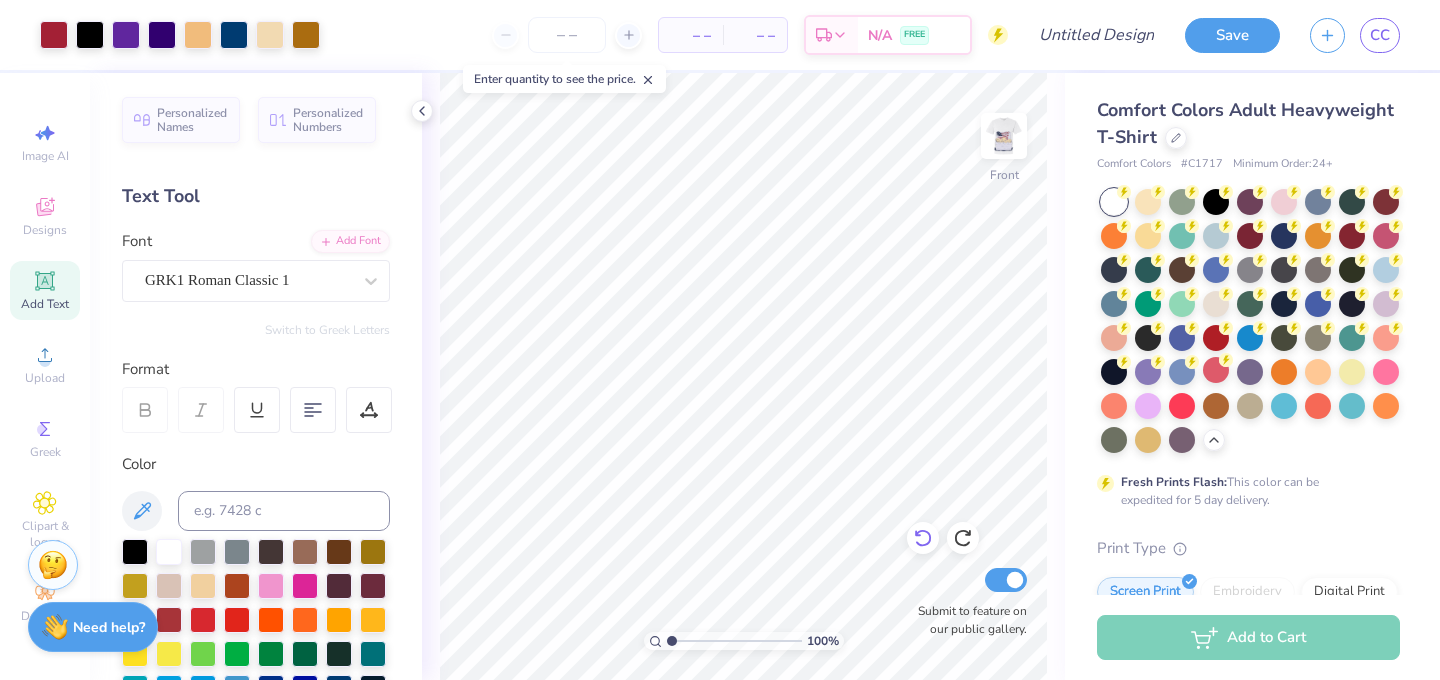 click at bounding box center (923, 538) 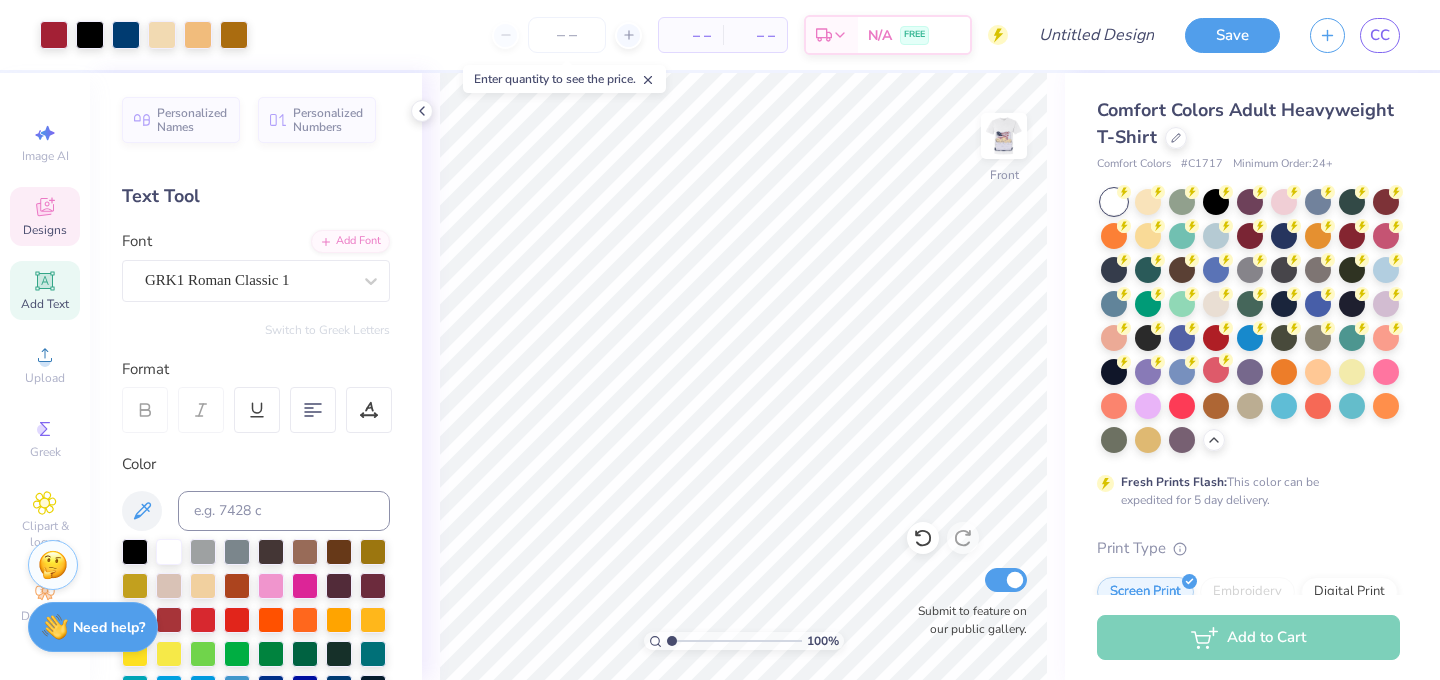 click 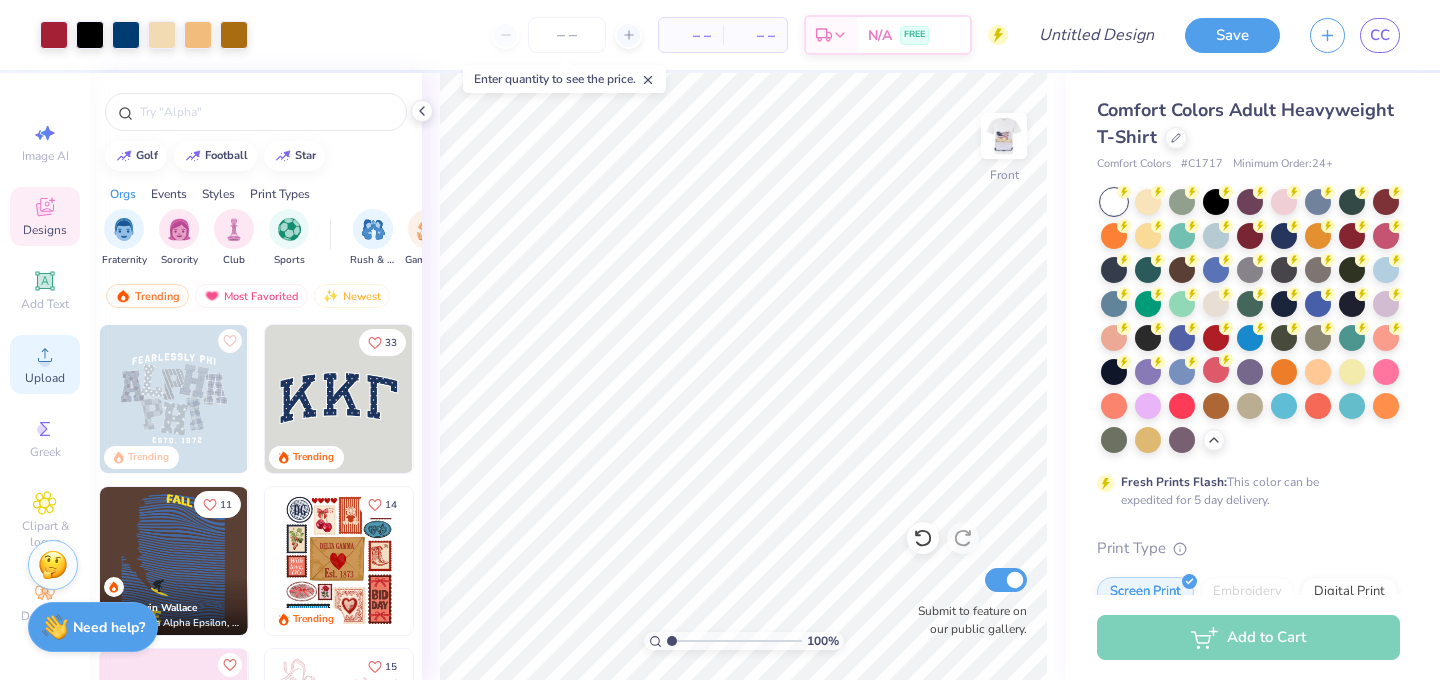 click on "Upload" at bounding box center (45, 378) 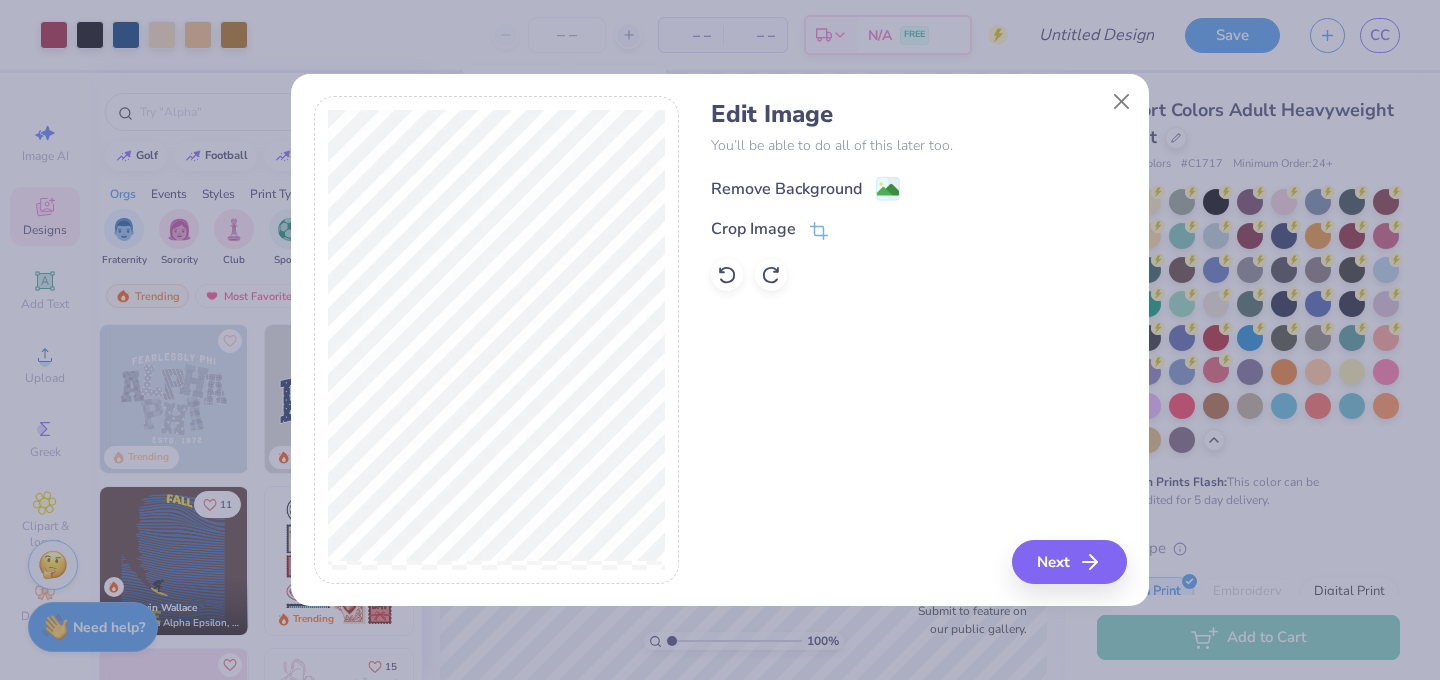 click on "Remove Background" at bounding box center [786, 189] 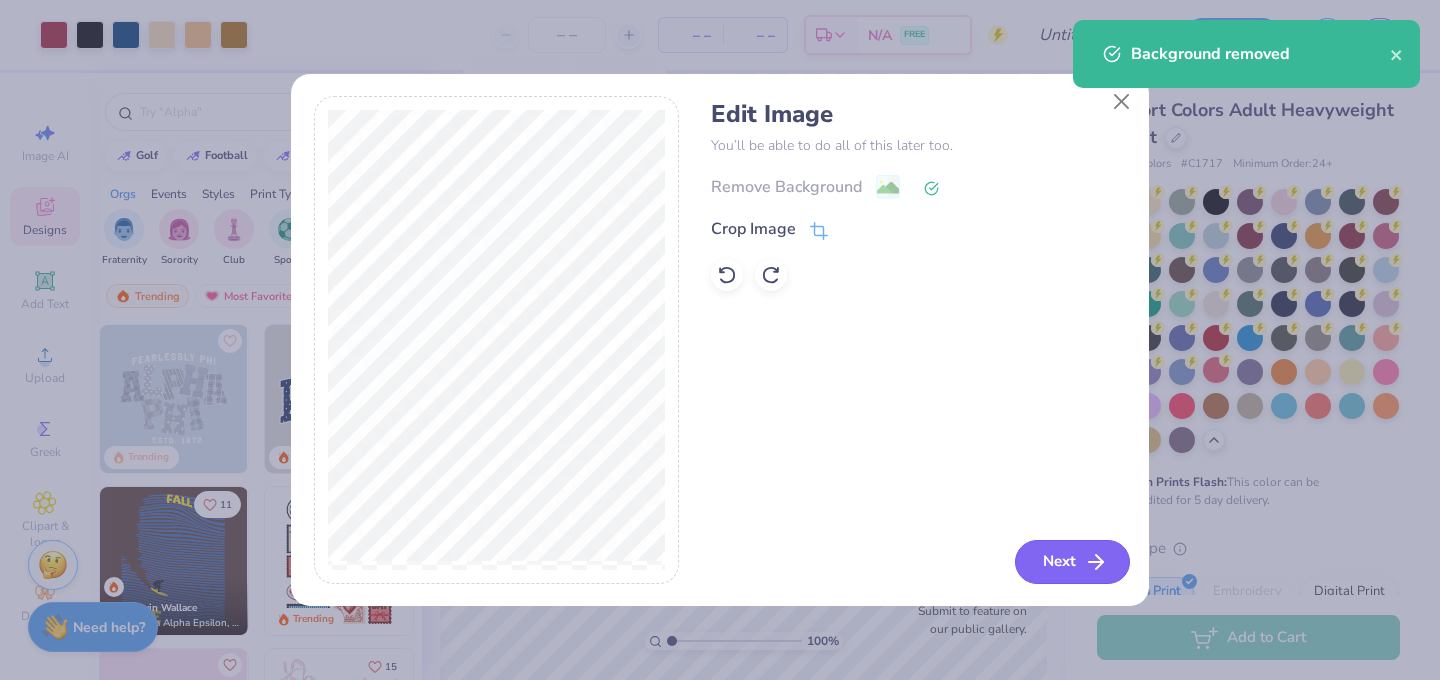 click on "Next" at bounding box center (1072, 562) 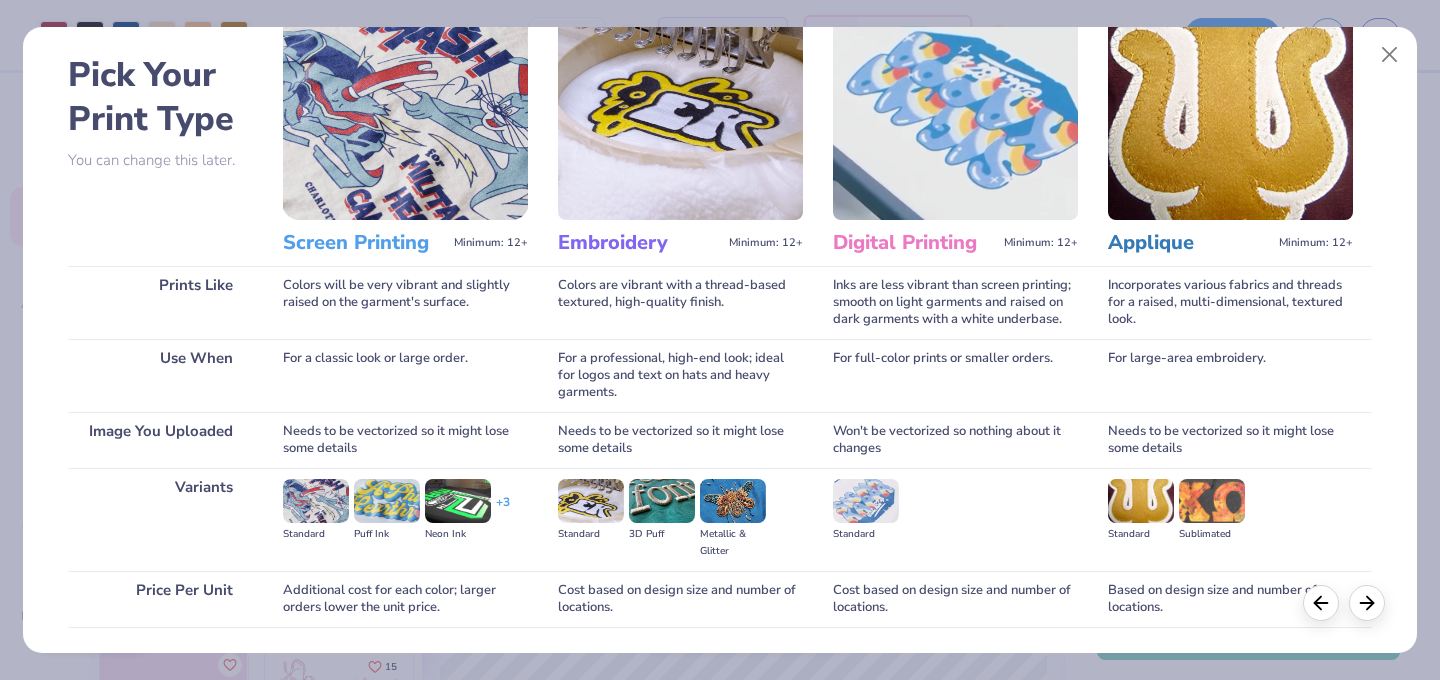 scroll, scrollTop: 217, scrollLeft: 0, axis: vertical 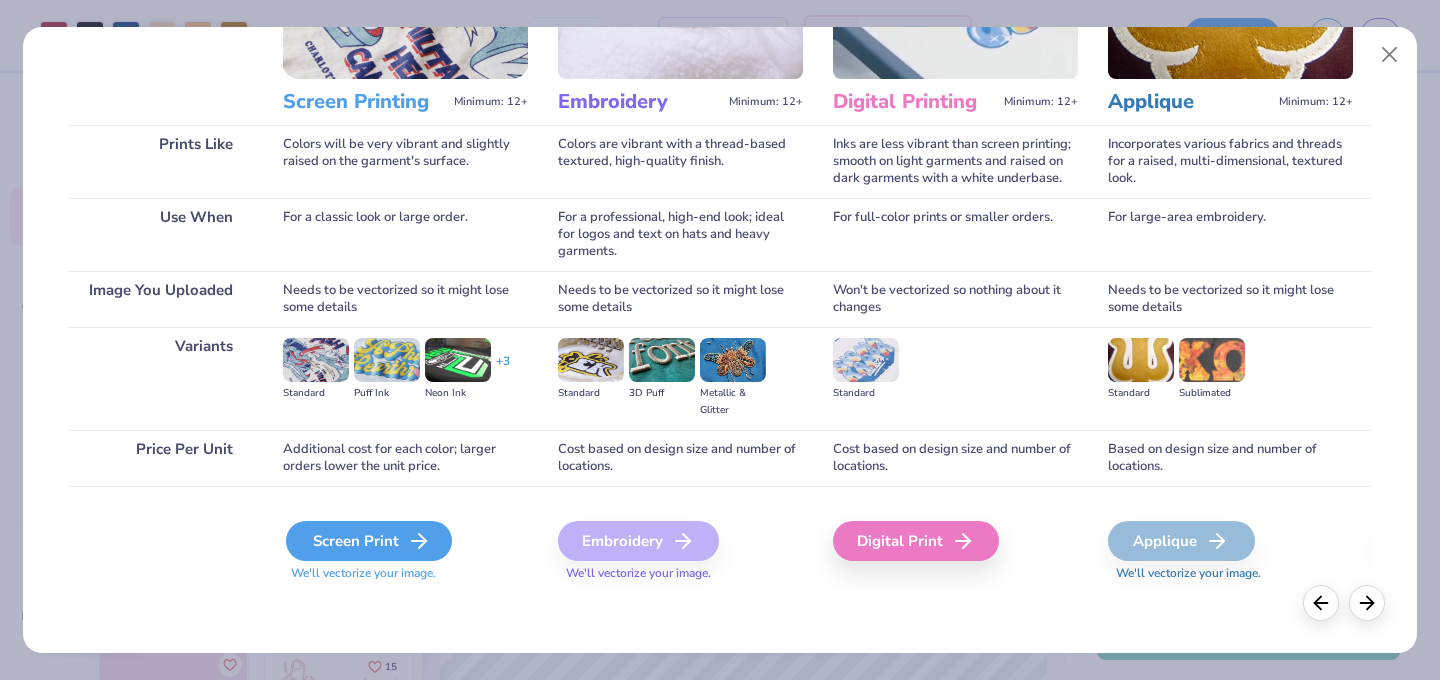 click on "Screen Print" at bounding box center [369, 541] 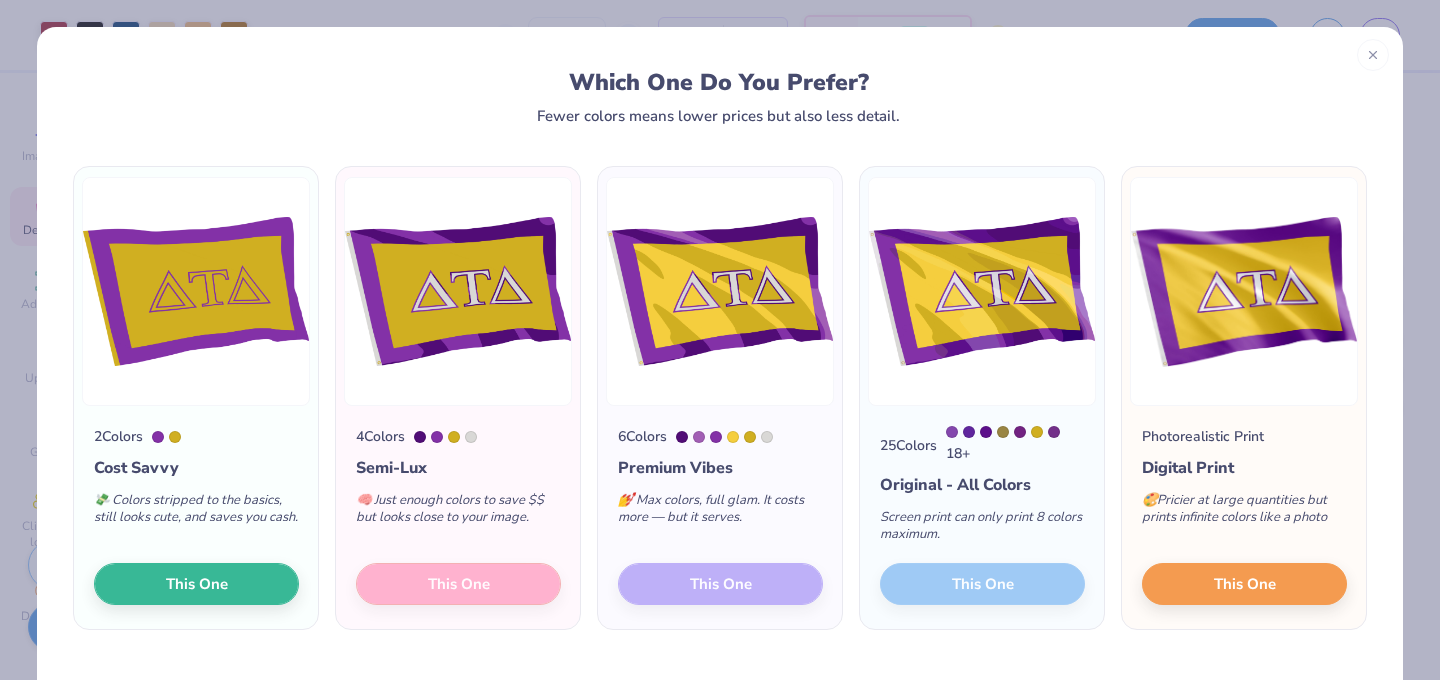 click on "4  Colors Semi-Lux 🧠   Just enough colors to save $$ but looks close to your image. This One" at bounding box center [458, 517] 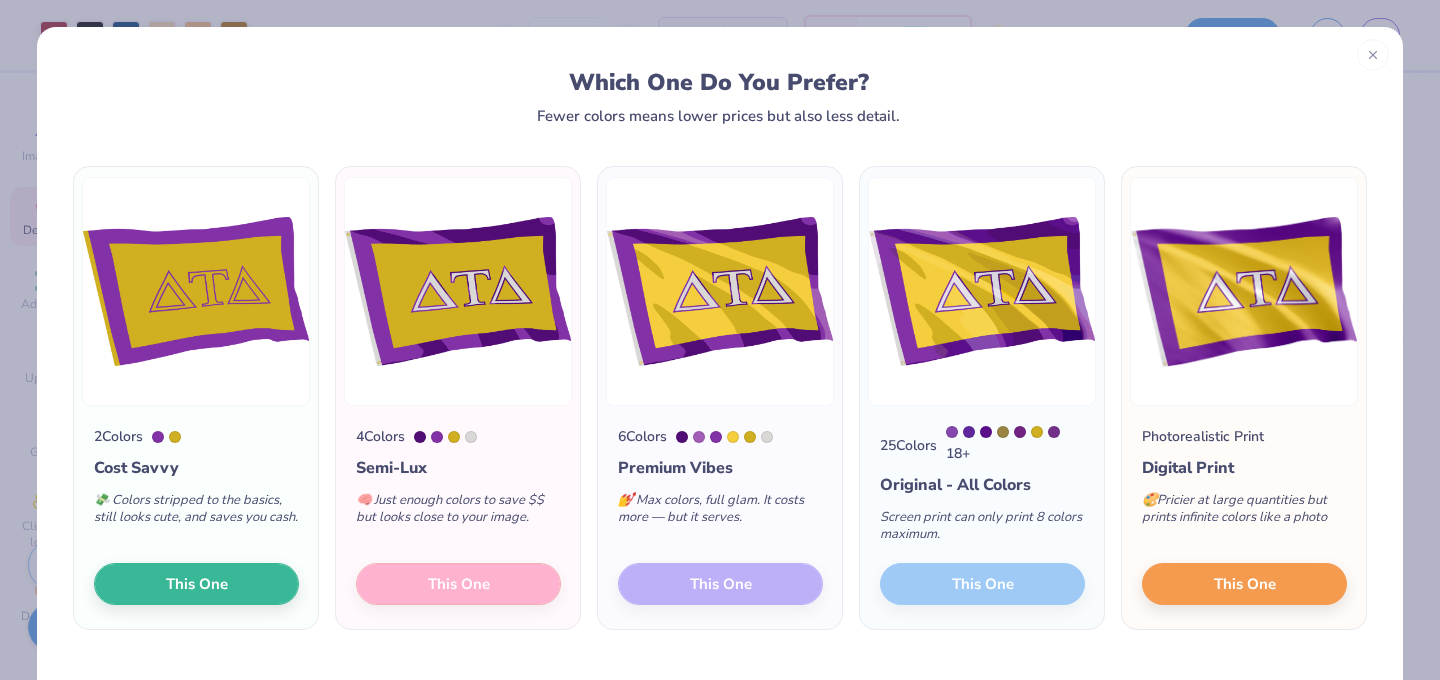 click on "6  Colors Premium Vibes 💅   Max colors, full glam. It costs more — but it serves. This One" at bounding box center [720, 517] 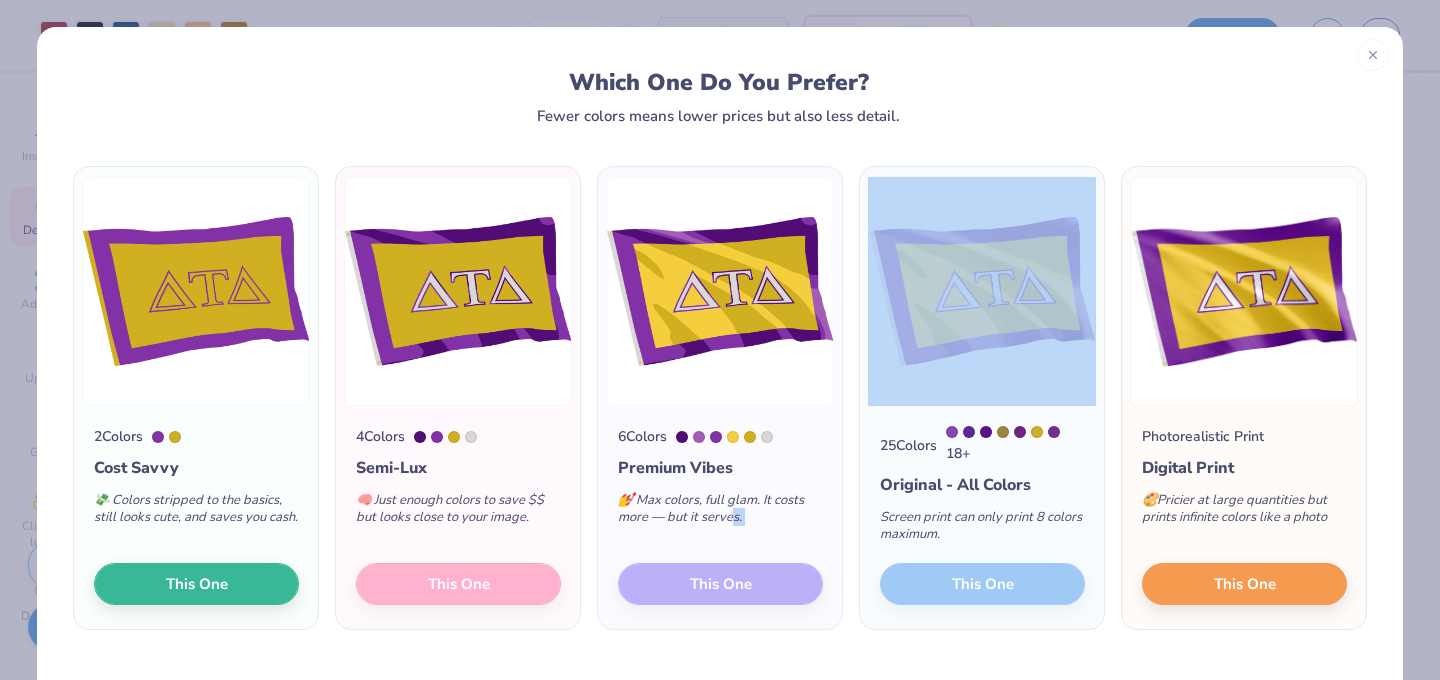 drag, startPoint x: 723, startPoint y: 590, endPoint x: 736, endPoint y: 497, distance: 93.904205 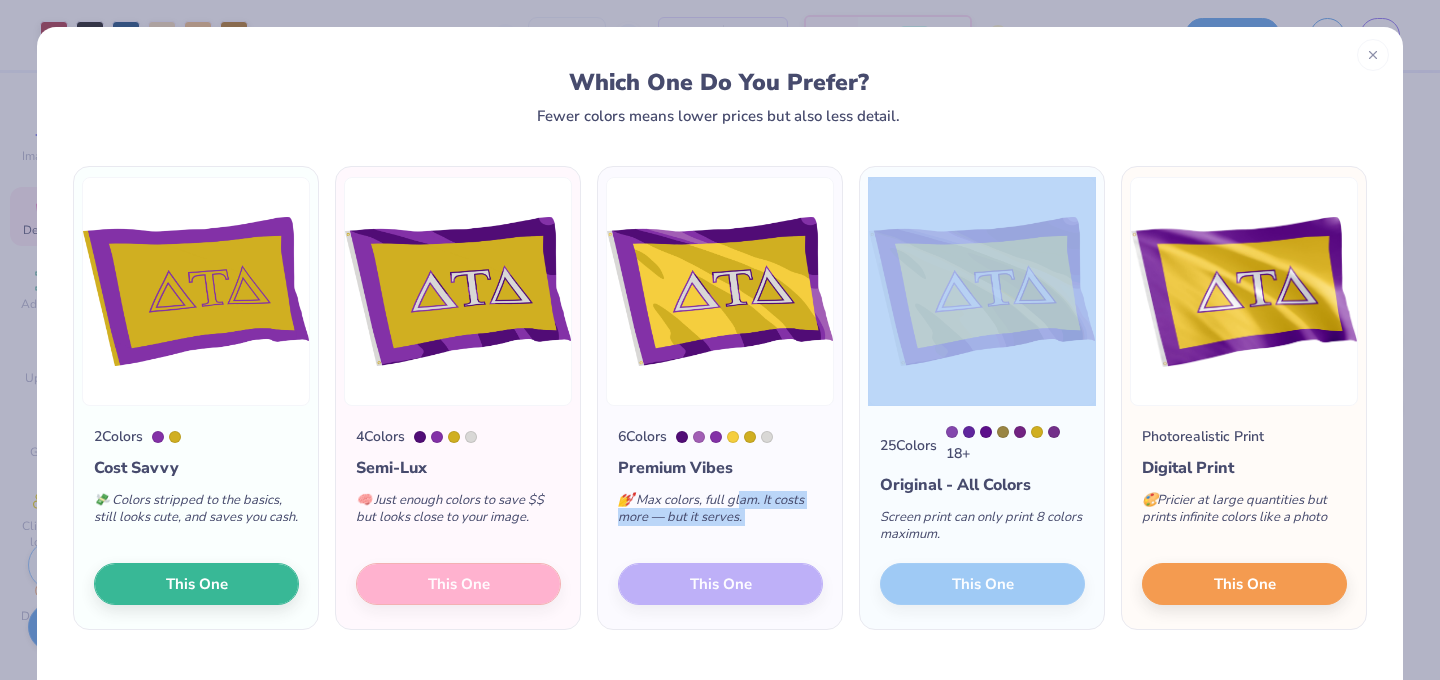 scroll, scrollTop: 48, scrollLeft: 0, axis: vertical 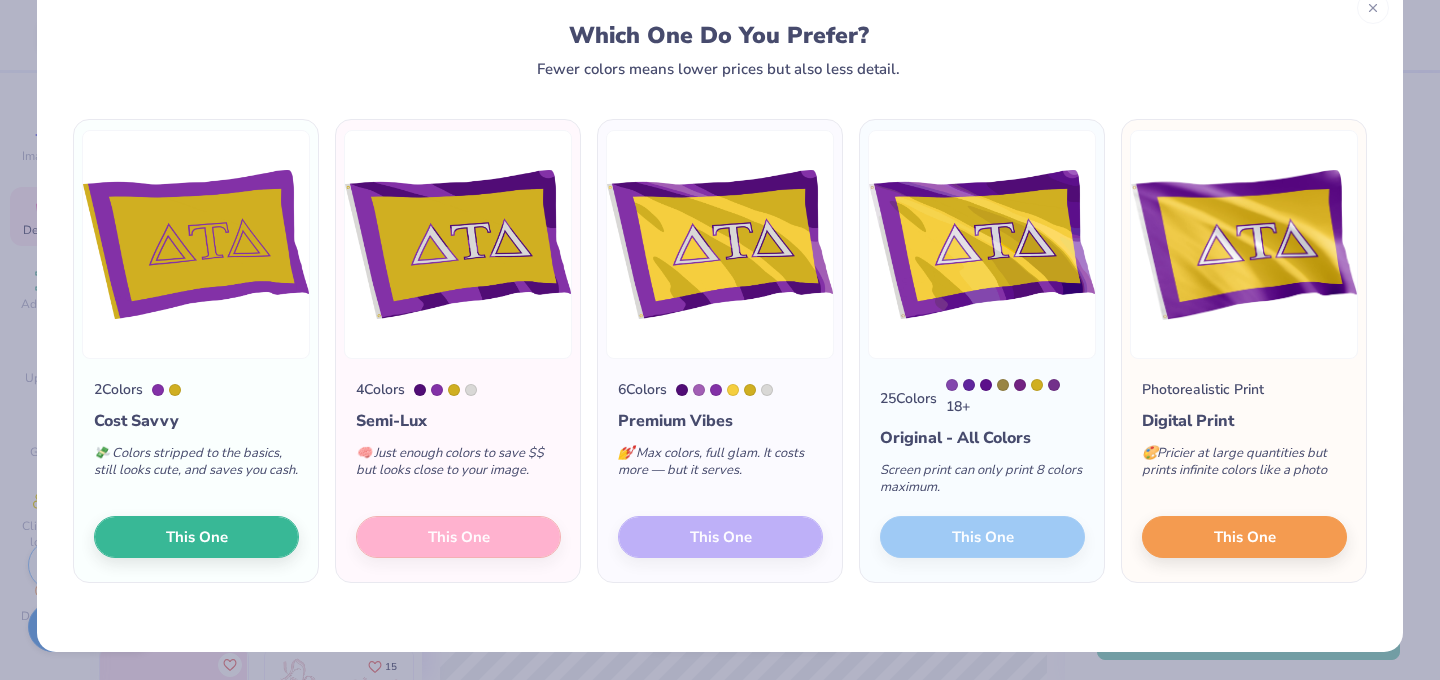 click on "6  Colors Premium Vibes 💅   Max colors, full glam. It costs more — but it serves. This One" at bounding box center [720, 470] 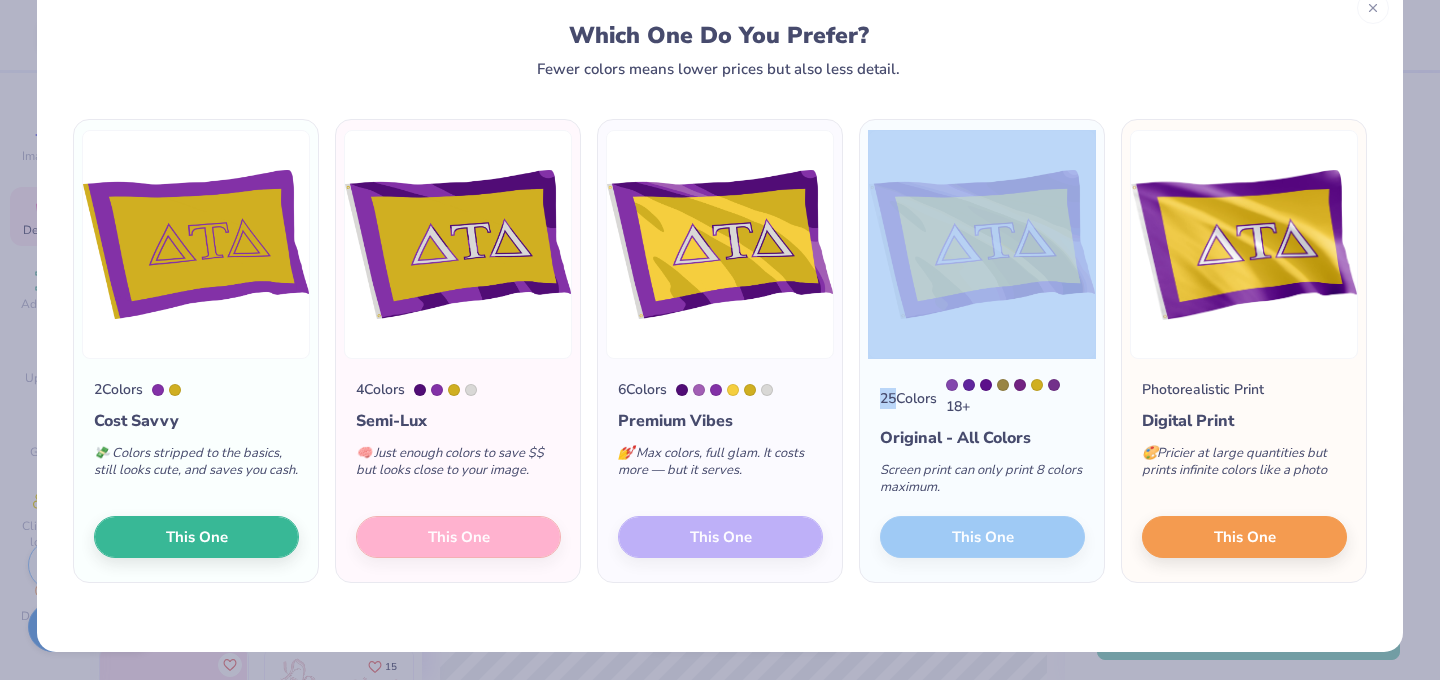click on "6  Colors Premium Vibes 💅   Max colors, full glam. It costs more — but it serves. This One" at bounding box center [720, 470] 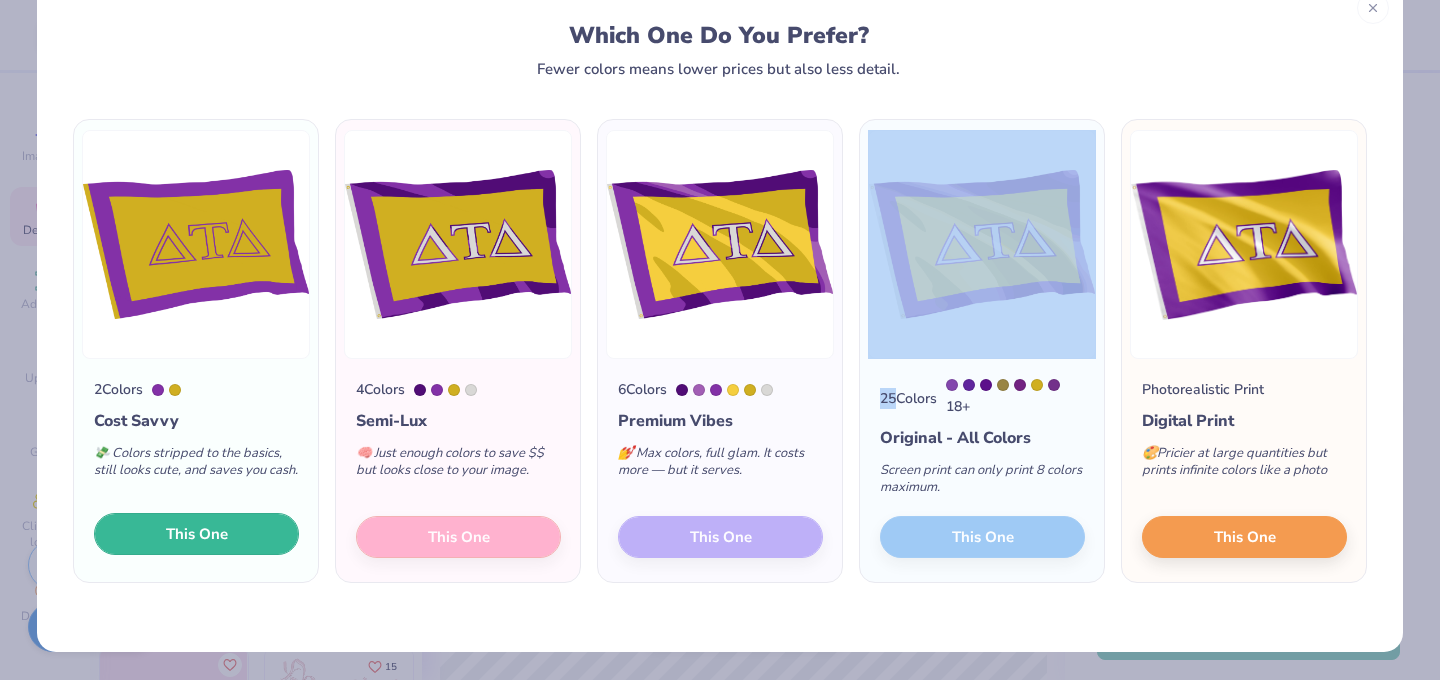 click on "This One" at bounding box center (196, 534) 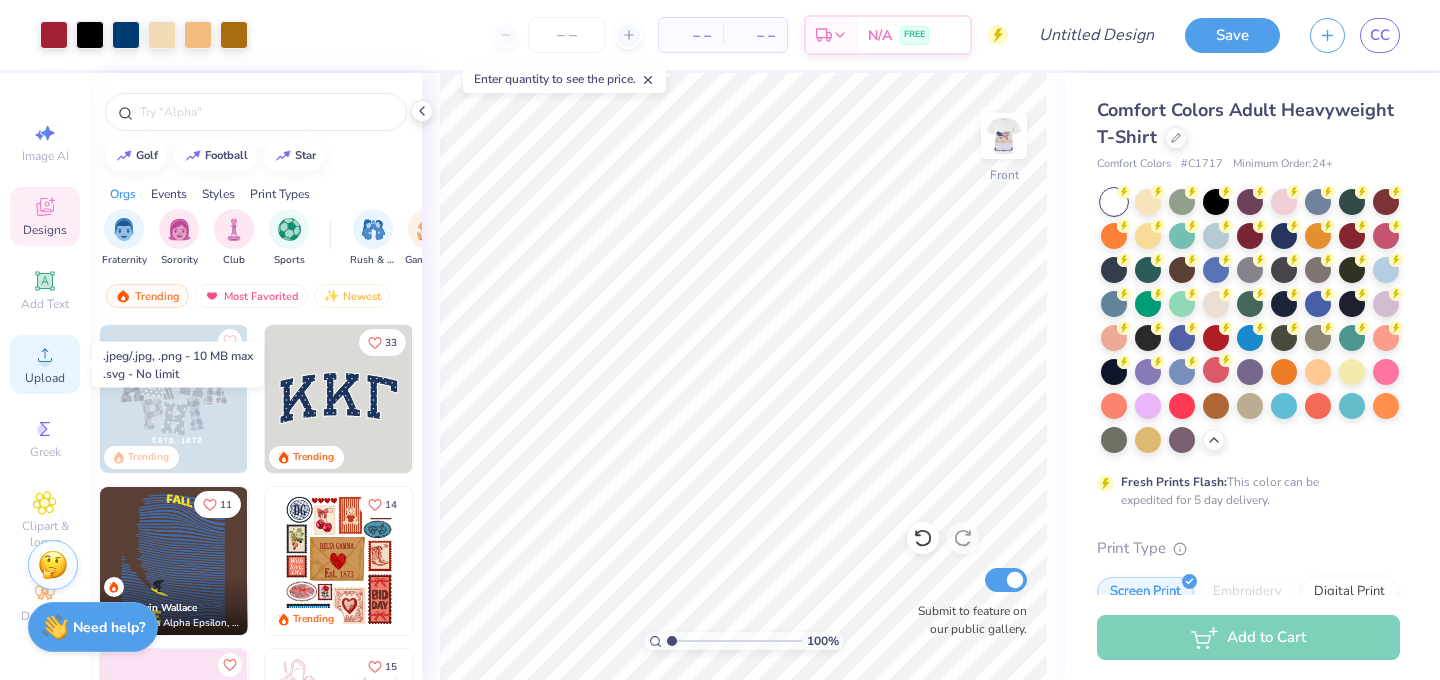 click on "Upload" at bounding box center (45, 364) 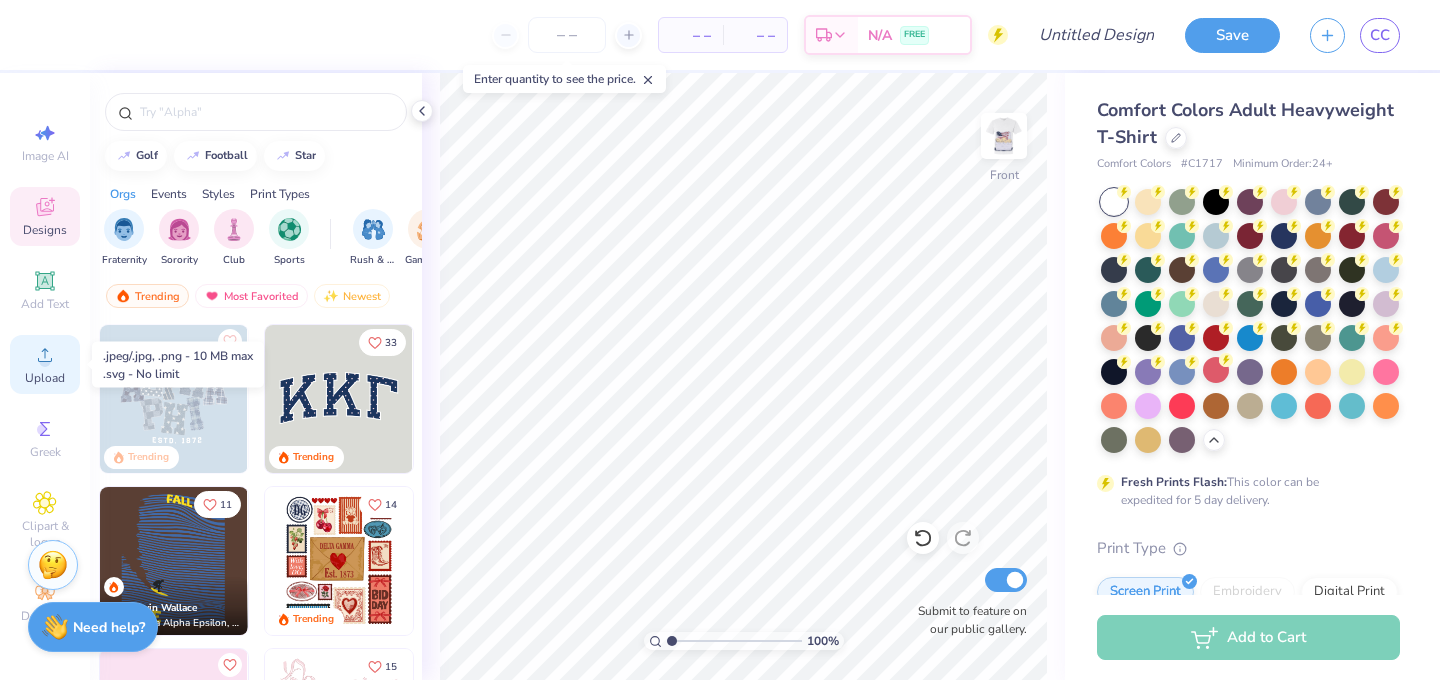 click 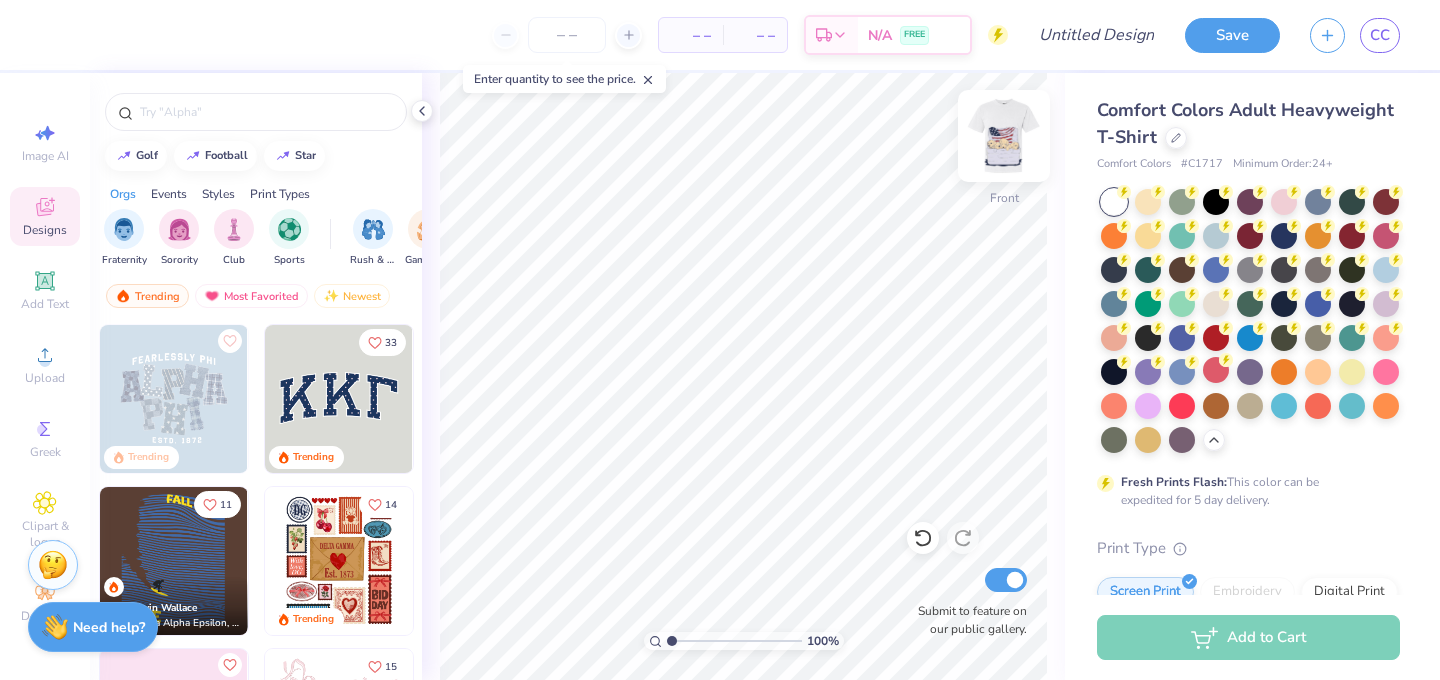 click at bounding box center [1004, 136] 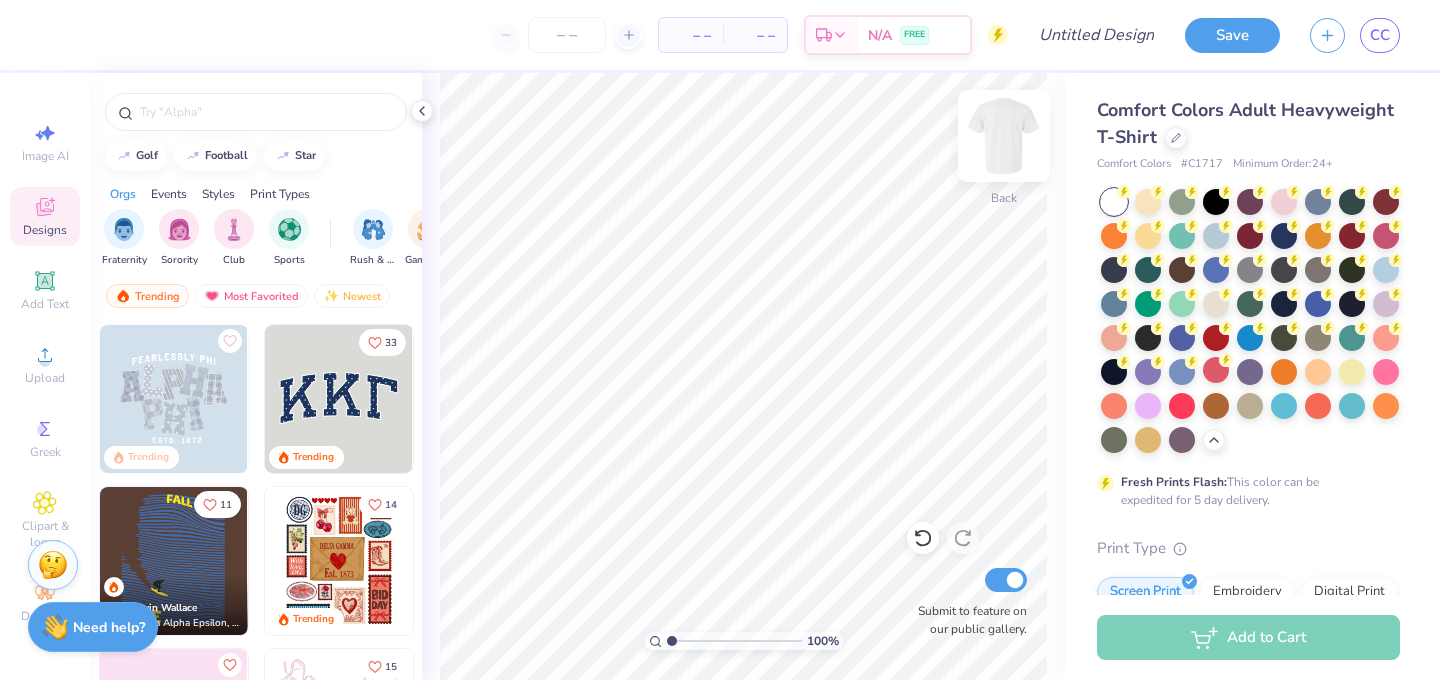 click at bounding box center (1004, 136) 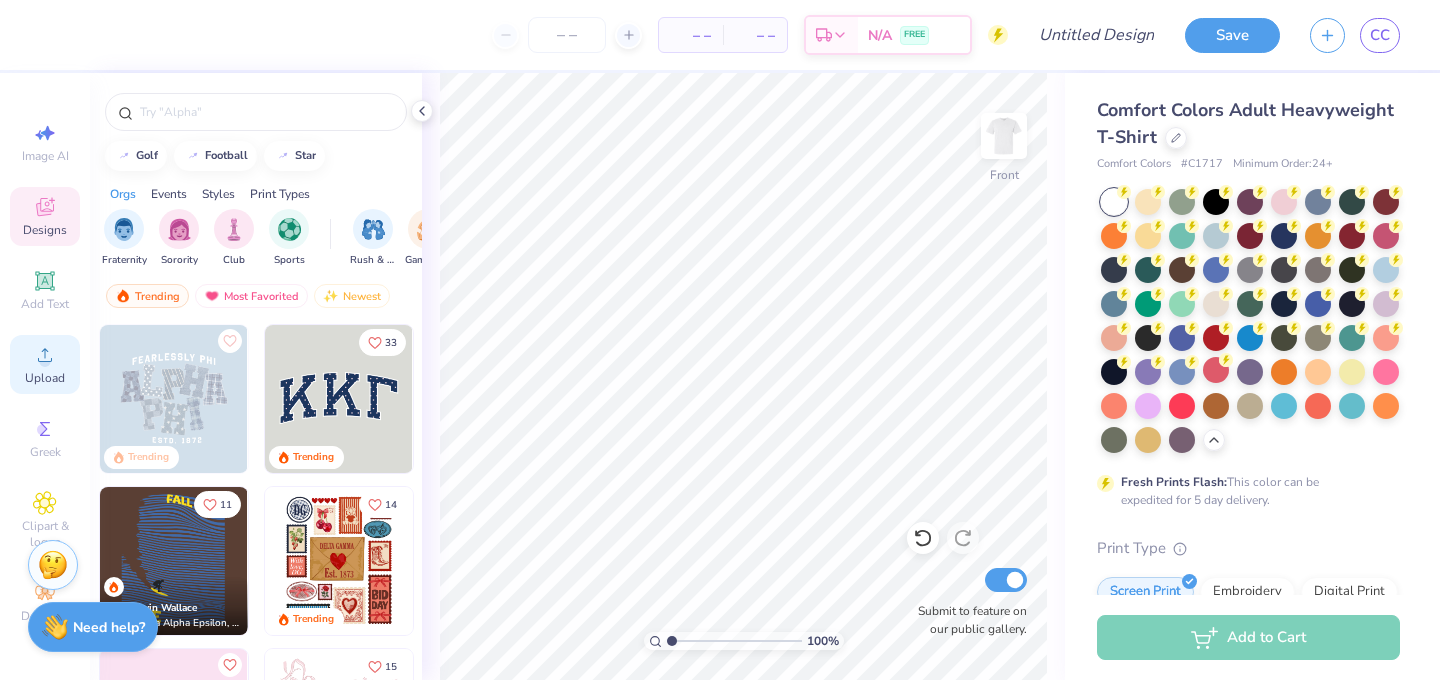 click on "Upload" at bounding box center [45, 378] 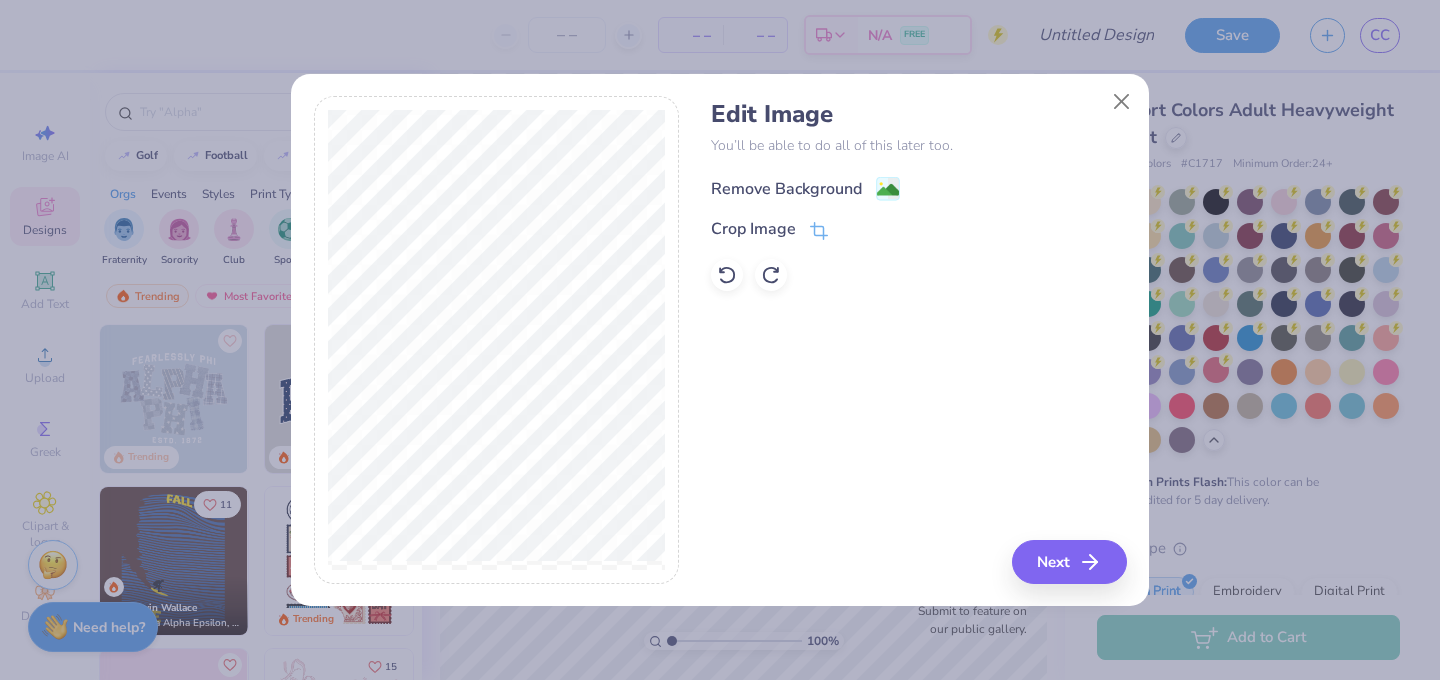 click on "Remove Background" at bounding box center (786, 189) 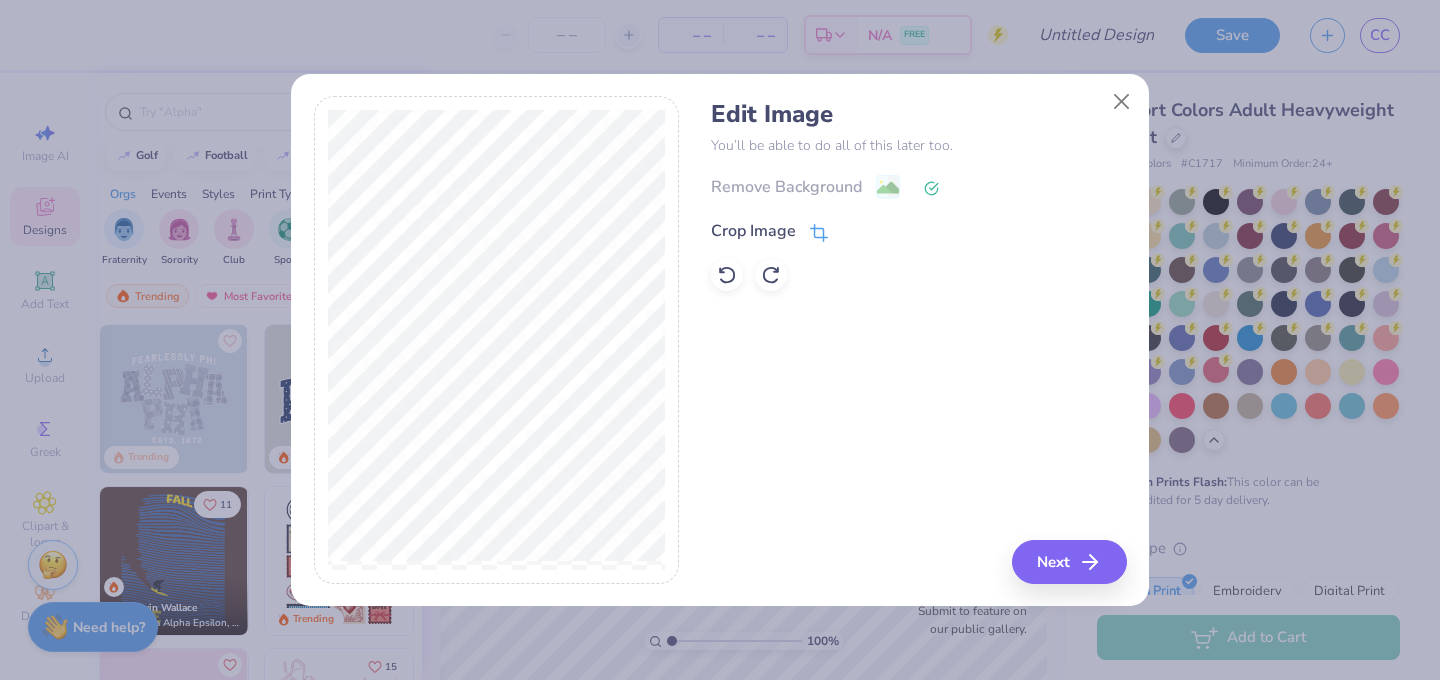 click on "Crop Image" at bounding box center [769, 231] 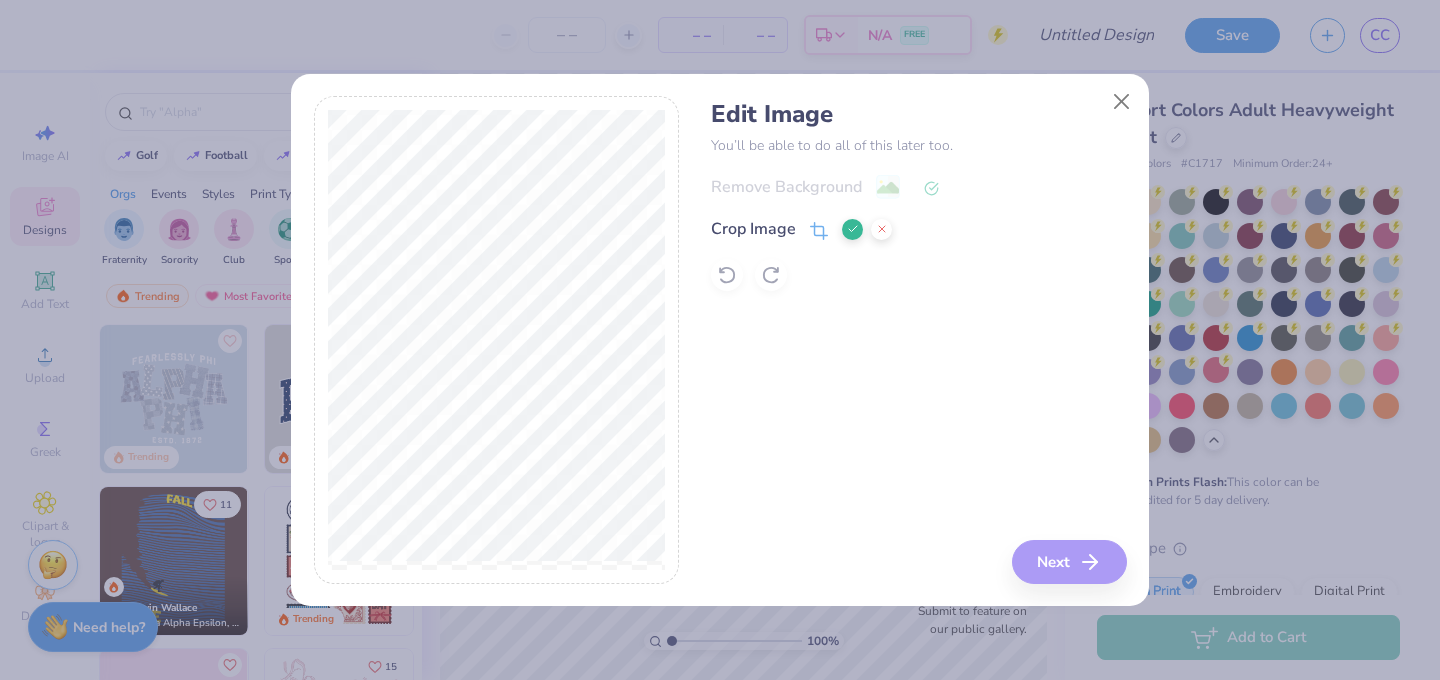 click on "Edit Image You’ll be able to do all of this later too. Remove Background Crop Image Next" at bounding box center [918, 340] 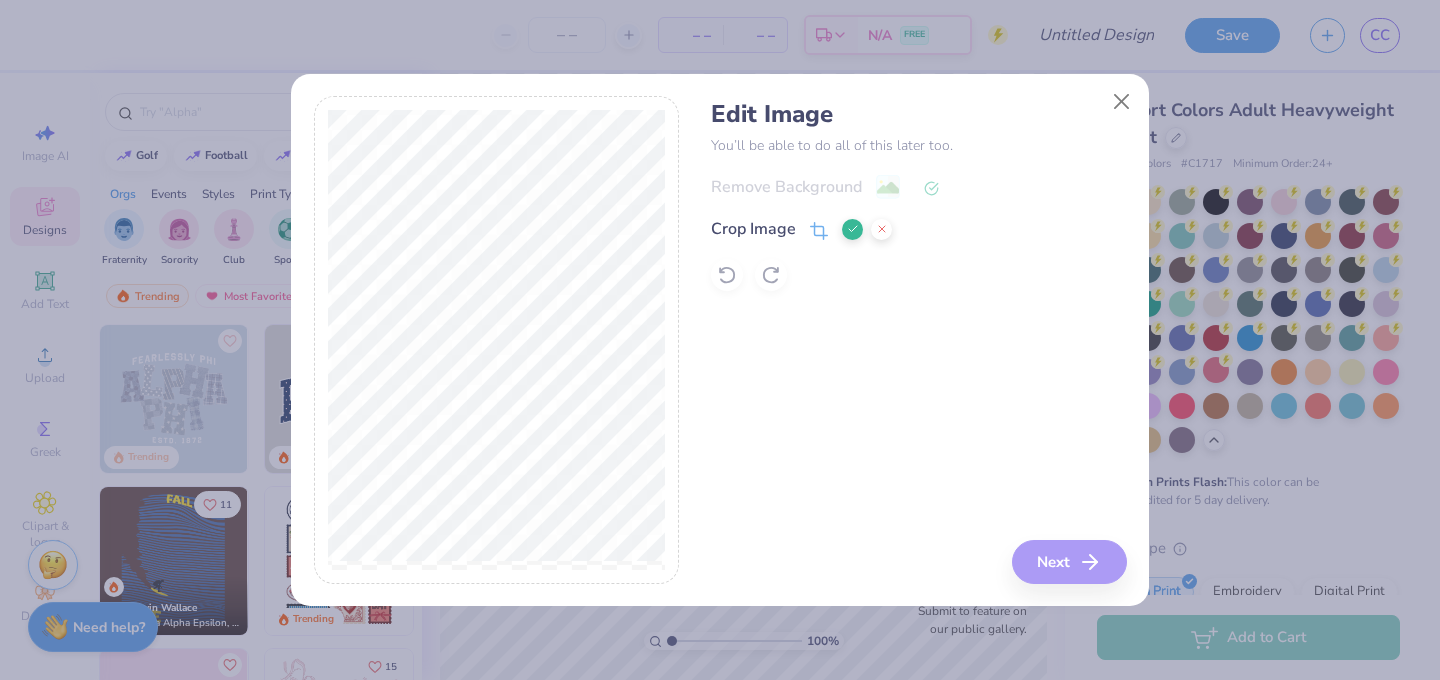 click 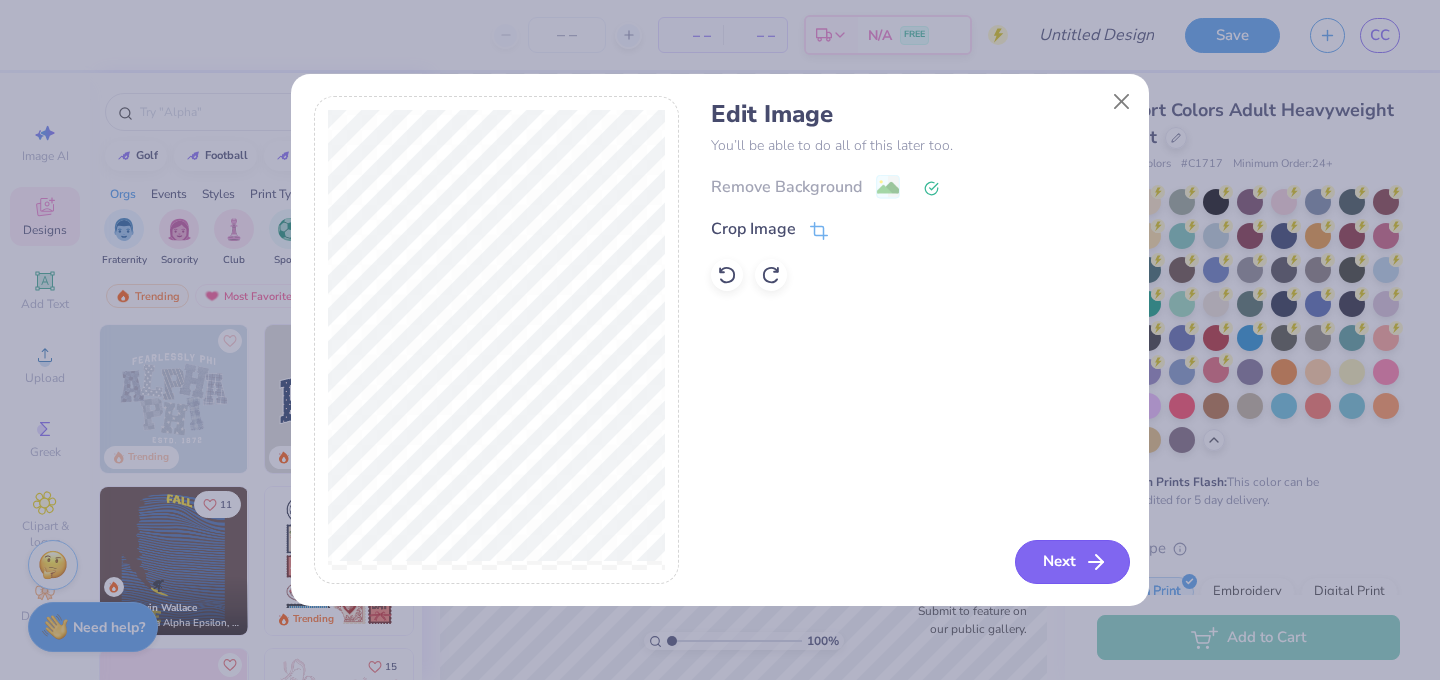 click 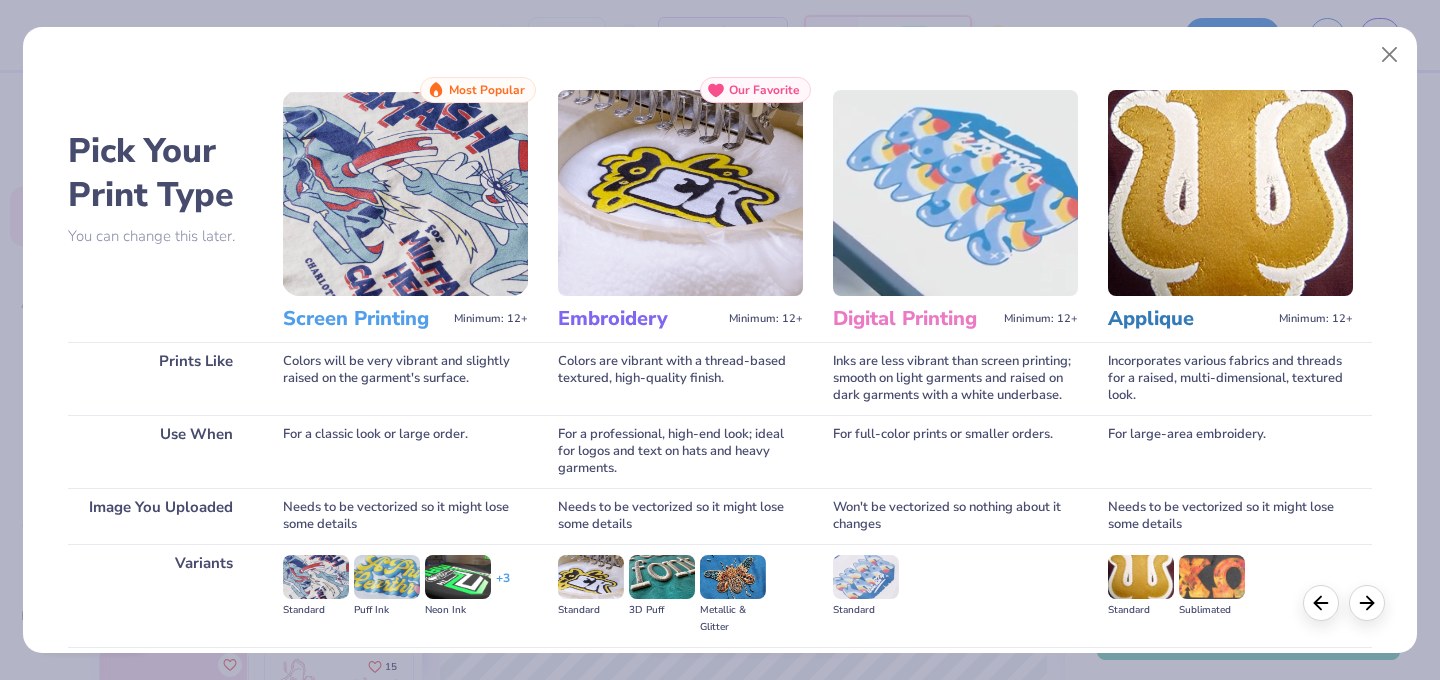 scroll, scrollTop: 217, scrollLeft: 0, axis: vertical 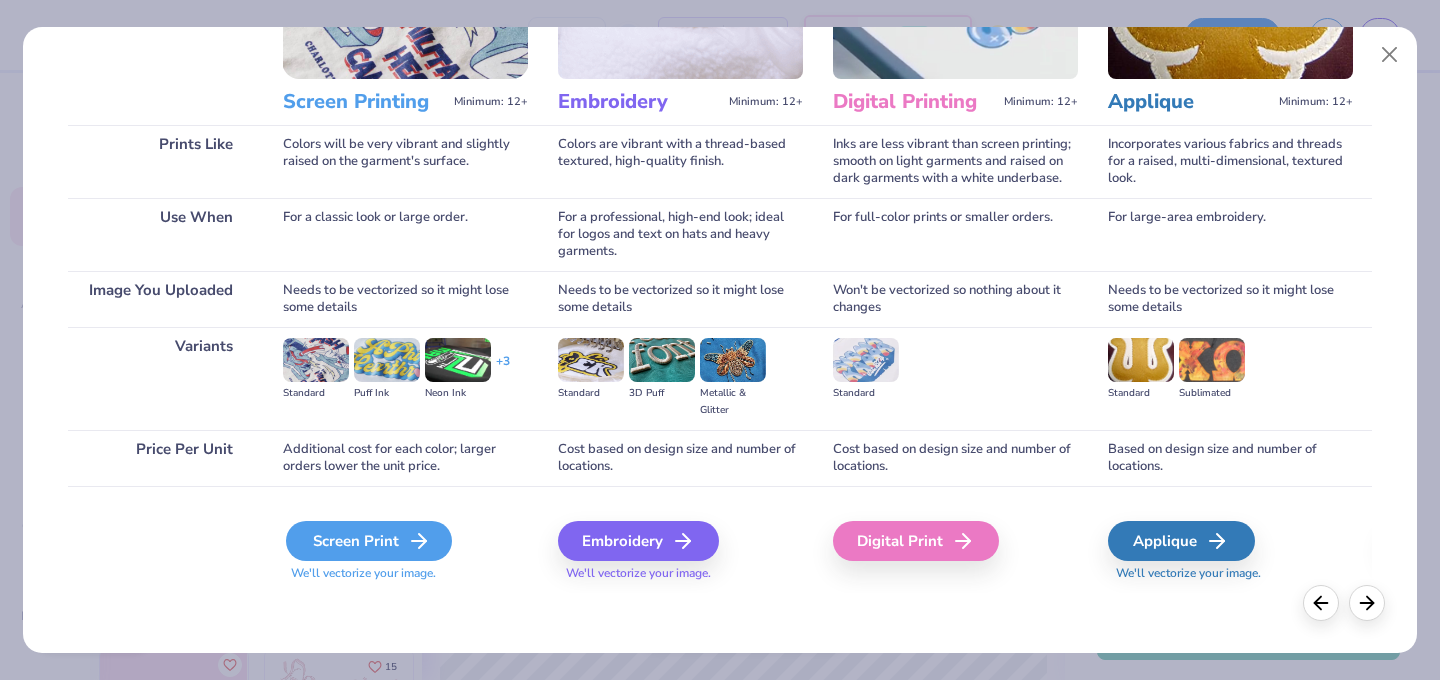 click 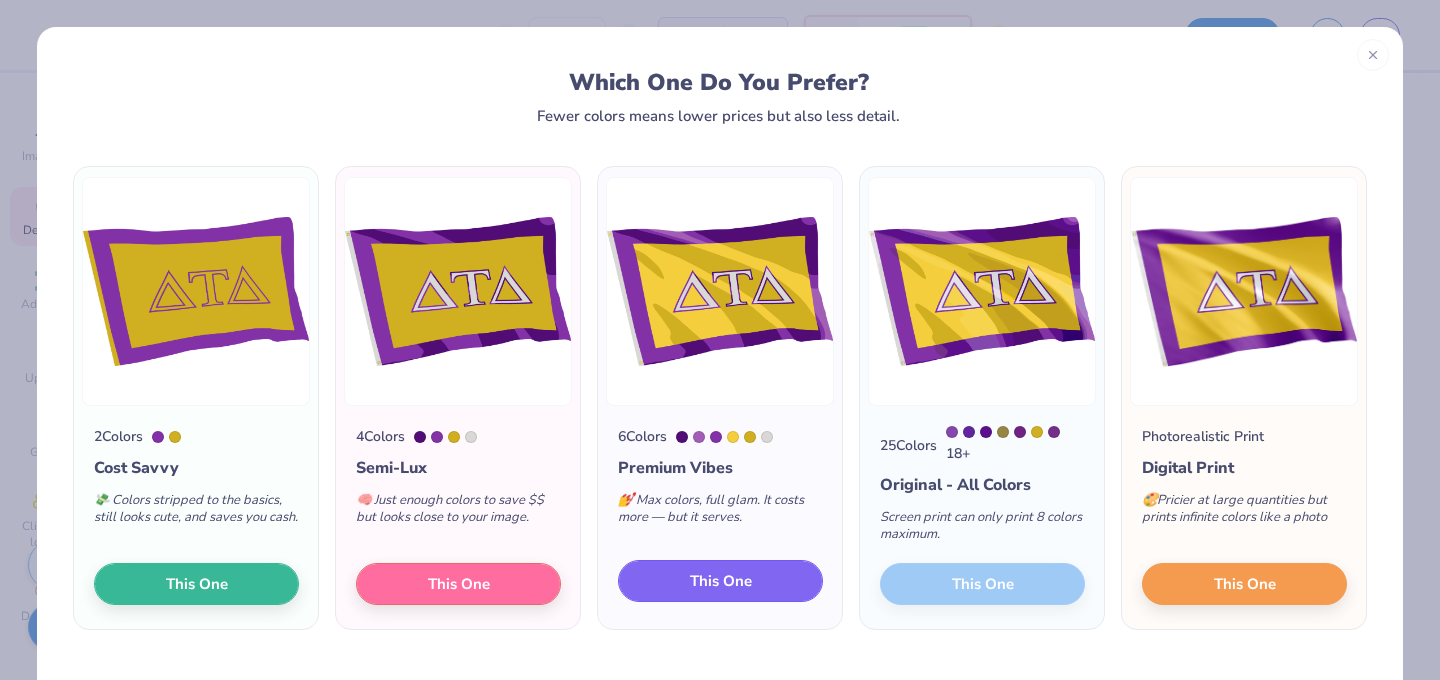 click on "This One" at bounding box center [720, 581] 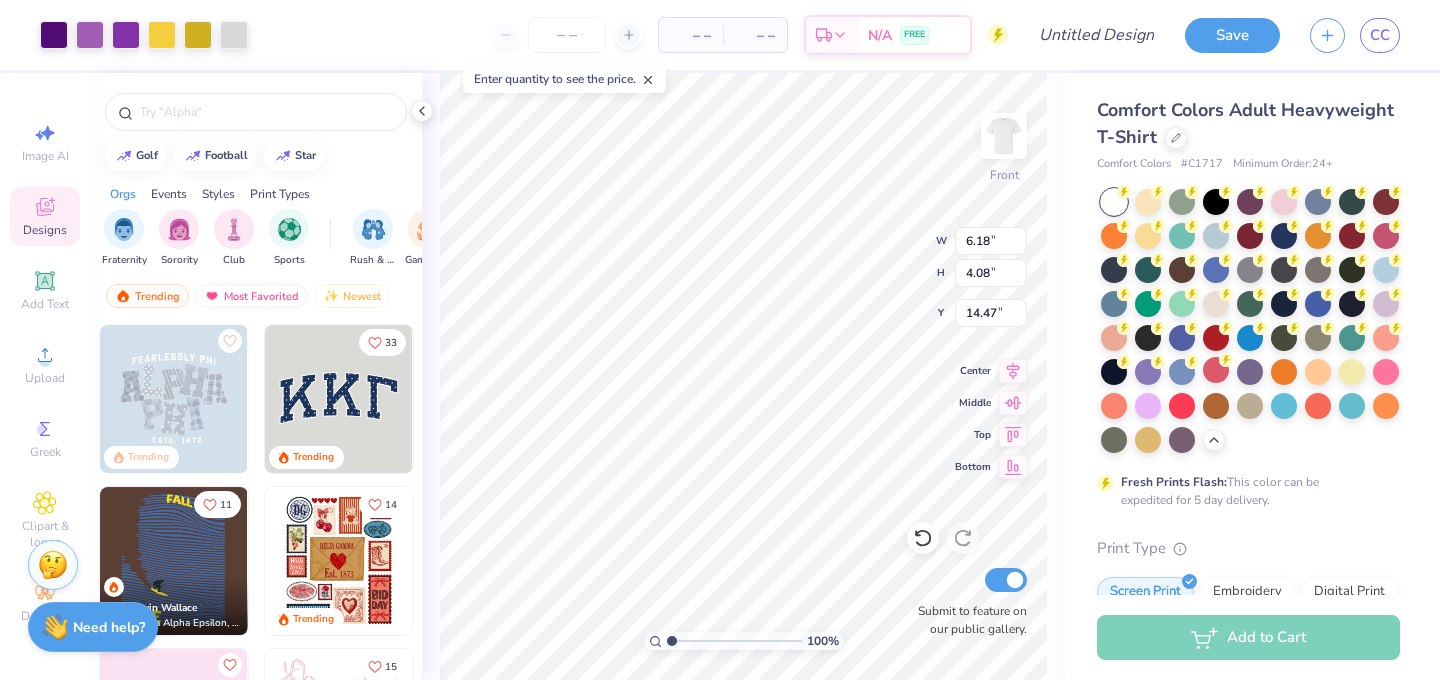 type on "6.18" 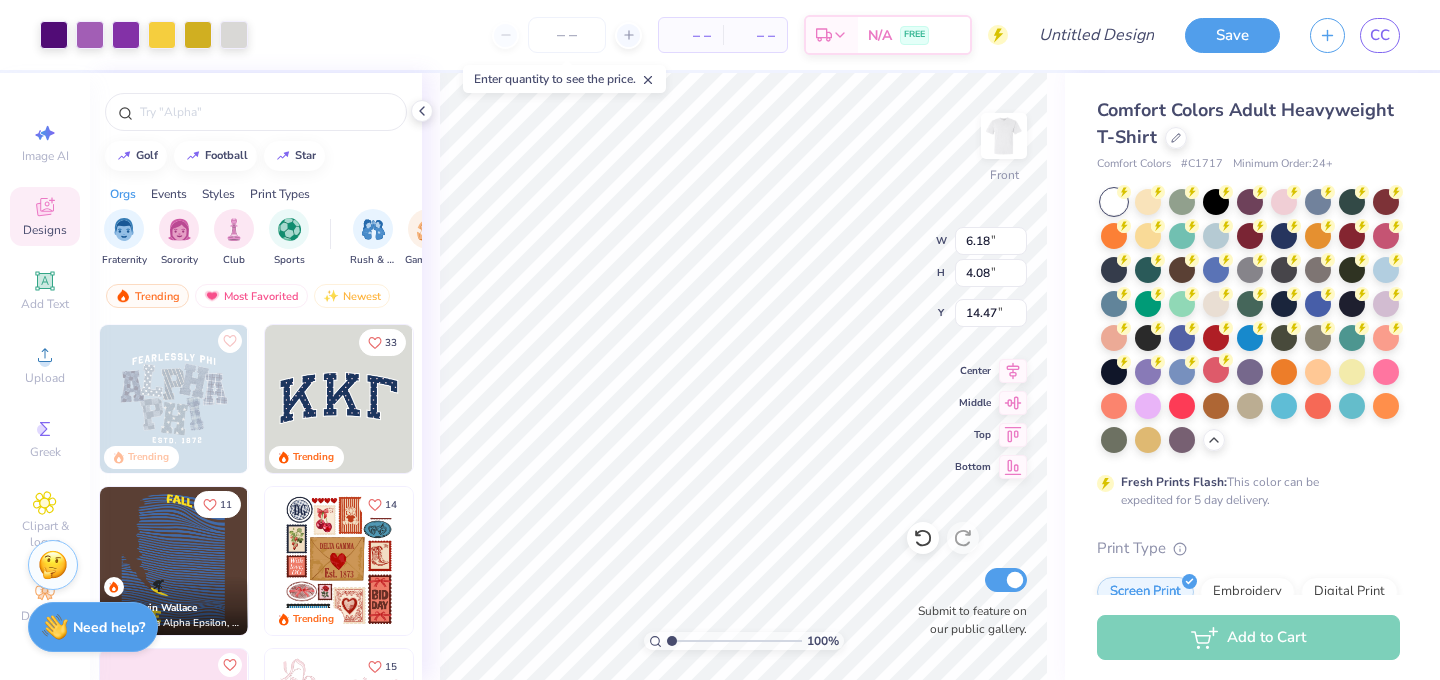 type on "4.08" 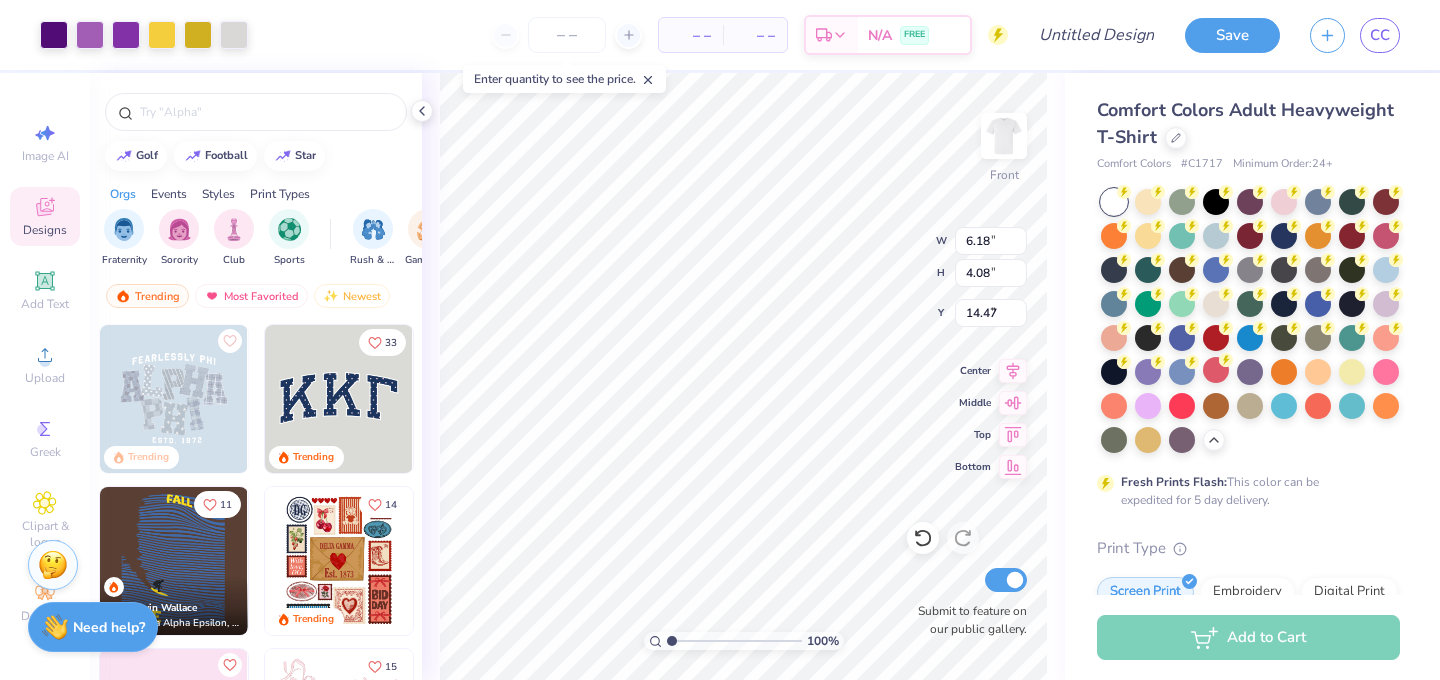 type on "7.13" 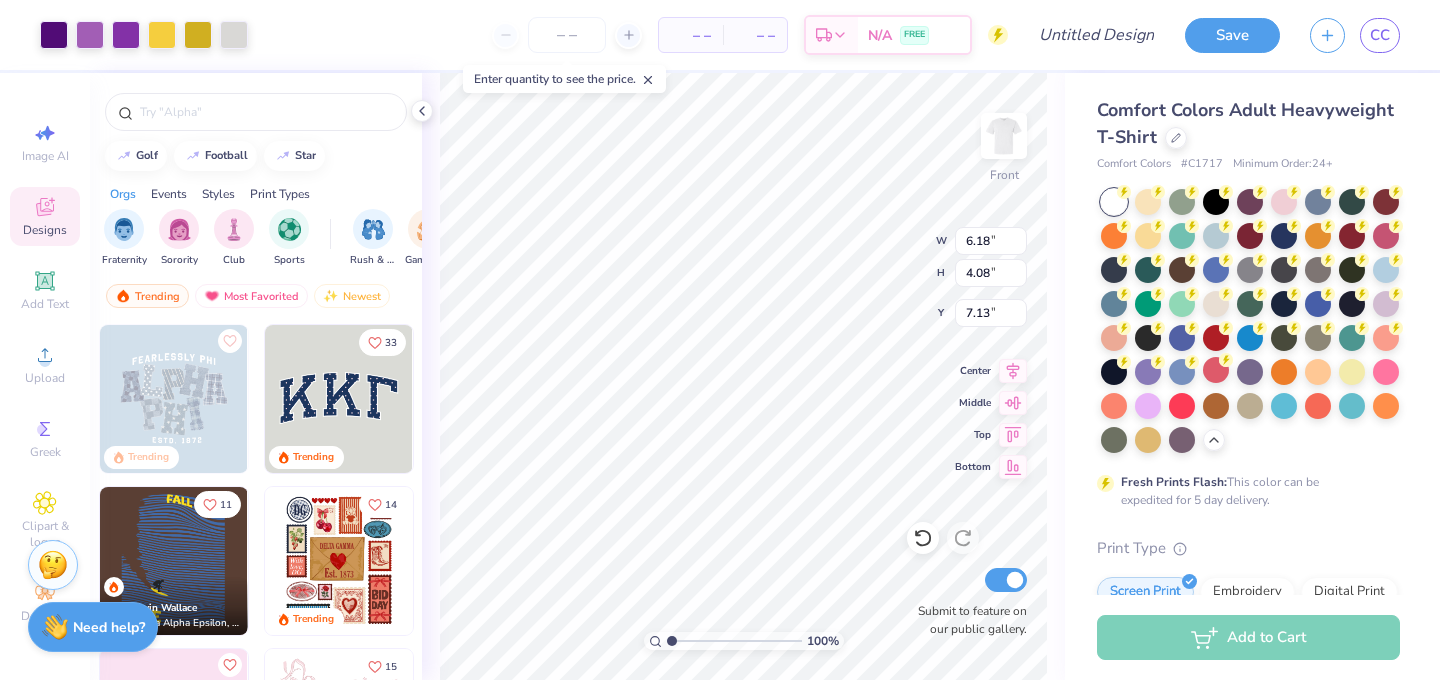 type on "9.01" 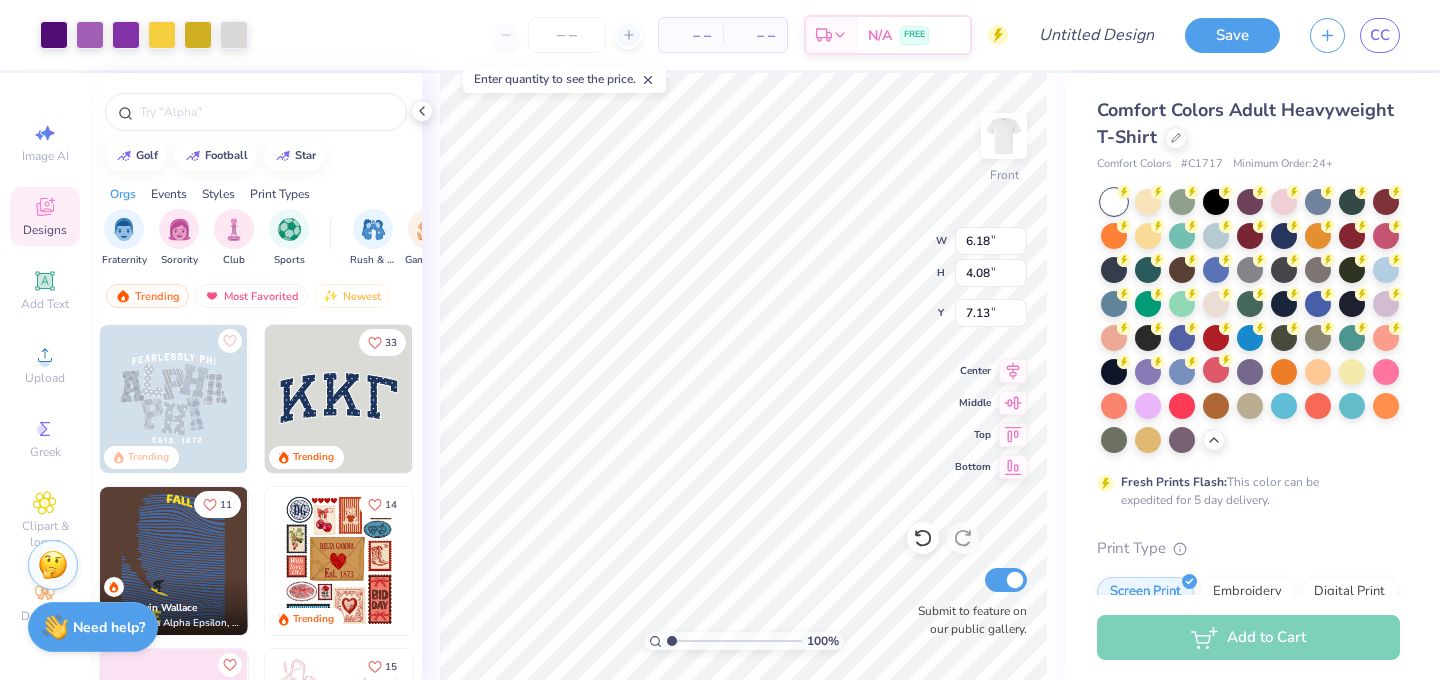 type on "5.96" 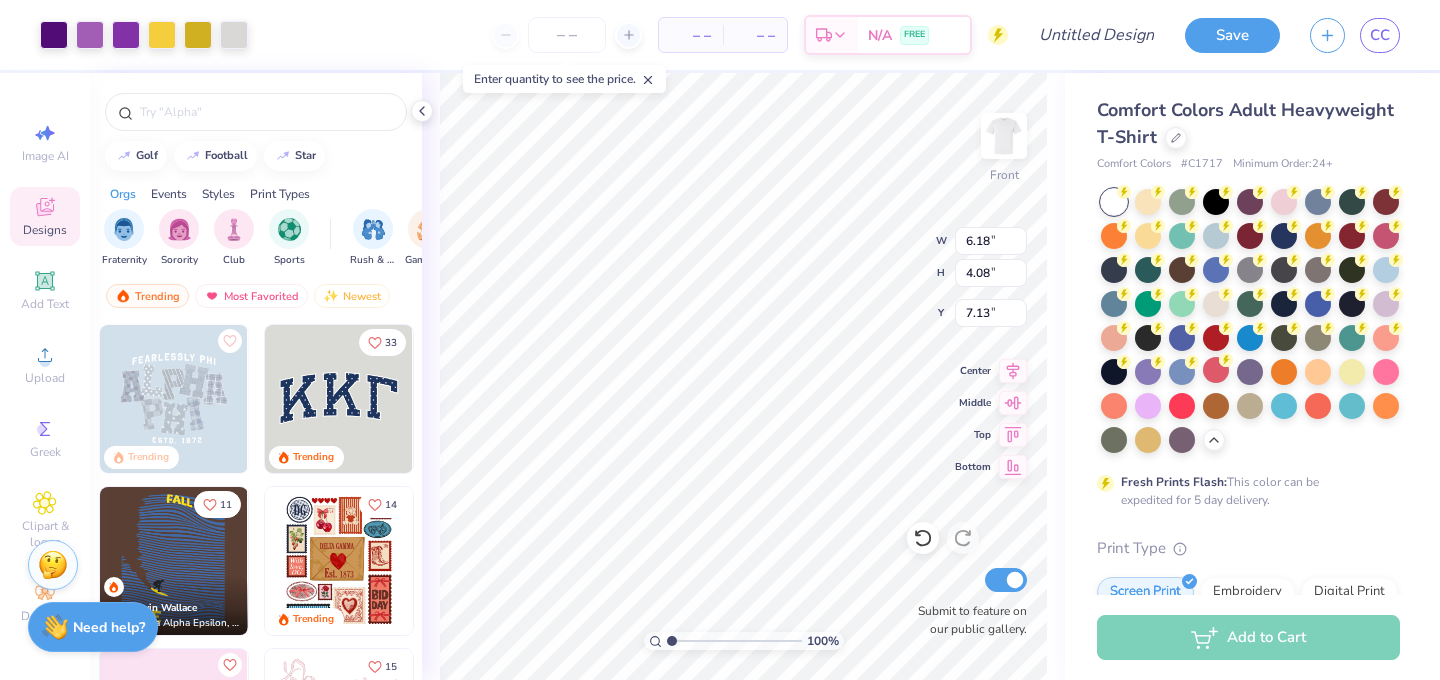 type on "5.26" 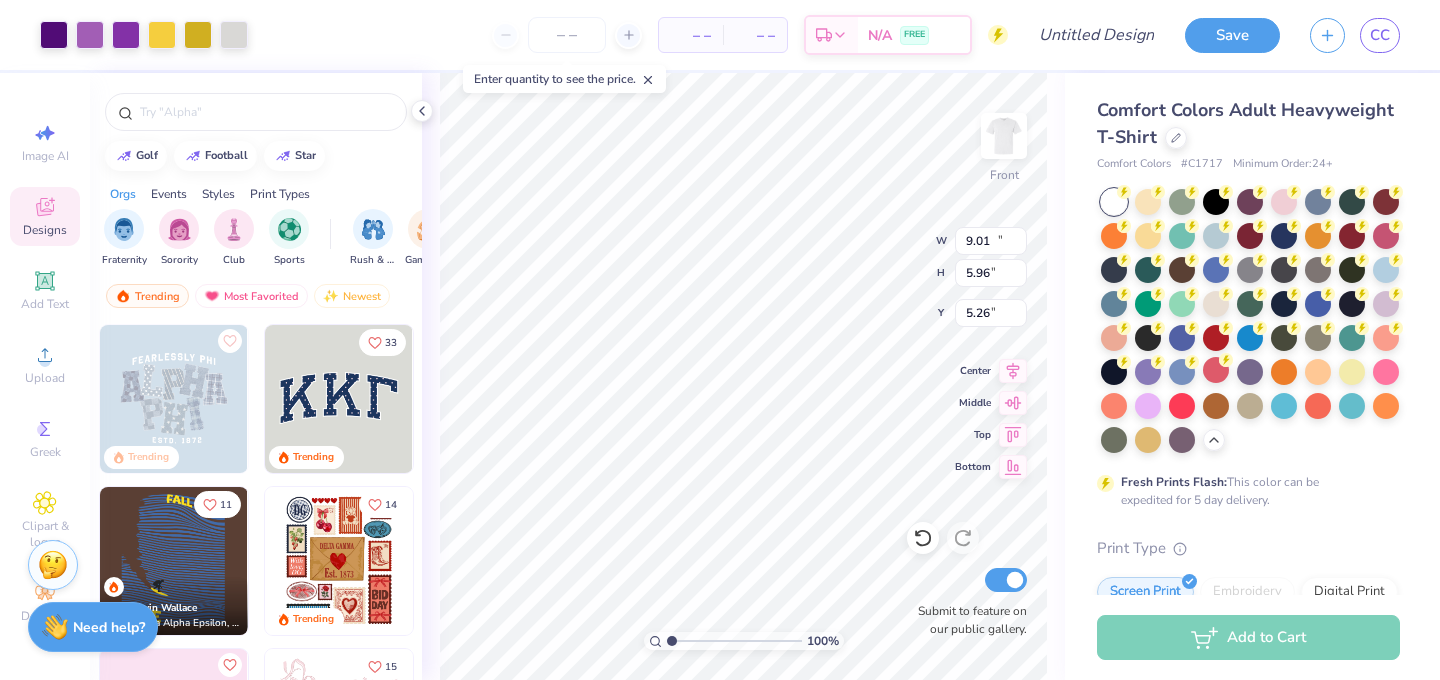 type on "13.52" 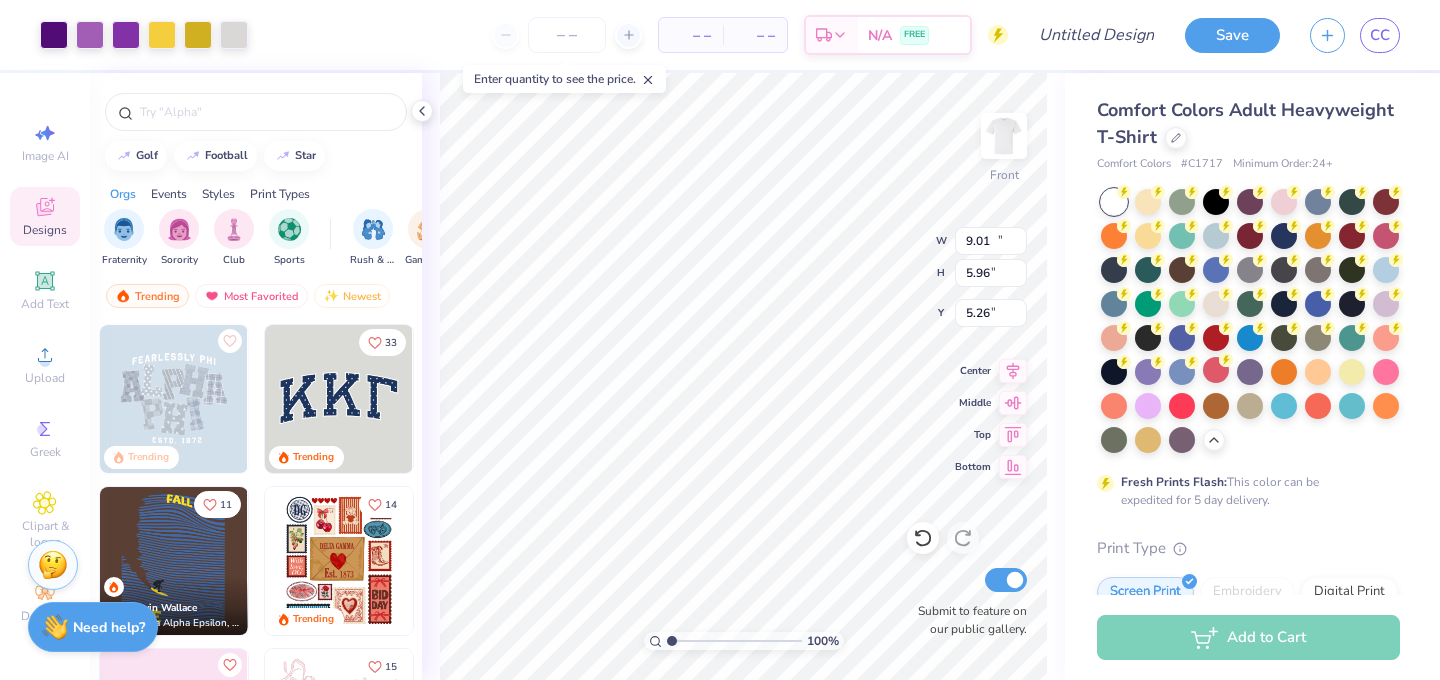 type on "8.94" 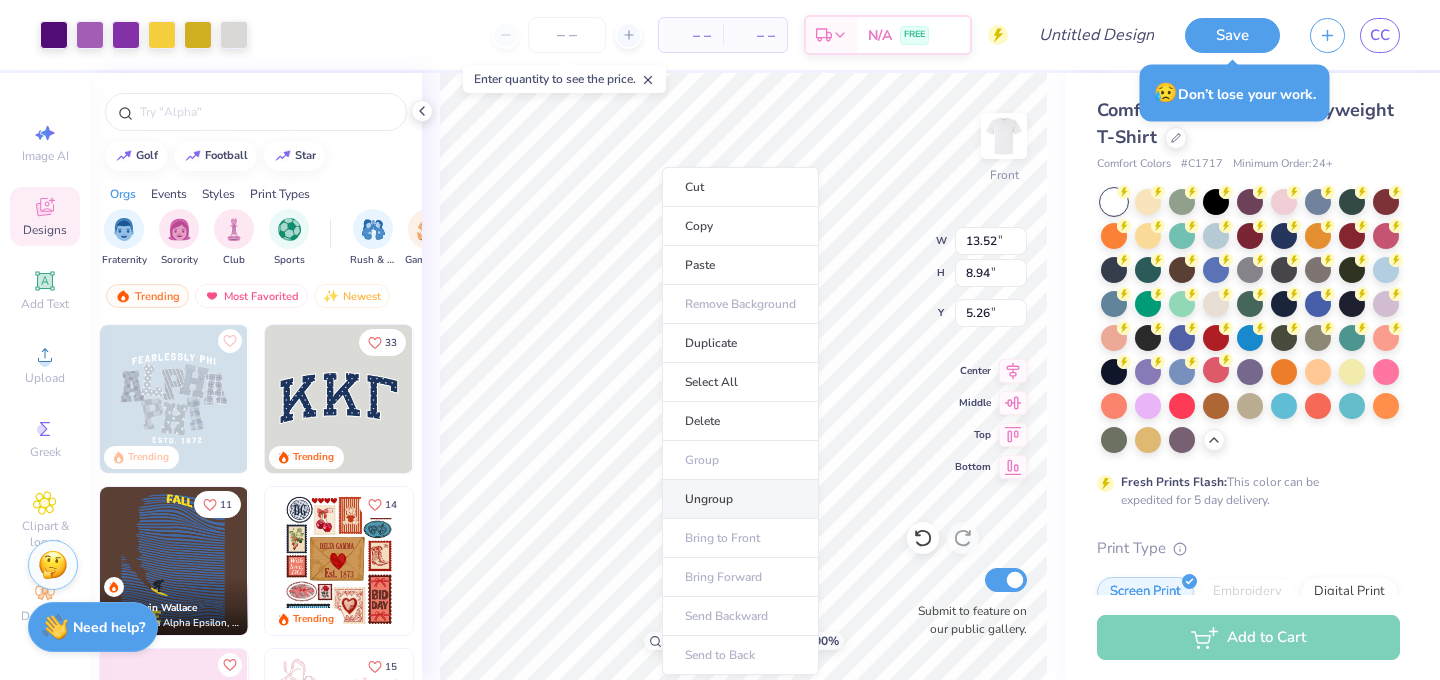 click on "Ungroup" at bounding box center (740, 499) 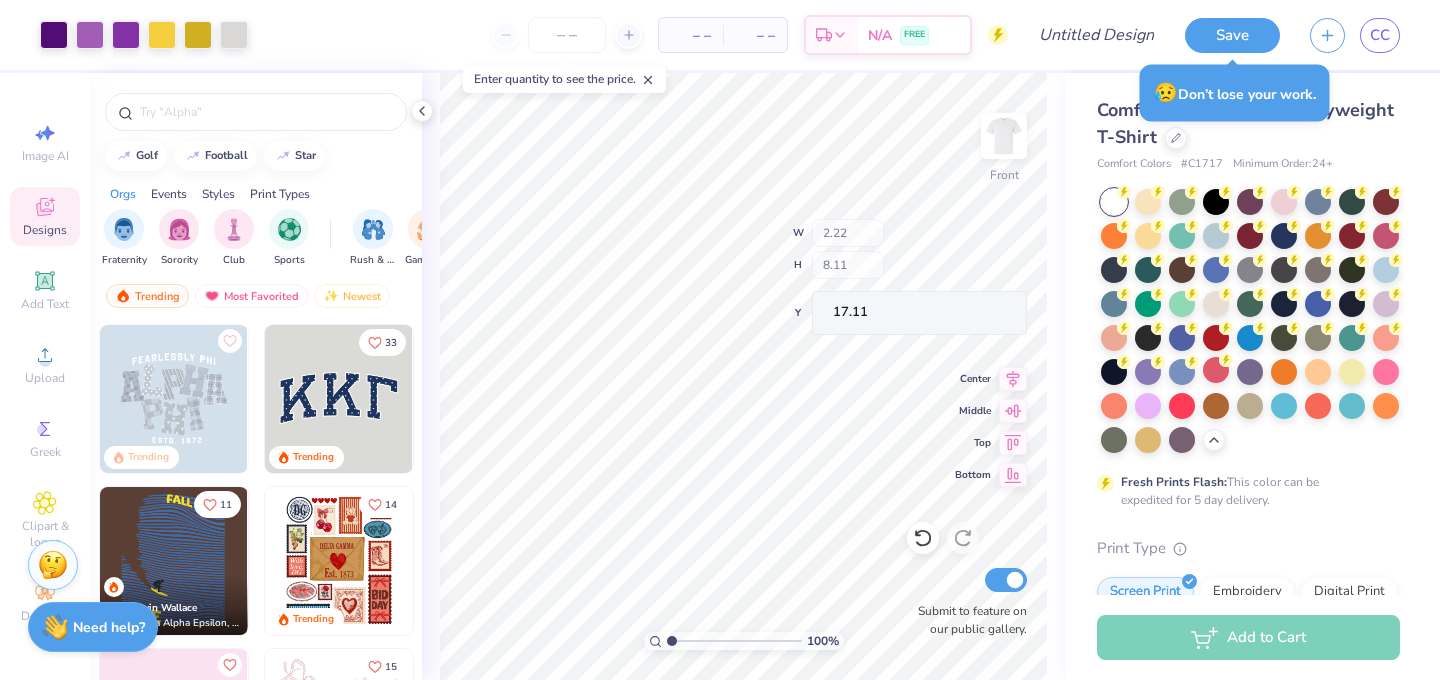 type on "17.11" 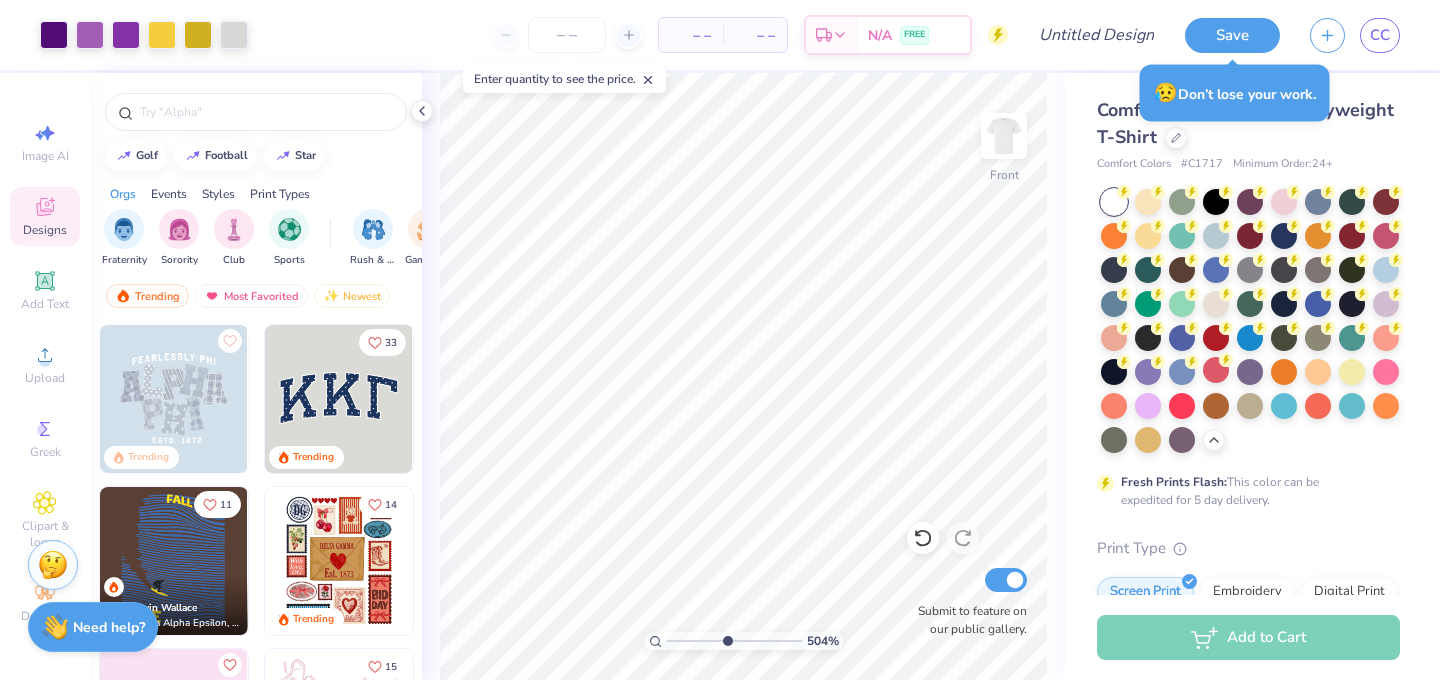 click at bounding box center (734, 641) 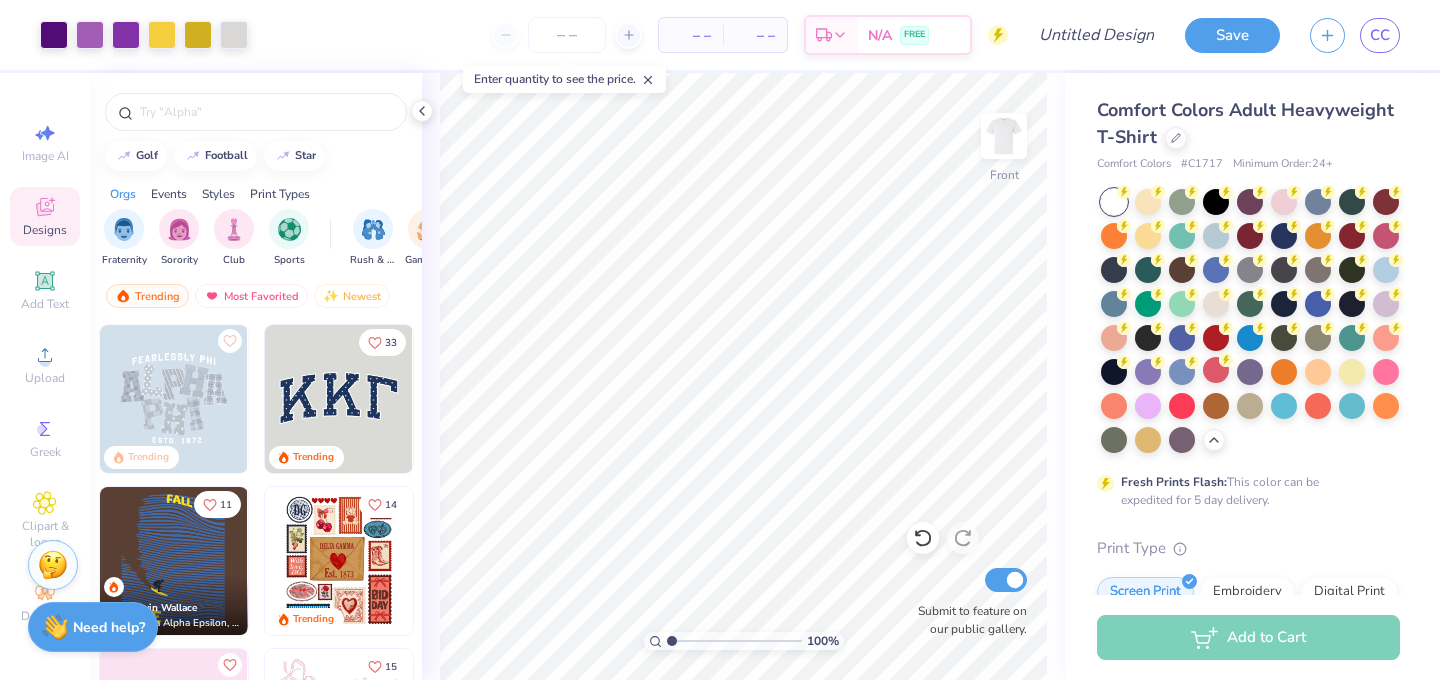 drag, startPoint x: 725, startPoint y: 640, endPoint x: 633, endPoint y: 641, distance: 92.00543 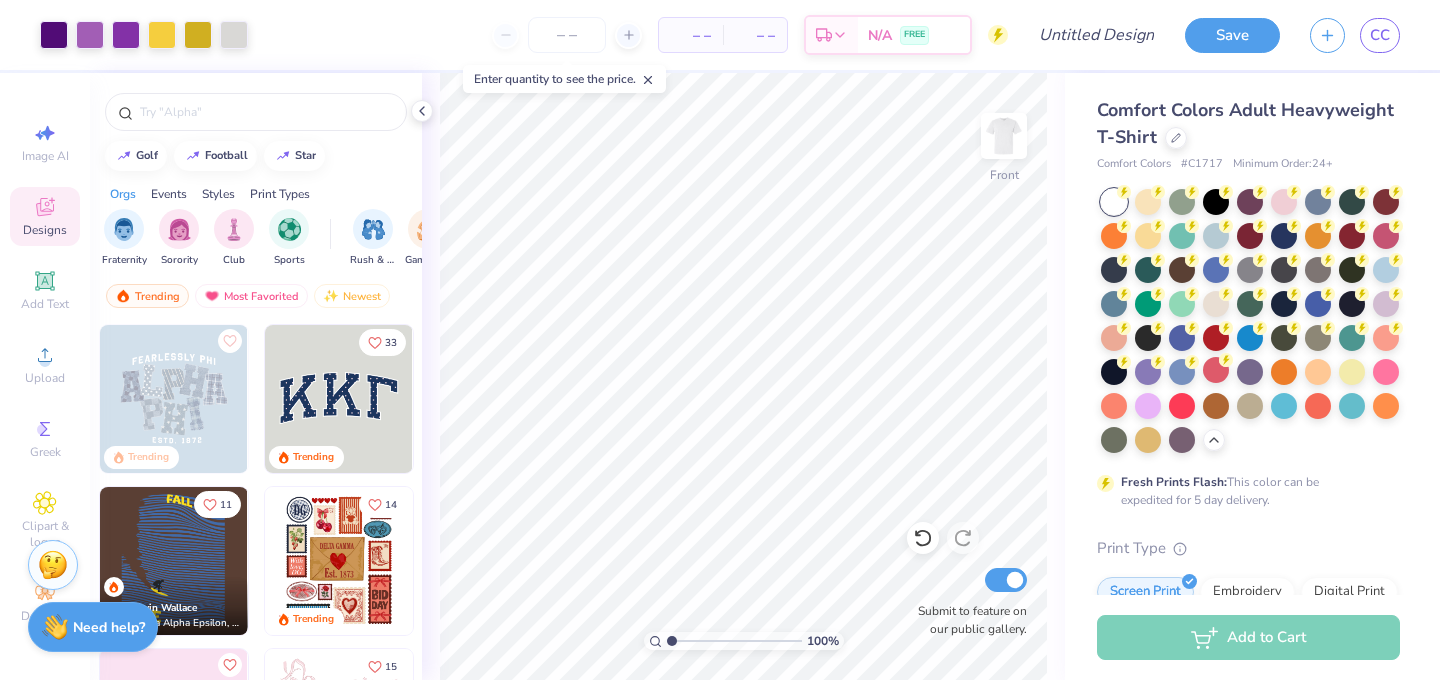 type on "1" 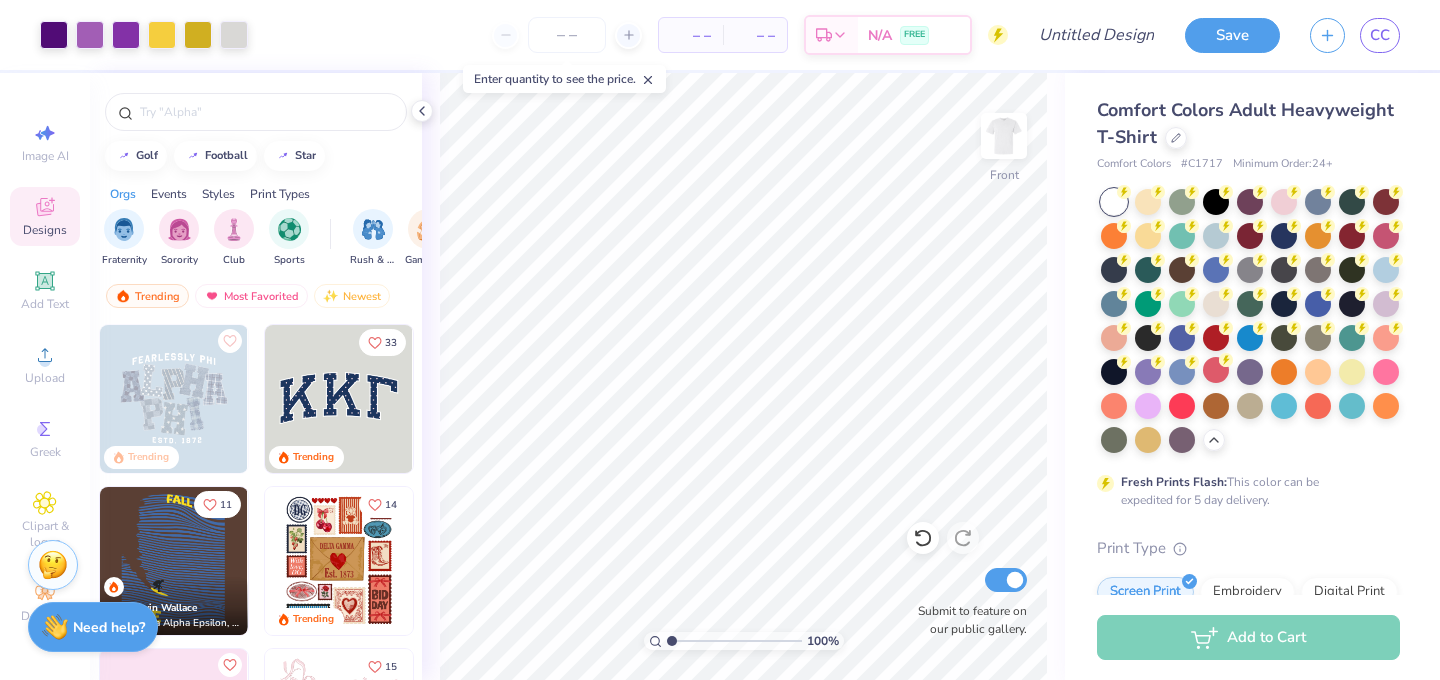 click at bounding box center (734, 641) 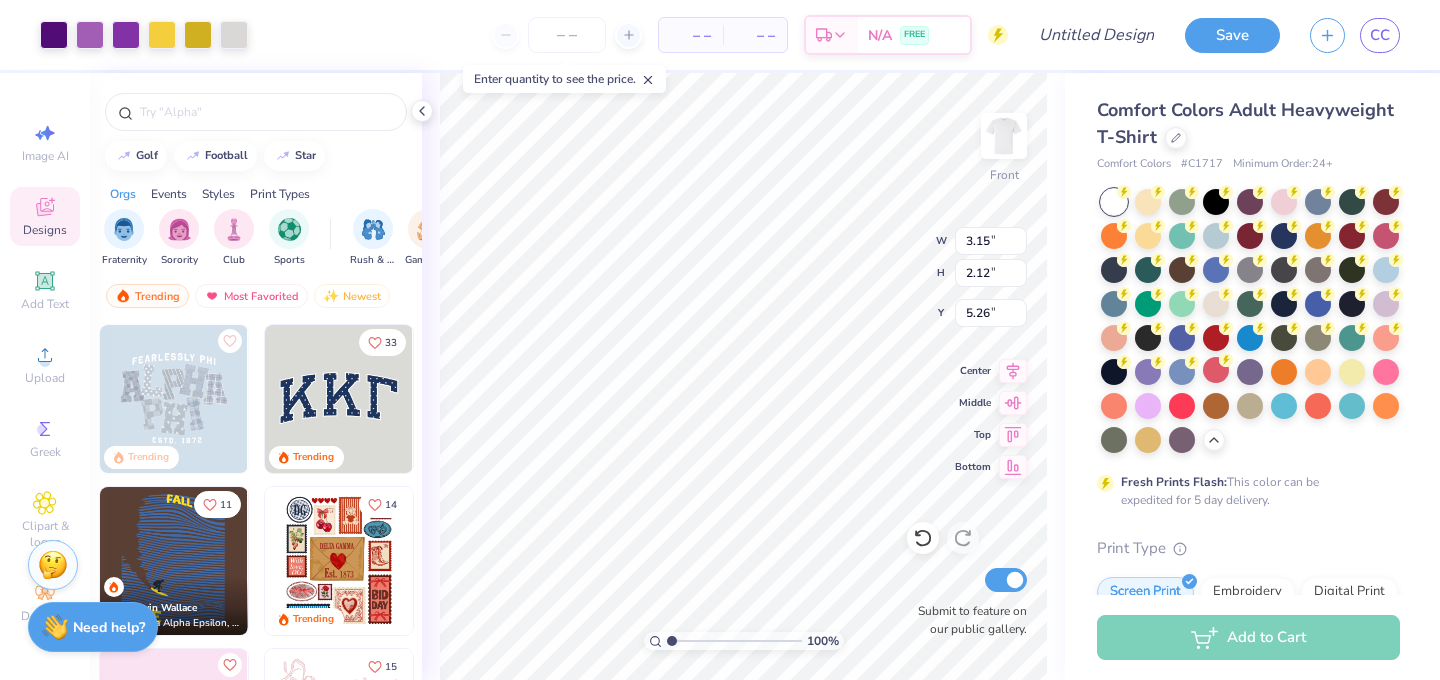 type on "3.15" 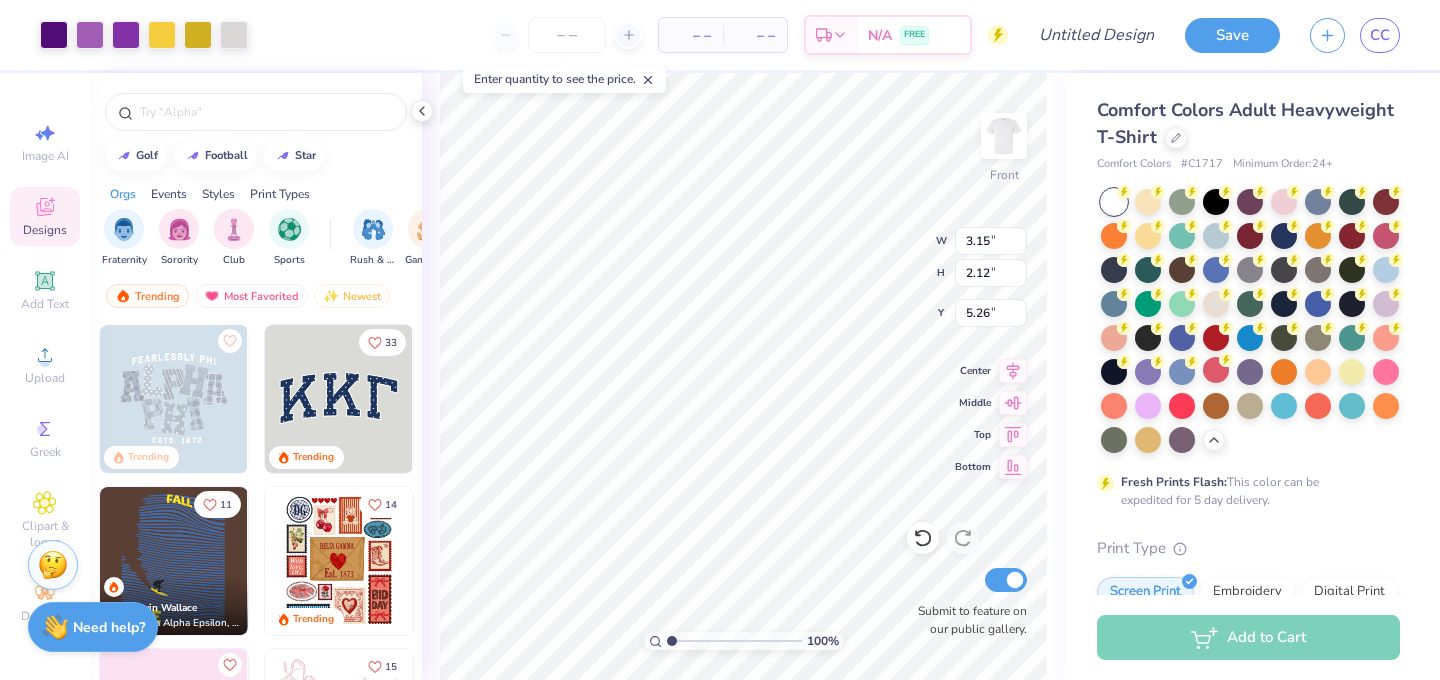 type on "2.12" 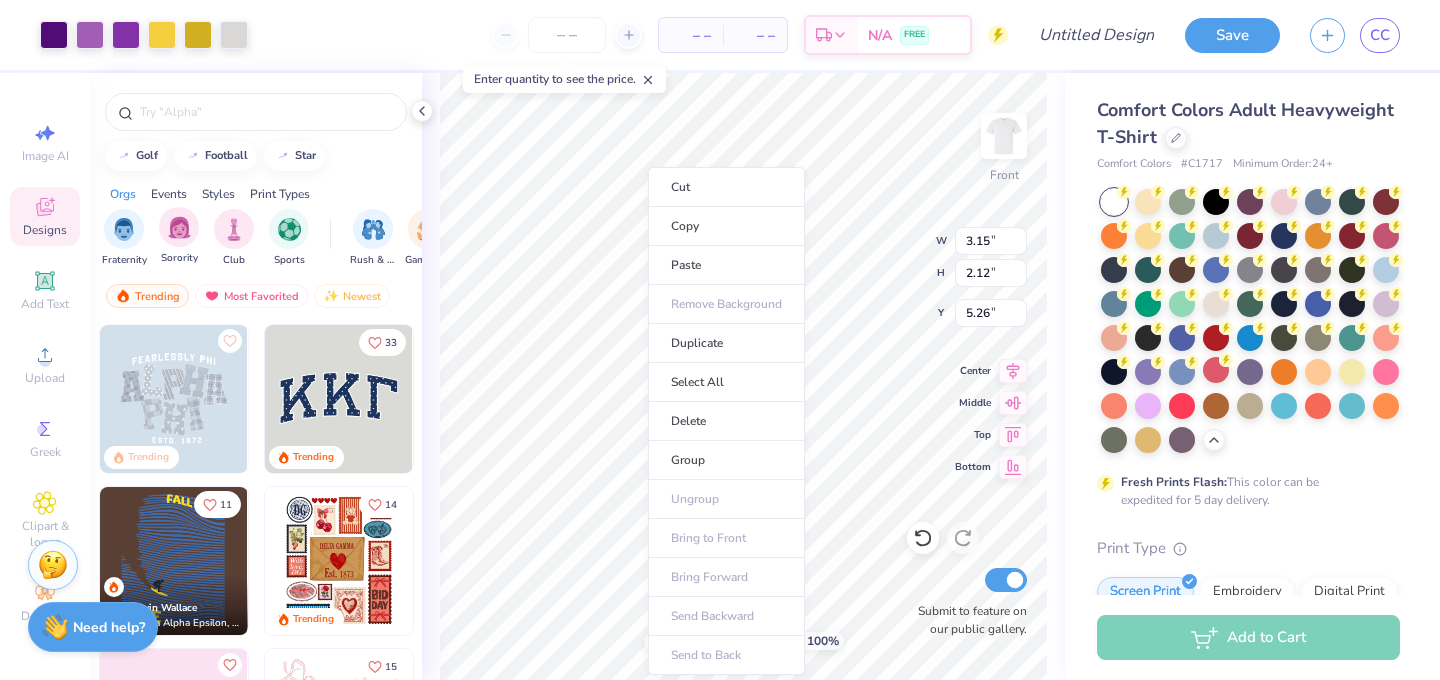 click on "Group" at bounding box center [726, 460] 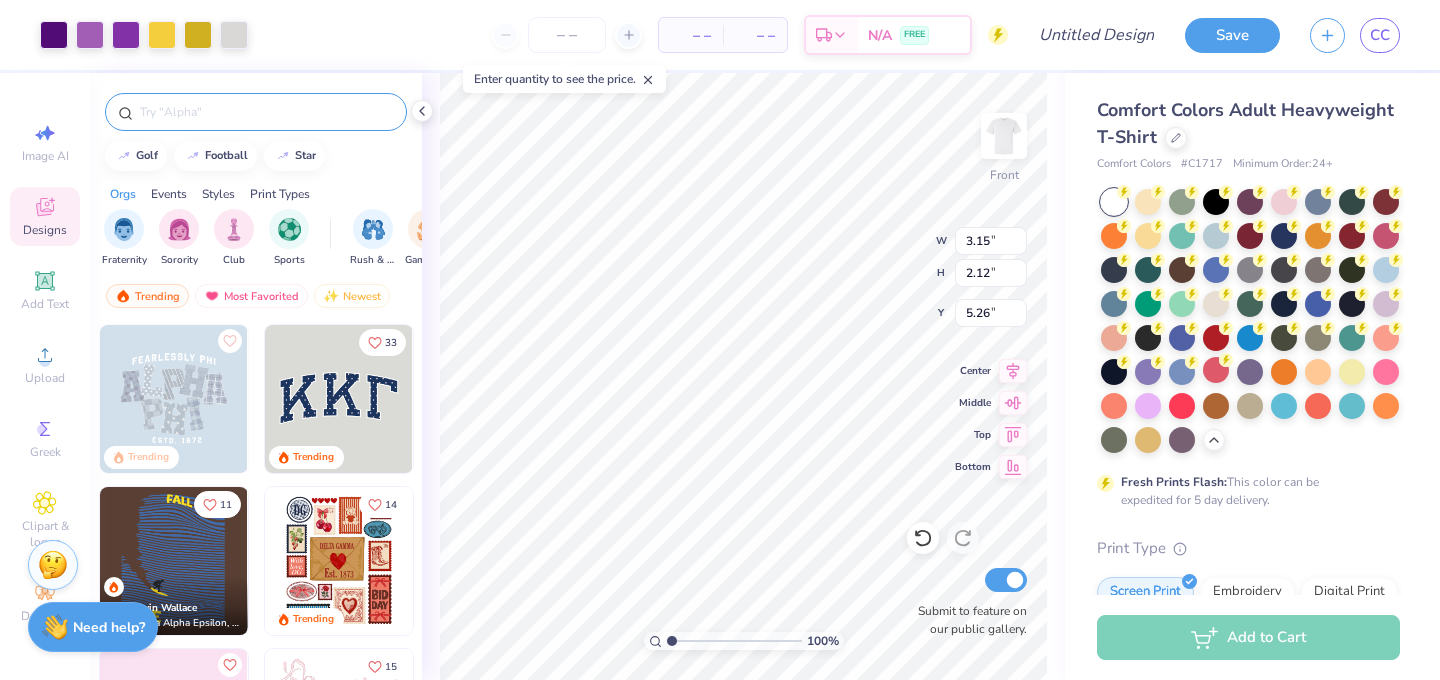 click at bounding box center [266, 112] 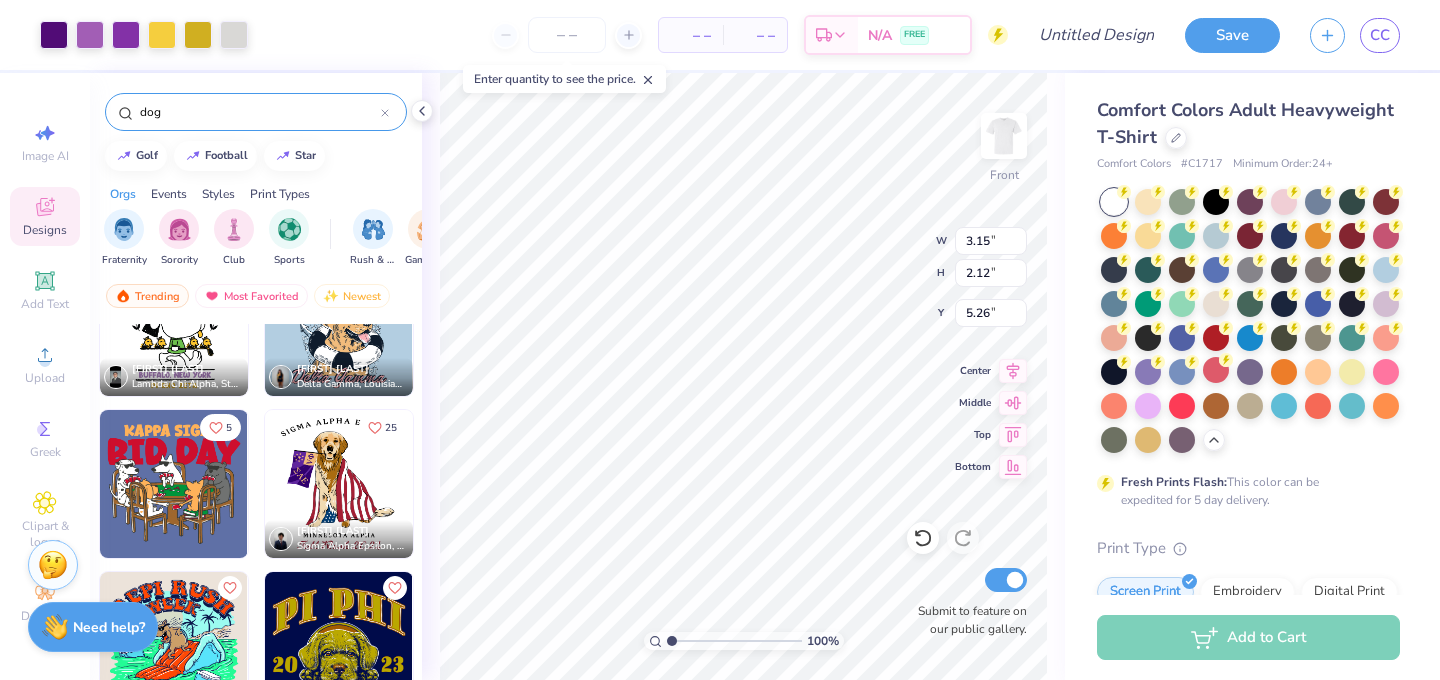 scroll, scrollTop: 274, scrollLeft: 0, axis: vertical 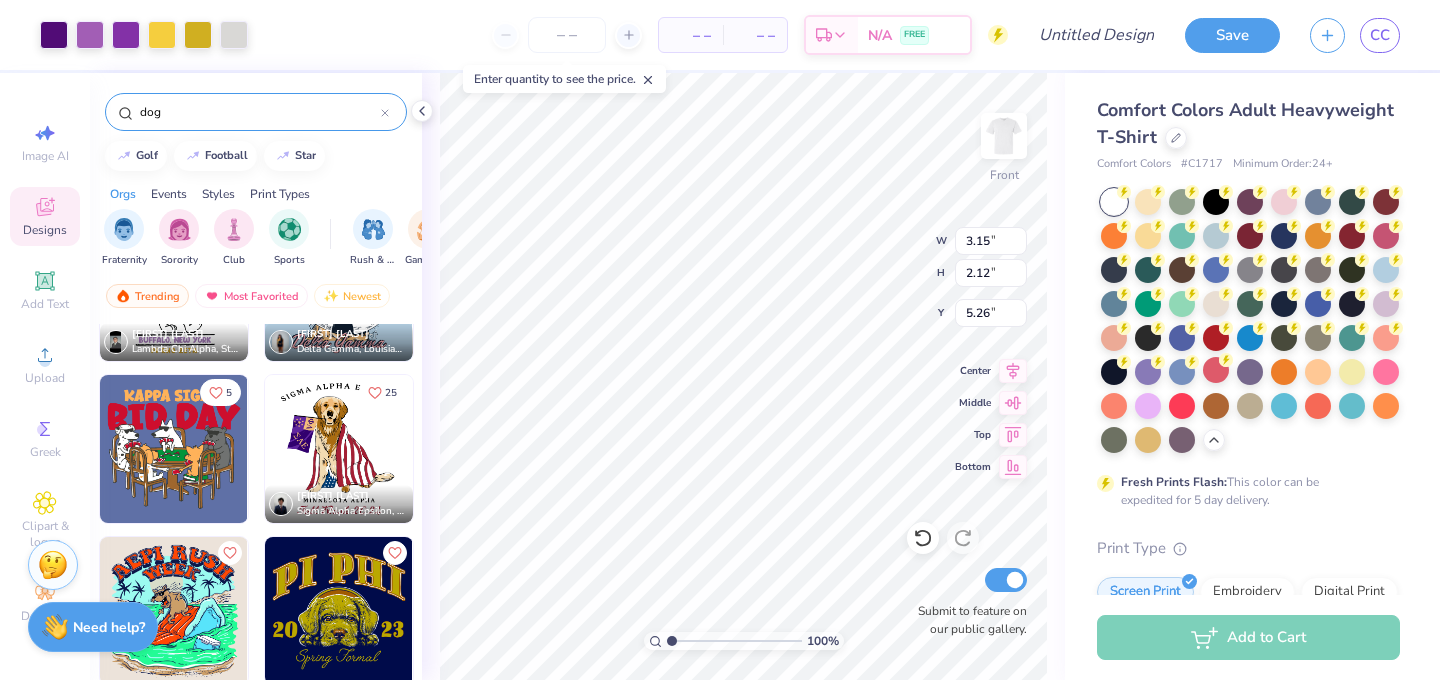 type on "dog" 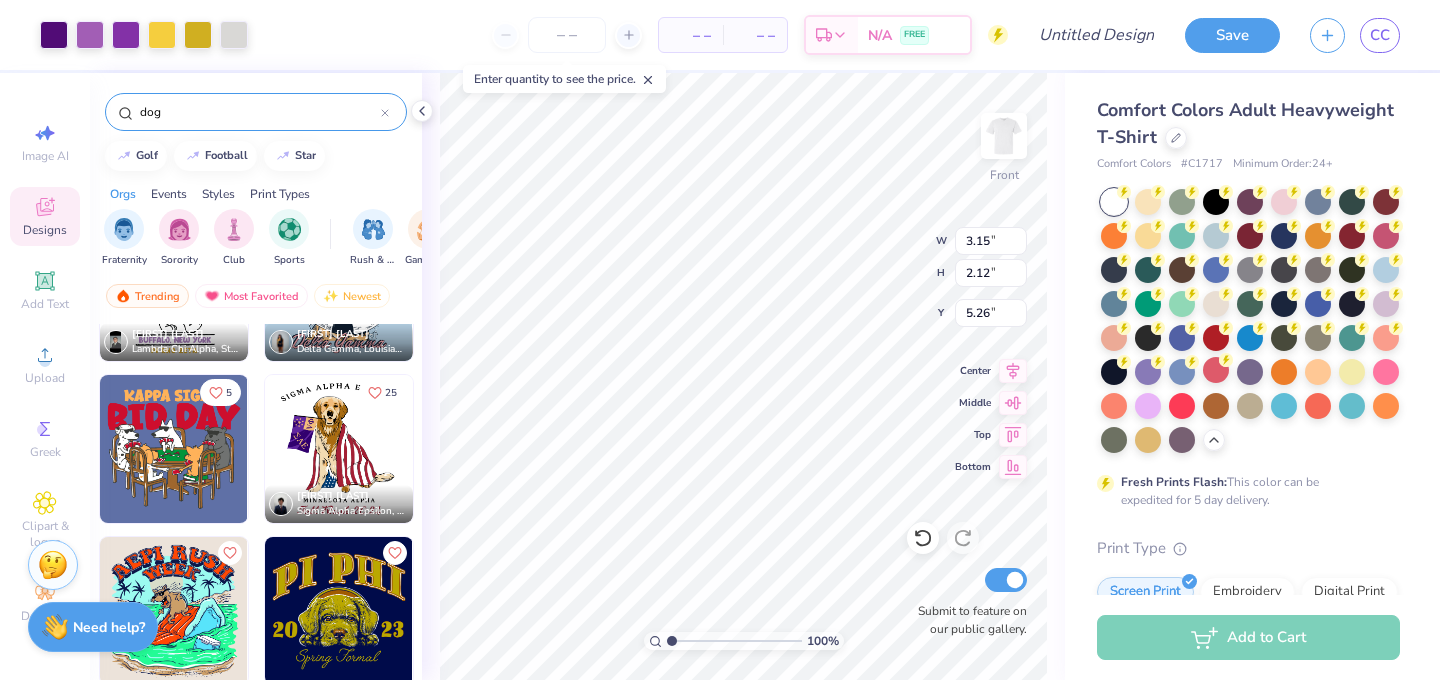 click at bounding box center [339, 449] 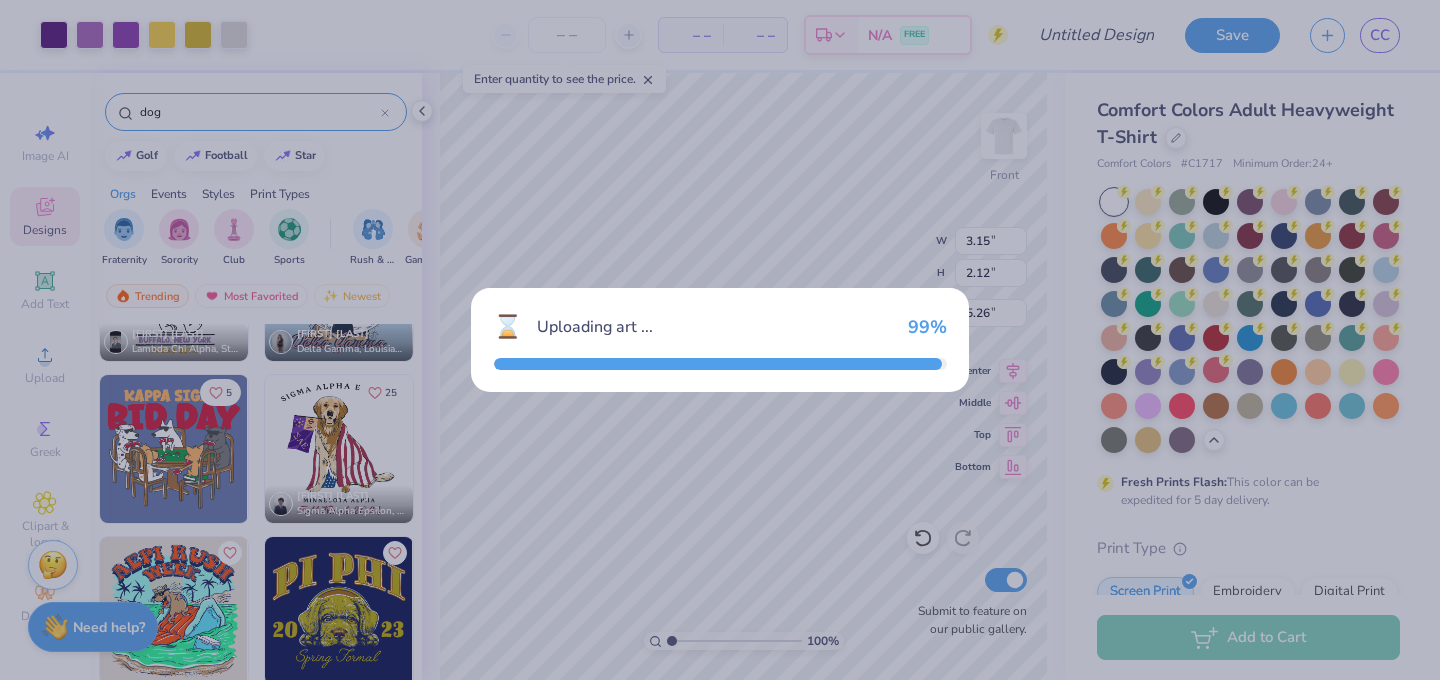 type on "11.32" 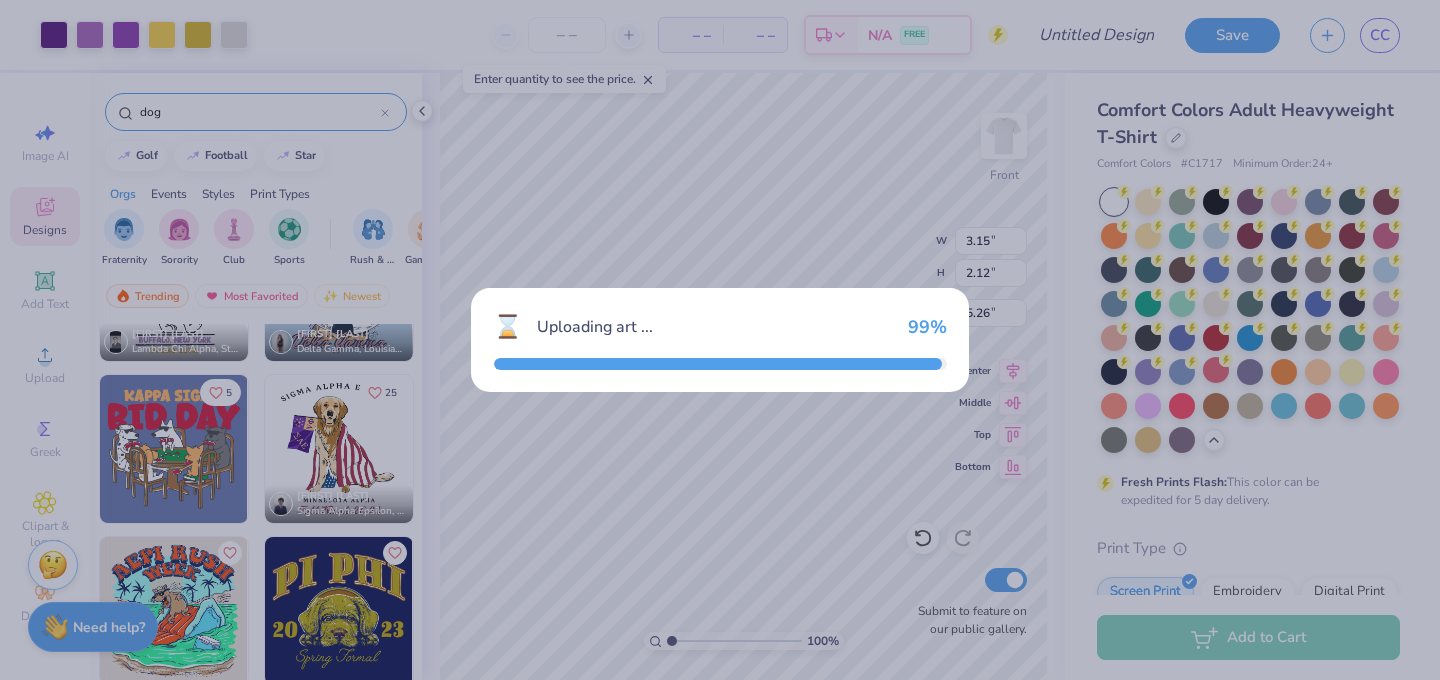 type on "12.84" 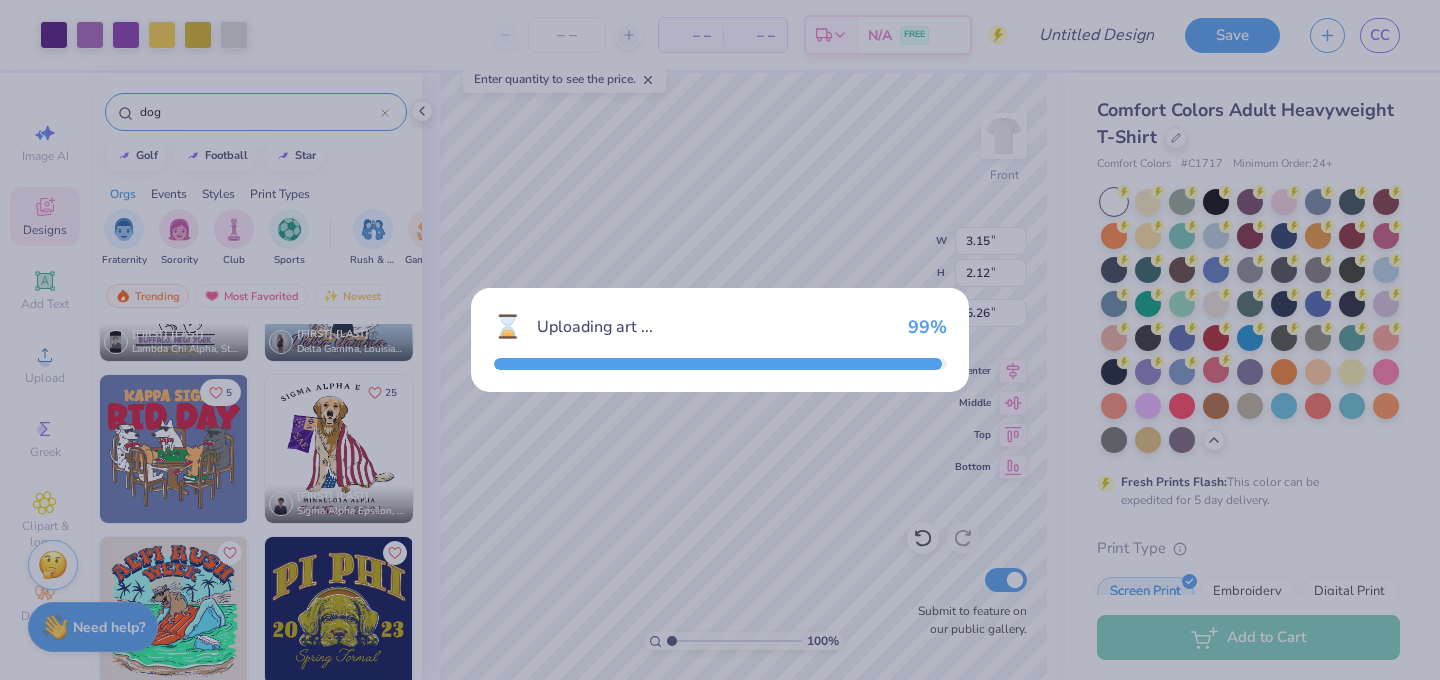 type on "3.00" 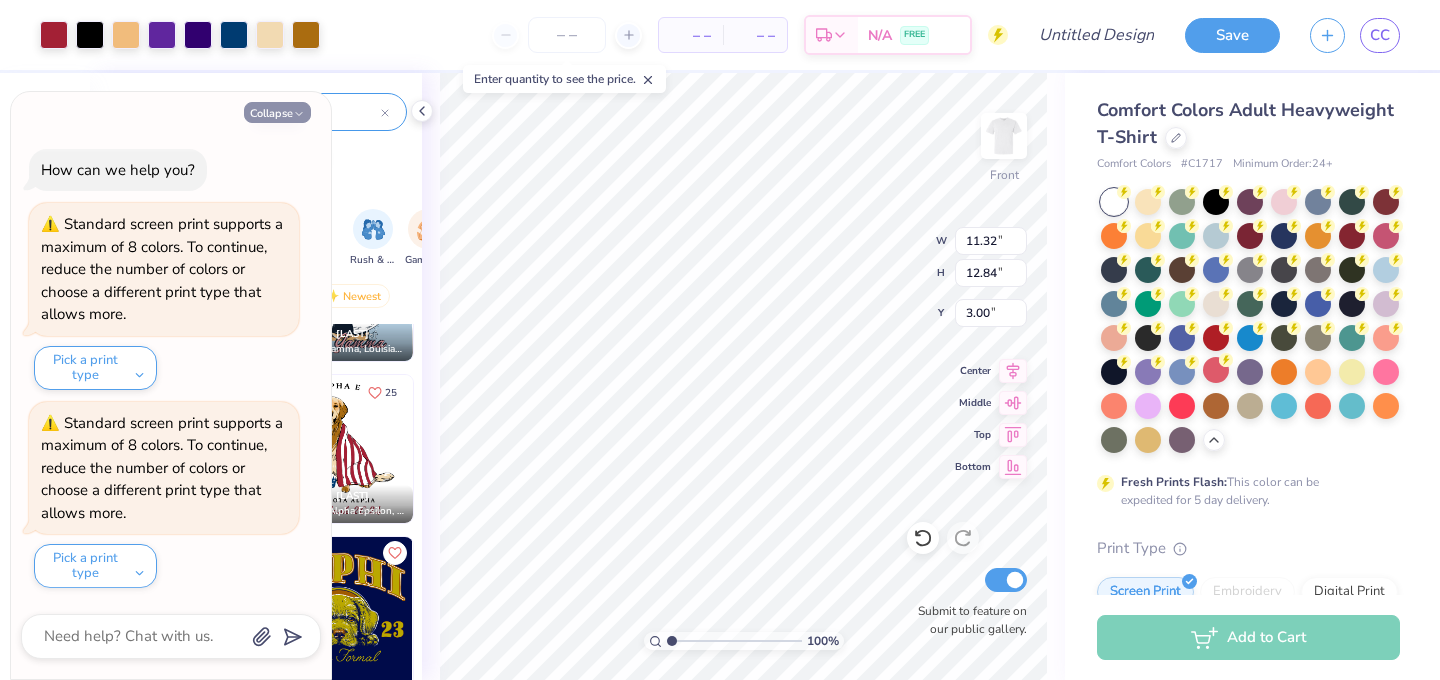 click 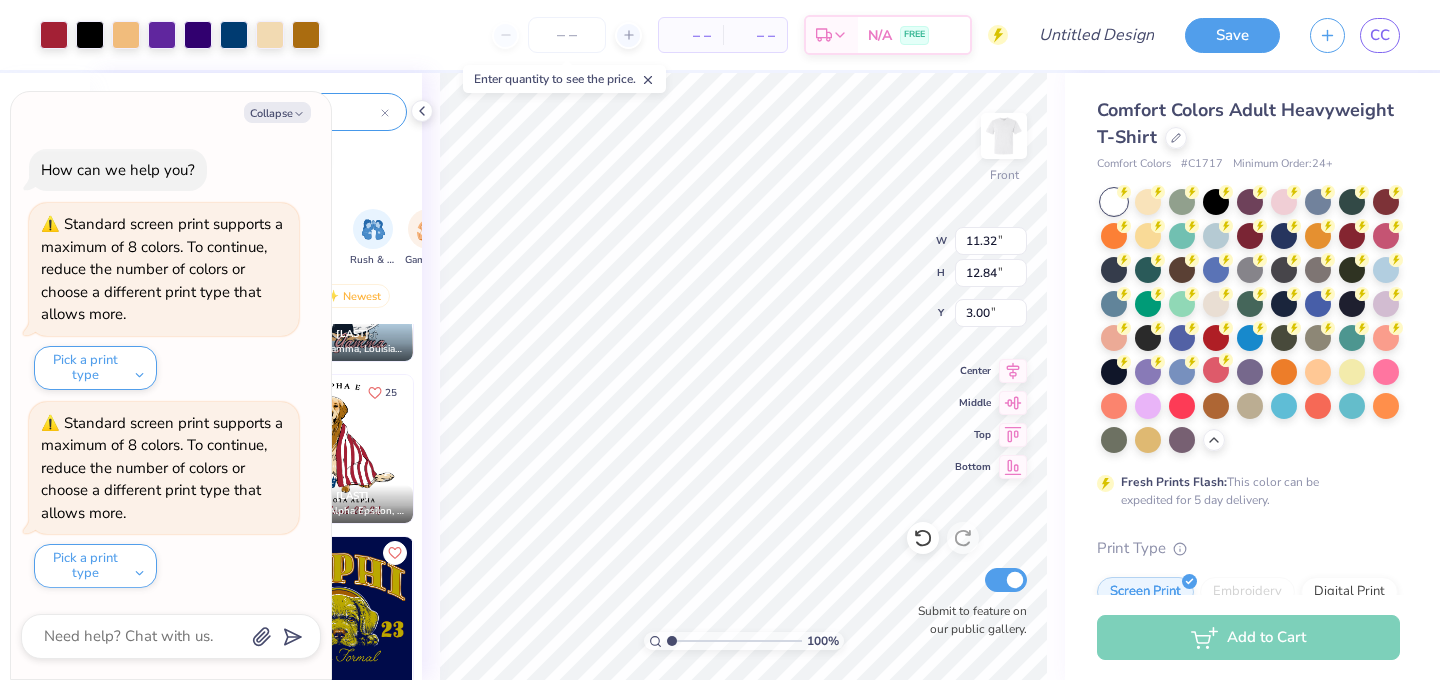 type on "x" 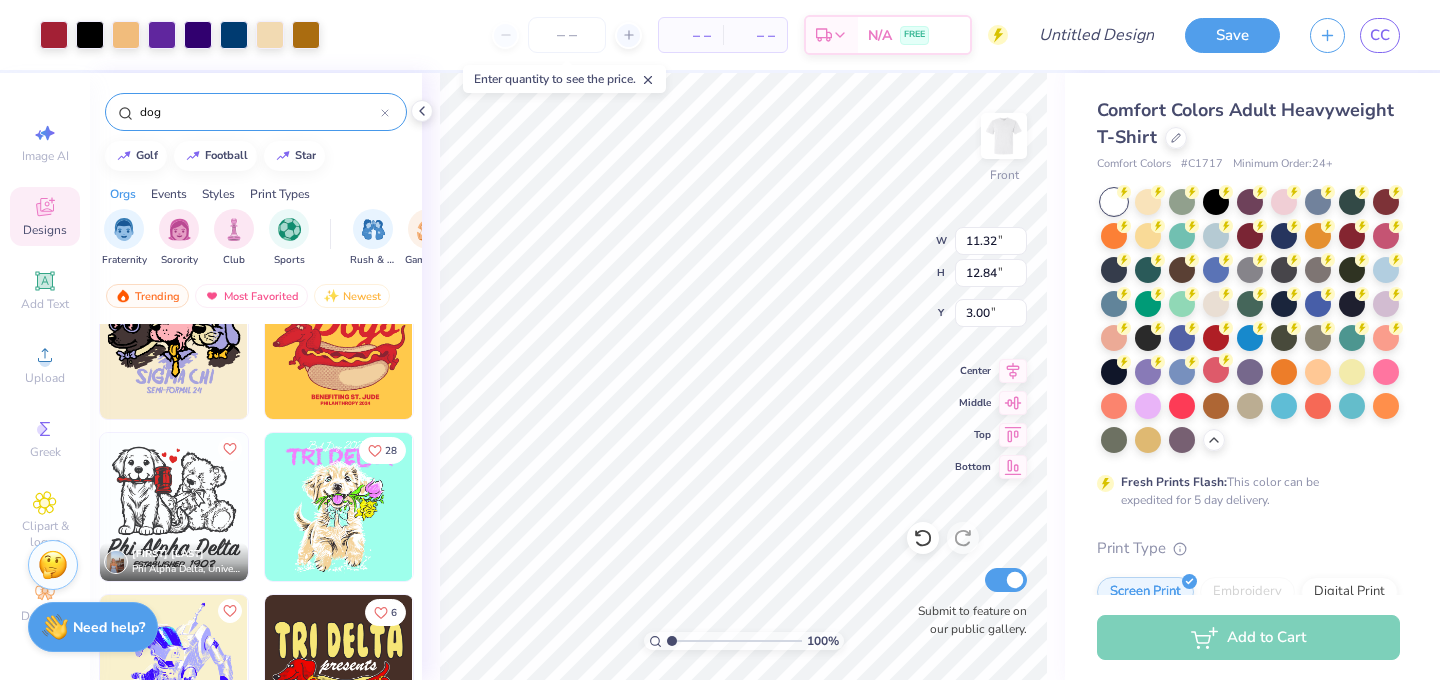 scroll, scrollTop: 3274, scrollLeft: 0, axis: vertical 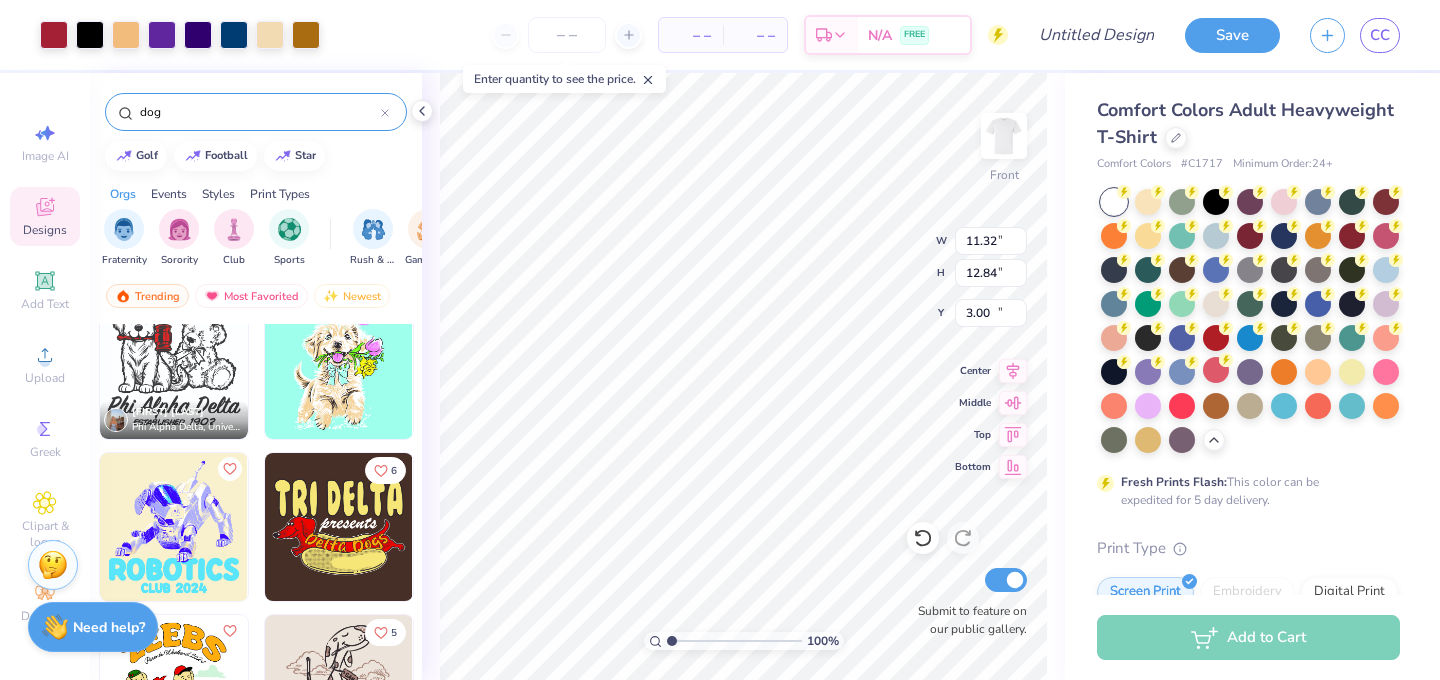 type on "13.75" 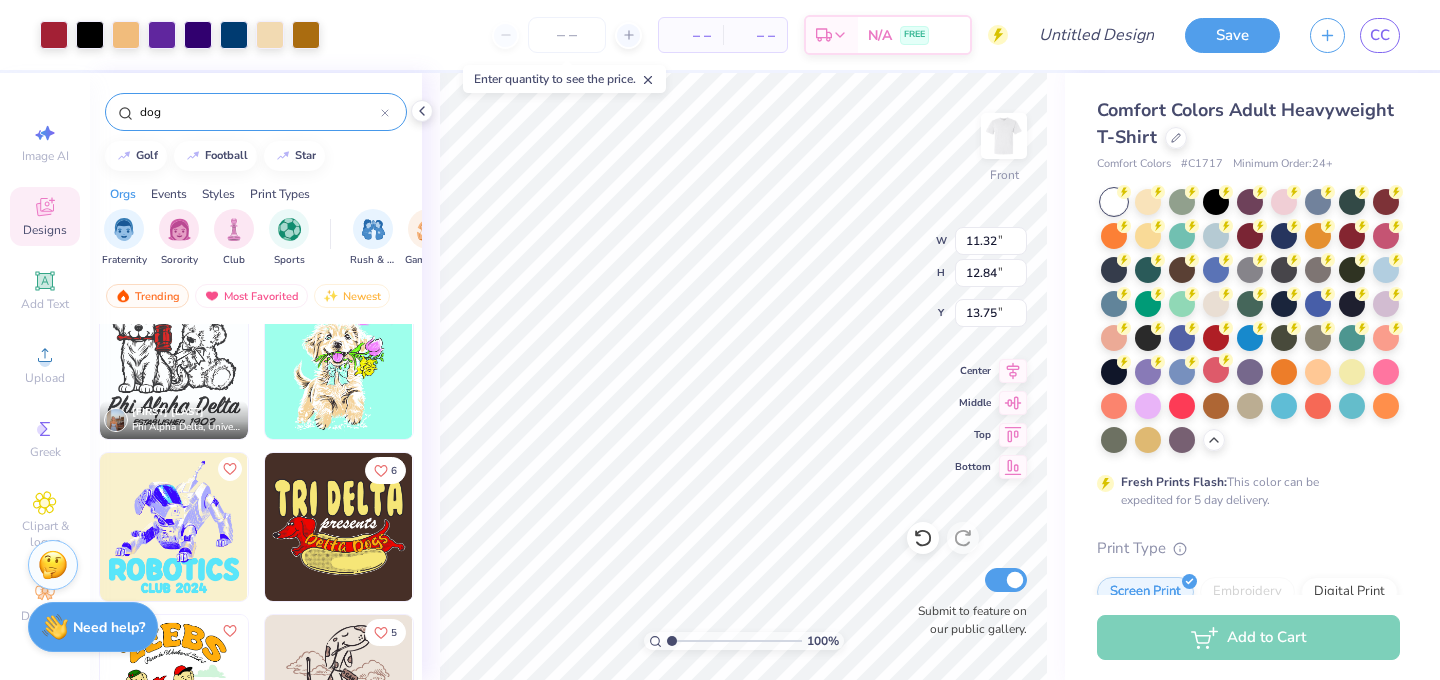 type on "13.46" 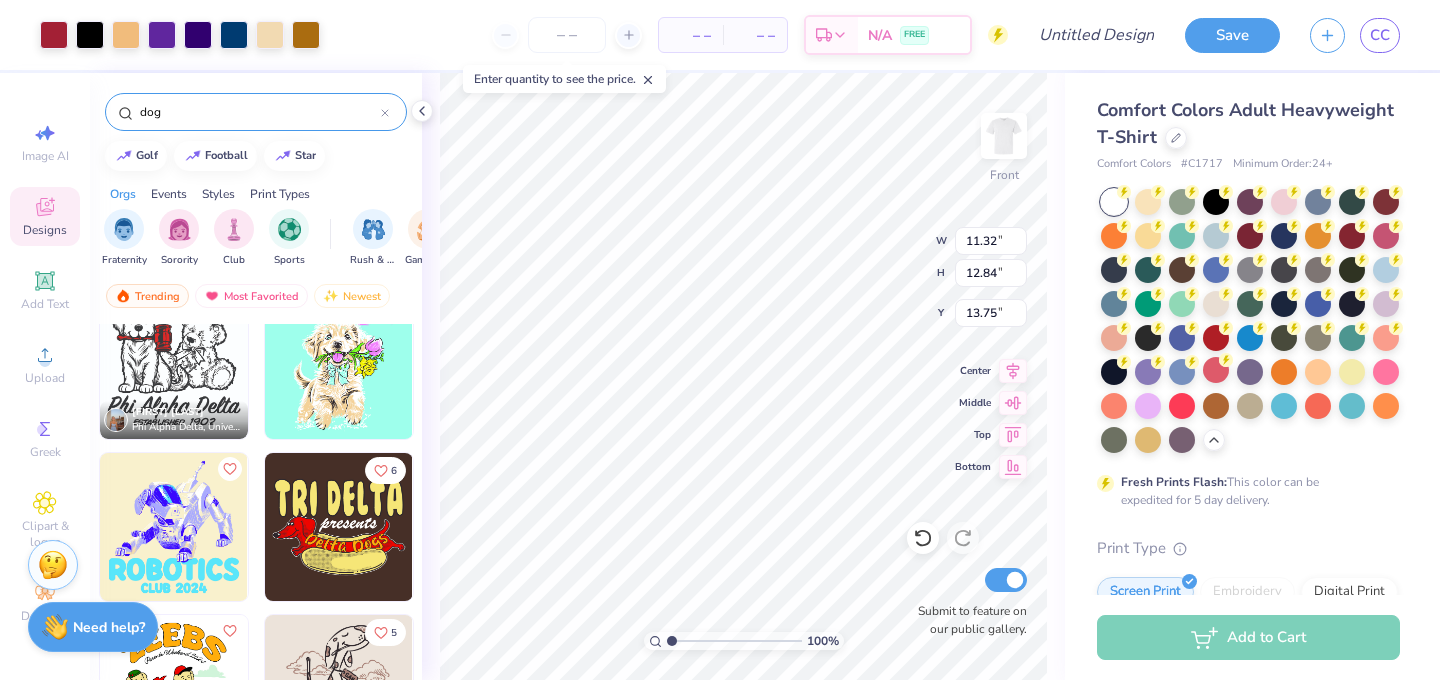 type on "15.26" 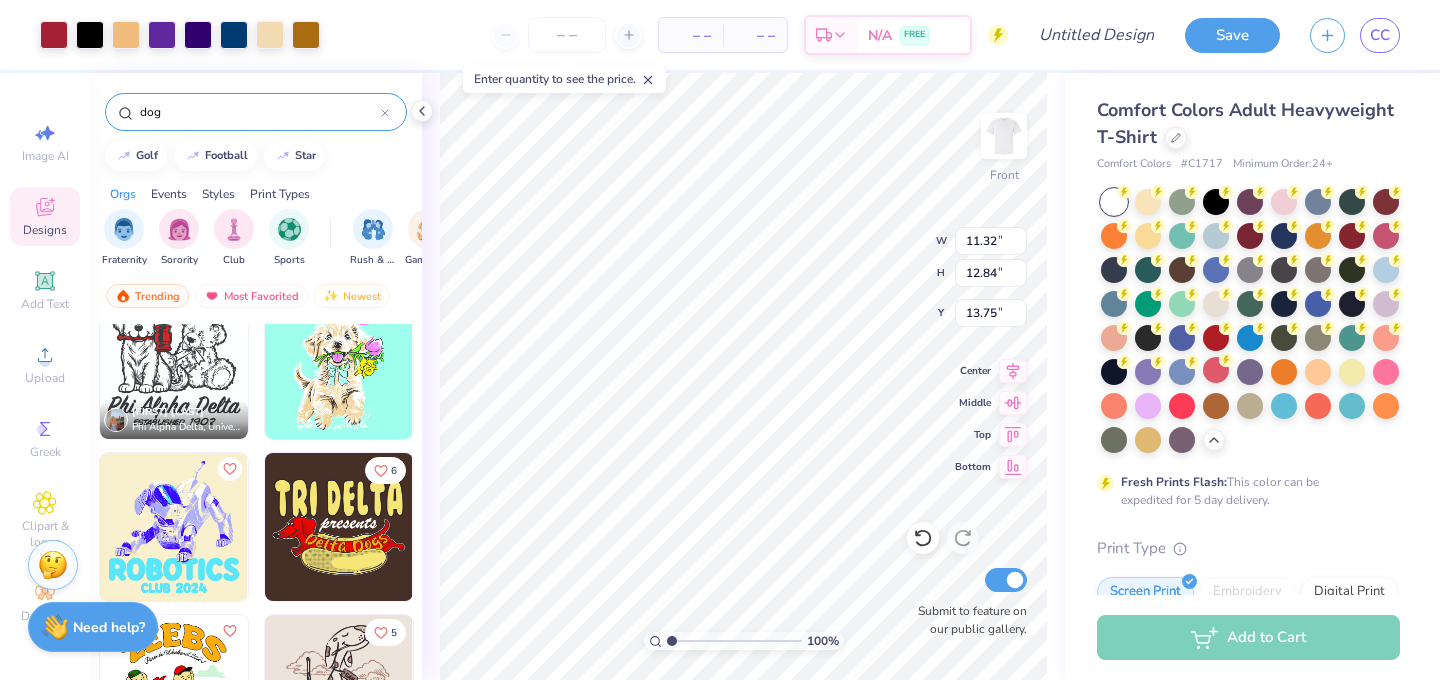 type on "11.32" 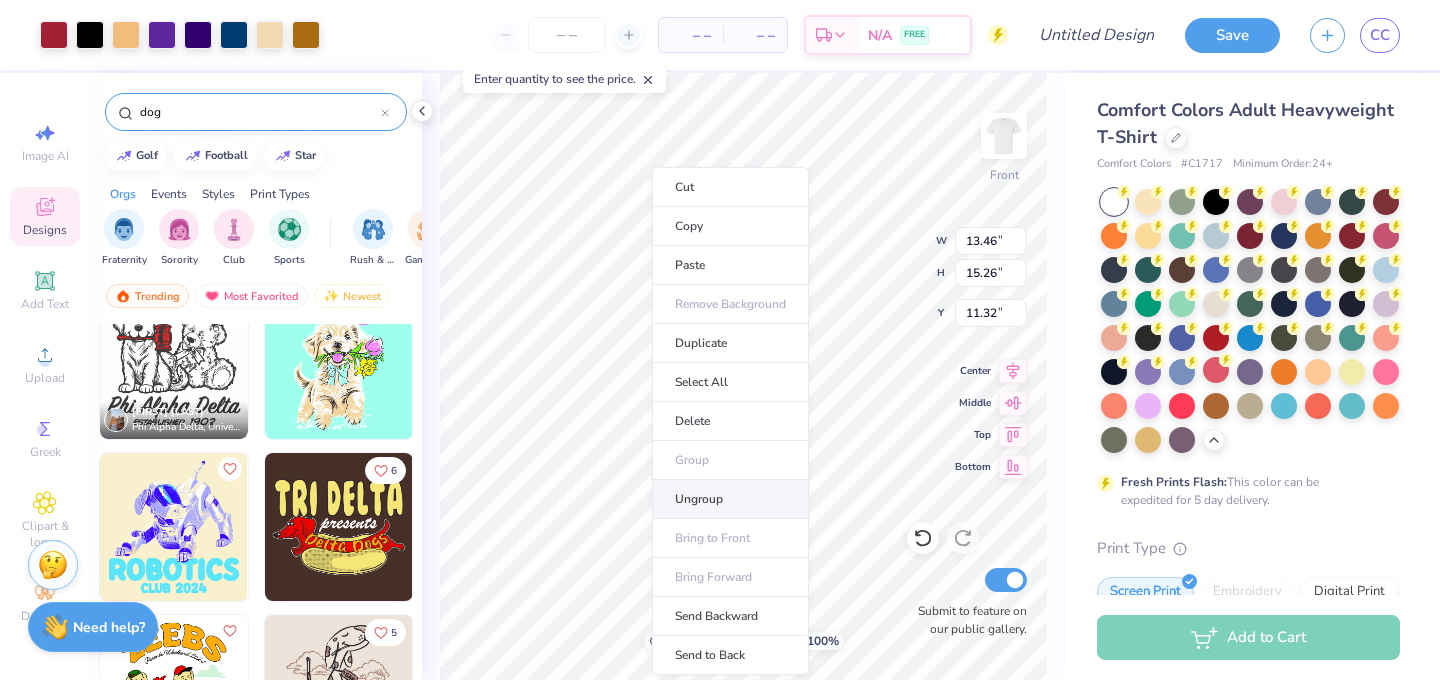click on "Ungroup" at bounding box center (730, 499) 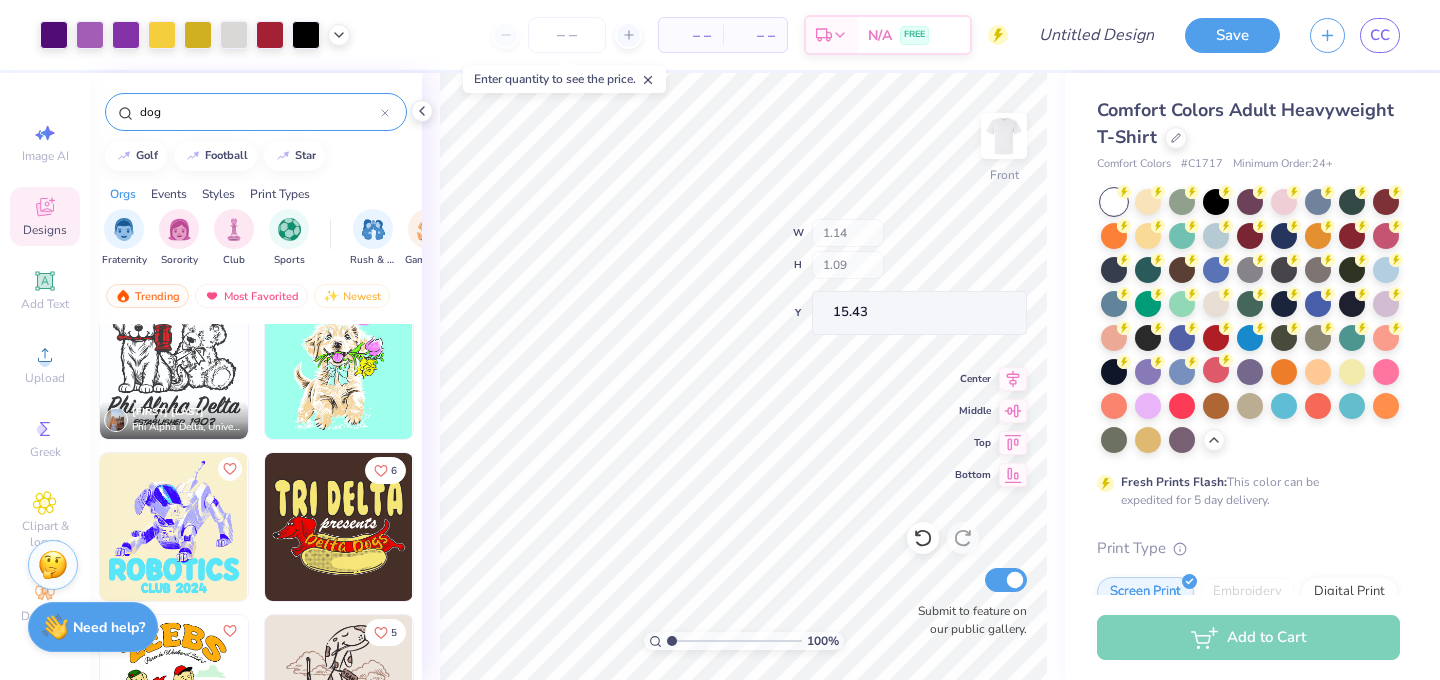 type on "15.43" 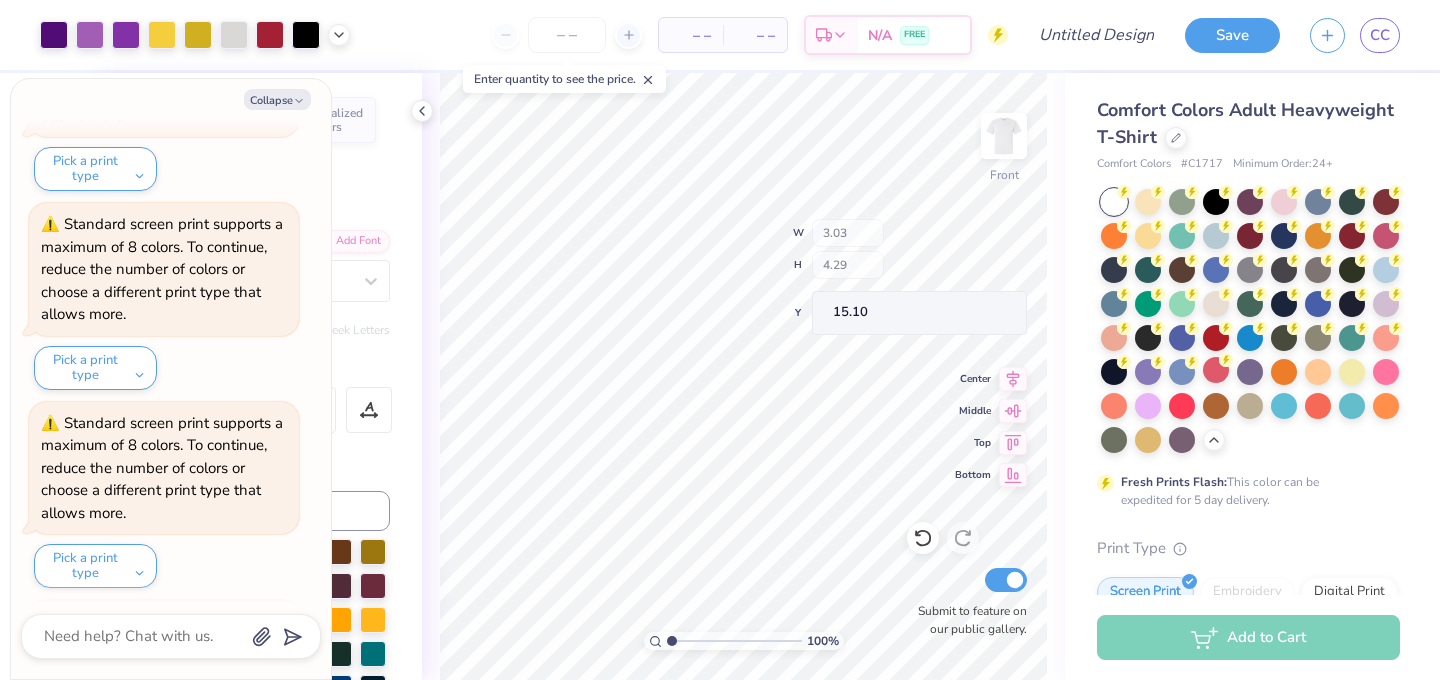 scroll, scrollTop: 384, scrollLeft: 0, axis: vertical 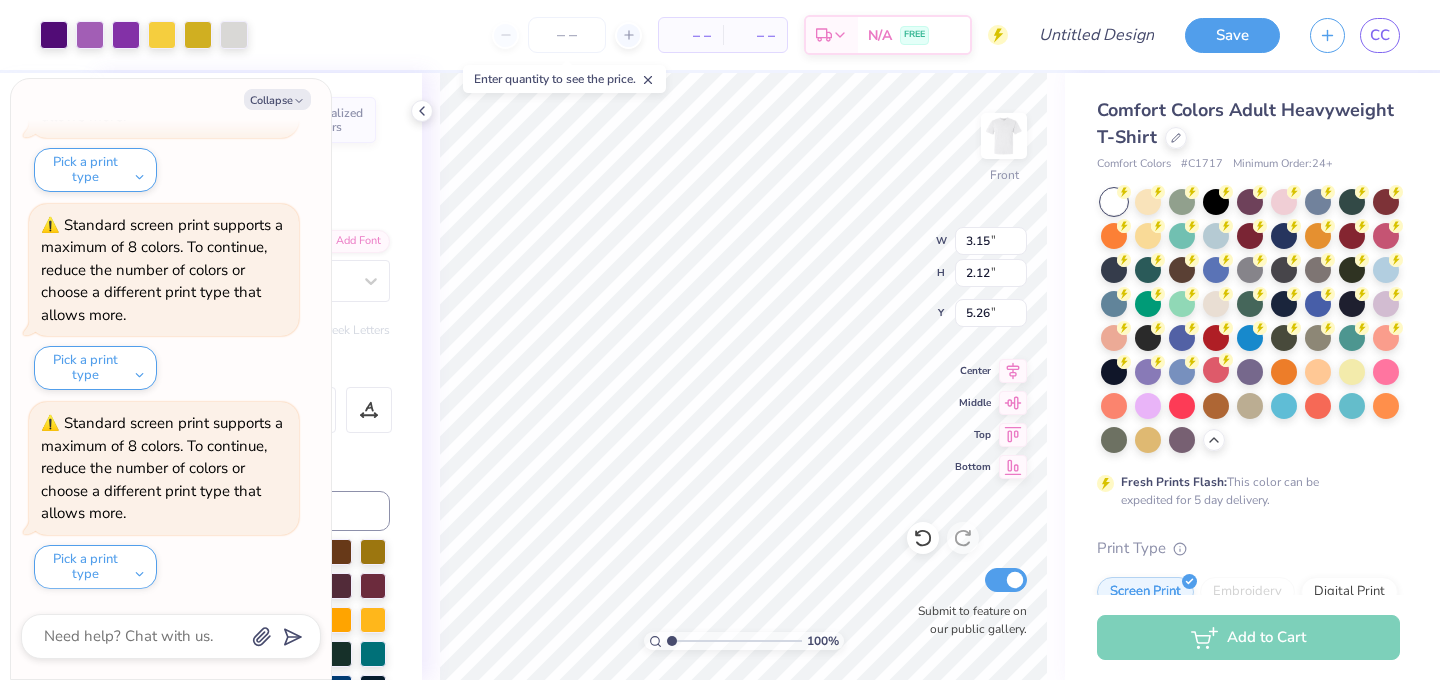 type on "x" 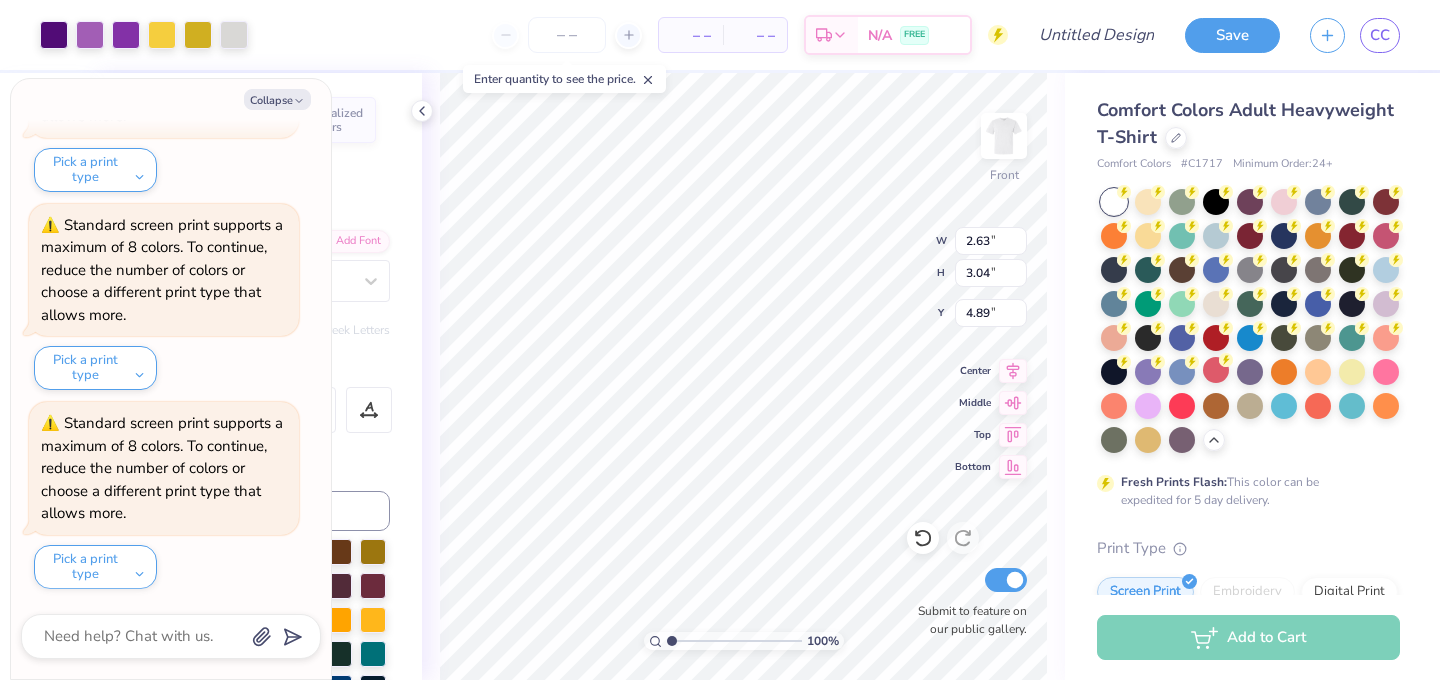 type on "x" 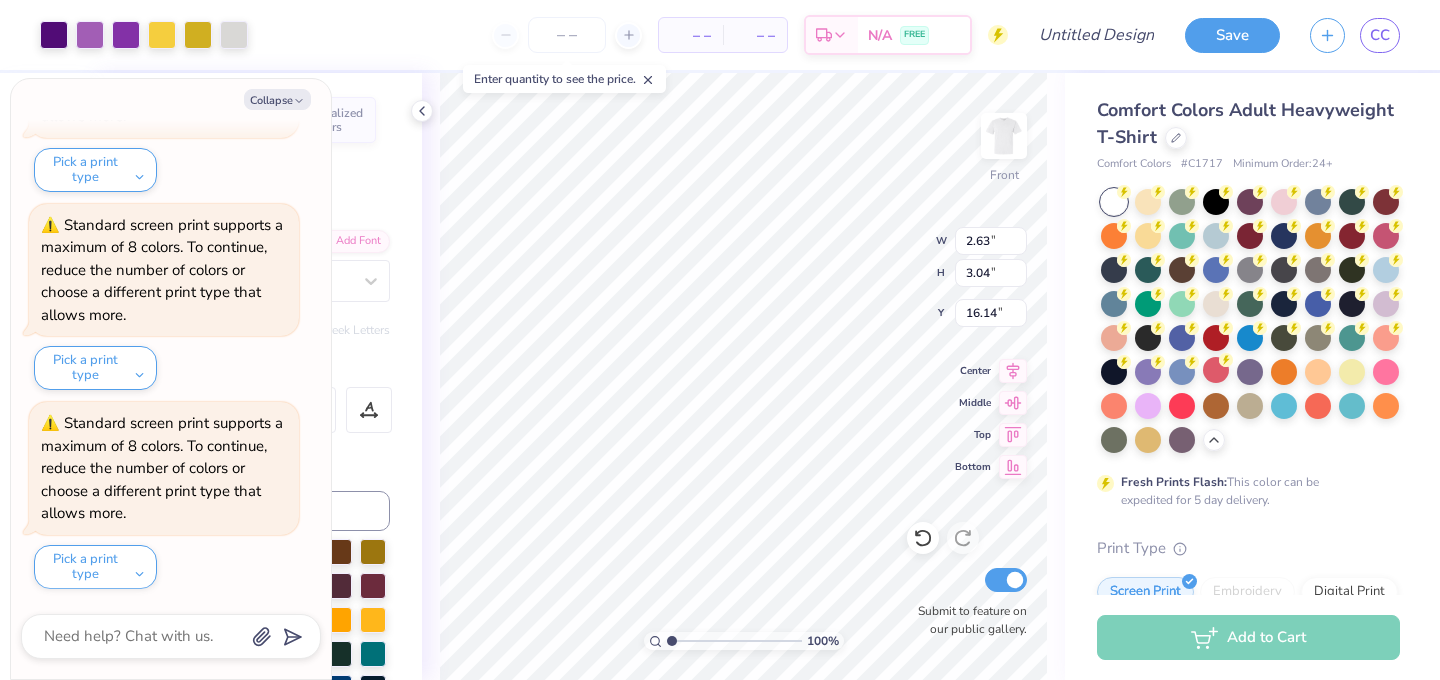 type on "4.69" 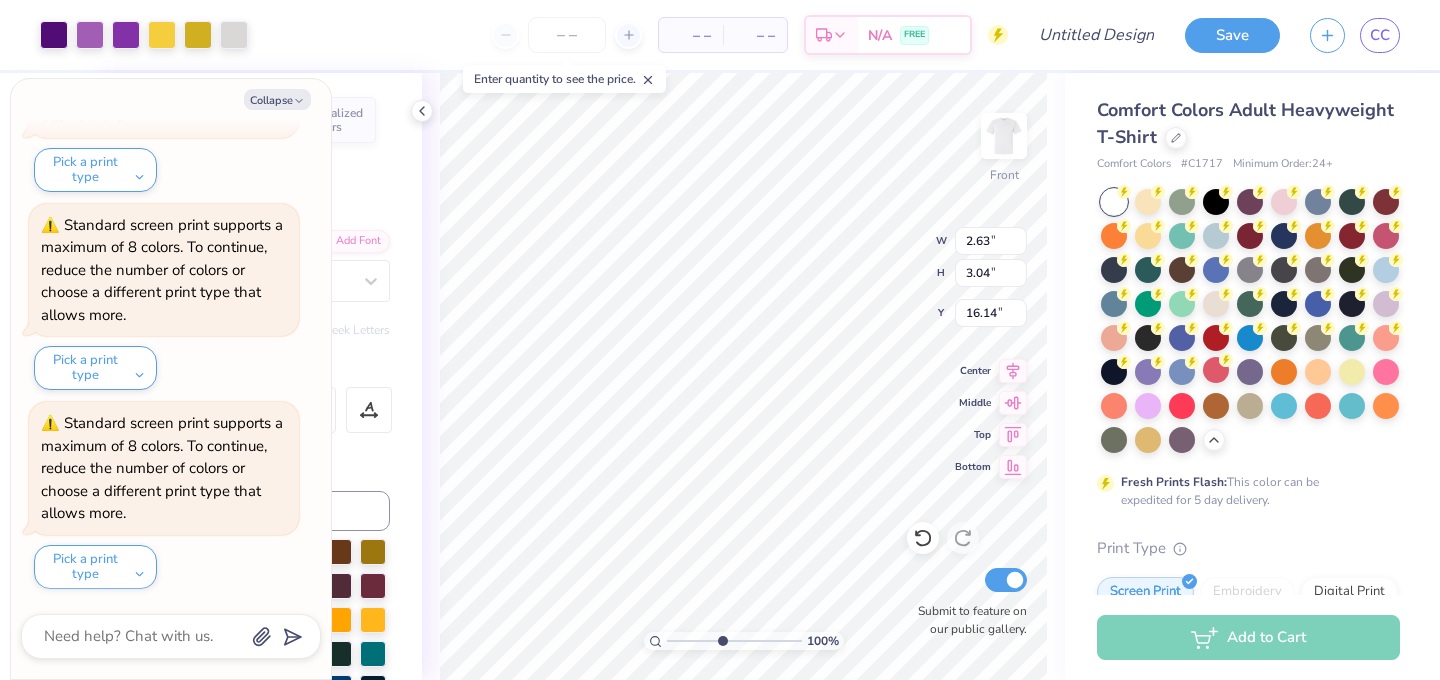 click at bounding box center (734, 641) 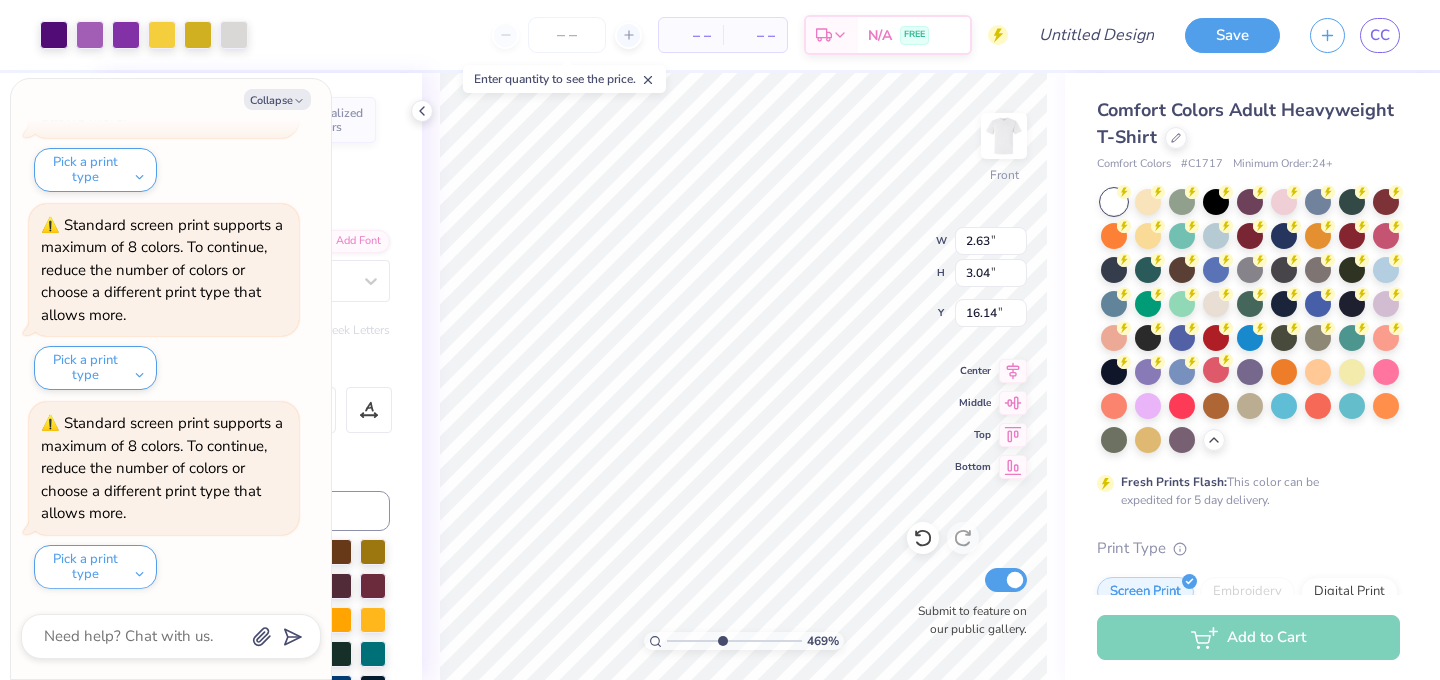type on "x" 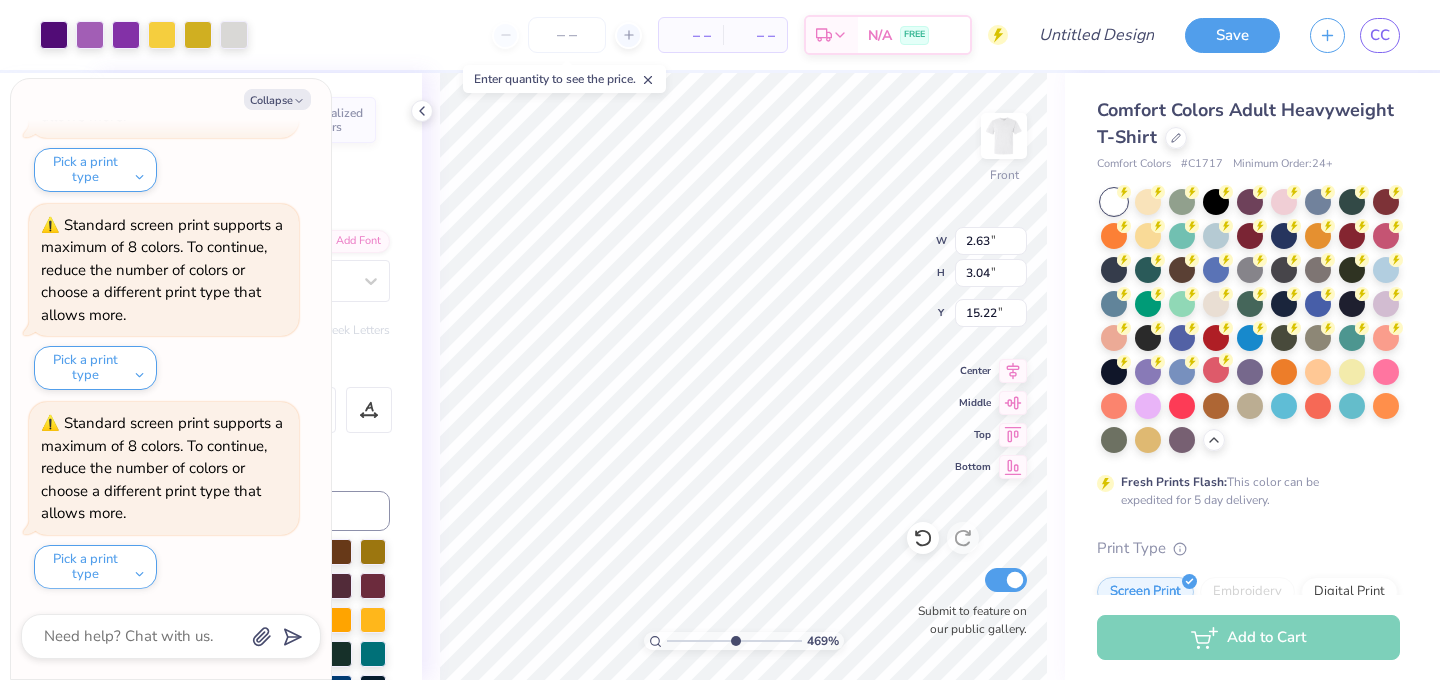 click at bounding box center (734, 641) 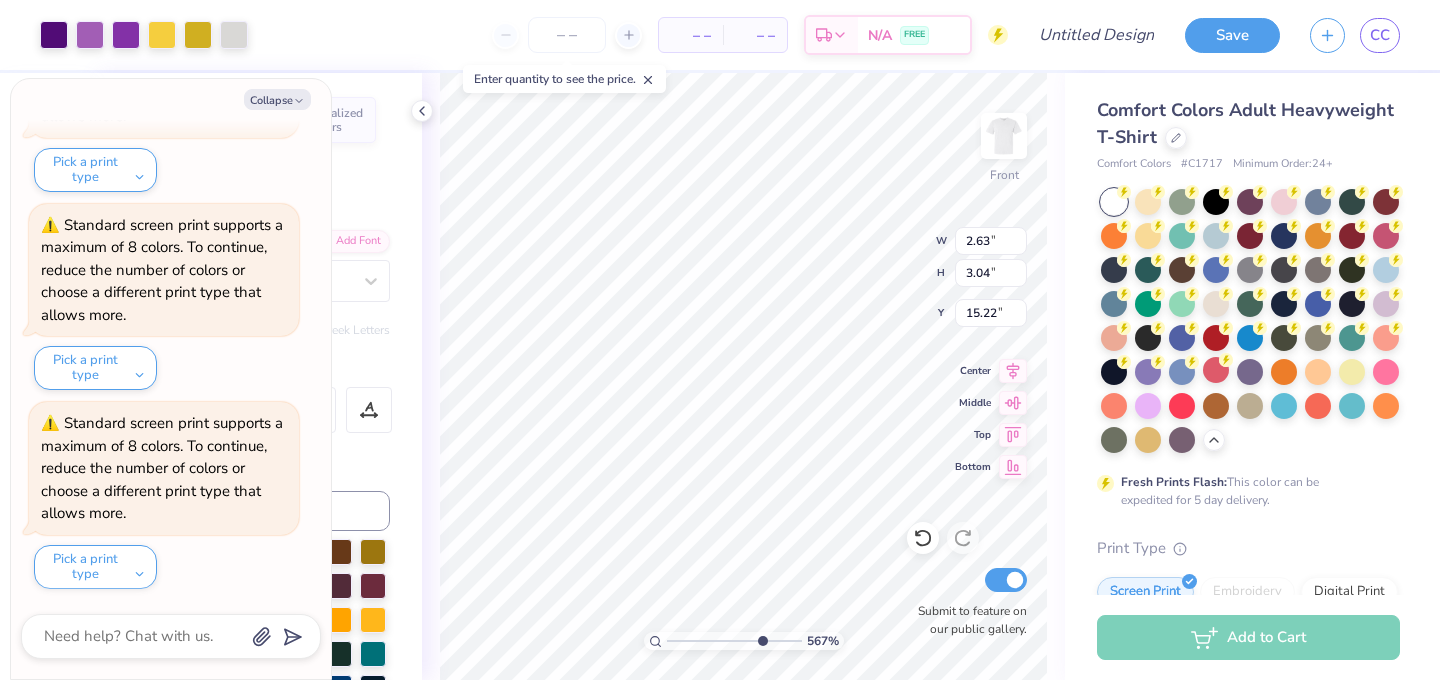 type on "7.6" 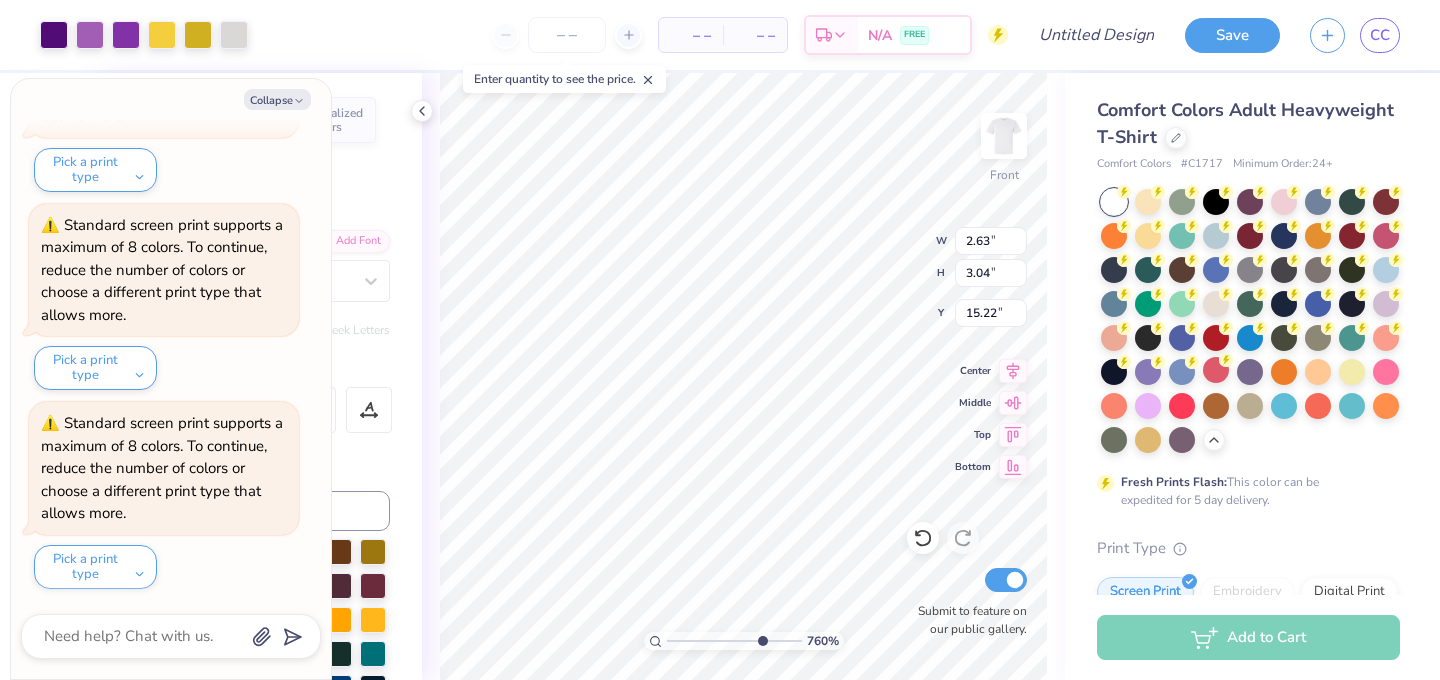 type on "x" 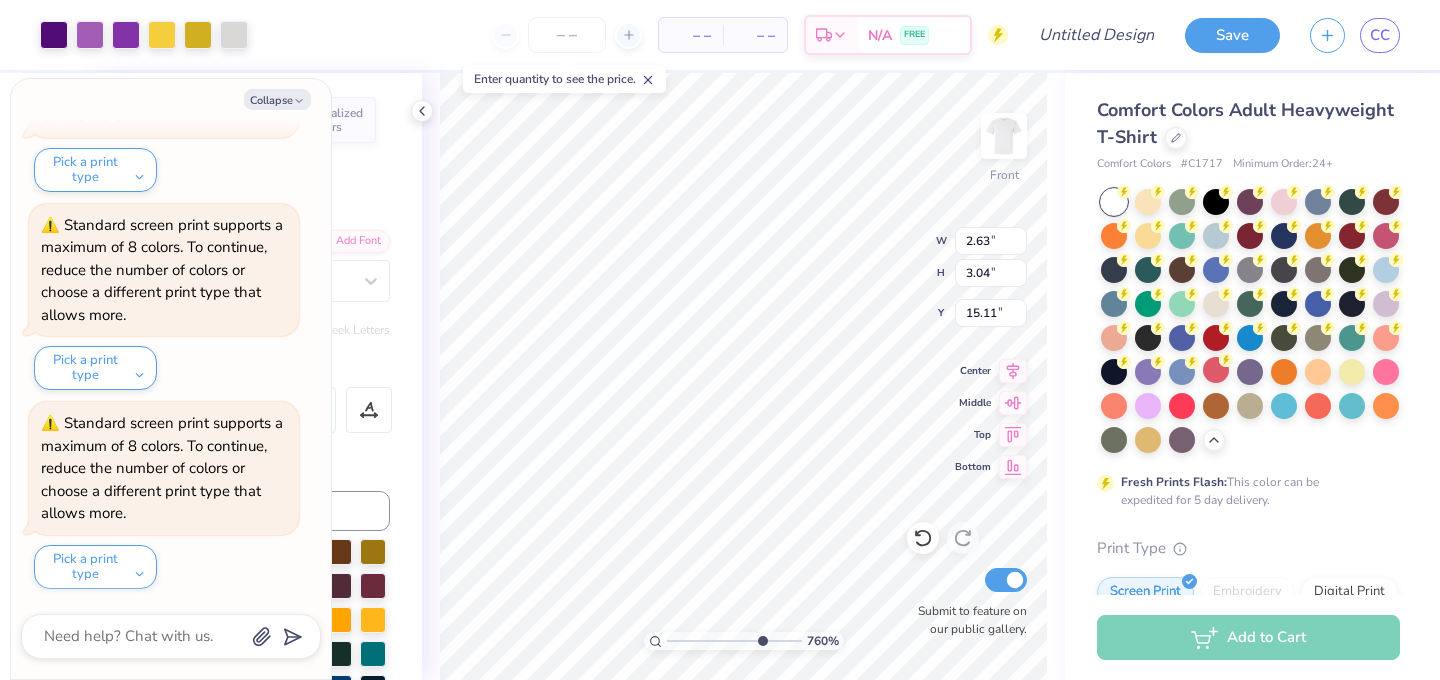 click on "Art colors – – Per Item – – Total Est.  Delivery N/A FREE Design Title Save CC Image AI Designs Add Text Upload Greek Clipart & logos Decorate Personalized Names Personalized Numbers Text Tool  Add Font Font GRK1 Roman Classic 1 Switch to Greek Letters Format Color Styles Text Shape 760  % Front W 2.63 2.63 " H 3.04 3.04 " Y 15.11 15.11 " Center Middle Top Bottom Submit to feature on our public gallery. Comfort Colors Adult Heavyweight T-Shirt Comfort Colors # C1717 Minimum Order:  24 +   Fresh Prints Flash:  This color can be expedited for 5 day delivery. Print Type Screen Print Embroidery Digital Print Applique Transfers Vinyl Foil Rhinestones Standard Puff Ink Neon Ink Metallic & Glitter Ink Glow in the Dark Ink Water based Ink Add to Cart Stuck?  Our Art team will finish your design for free. Need help?  Chat with us.
x Enter quantity to see the price. Collapse How can we help you? Pick a print type Pick a print type Pick a print type" at bounding box center [720, 340] 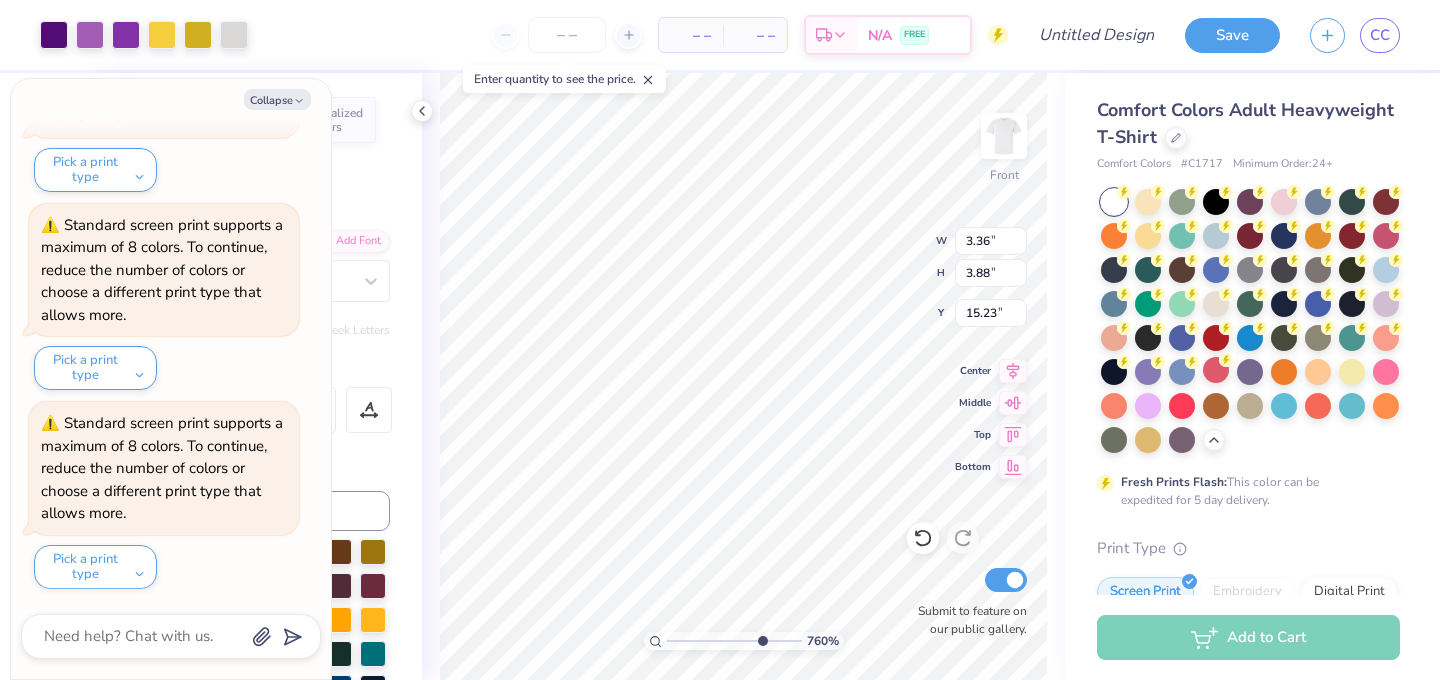 type on "x" 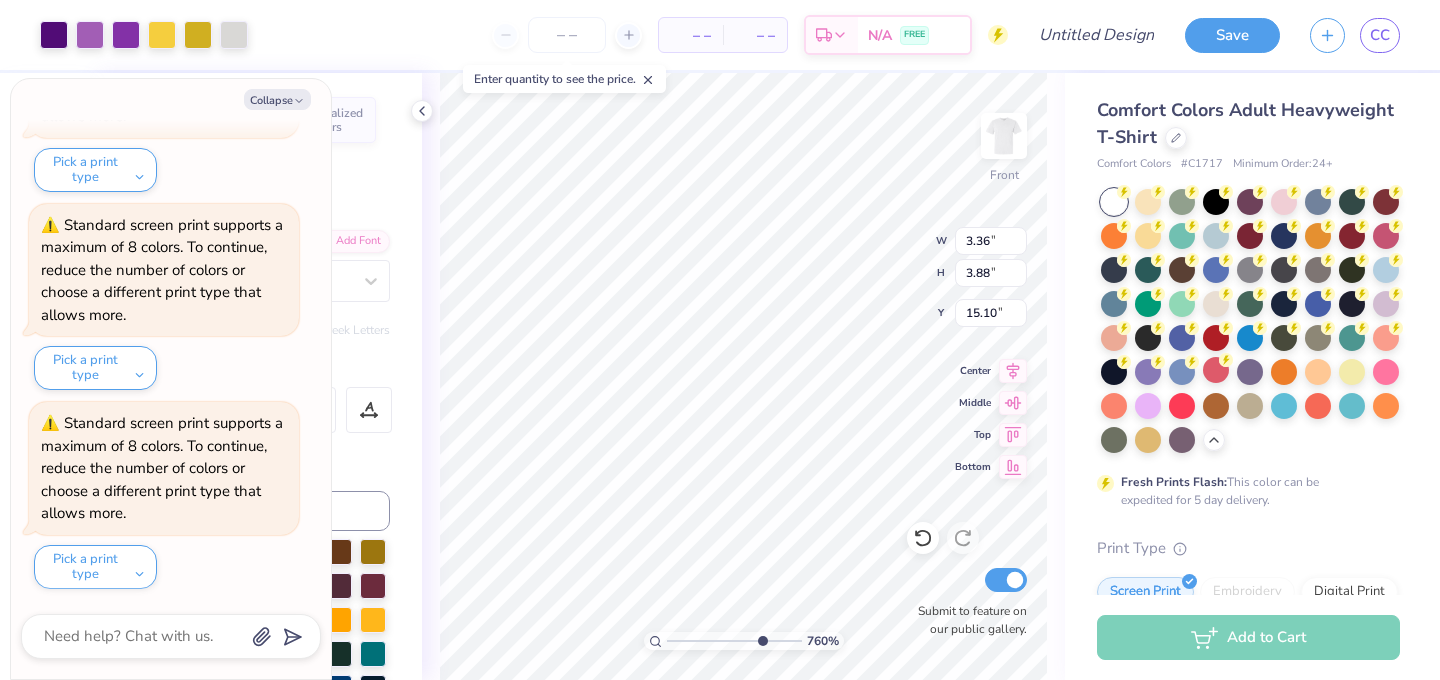 type on "x" 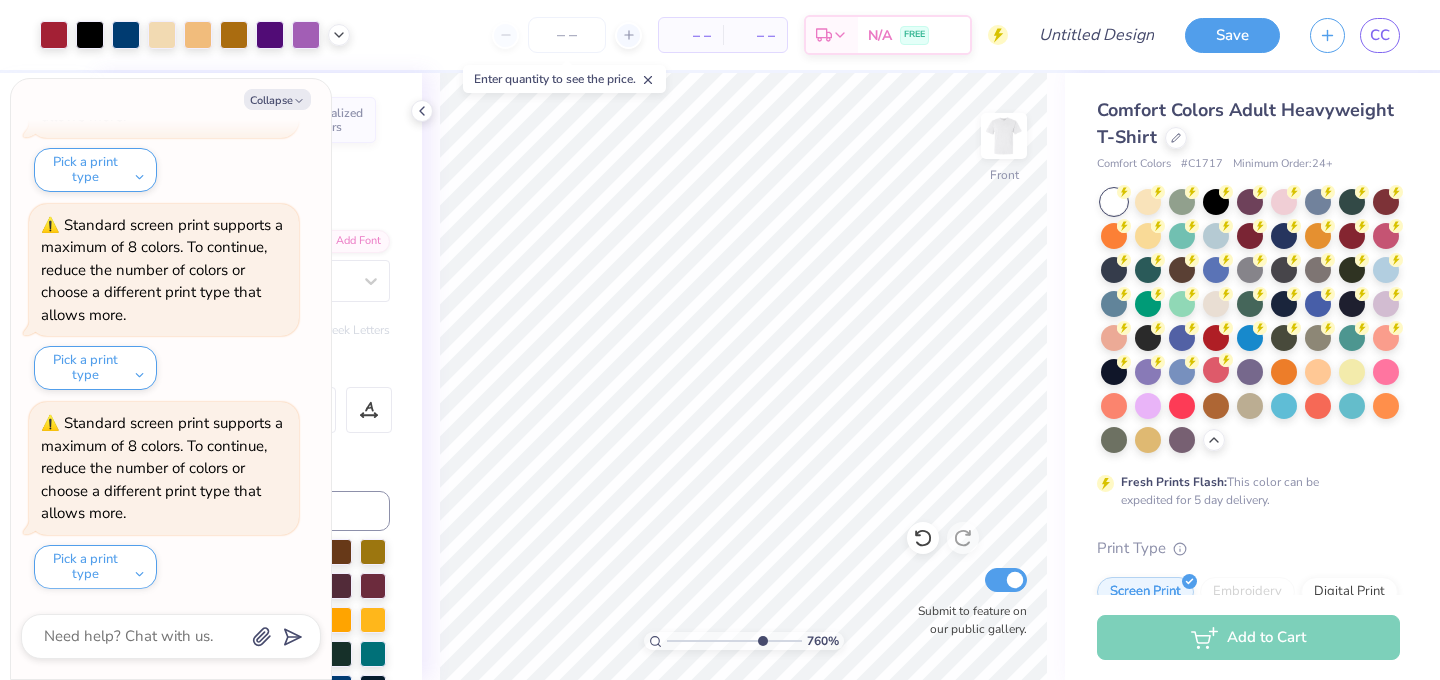 type on "x" 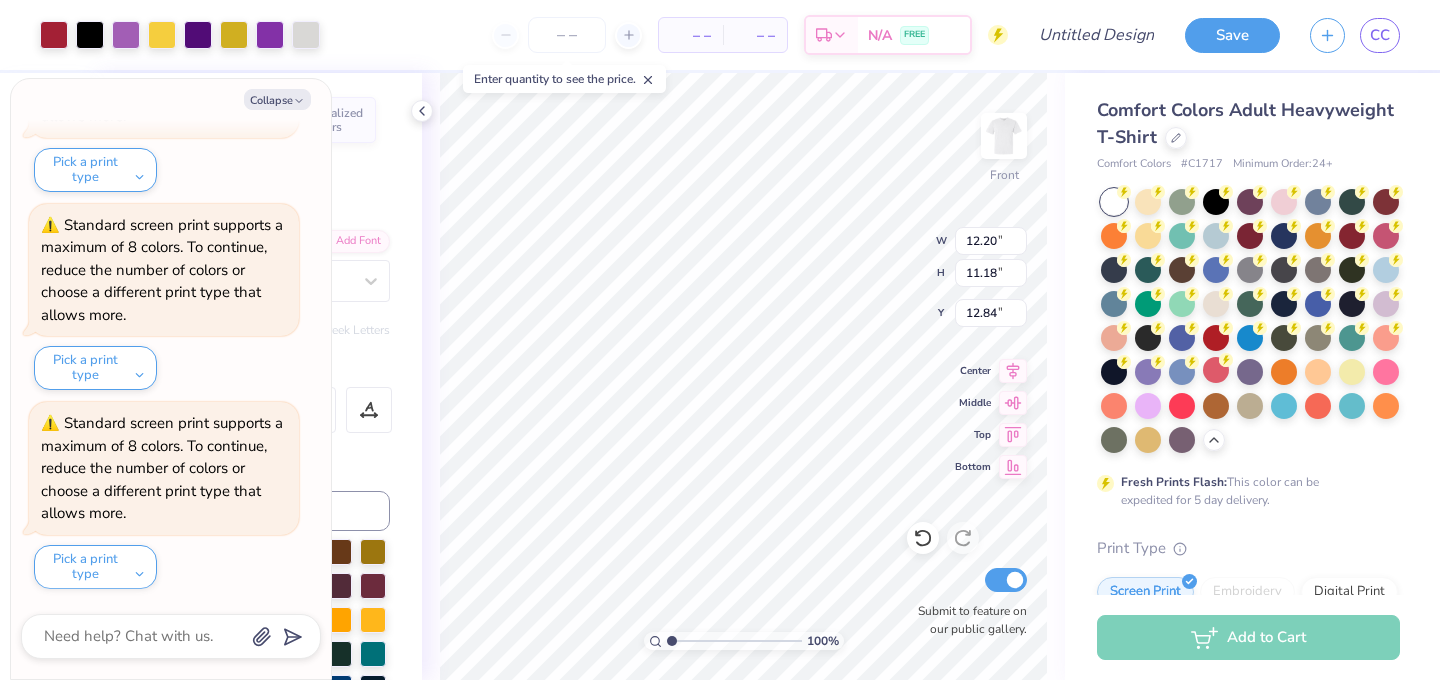 drag, startPoint x: 759, startPoint y: 641, endPoint x: 643, endPoint y: 648, distance: 116.21101 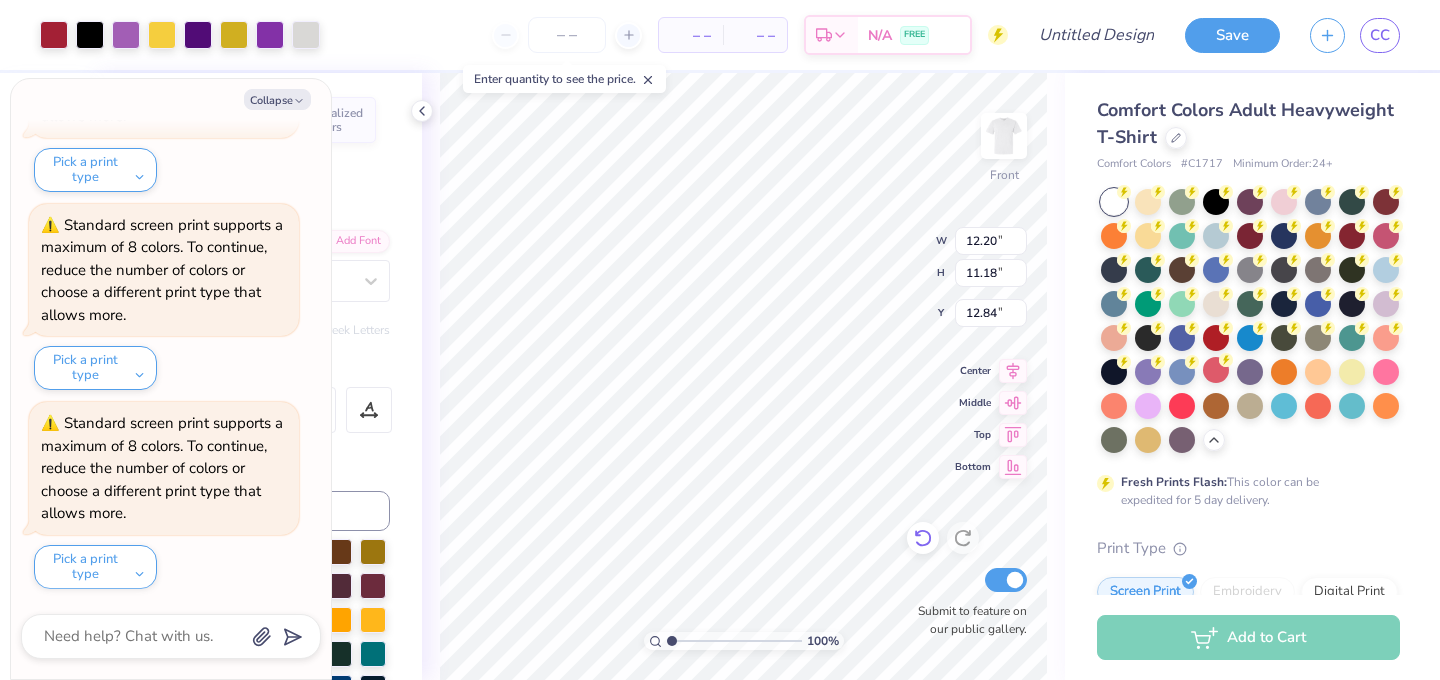 click 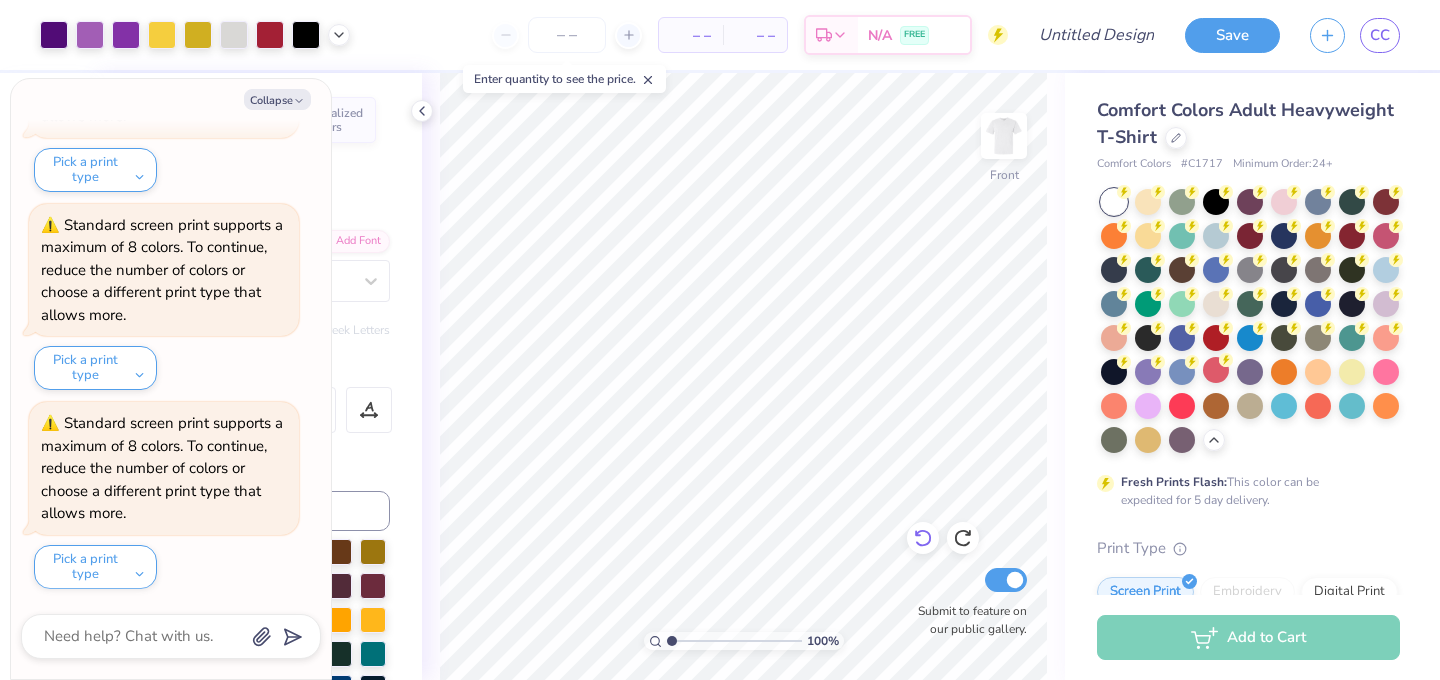click 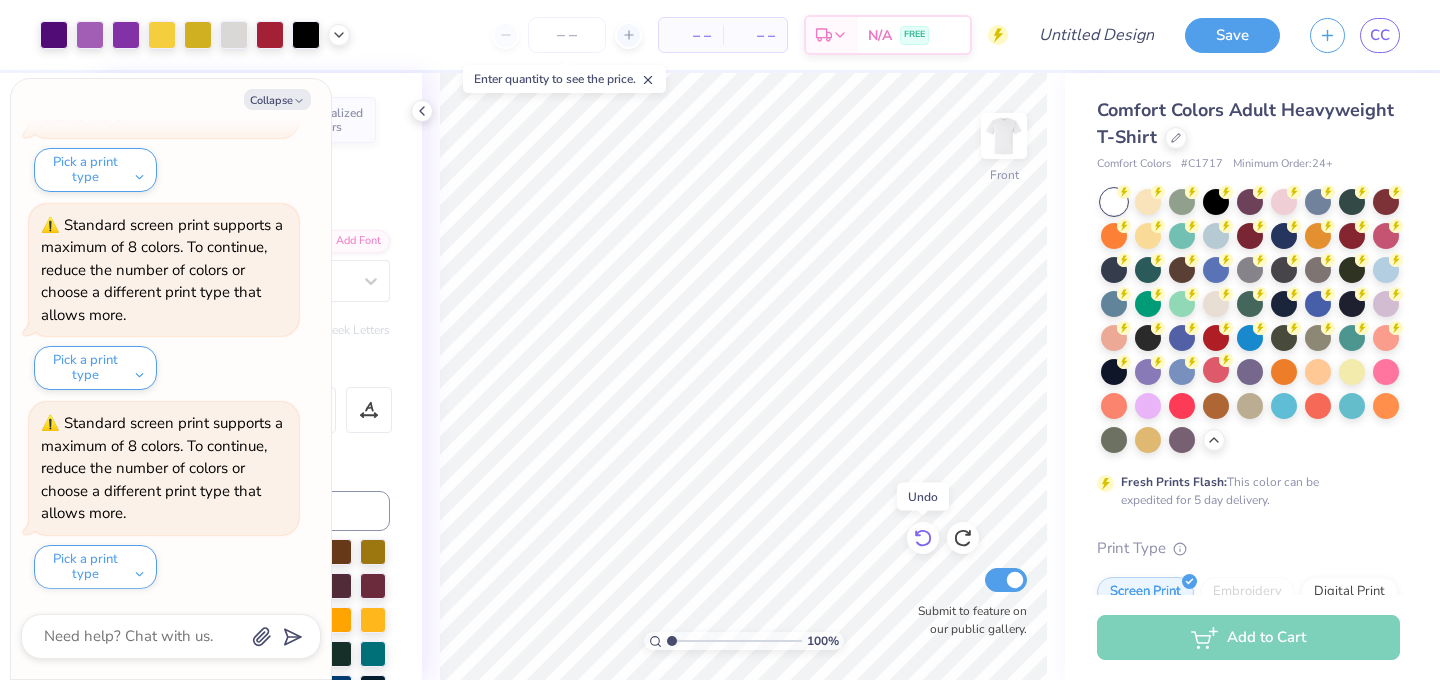 click 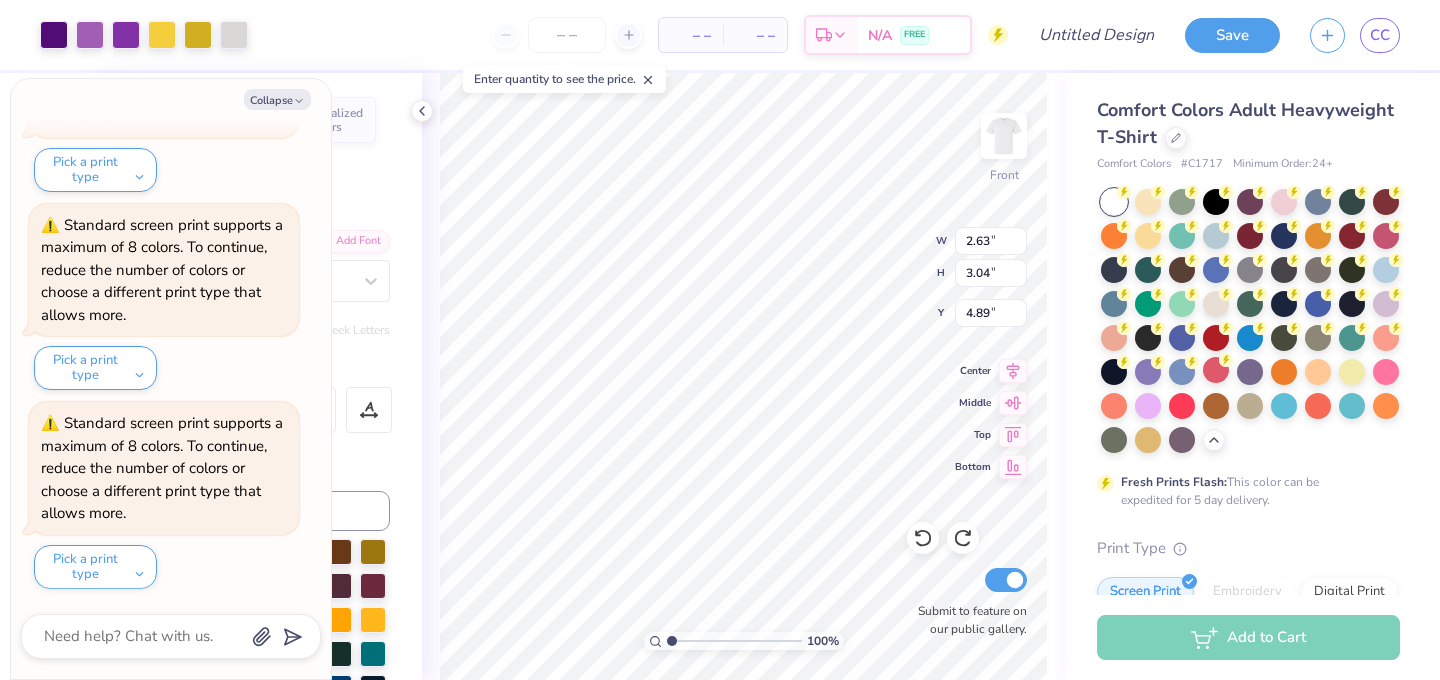 type on "x" 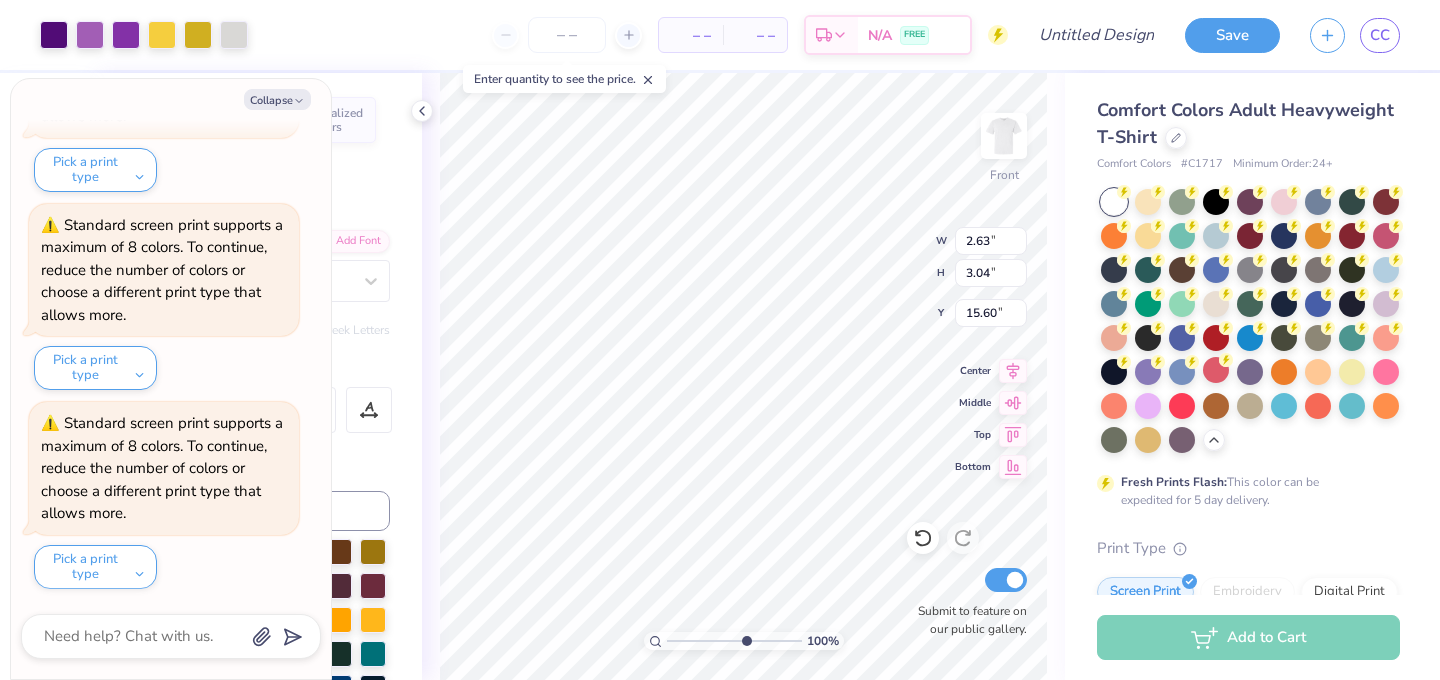 click at bounding box center [734, 641] 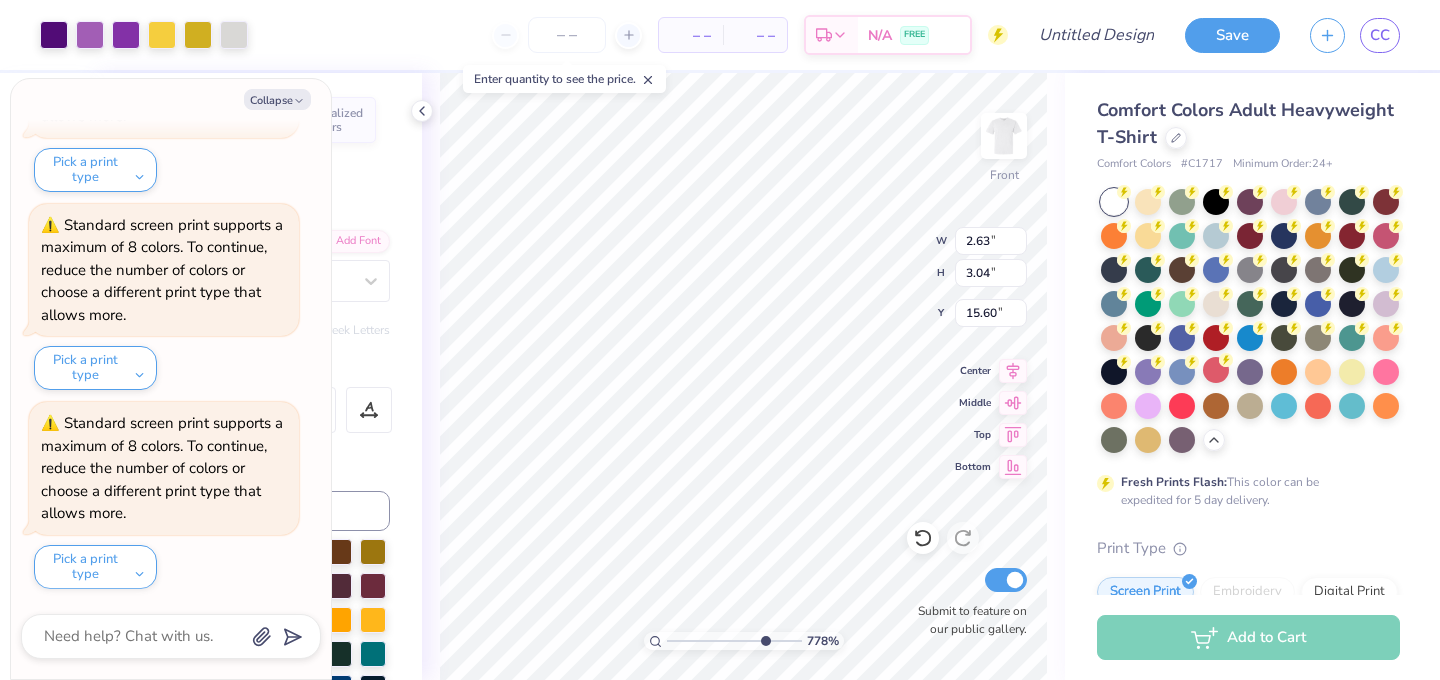 type on "7.78" 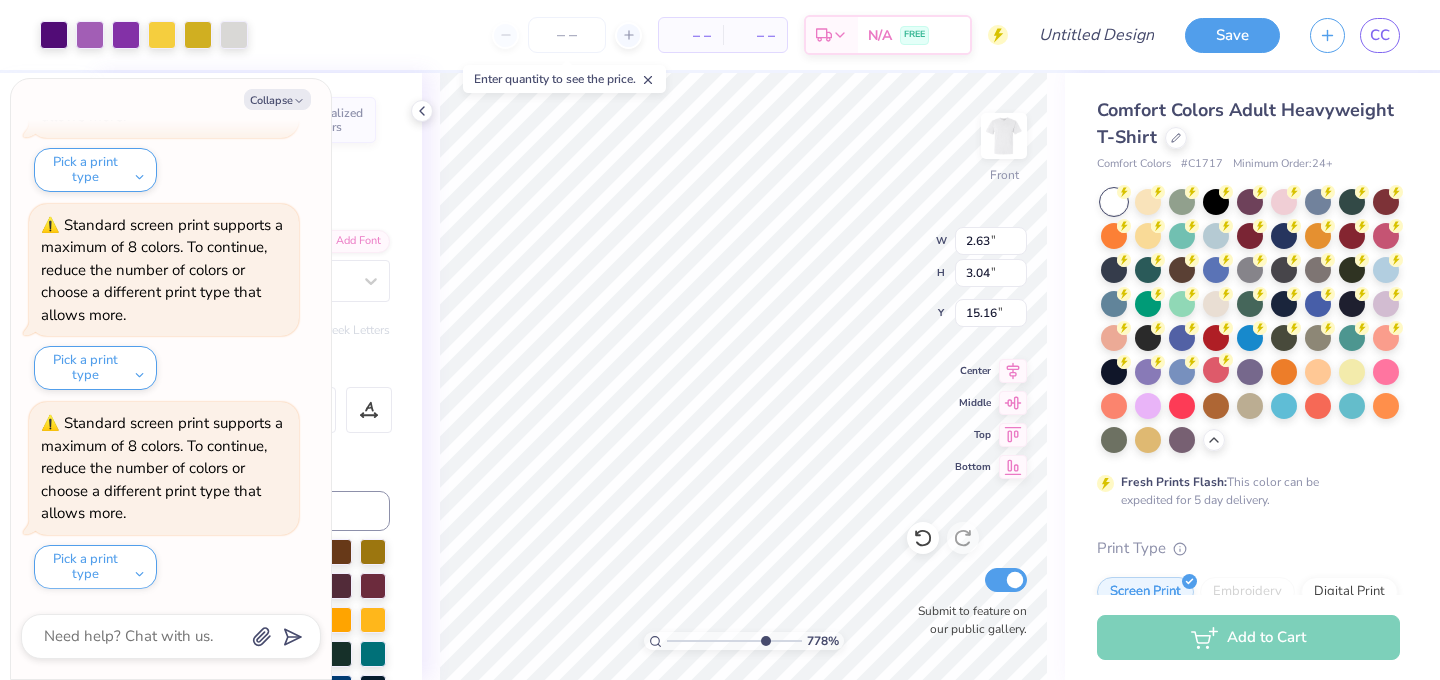 type on "x" 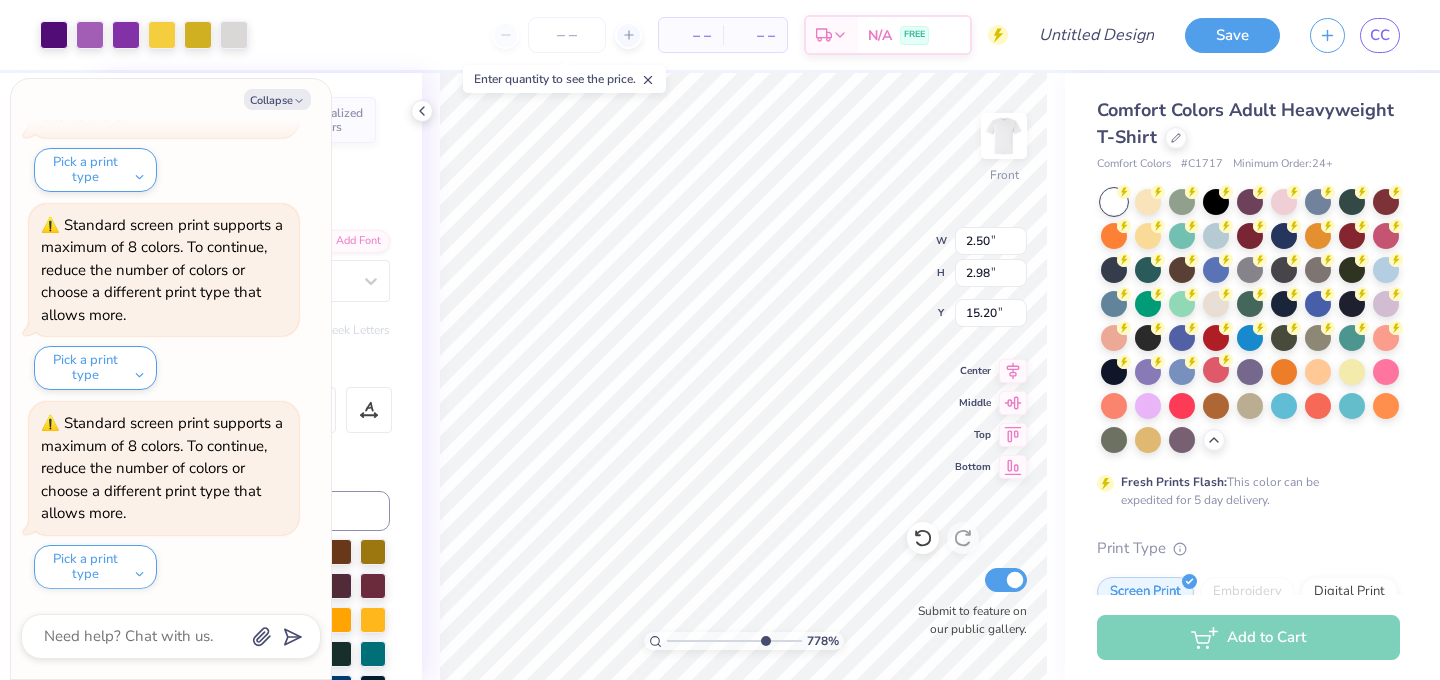 type on "x" 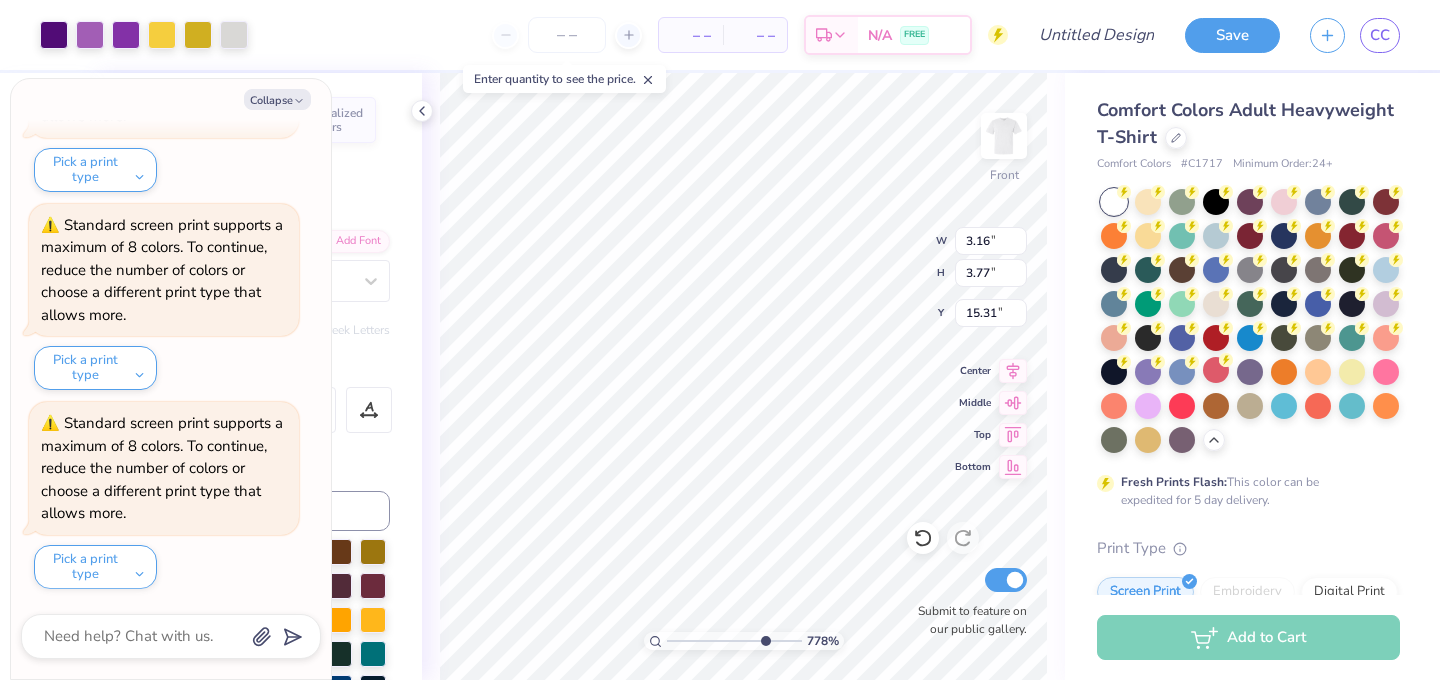 type on "x" 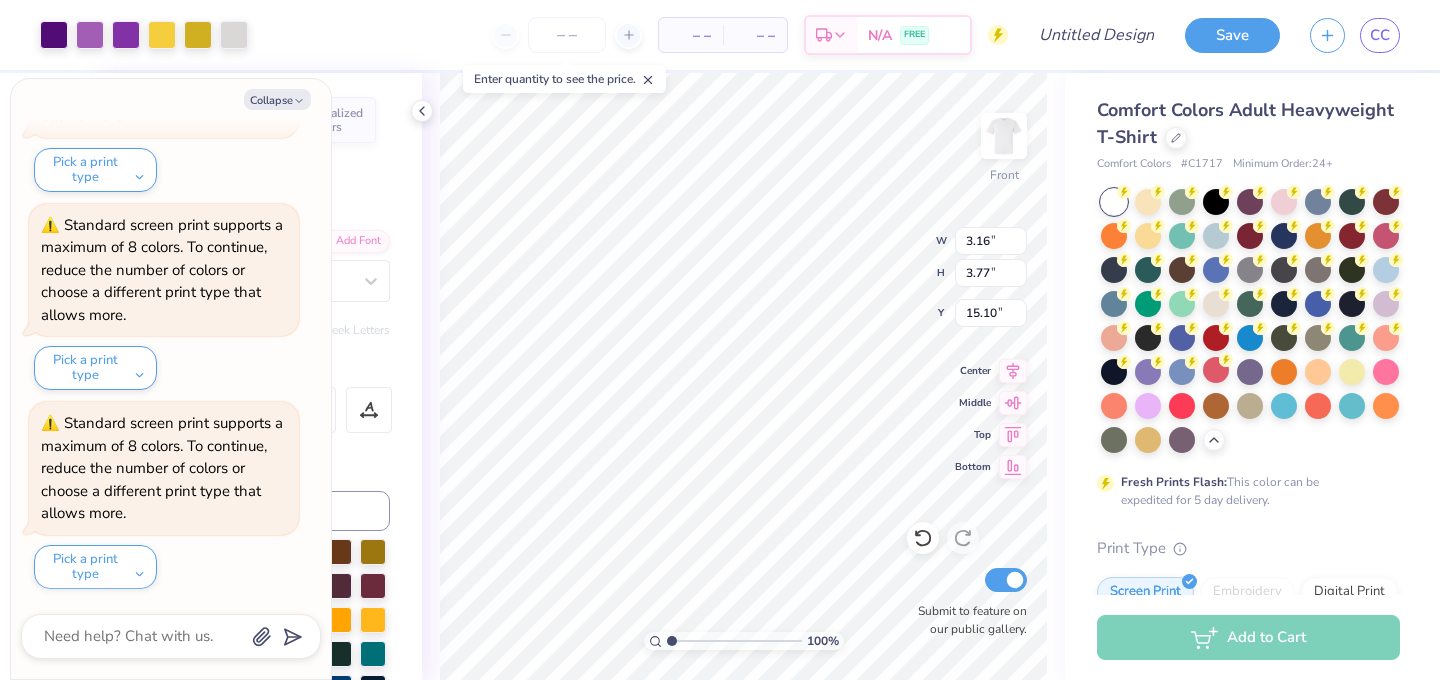drag, startPoint x: 764, startPoint y: 642, endPoint x: 616, endPoint y: 651, distance: 148.27339 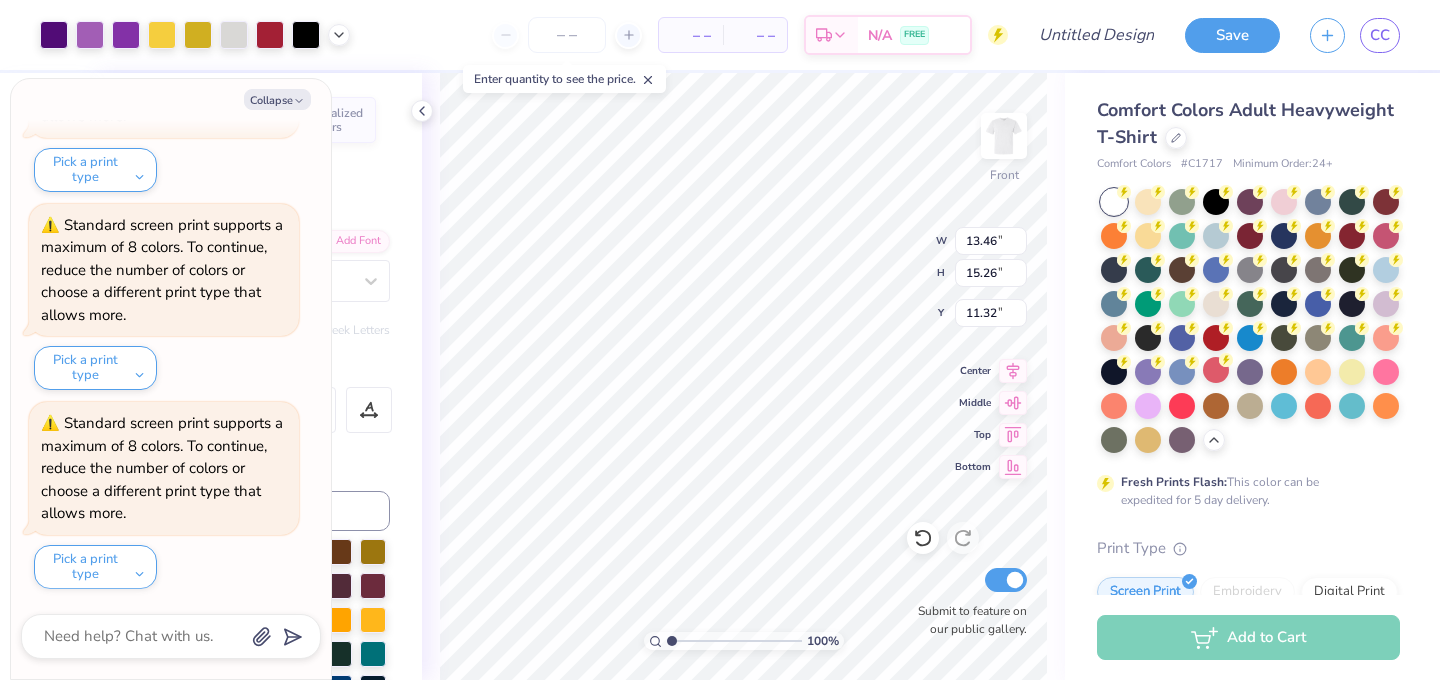 type on "x" 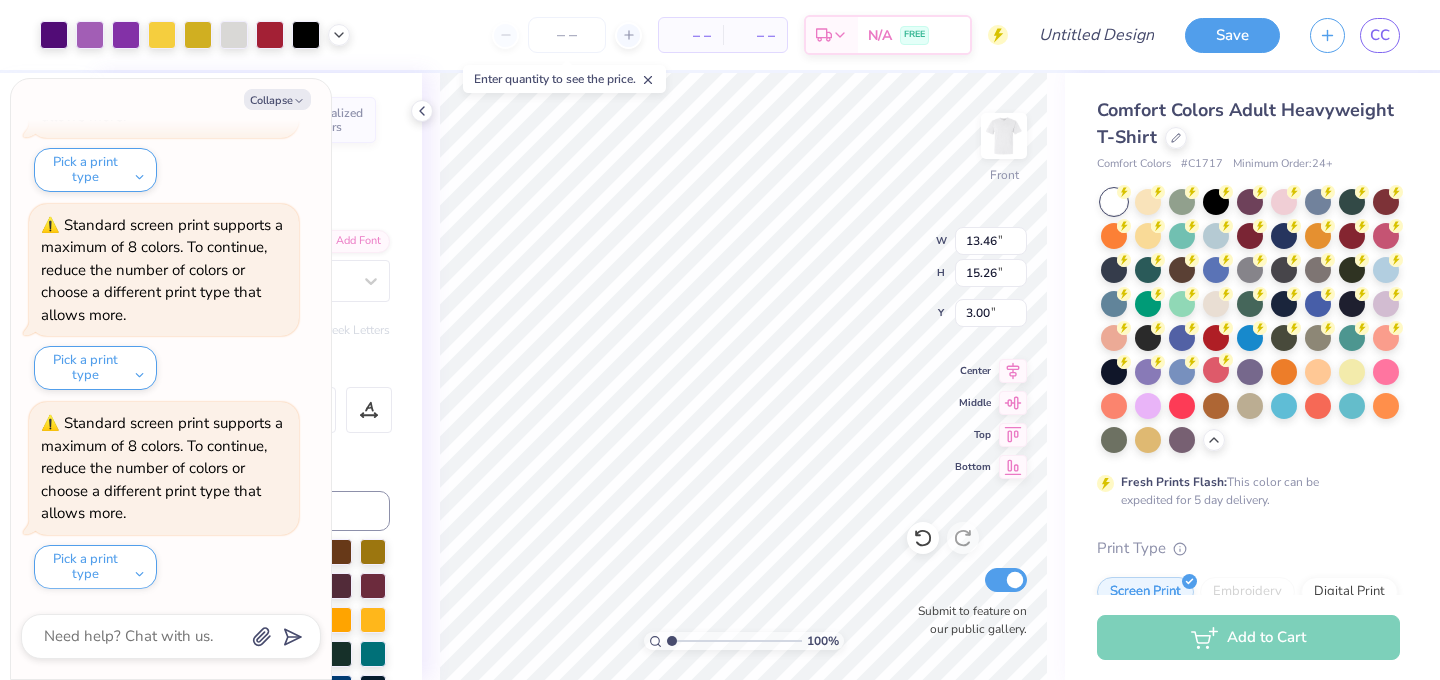 type on "x" 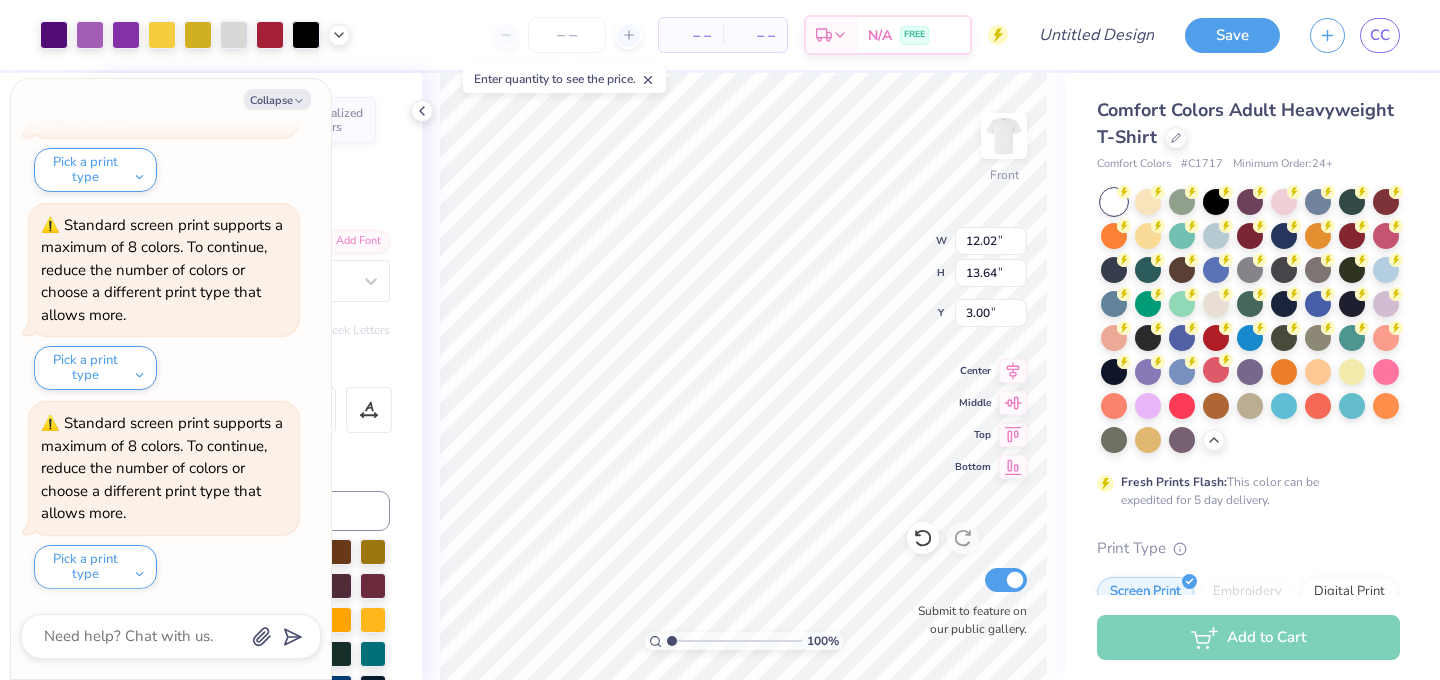 type on "x" 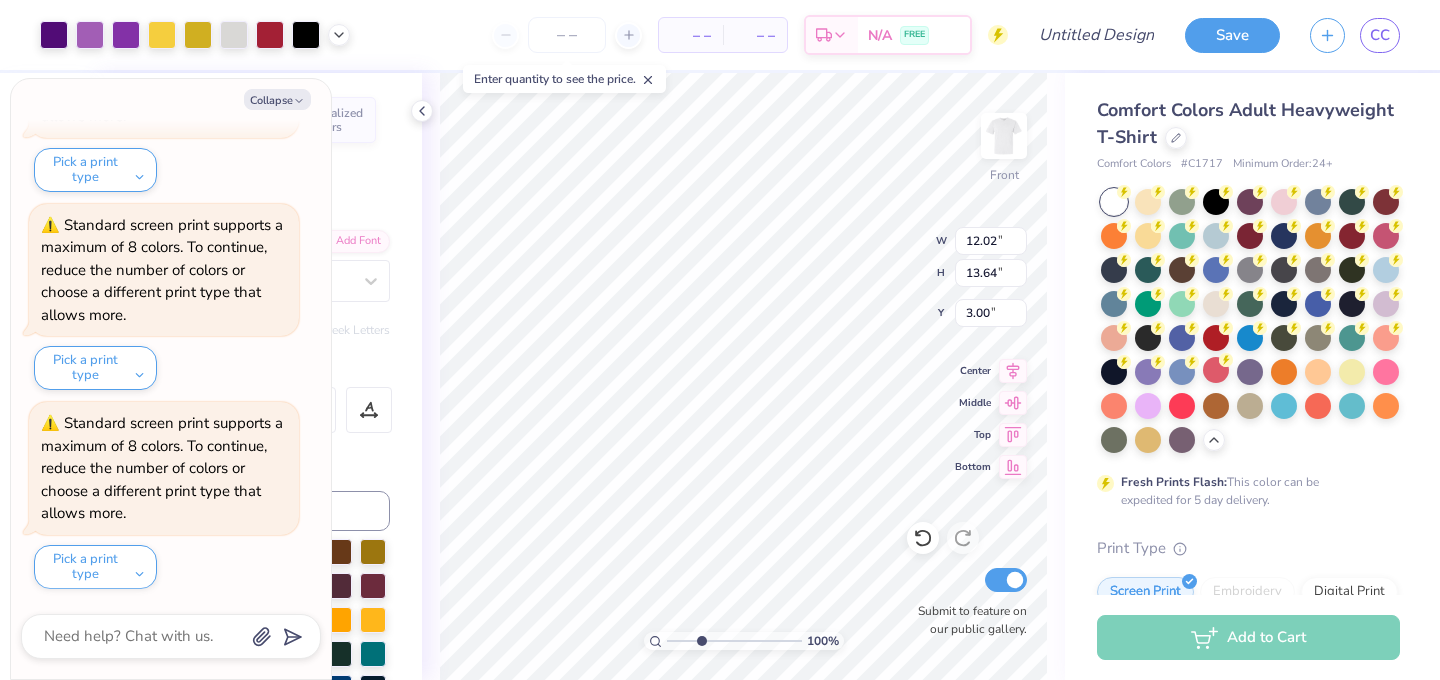 type on "3.18" 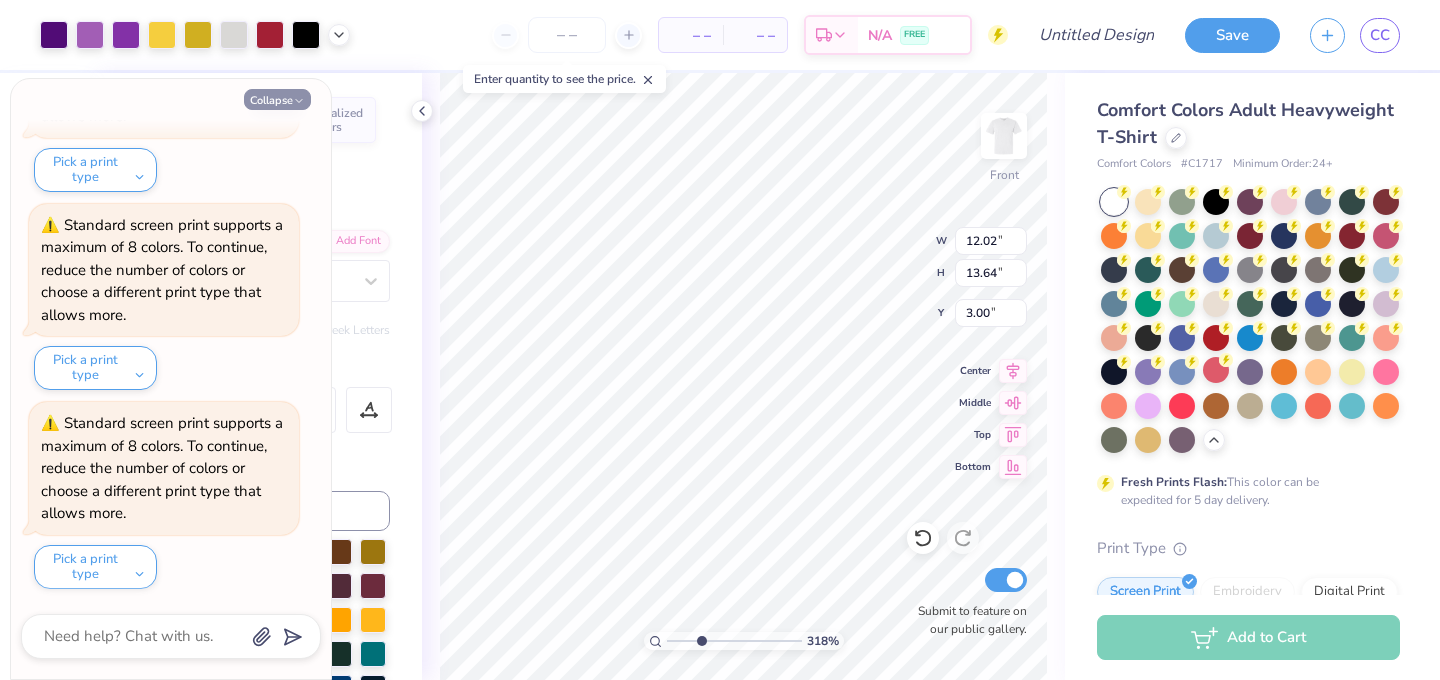 click 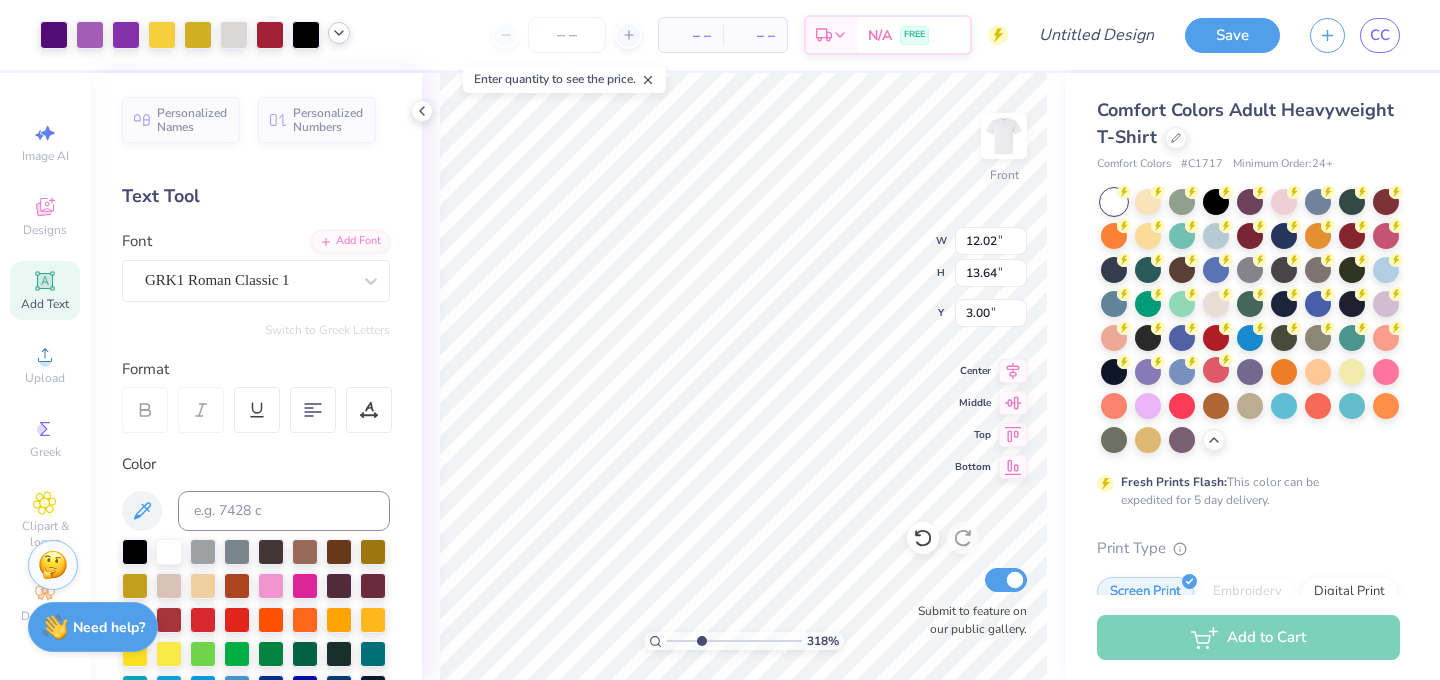 click 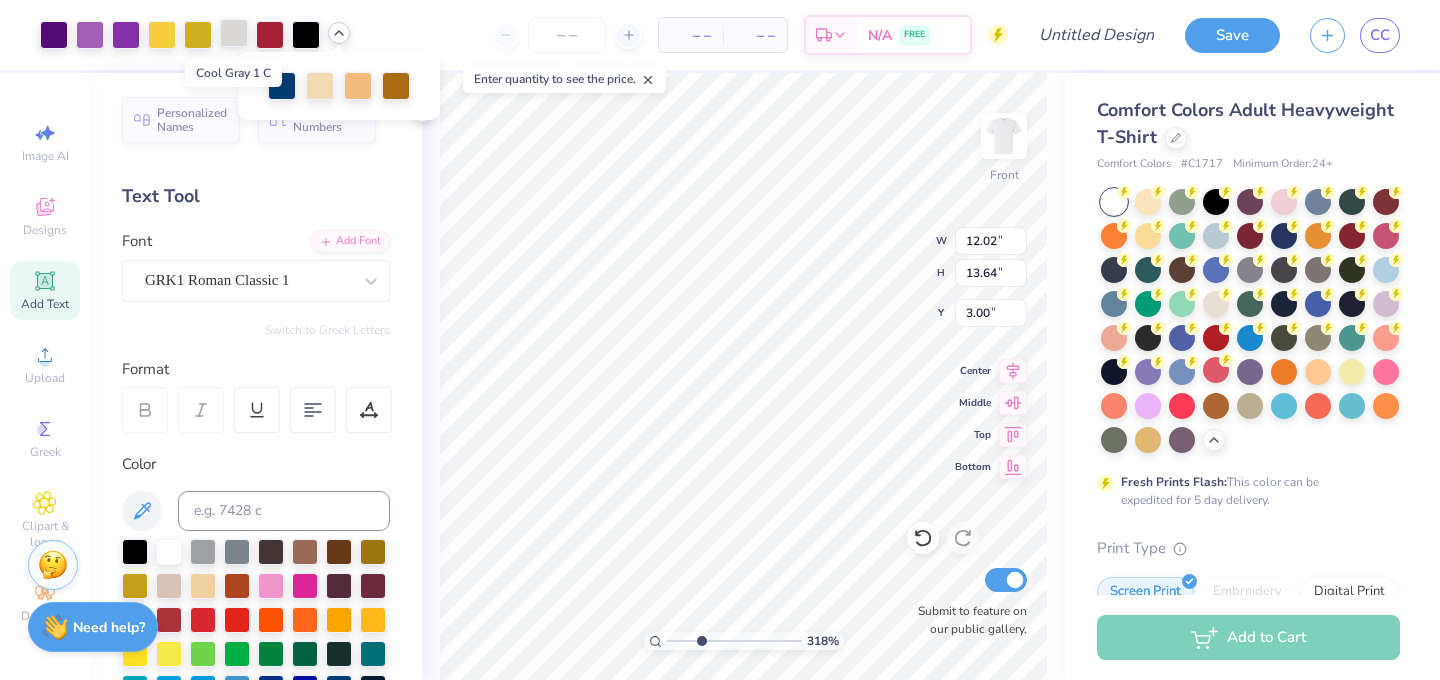 click at bounding box center (234, 33) 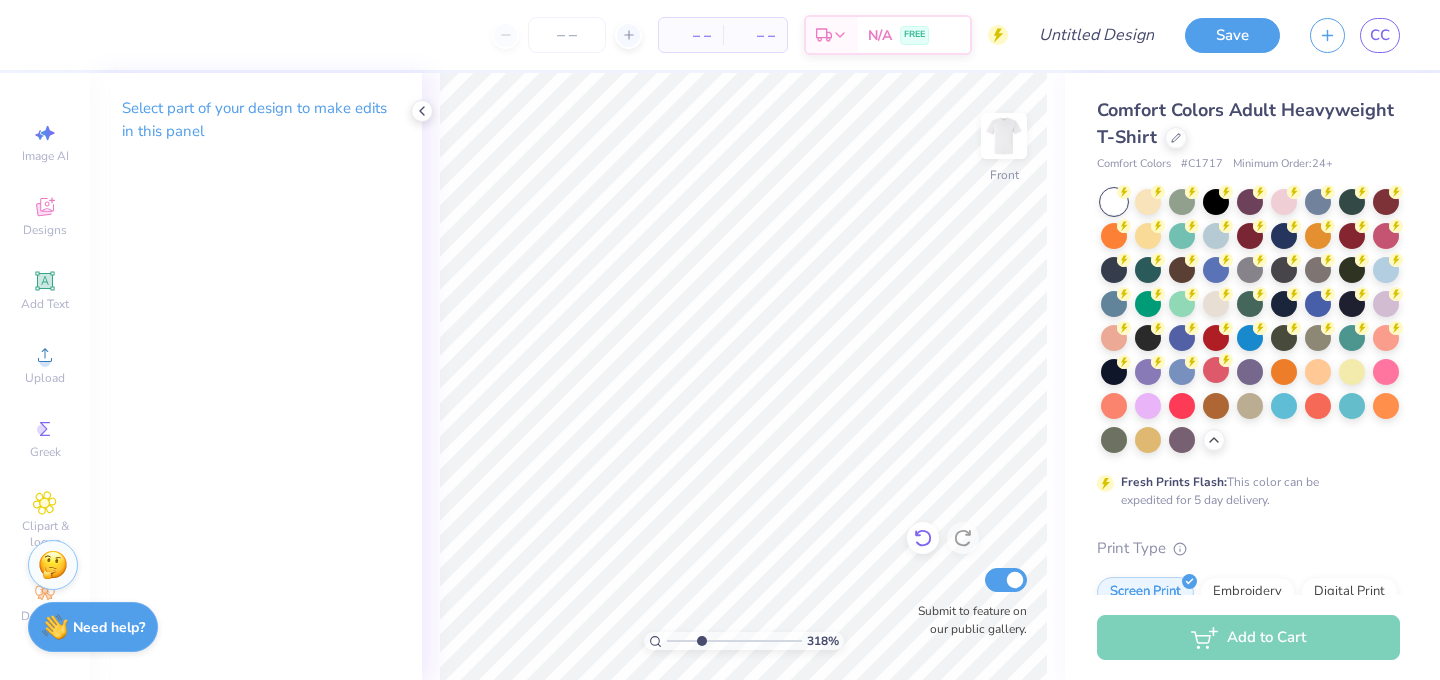click 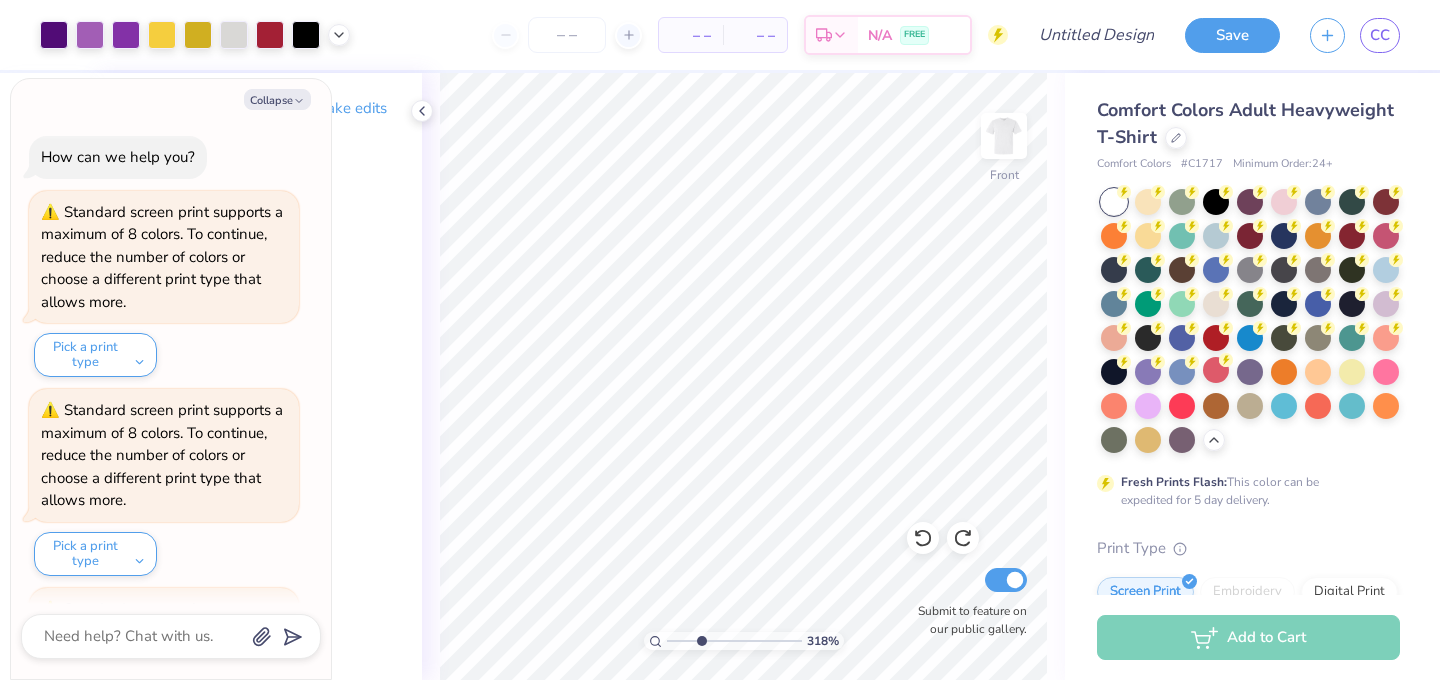 scroll, scrollTop: 583, scrollLeft: 0, axis: vertical 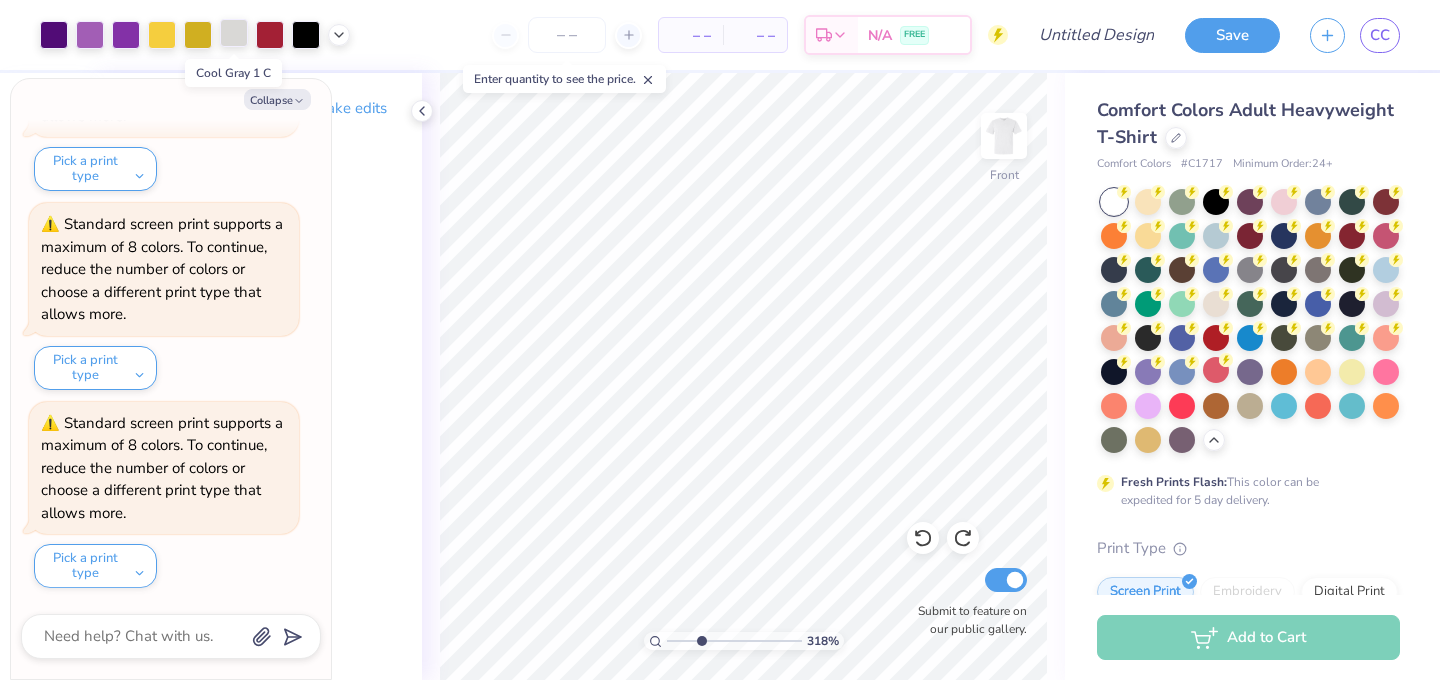 click at bounding box center (234, 33) 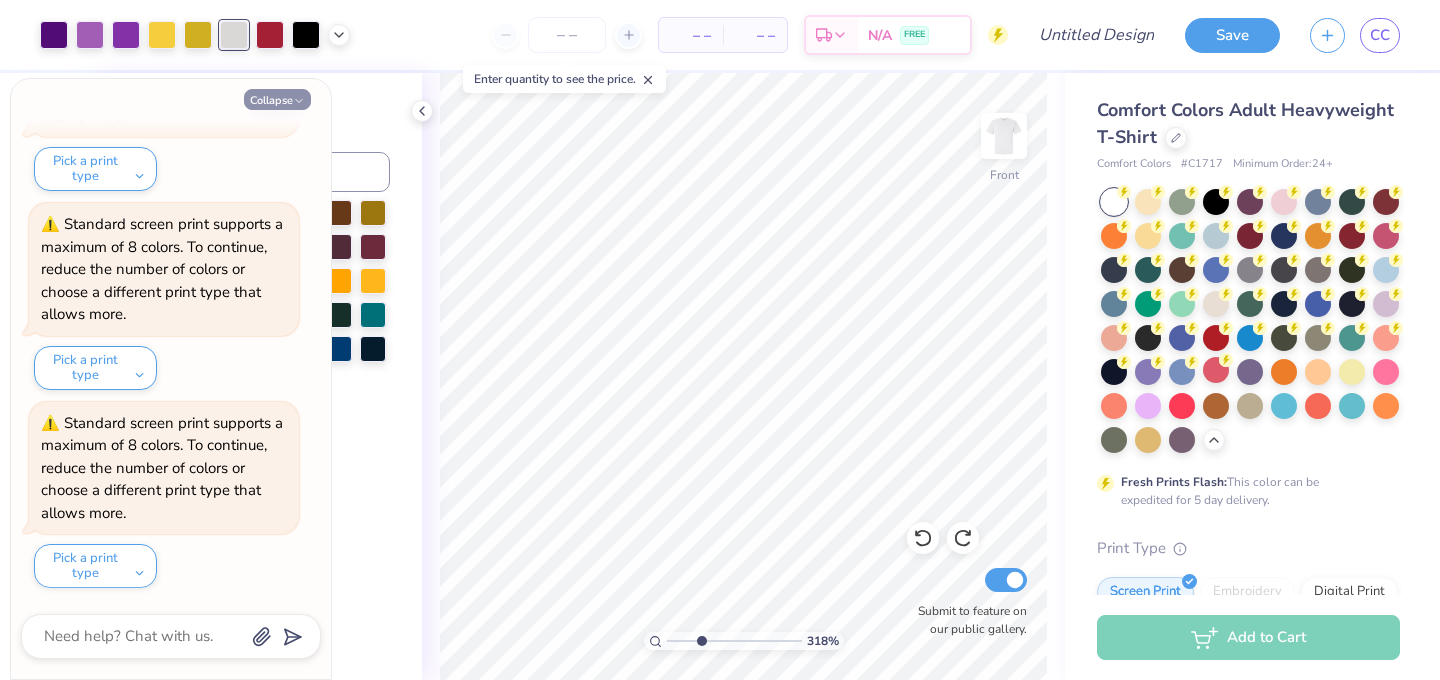 click on "Collapse" at bounding box center [277, 99] 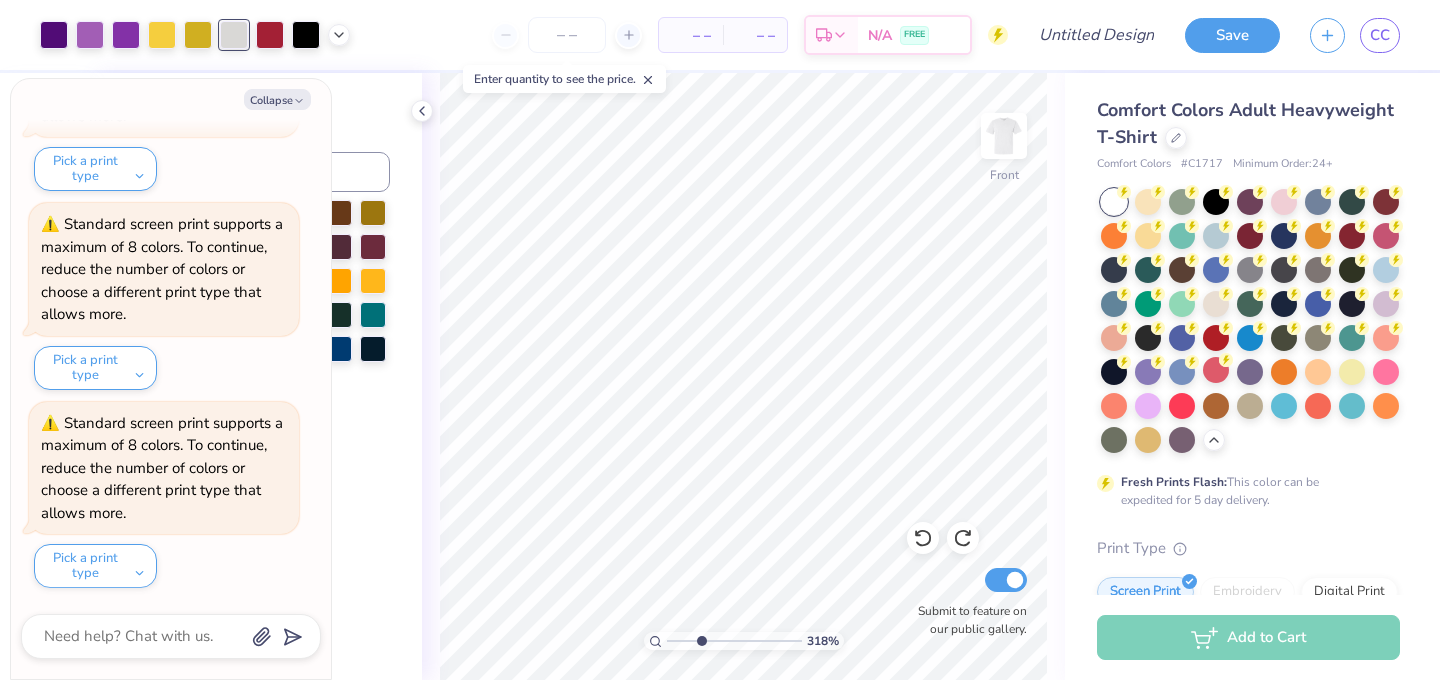 type on "x" 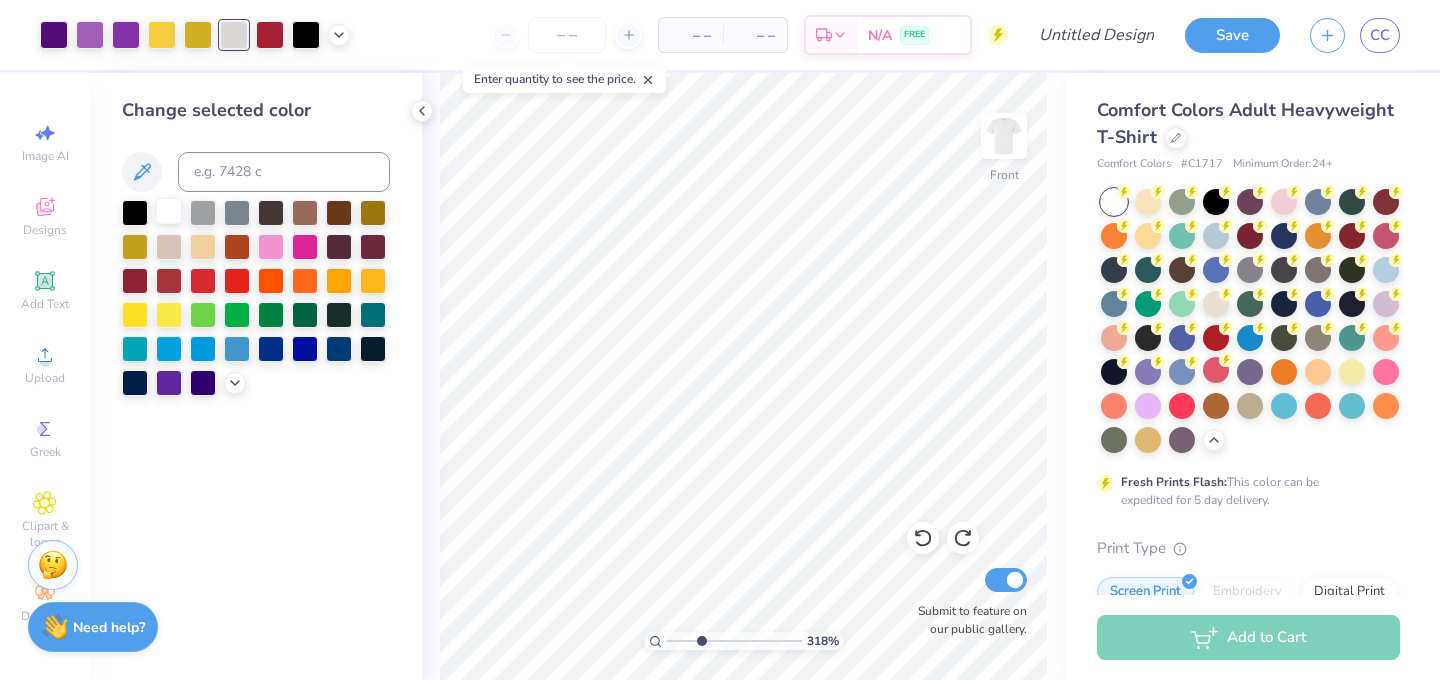 click at bounding box center [169, 211] 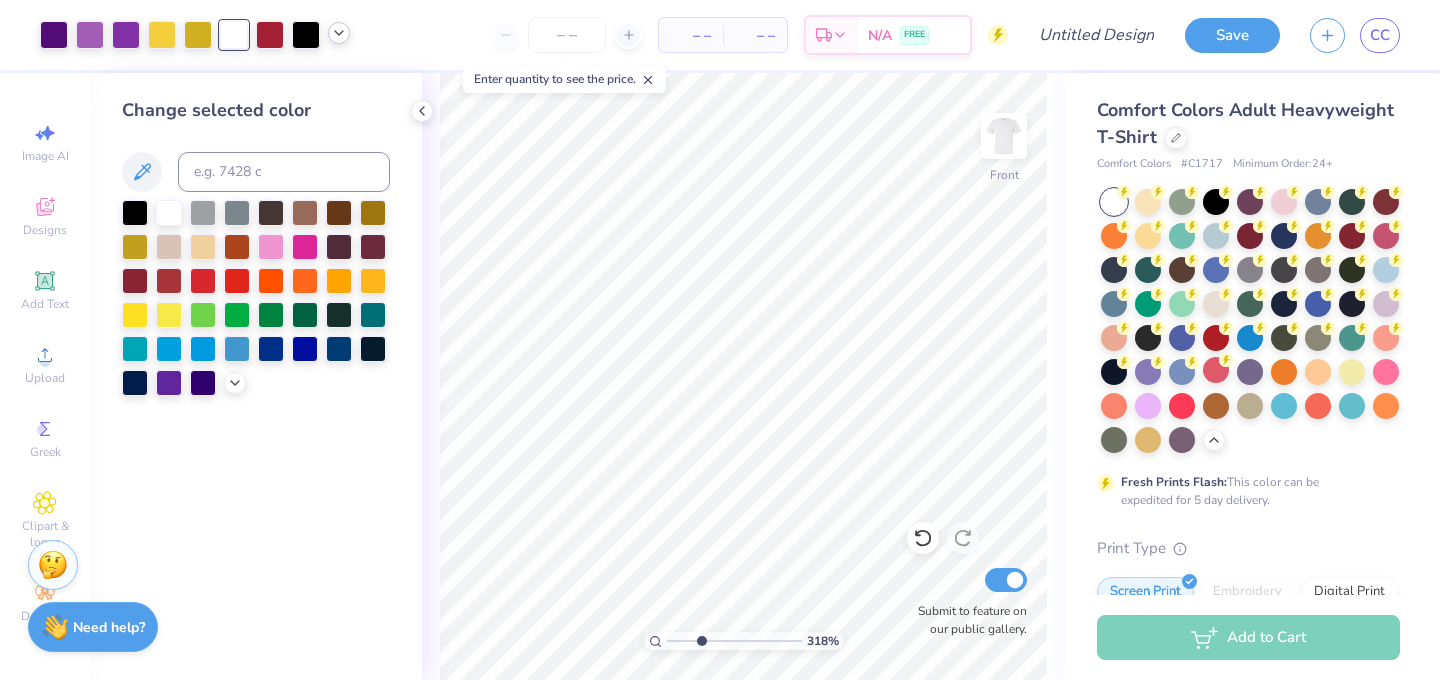 click 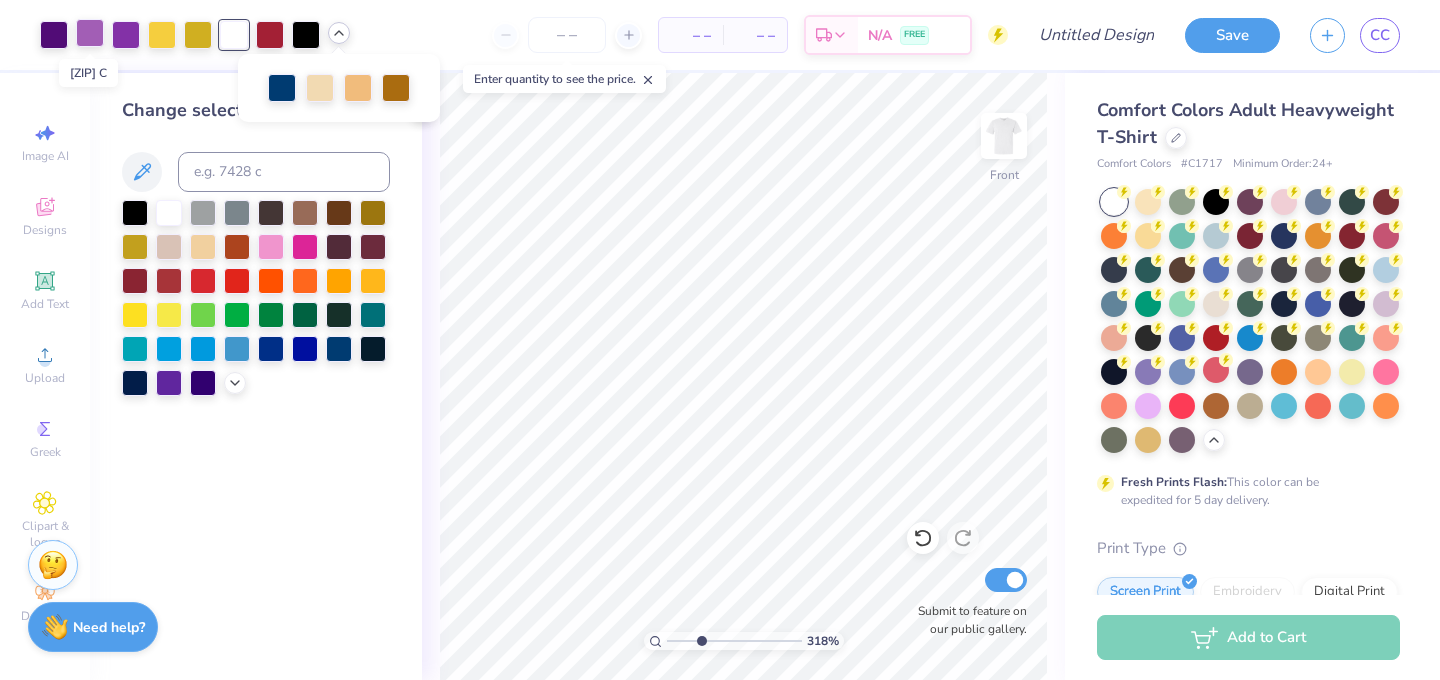 click at bounding box center [90, 33] 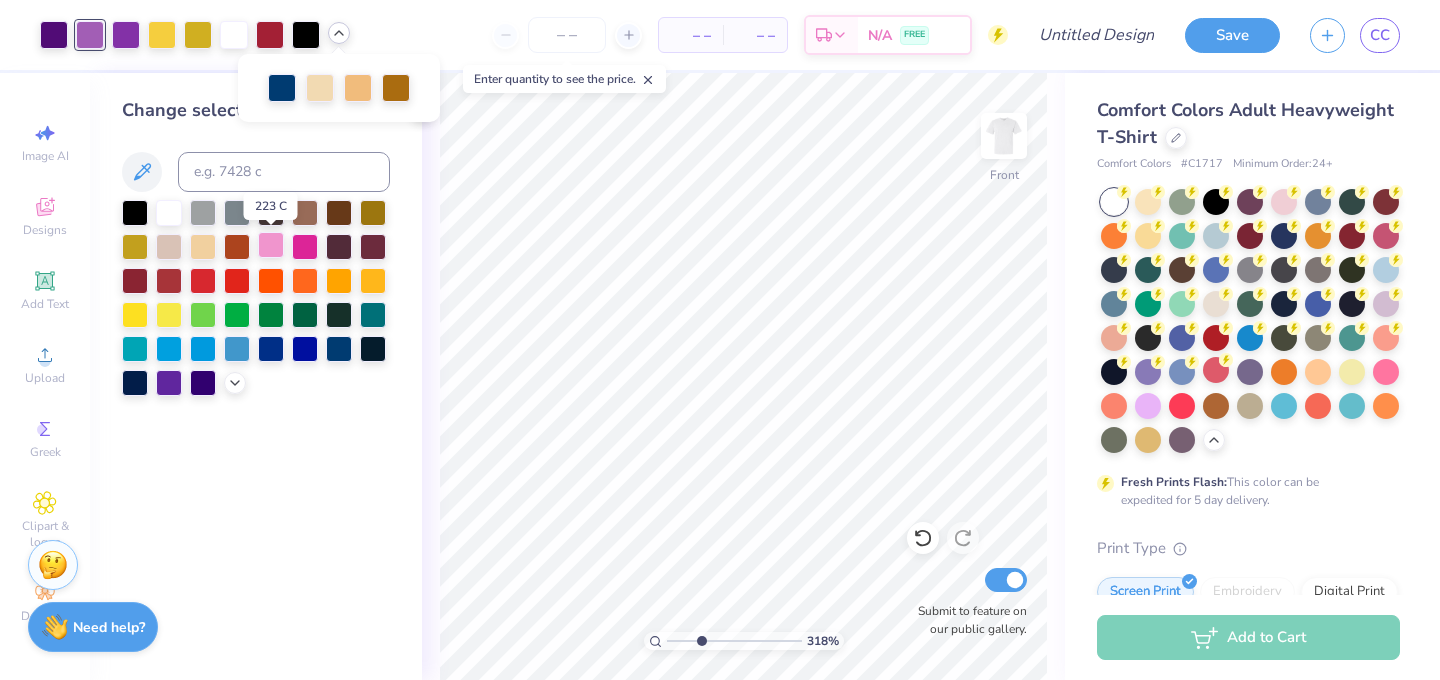 click at bounding box center (271, 245) 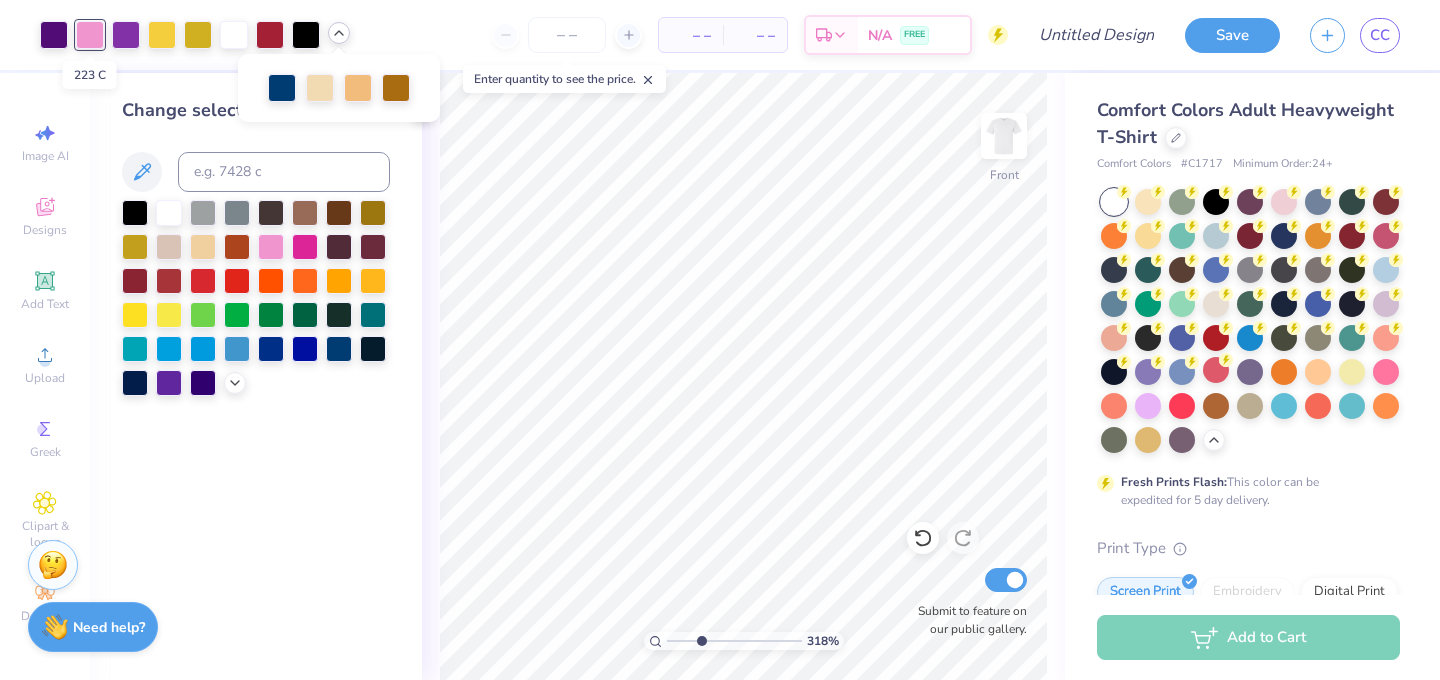 click at bounding box center (90, 35) 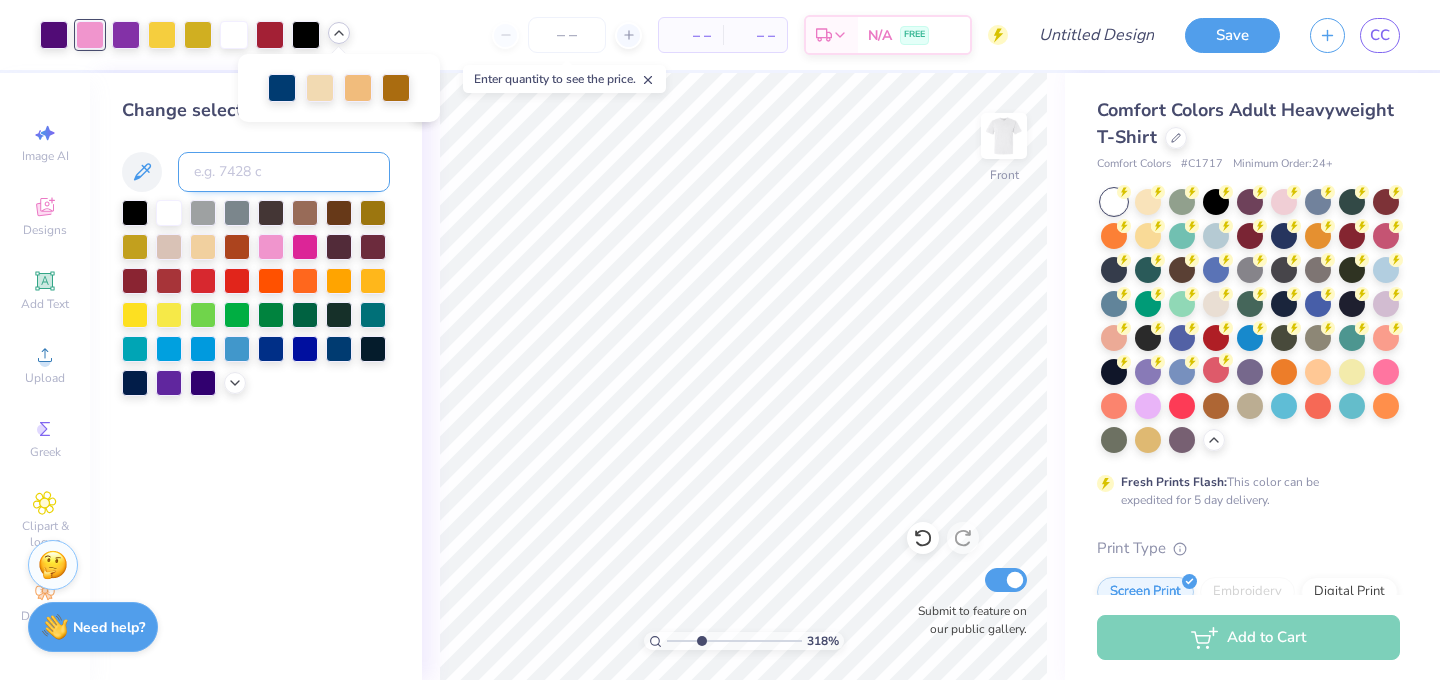 click at bounding box center [284, 172] 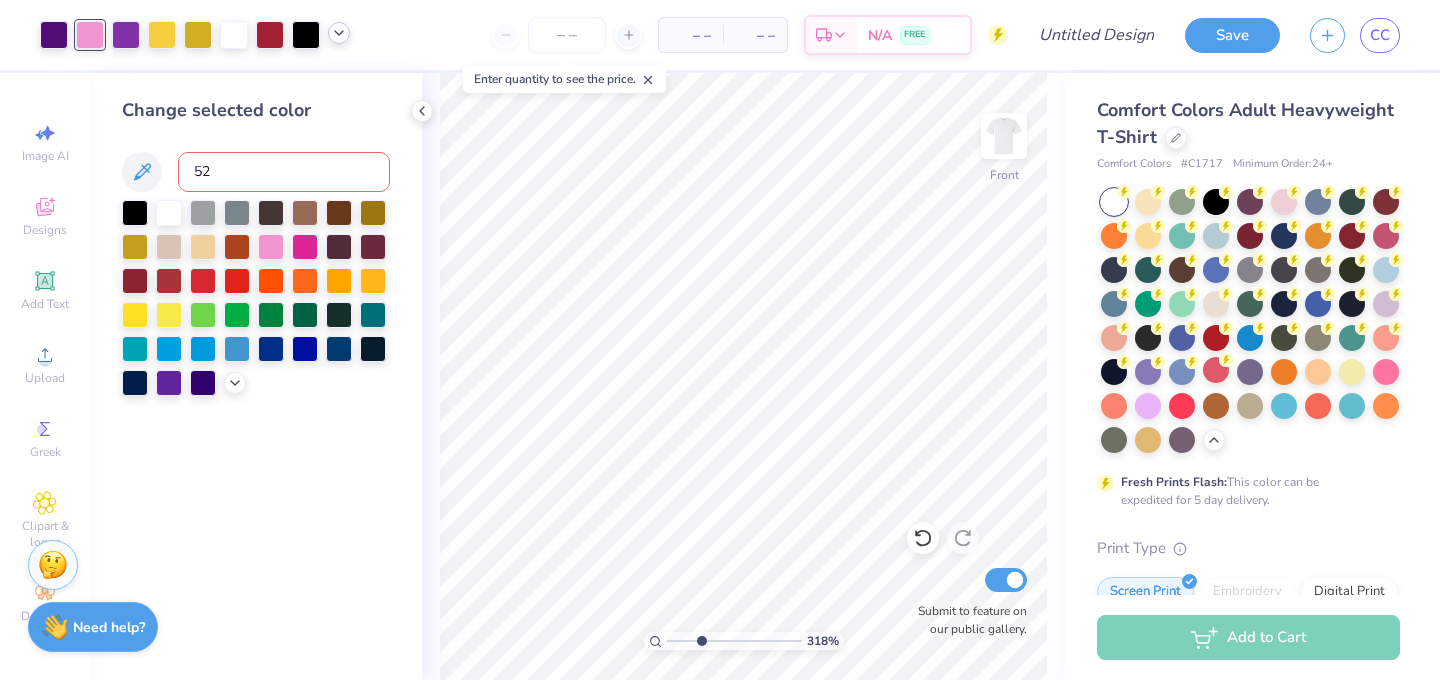 type on "527" 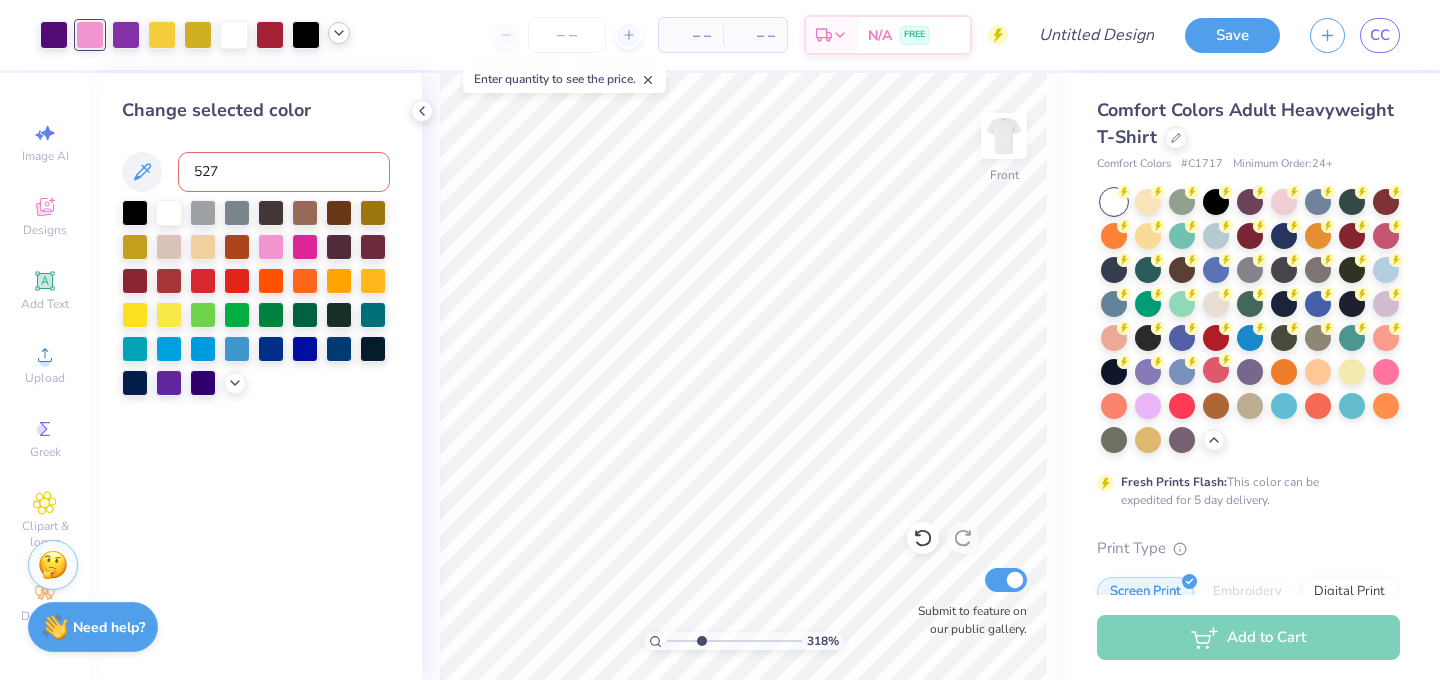 type 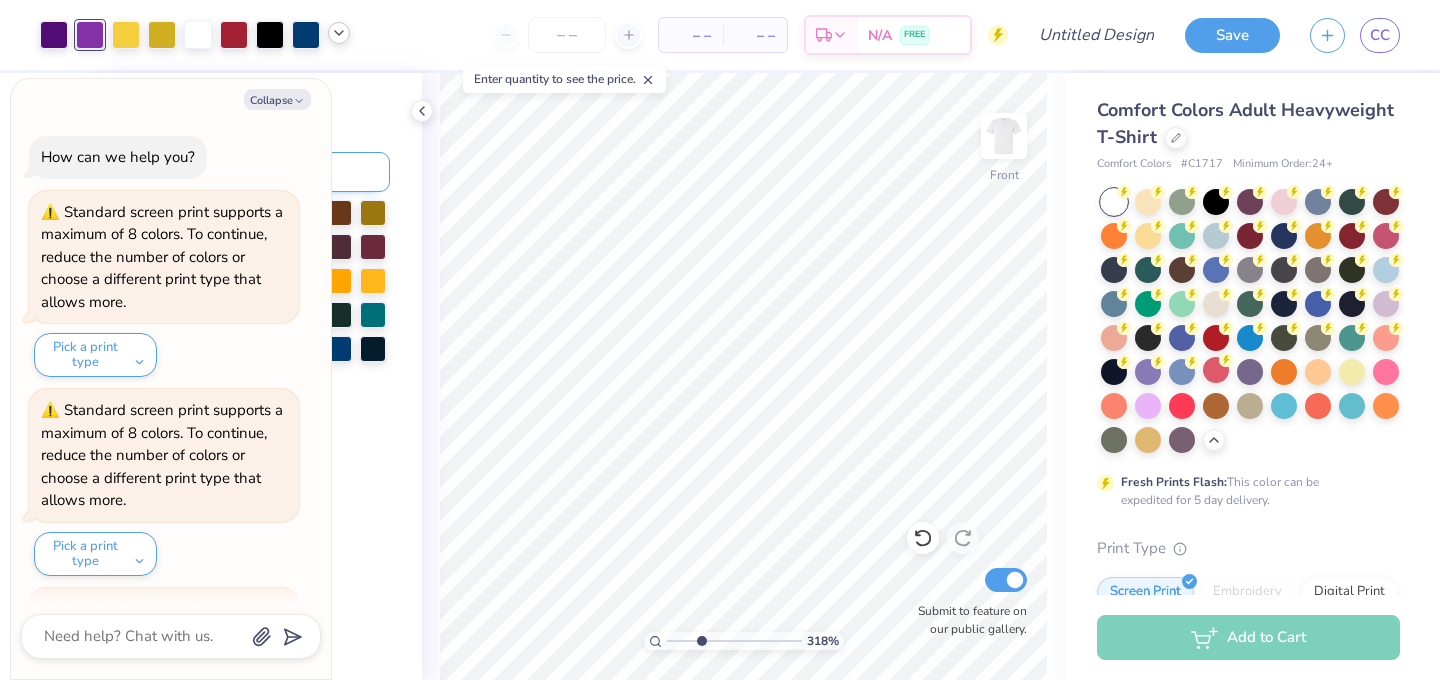 scroll, scrollTop: 781, scrollLeft: 0, axis: vertical 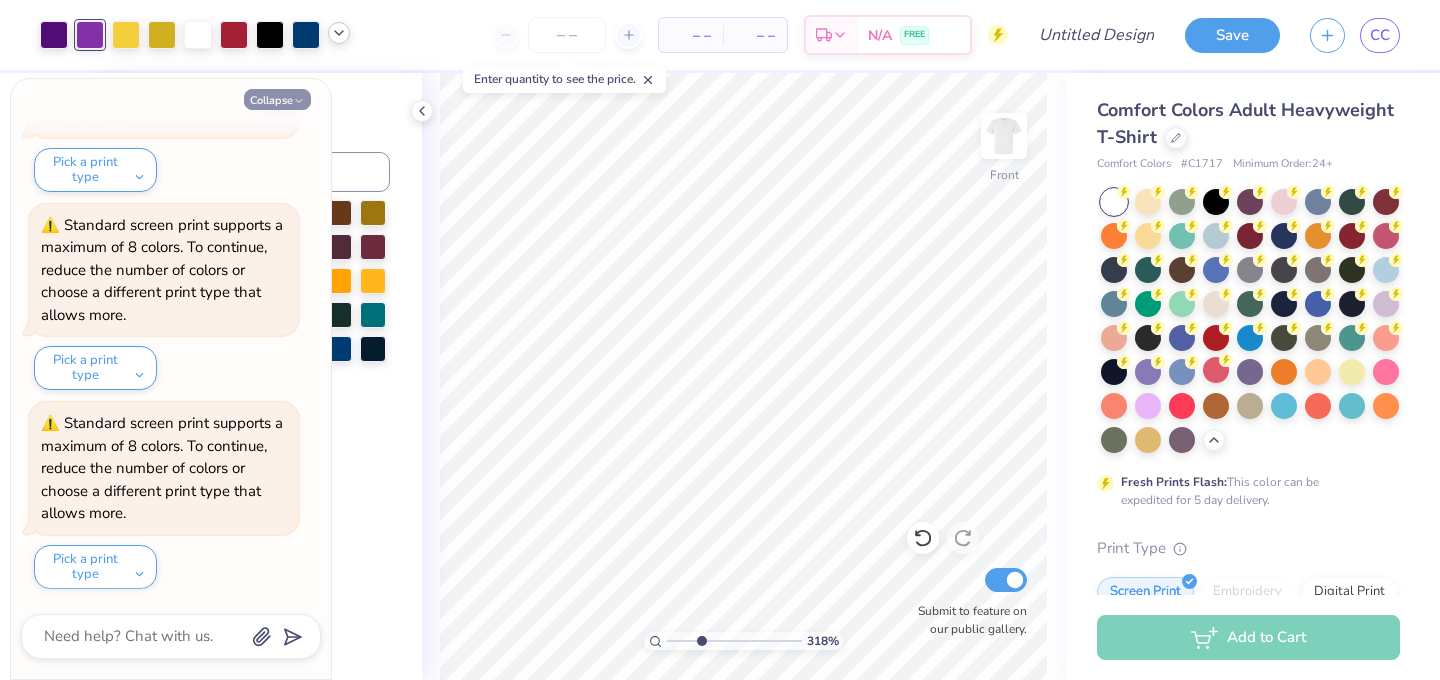 click on "Collapse" at bounding box center (277, 99) 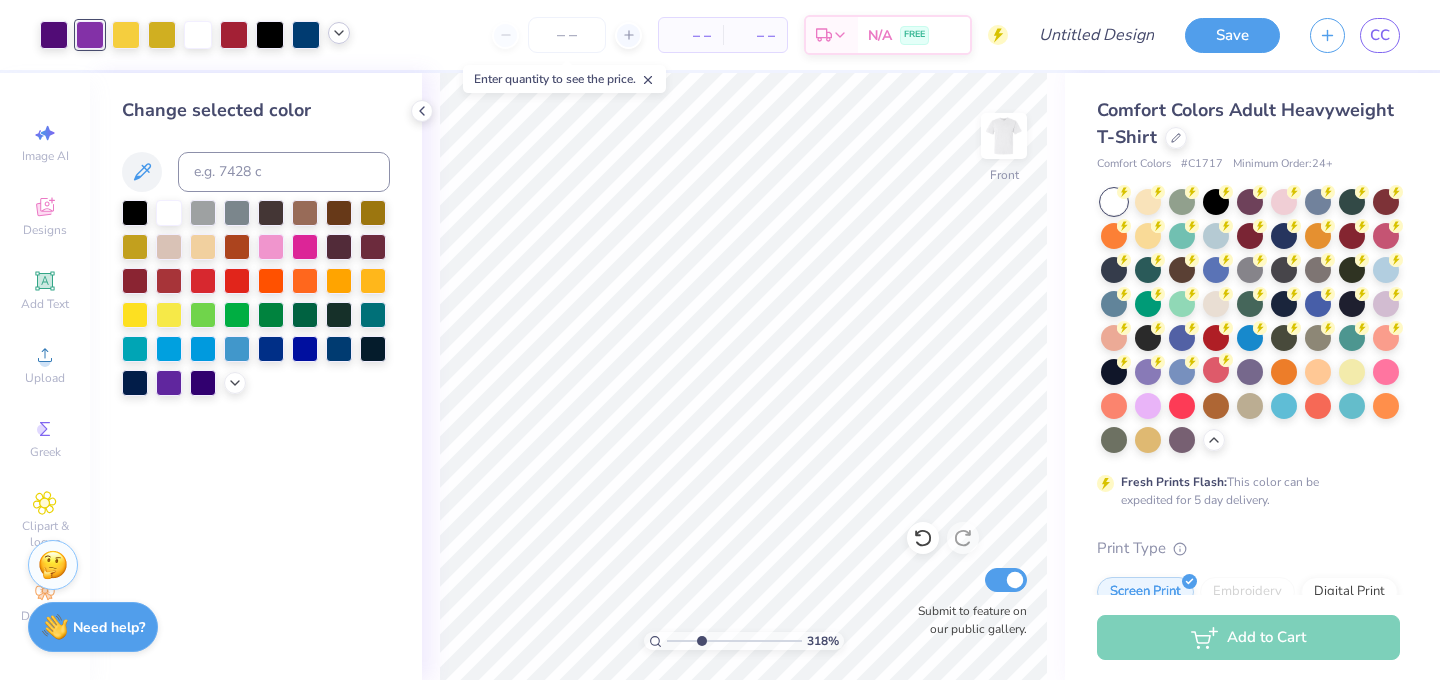 click 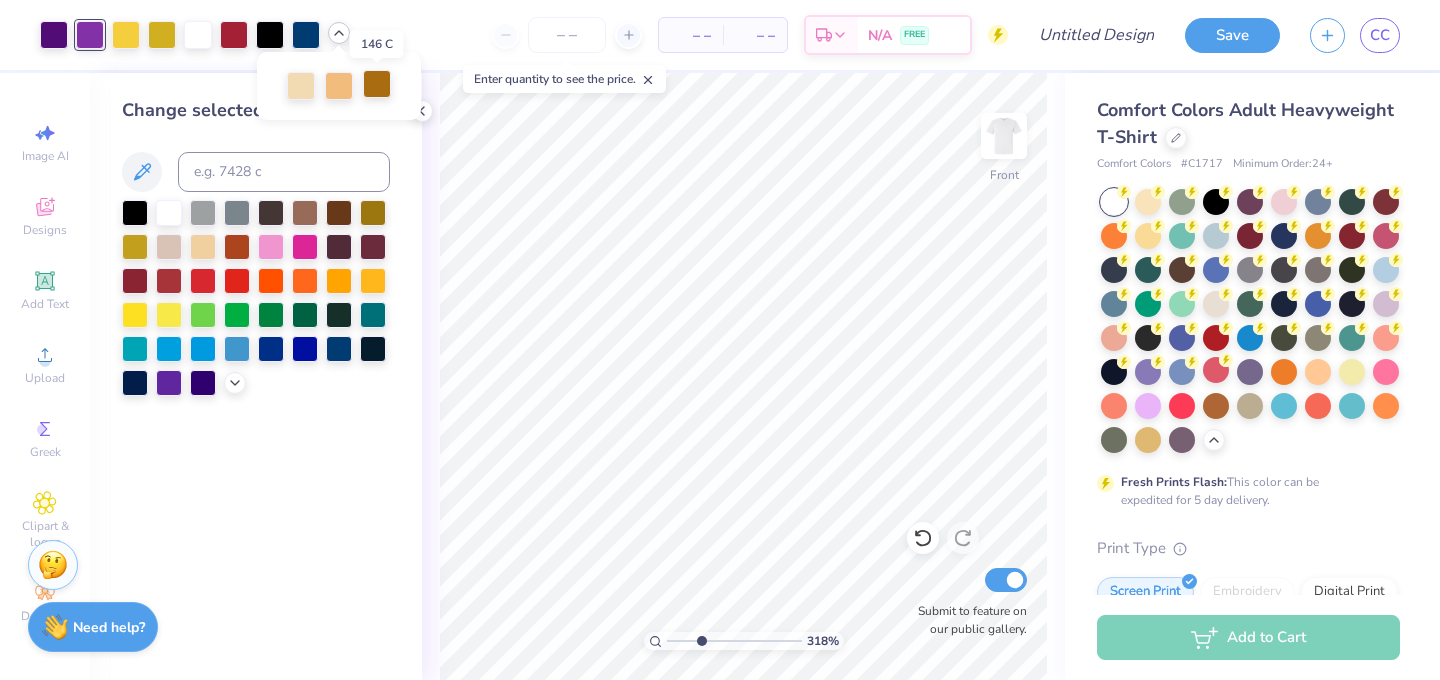 click at bounding box center [377, 84] 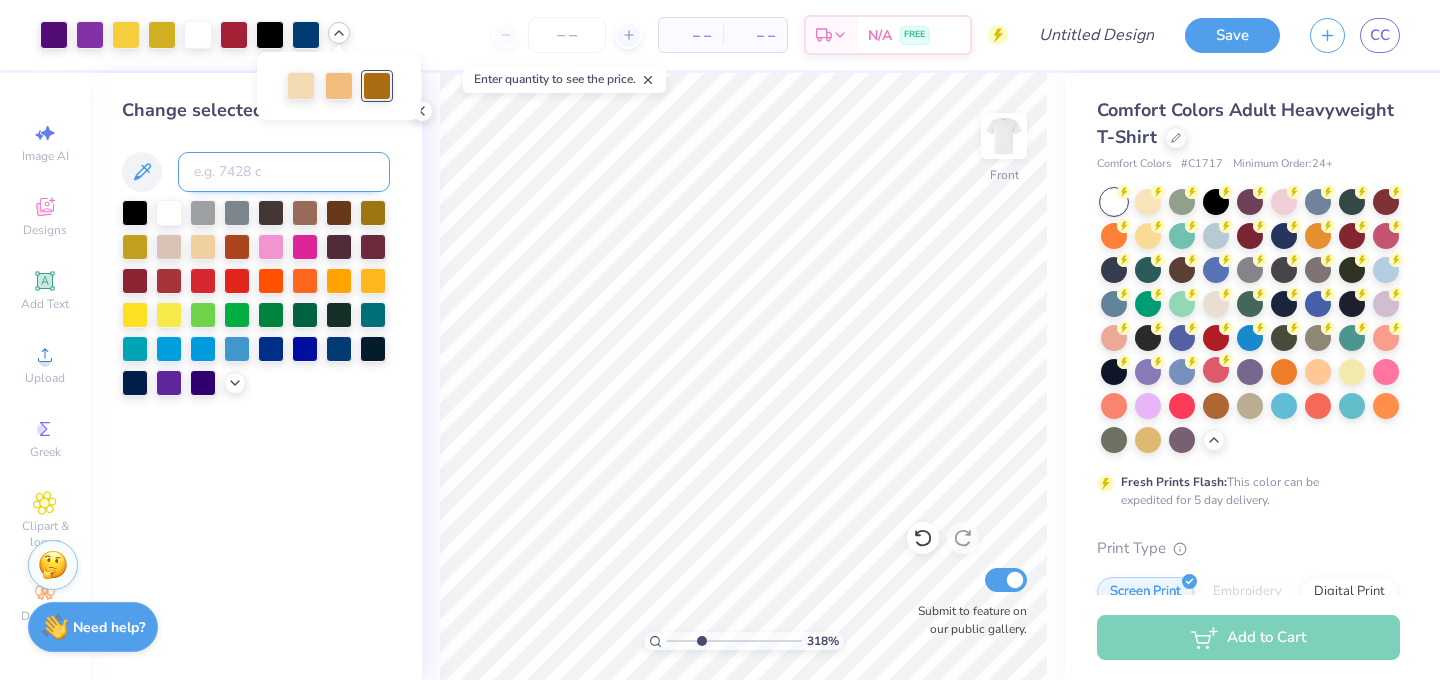 click at bounding box center [284, 172] 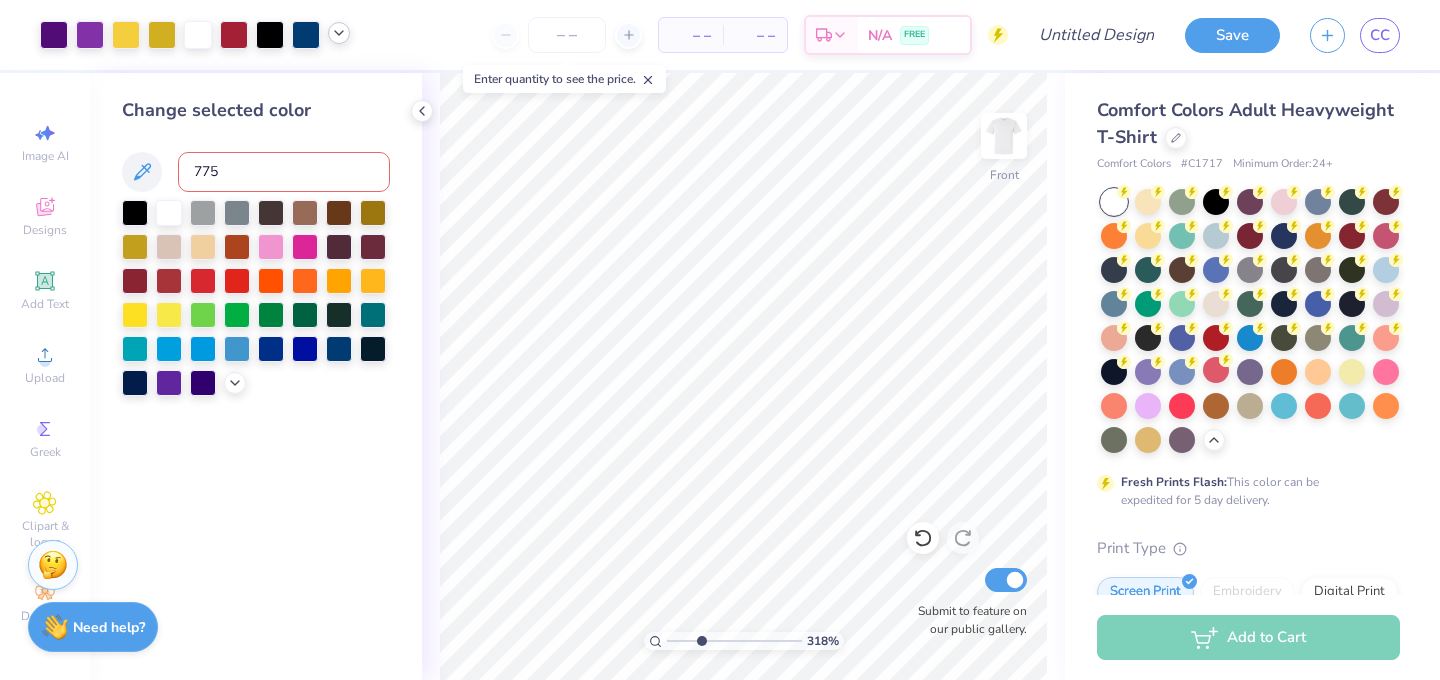 type on "7752" 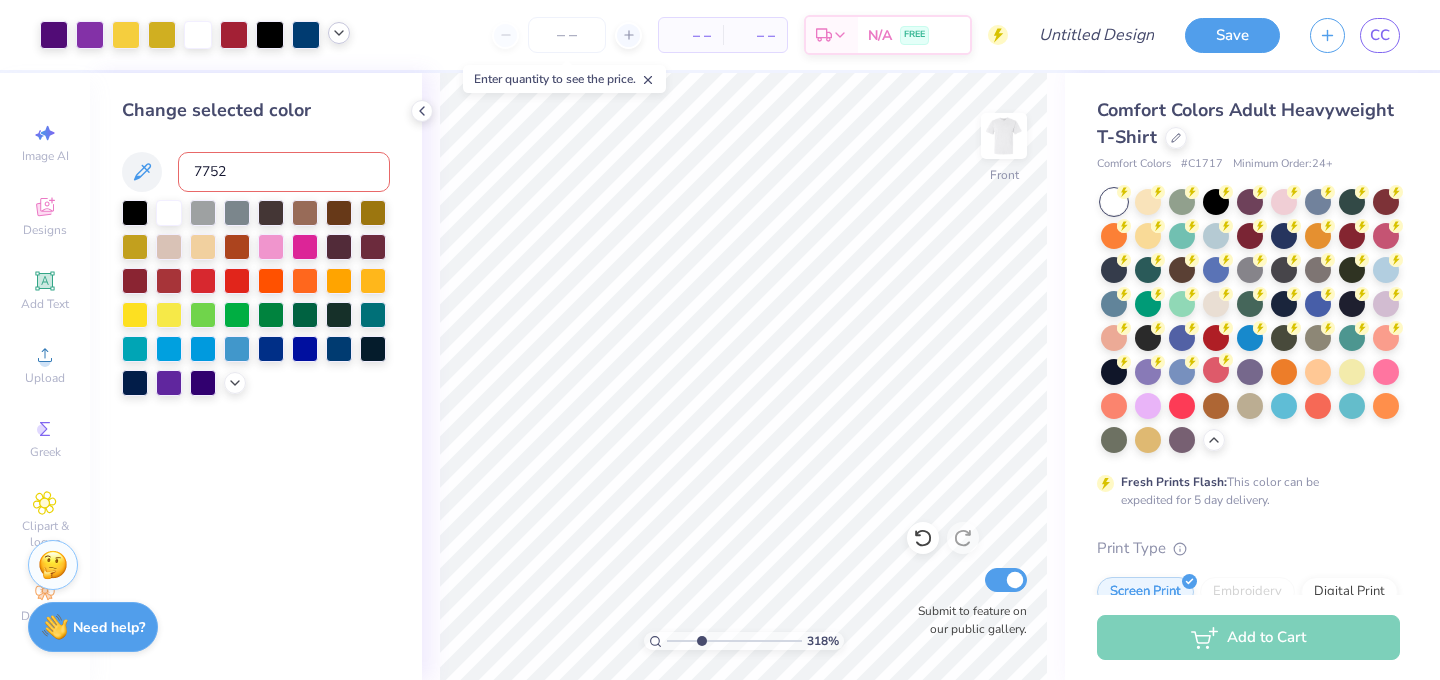 type 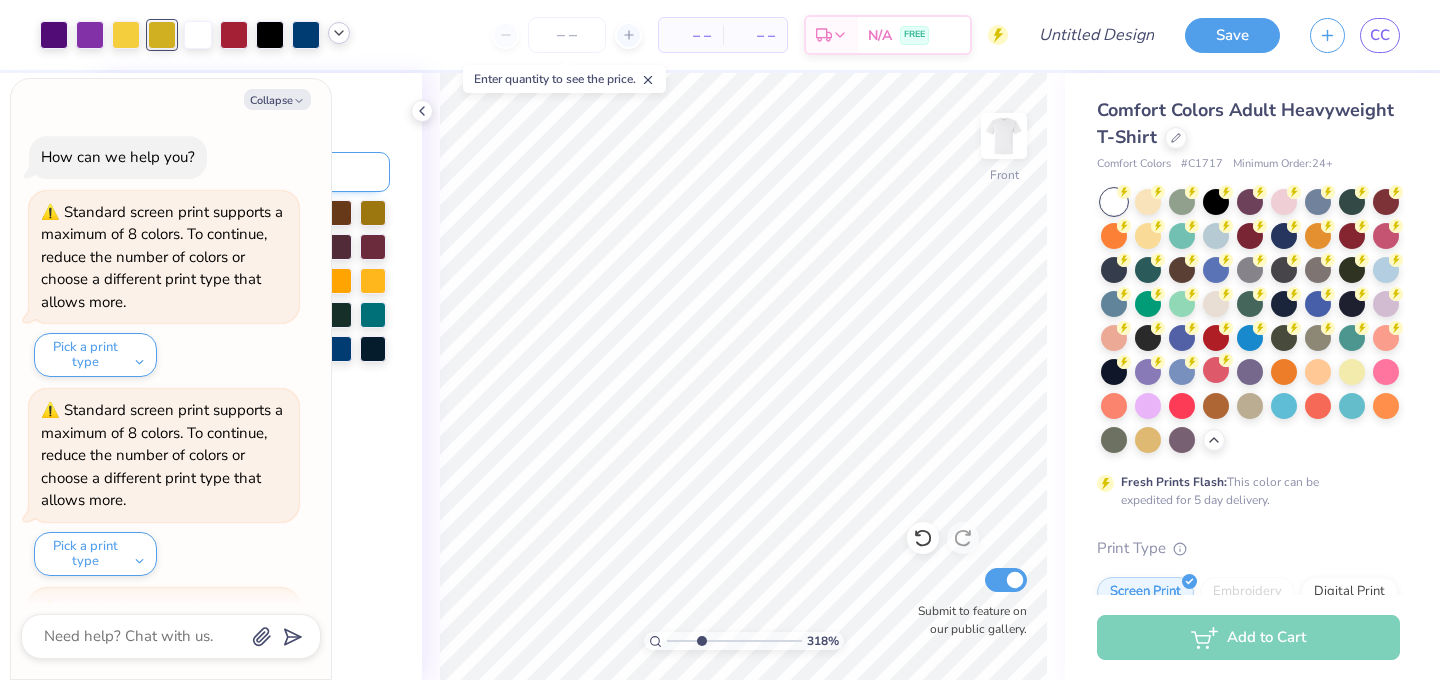 scroll, scrollTop: 980, scrollLeft: 0, axis: vertical 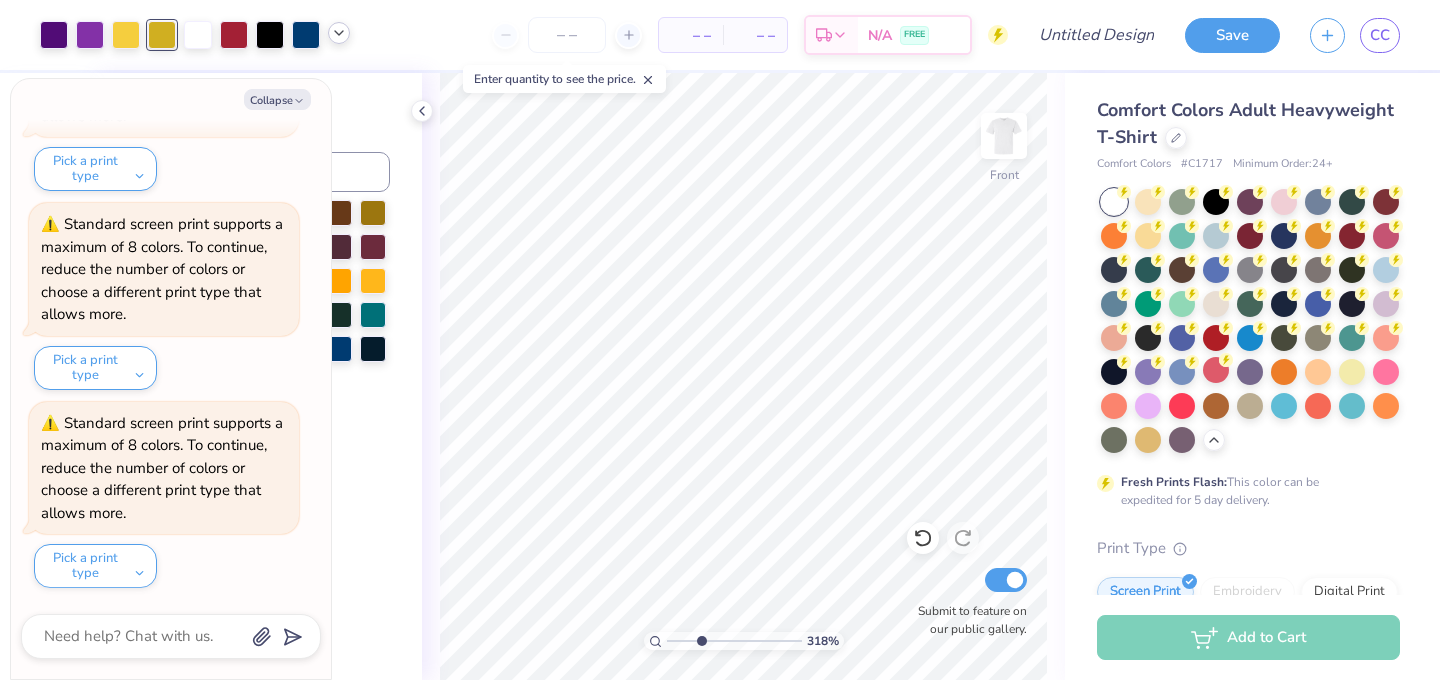 click 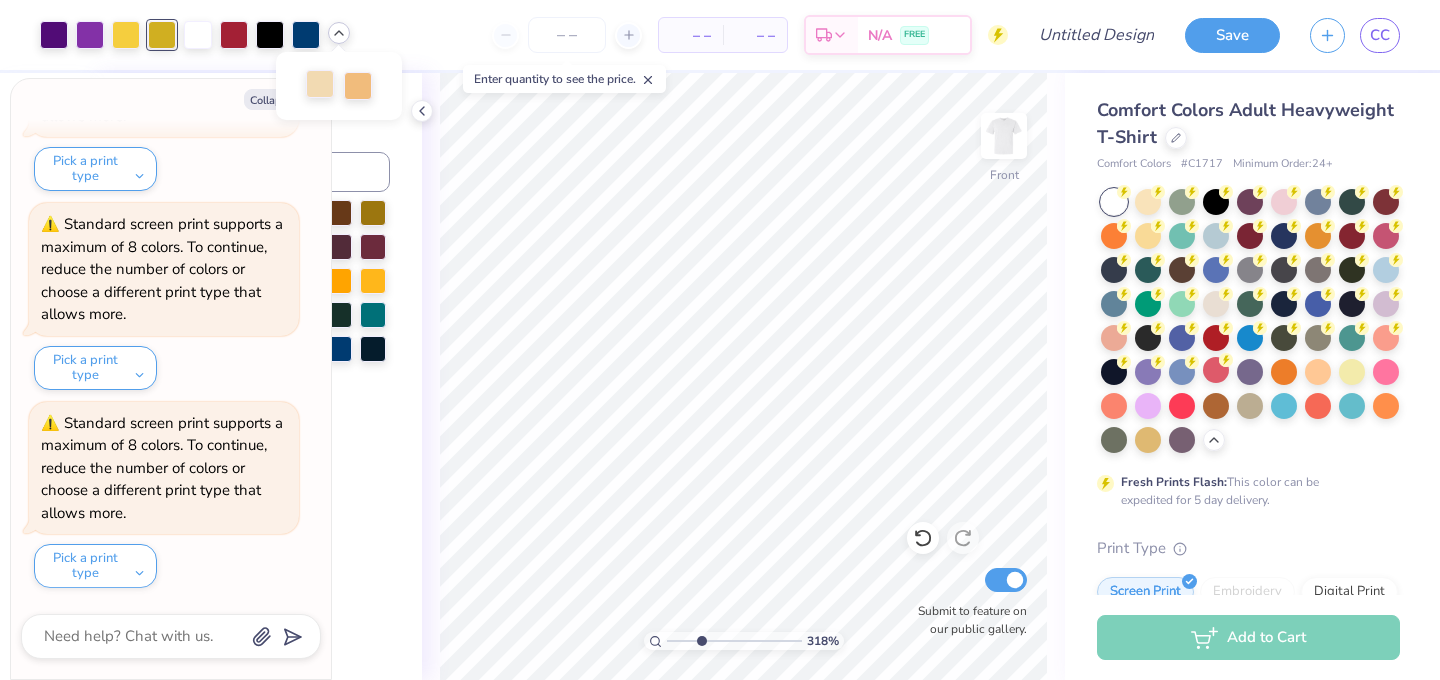 click at bounding box center (320, 84) 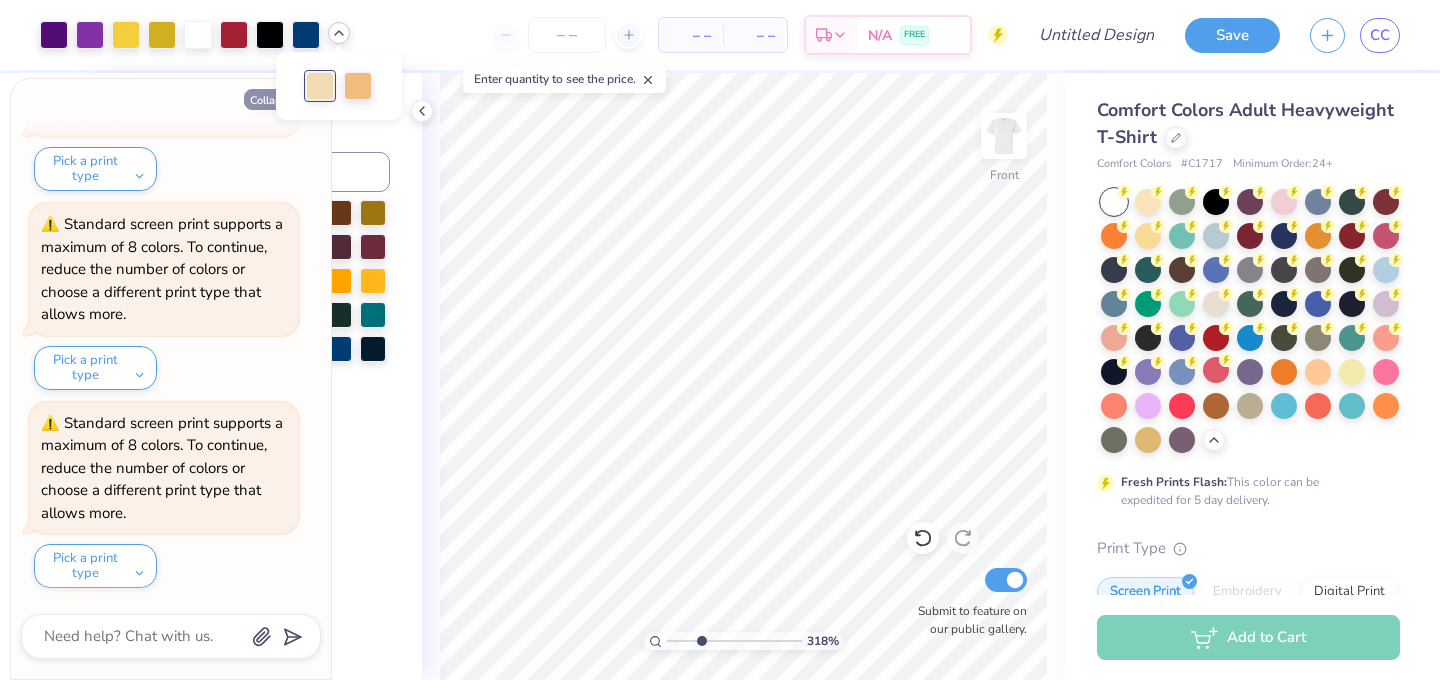 click on "Collapse" at bounding box center [277, 99] 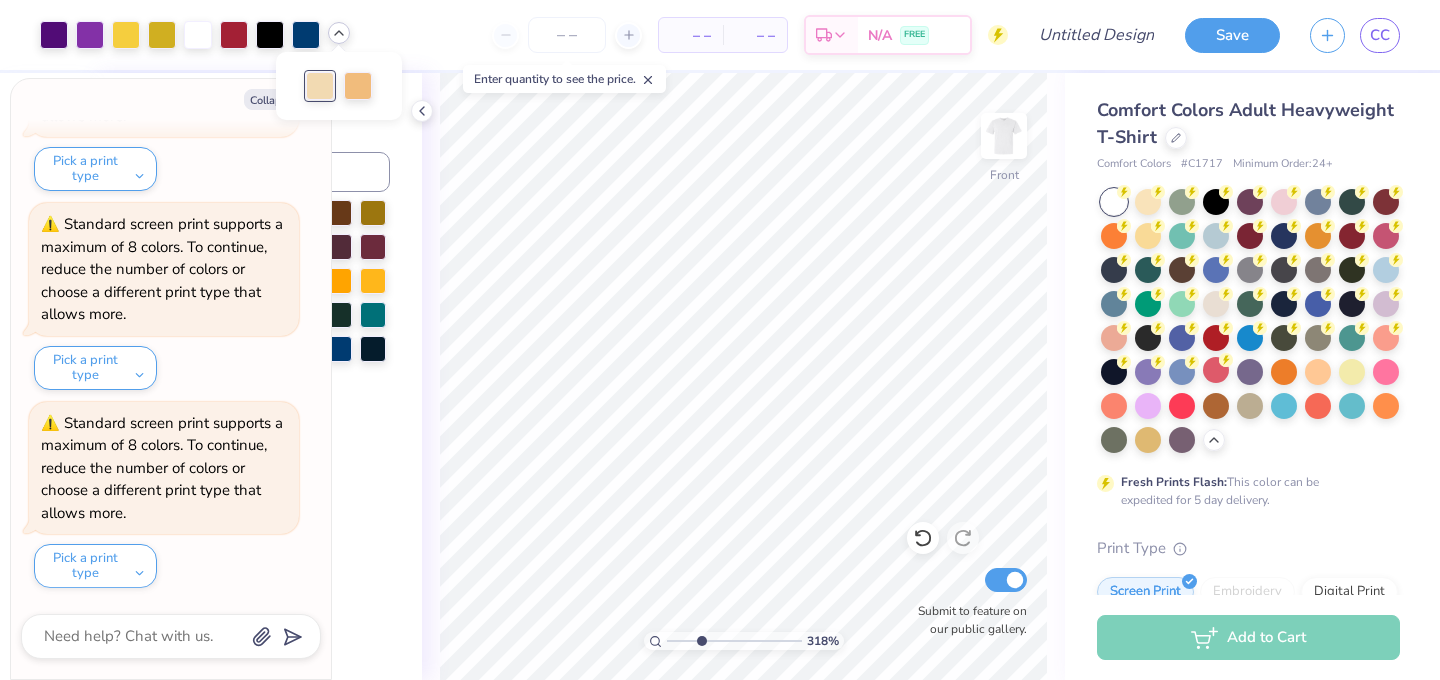 type on "x" 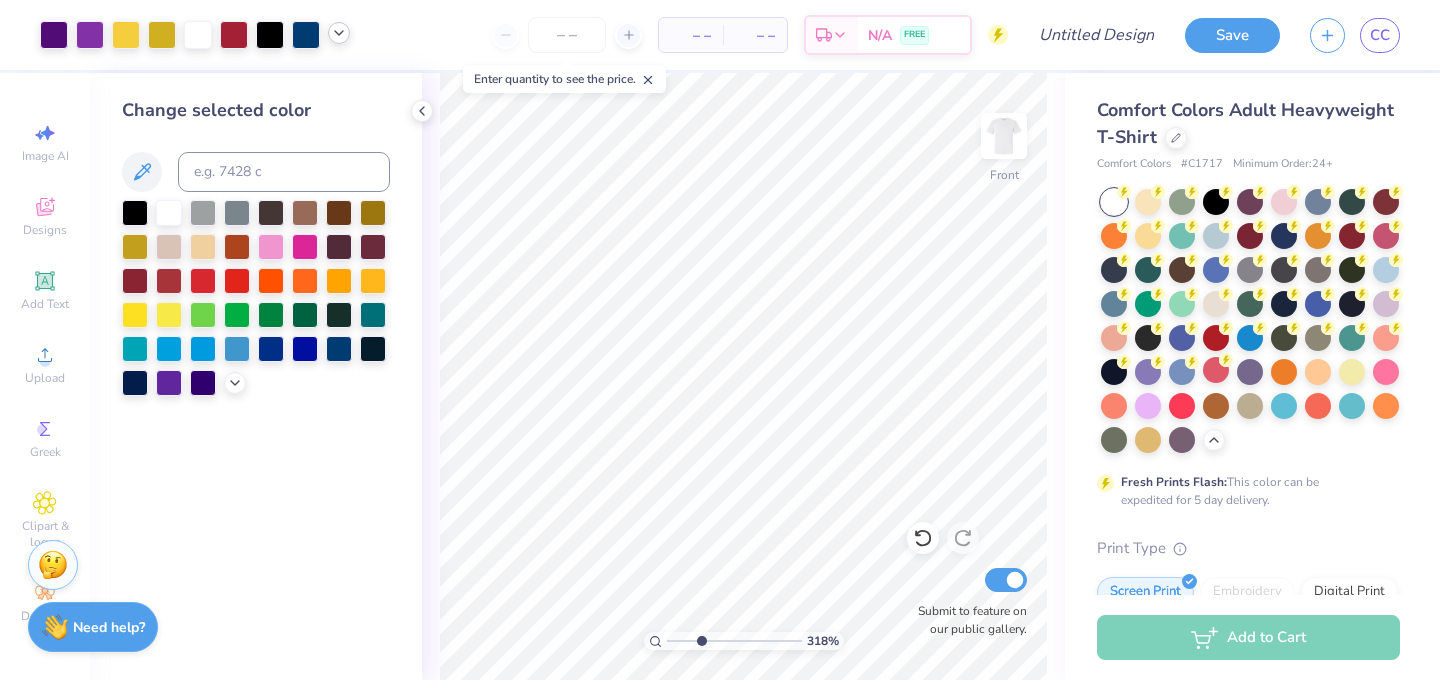 click 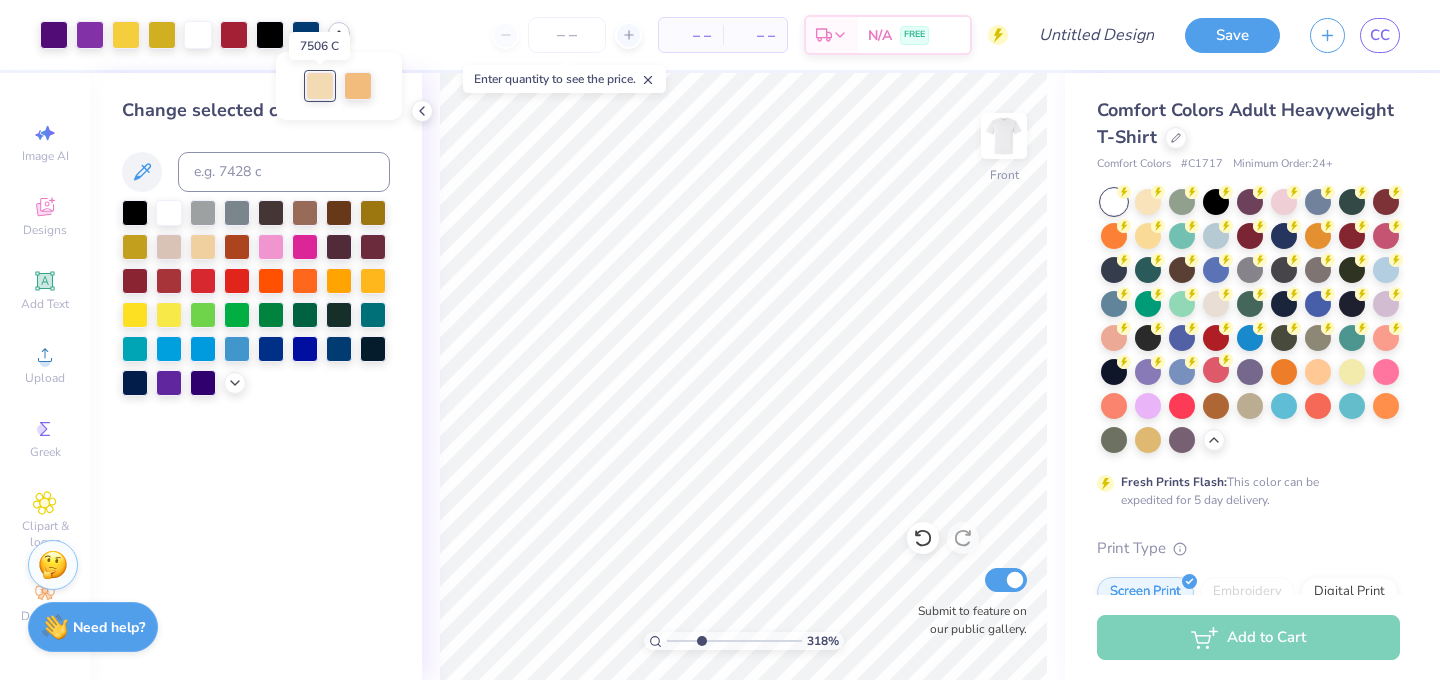 click at bounding box center [320, 86] 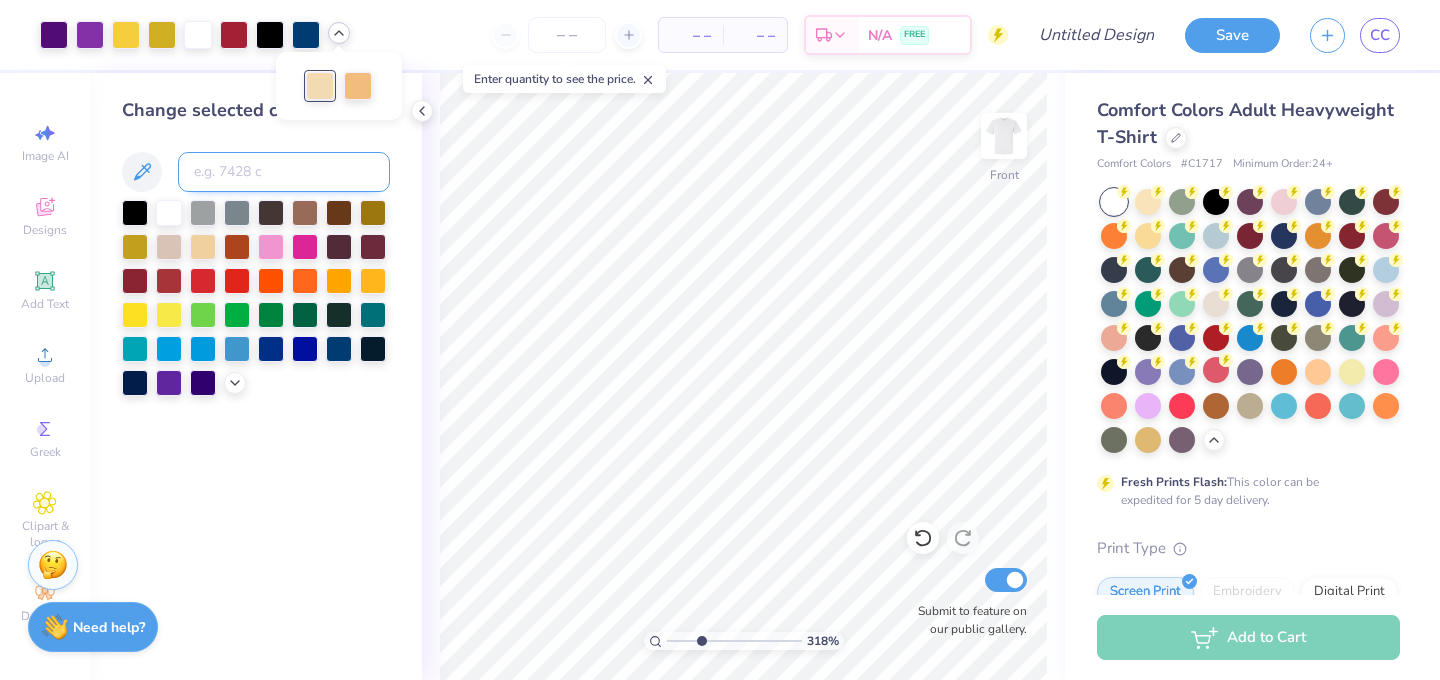 click at bounding box center (284, 172) 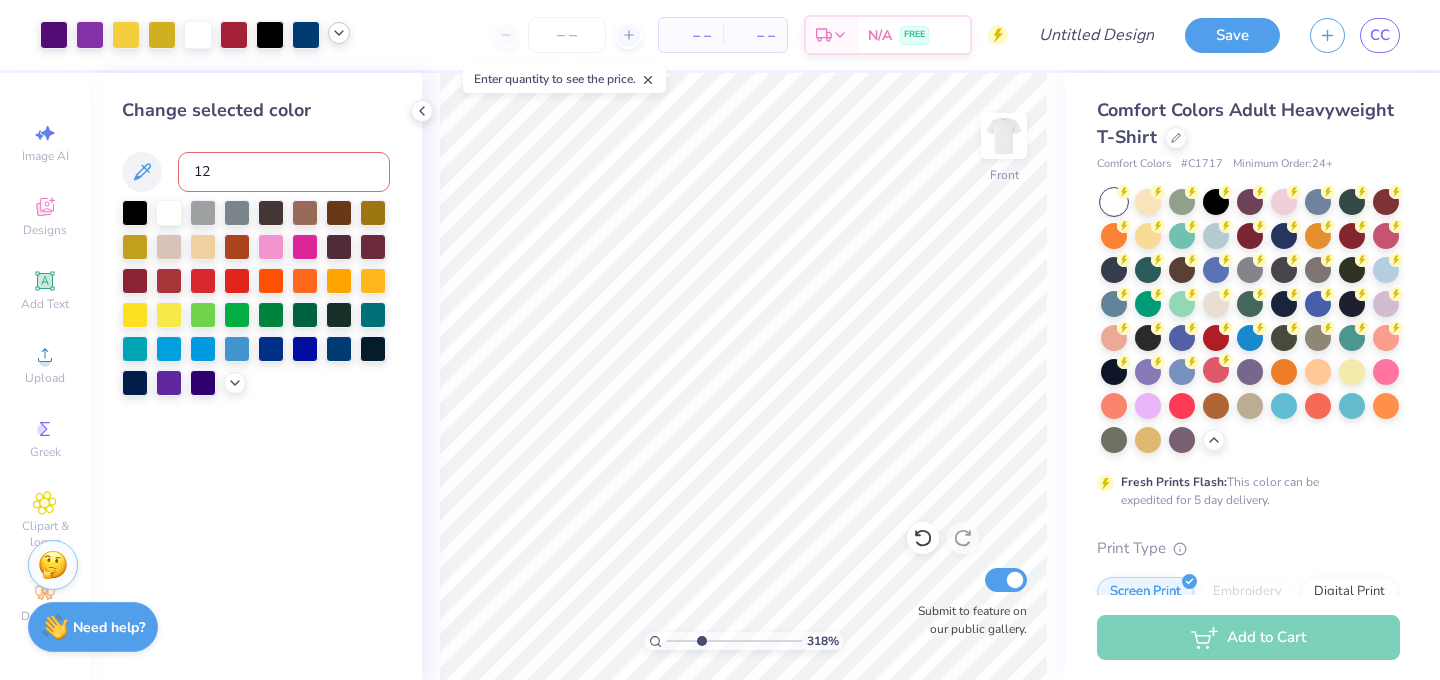 type on "129" 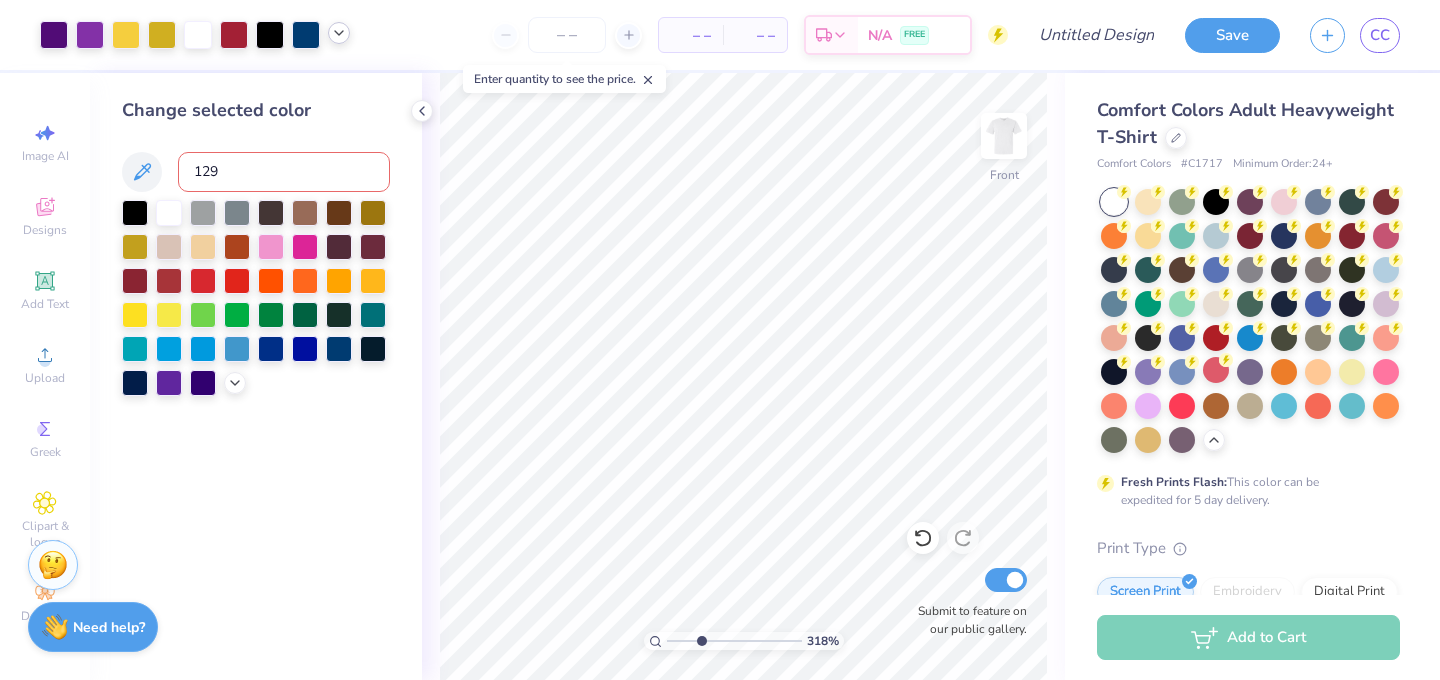 type 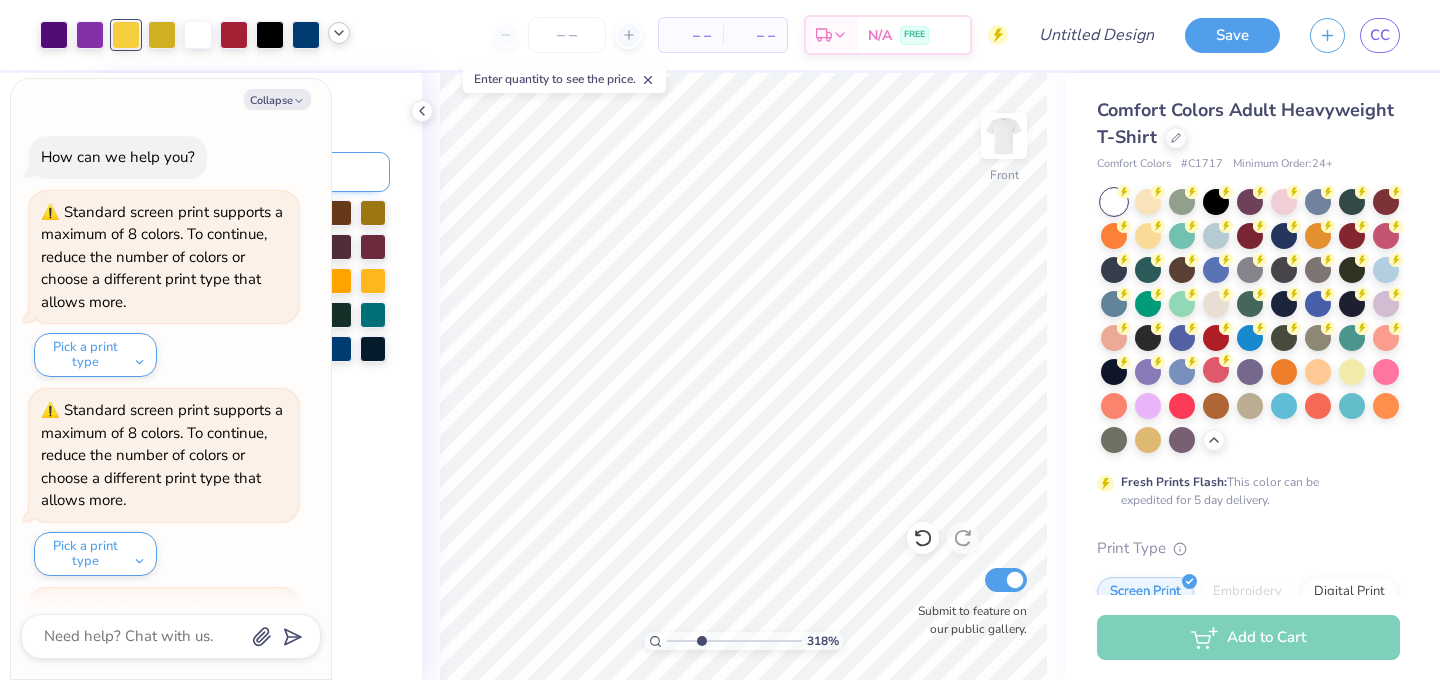 scroll, scrollTop: 1178, scrollLeft: 0, axis: vertical 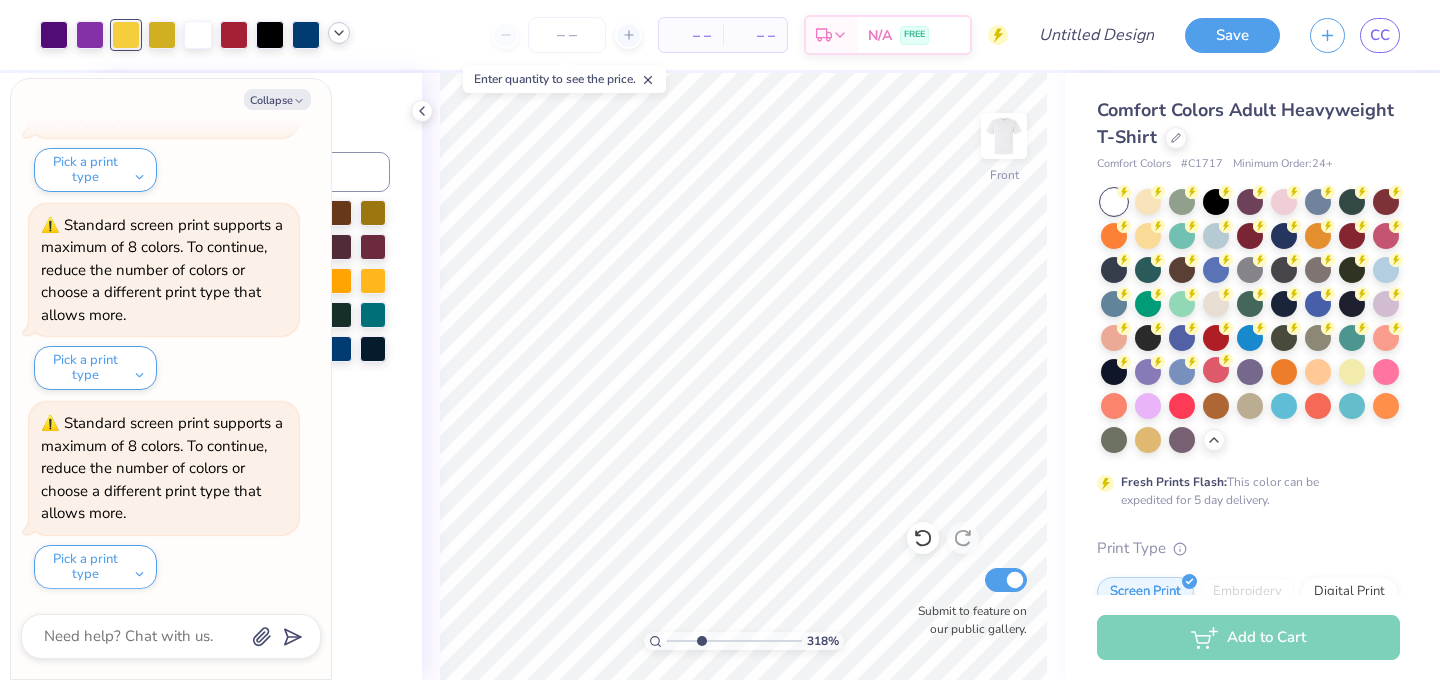 click 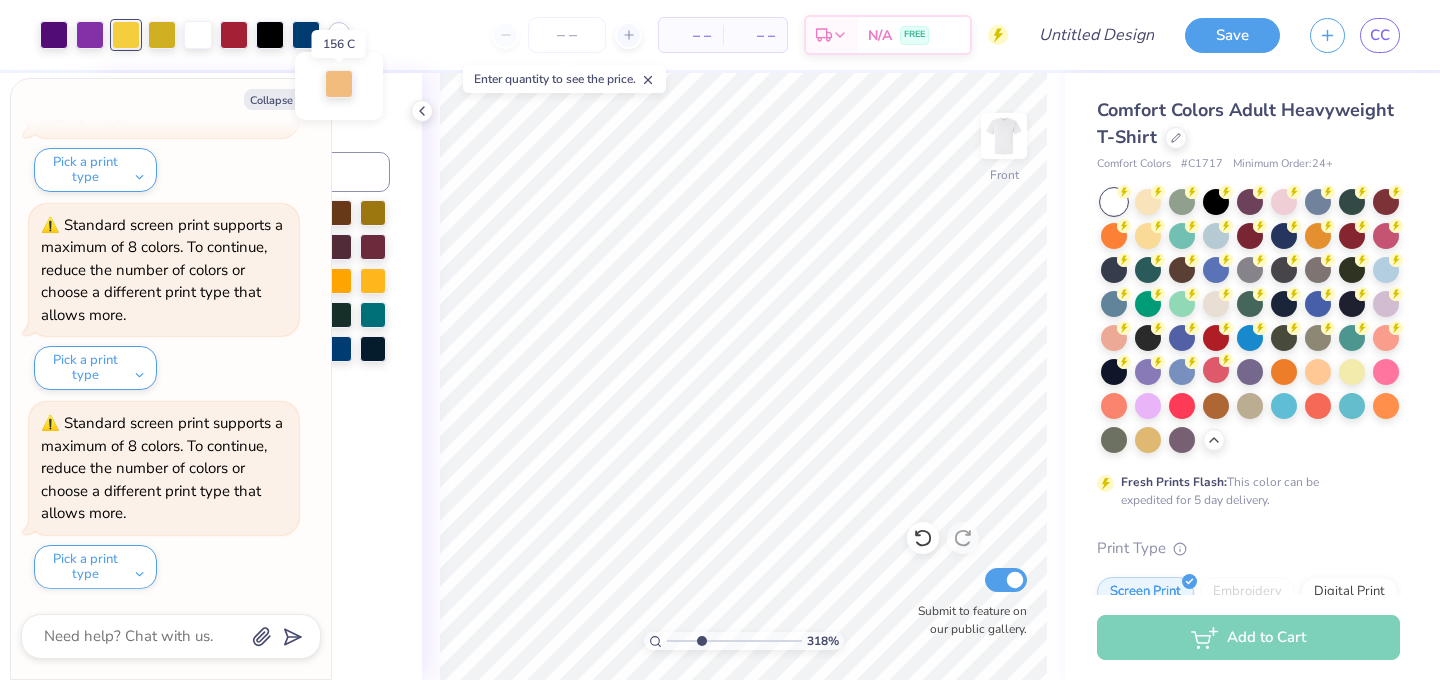 click at bounding box center (339, 84) 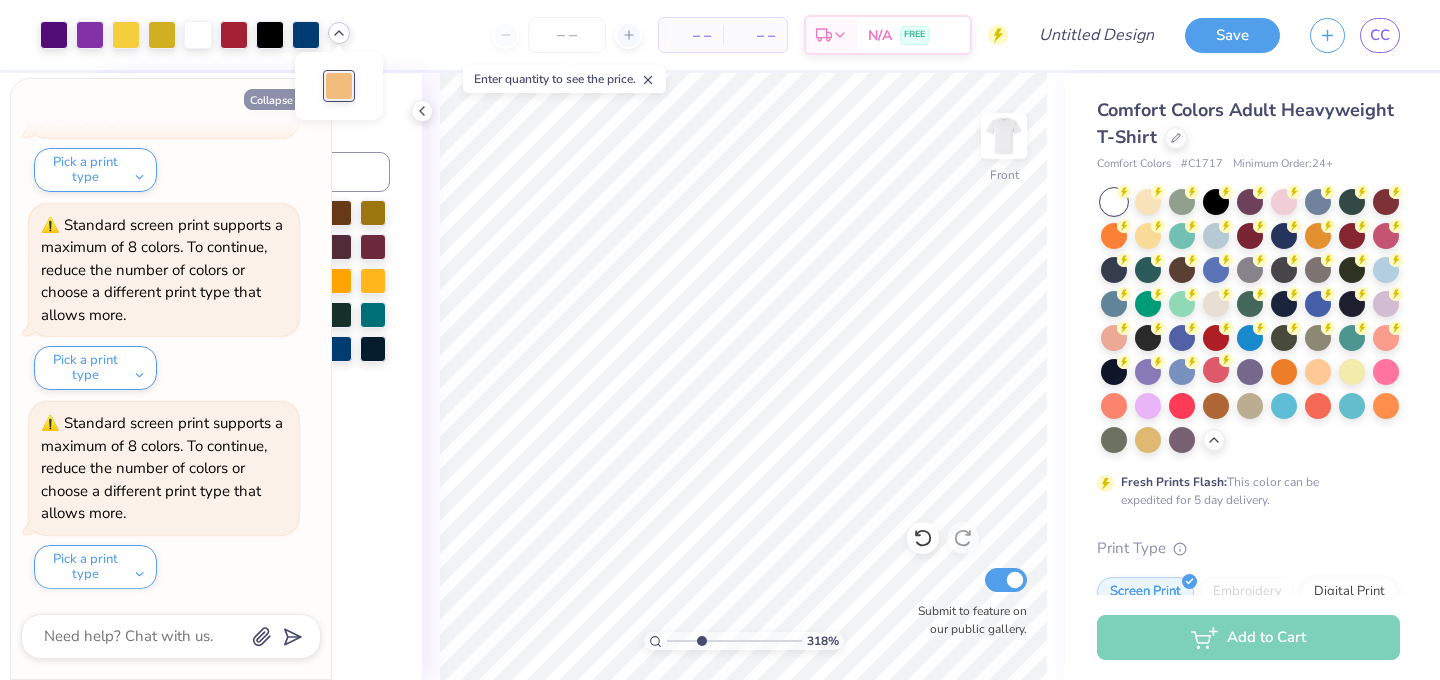 click on "Collapse" at bounding box center [277, 99] 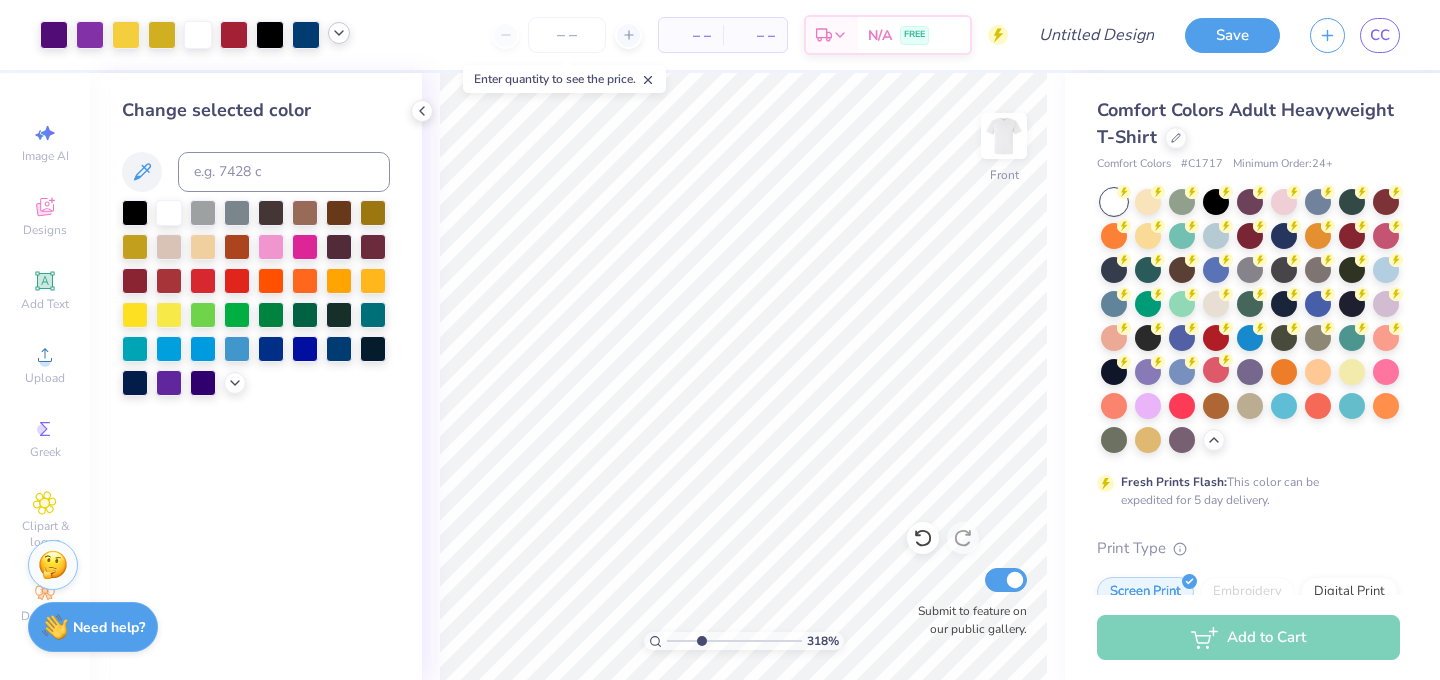 click 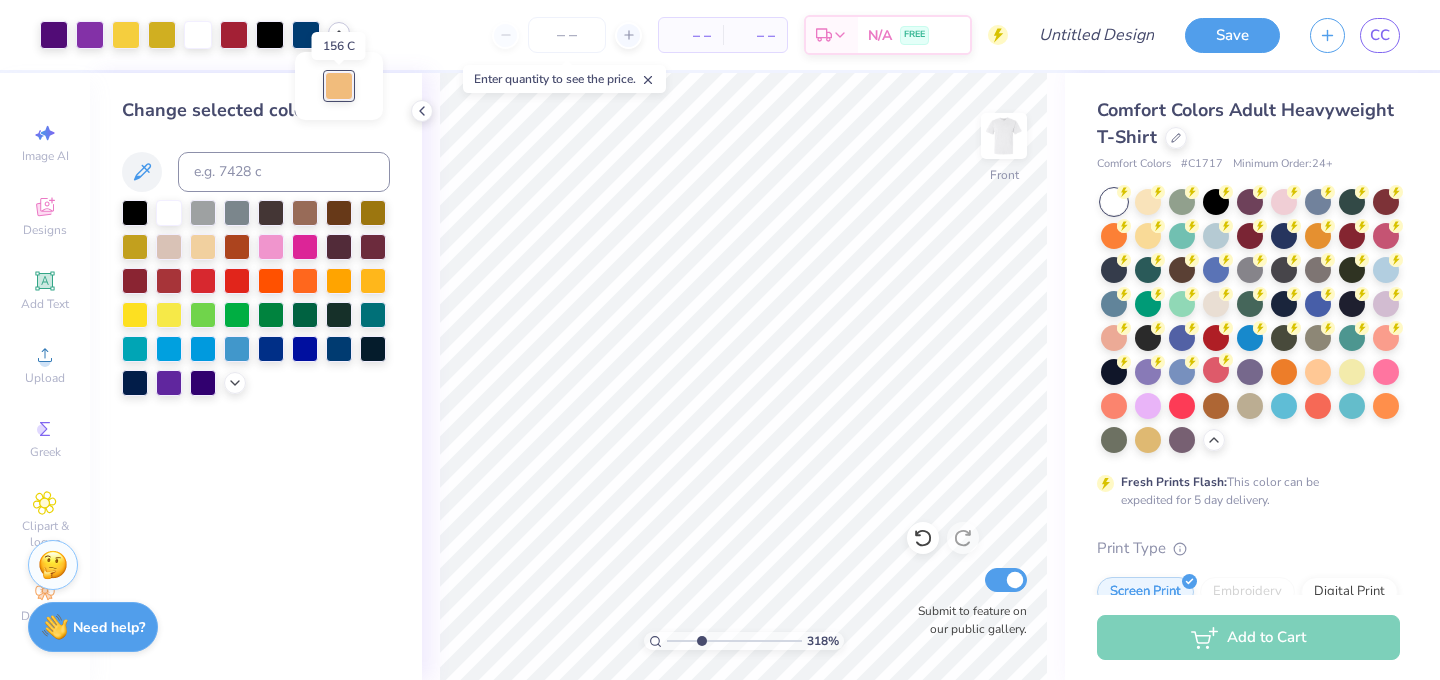 click at bounding box center (339, 86) 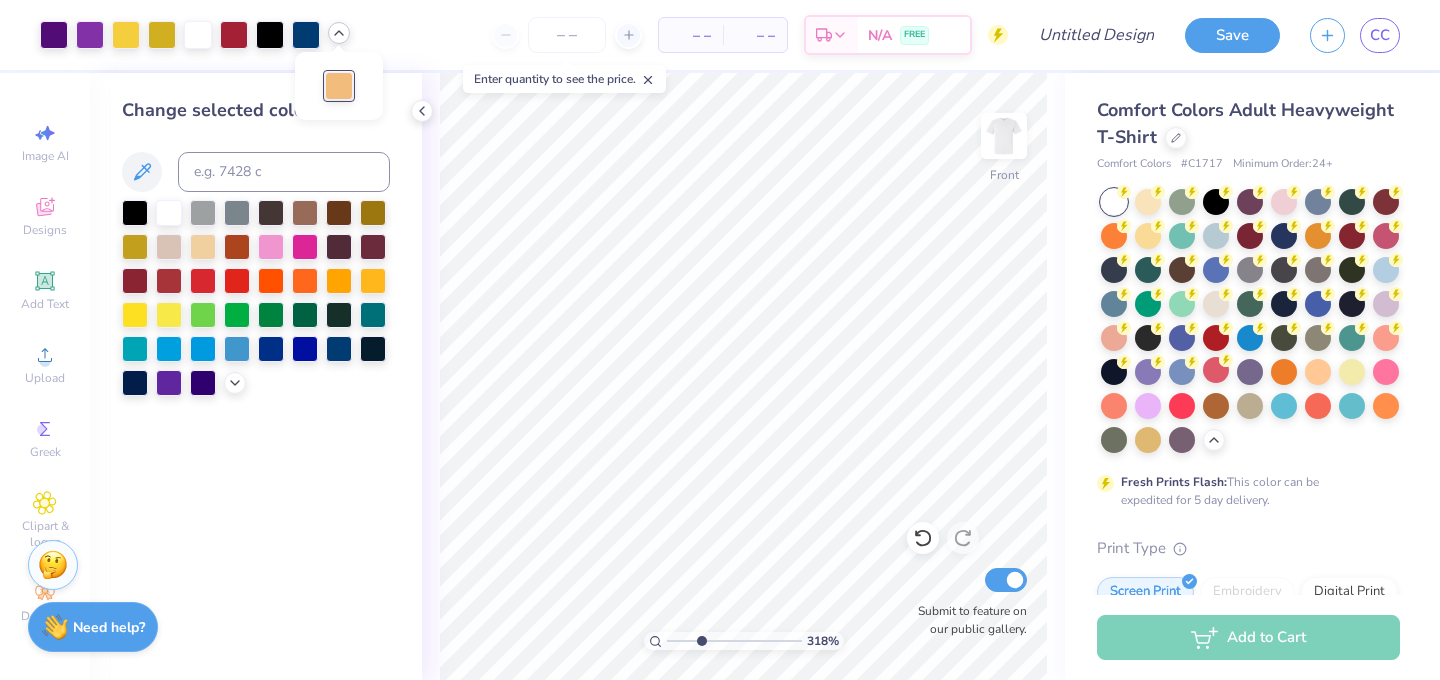 click on "Change selected color" at bounding box center [256, 246] 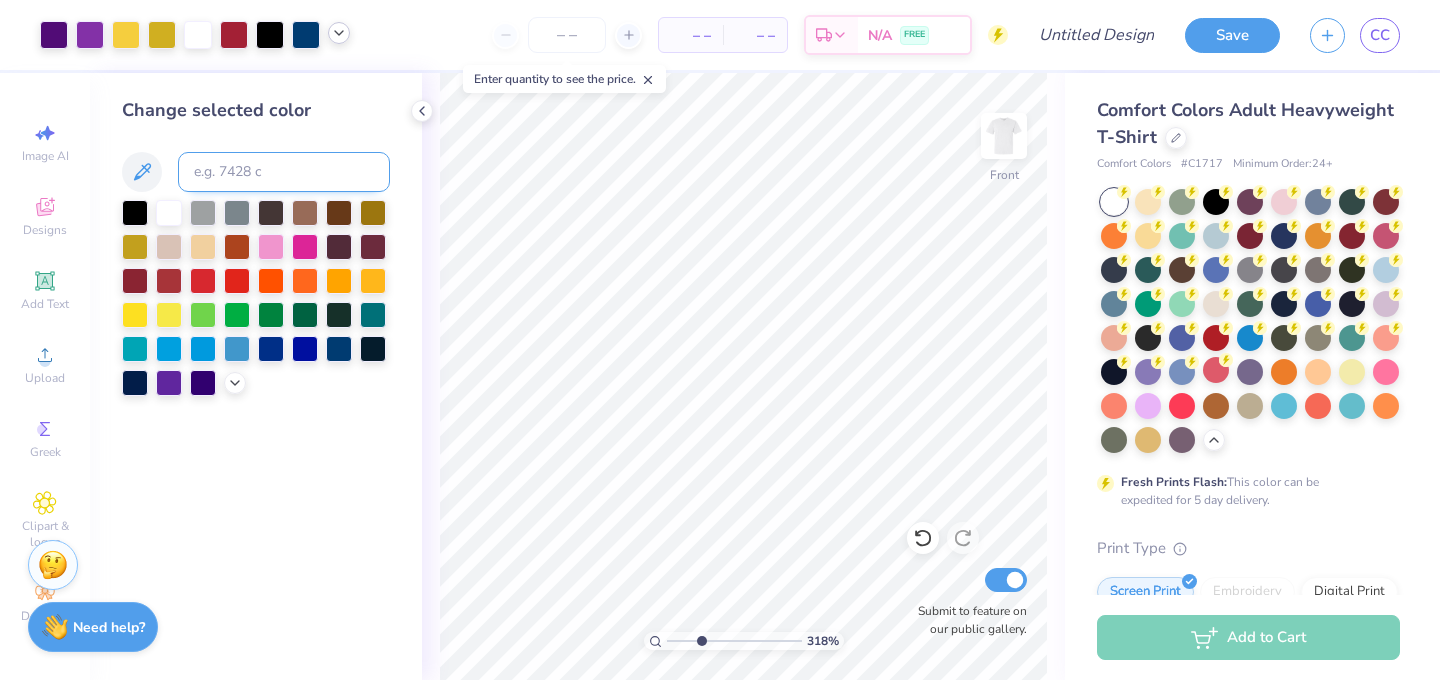 click at bounding box center [284, 172] 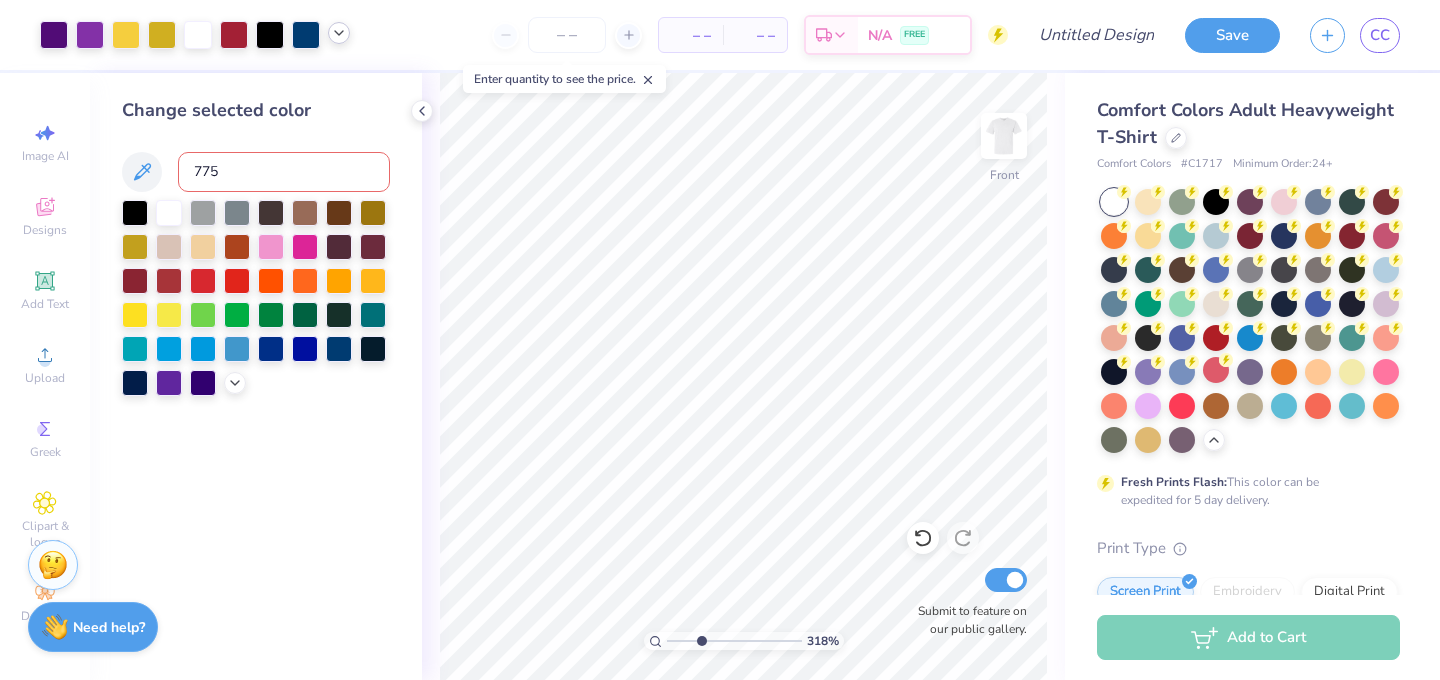 type on "7752" 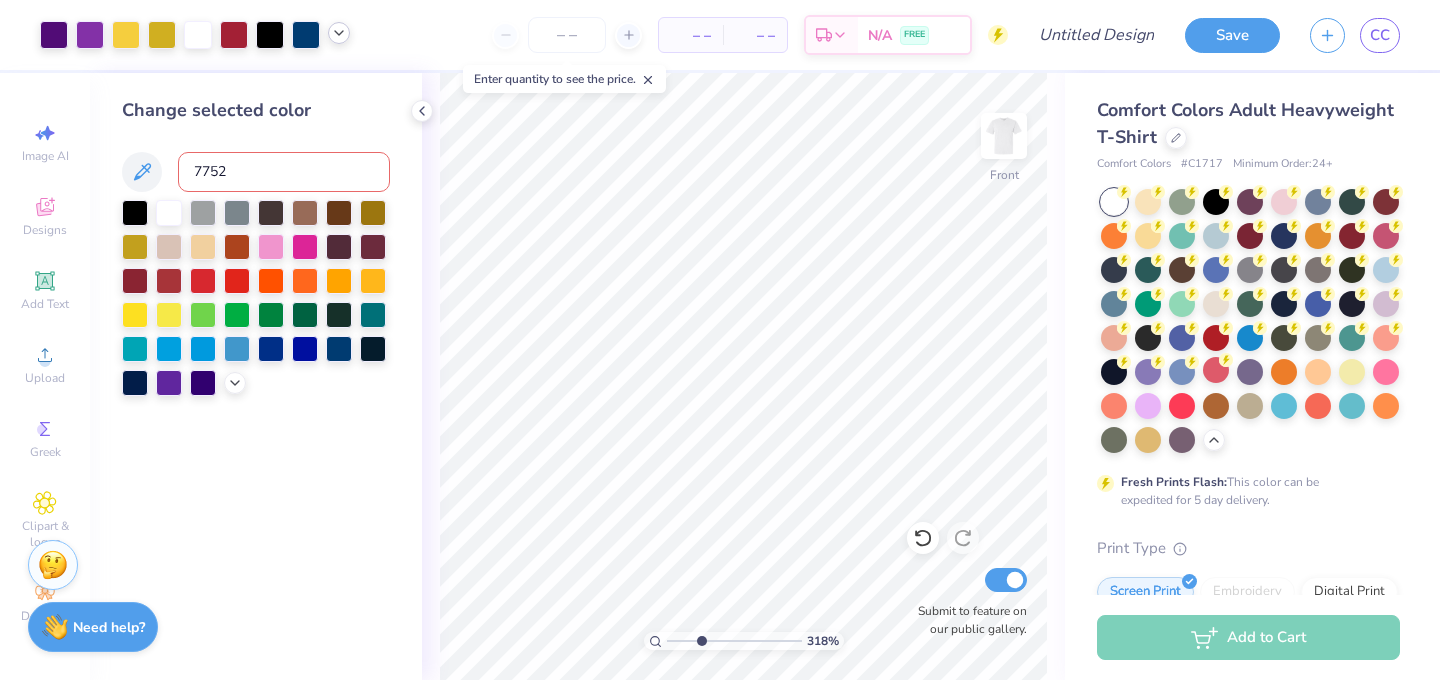 type 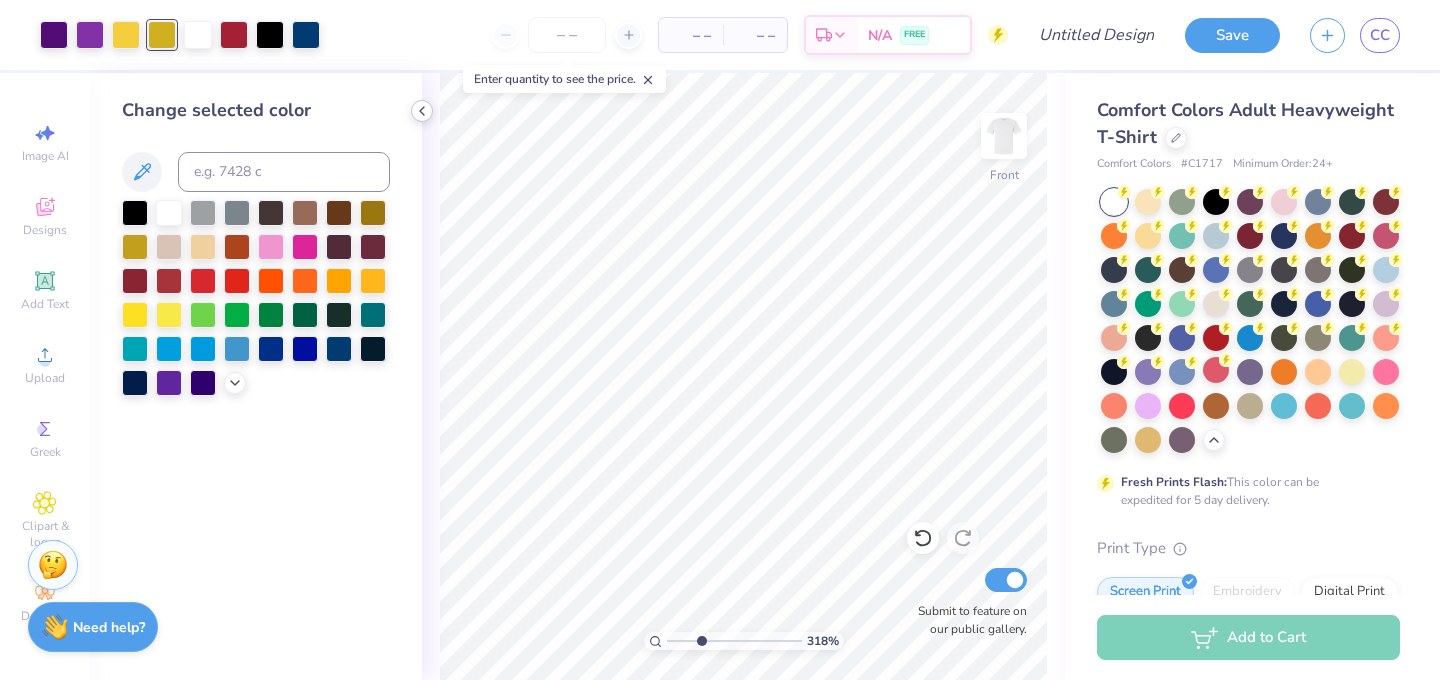 click 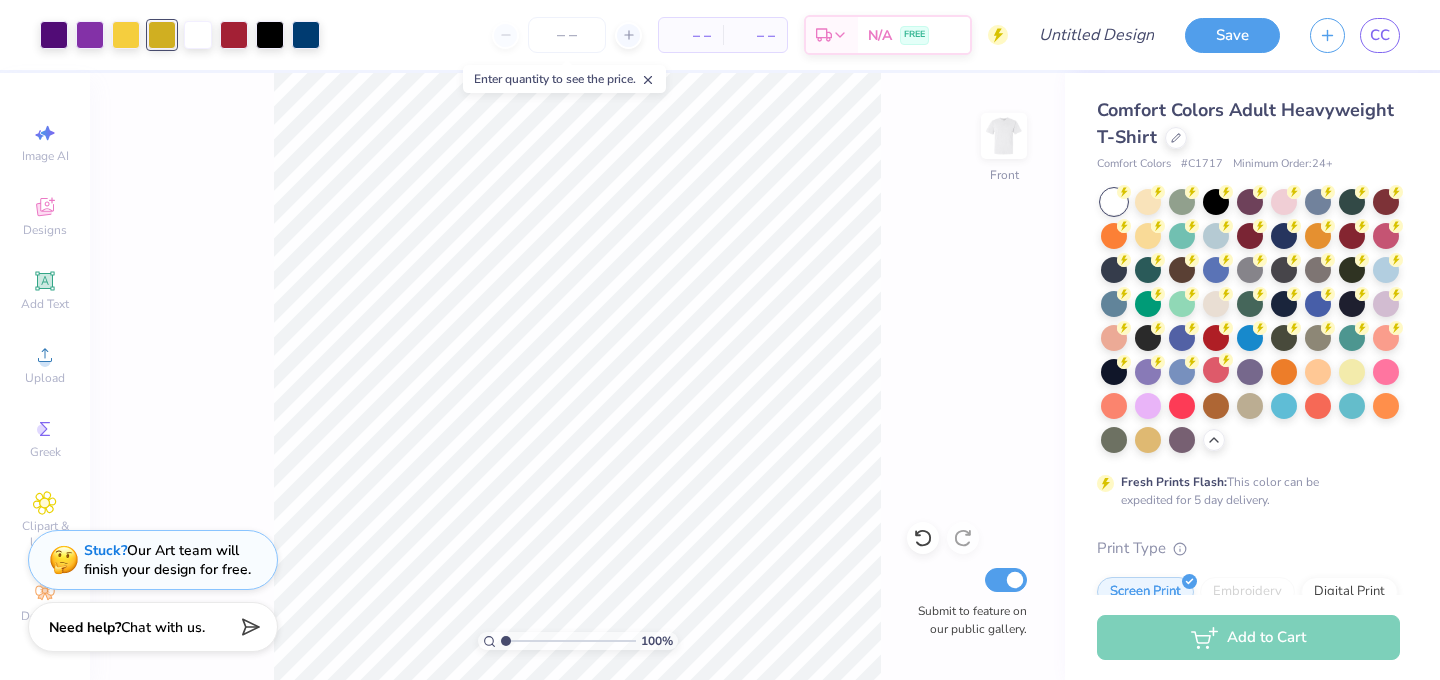 drag, startPoint x: 532, startPoint y: 639, endPoint x: 490, endPoint y: 640, distance: 42.0119 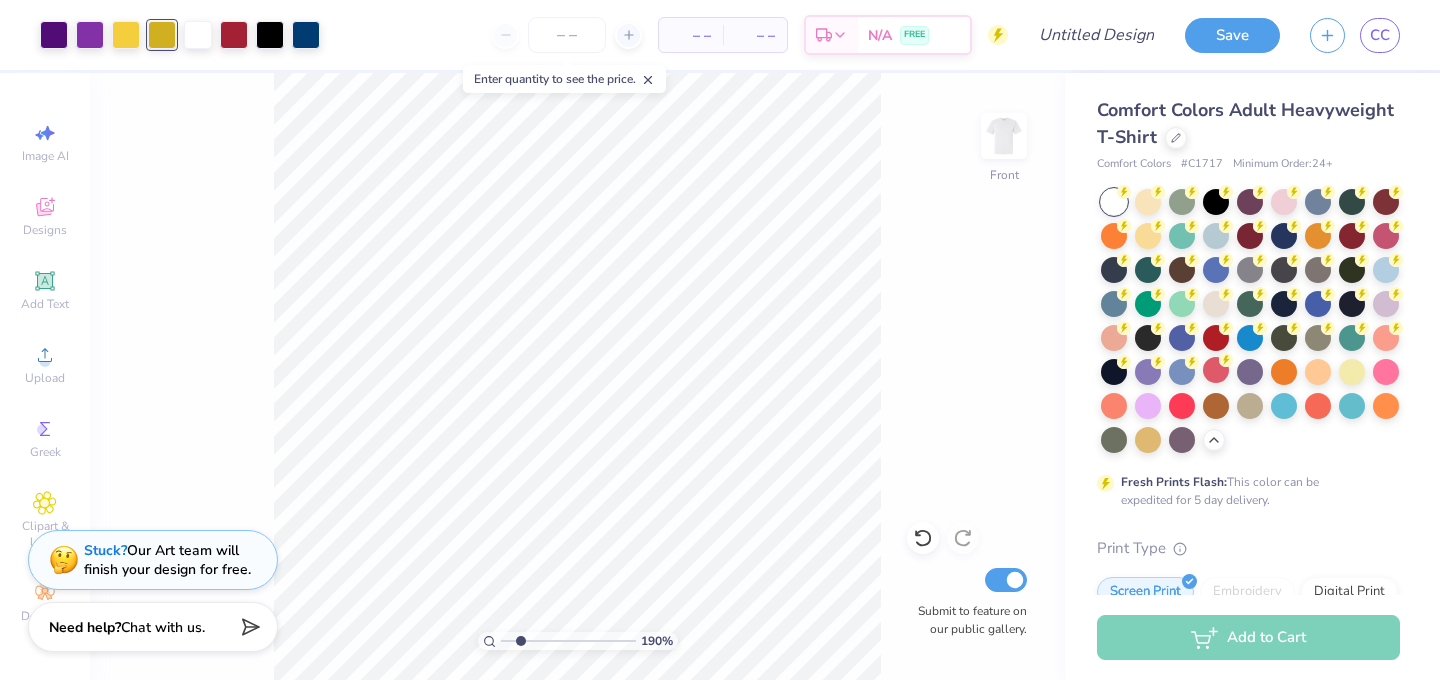 drag, startPoint x: 506, startPoint y: 636, endPoint x: 520, endPoint y: 638, distance: 14.142136 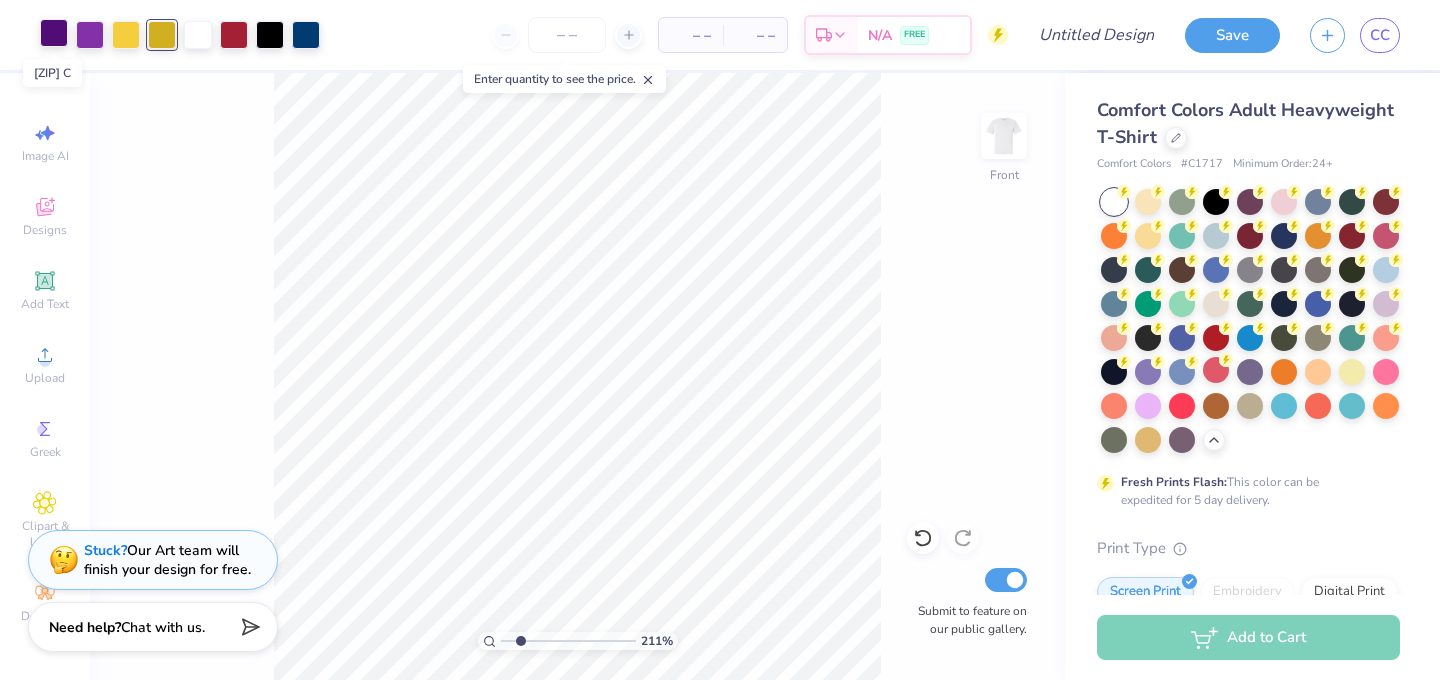 click at bounding box center [54, 33] 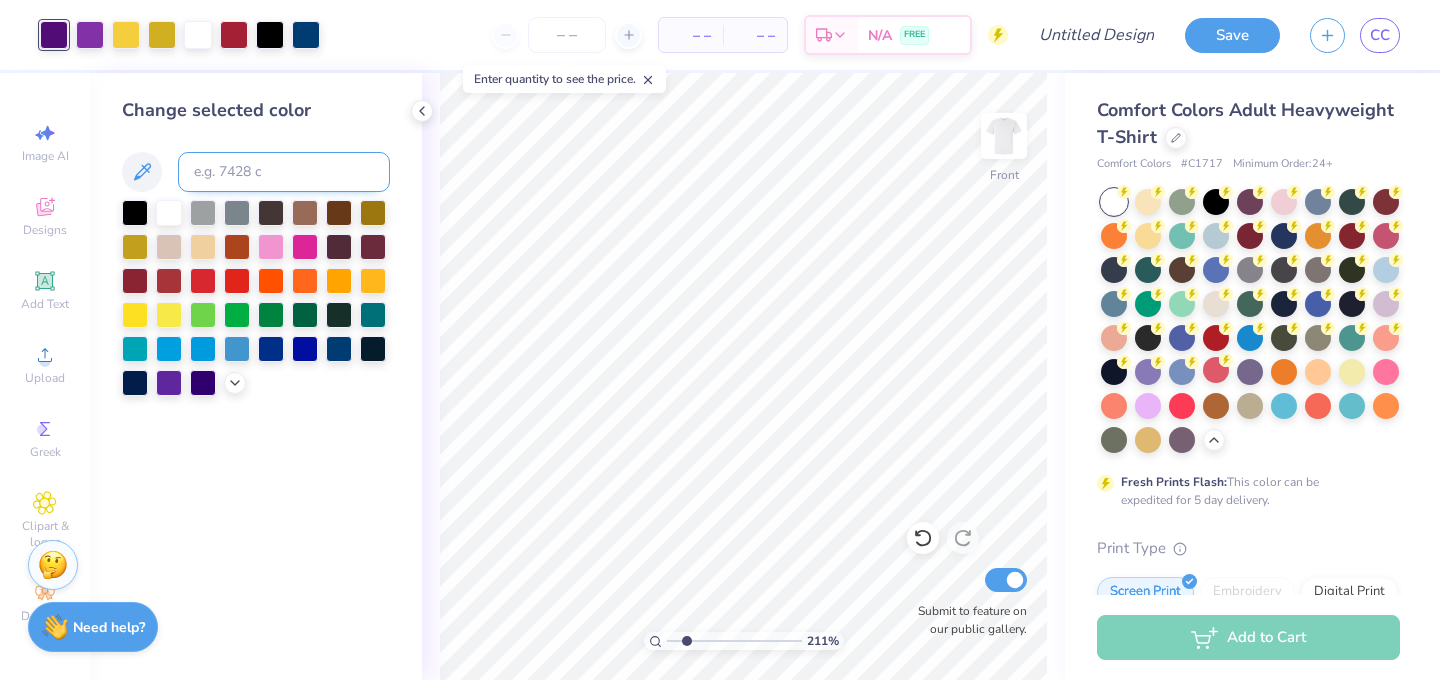click at bounding box center [284, 172] 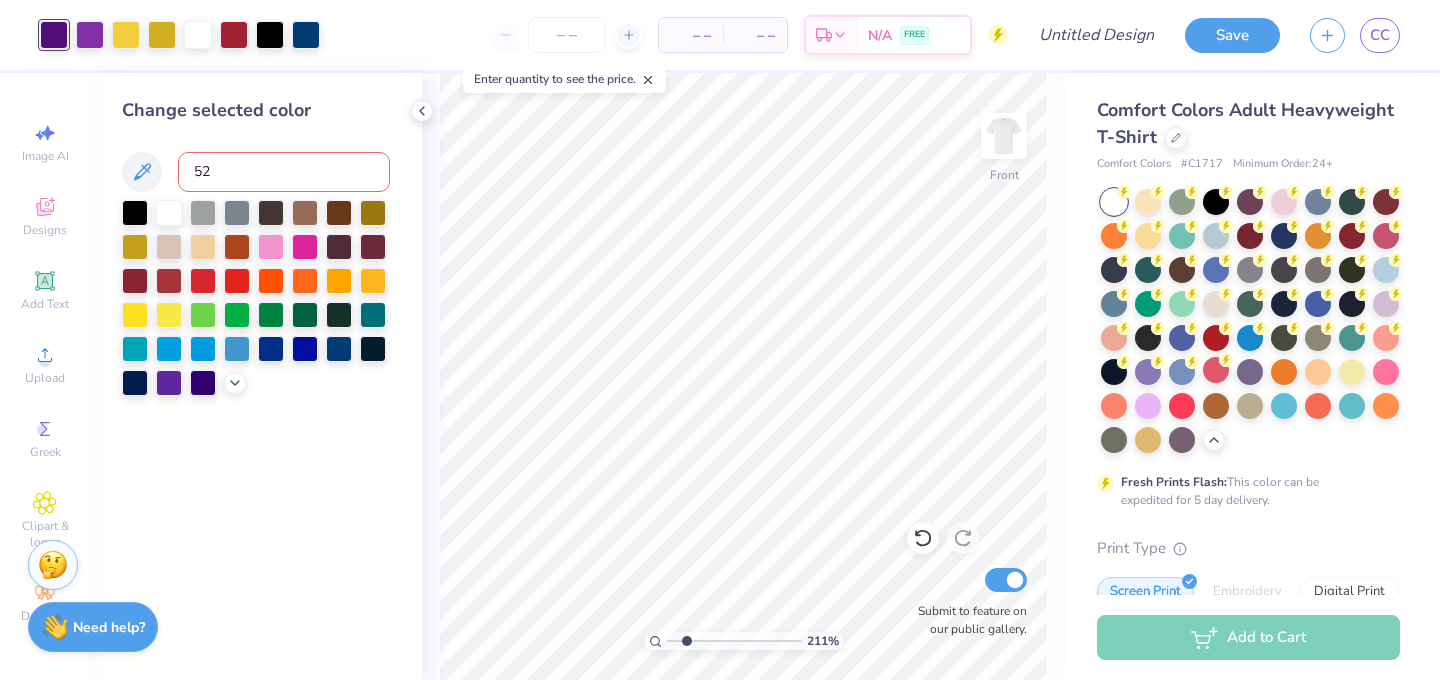 type on "527" 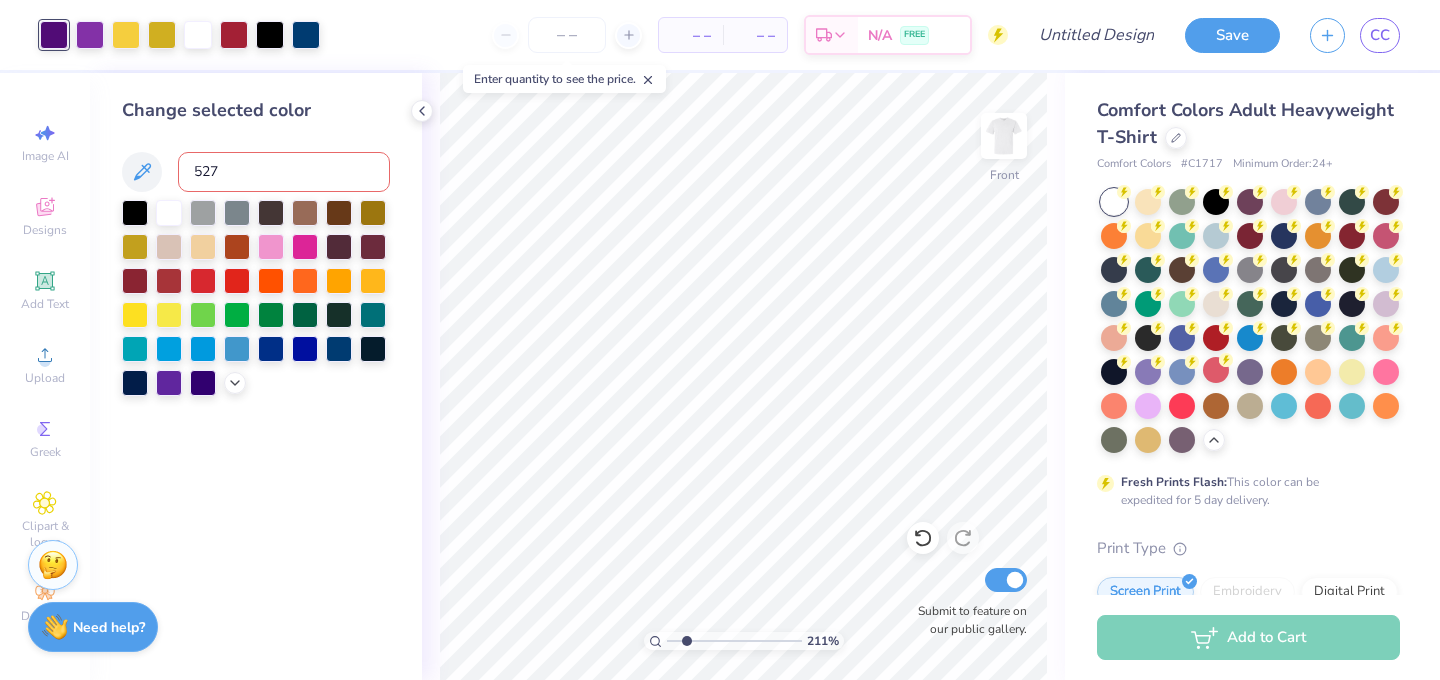 type 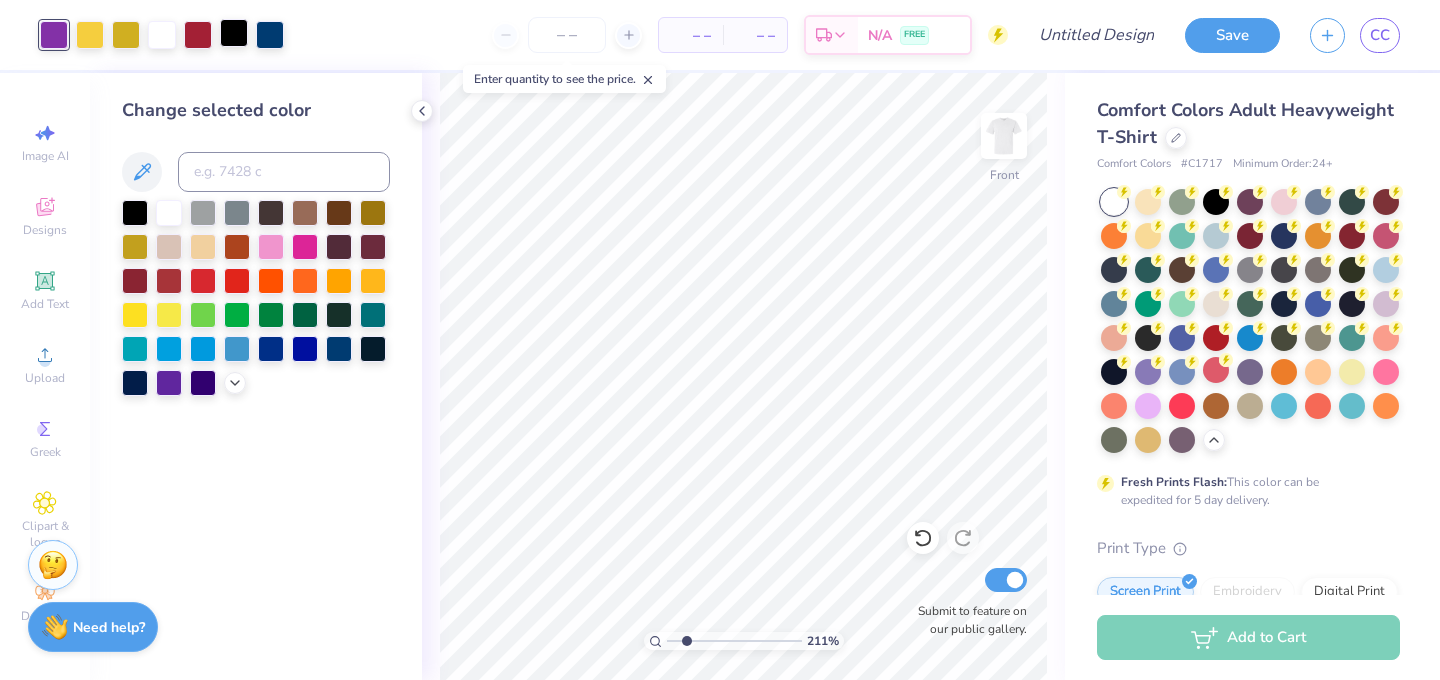 click at bounding box center (234, 33) 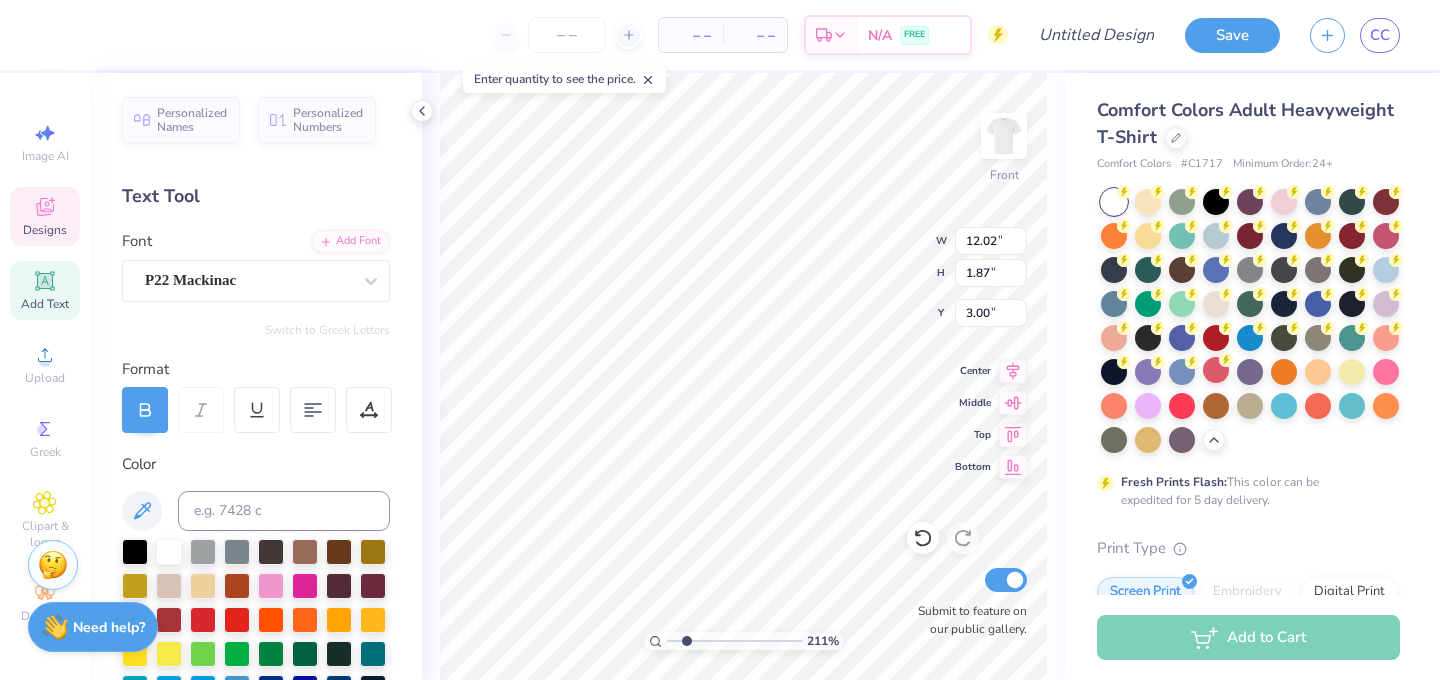 scroll, scrollTop: 0, scrollLeft: 7, axis: horizontal 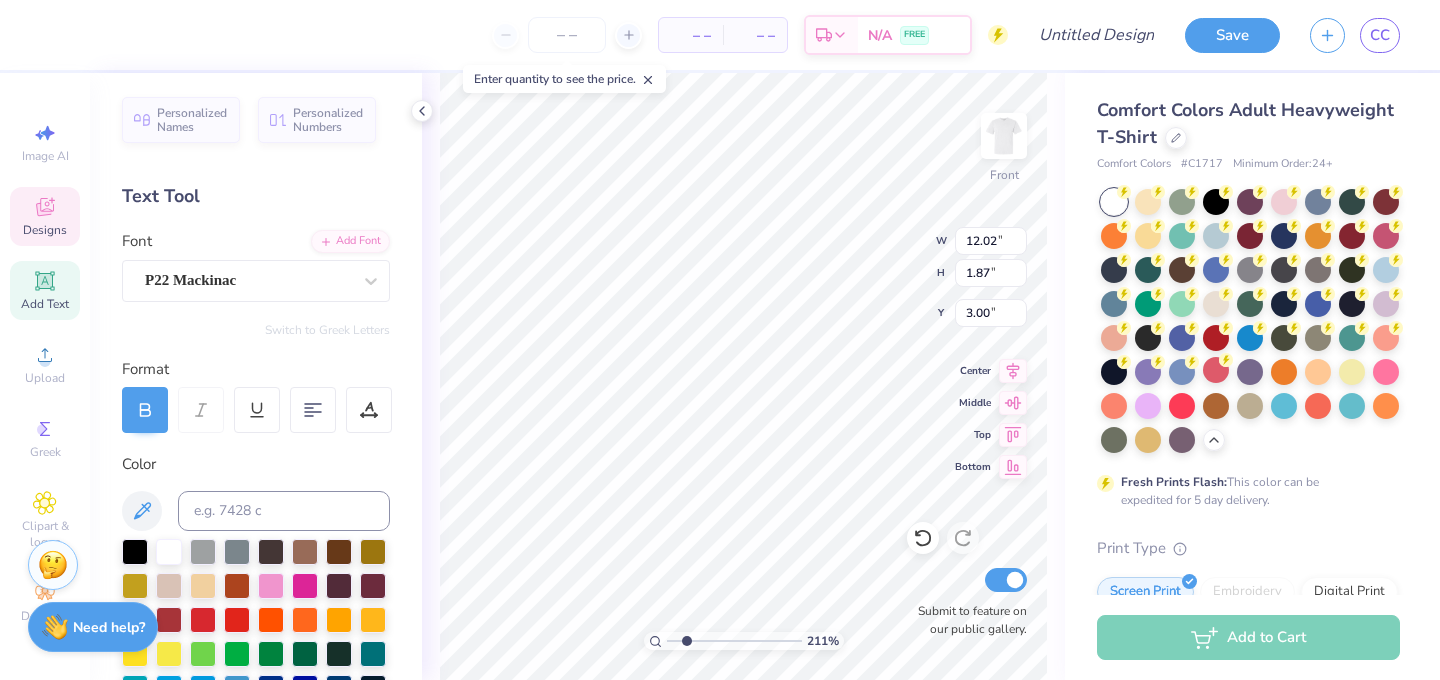 type on "Delta Tau Delta" 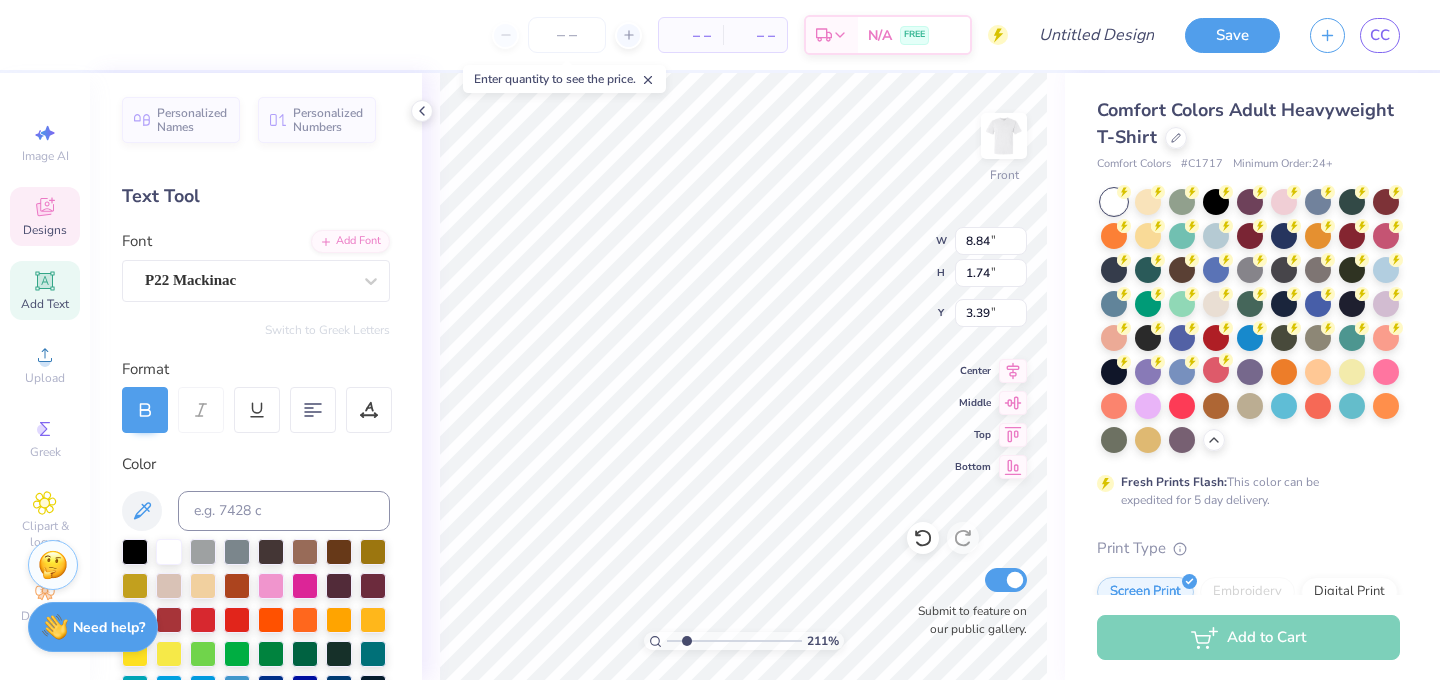 type on "8.84" 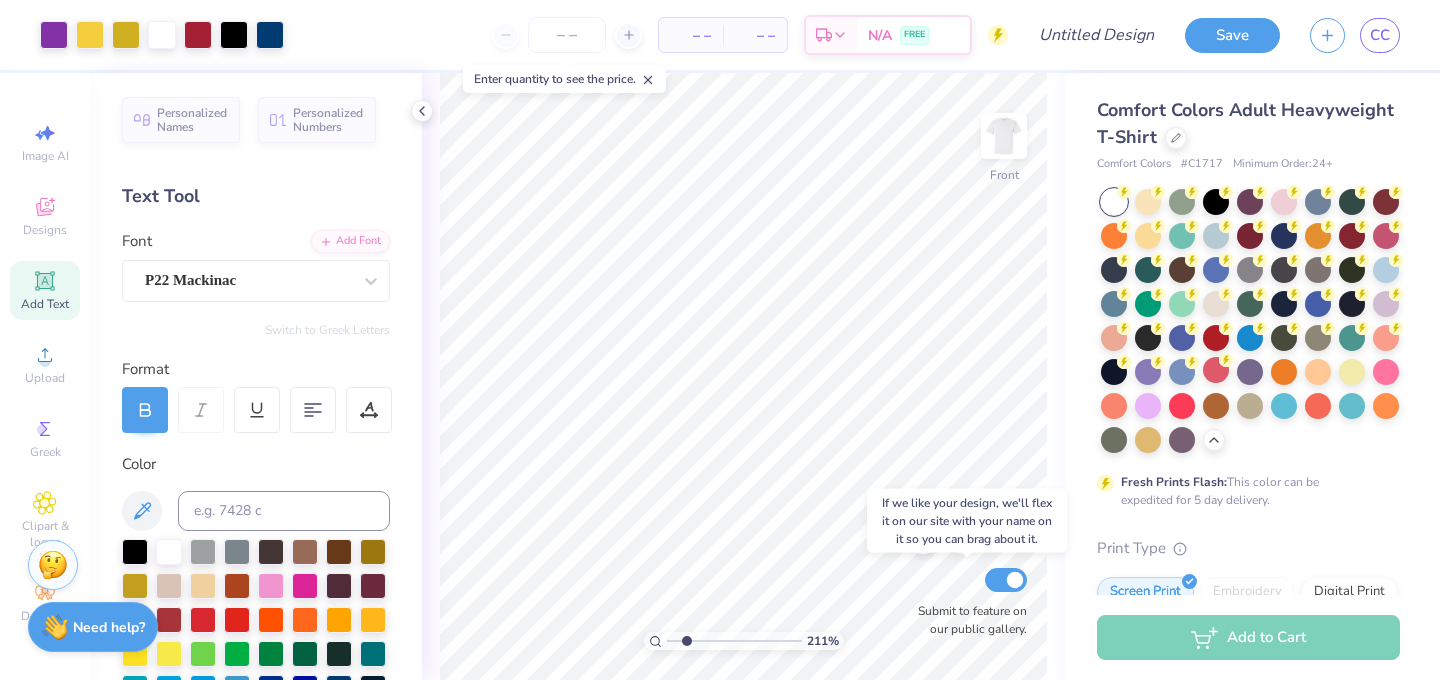 click on "211 % Front Submit to feature on our public gallery." at bounding box center [743, 376] 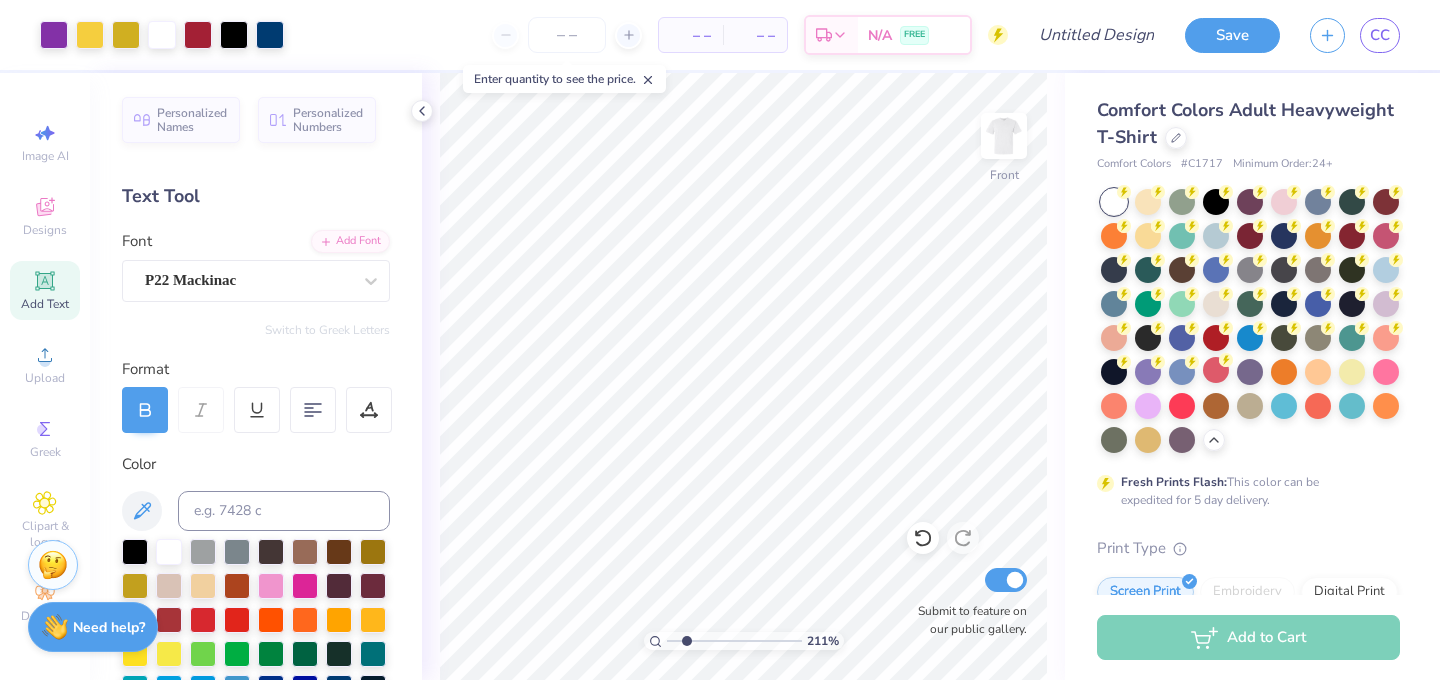 click on "211 % Front Submit to feature on our public gallery." at bounding box center [743, 376] 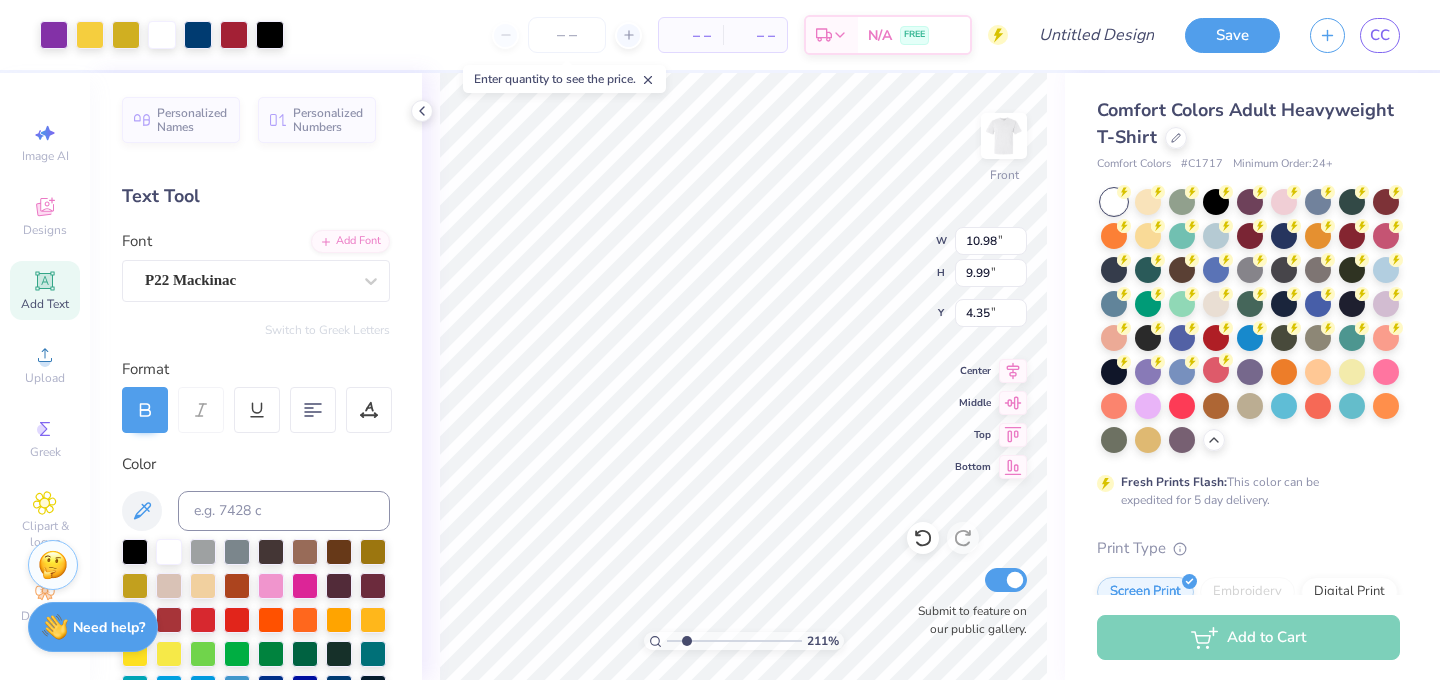 type on "4.33" 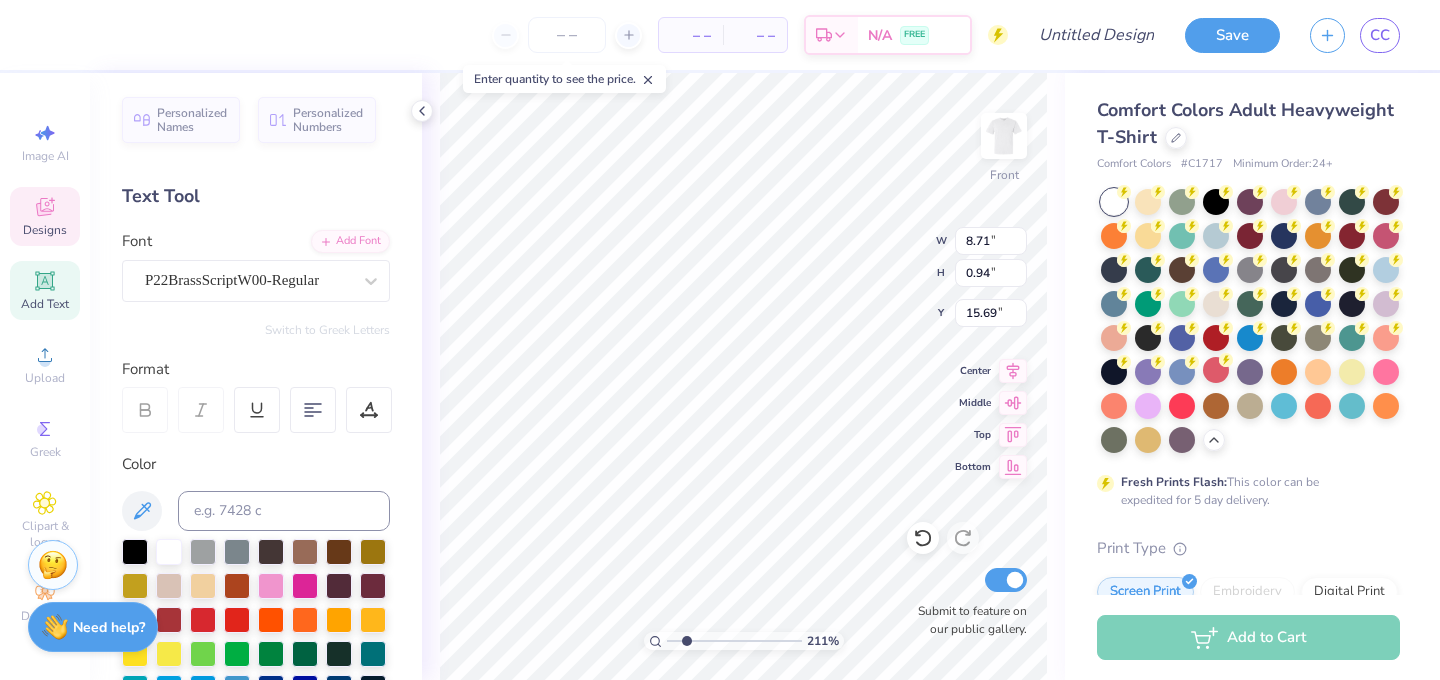 scroll, scrollTop: 0, scrollLeft: 0, axis: both 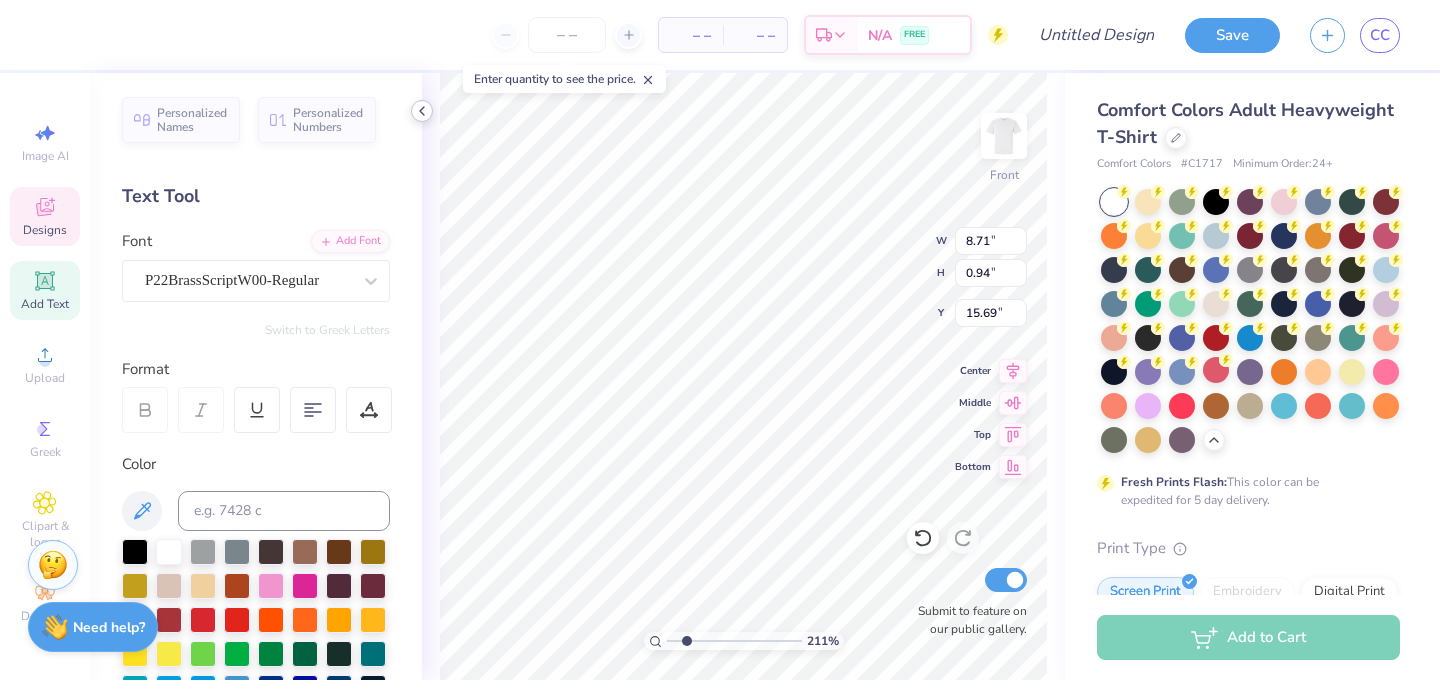 click 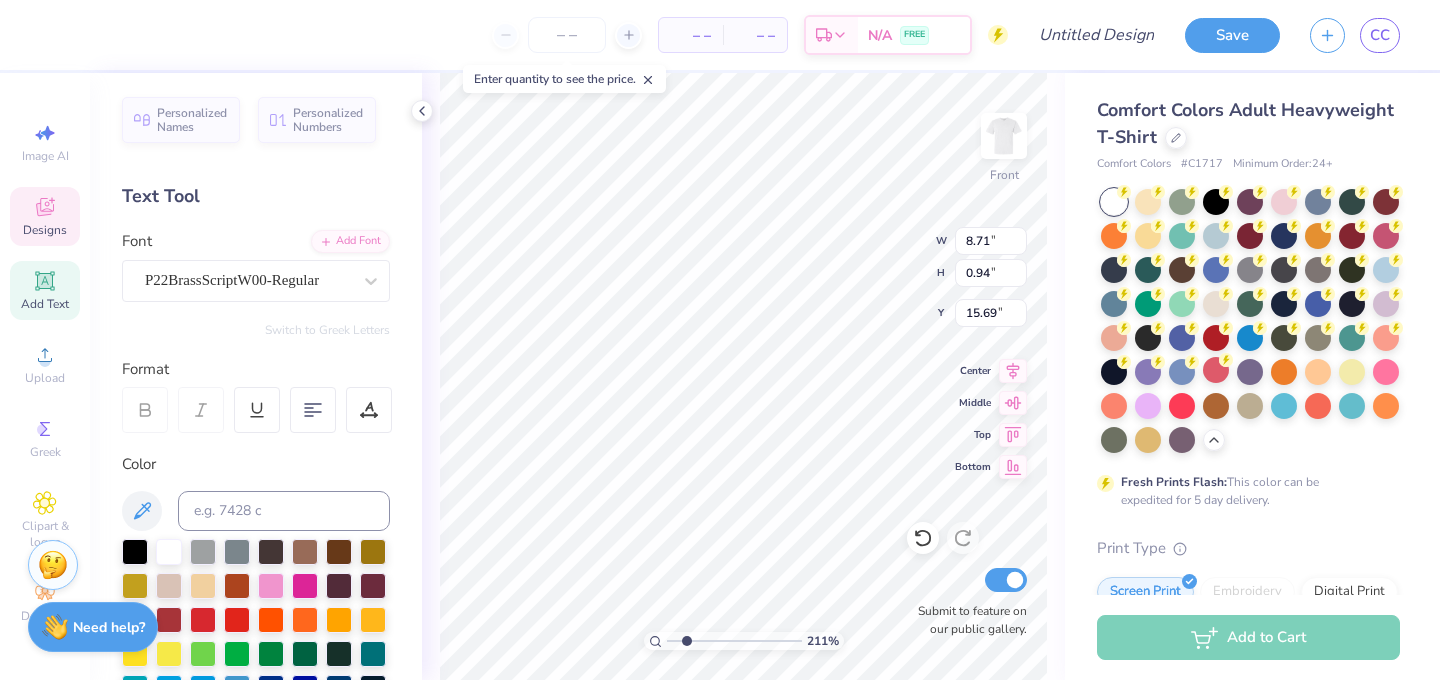 type on "6.61" 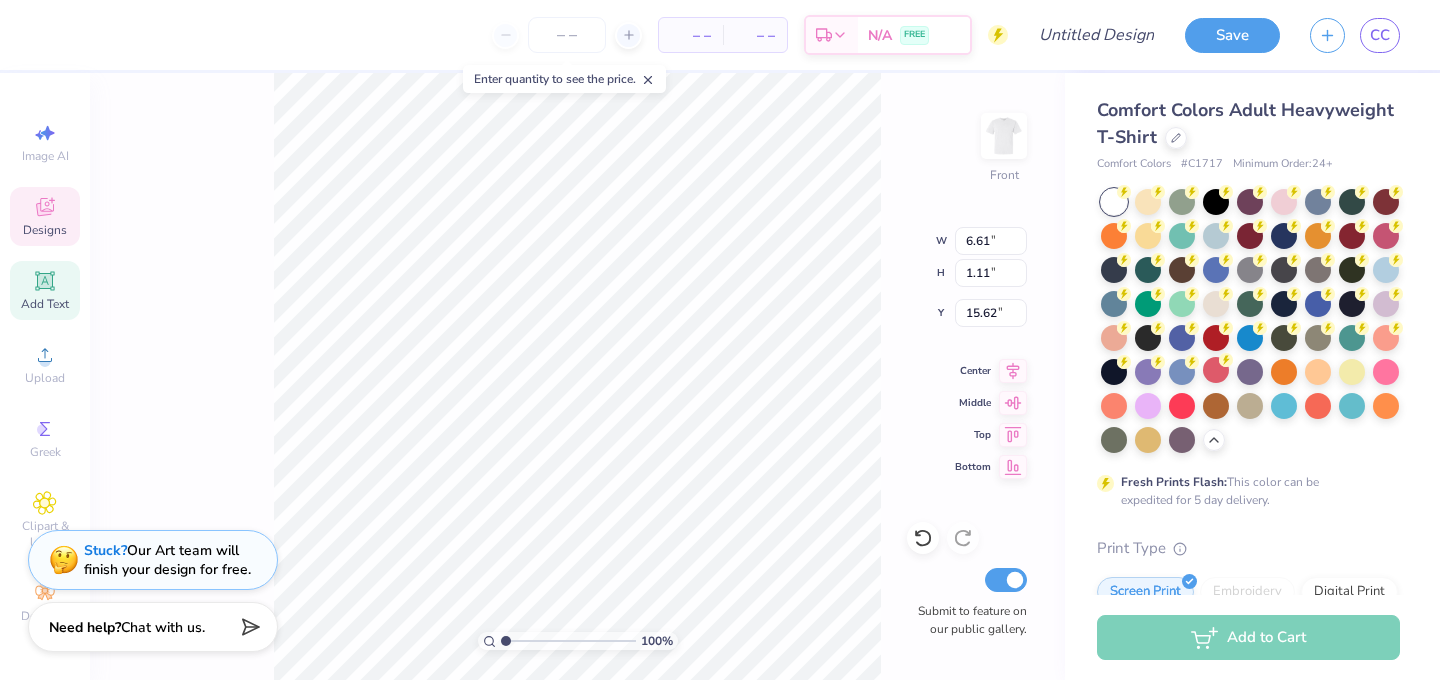 drag, startPoint x: 517, startPoint y: 638, endPoint x: 490, endPoint y: 642, distance: 27.294687 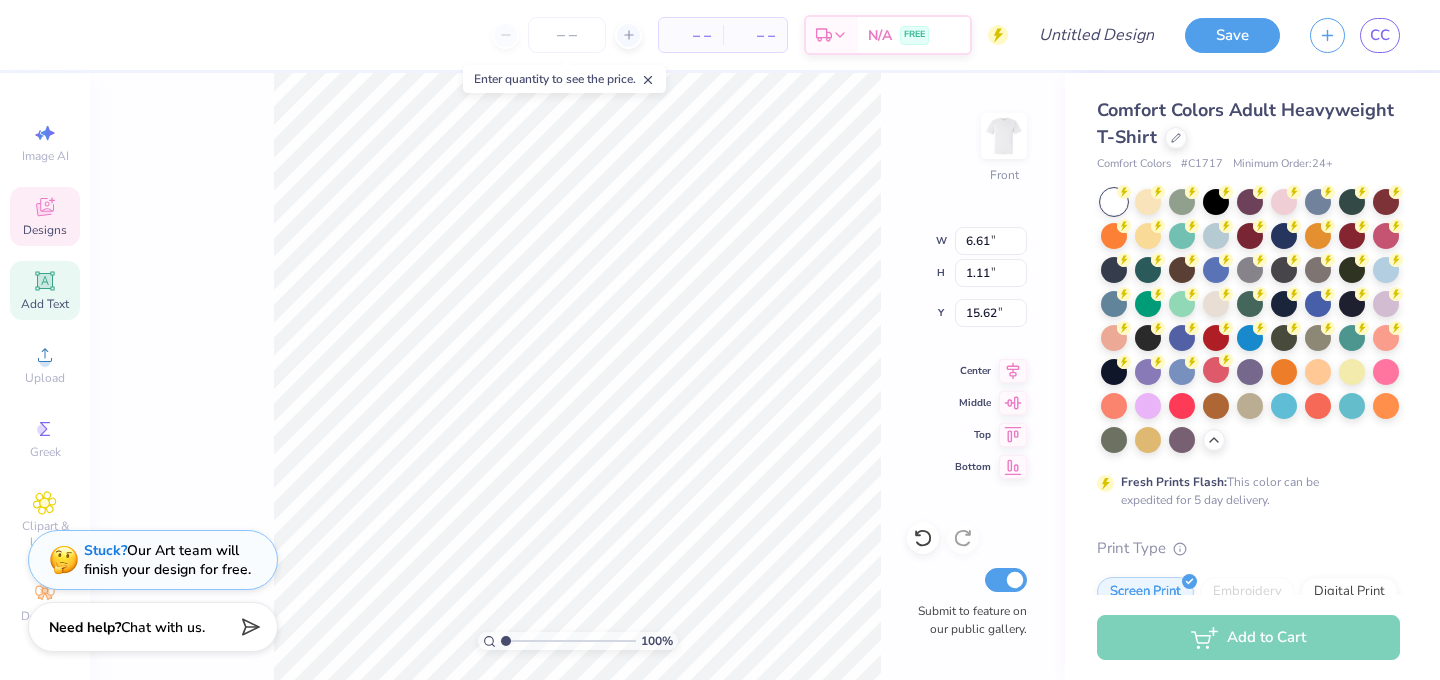 scroll, scrollTop: 0, scrollLeft: 0, axis: both 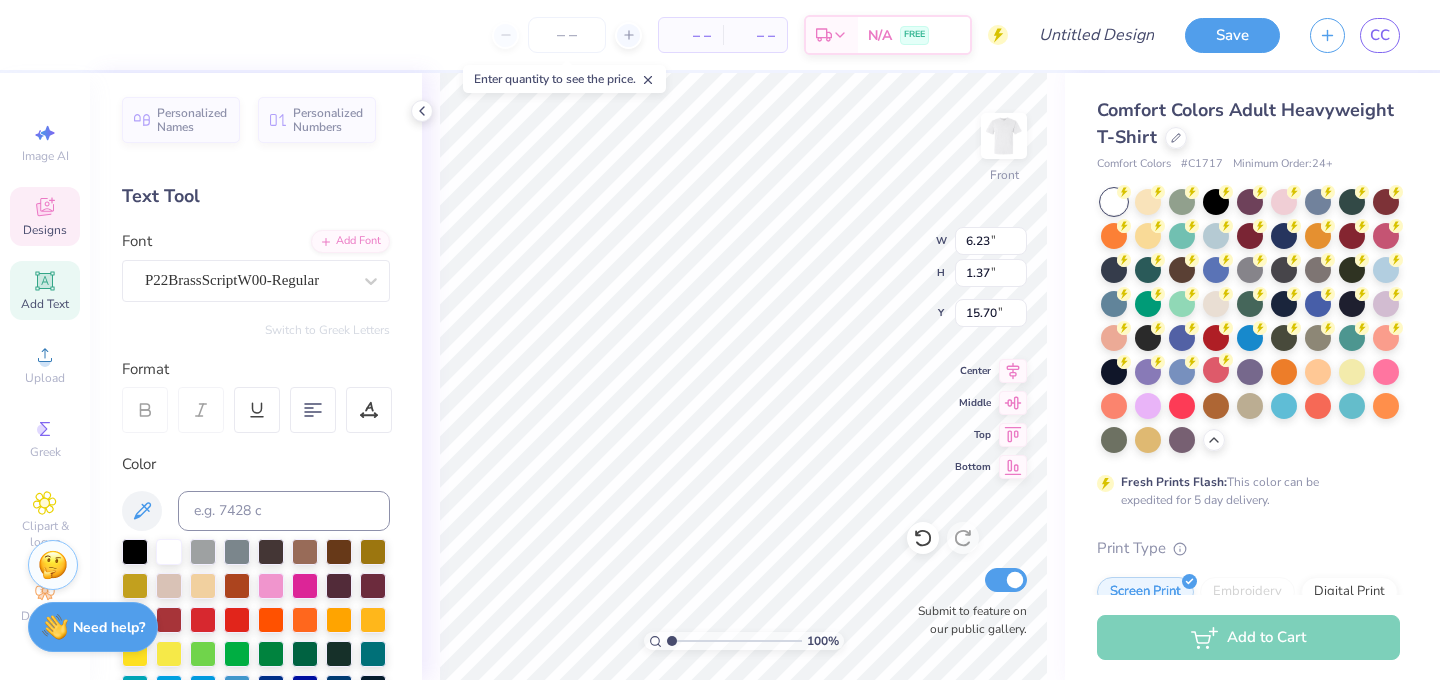 type on "6.23" 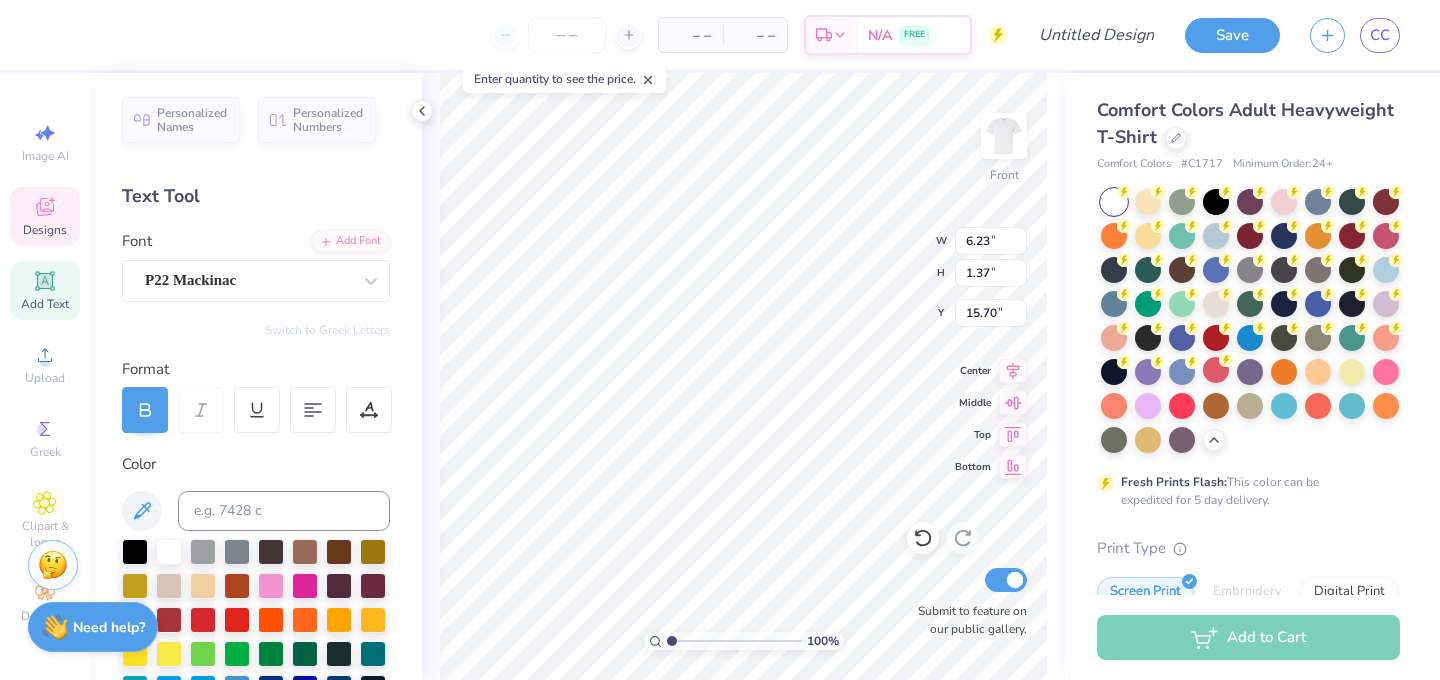 type on "7.39" 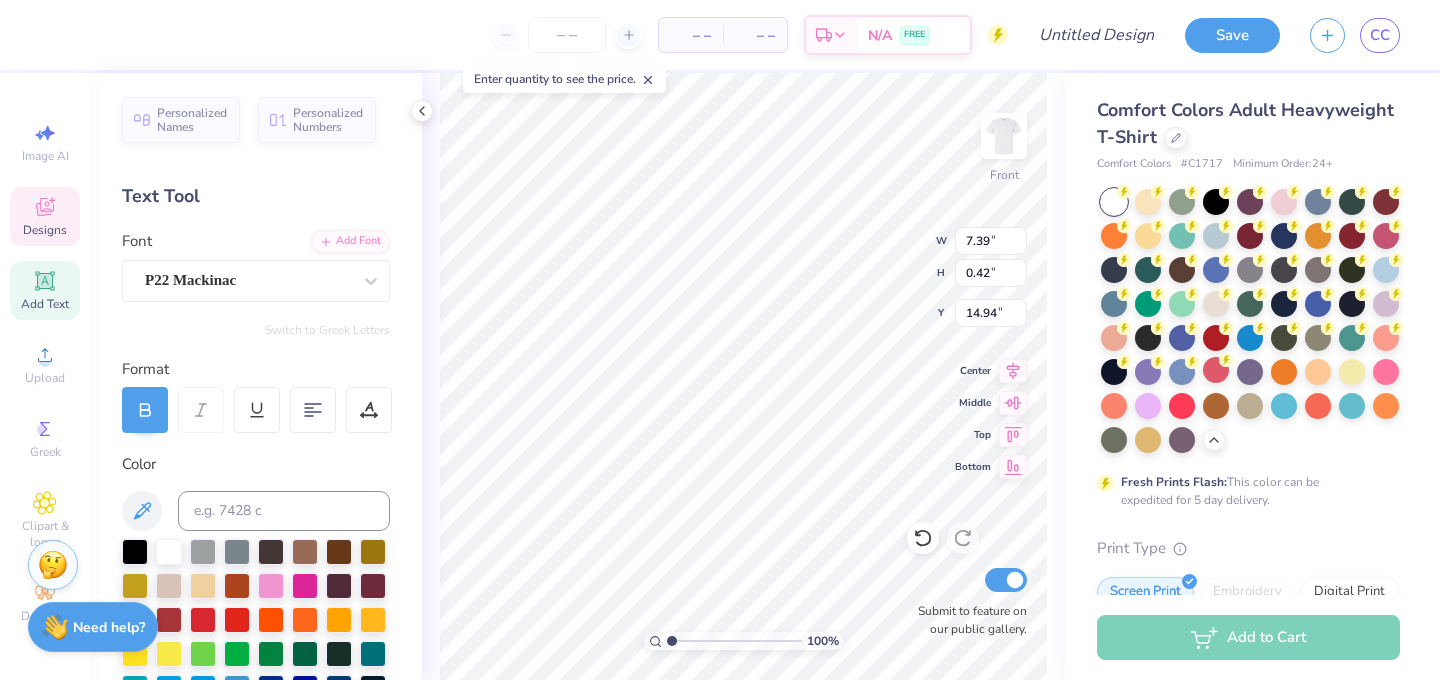 scroll, scrollTop: 0, scrollLeft: 6, axis: horizontal 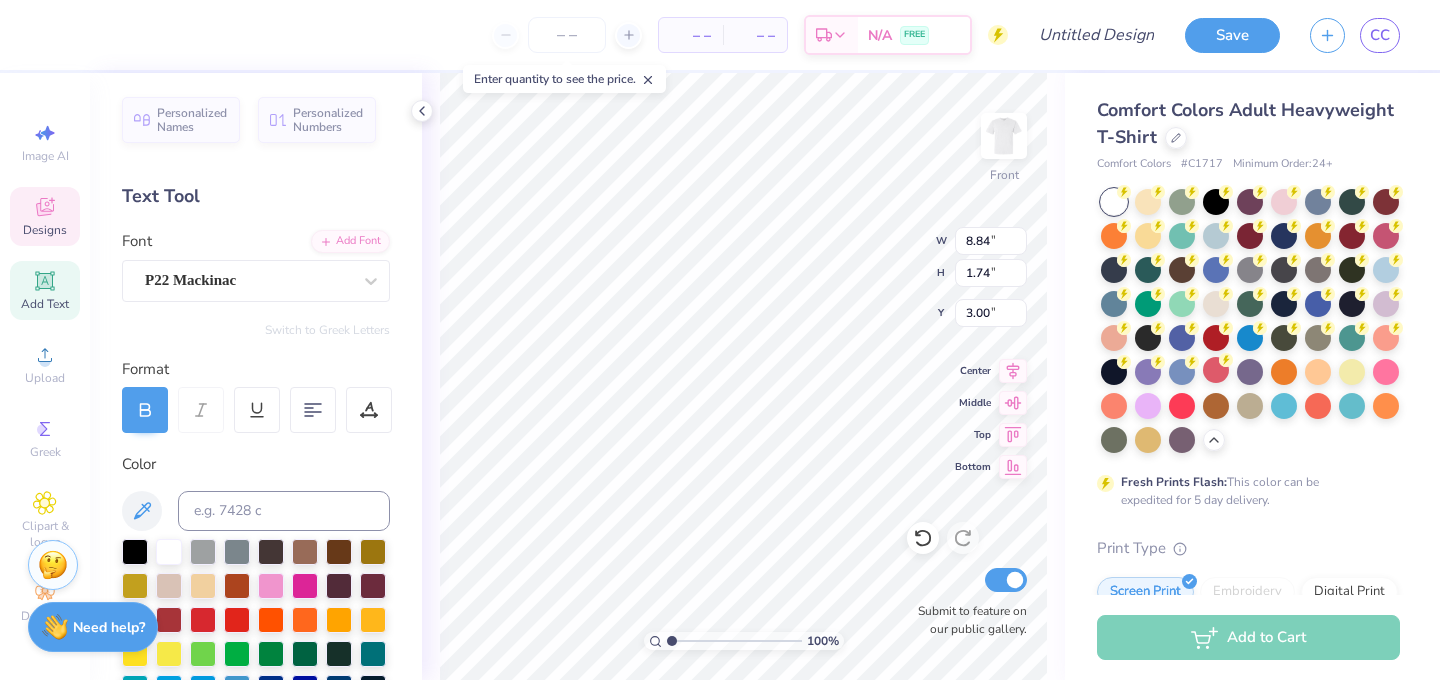 type on "10.75" 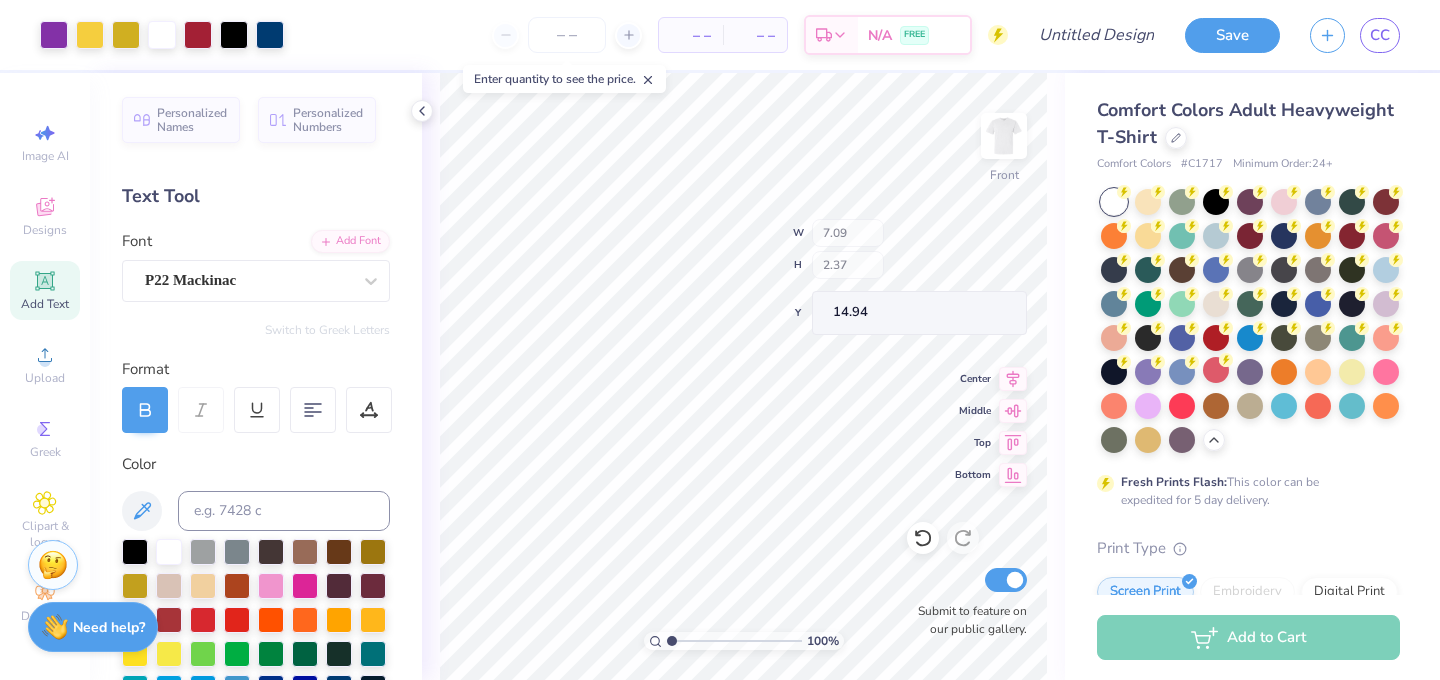 type on "7.09" 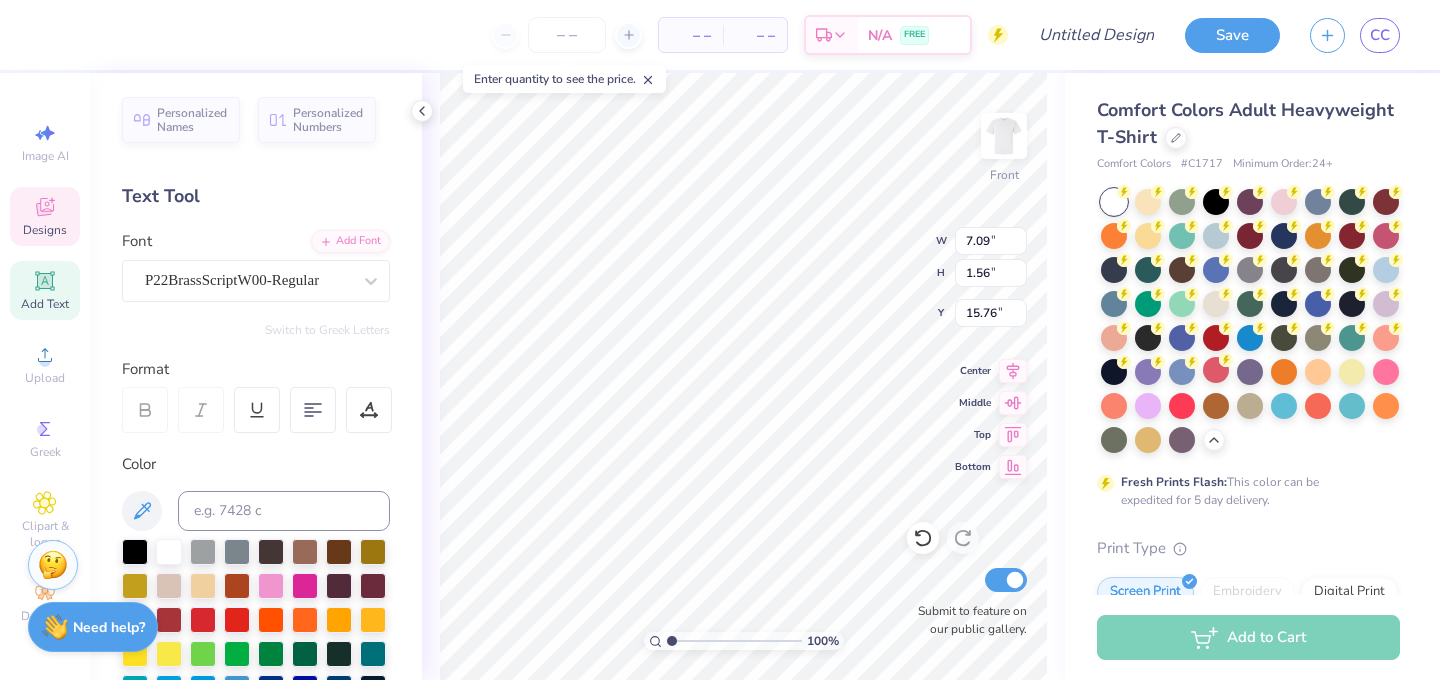 type on "15.71" 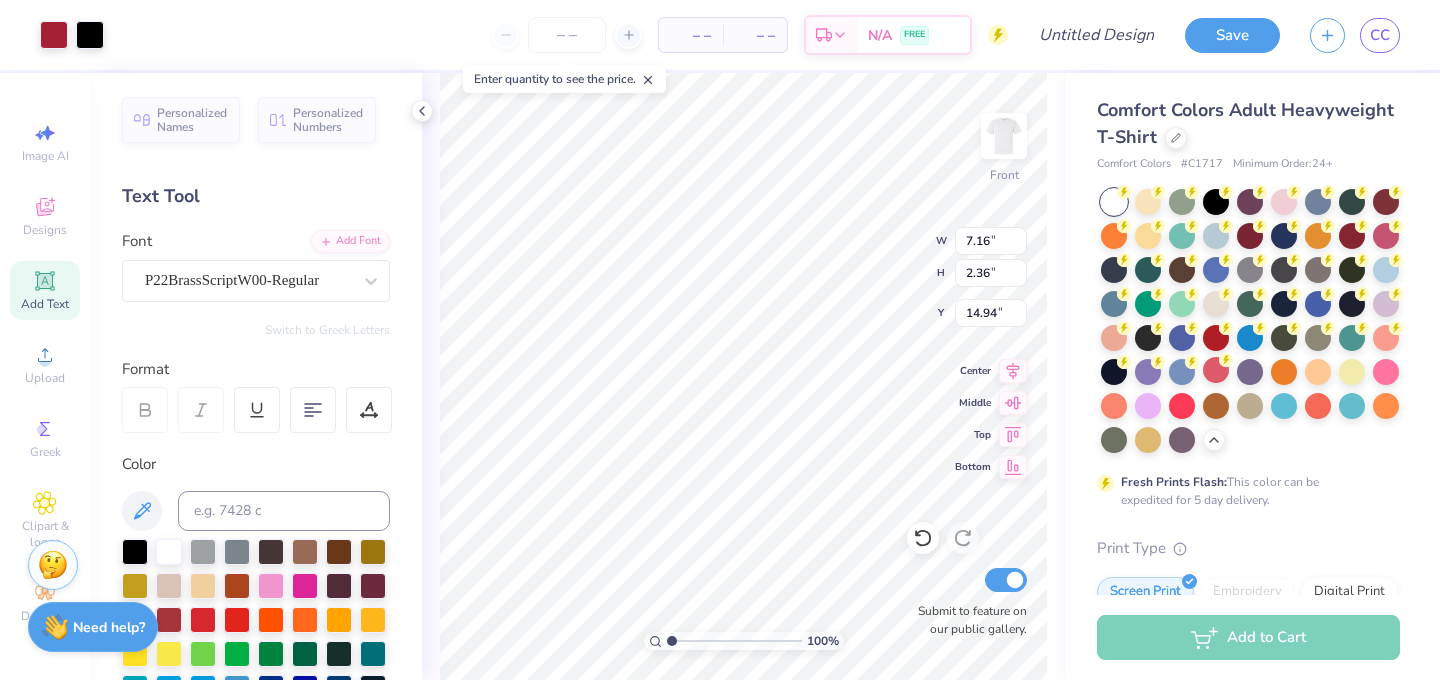type on "7.16" 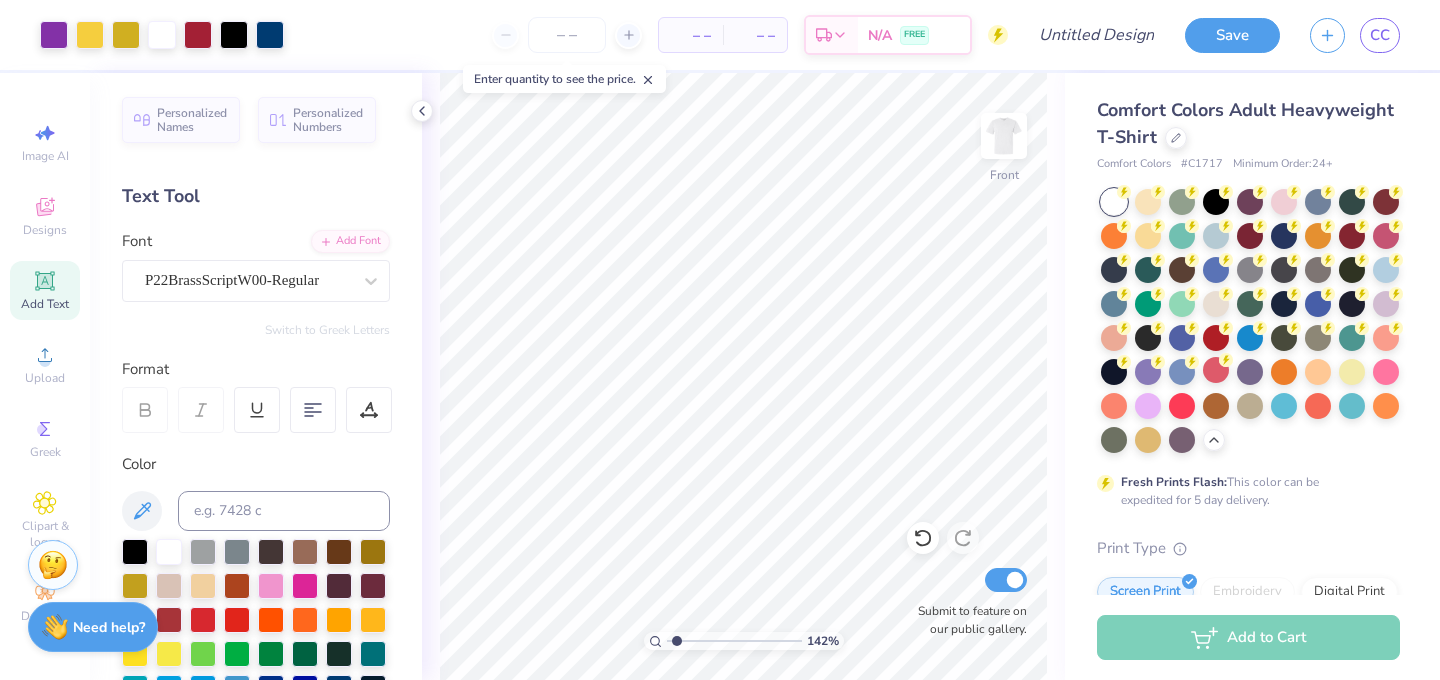click at bounding box center (734, 641) 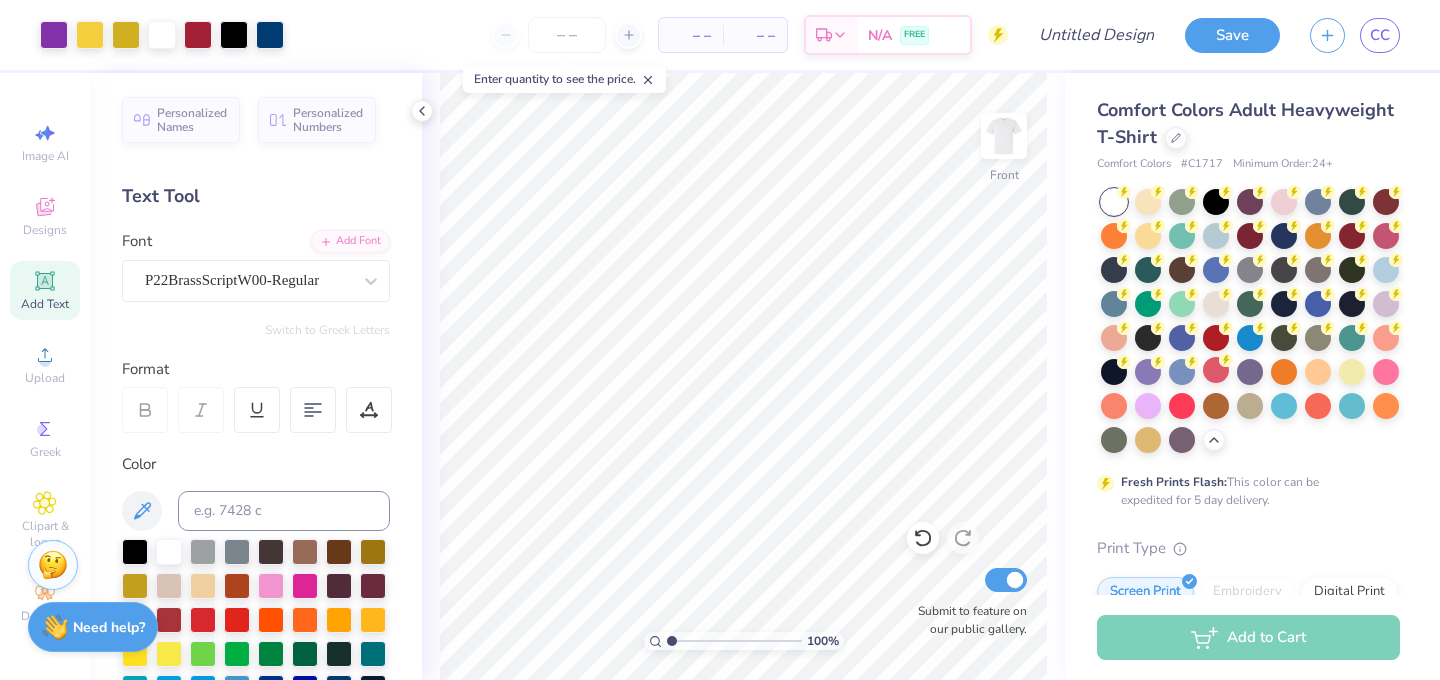 drag, startPoint x: 677, startPoint y: 638, endPoint x: 656, endPoint y: 638, distance: 21 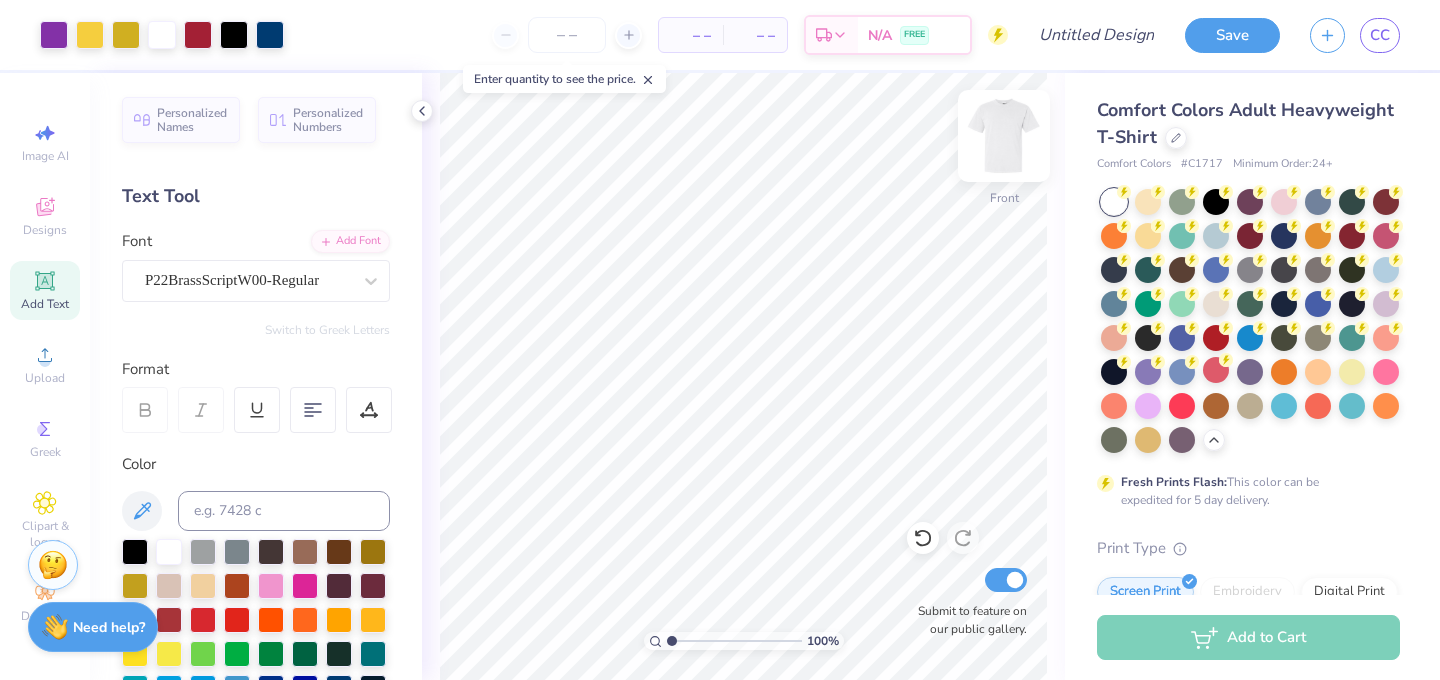click at bounding box center [1004, 136] 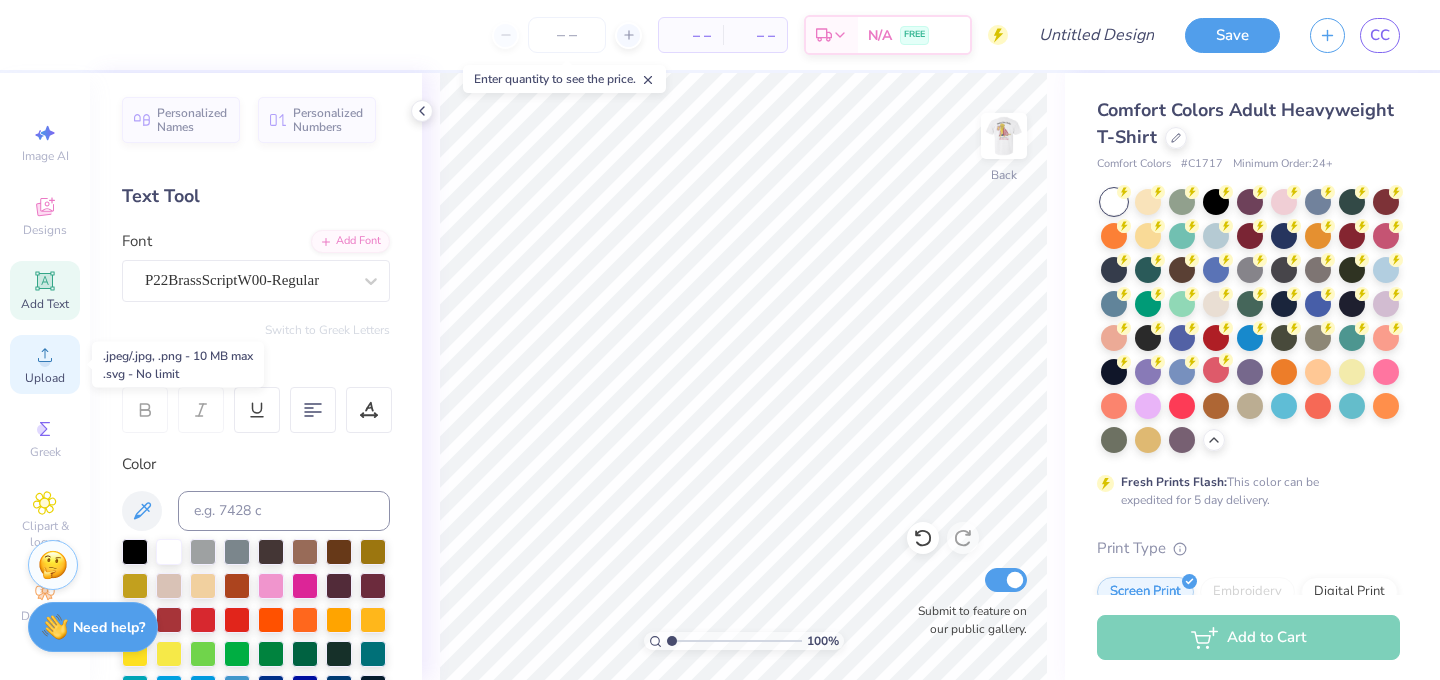 click 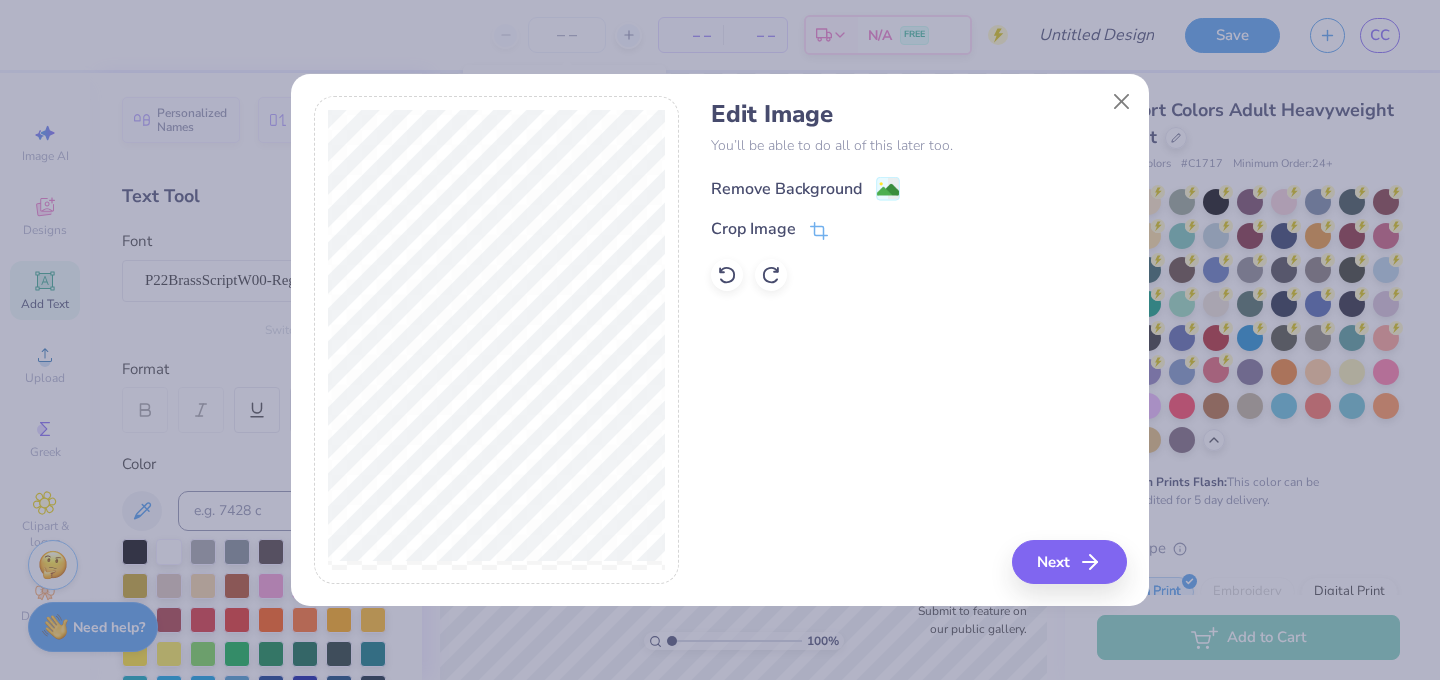 click on "Remove Background" at bounding box center [786, 189] 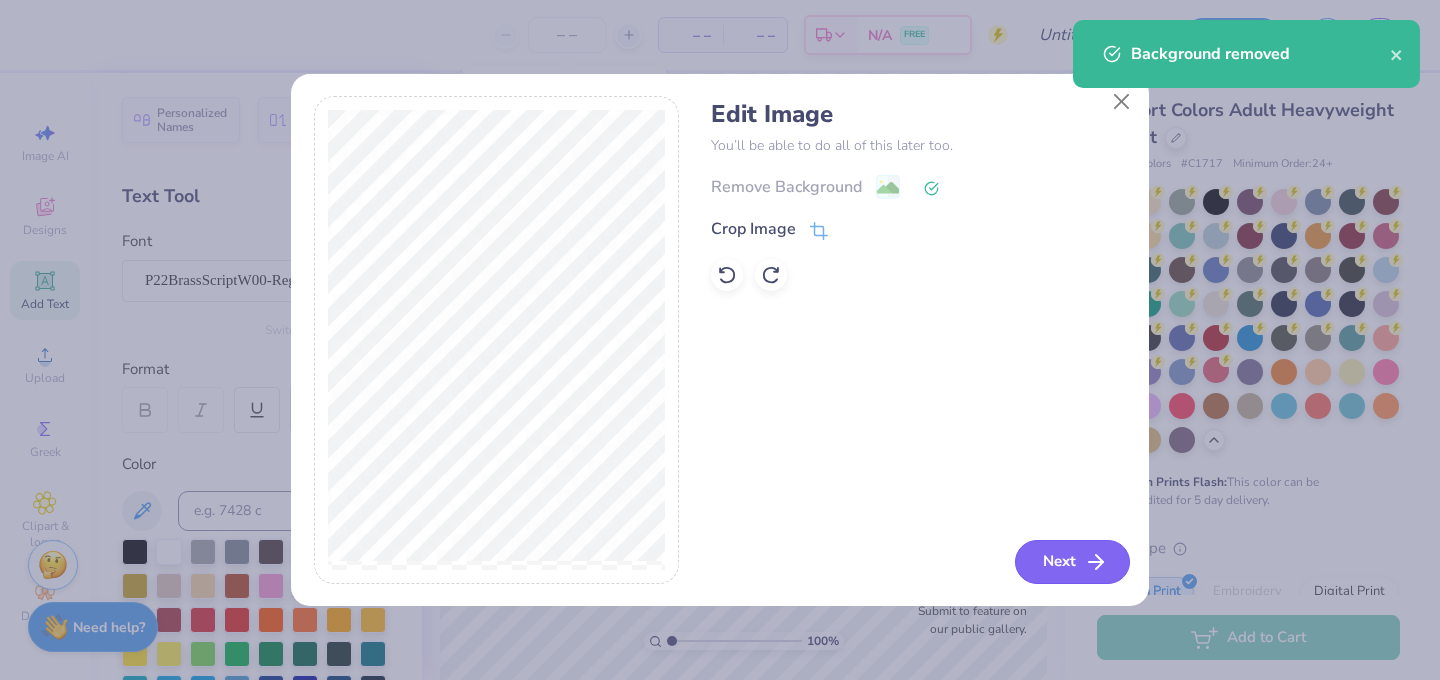 click on "Next" at bounding box center (1072, 562) 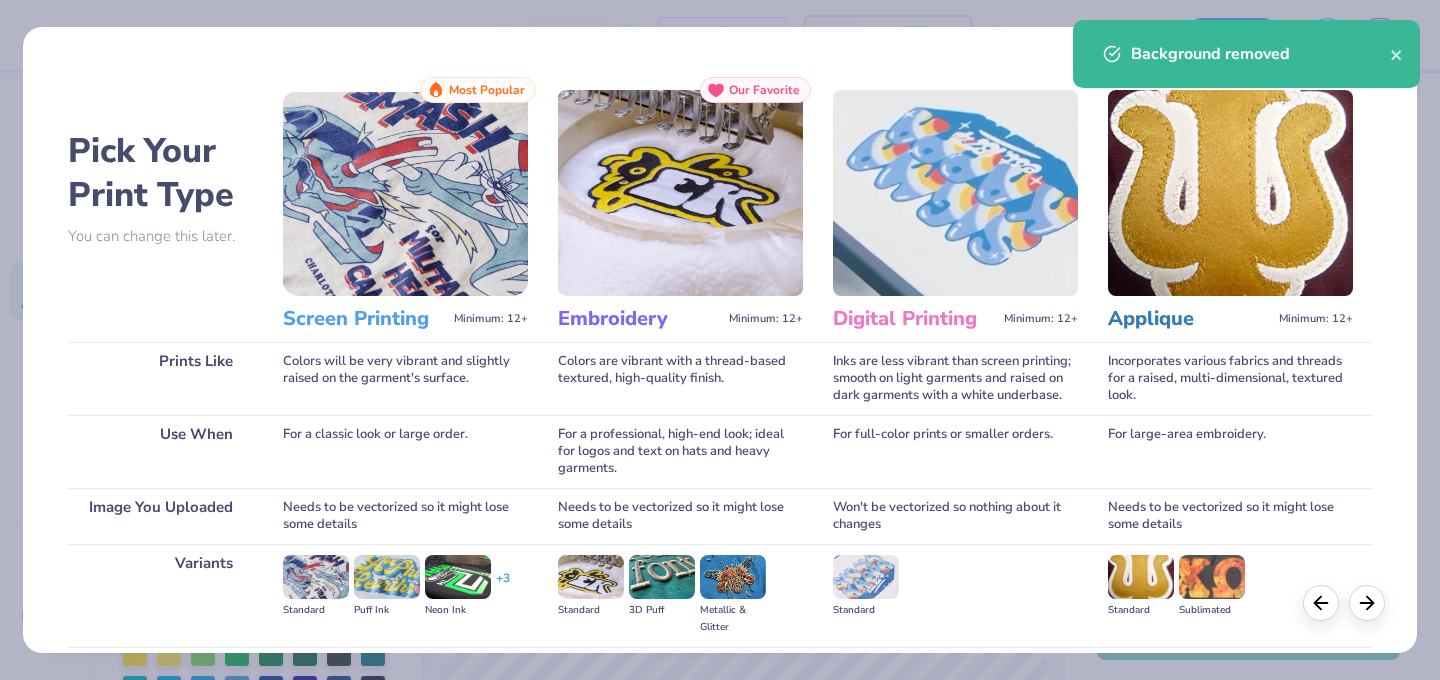 scroll, scrollTop: 217, scrollLeft: 0, axis: vertical 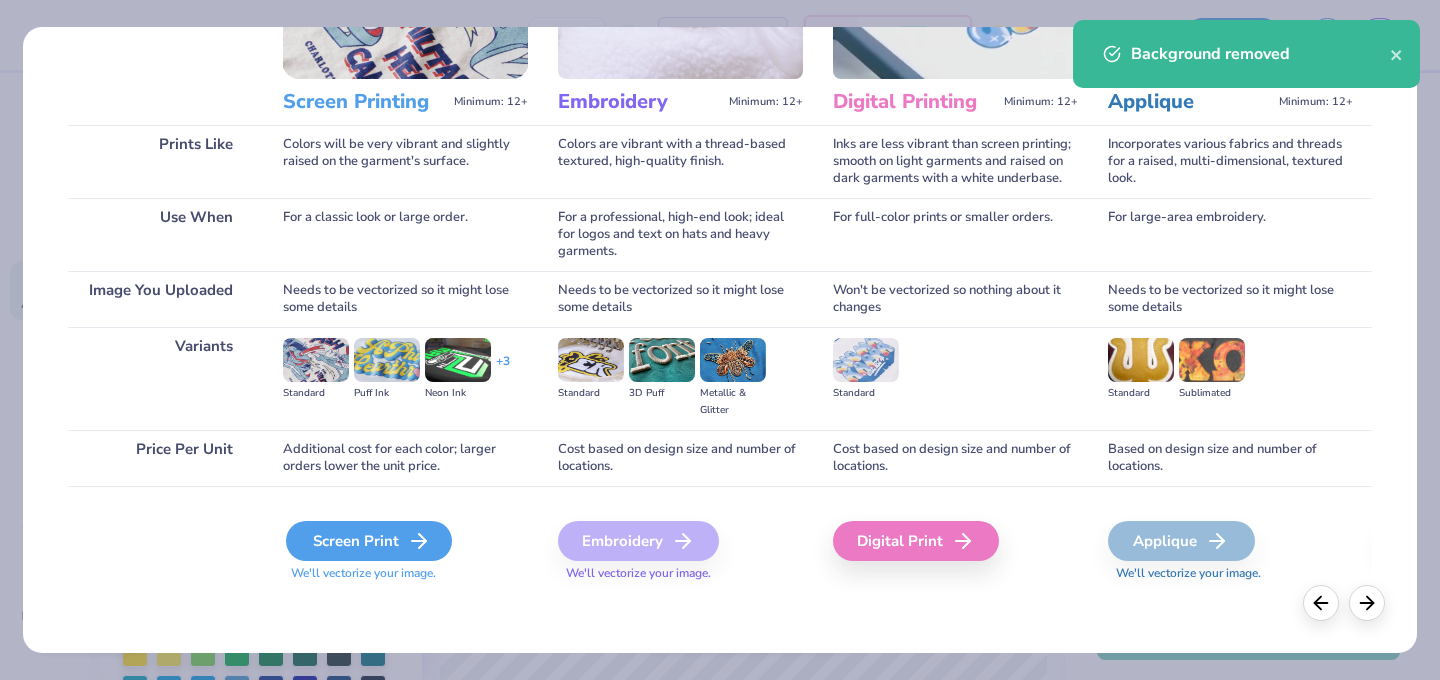 click on "Screen Print" at bounding box center (369, 541) 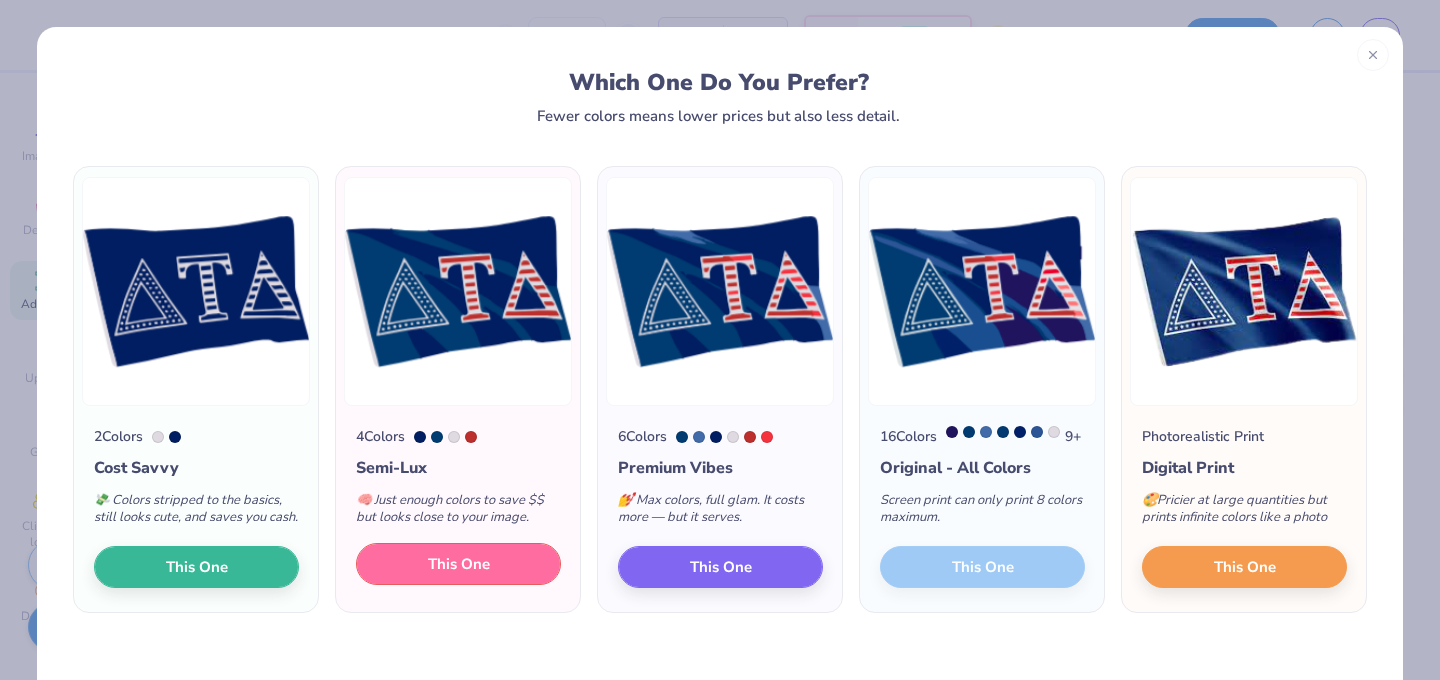 click on "This One" at bounding box center [458, 564] 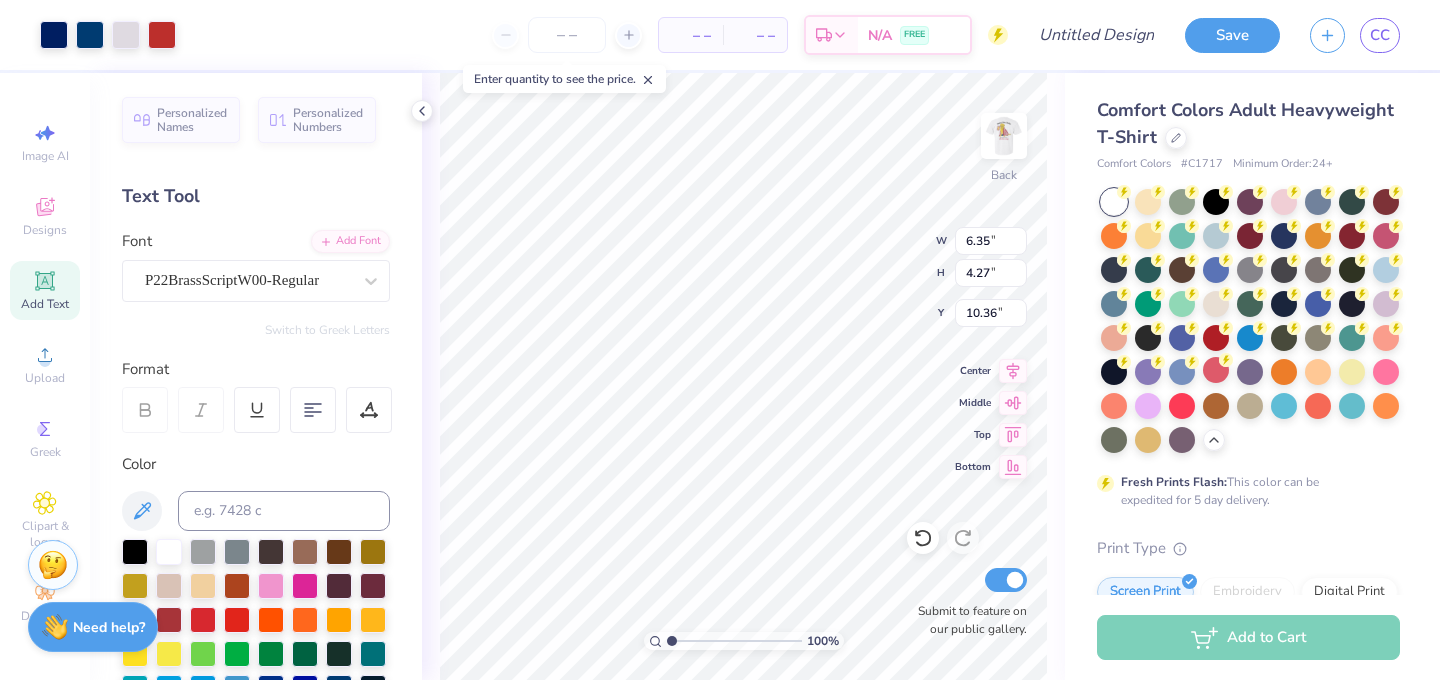type on "8.58" 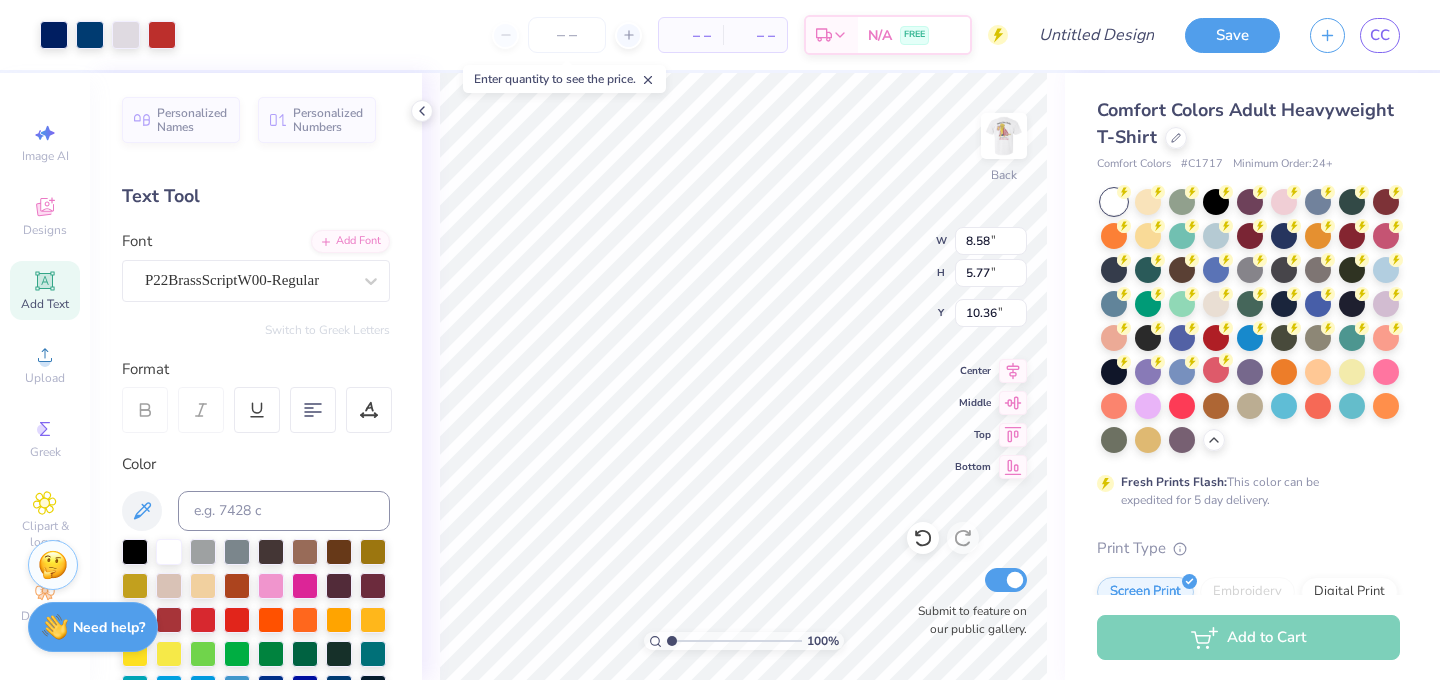 type on "18.73" 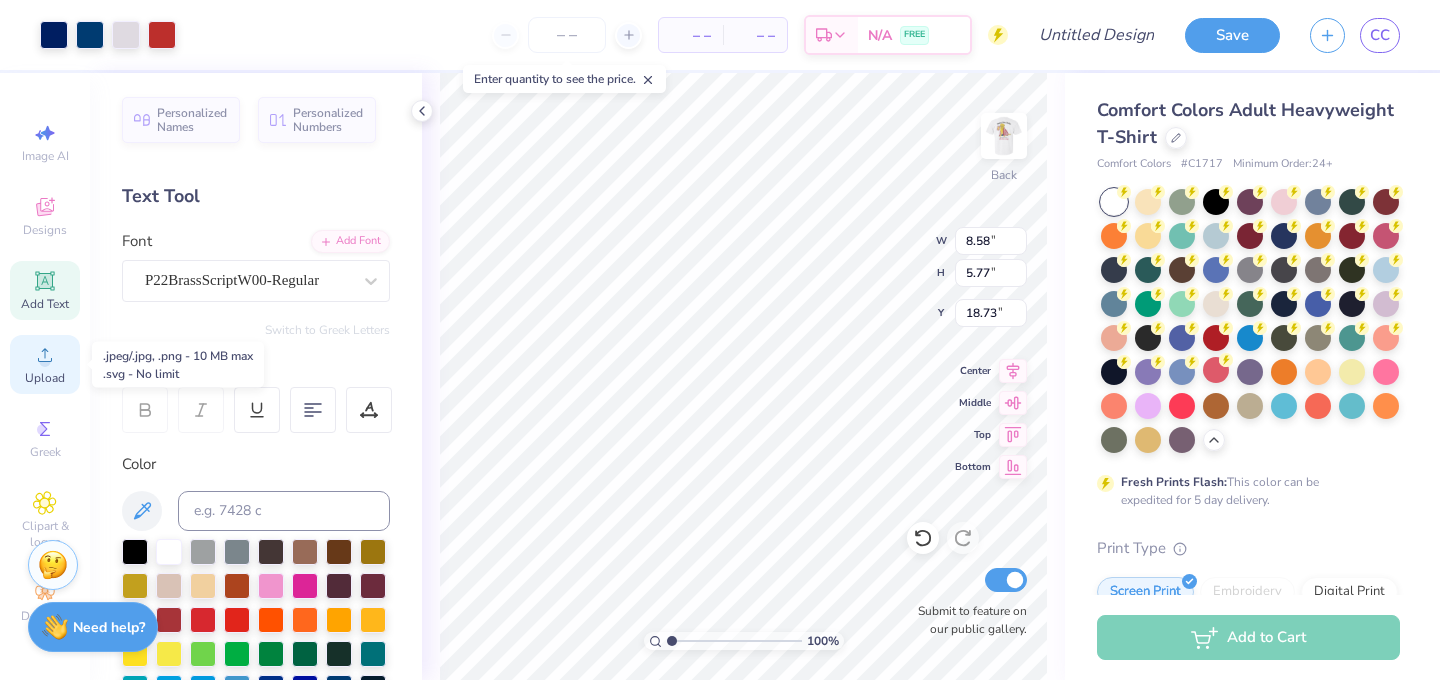click on "Upload" at bounding box center [45, 364] 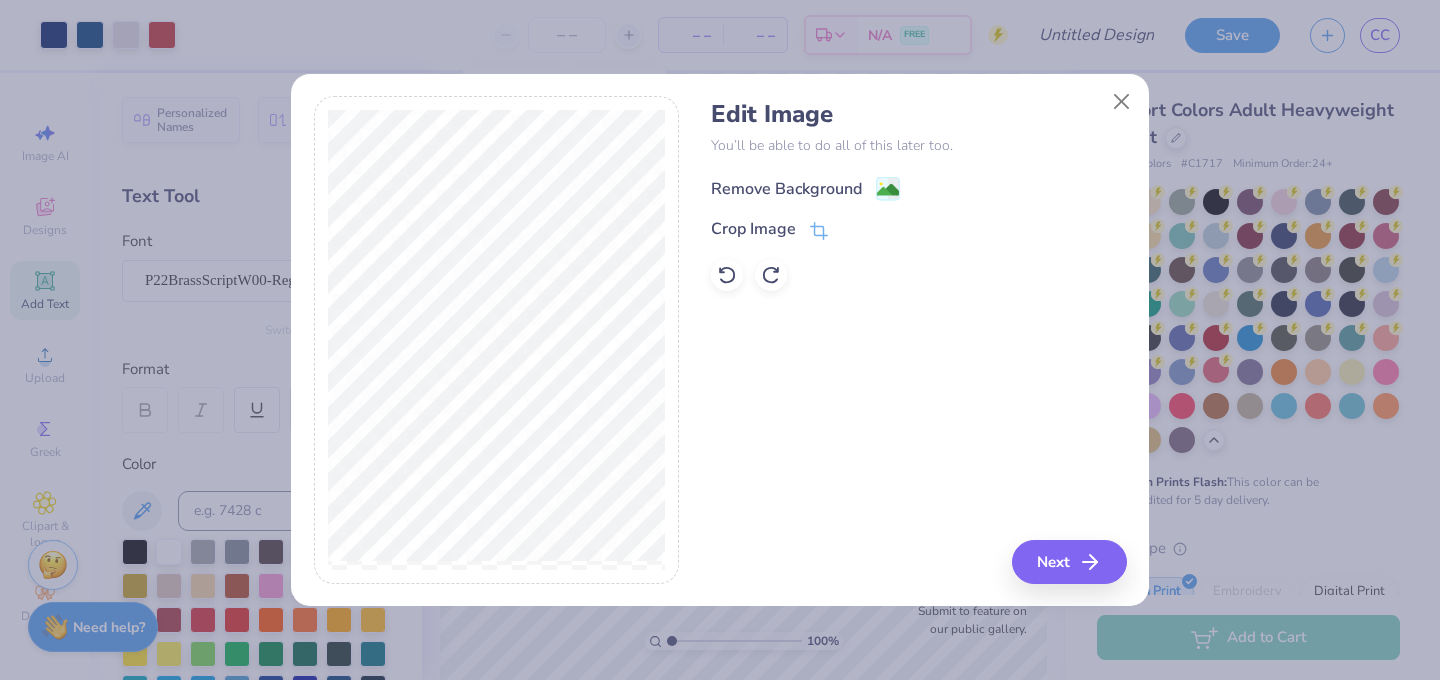 click on "Remove Background" at bounding box center [786, 189] 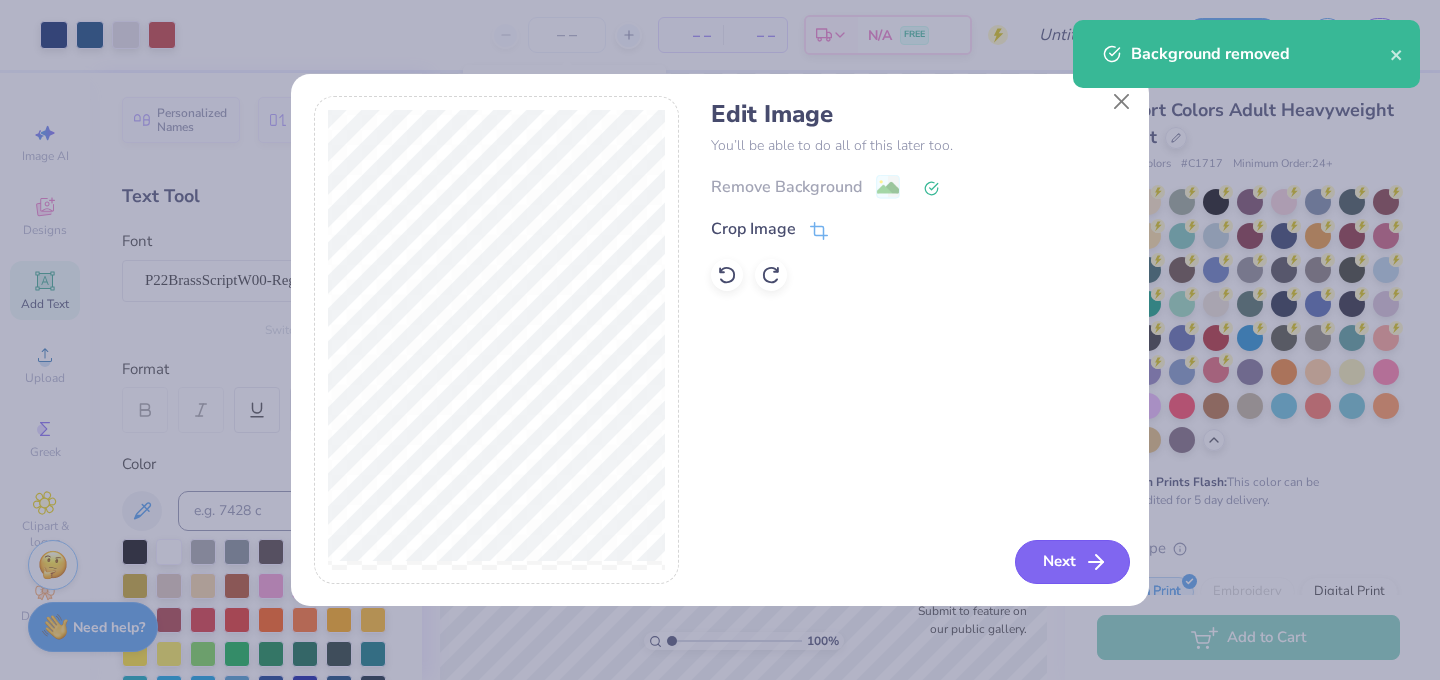 click on "Next" at bounding box center [1072, 562] 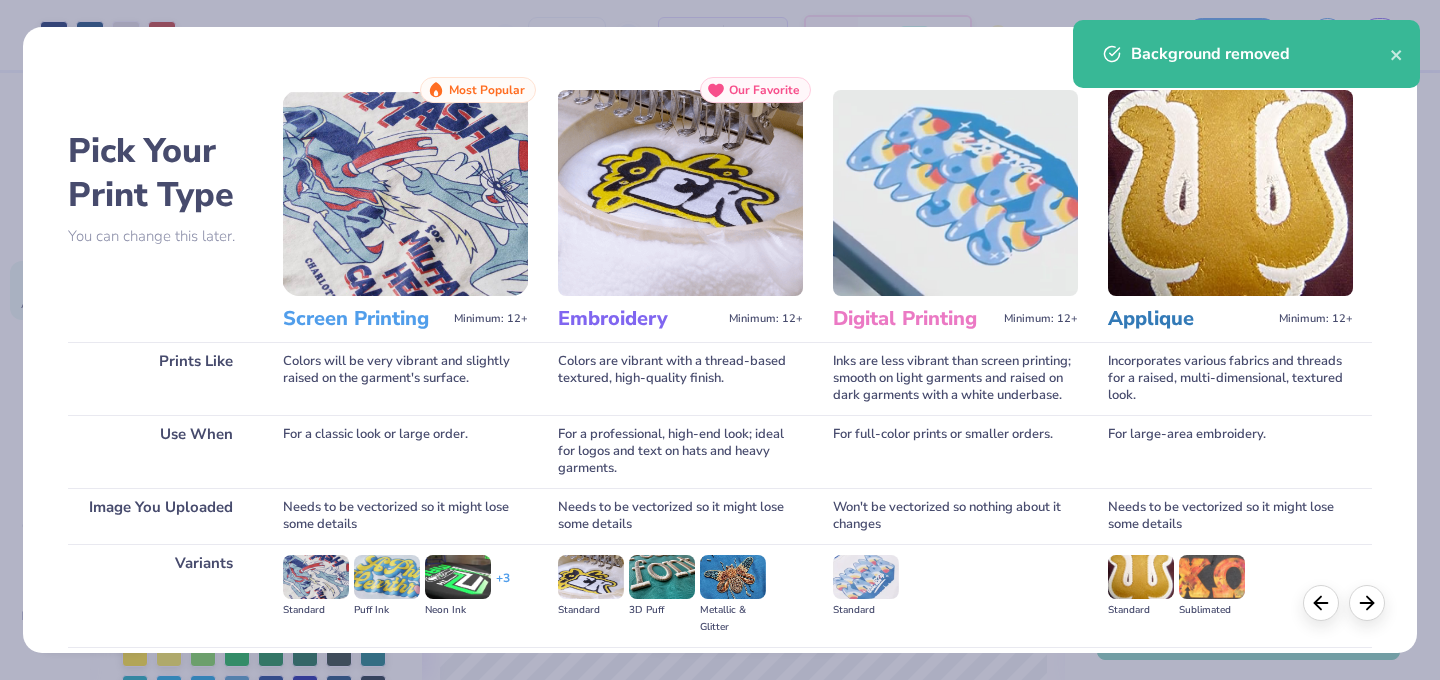 scroll, scrollTop: 217, scrollLeft: 0, axis: vertical 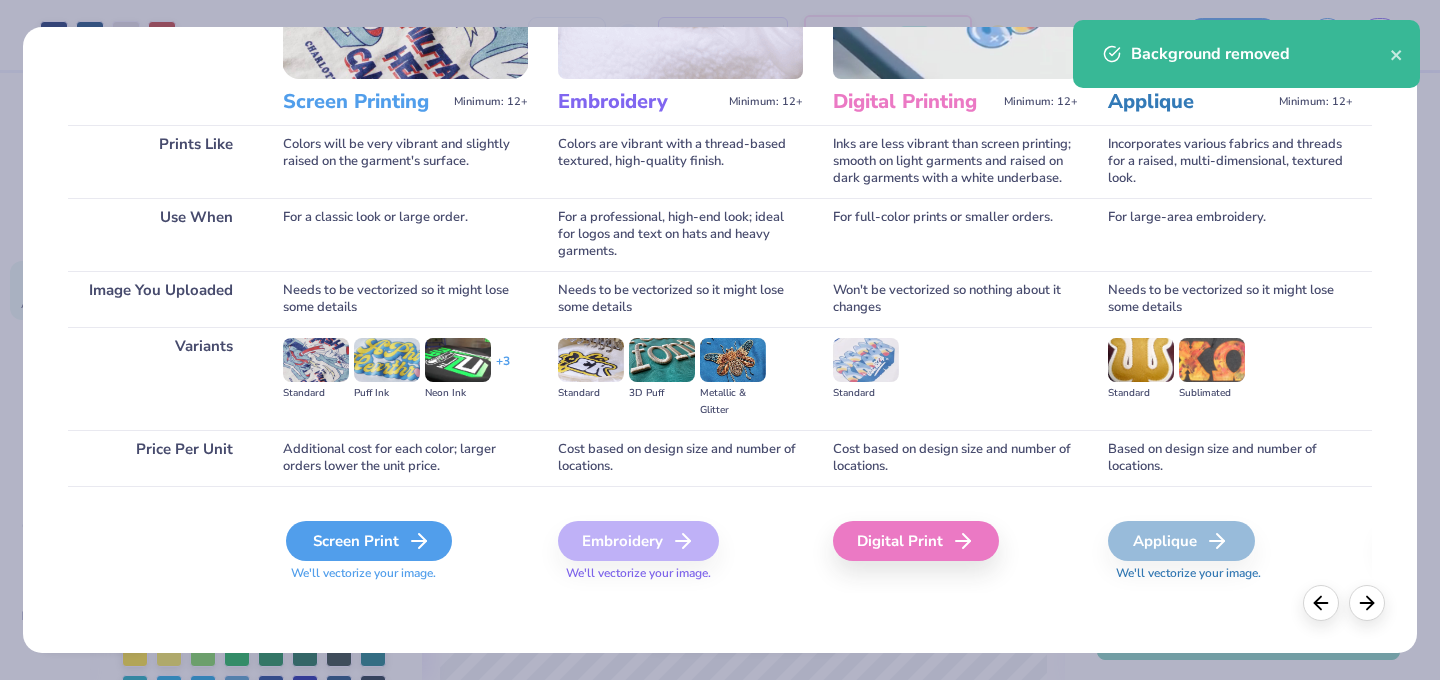 click on "Screen Print" at bounding box center (369, 541) 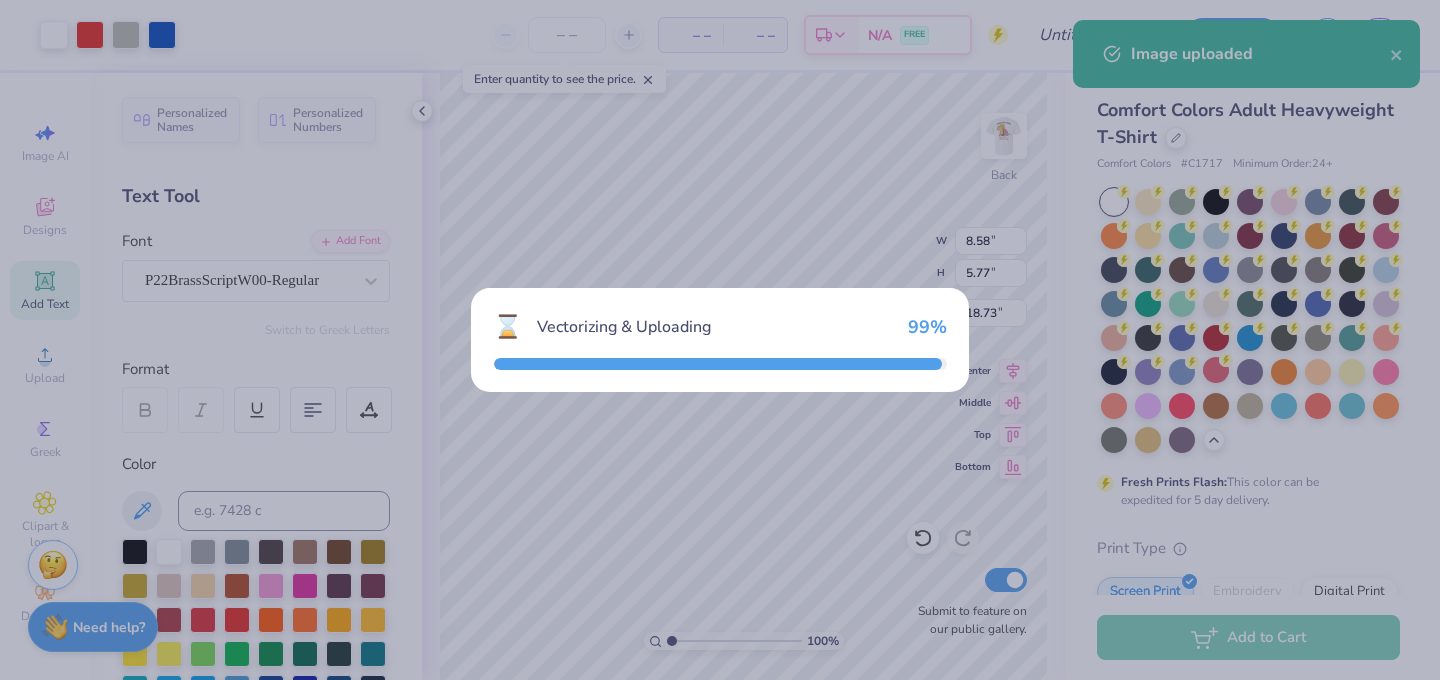 type on "6.41" 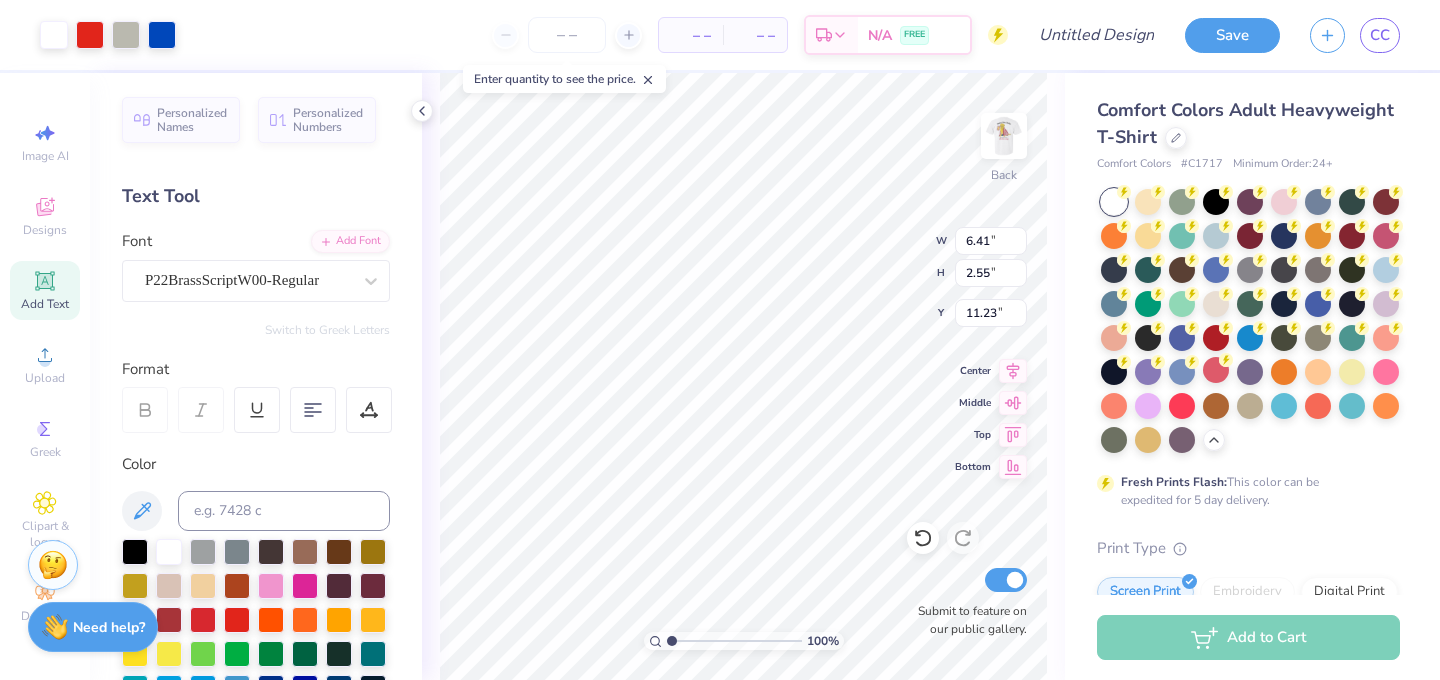 click on "Art colors – – Per Item – – Total Est.  Delivery N/A FREE Design Title Save CC Image AI Designs Add Text Upload Greek Clipart & logos Decorate Personalized Names Personalized Numbers Text Tool Add Font Font P22BrassScriptW00-Regular Switch to Greek Letters Format Color Styles Text Shape 100  % Back W 6.41 6.41 " H 2.55 2.55 " Y 11.23 11.23 " Center Middle Top Bottom Submit to feature on our public gallery. Comfort Colors Adult Heavyweight T-Shirt Comfort Colors # C1717 Minimum Order:  24 +   Fresh Prints Flash:  This color can be expedited for 5 day delivery. Print Type Screen Print Embroidery Digital Print Applique Transfers Vinyl Foil Rhinestones Standard Puff Ink Neon Ink Metallic & Glitter Ink Glow in the Dark Ink Water based Ink Add to Cart Stuck?  Our Art team will finish your design for free. Need help?  Chat with us. Image uploaded
x Enter quantity to see the price." at bounding box center (720, 340) 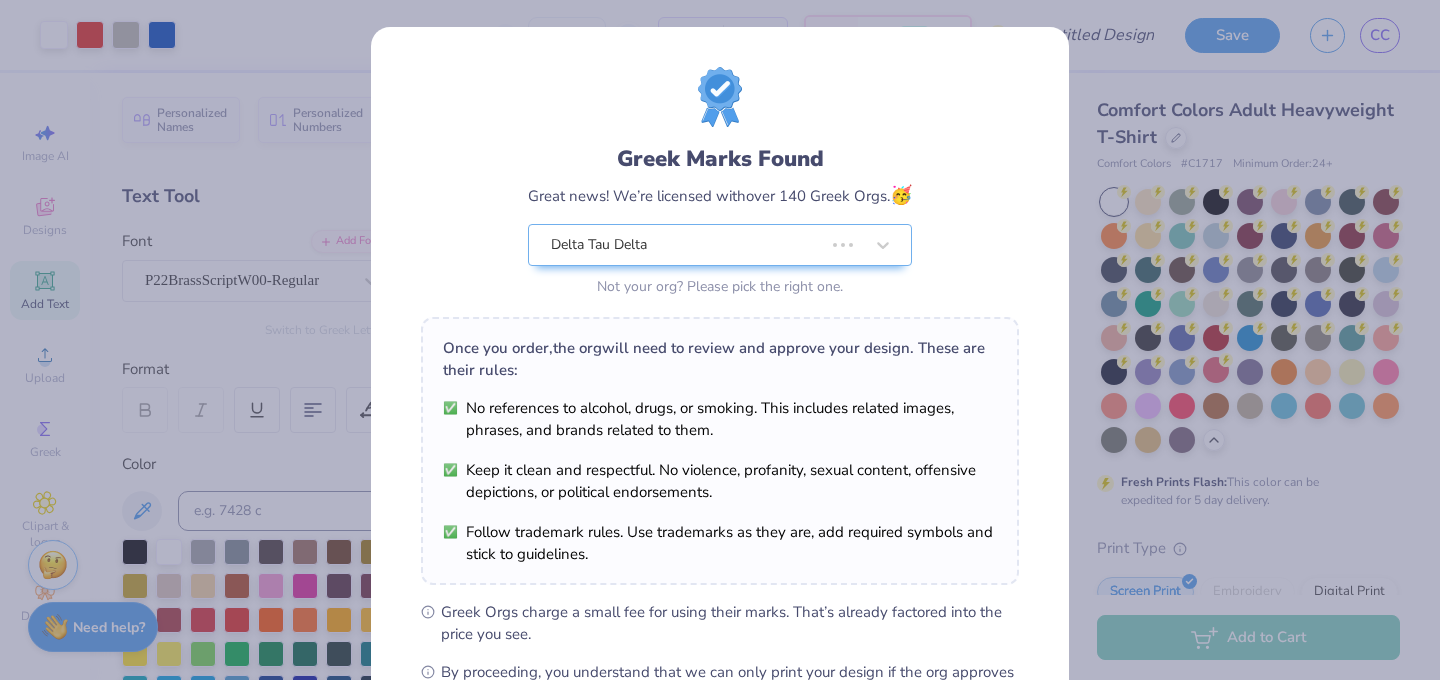 type on "9.12" 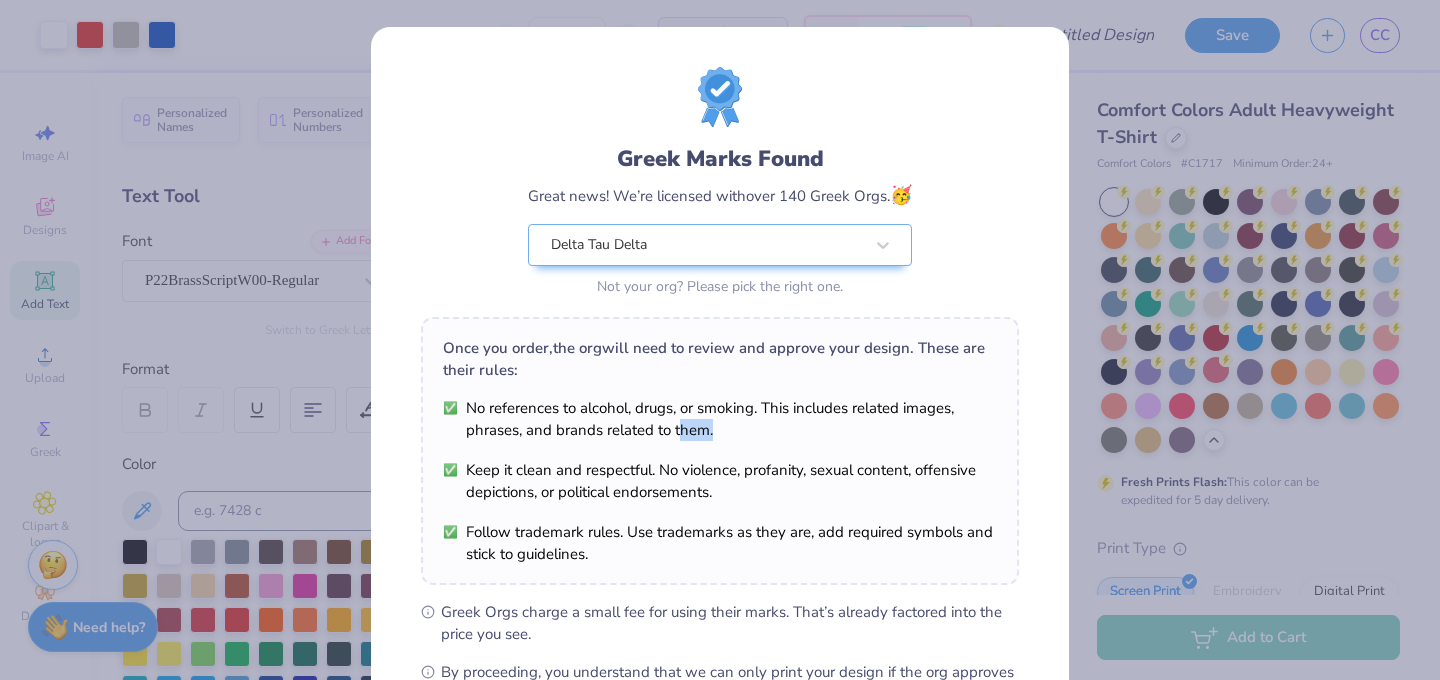 drag, startPoint x: 679, startPoint y: 419, endPoint x: 681, endPoint y: 444, distance: 25.079872 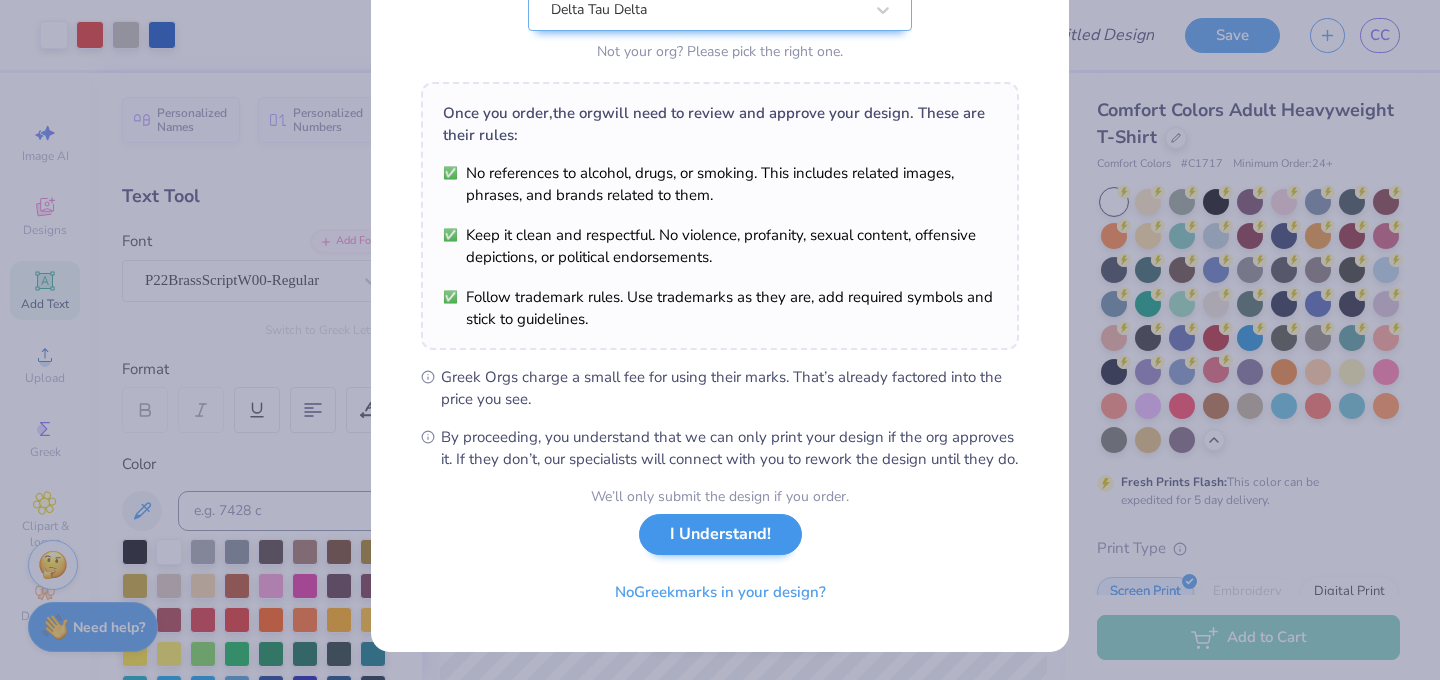 click on "We’ll only submit the design if you order. I Understand! No  Greek  marks in your design?" at bounding box center (720, 549) 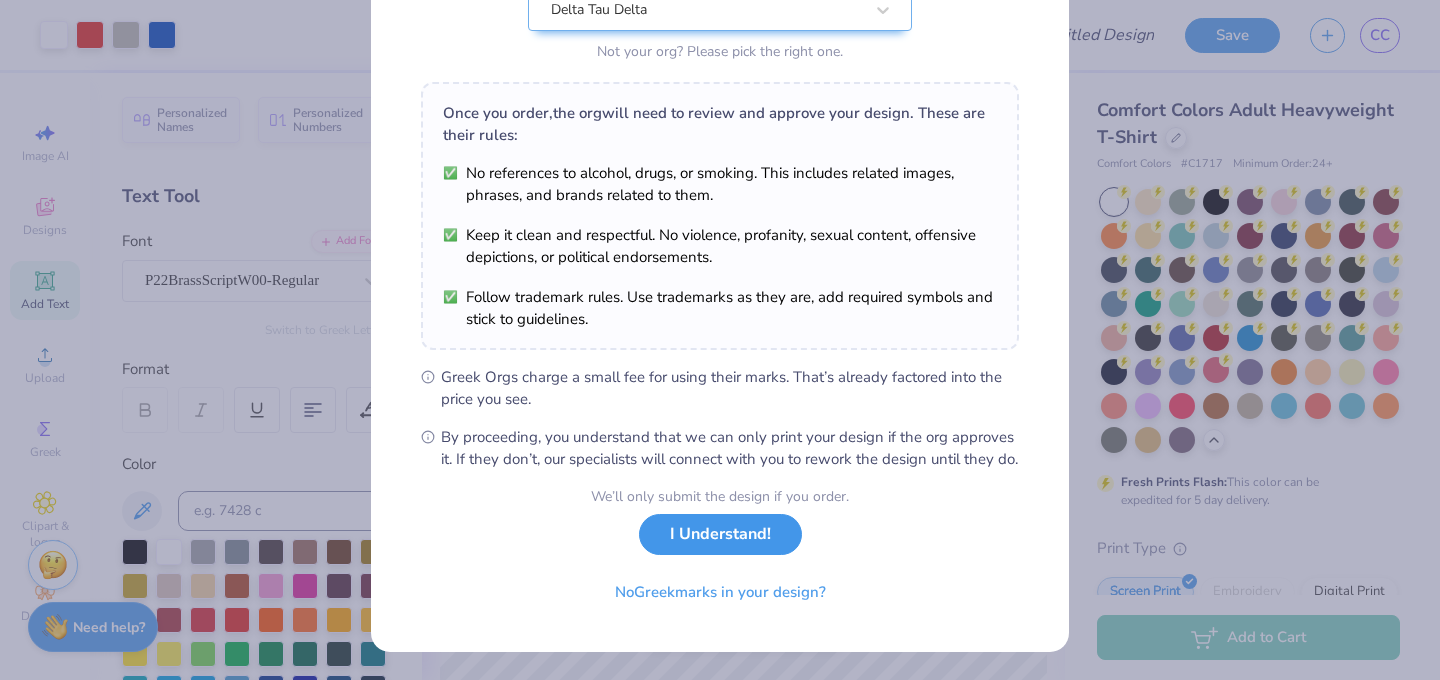 click on "I Understand!" at bounding box center [720, 534] 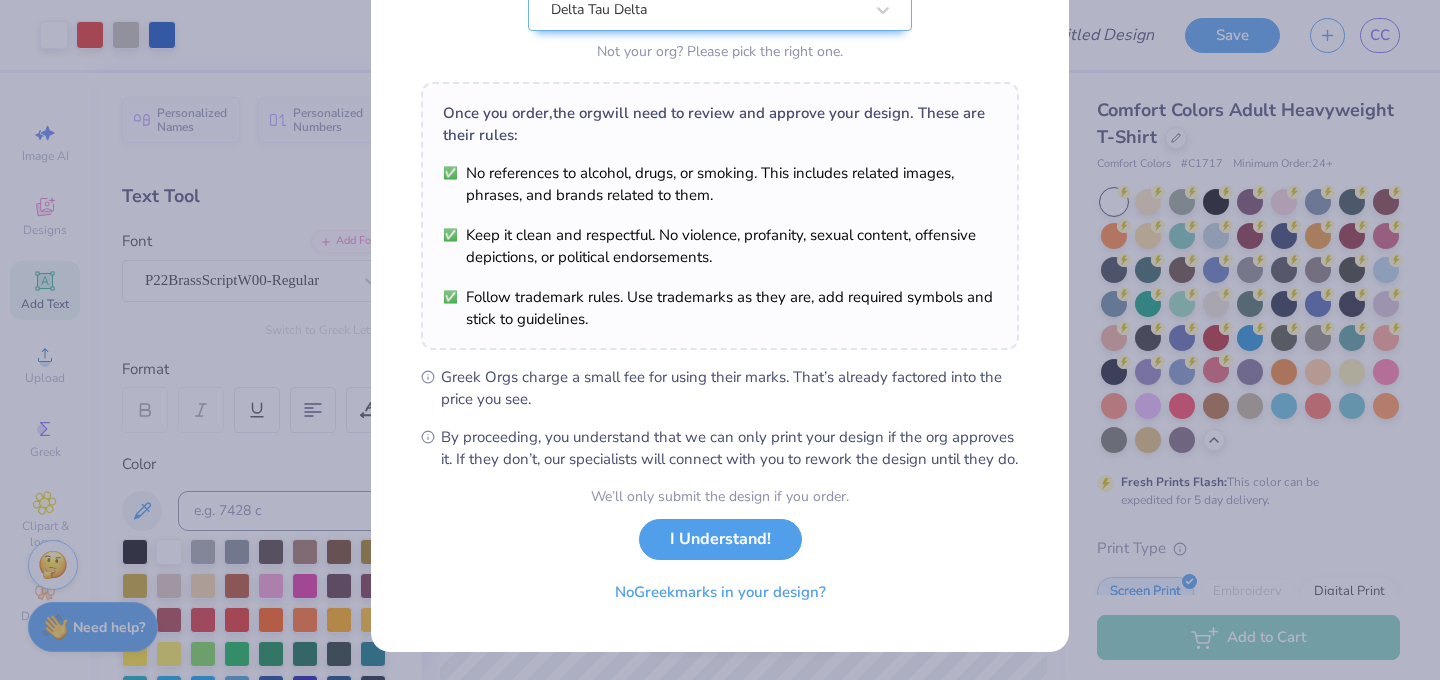 scroll, scrollTop: 0, scrollLeft: 0, axis: both 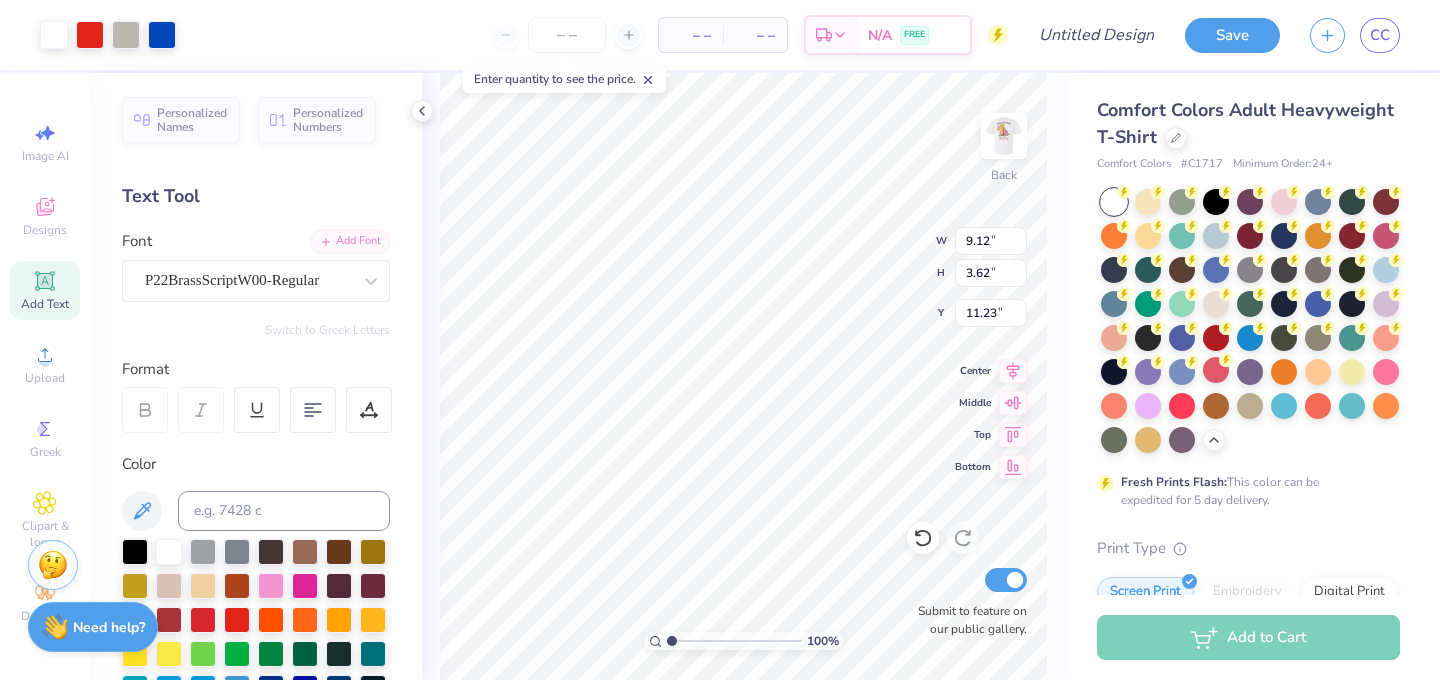 type on "14.72" 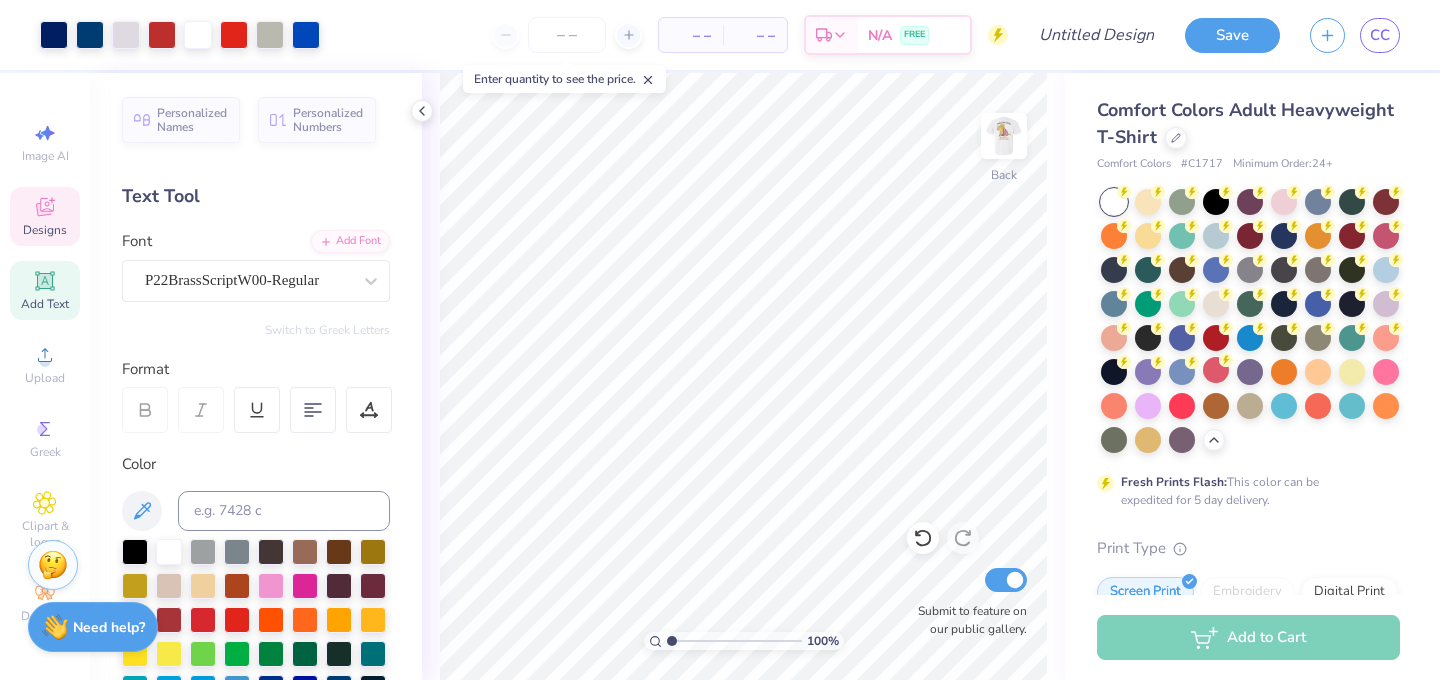 click 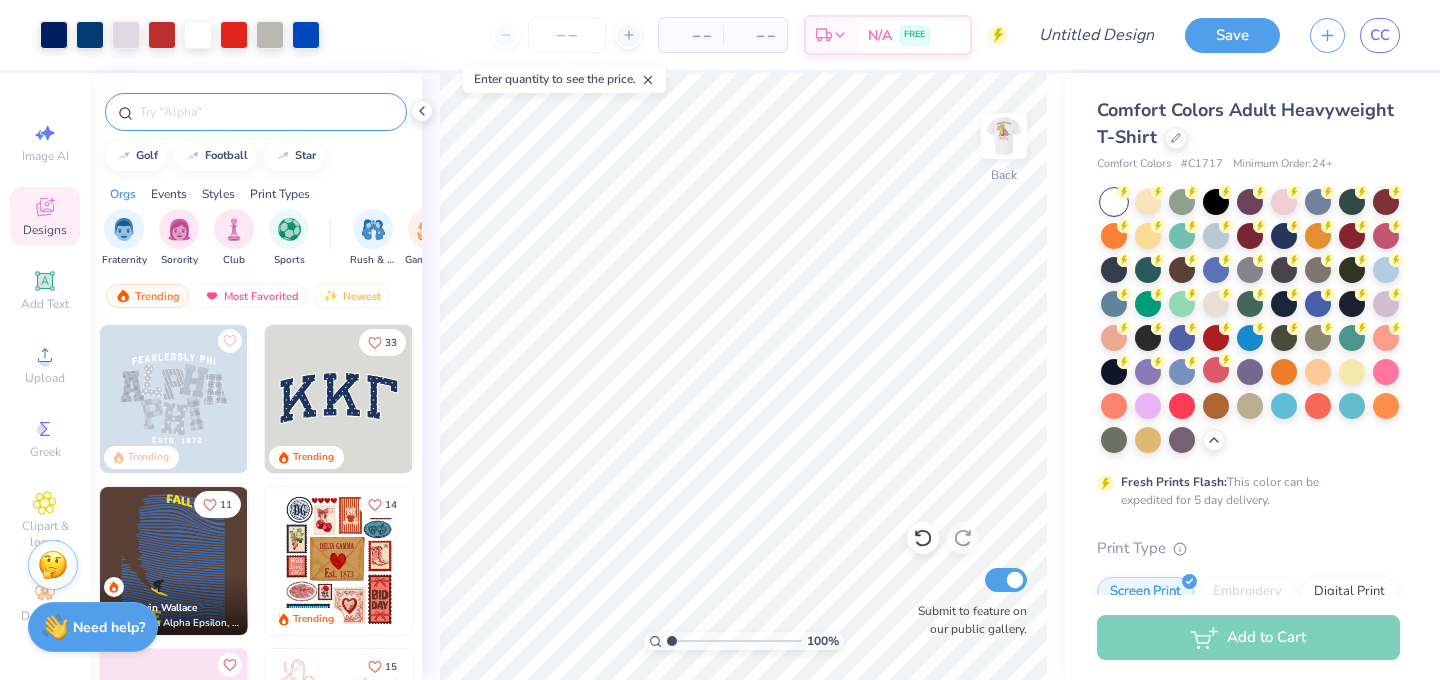 click at bounding box center (256, 112) 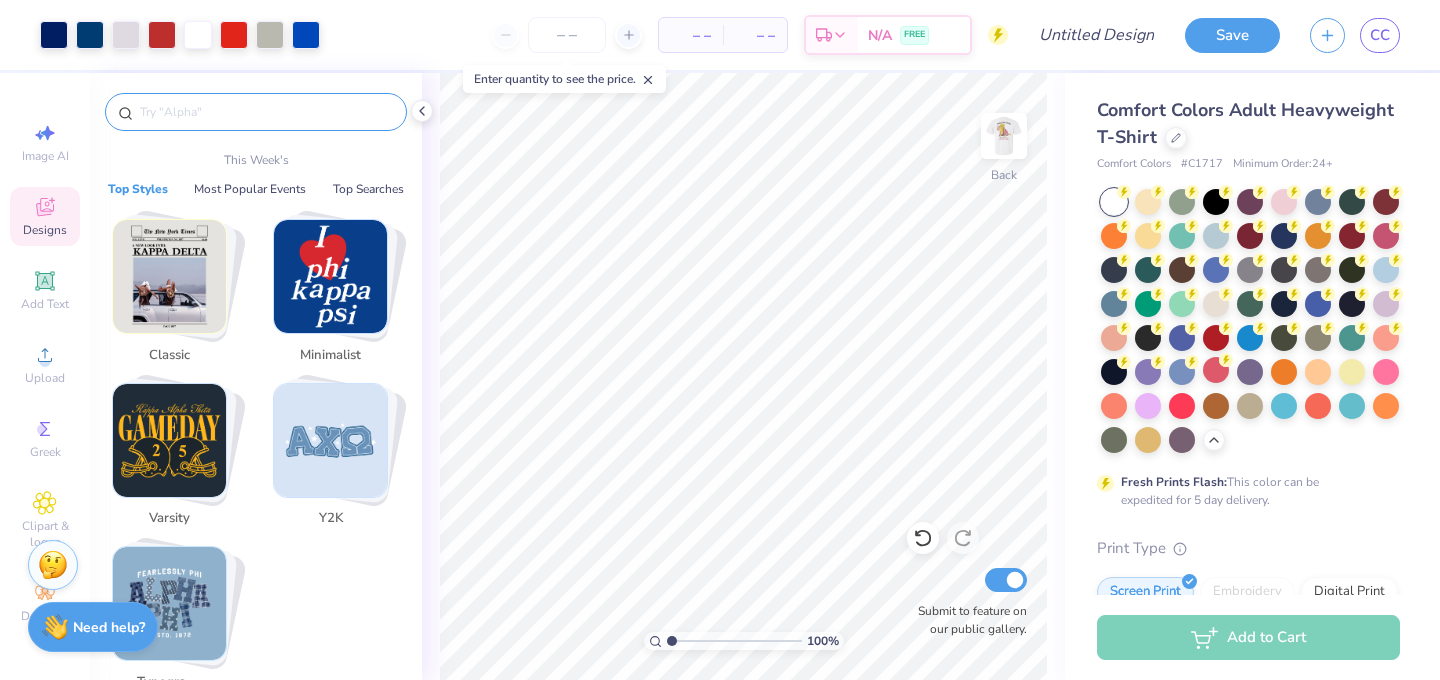 click at bounding box center [266, 112] 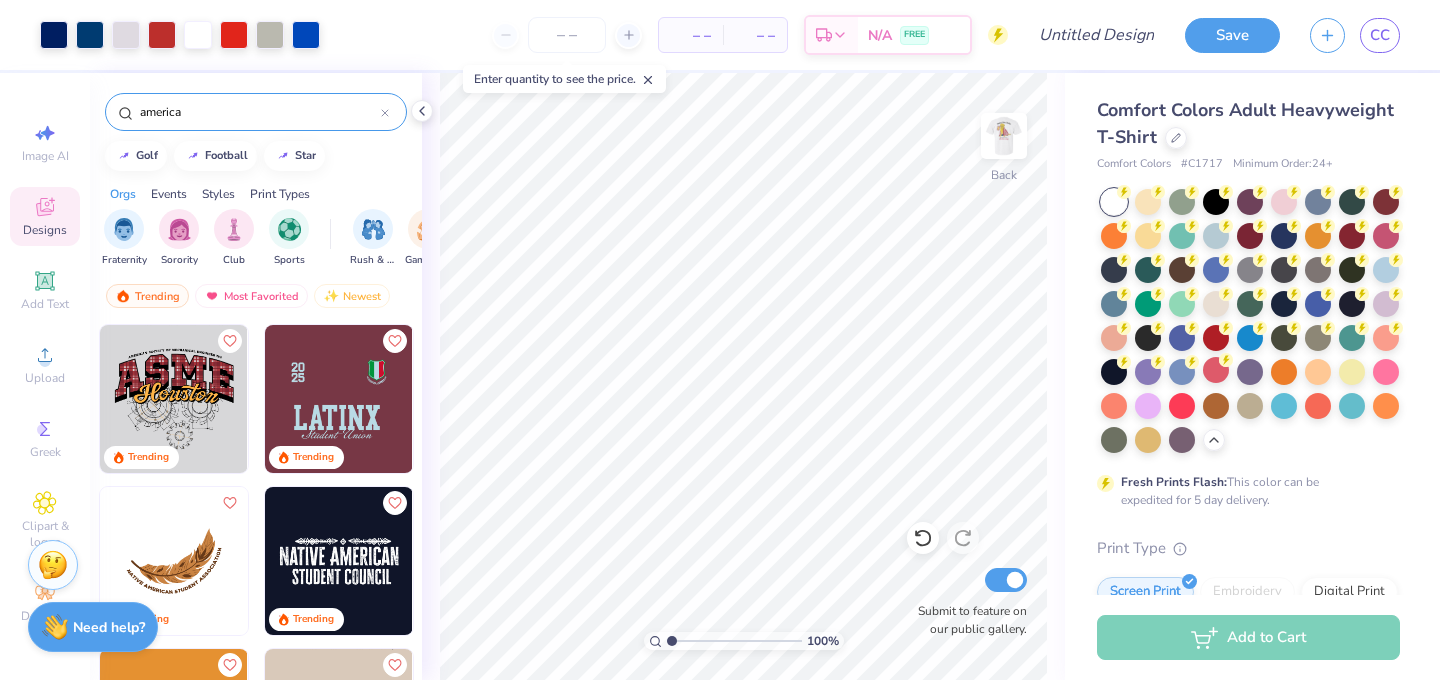 type on "america" 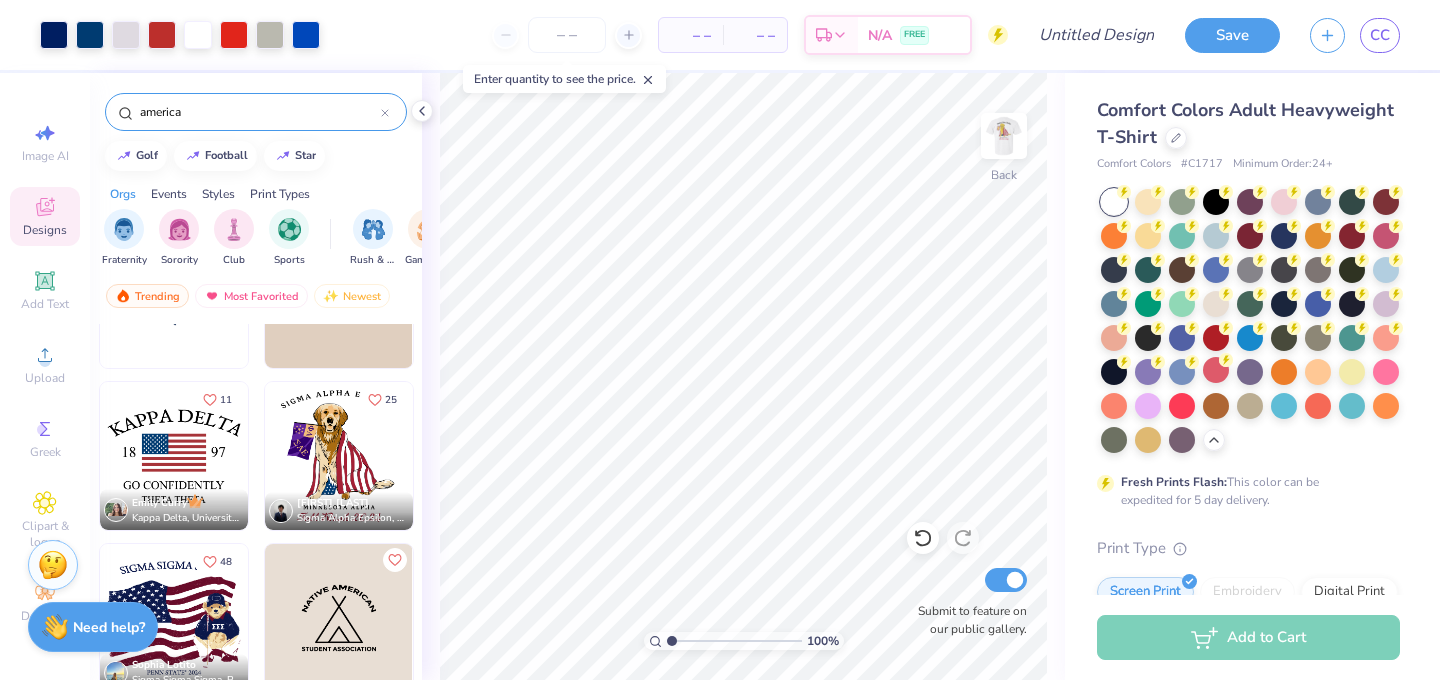 scroll, scrollTop: 792, scrollLeft: 0, axis: vertical 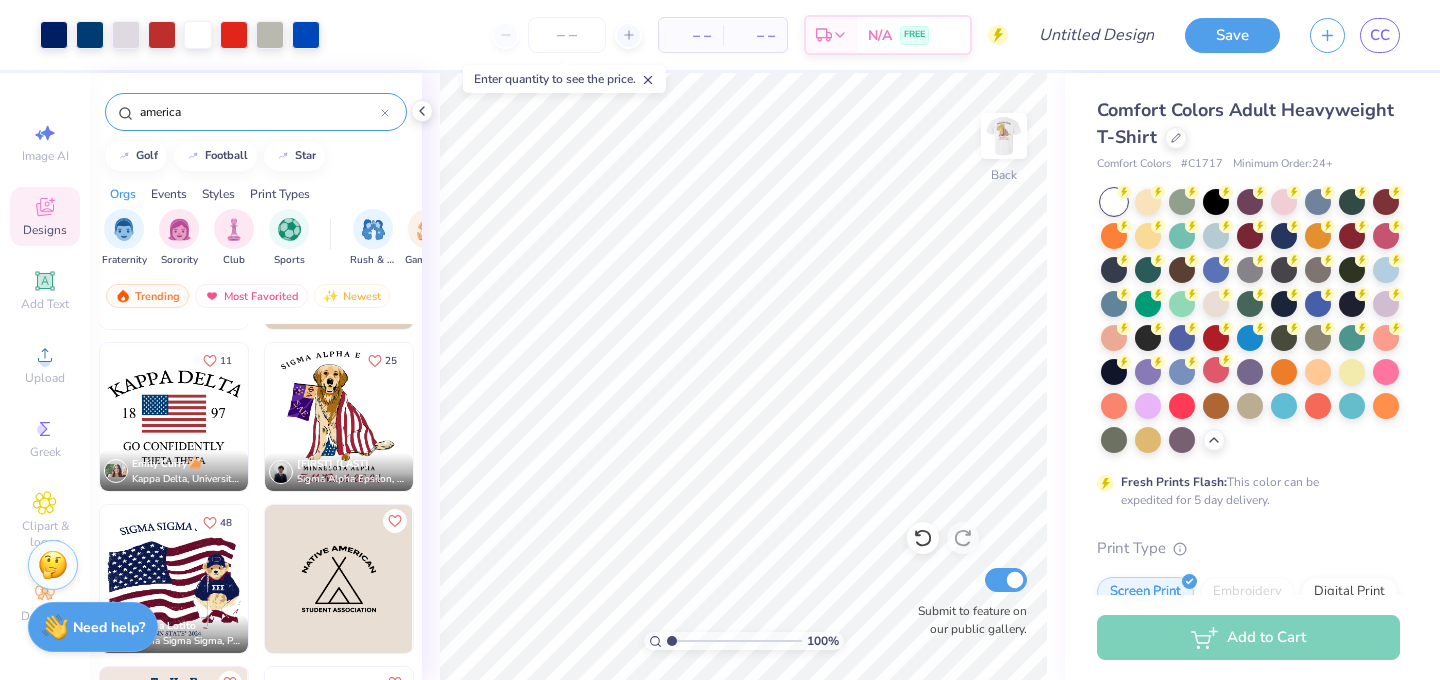 click at bounding box center (174, 417) 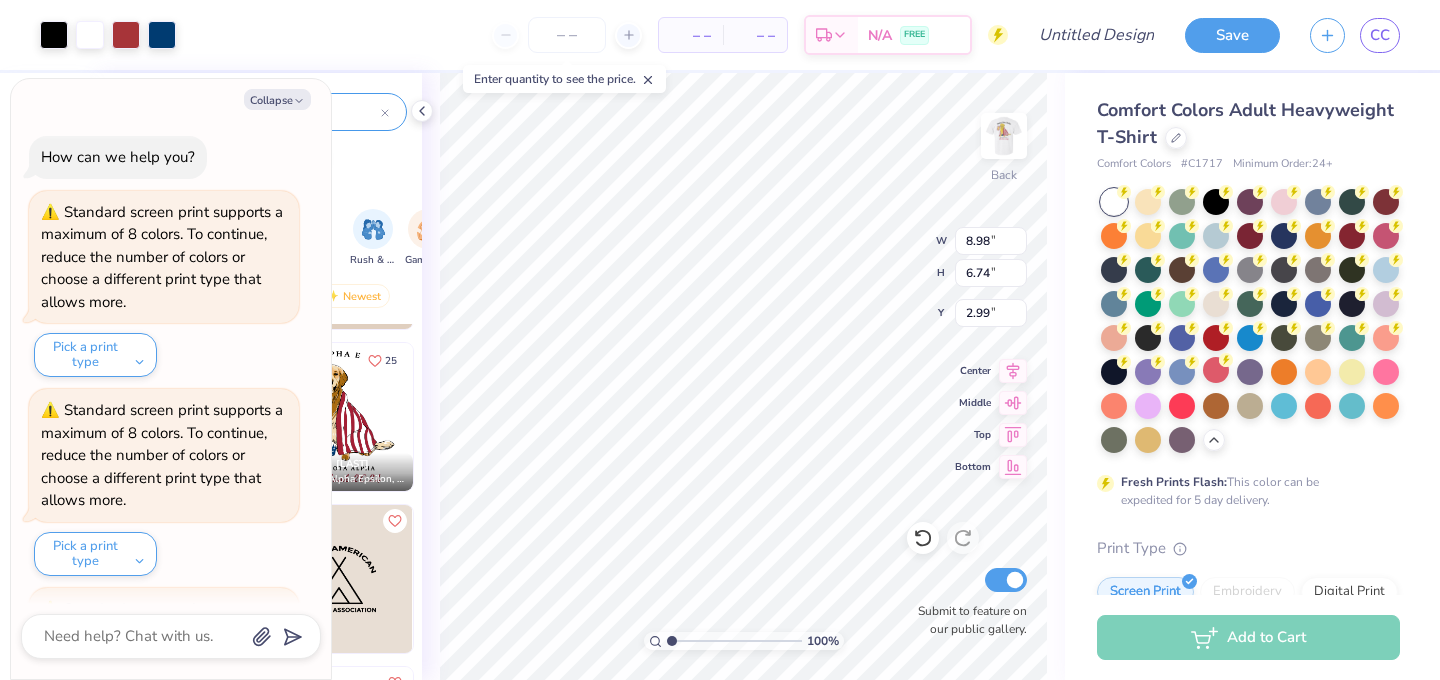 scroll, scrollTop: 1377, scrollLeft: 0, axis: vertical 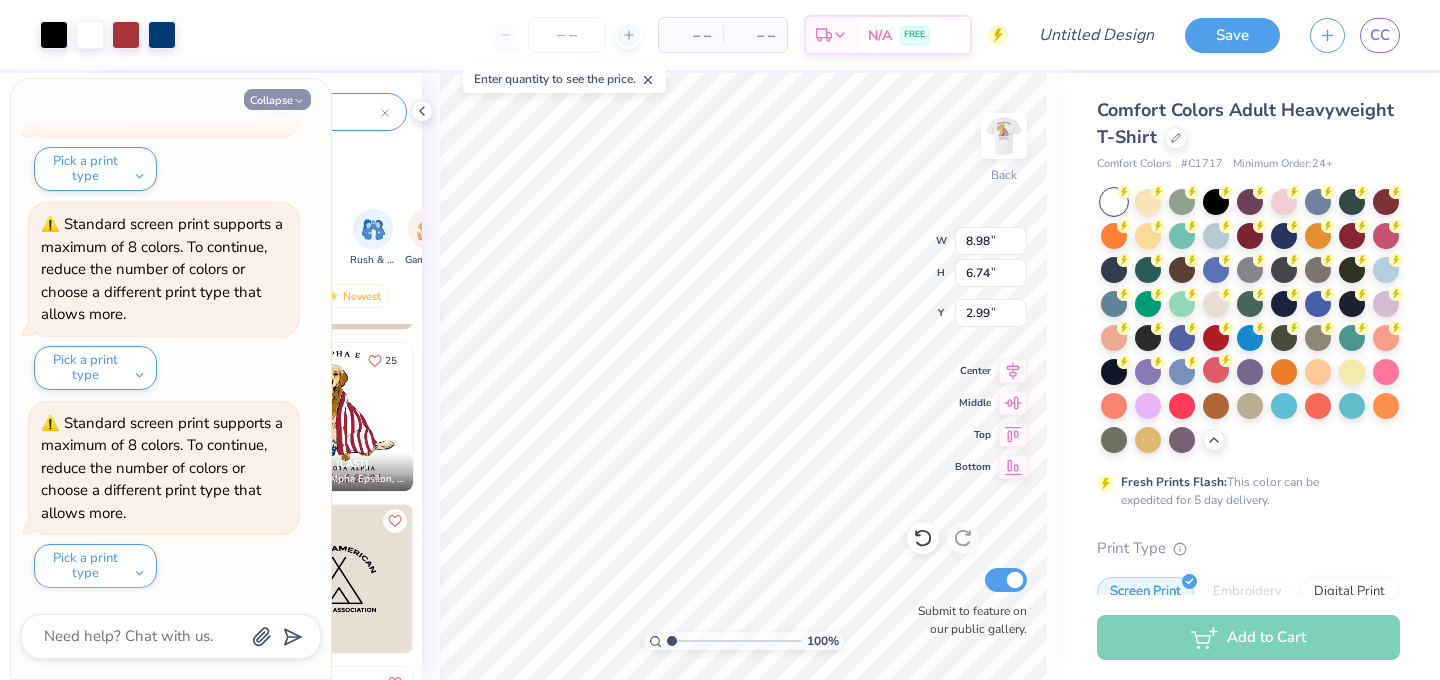 click on "Collapse" at bounding box center [277, 99] 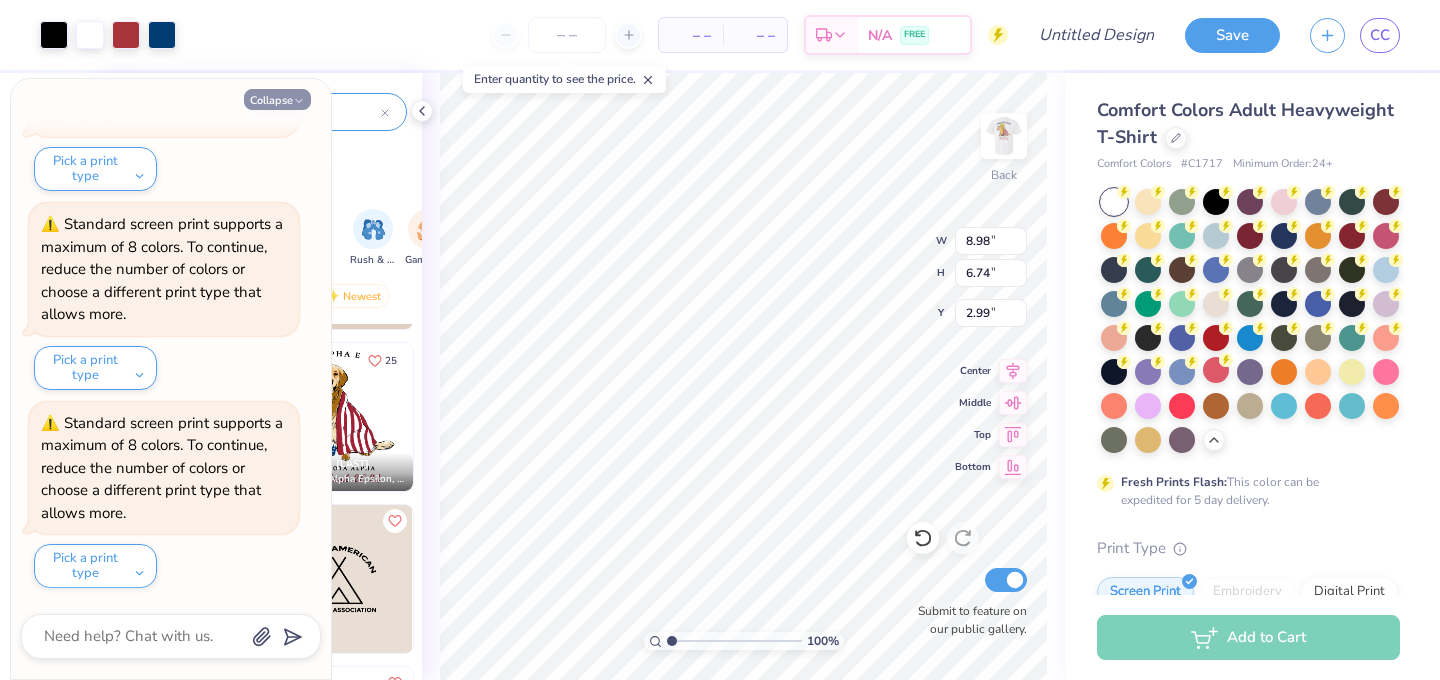 type on "x" 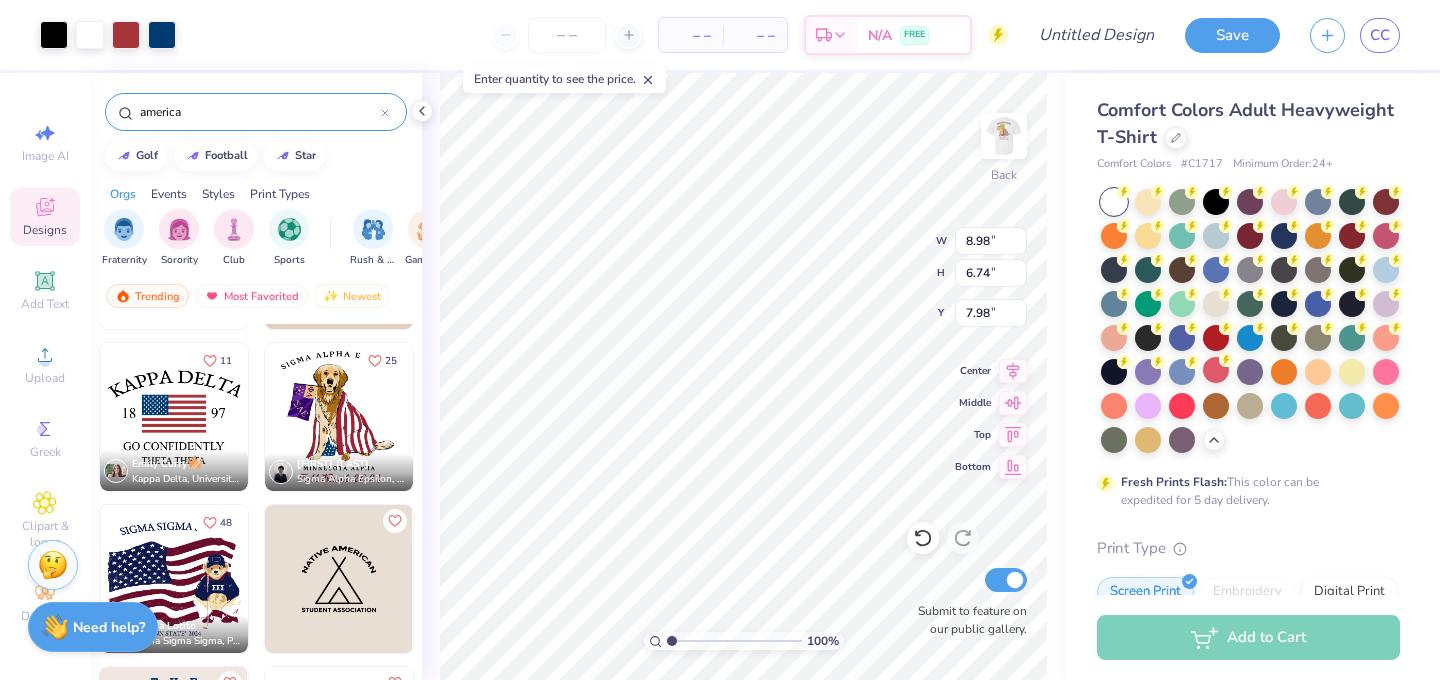 type on "7.98" 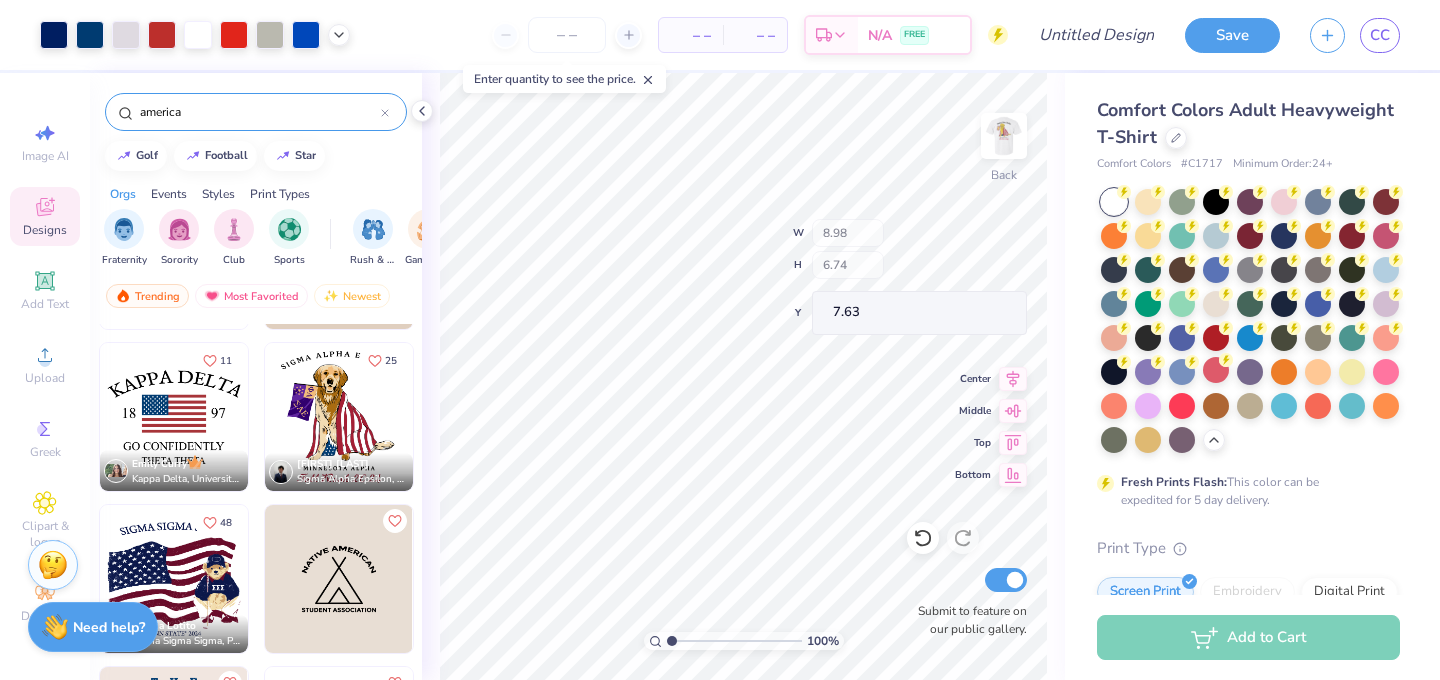 type on "7.63" 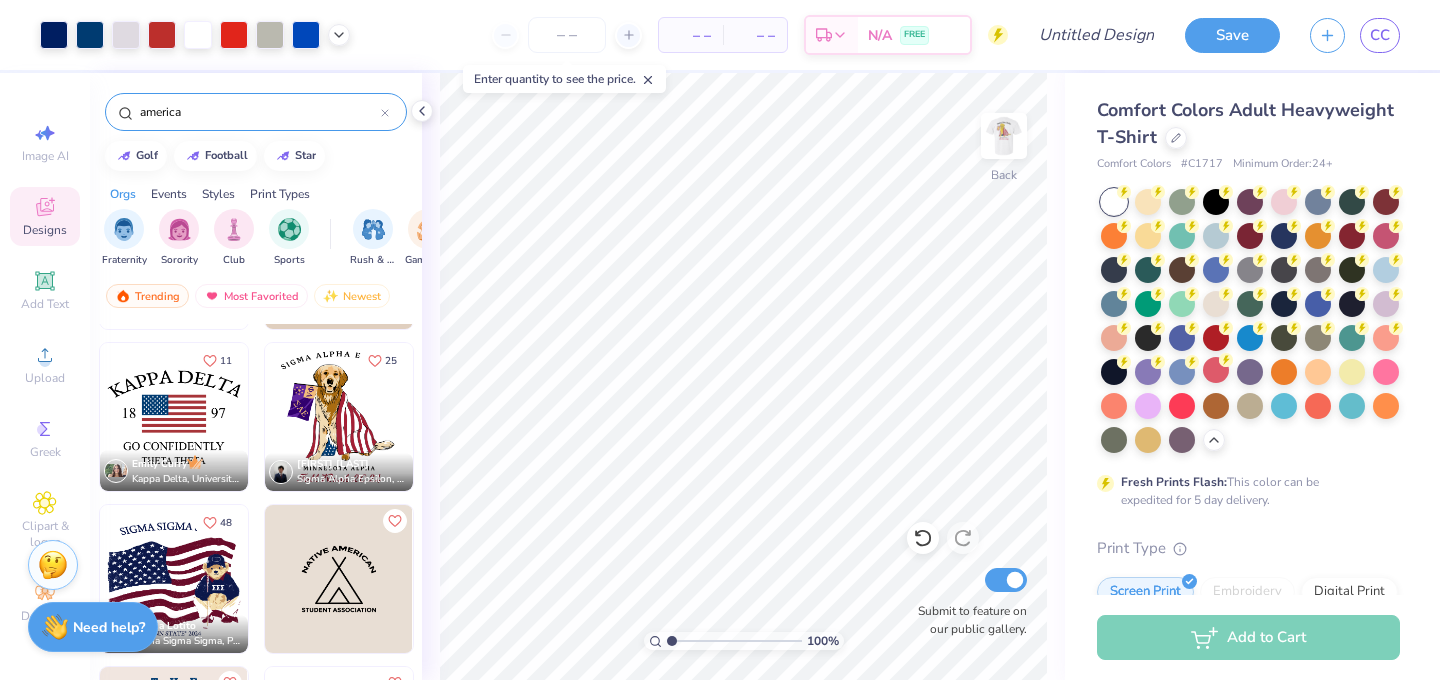 click at bounding box center [174, 417] 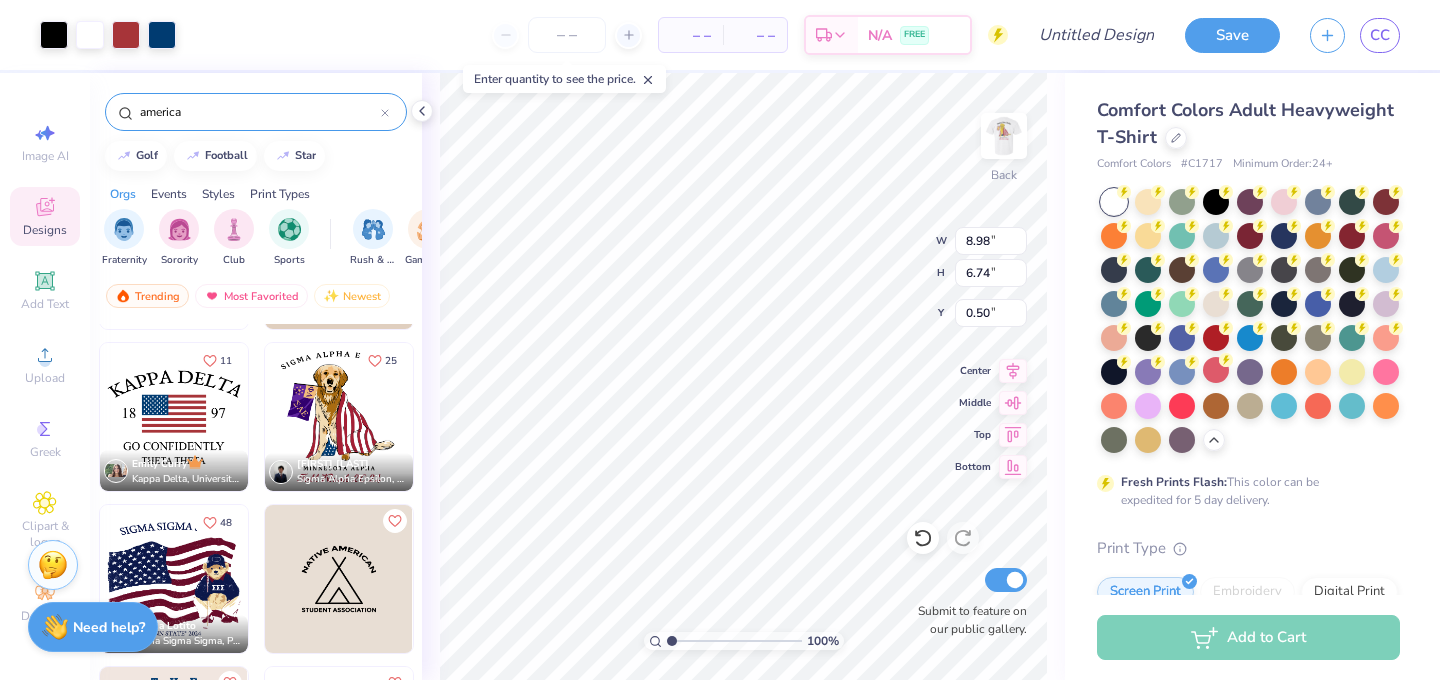 type on "0.50" 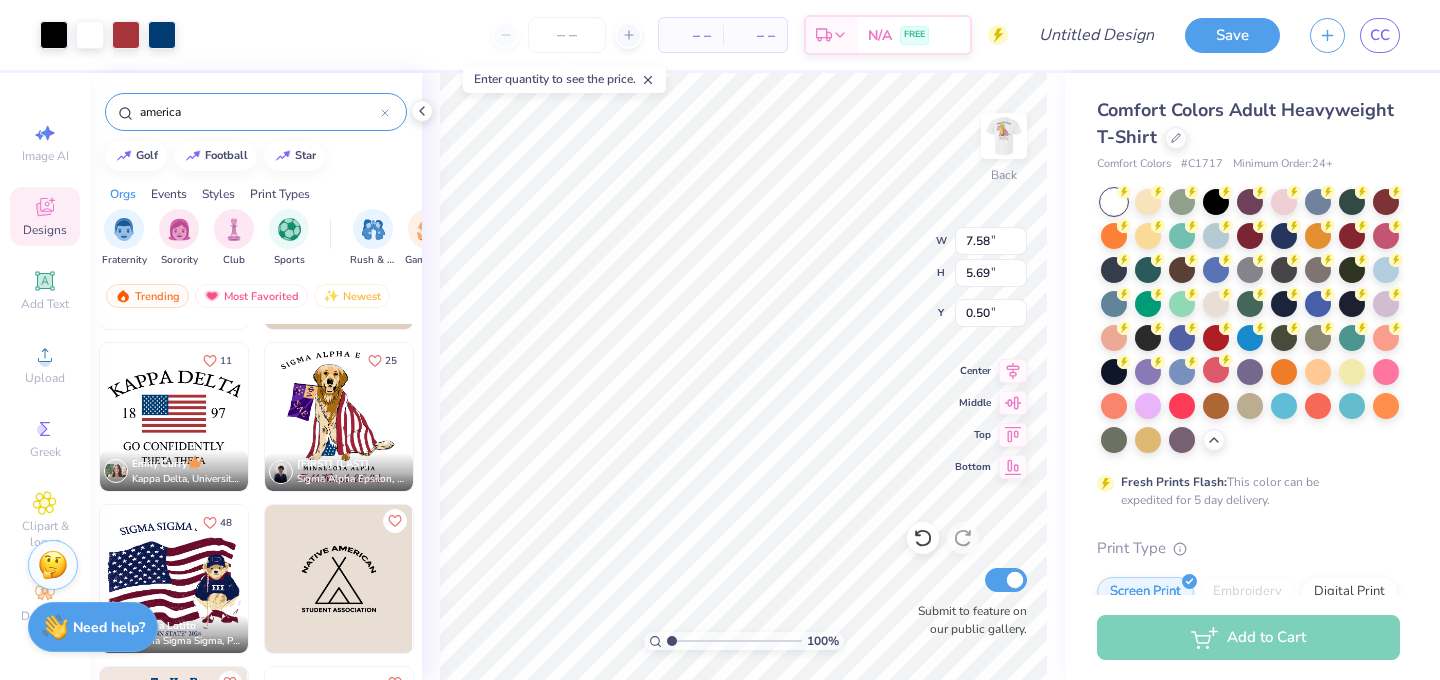 type on "7.58" 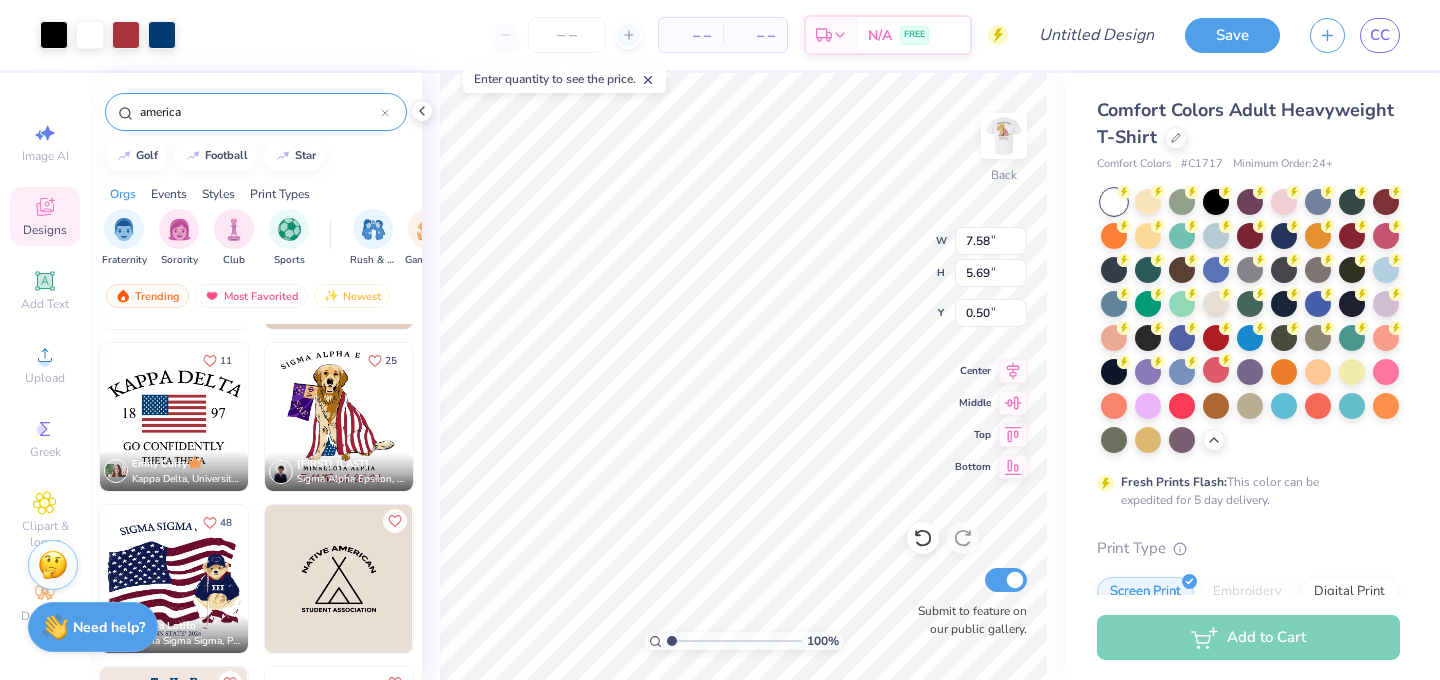 type on "5.69" 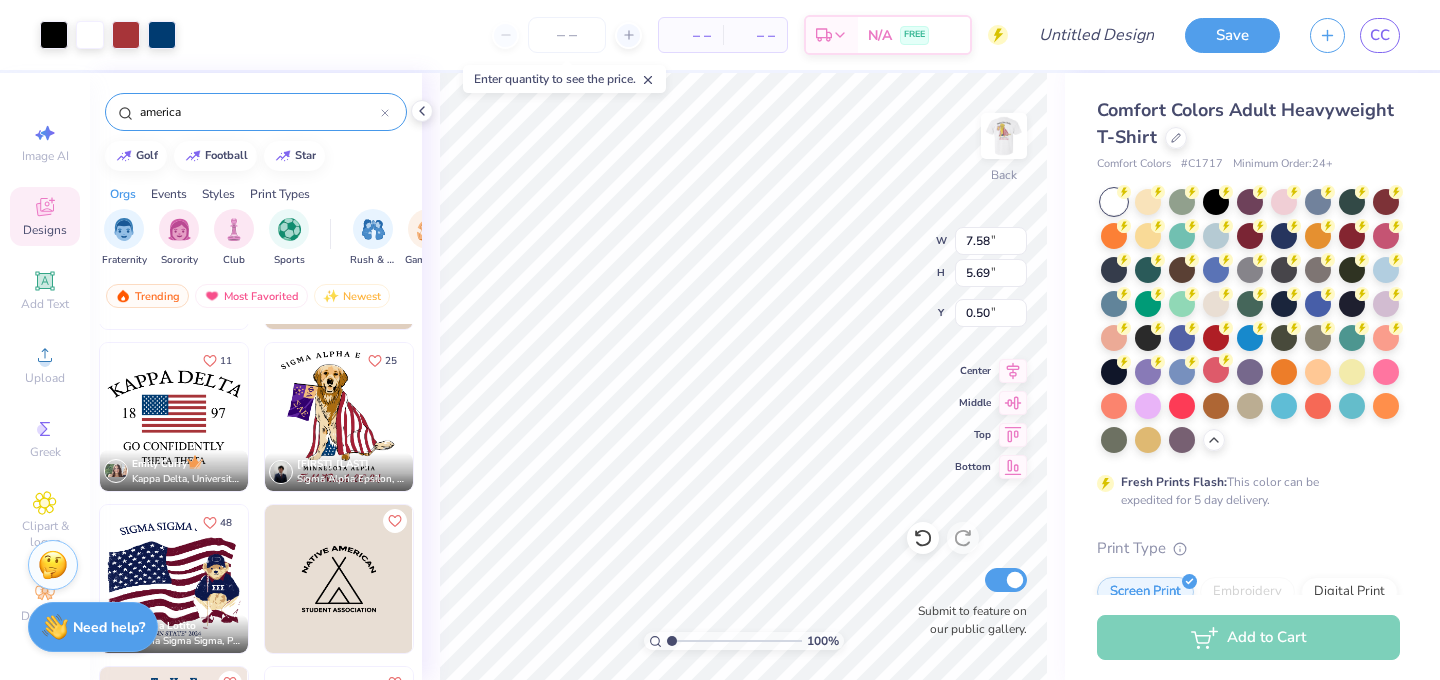 type on "1.57" 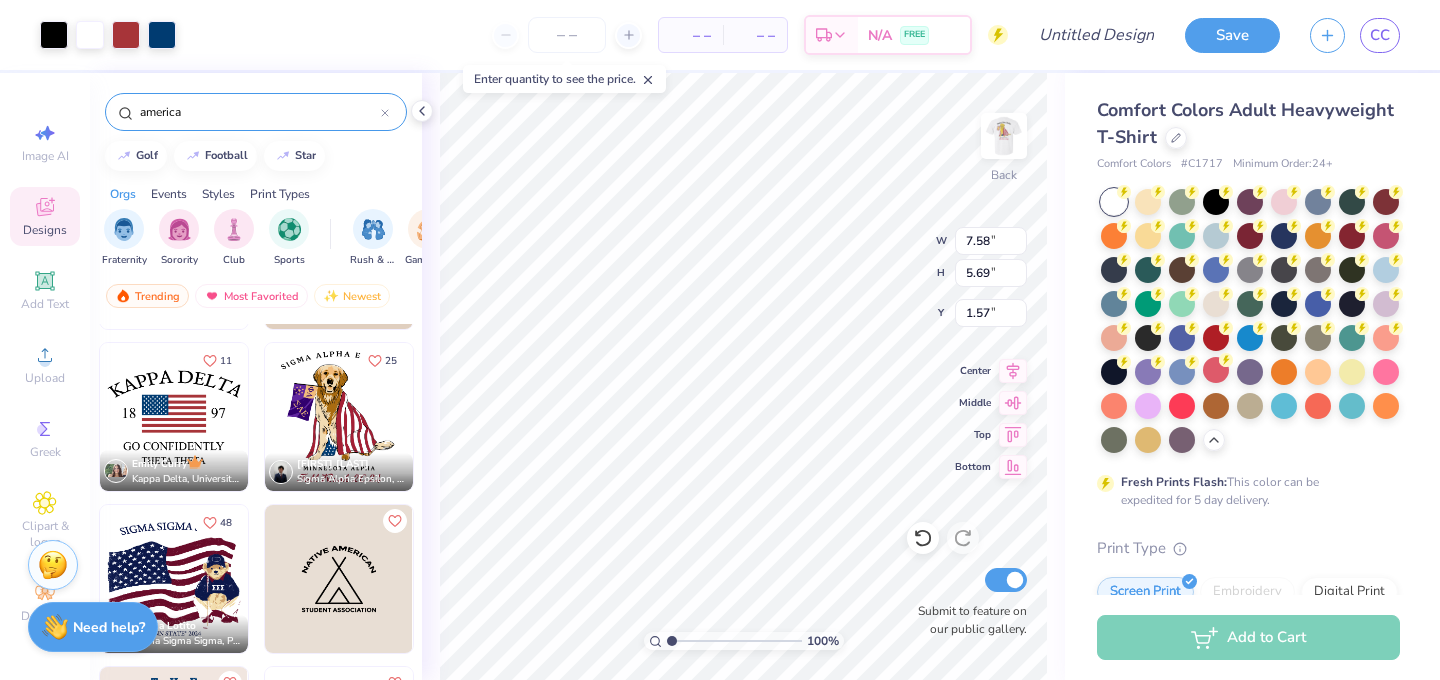 type on "4.73" 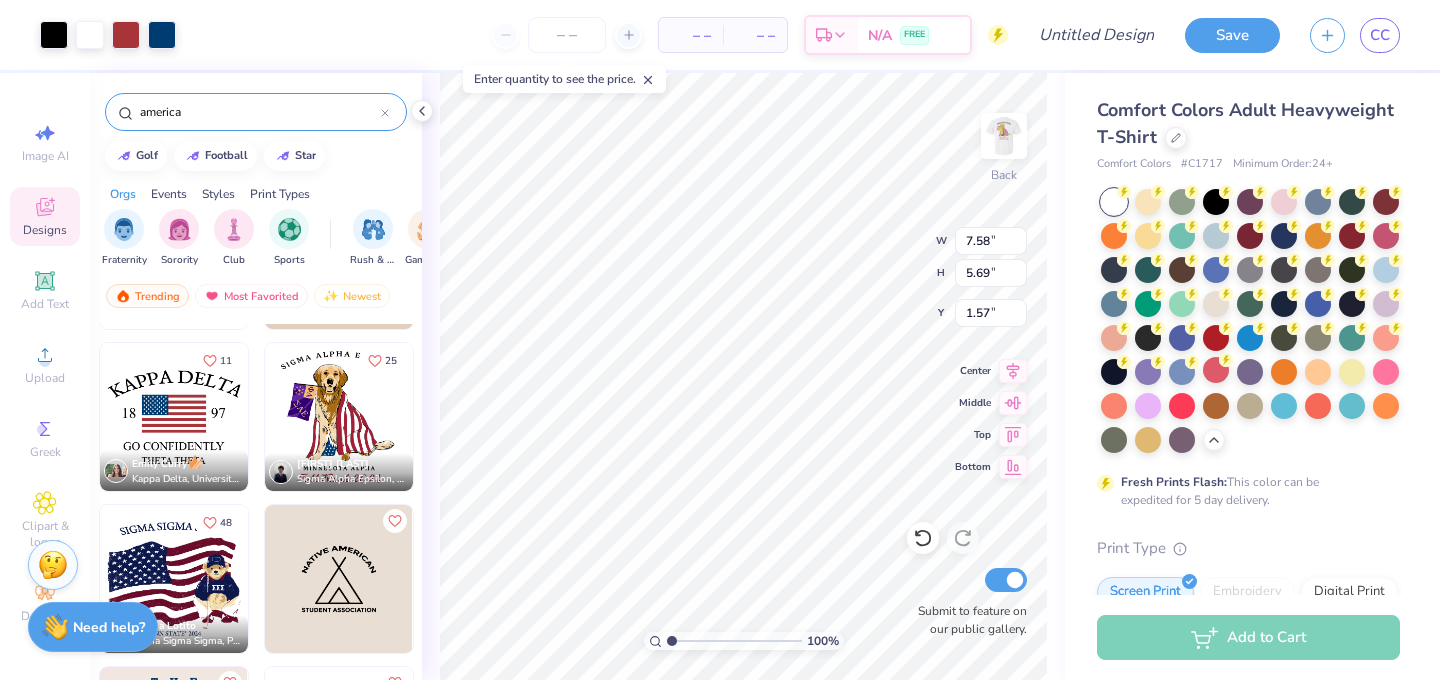type on "3.55" 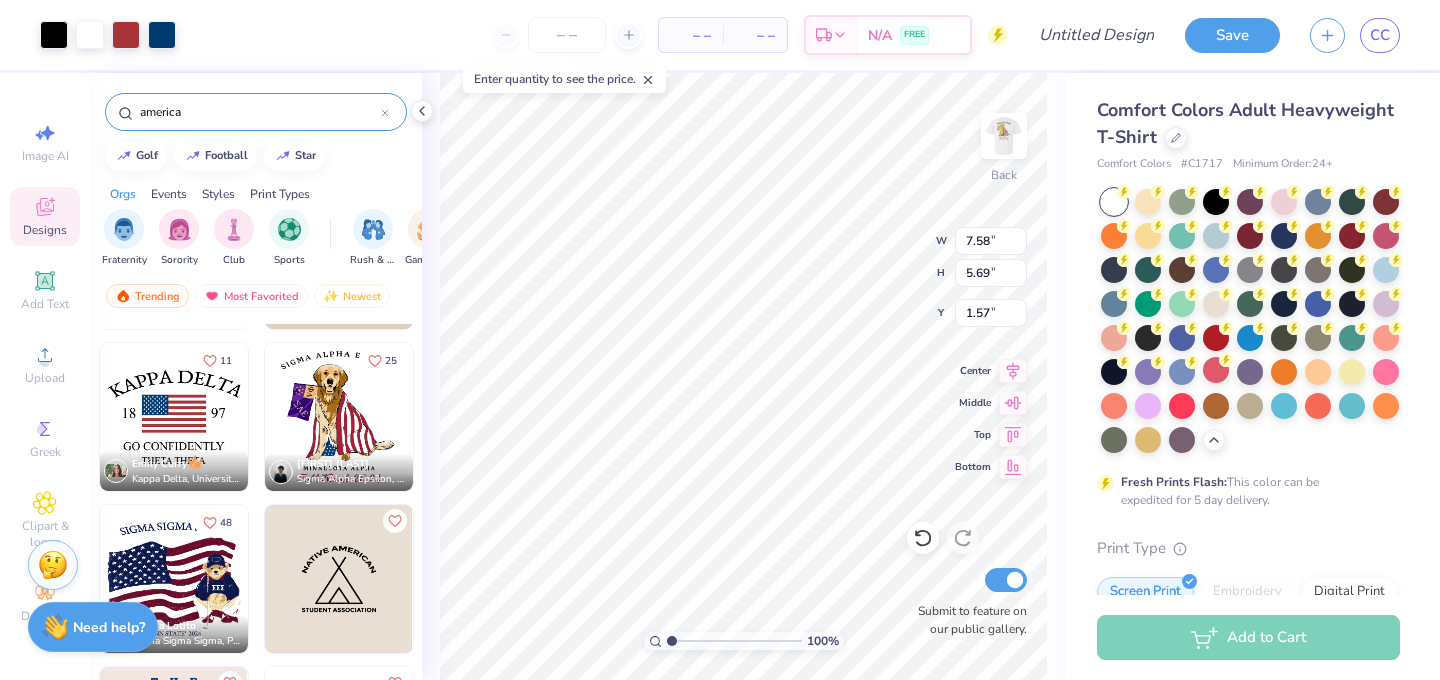 type on "3.76" 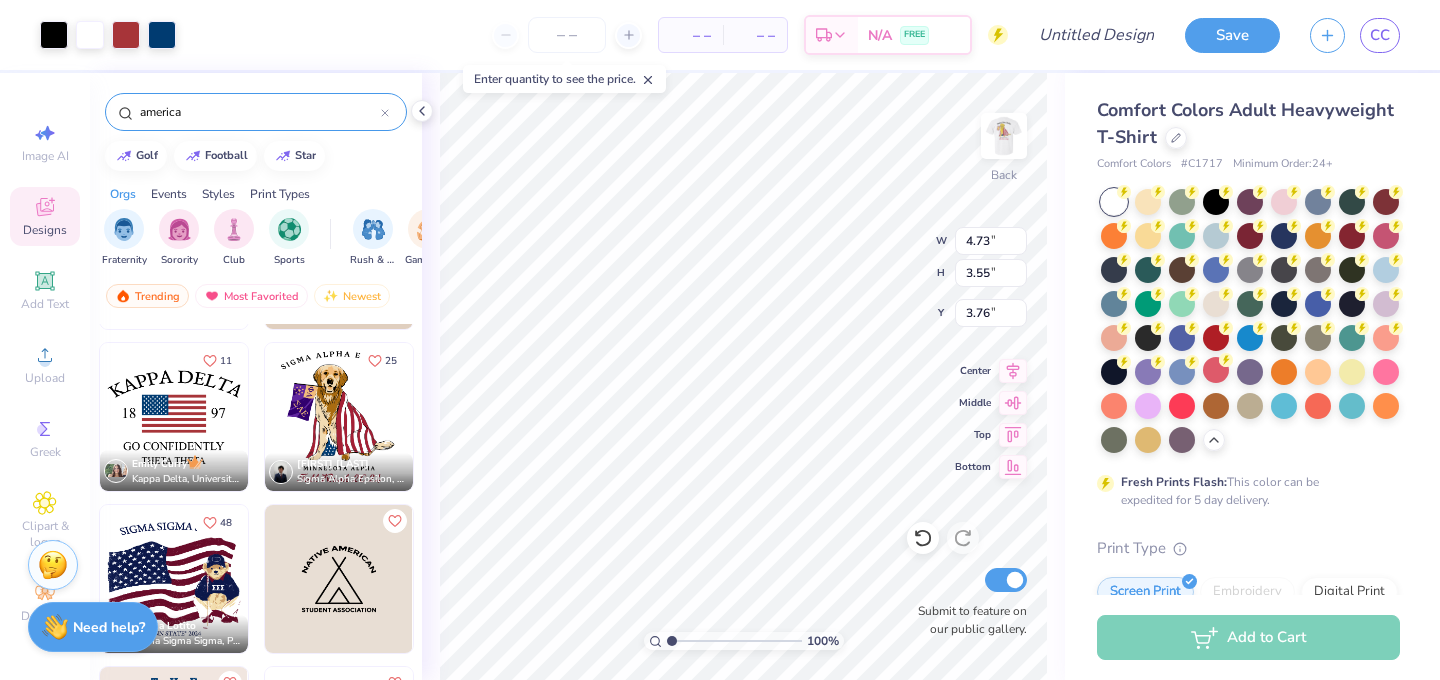 type on "8.64" 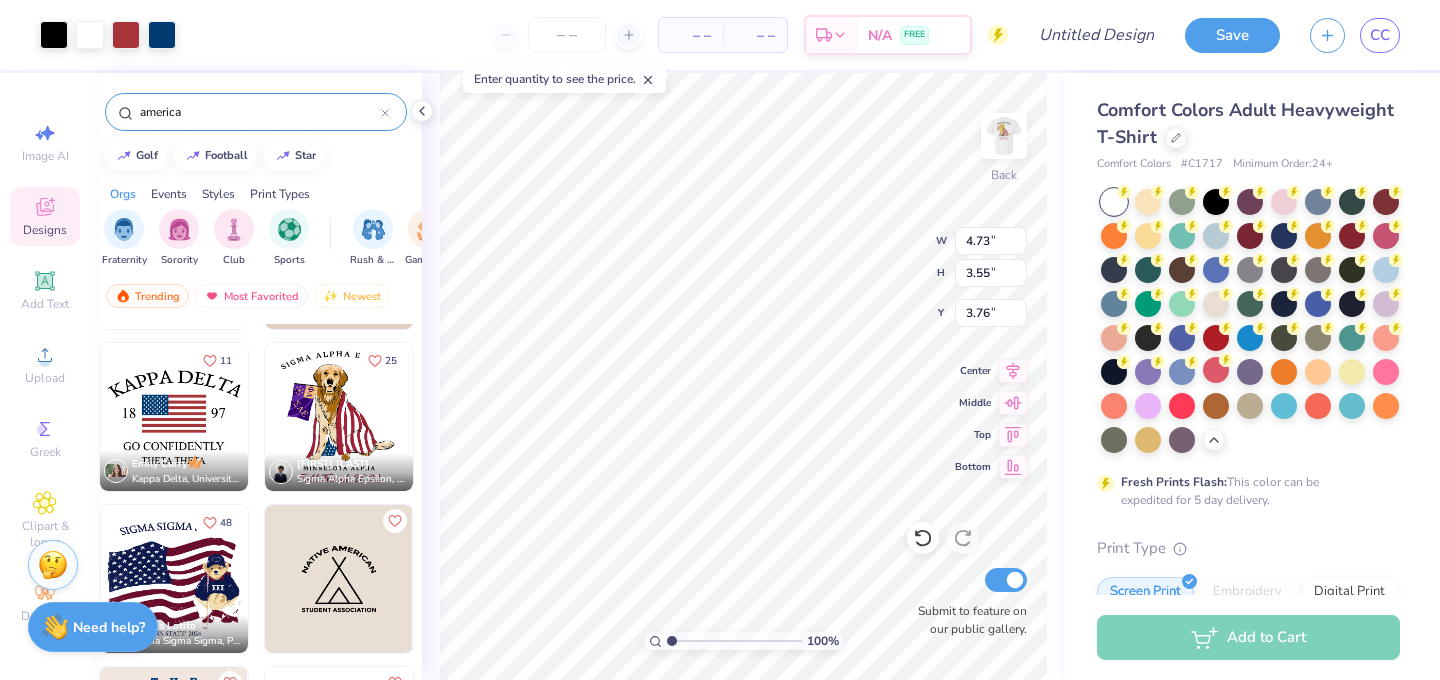type on "6.48" 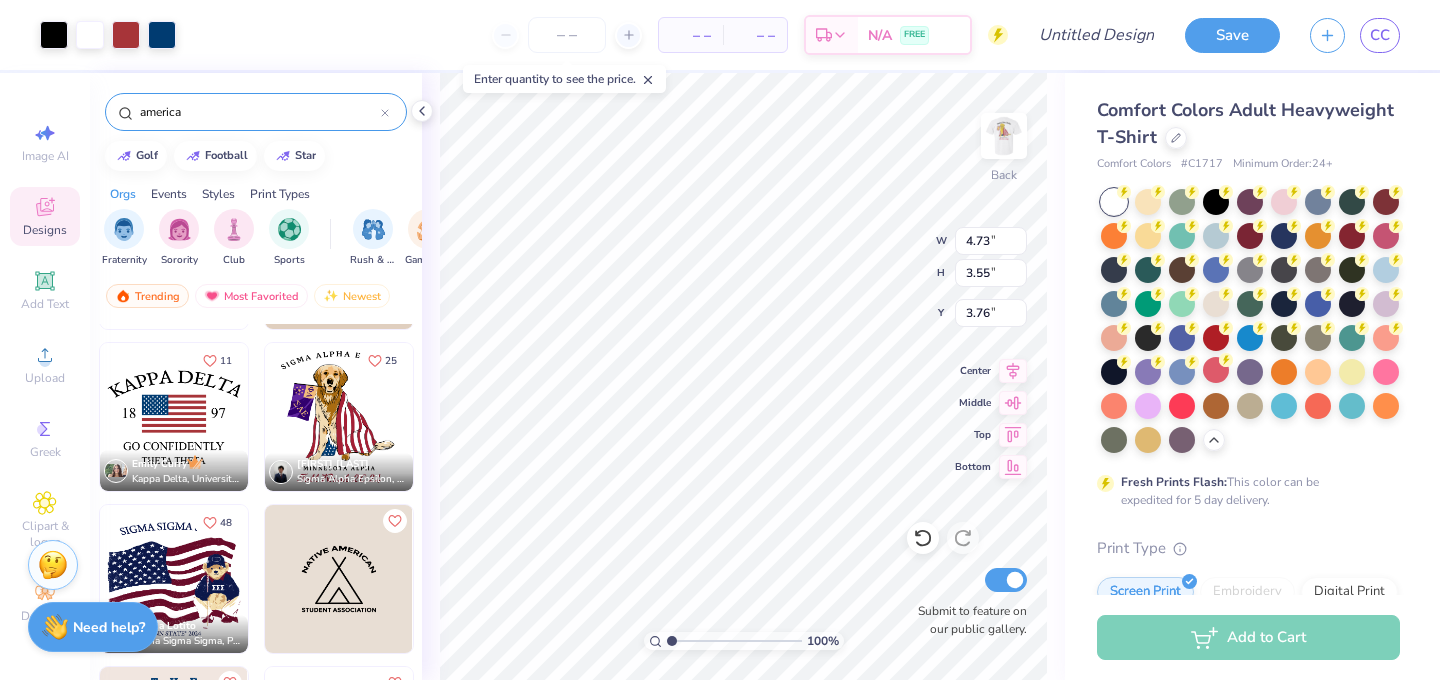 type on "0.76" 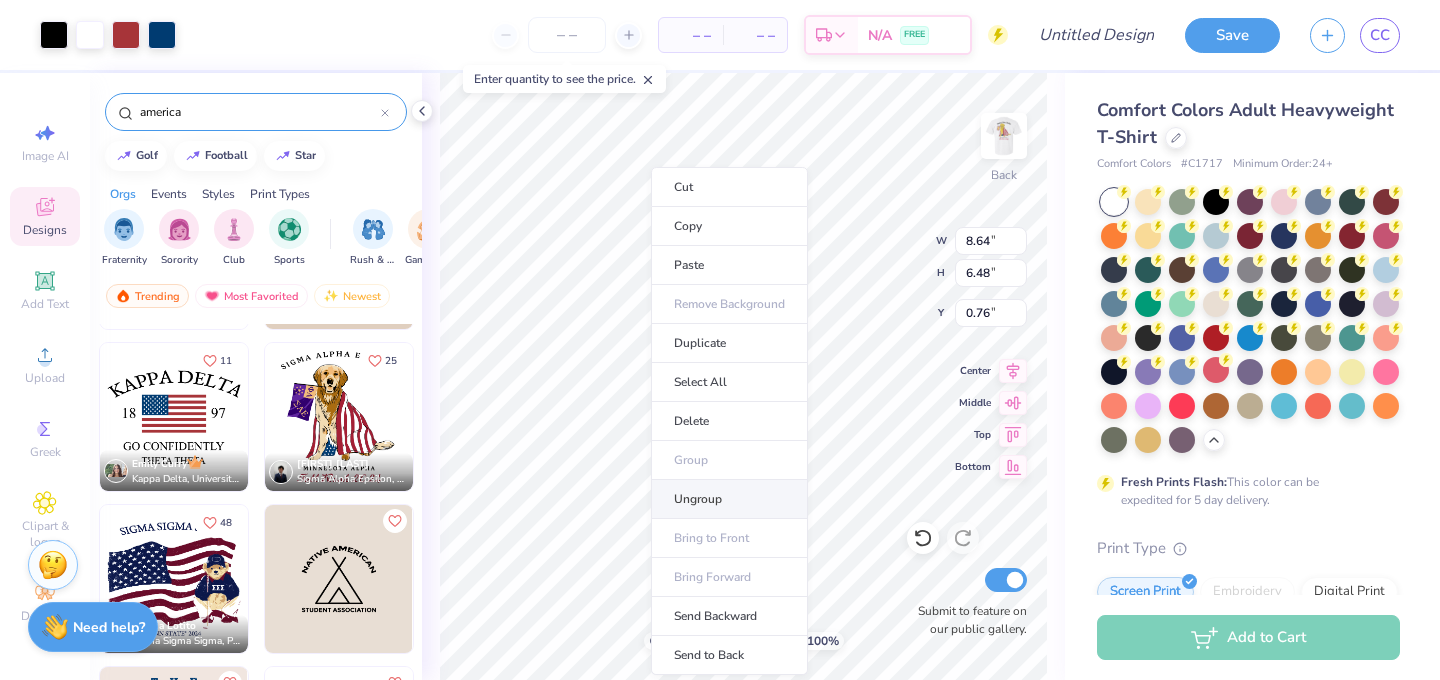 click on "Ungroup" at bounding box center (729, 499) 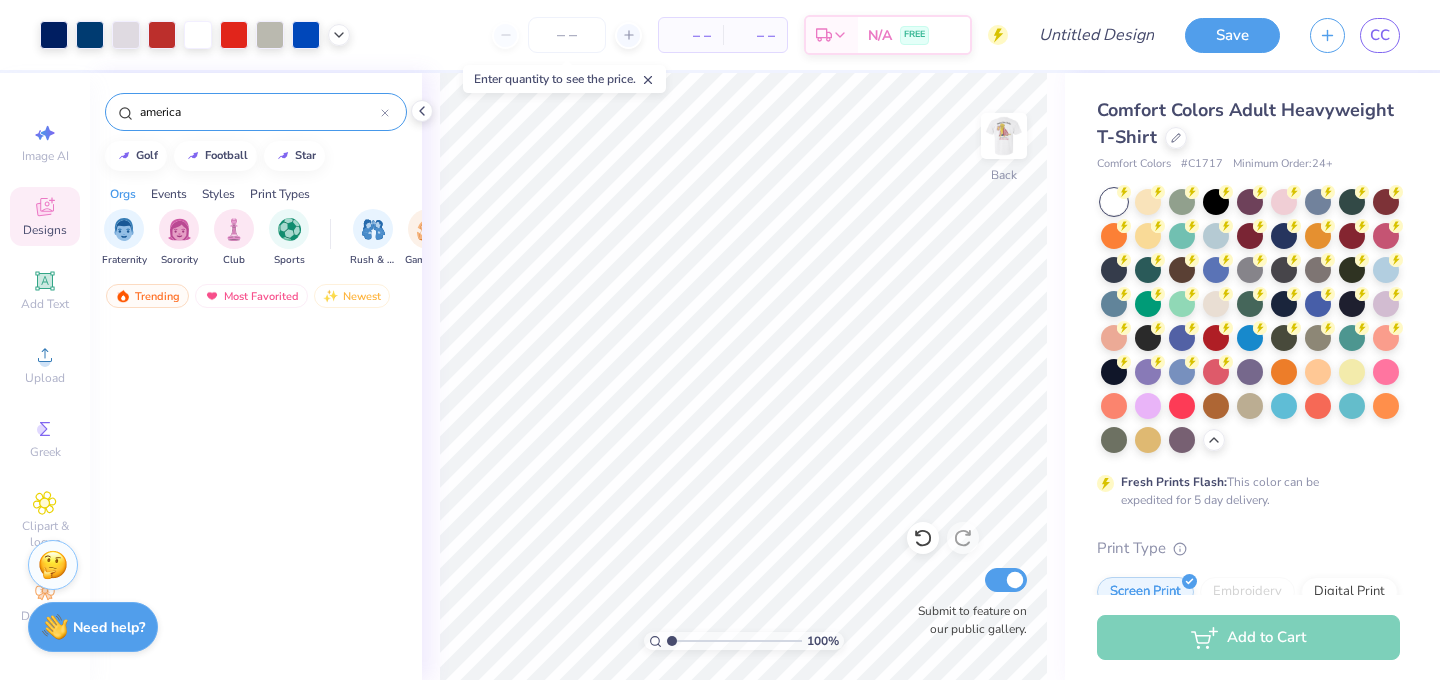 scroll, scrollTop: 0, scrollLeft: 0, axis: both 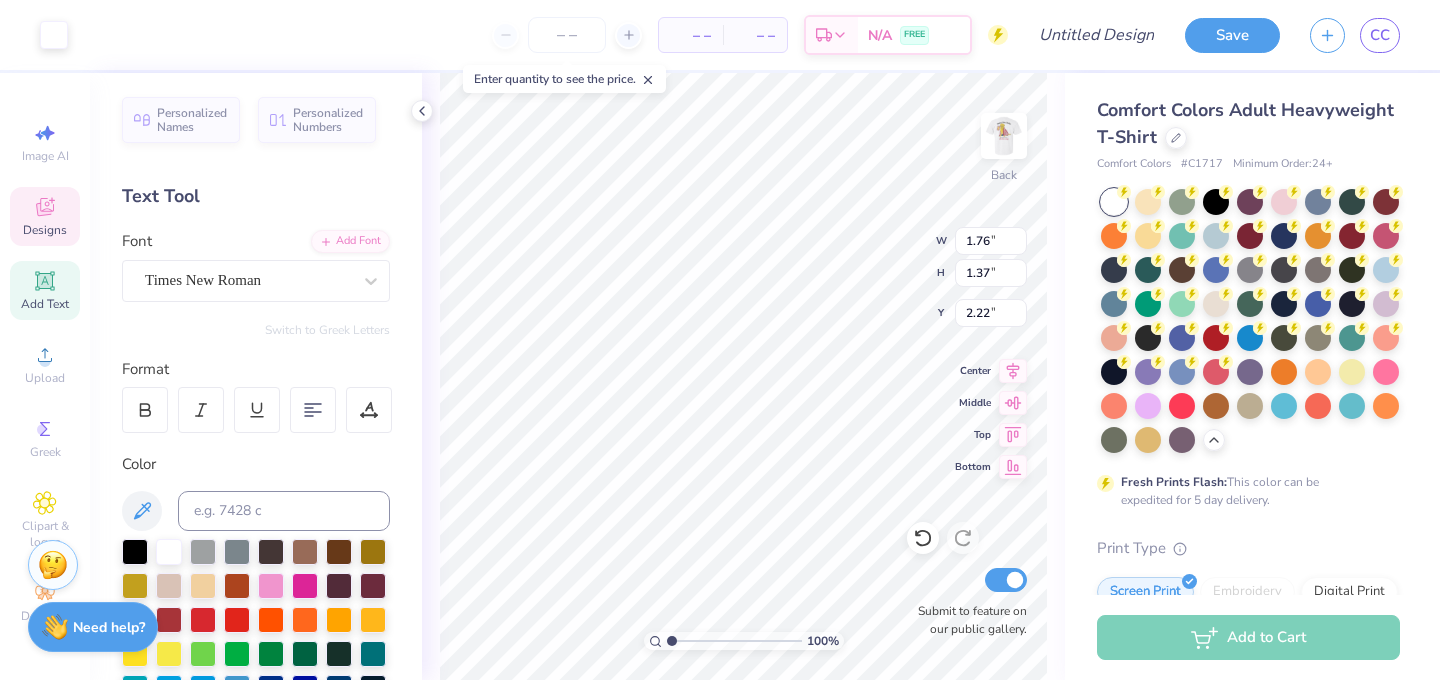 type on "5.35" 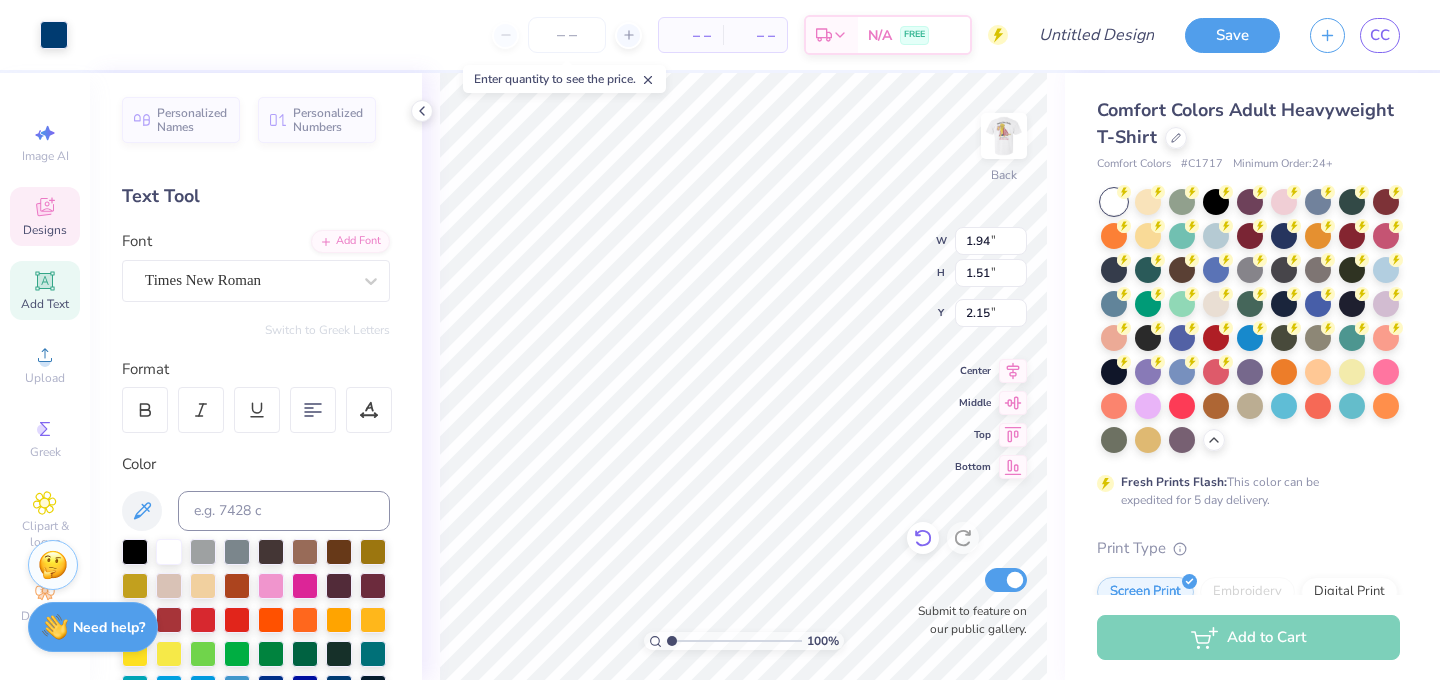 click 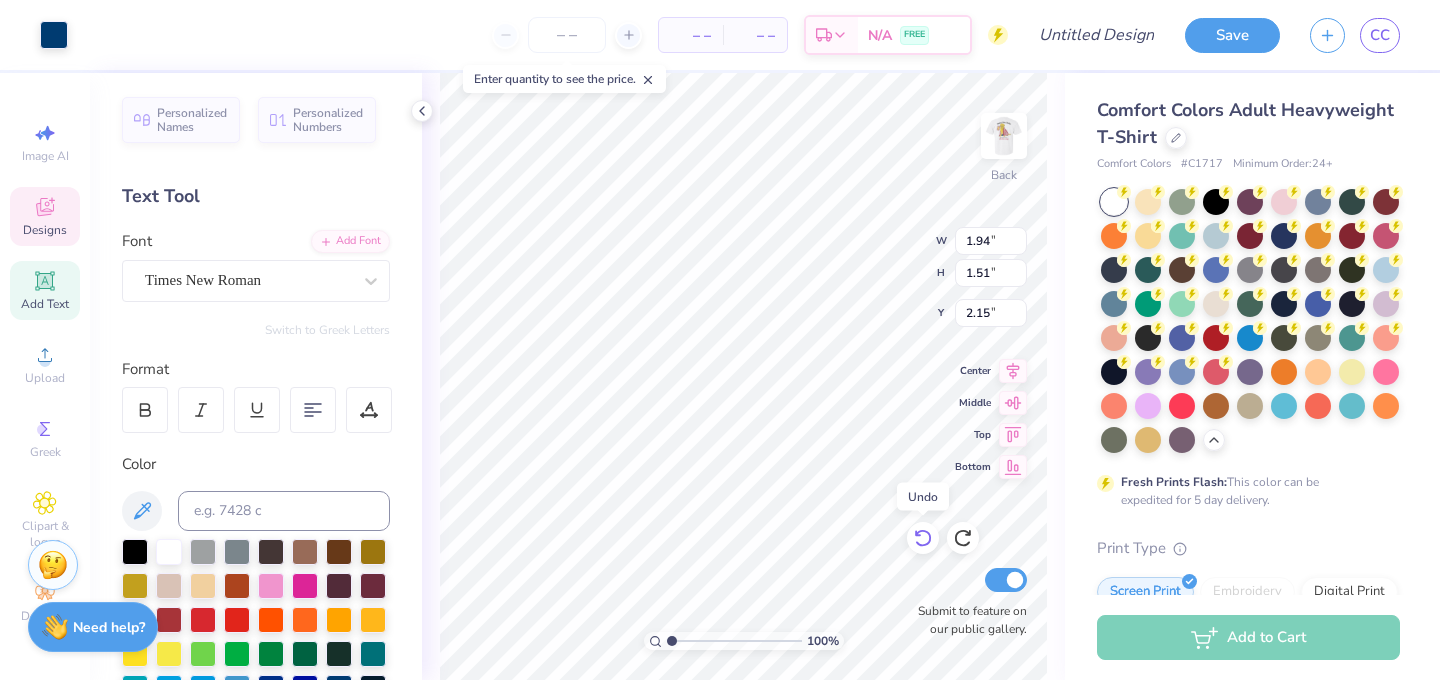 click 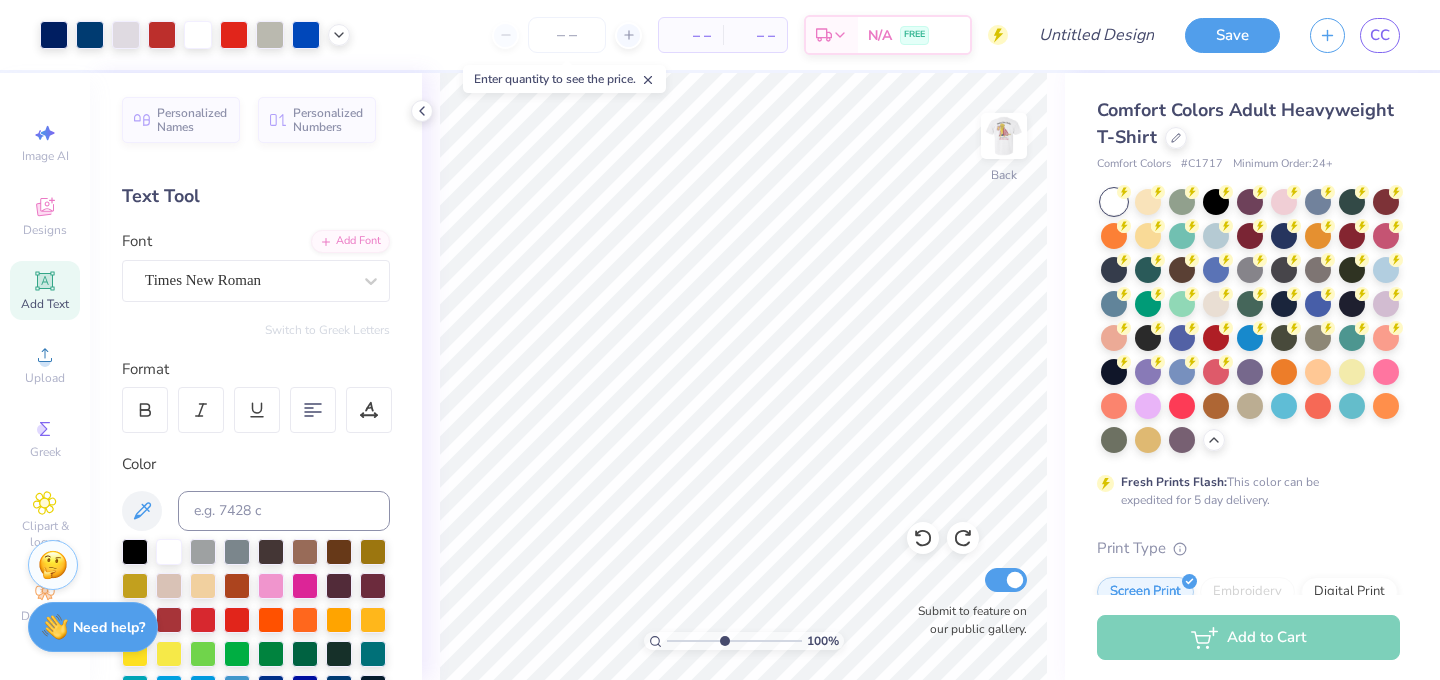 type on "4.86" 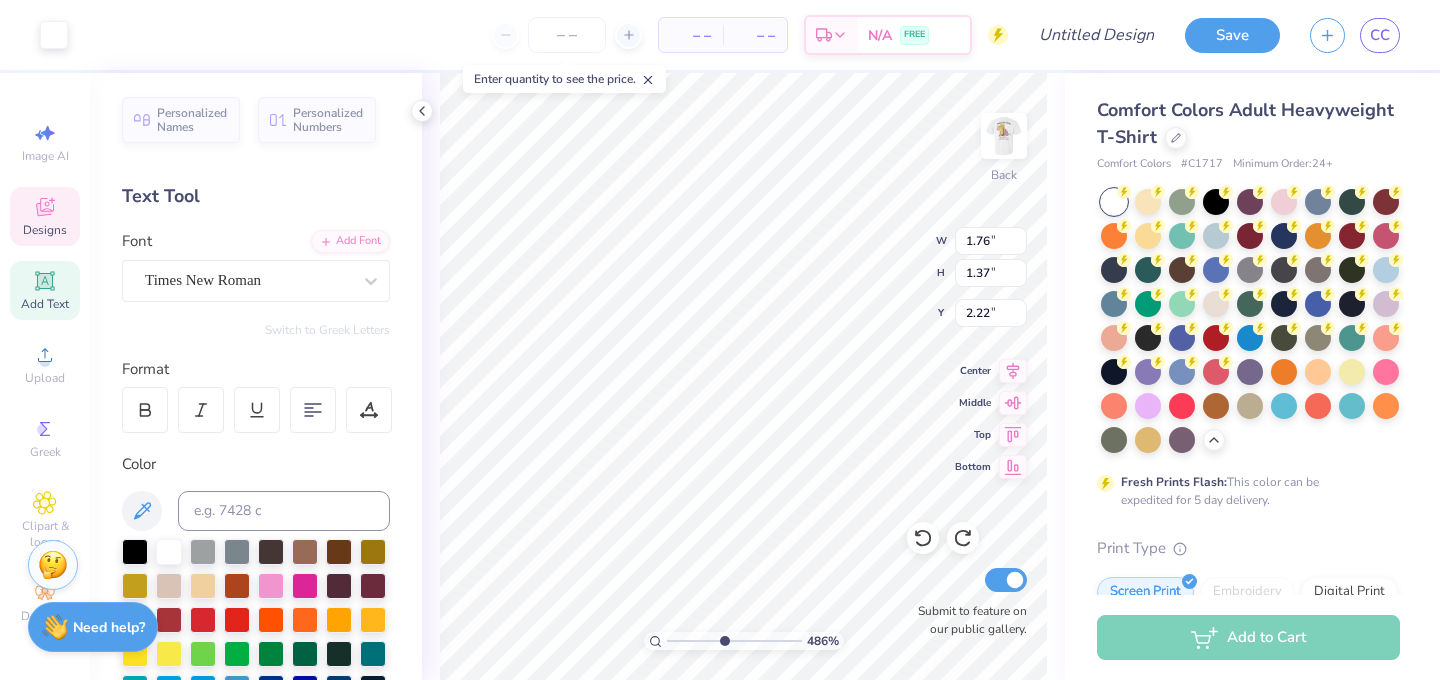 type on "1.94" 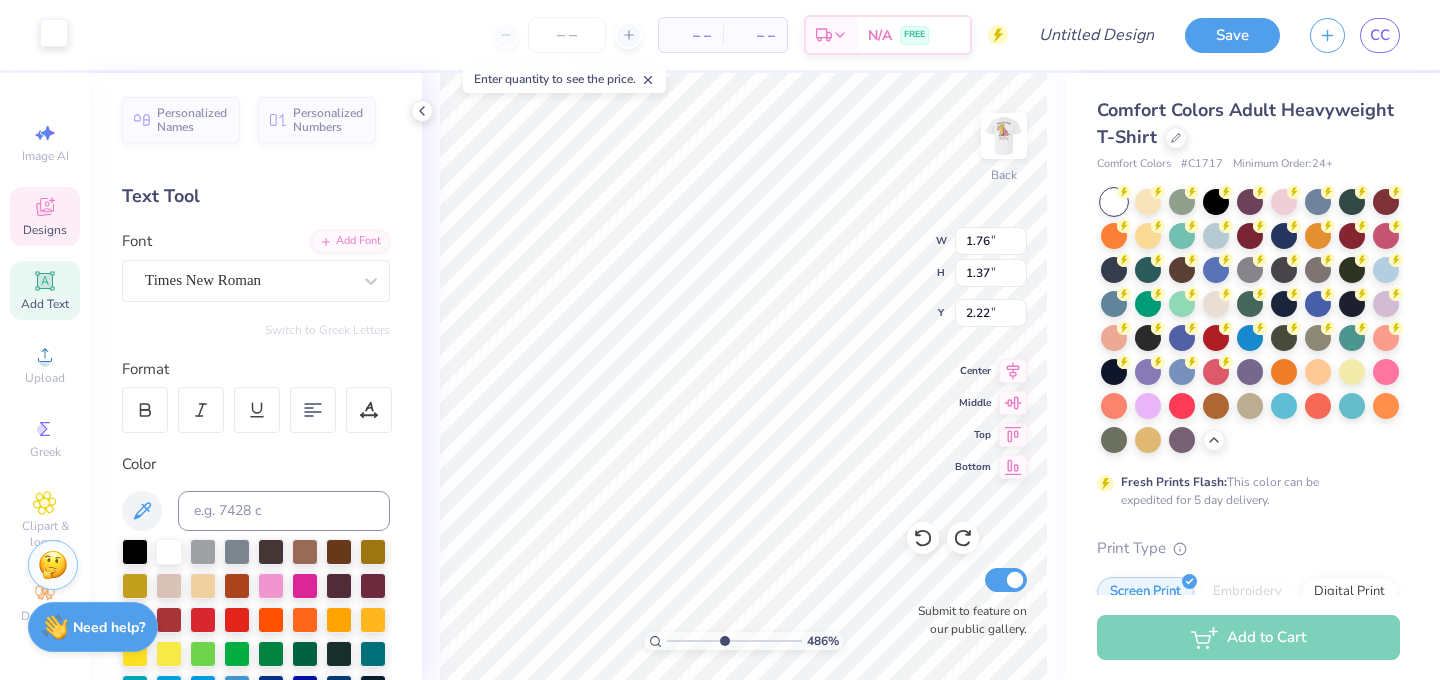 click at bounding box center (54, 33) 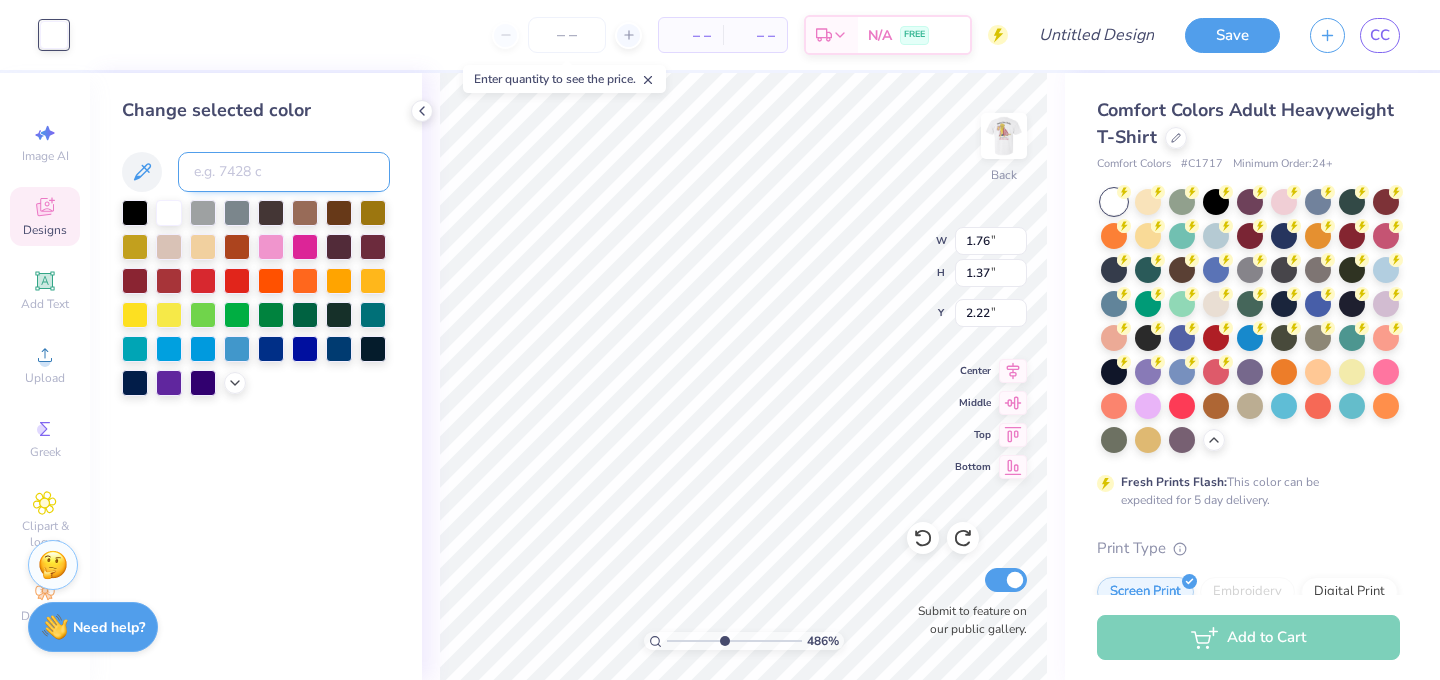 click at bounding box center [284, 172] 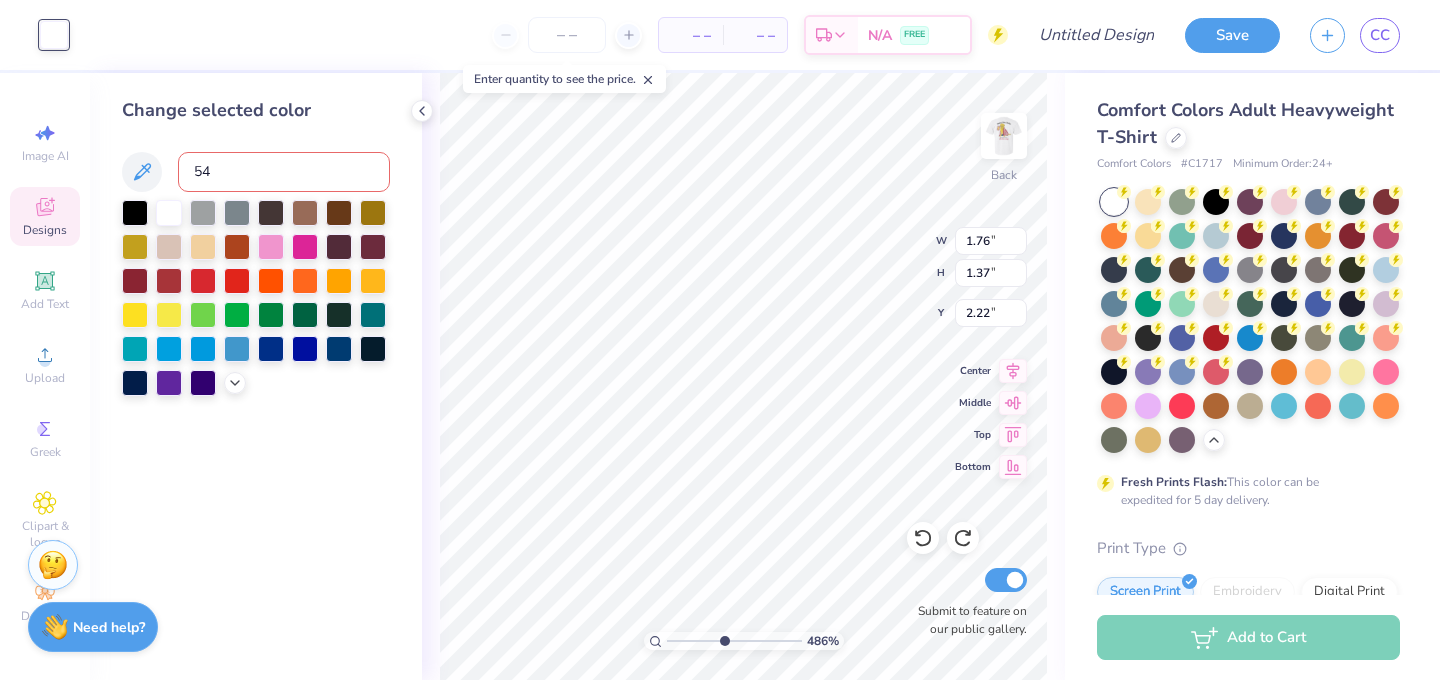 type on "541" 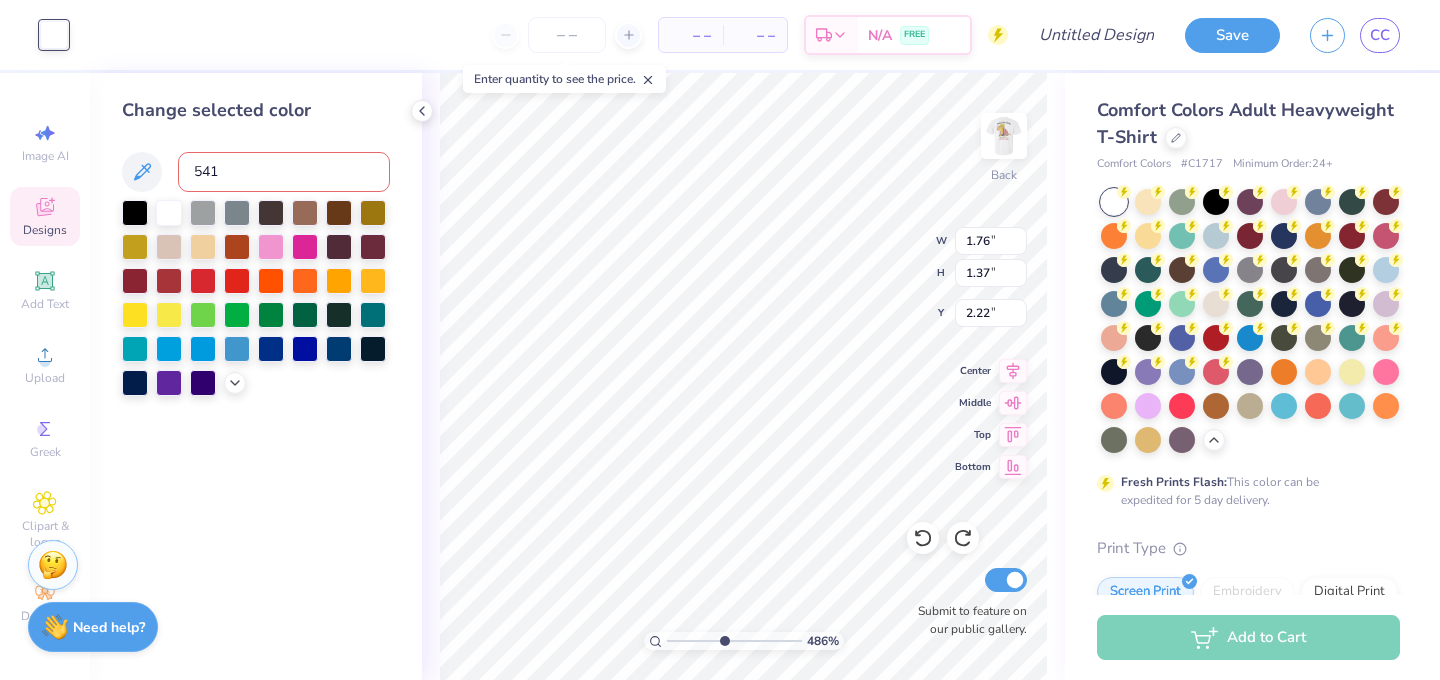 type 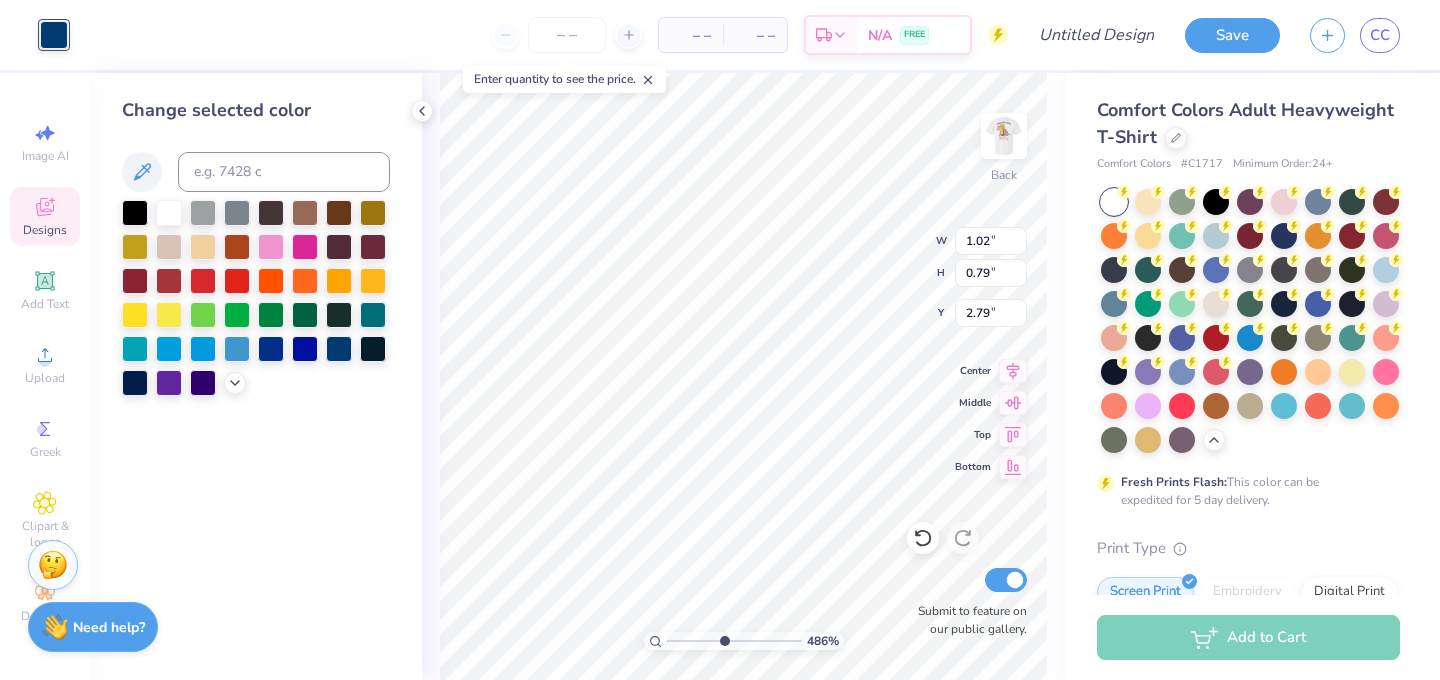 type on "1.02" 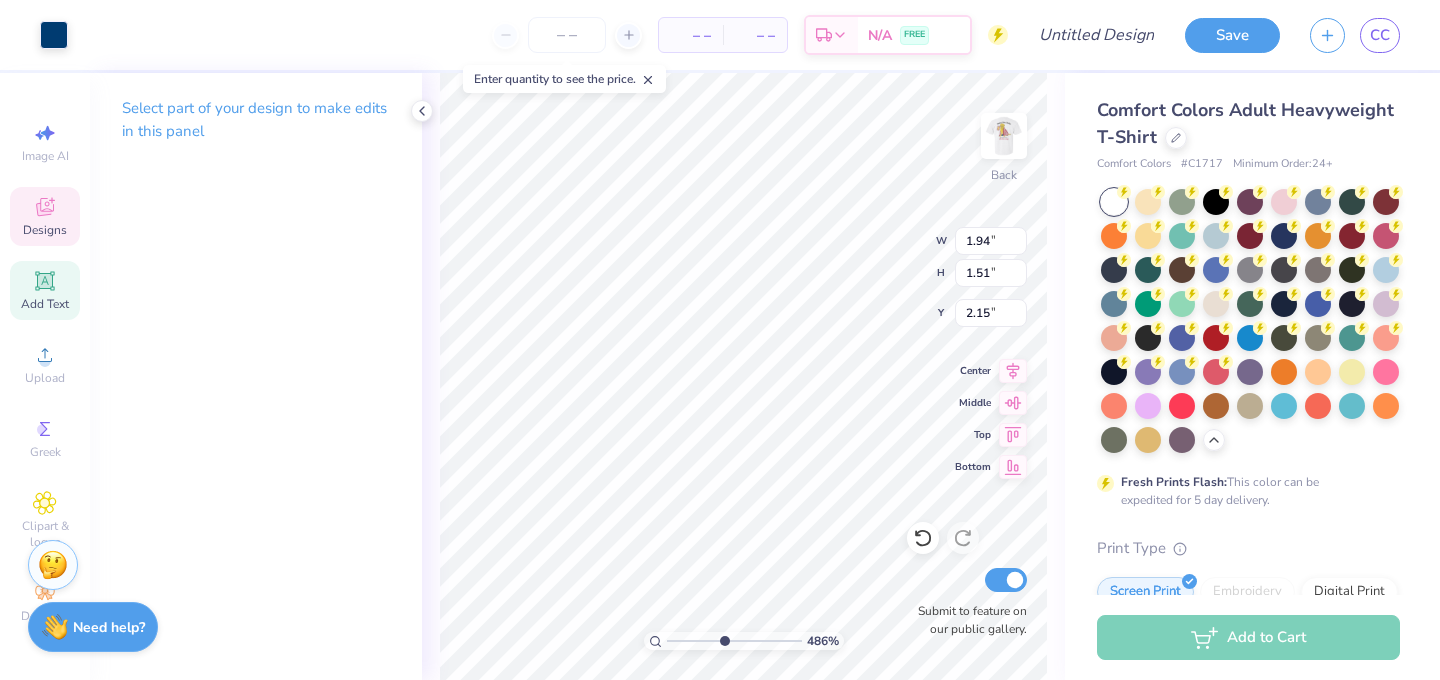 click 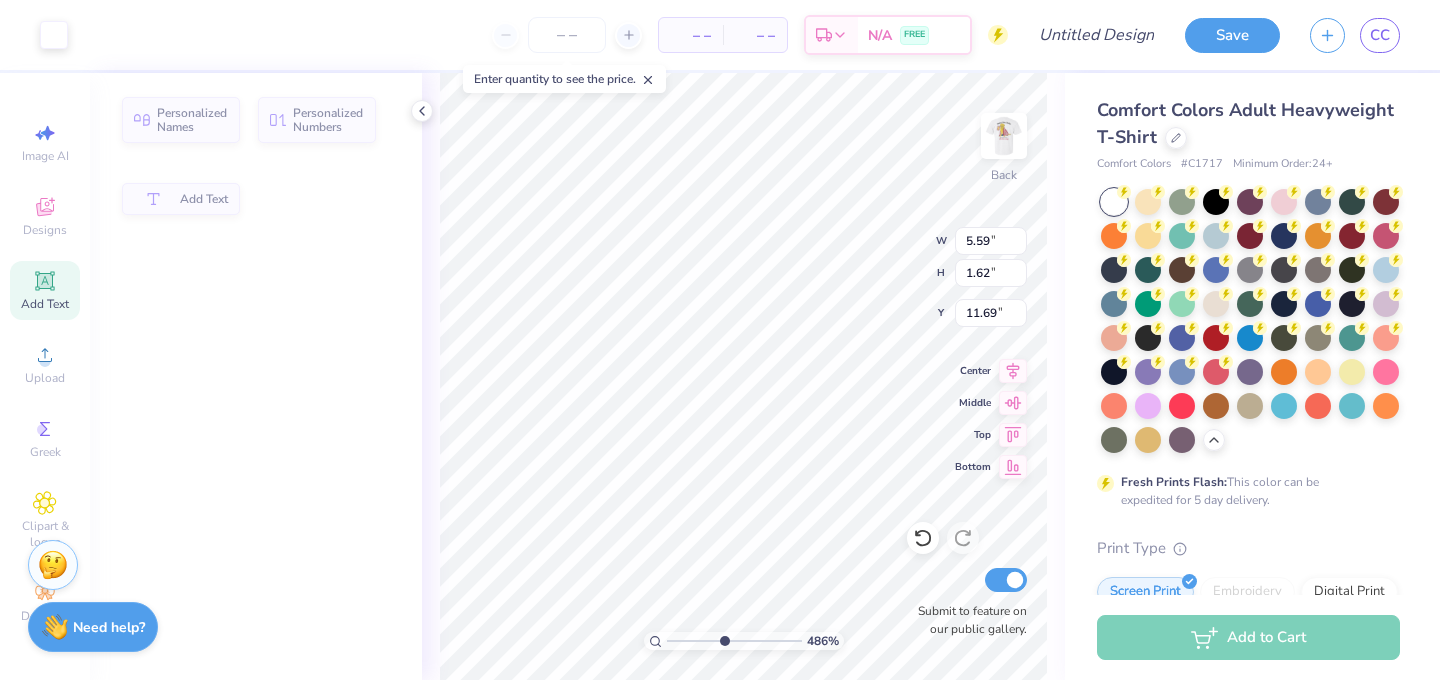 type on "5.59" 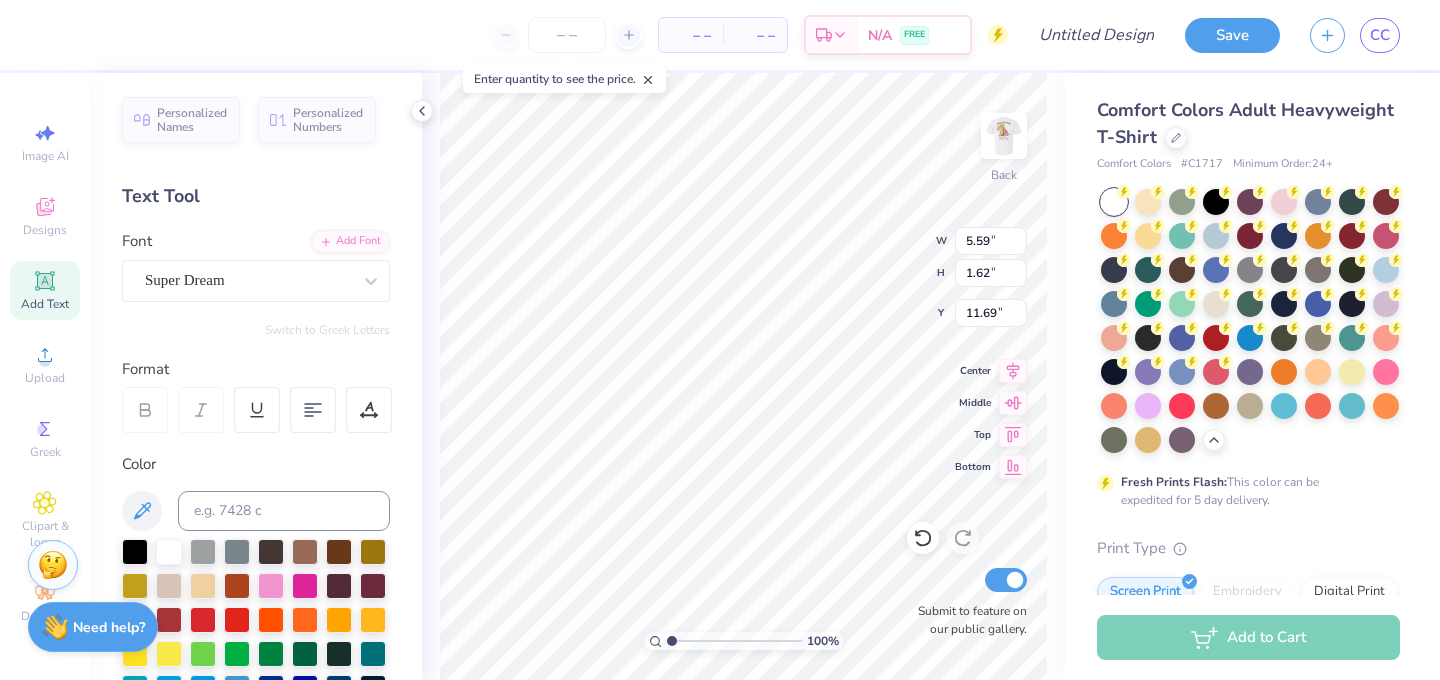 drag, startPoint x: 720, startPoint y: 637, endPoint x: 625, endPoint y: 637, distance: 95 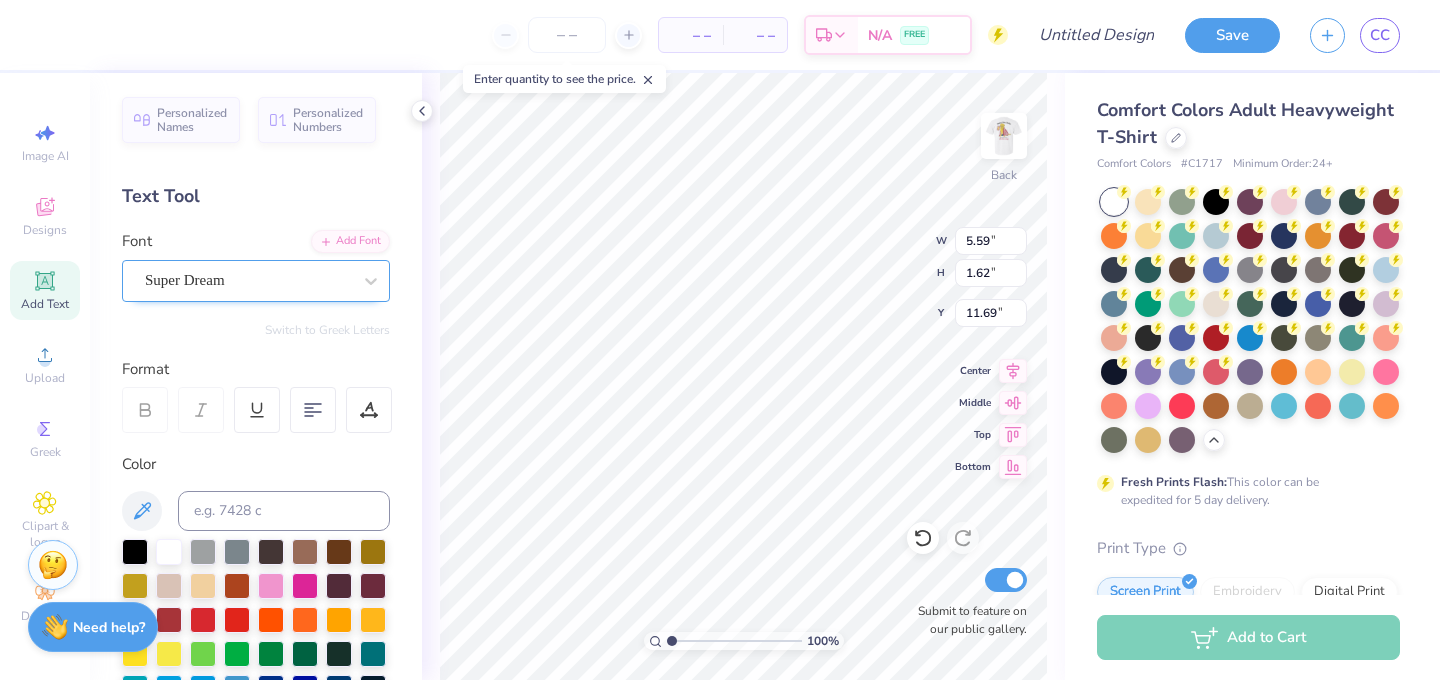 type on "l" 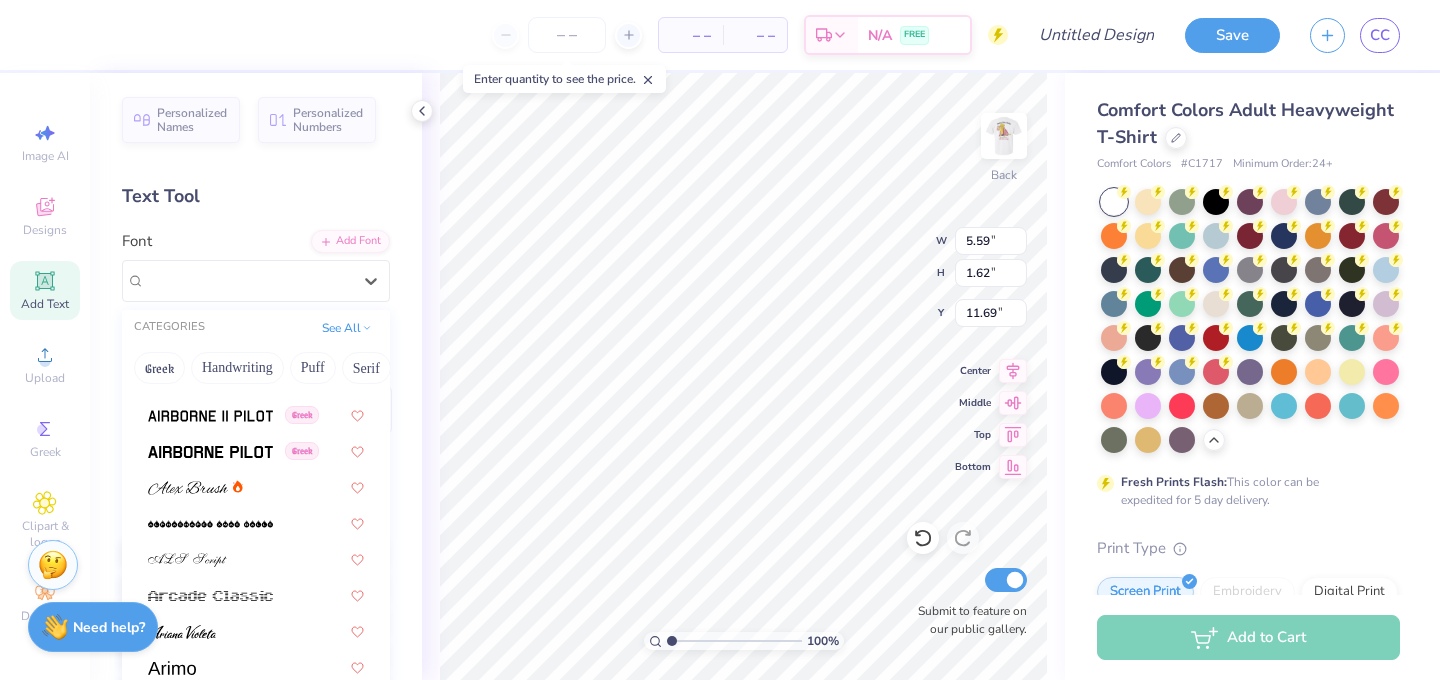 scroll, scrollTop: 638, scrollLeft: 0, axis: vertical 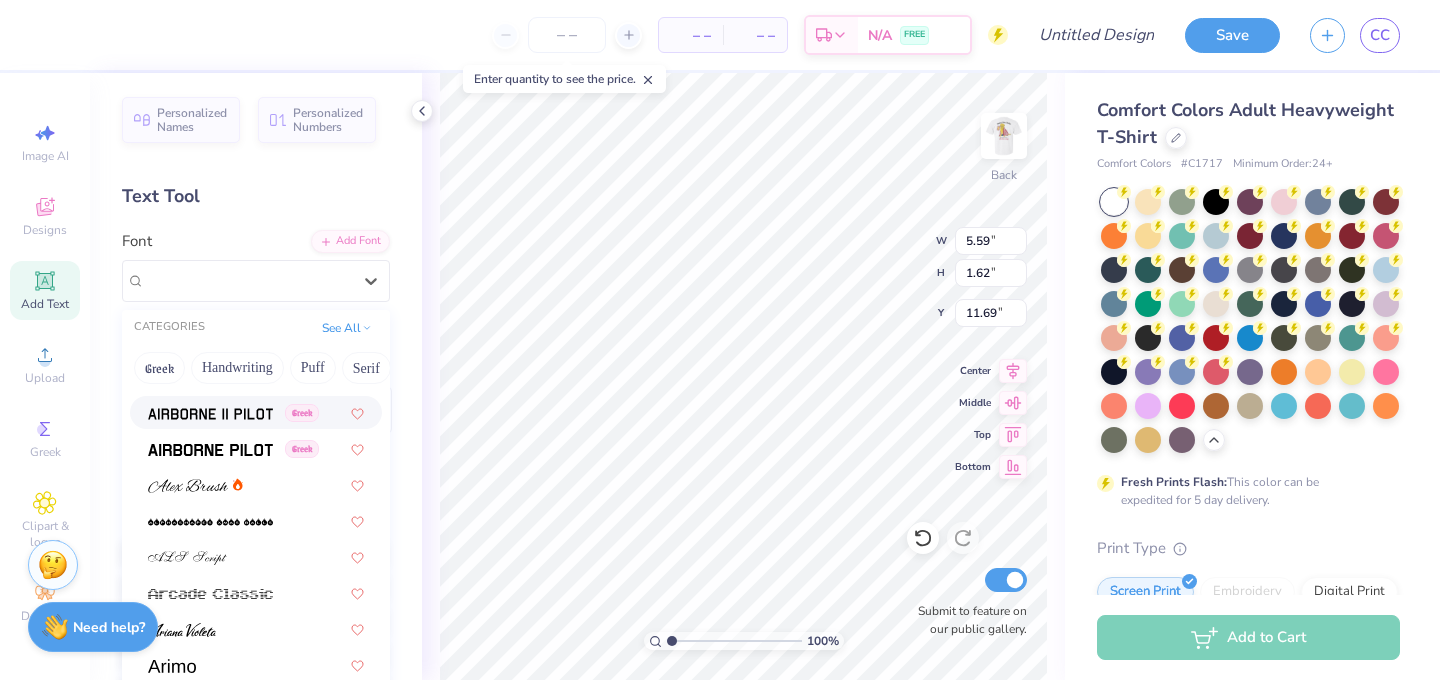 click at bounding box center (210, 412) 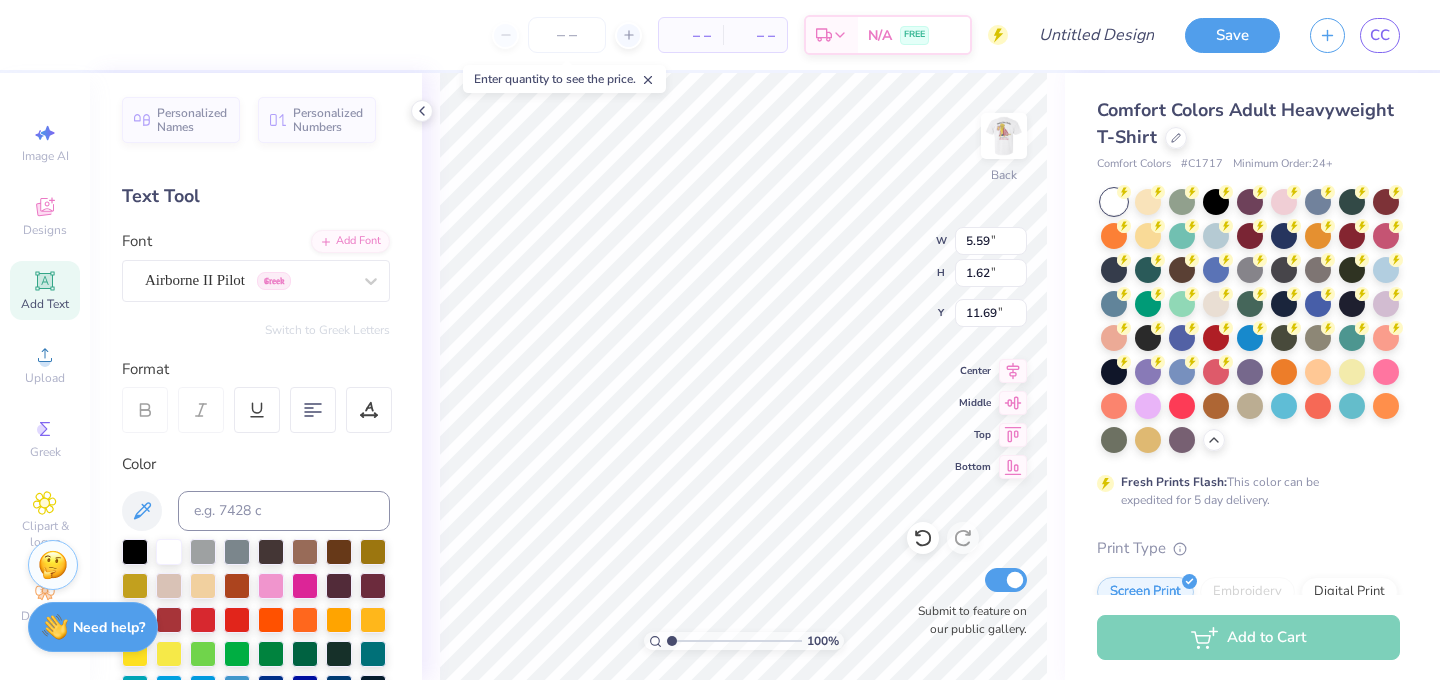 scroll, scrollTop: 102, scrollLeft: 0, axis: vertical 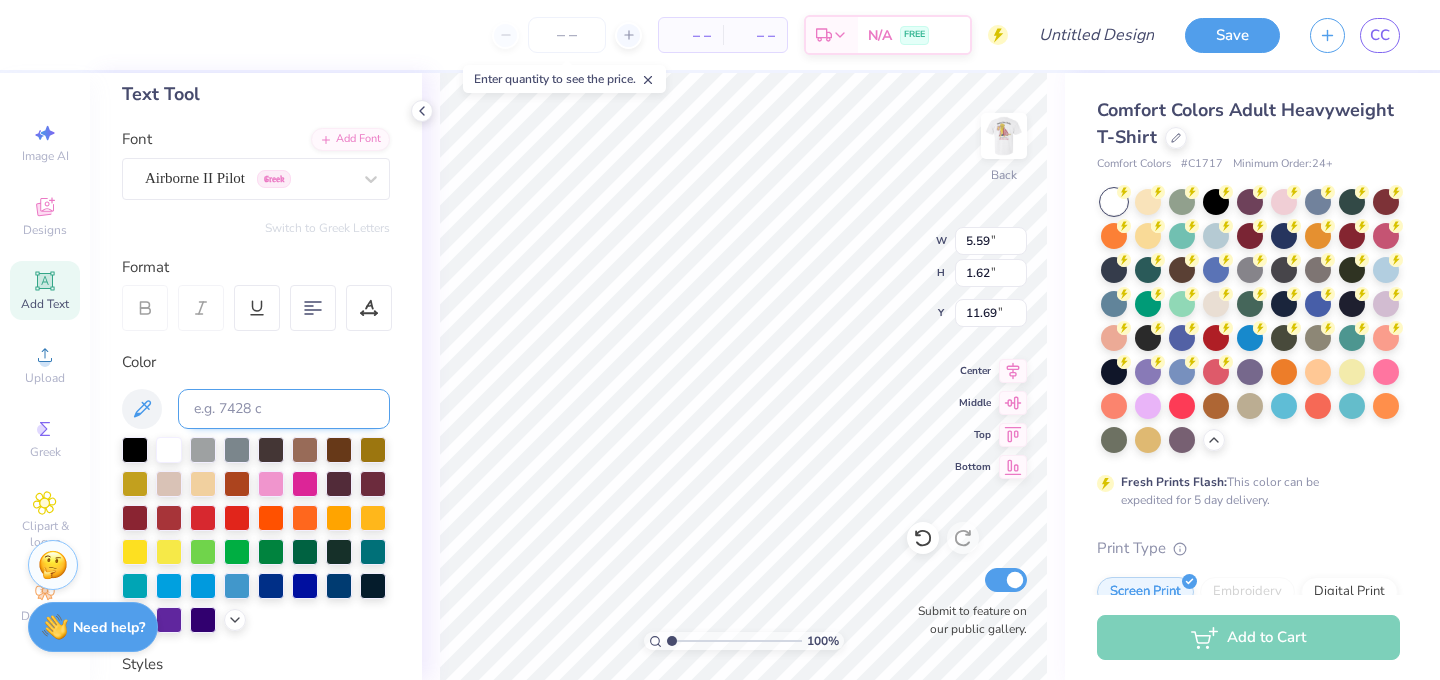 type on "i" 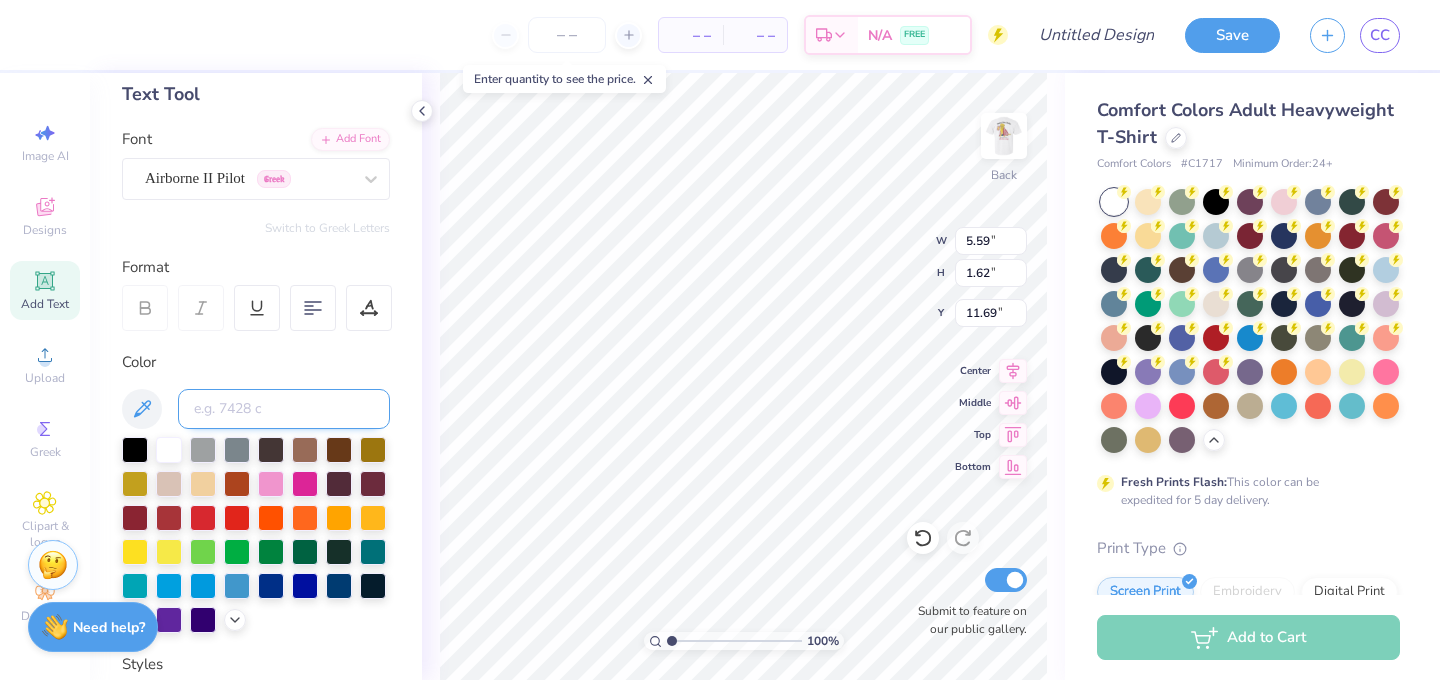 click at bounding box center (284, 409) 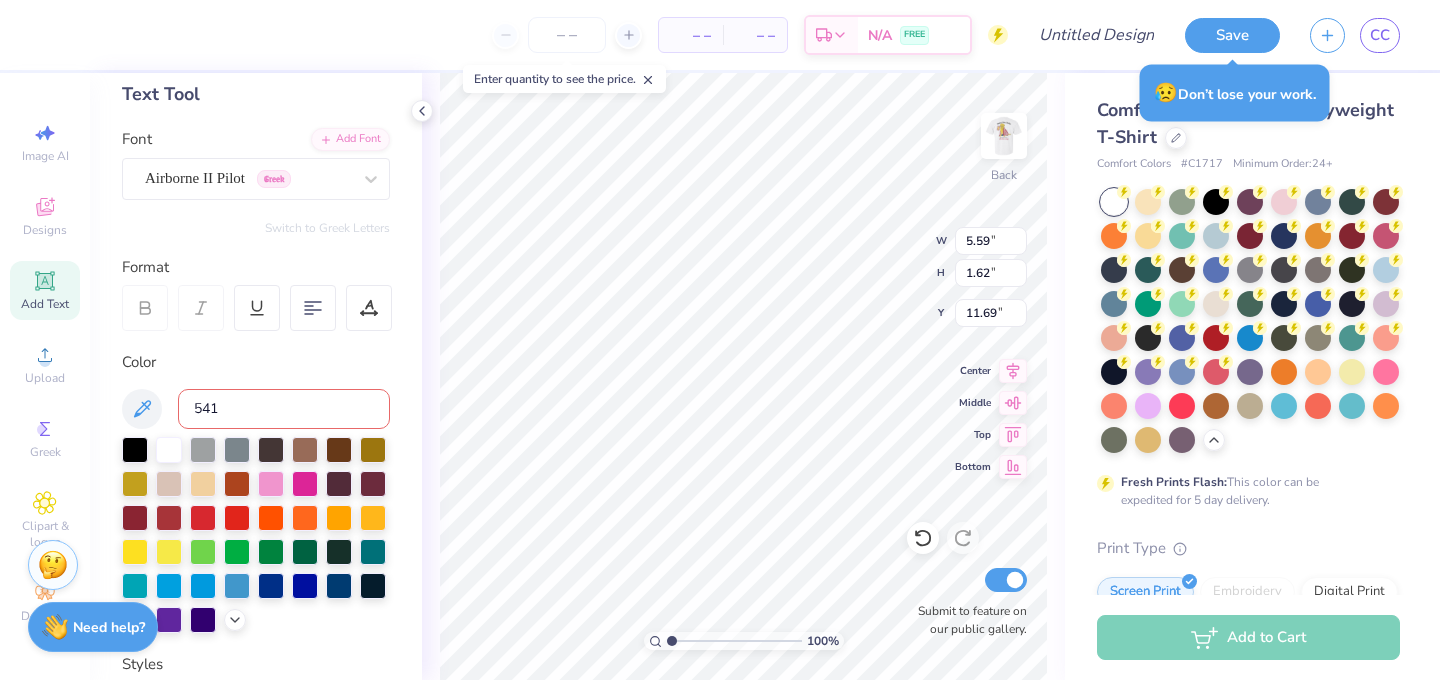 type on "541c" 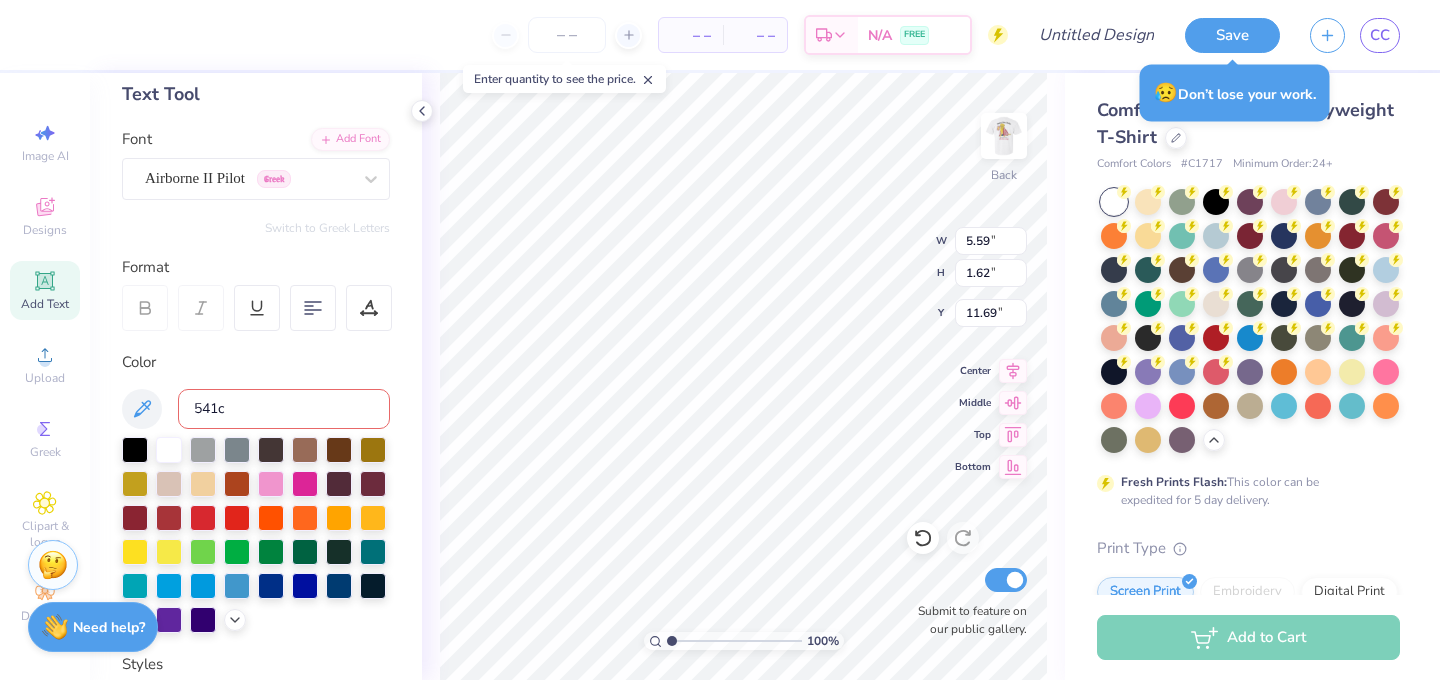 type 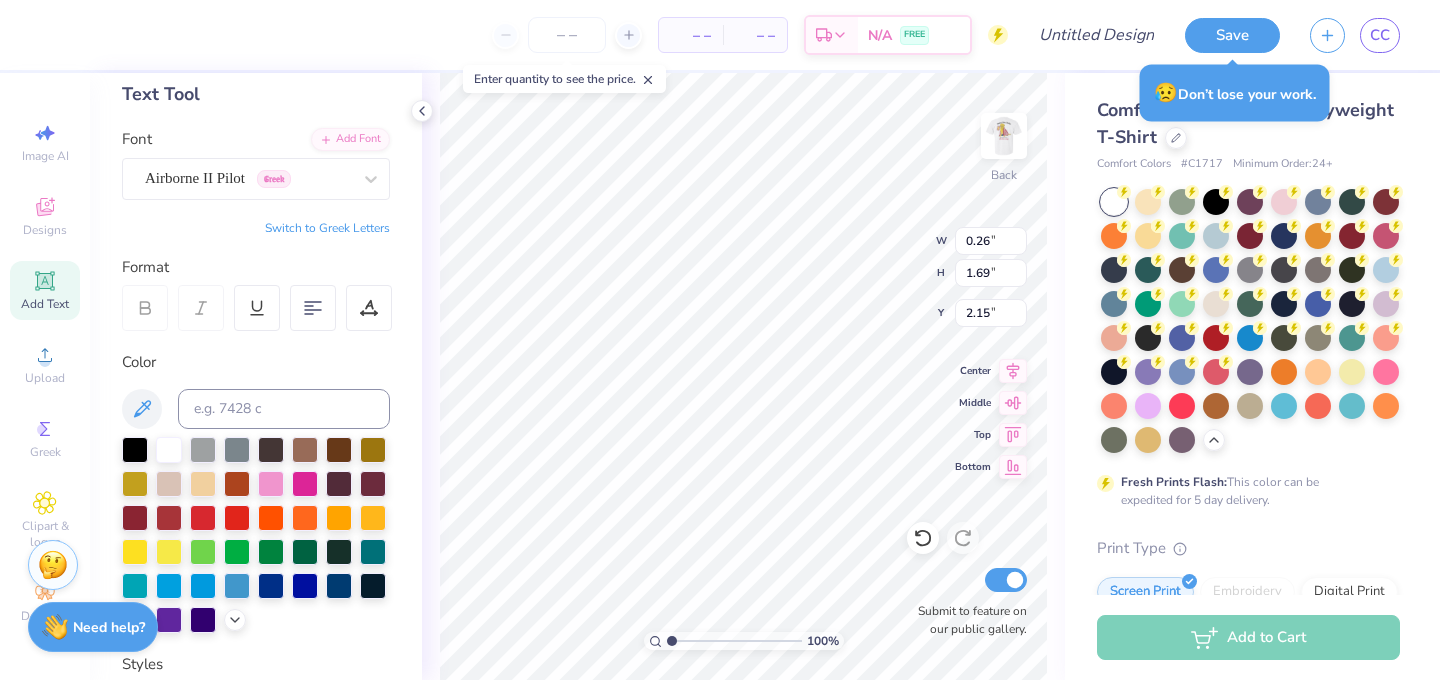 type on "2.15" 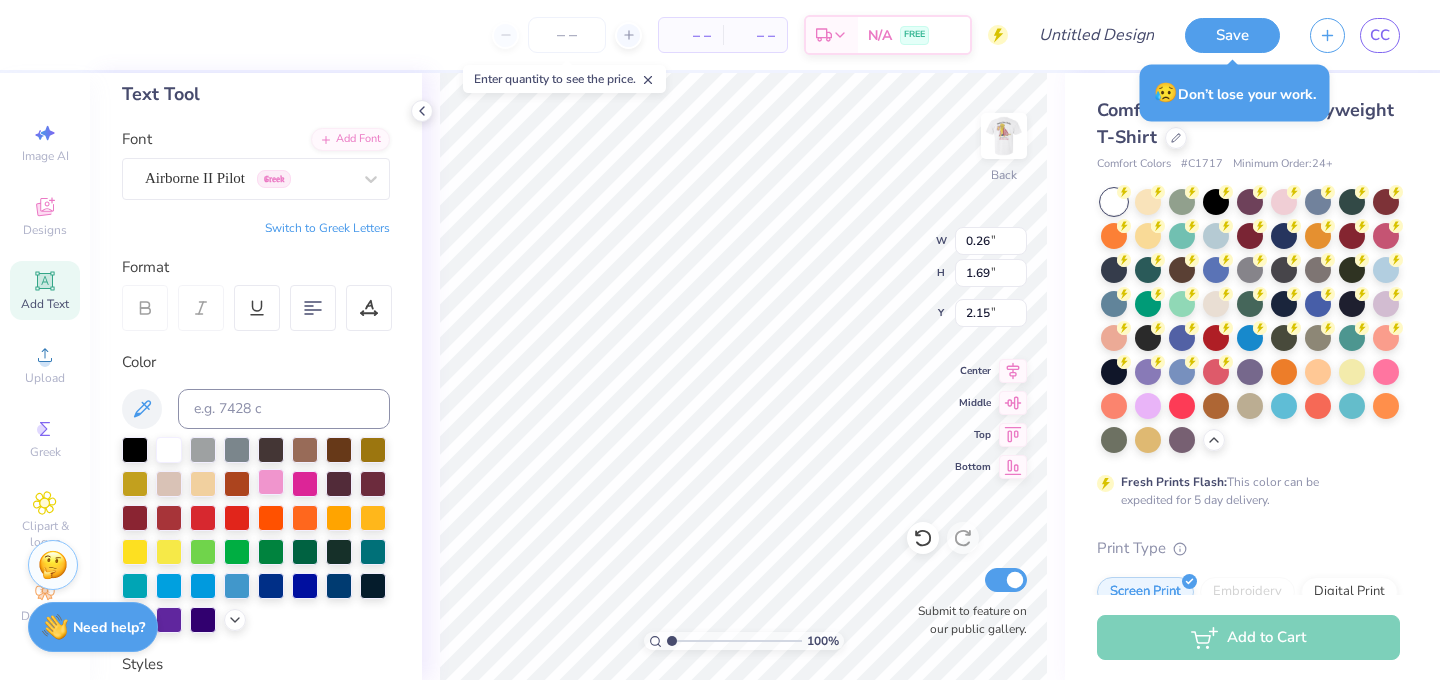 click at bounding box center (271, 482) 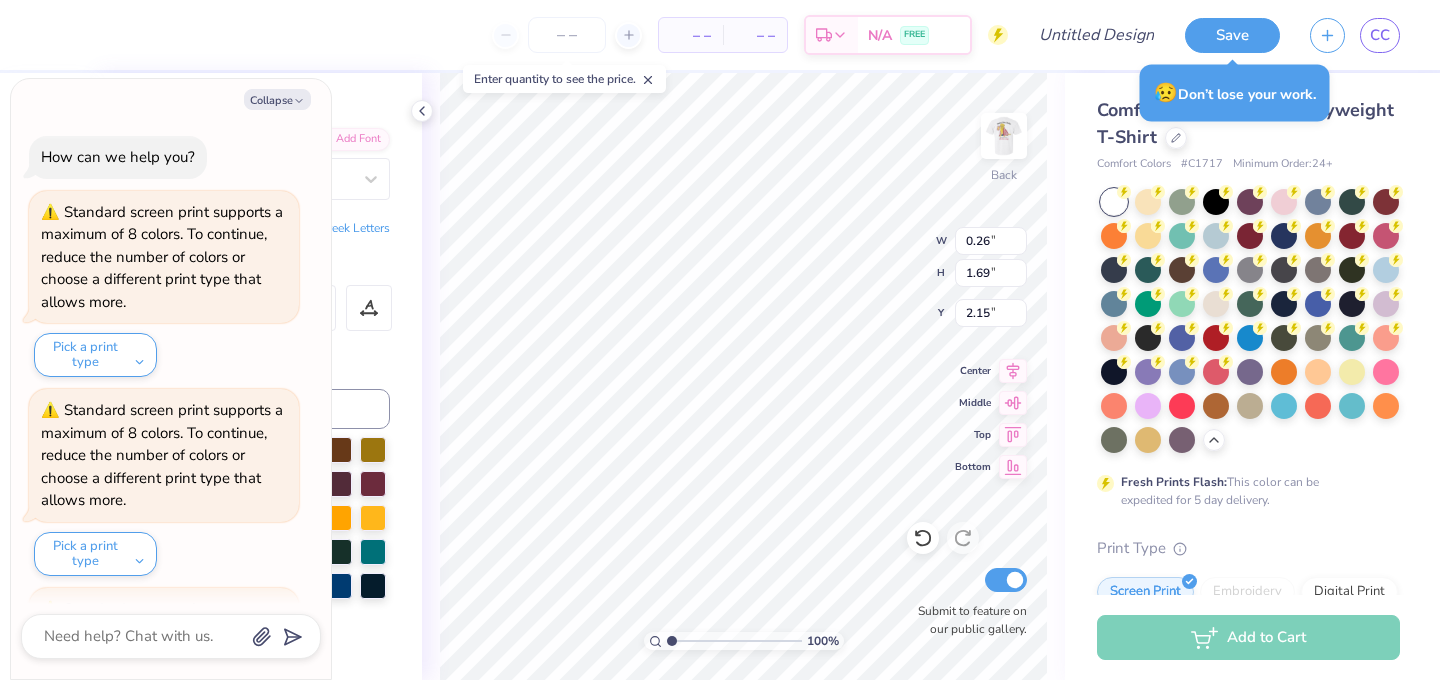type on "x" 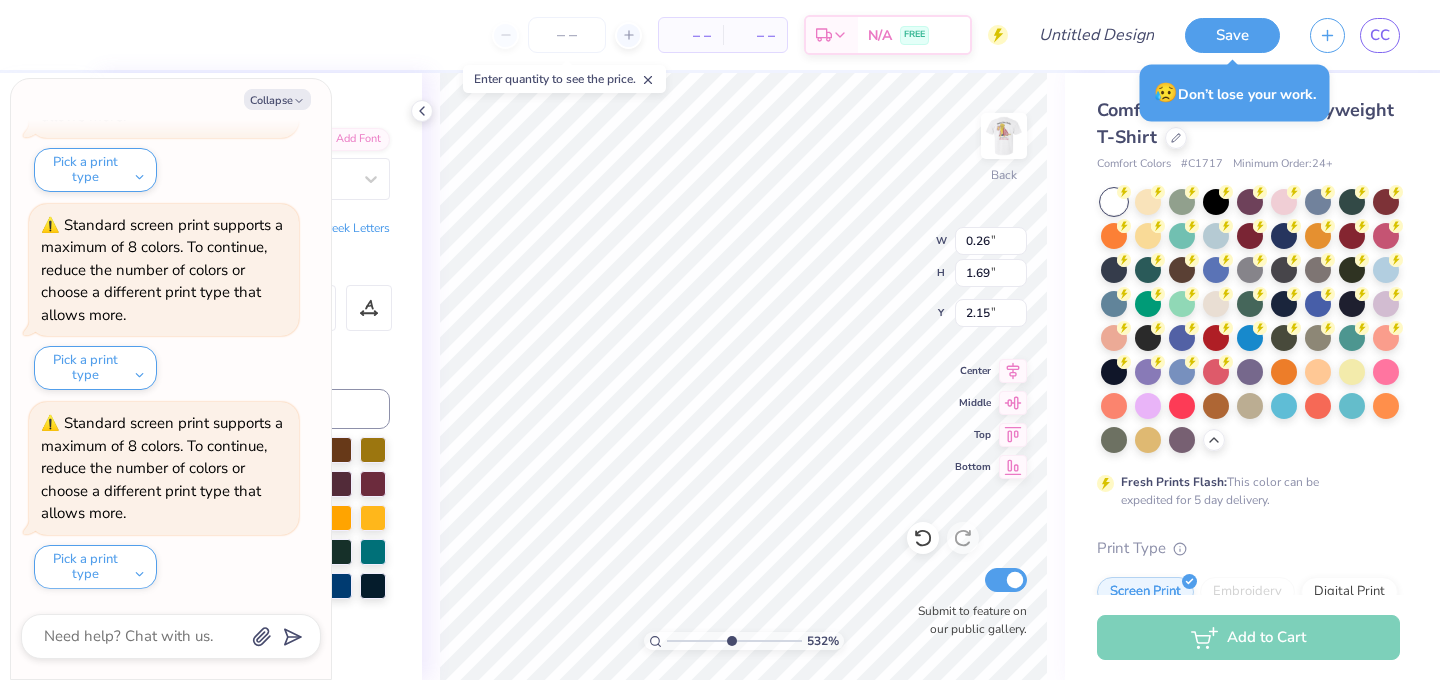 type on "5.32" 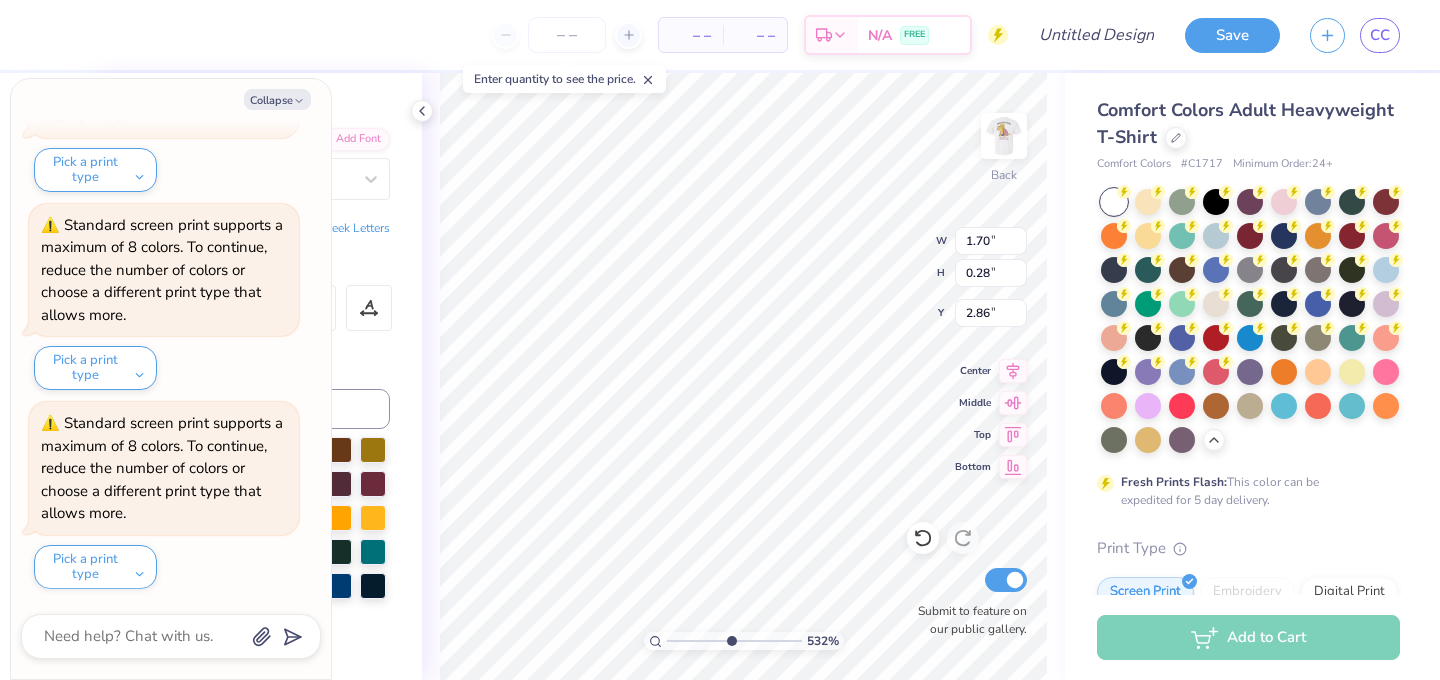 type on "x" 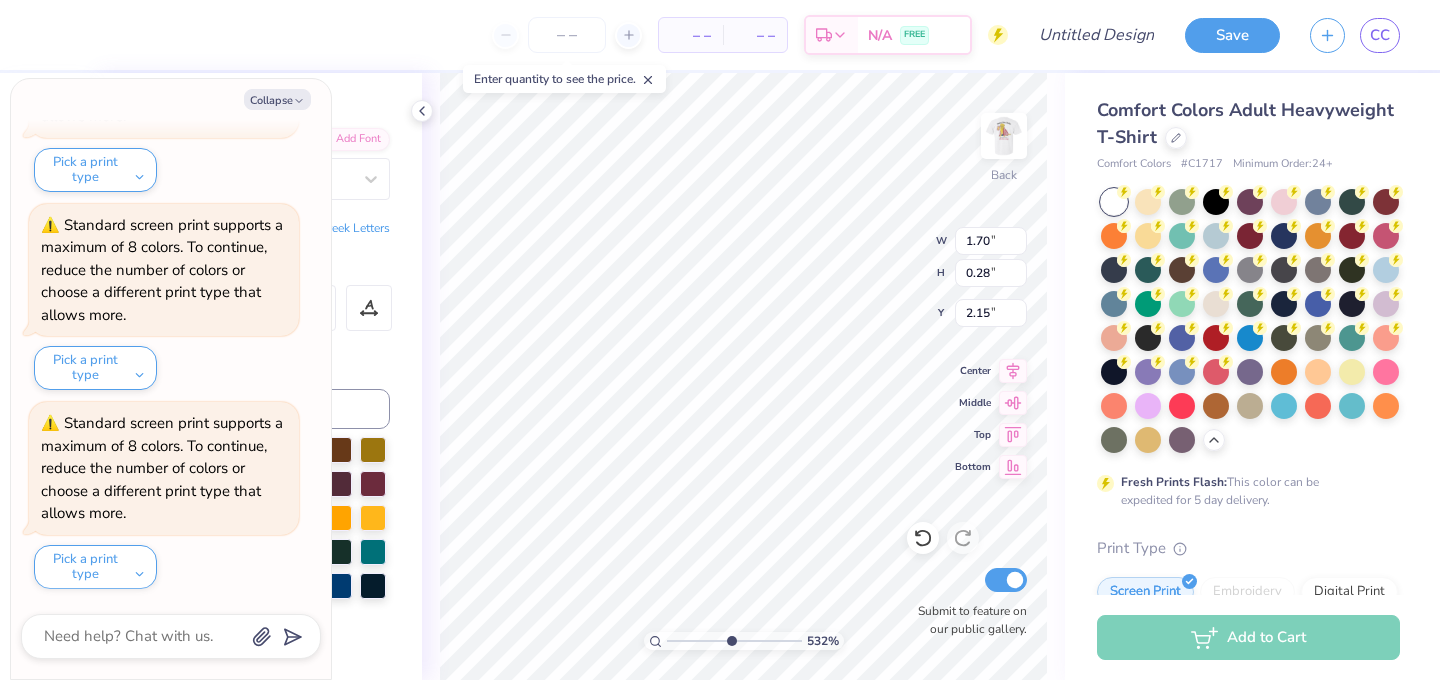 type on "x" 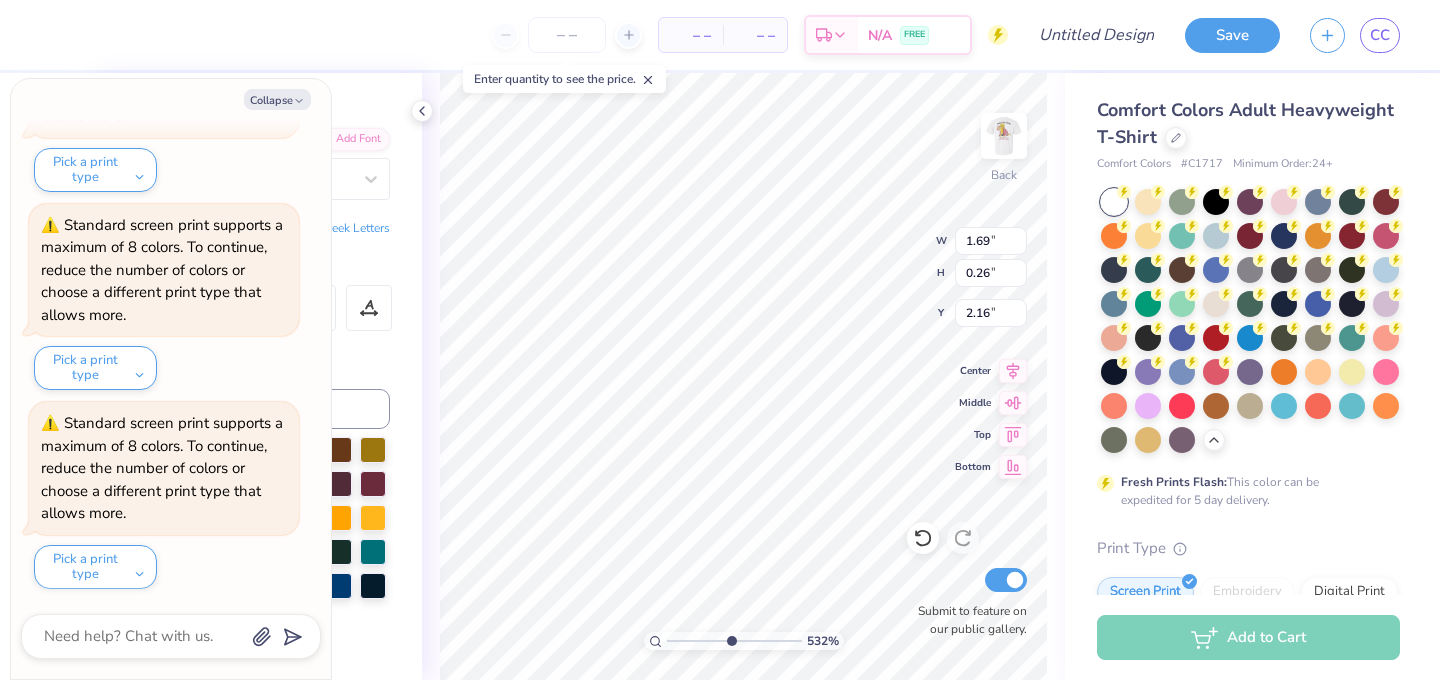 type on "x" 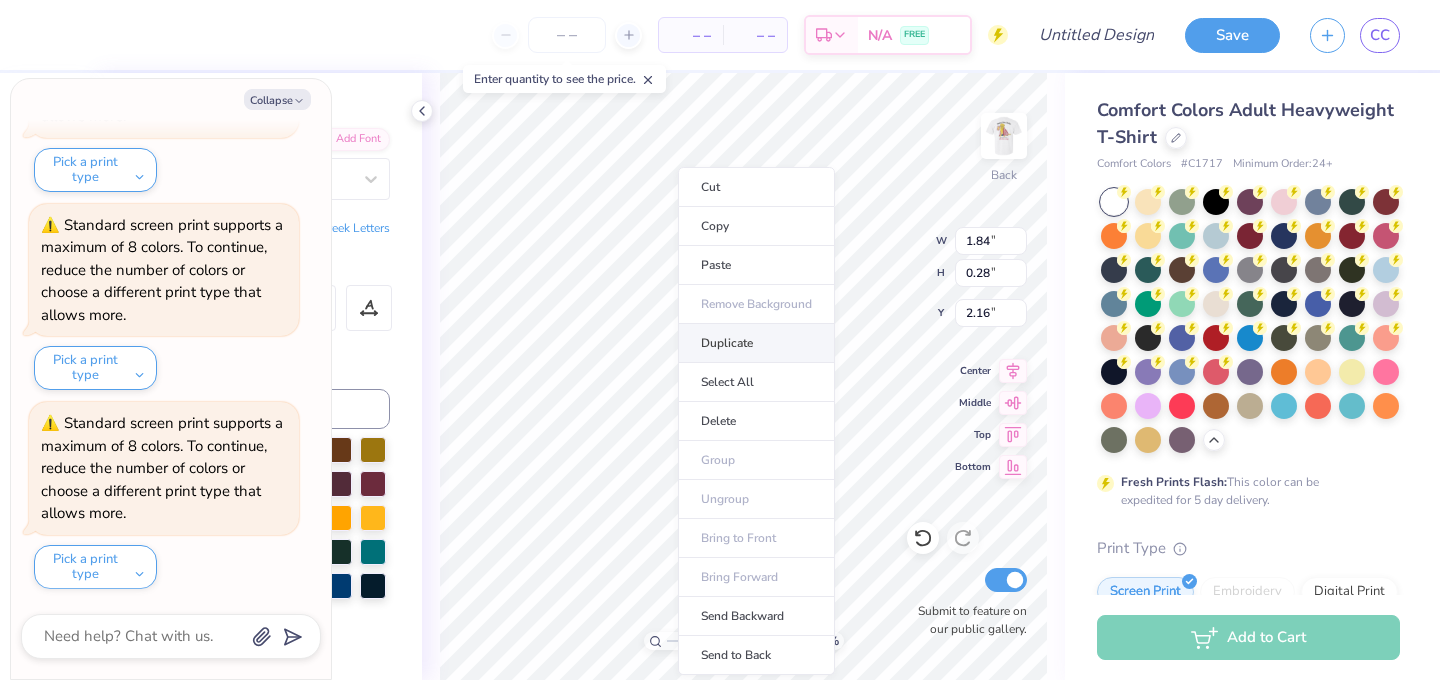 click on "Duplicate" at bounding box center [756, 343] 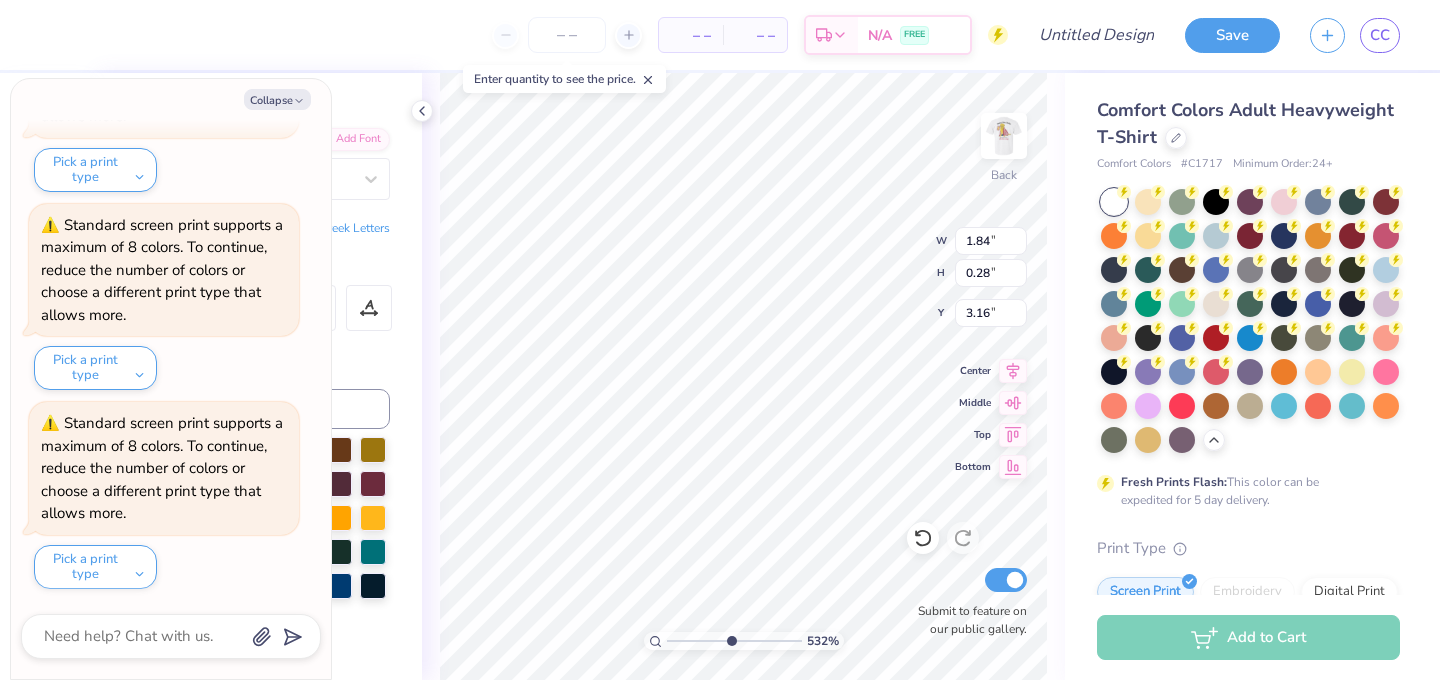 type on "x" 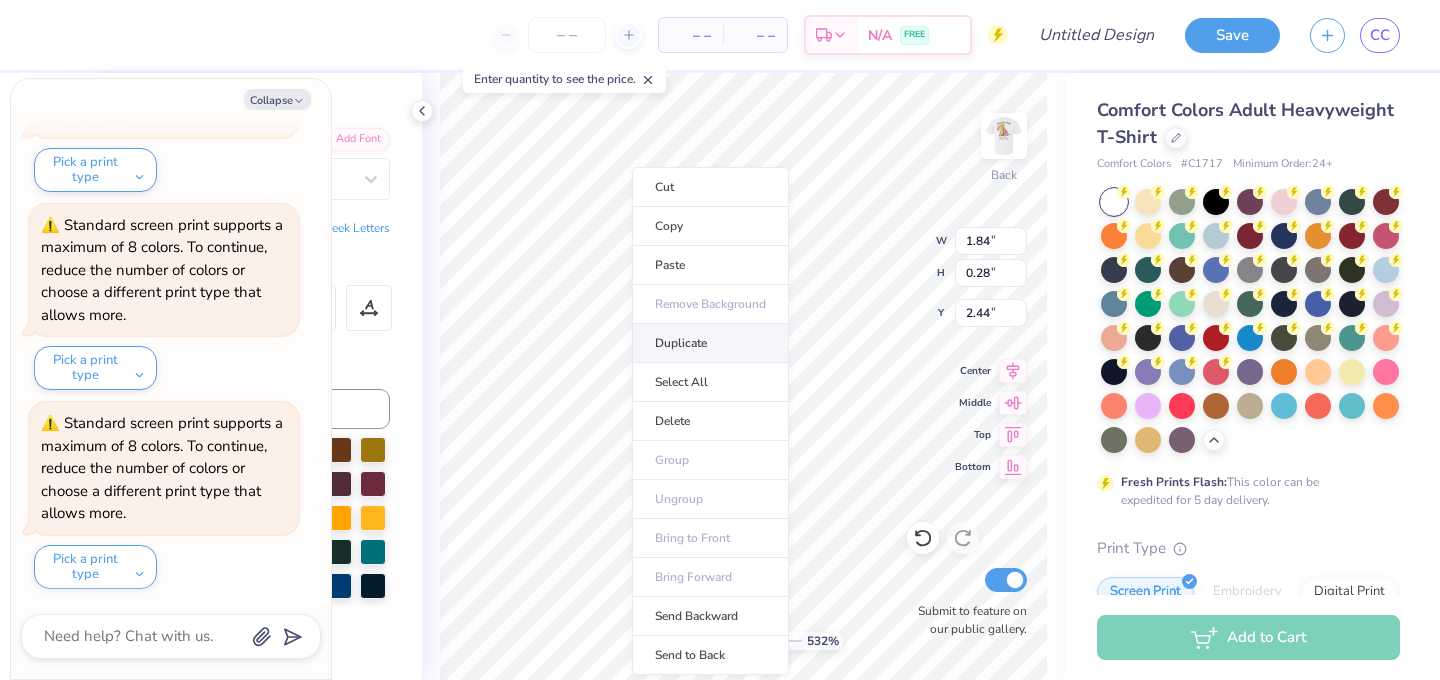 click on "Duplicate" at bounding box center (710, 343) 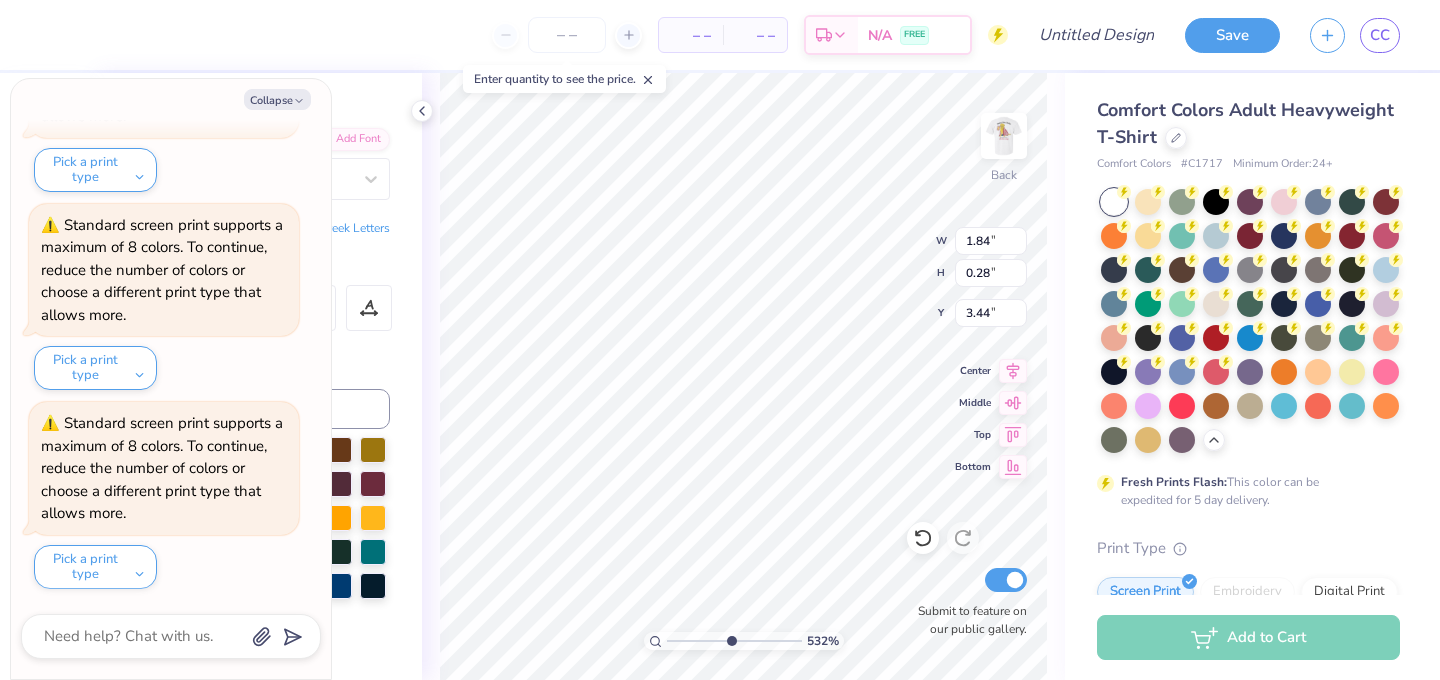type on "x" 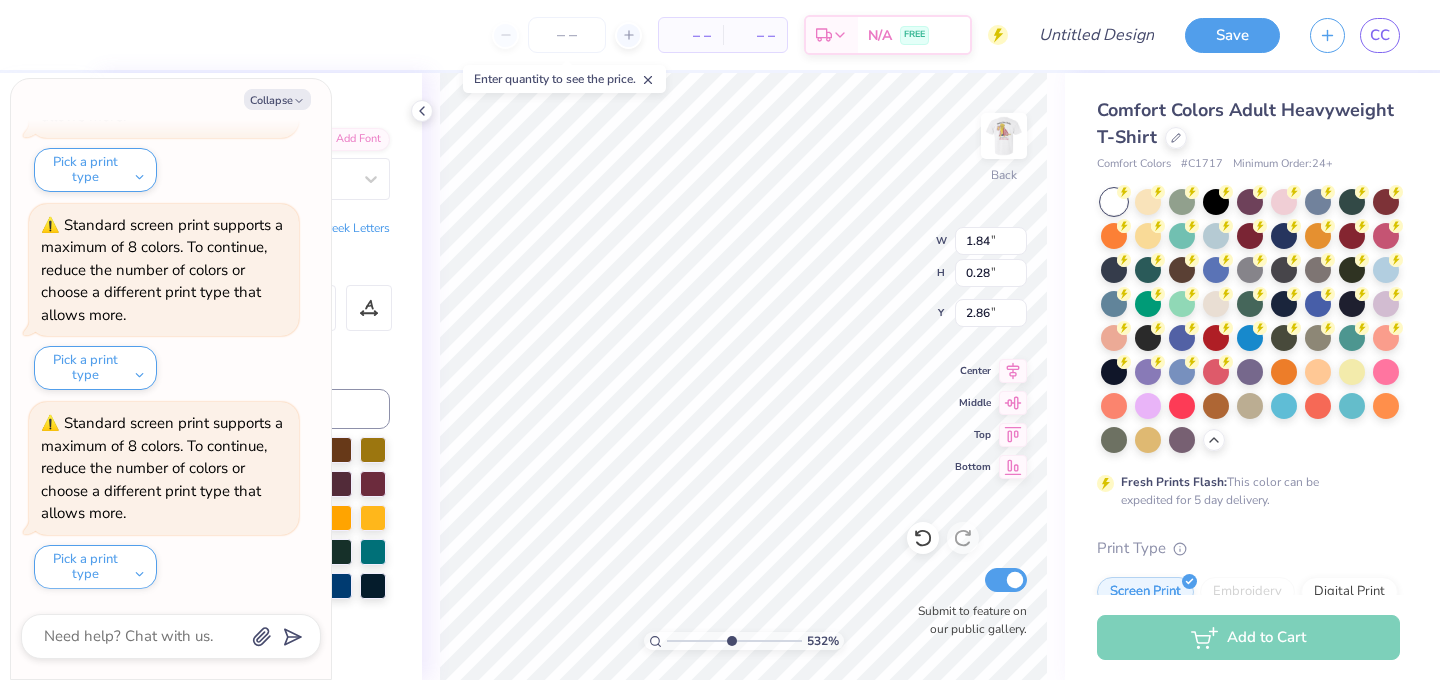 type on "x" 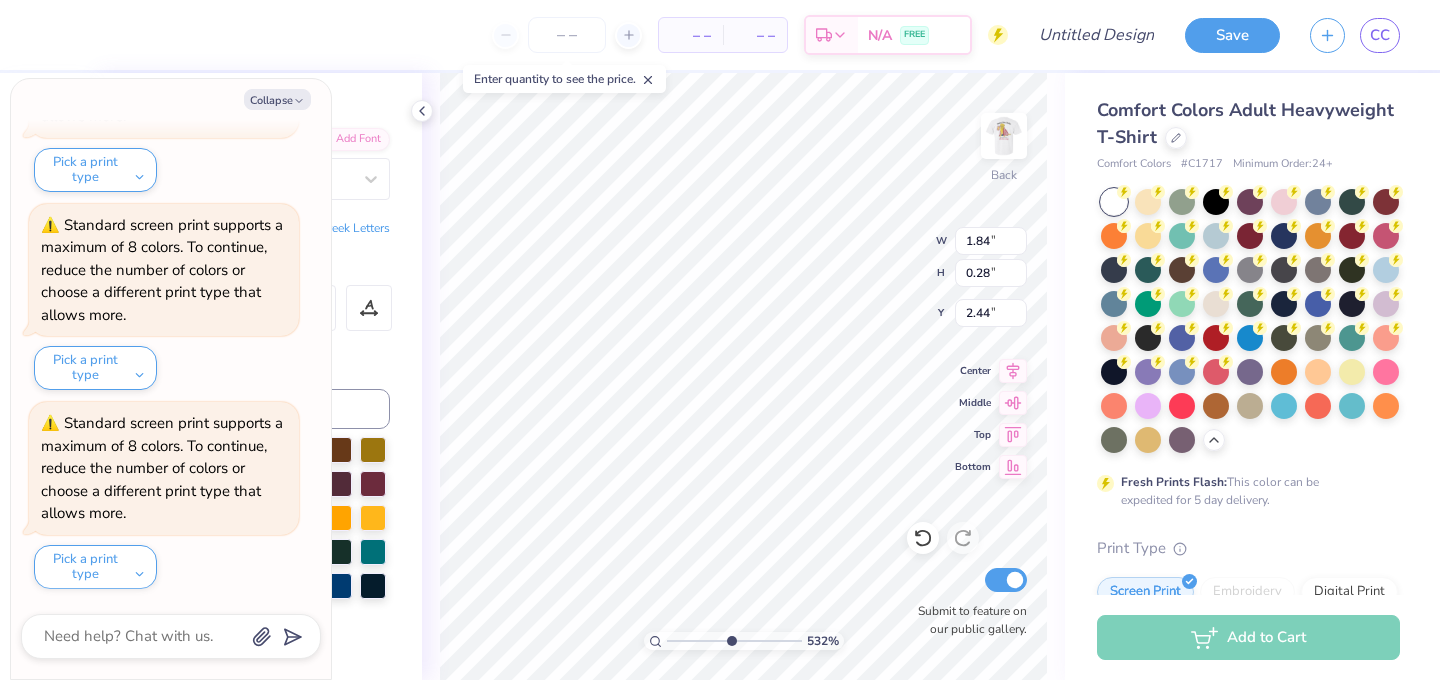 type on "x" 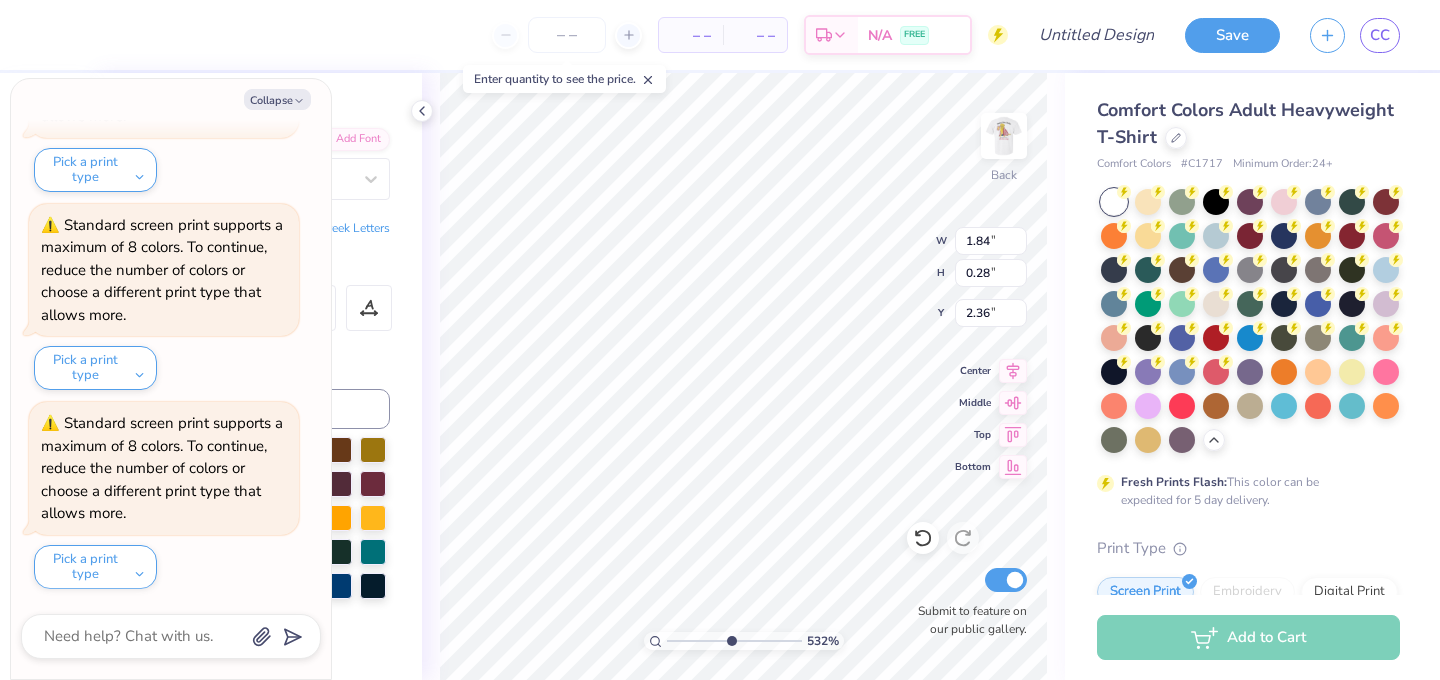 type on "x" 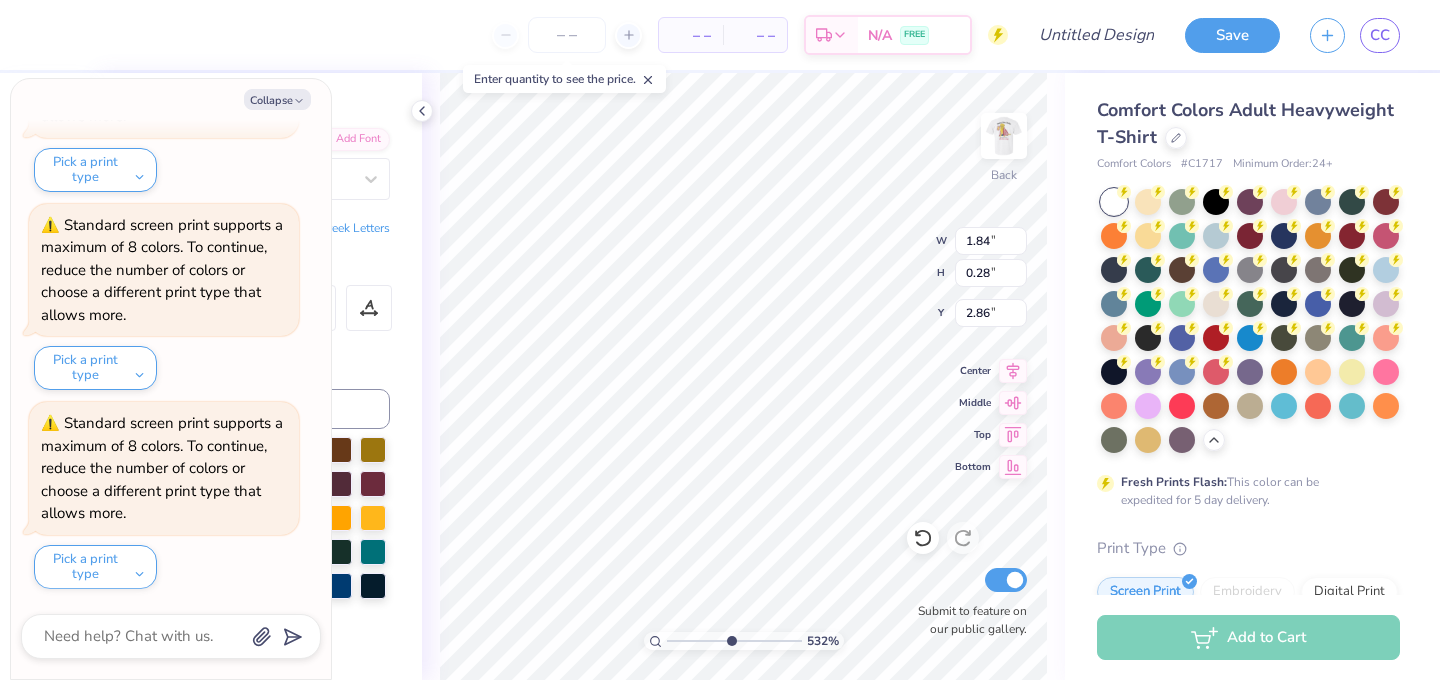 type on "x" 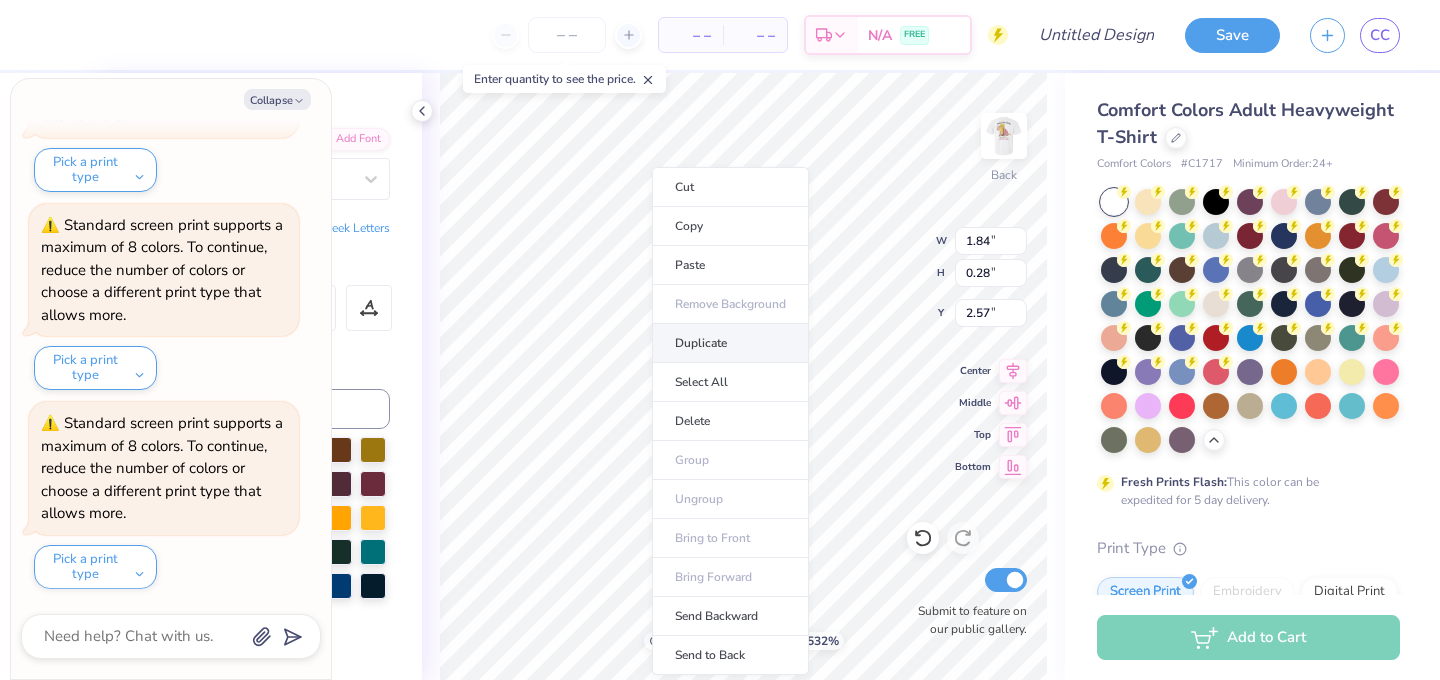 click on "Duplicate" at bounding box center [730, 343] 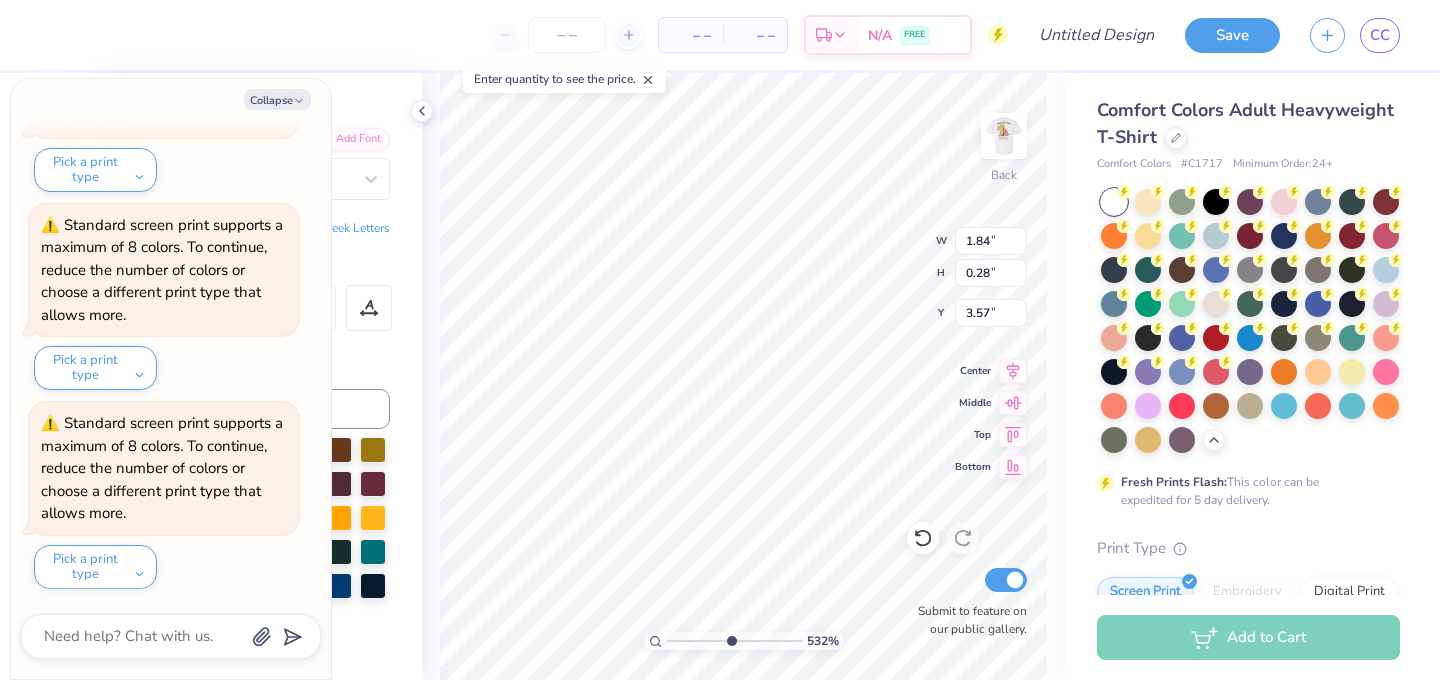 type on "x" 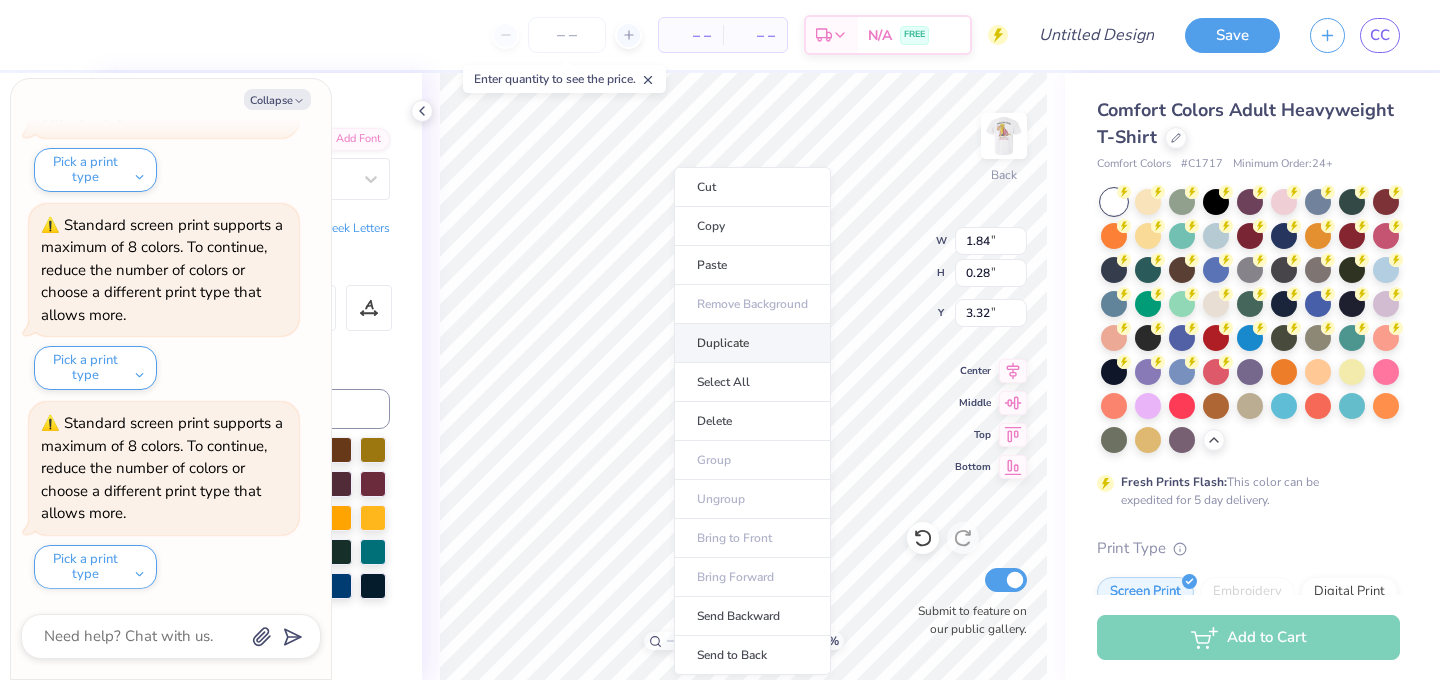 click on "Duplicate" at bounding box center [752, 343] 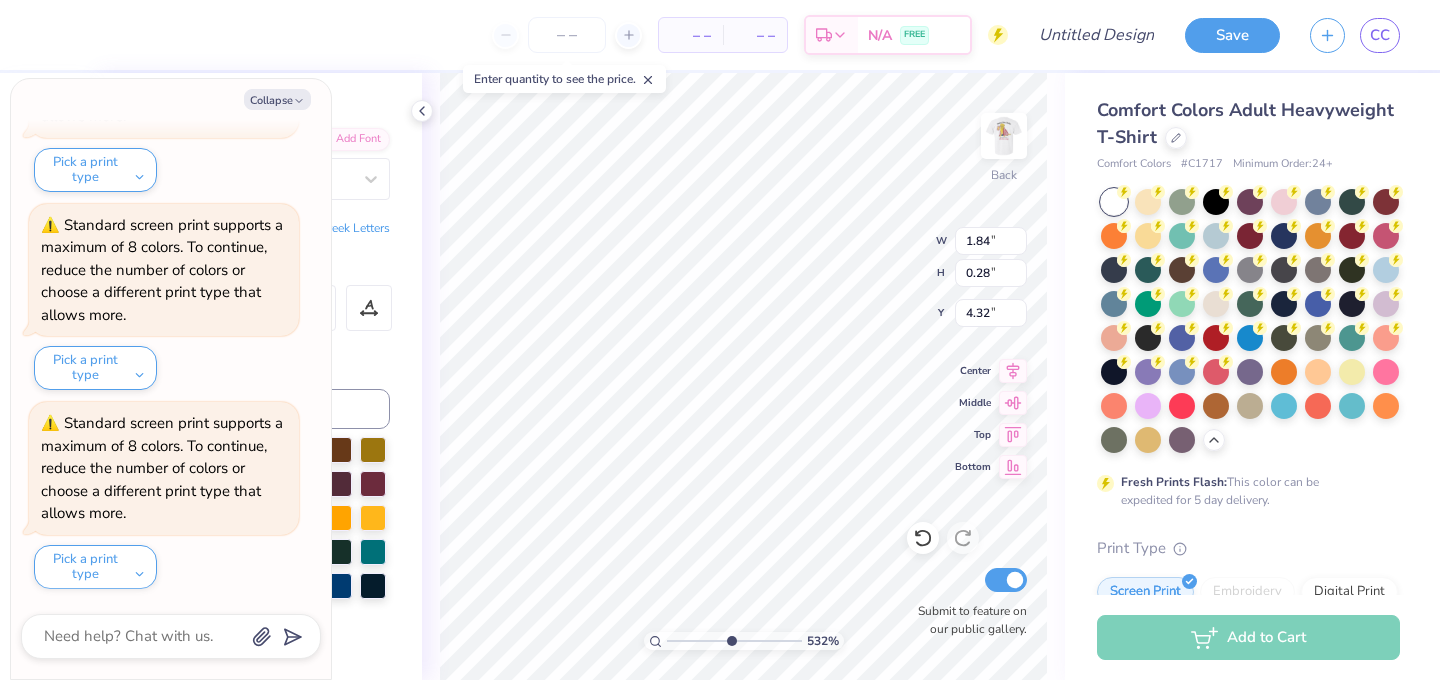 type on "x" 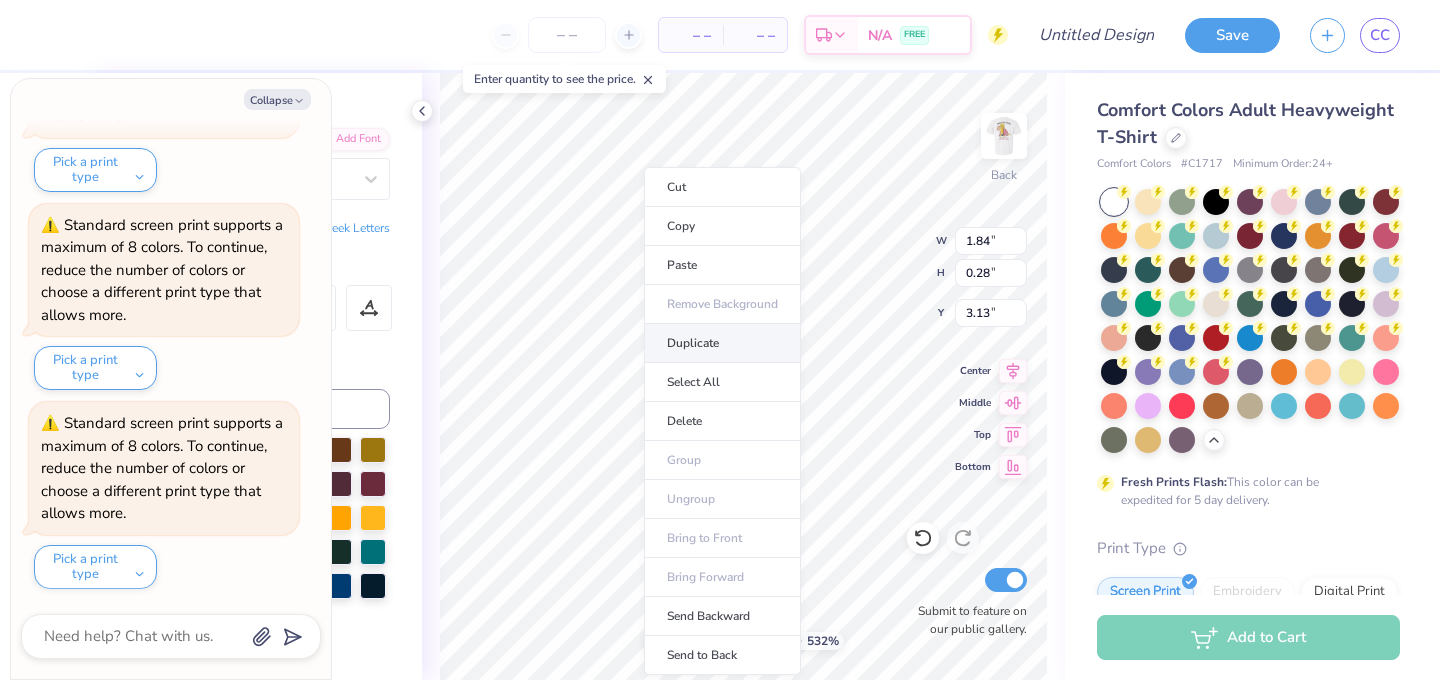 click on "Duplicate" at bounding box center [722, 343] 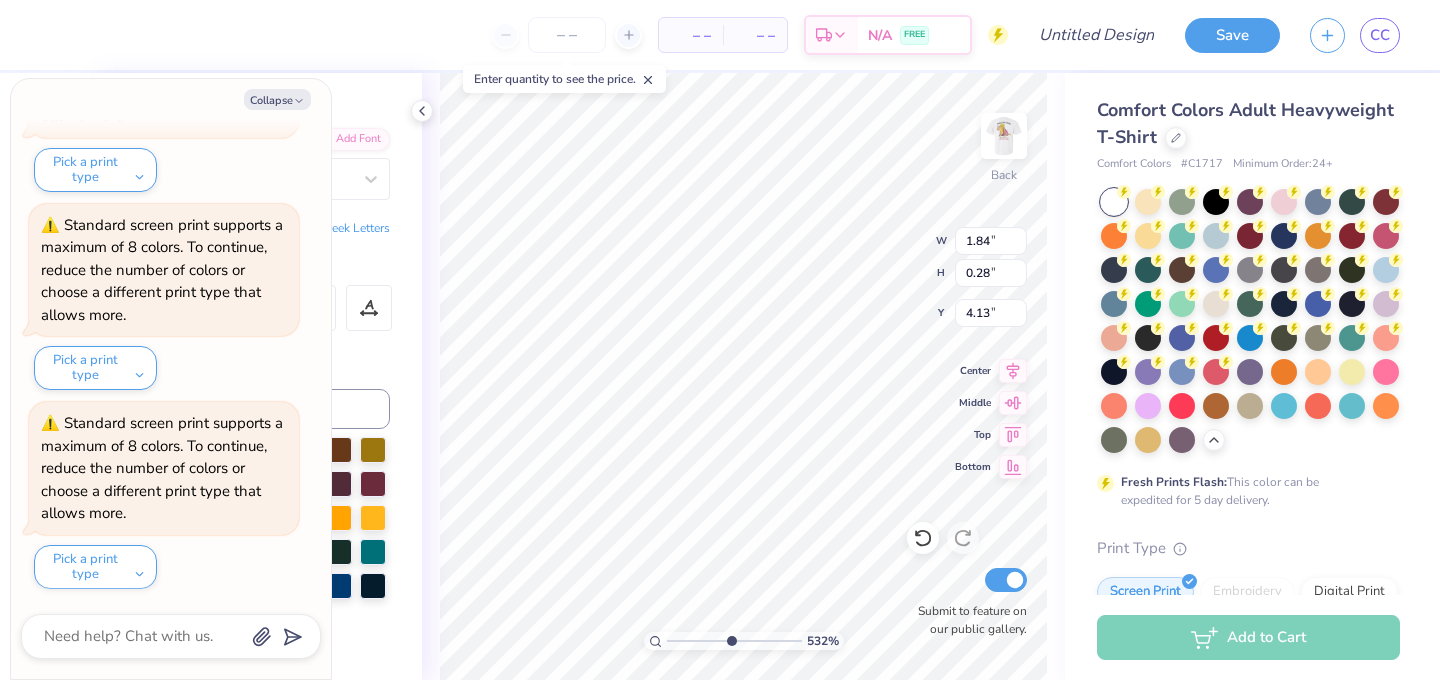 type on "x" 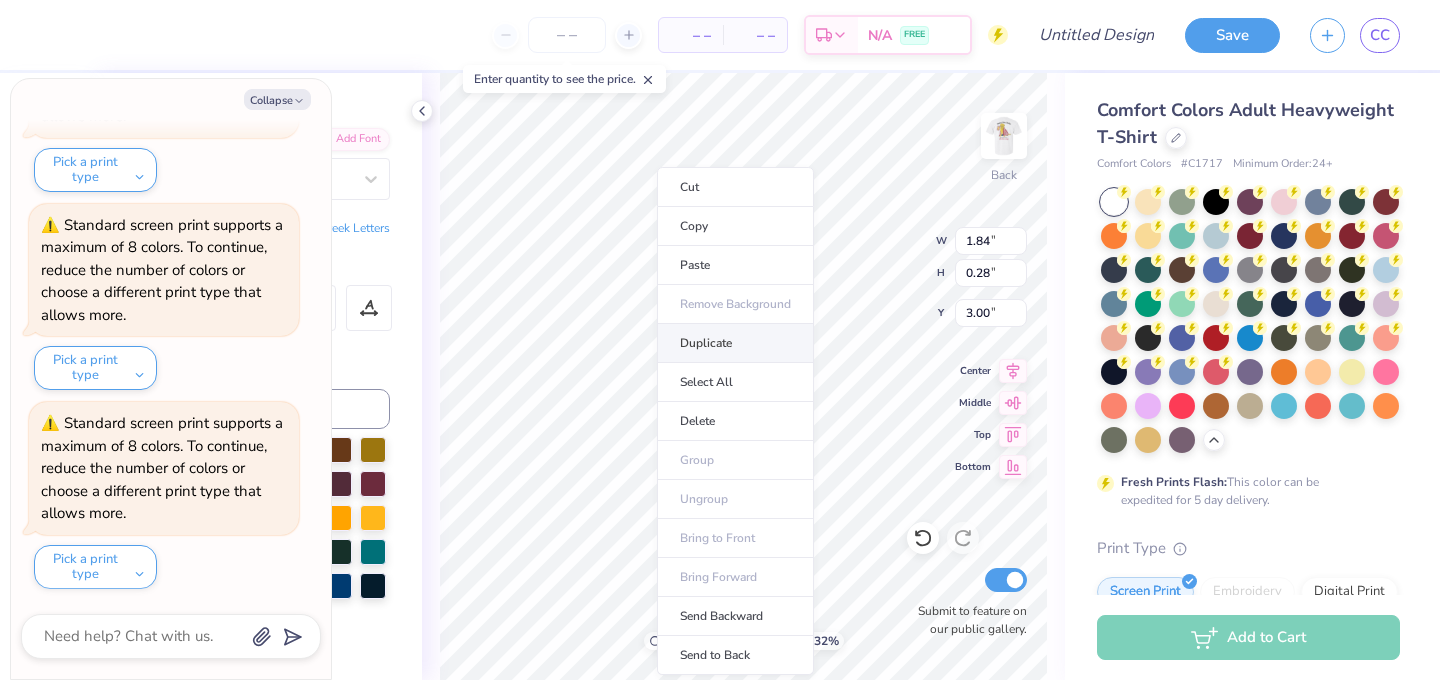 click on "Duplicate" at bounding box center (735, 343) 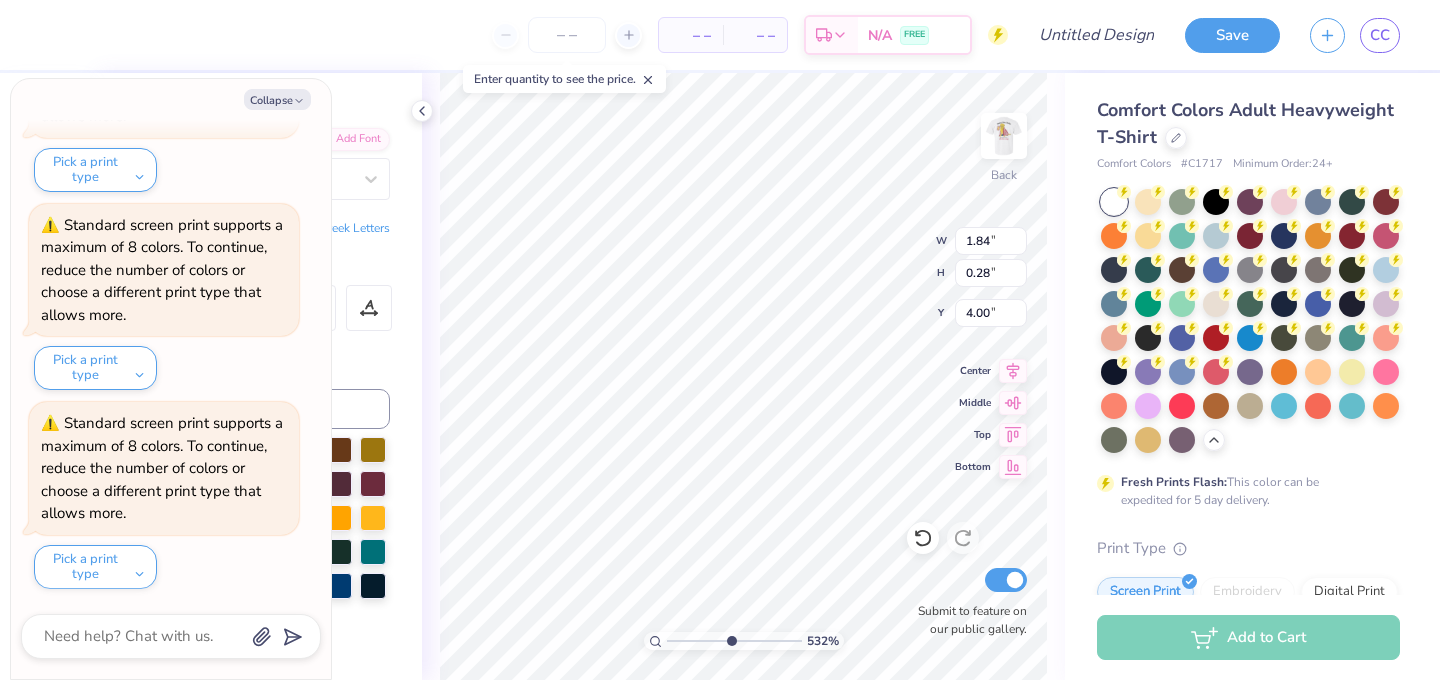 type on "x" 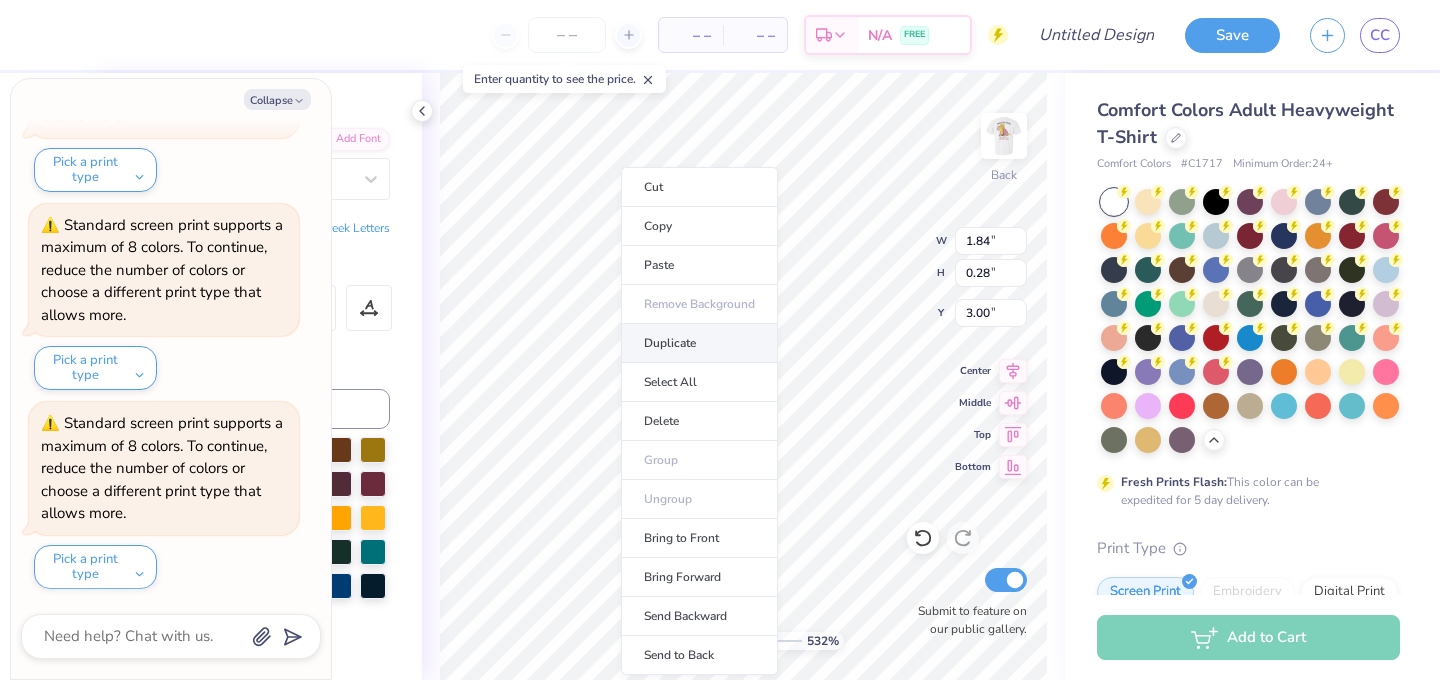 click on "Duplicate" at bounding box center (699, 343) 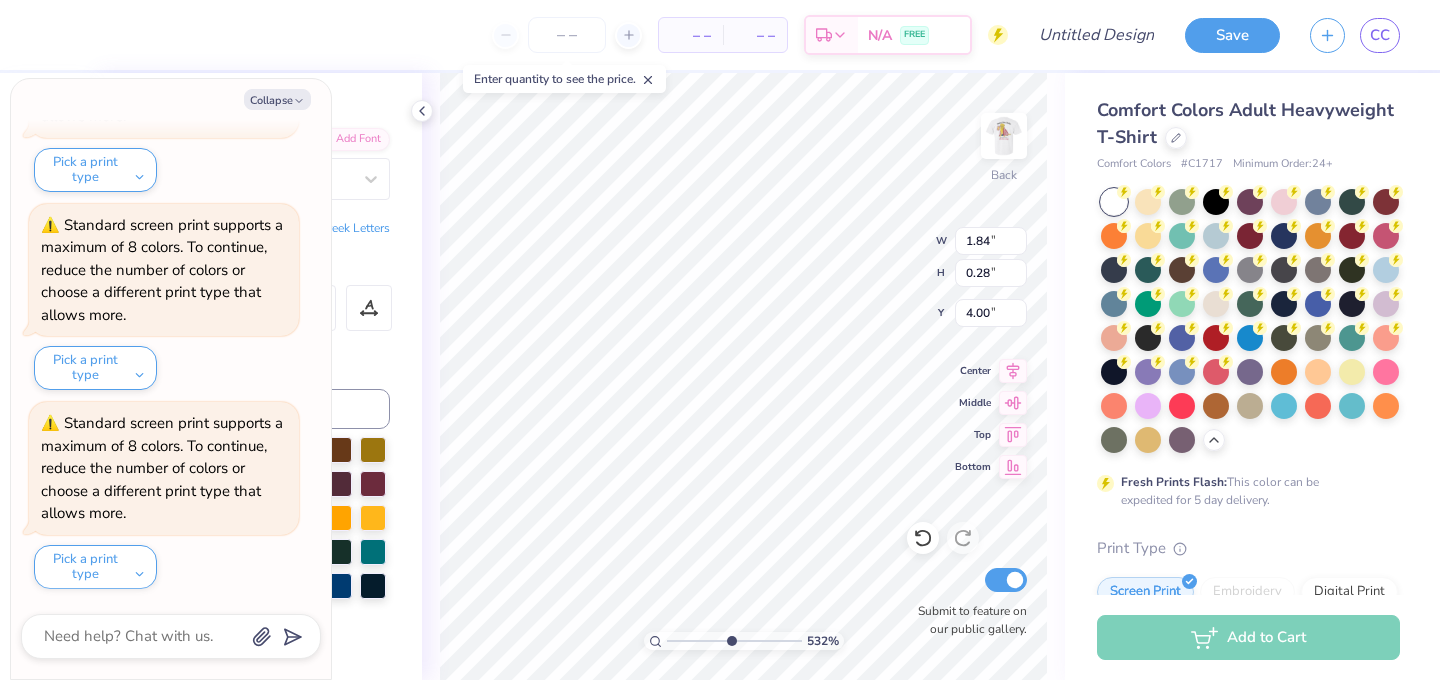 type on "x" 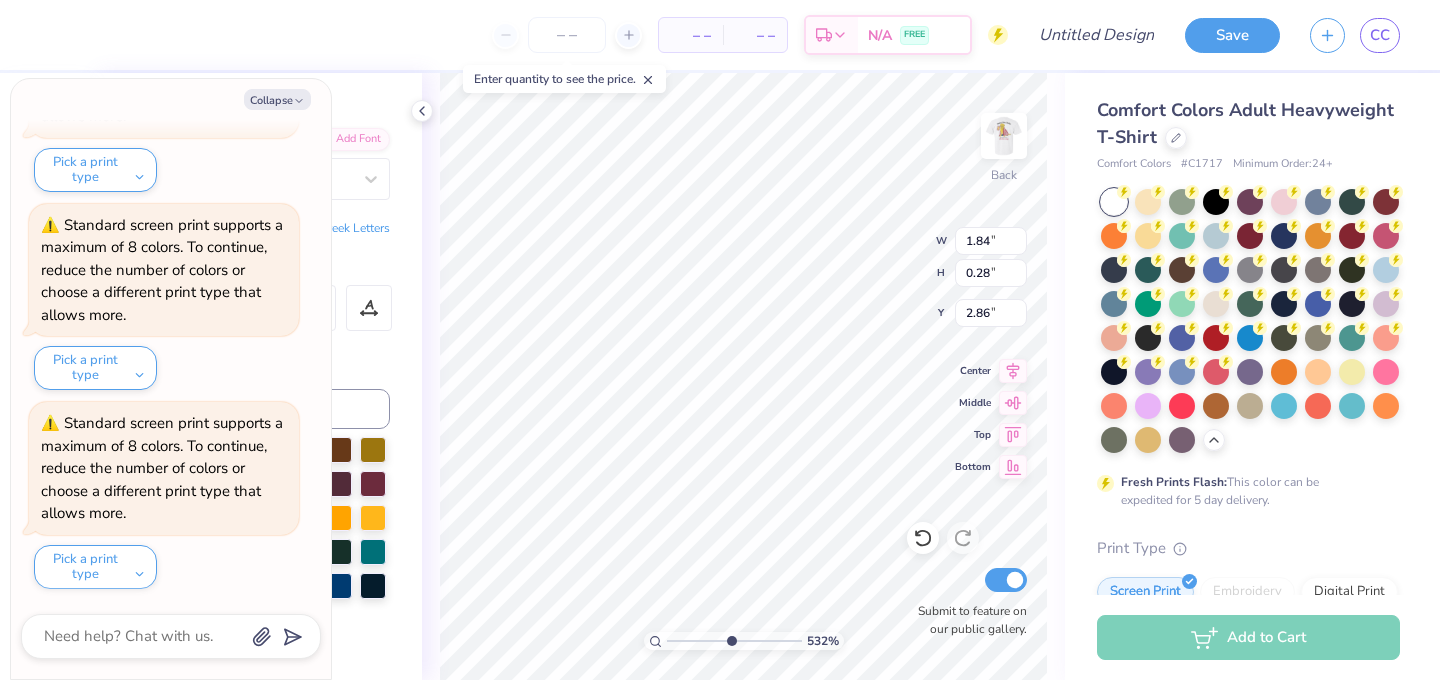 type on "x" 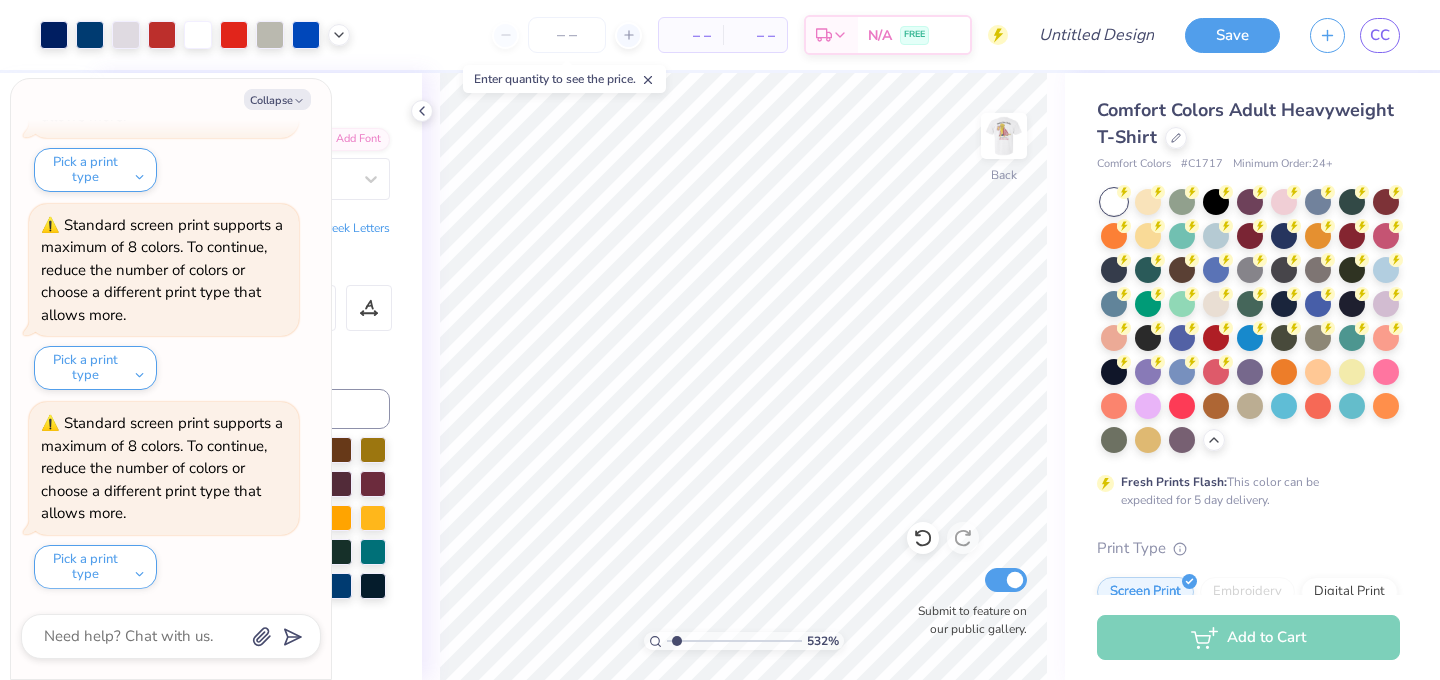 type on "1.37" 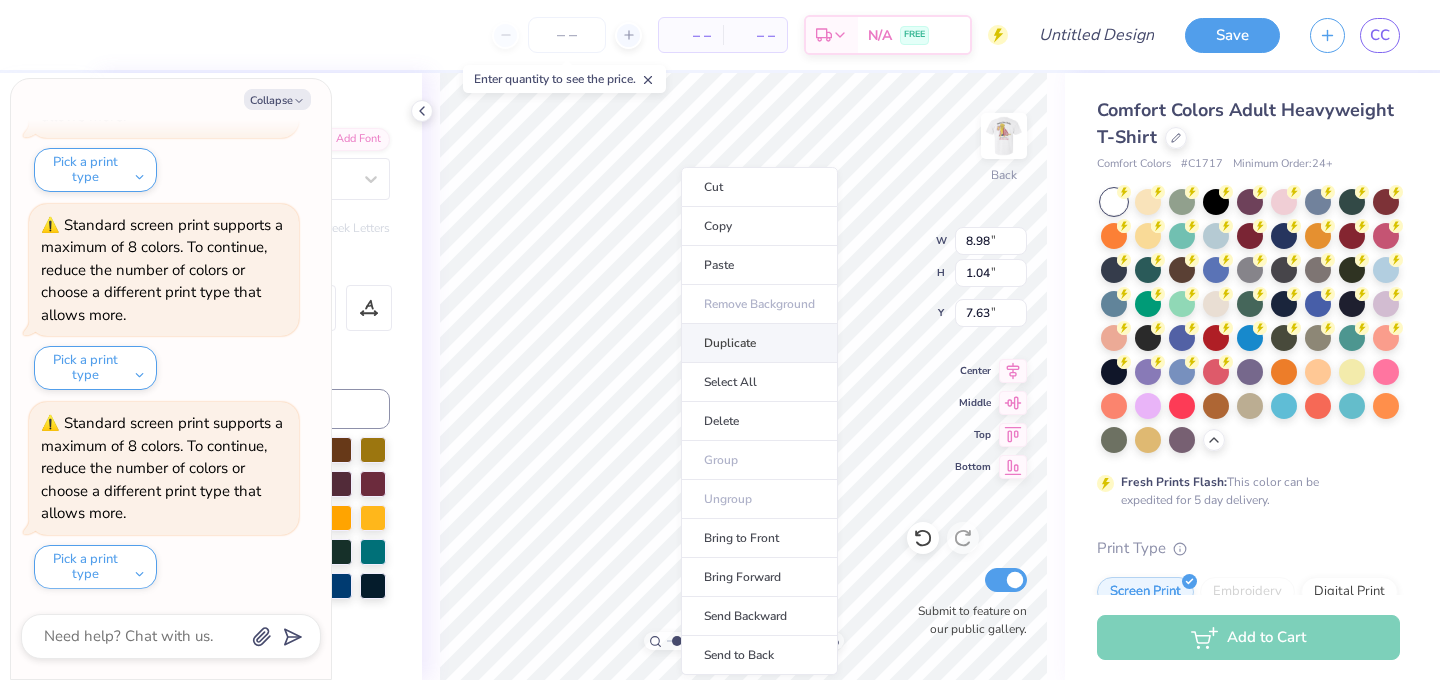 click on "Duplicate" at bounding box center (759, 343) 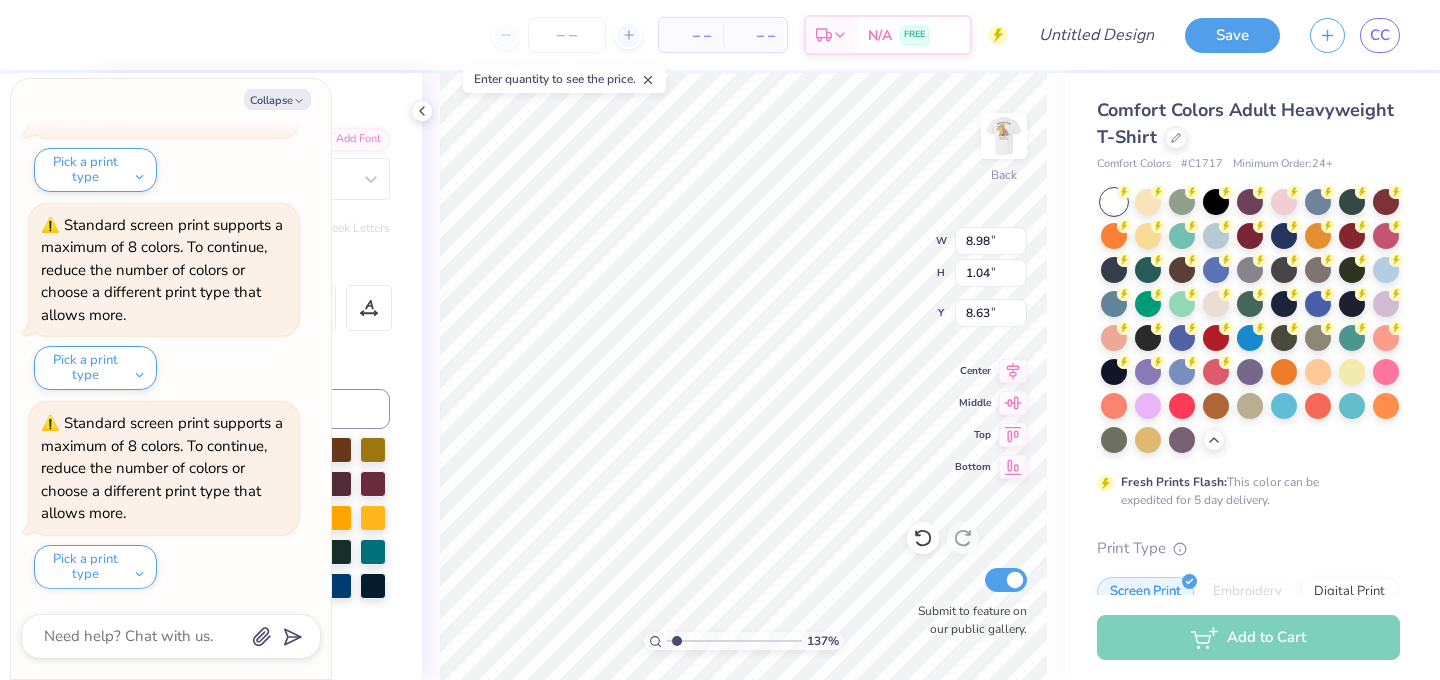 type on "x" 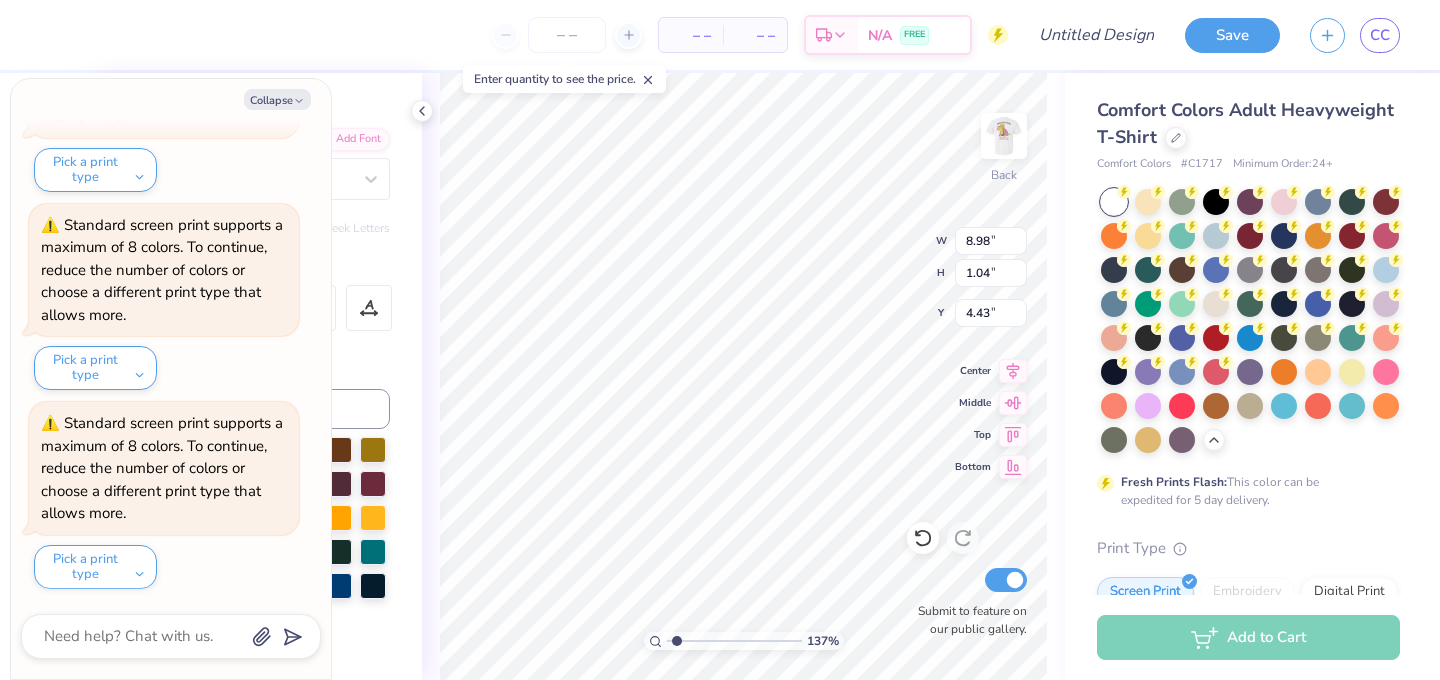 scroll, scrollTop: 0, scrollLeft: 4, axis: horizontal 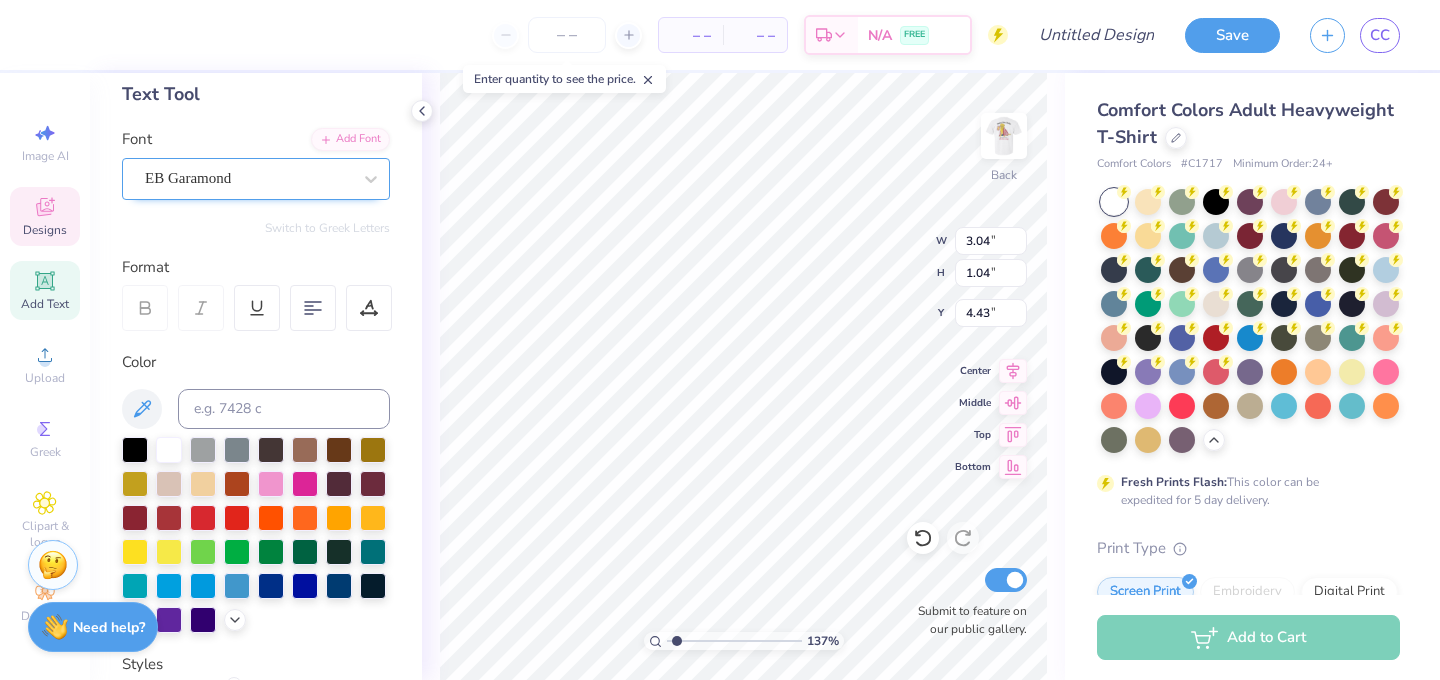 click on "EB Garamond" at bounding box center [248, 178] 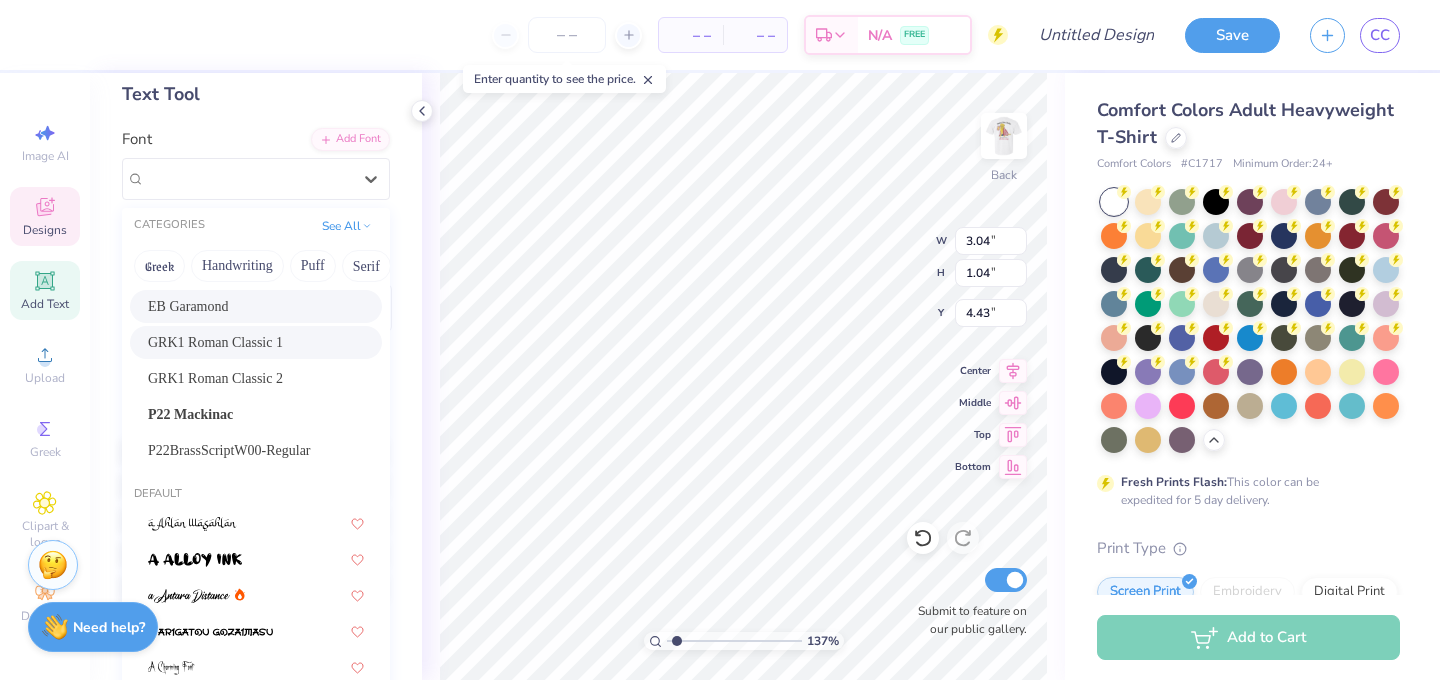 scroll, scrollTop: 35, scrollLeft: 0, axis: vertical 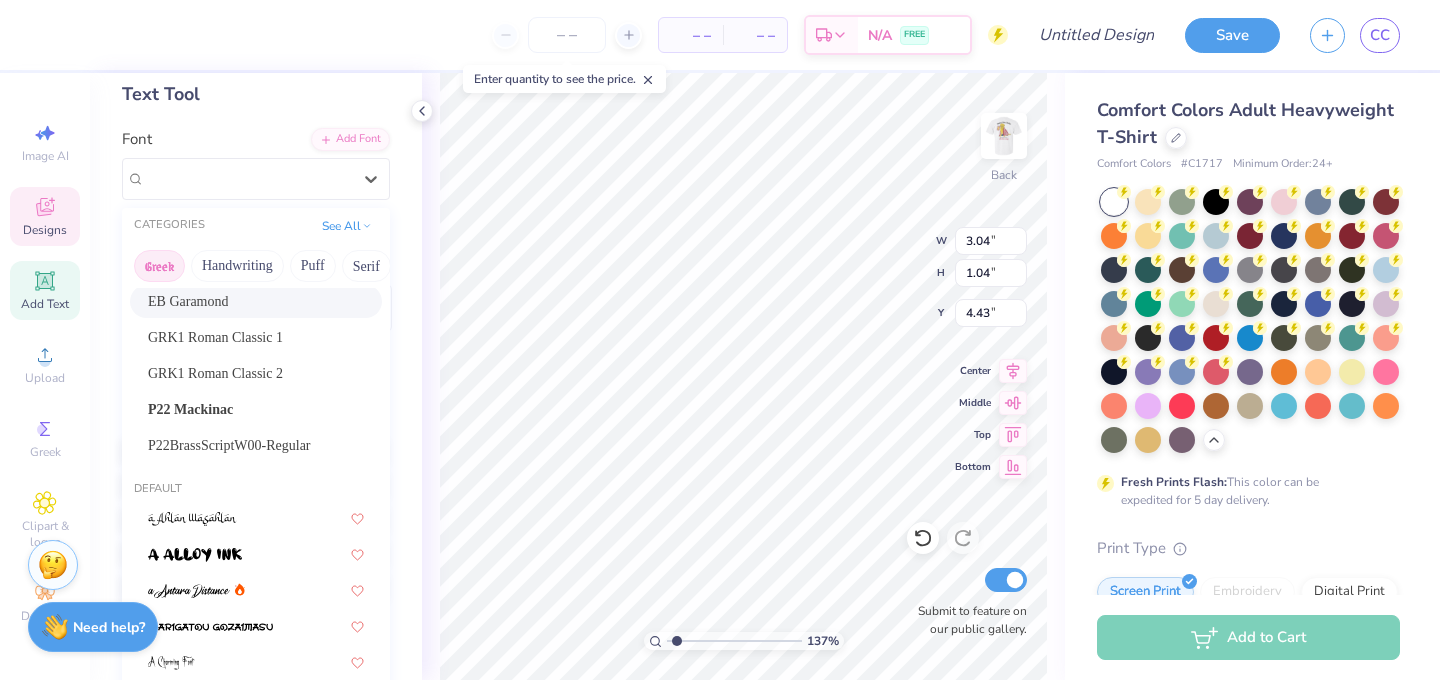 click on "Greek" at bounding box center [159, 266] 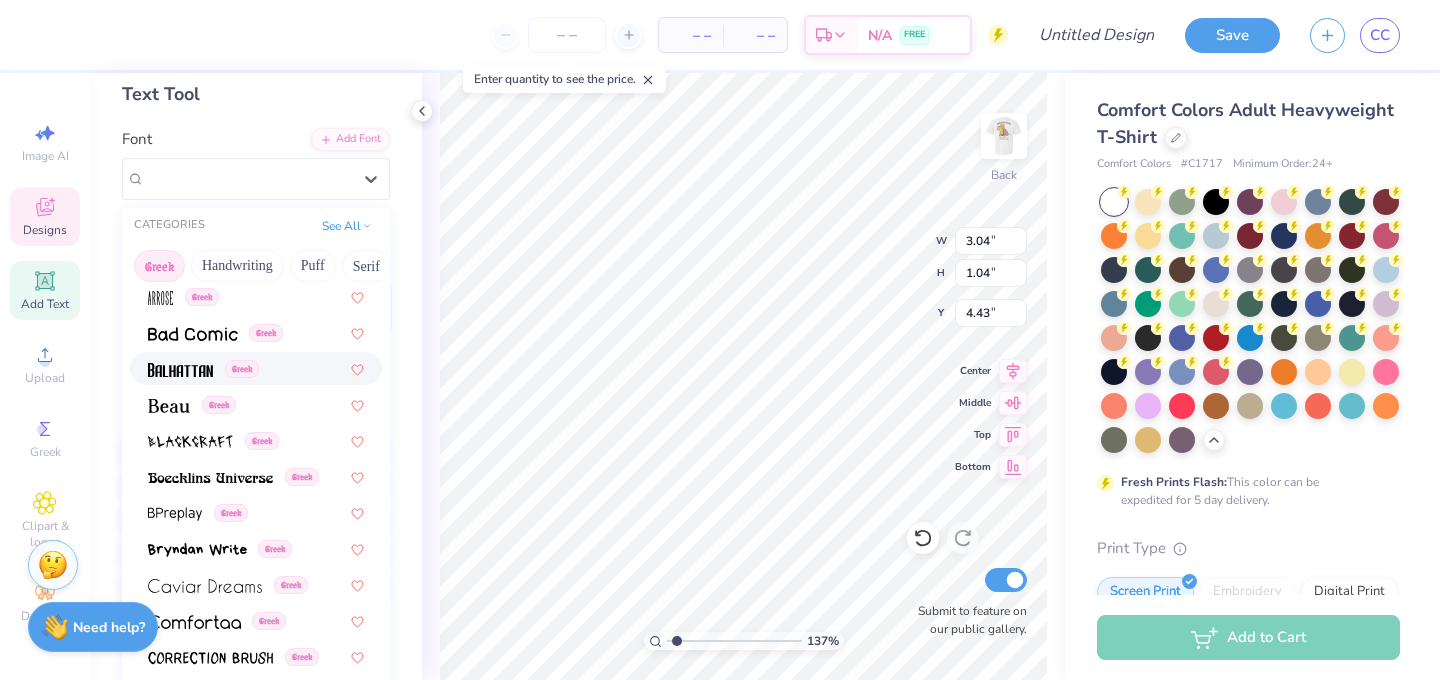 scroll, scrollTop: 201, scrollLeft: 0, axis: vertical 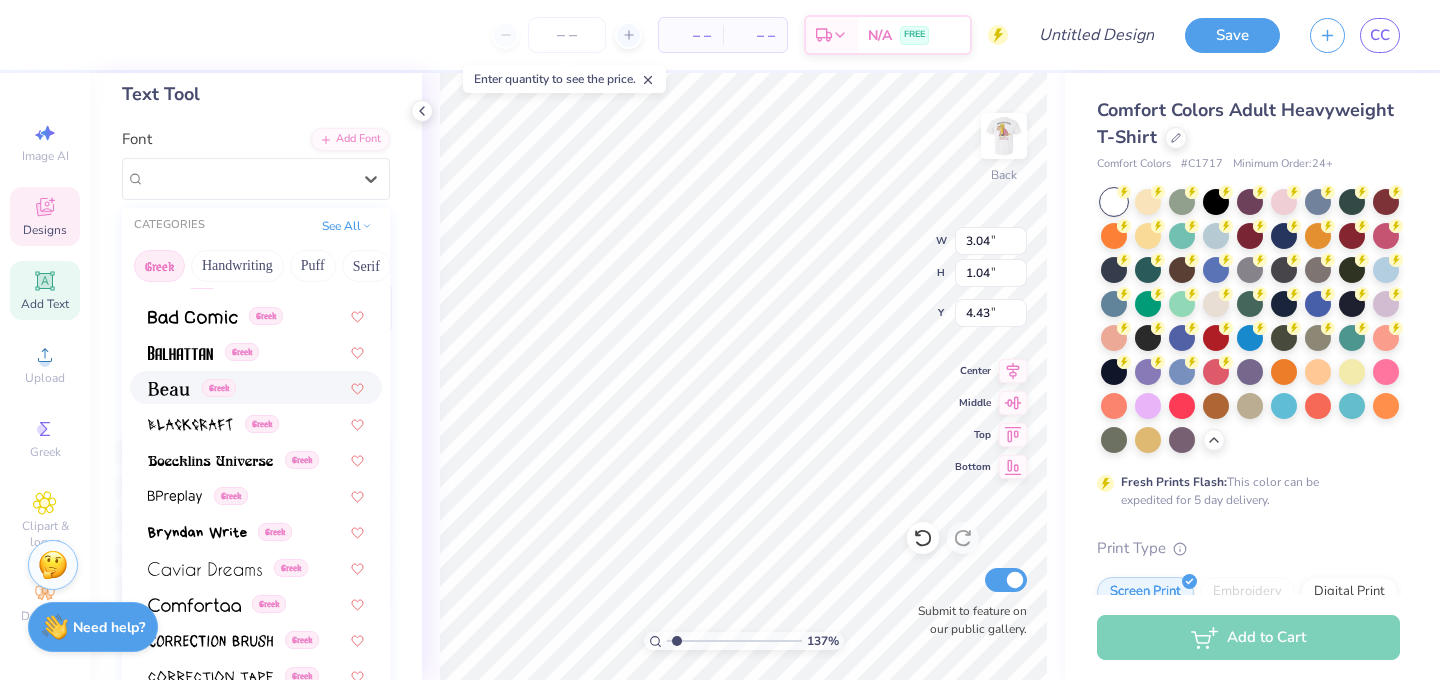 click at bounding box center (169, 387) 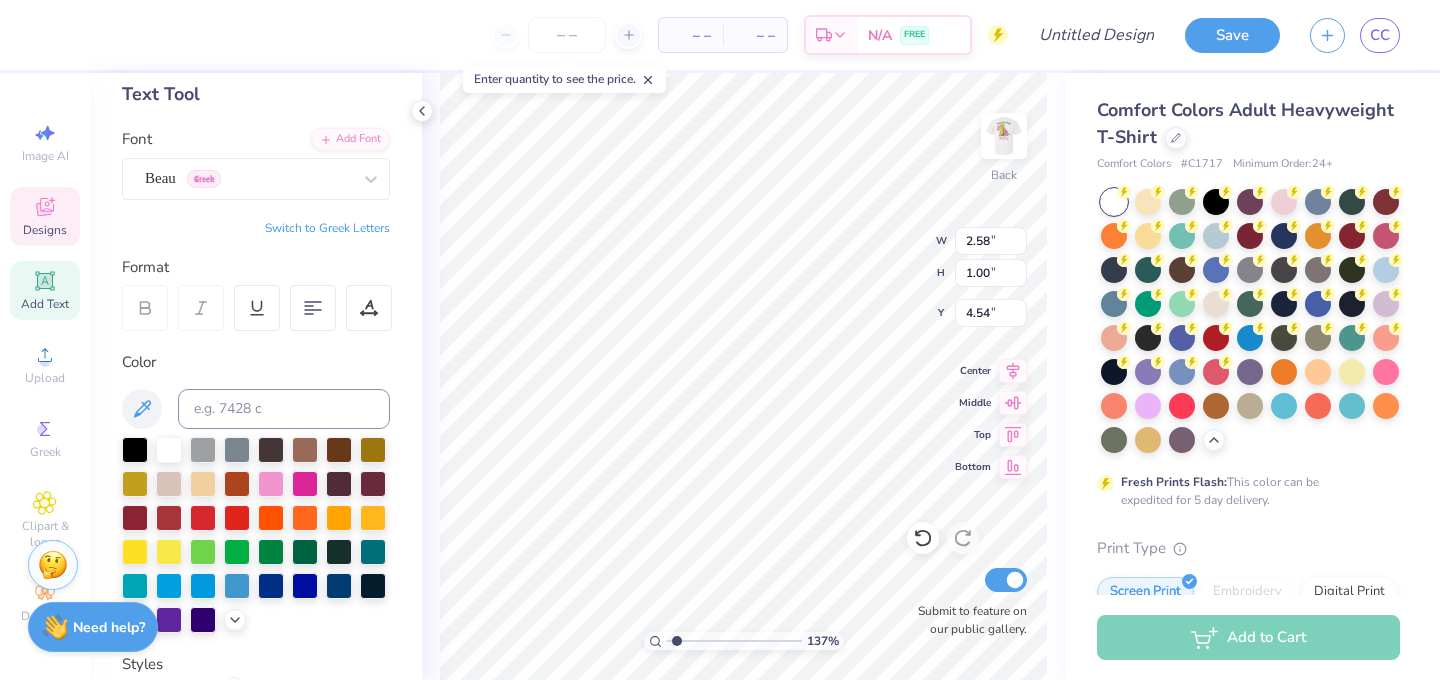 click on "Switch to Greek Letters" at bounding box center [327, 228] 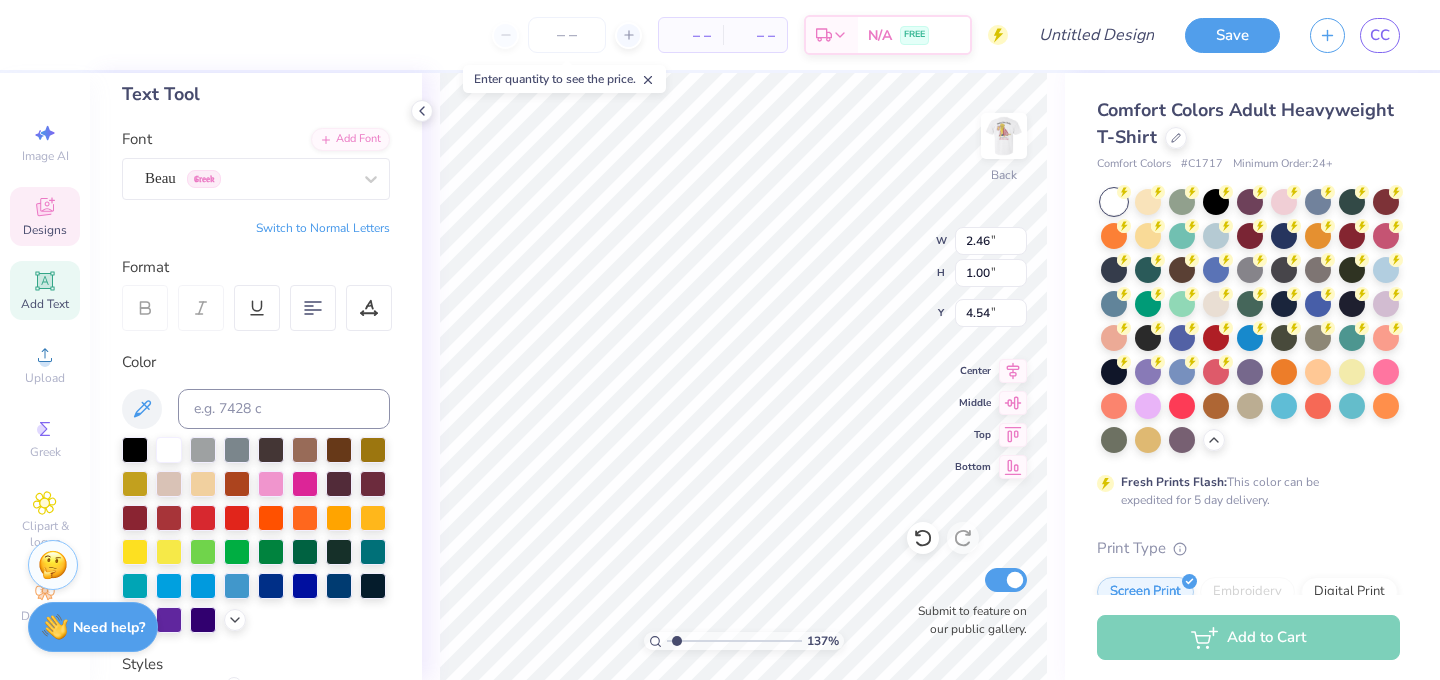 type on "2.46" 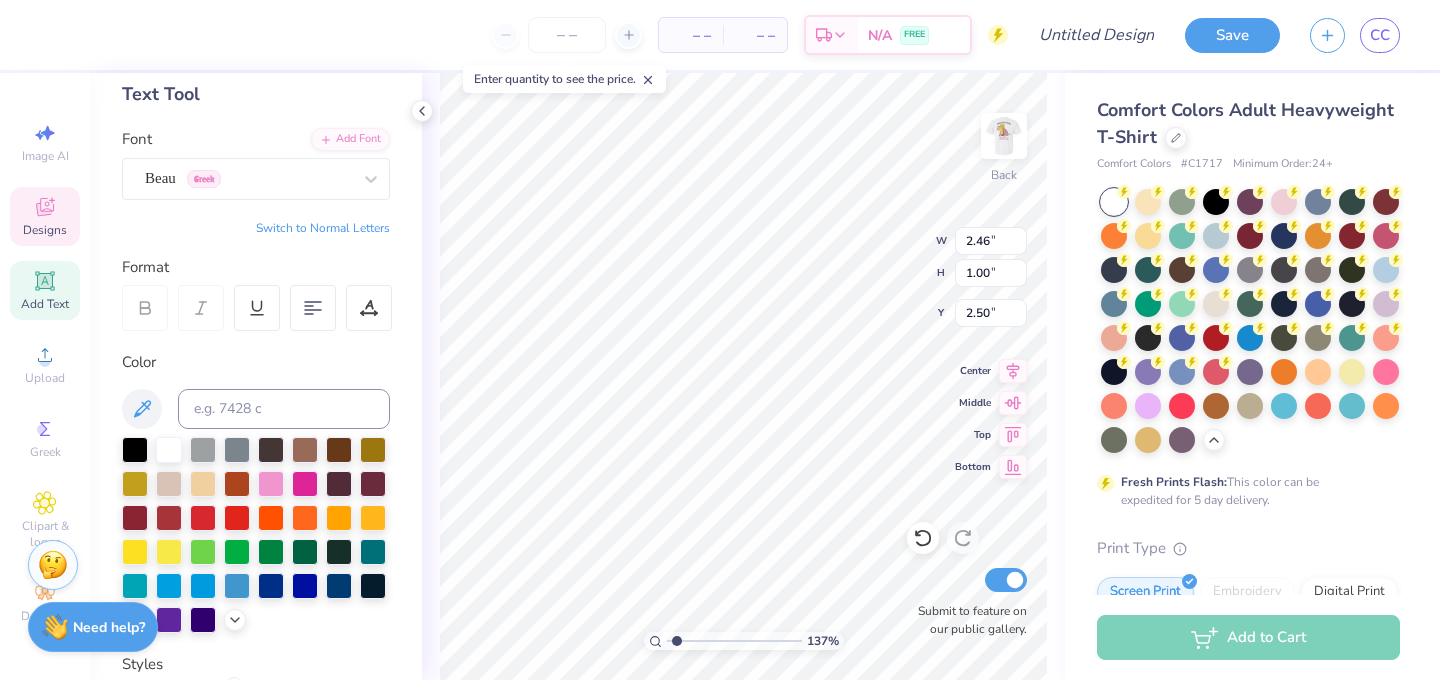 type on "2.50" 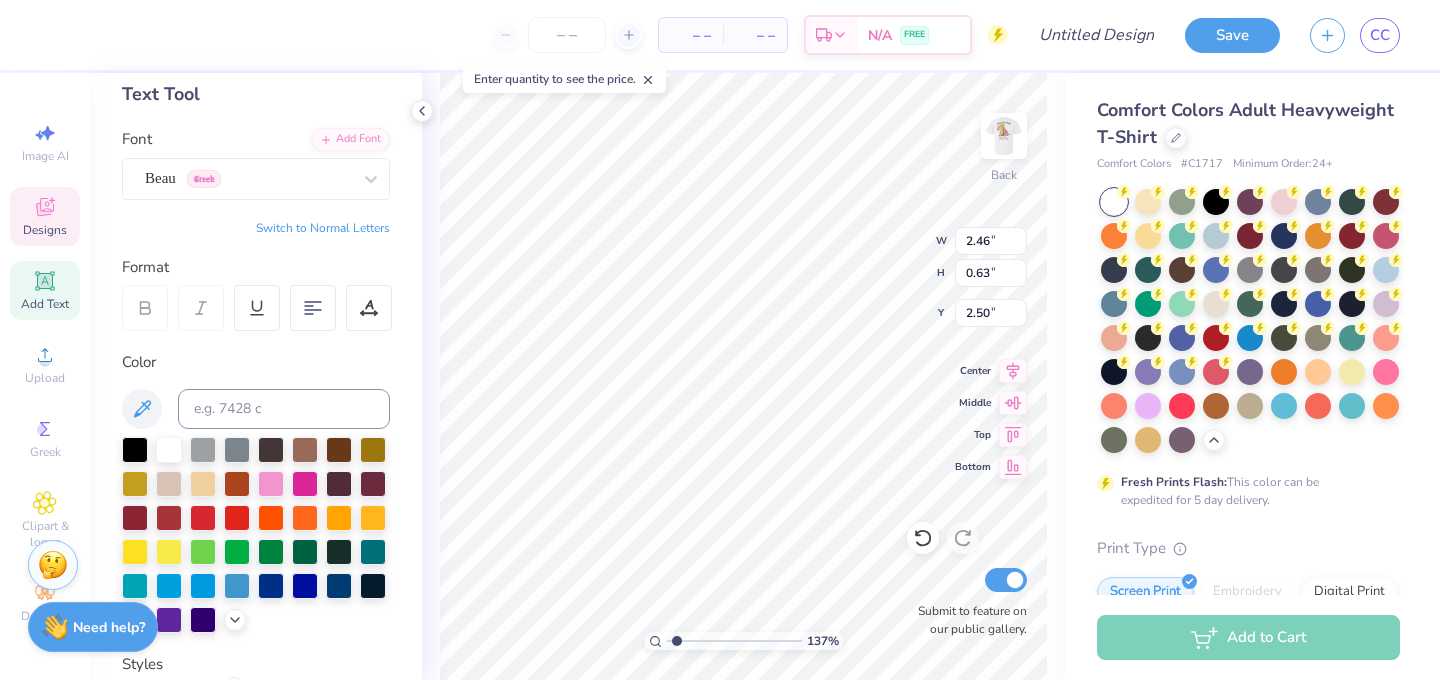 type on "1.54" 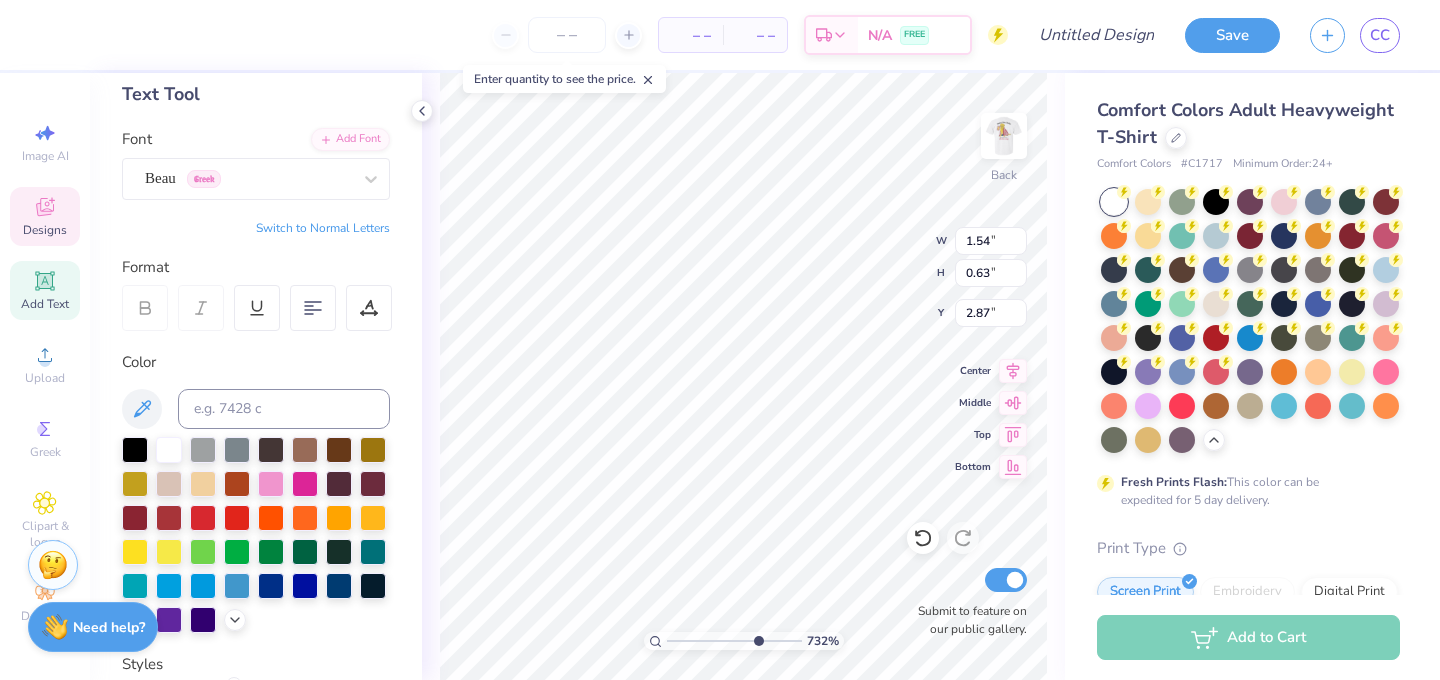 type on "7.32" 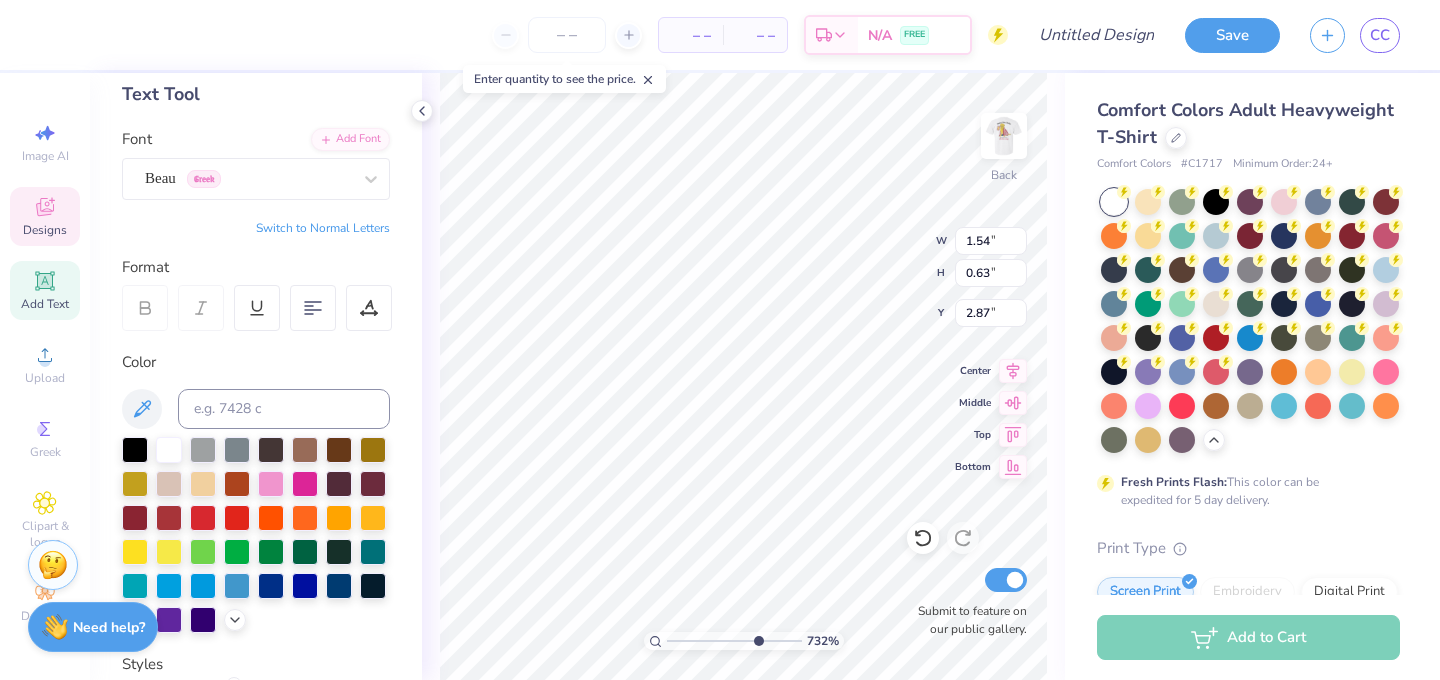 type on "2.51" 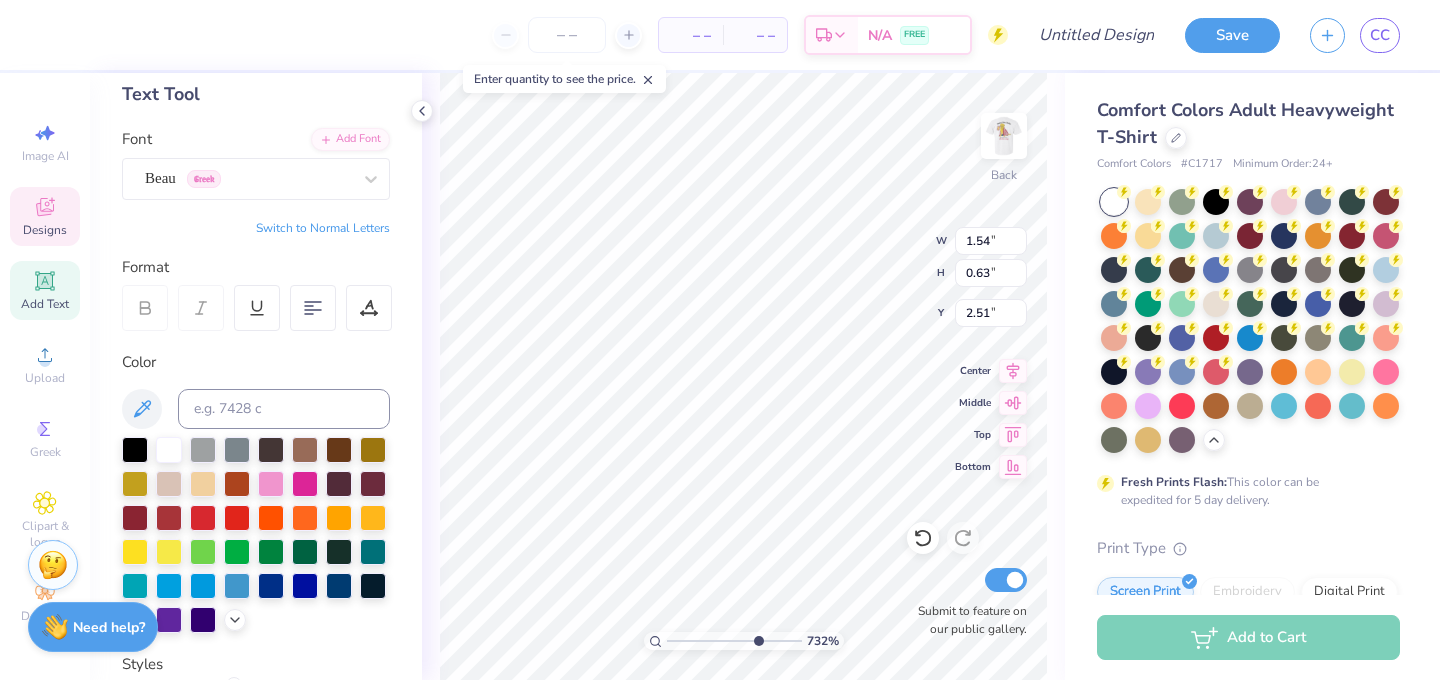 type on "1.82" 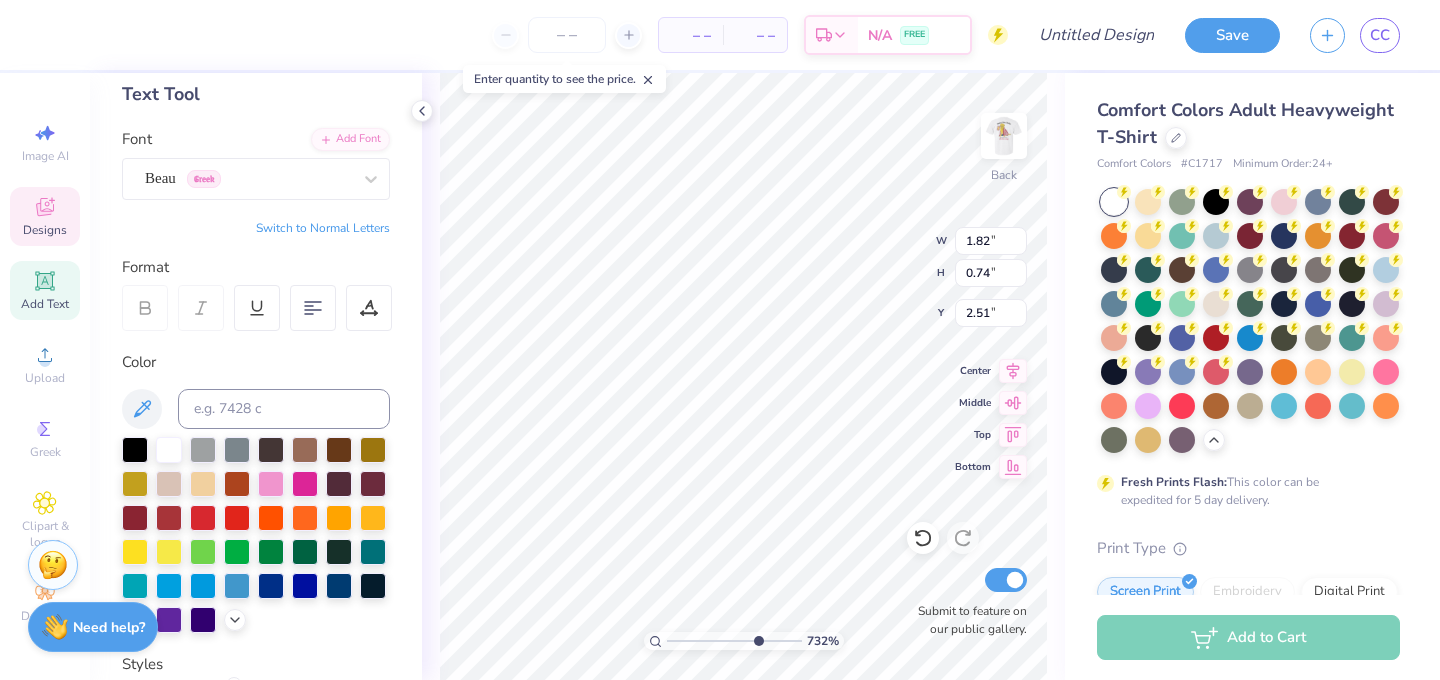 type on "2.49" 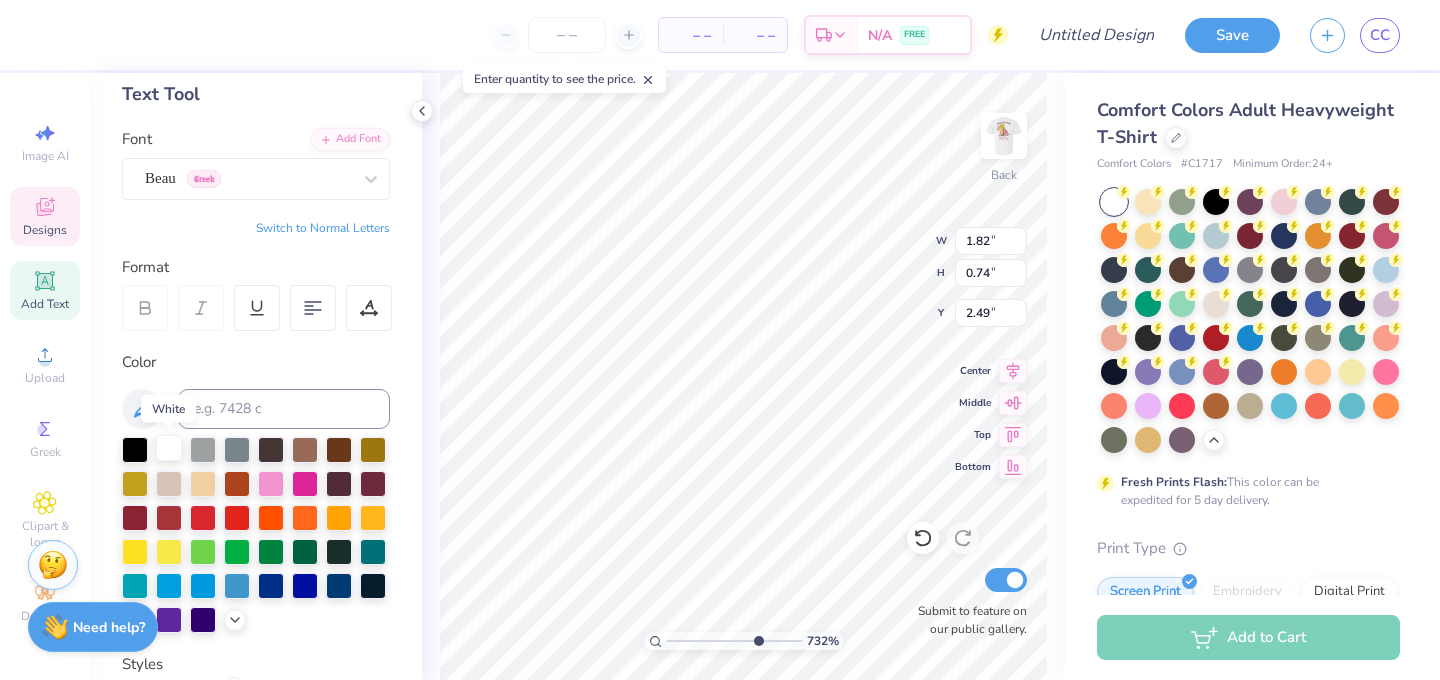 click at bounding box center [169, 448] 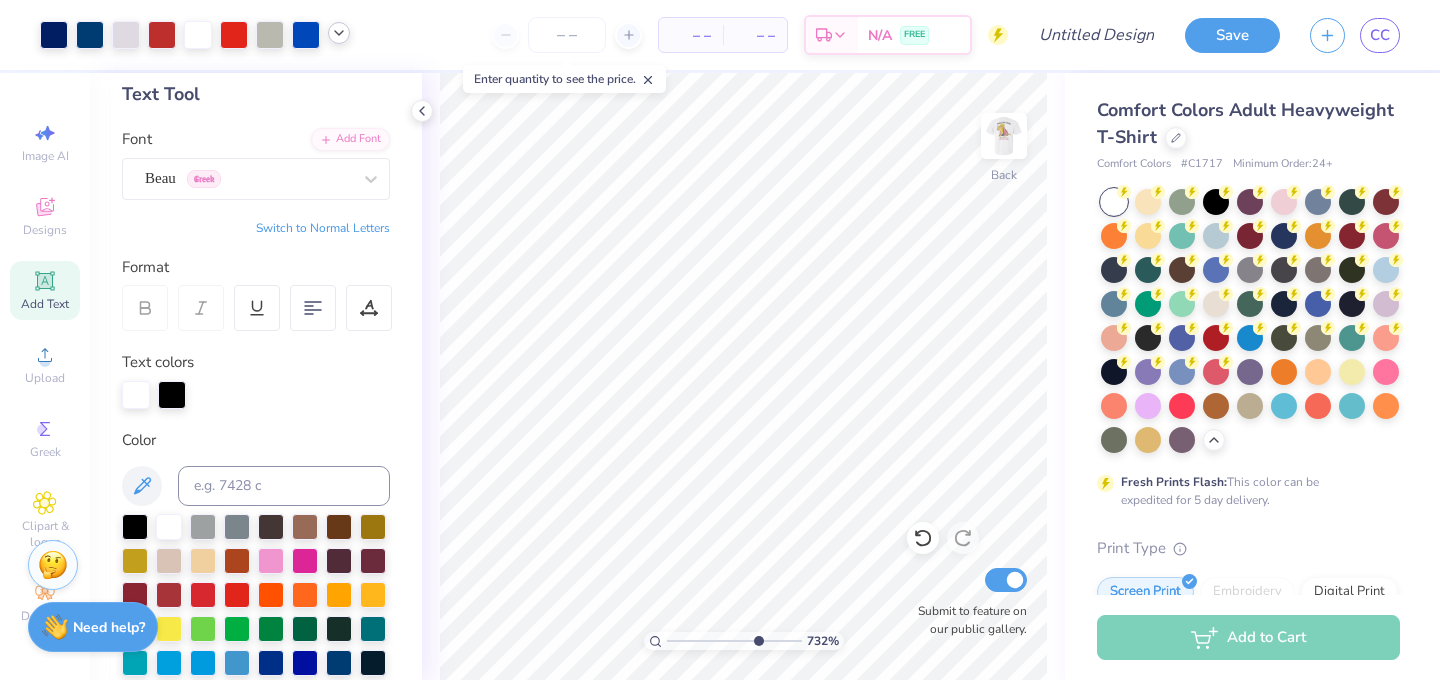 click 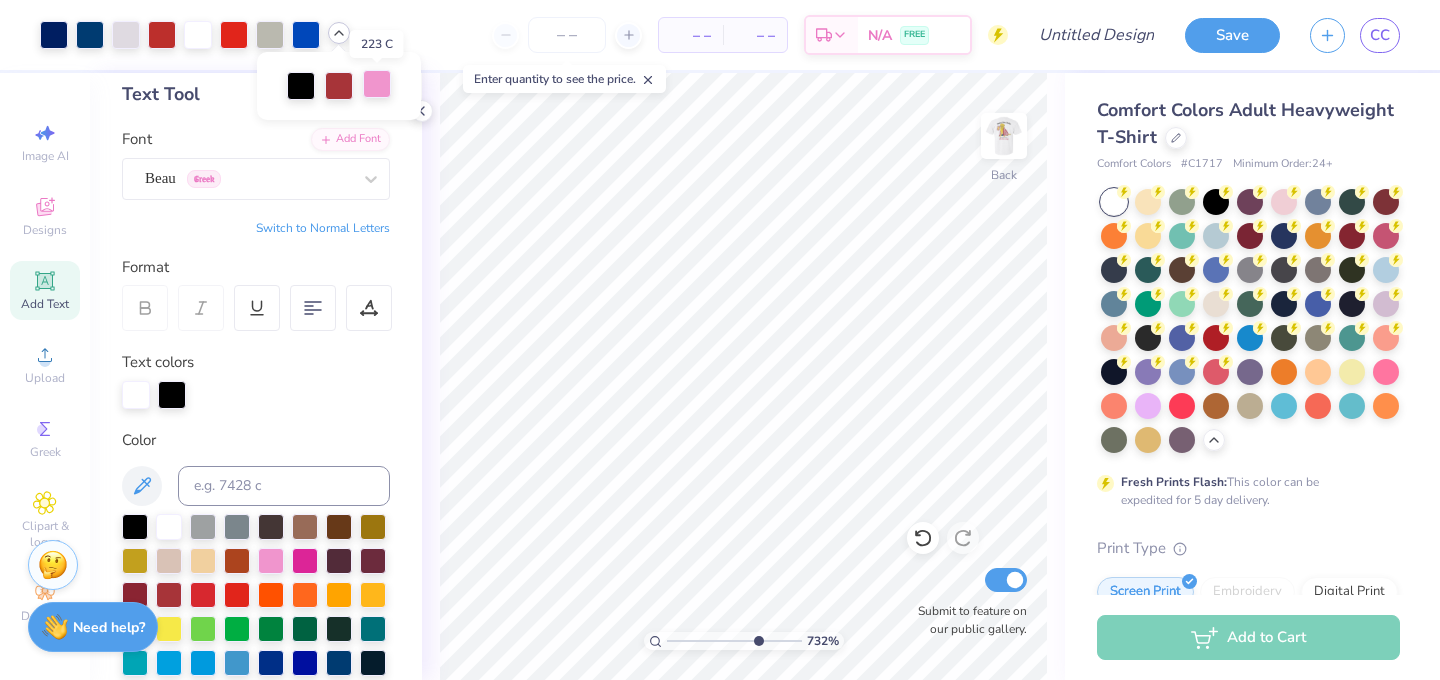 click at bounding box center (377, 84) 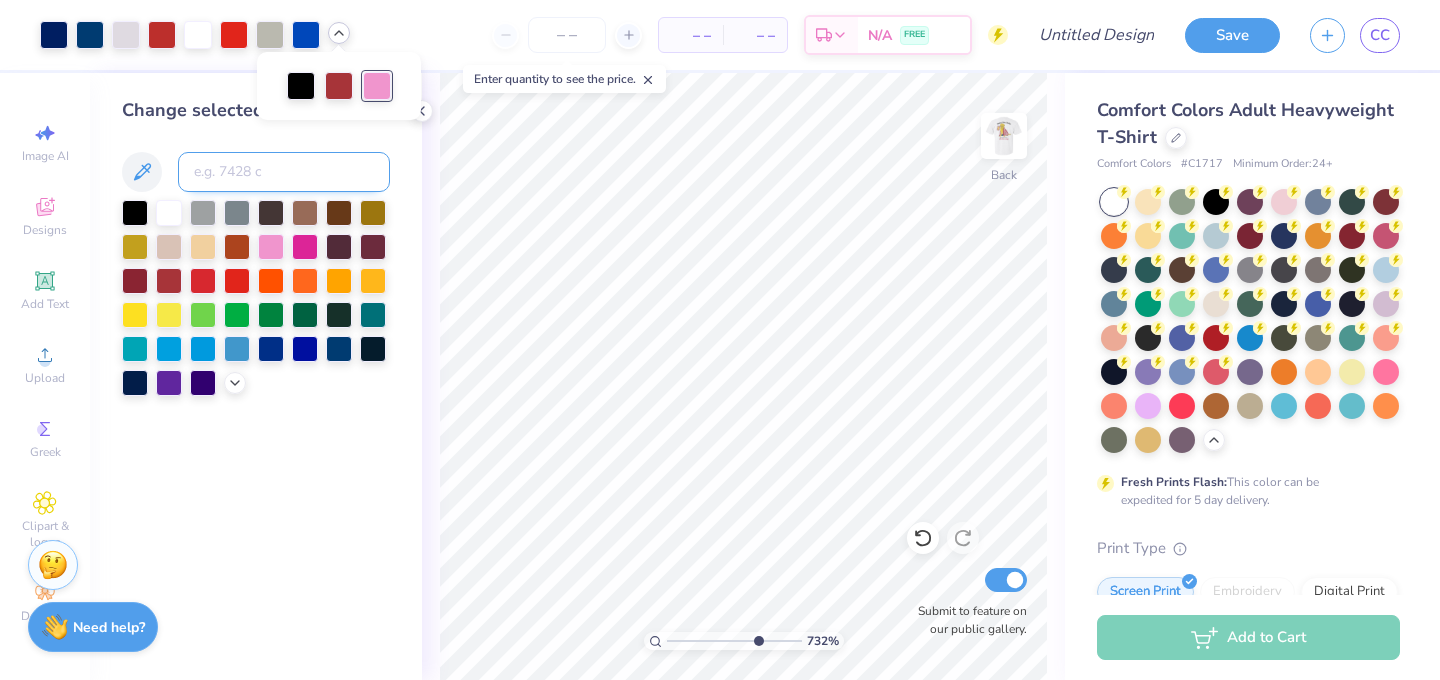 click at bounding box center [284, 172] 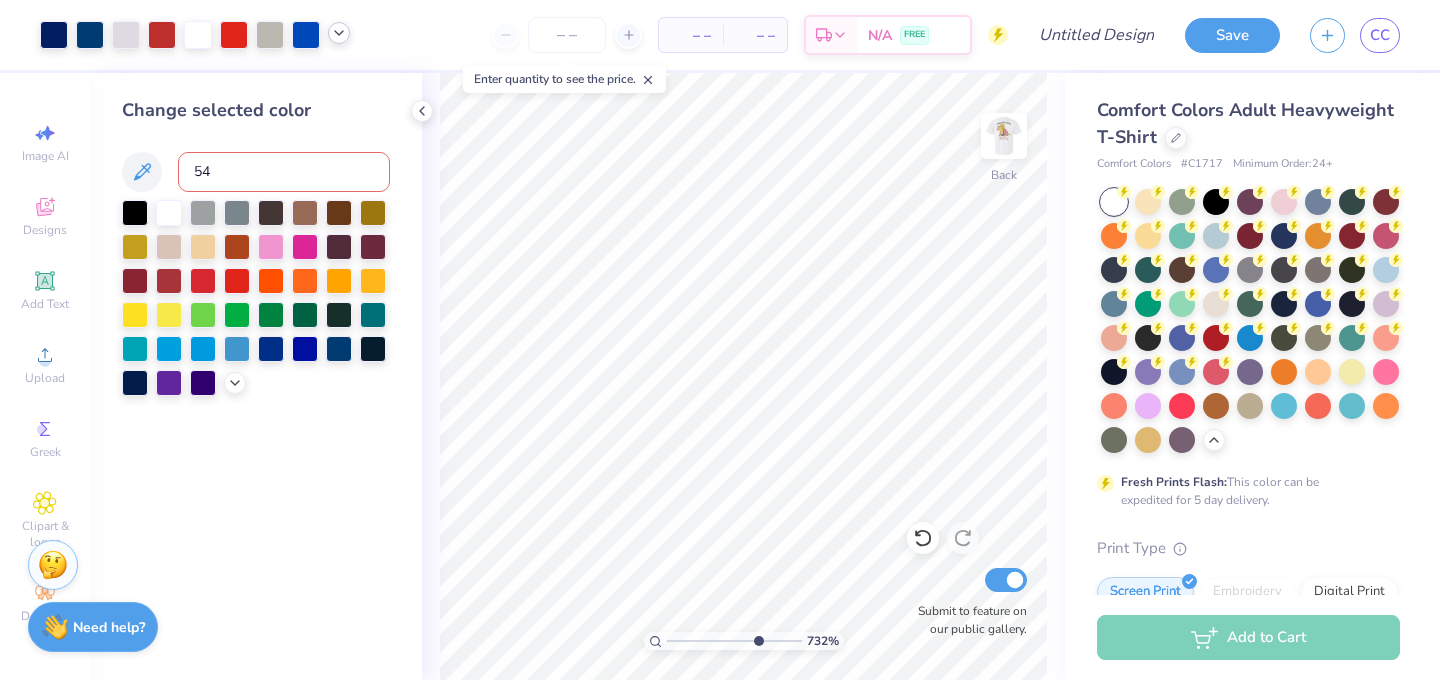 type on "541" 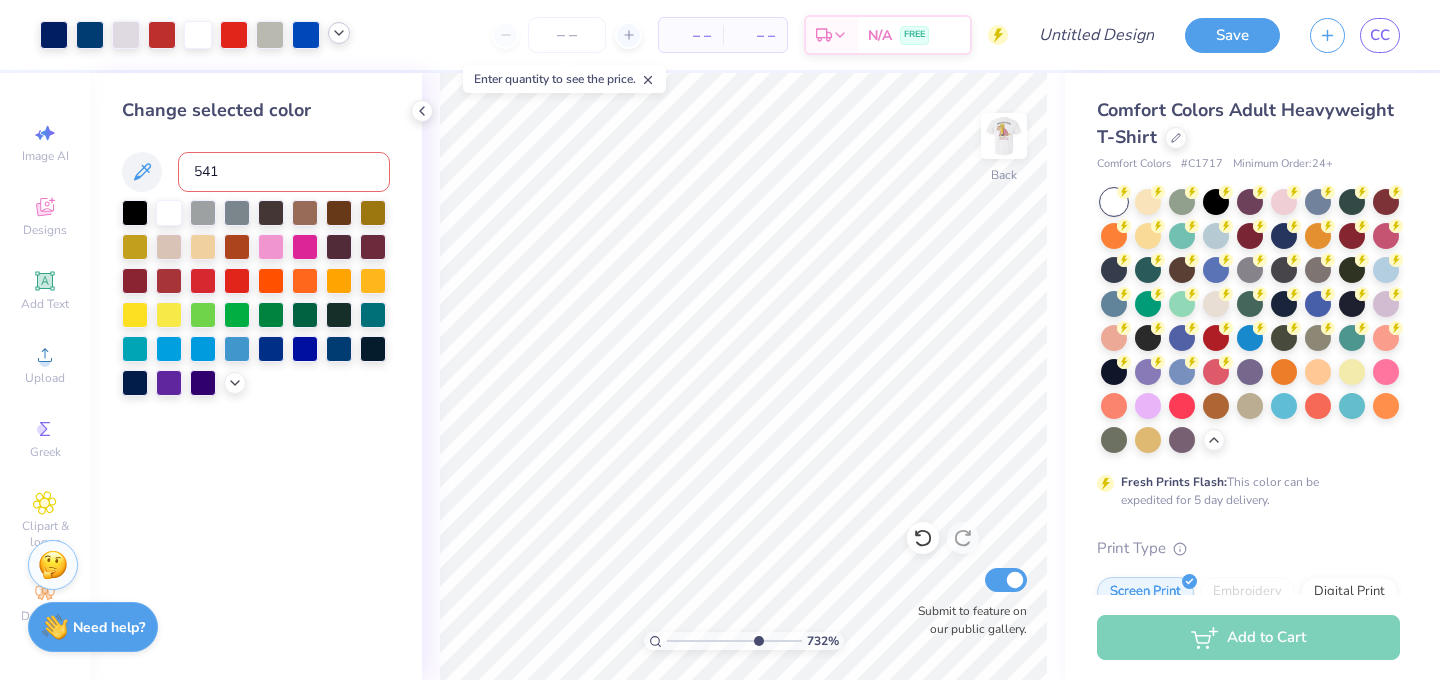 type 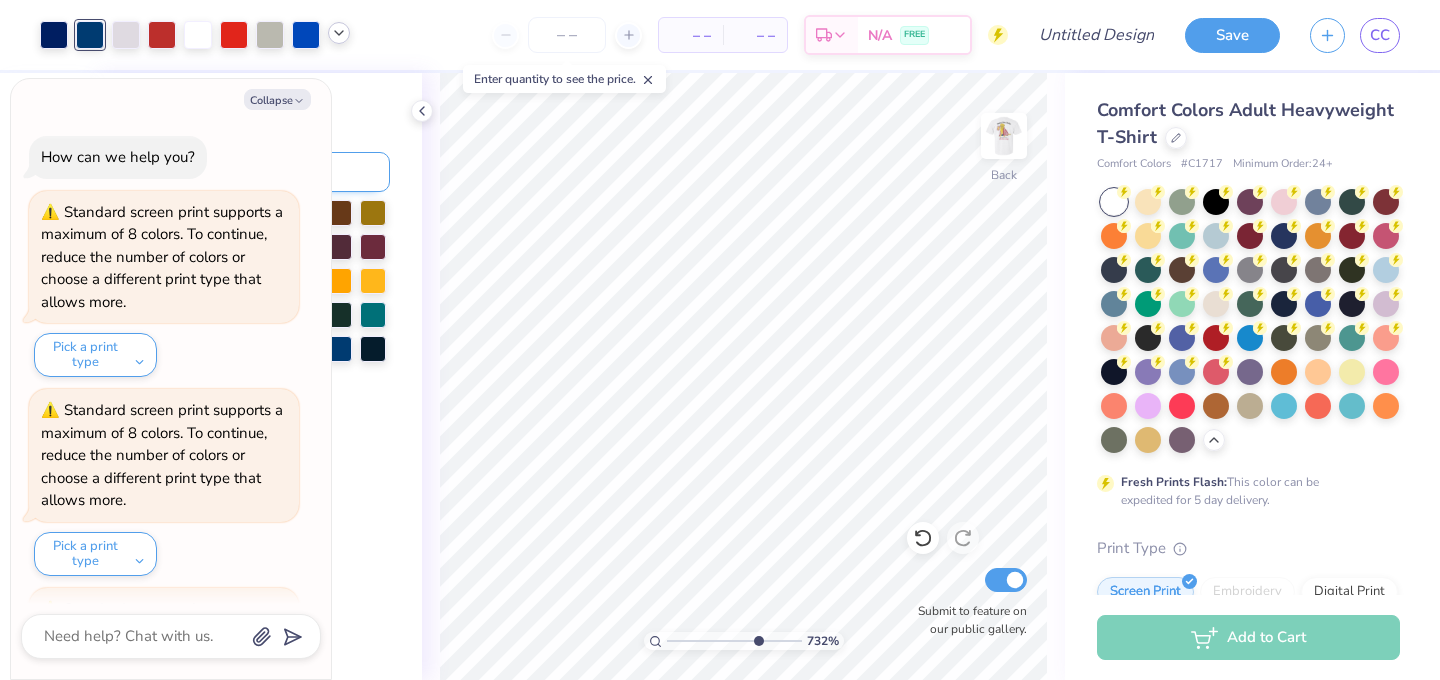 type on "x" 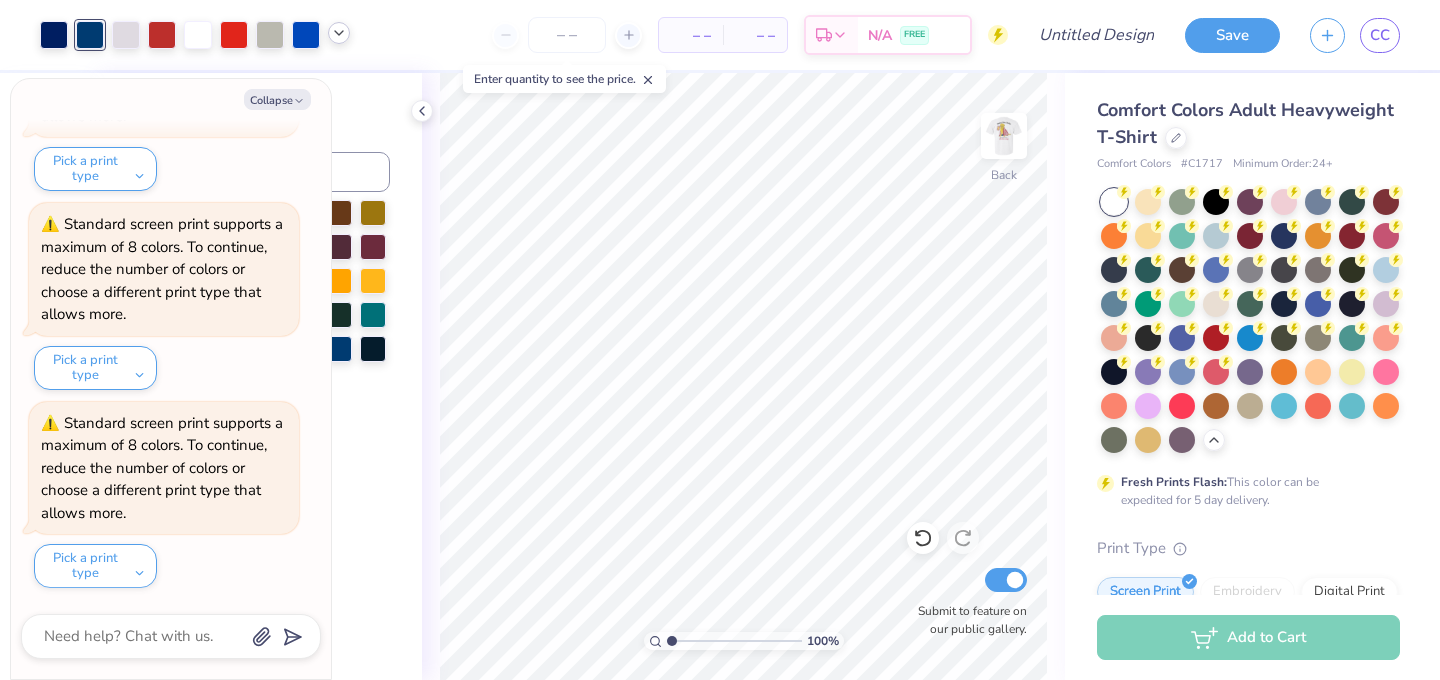 drag, startPoint x: 725, startPoint y: 640, endPoint x: 611, endPoint y: 640, distance: 114 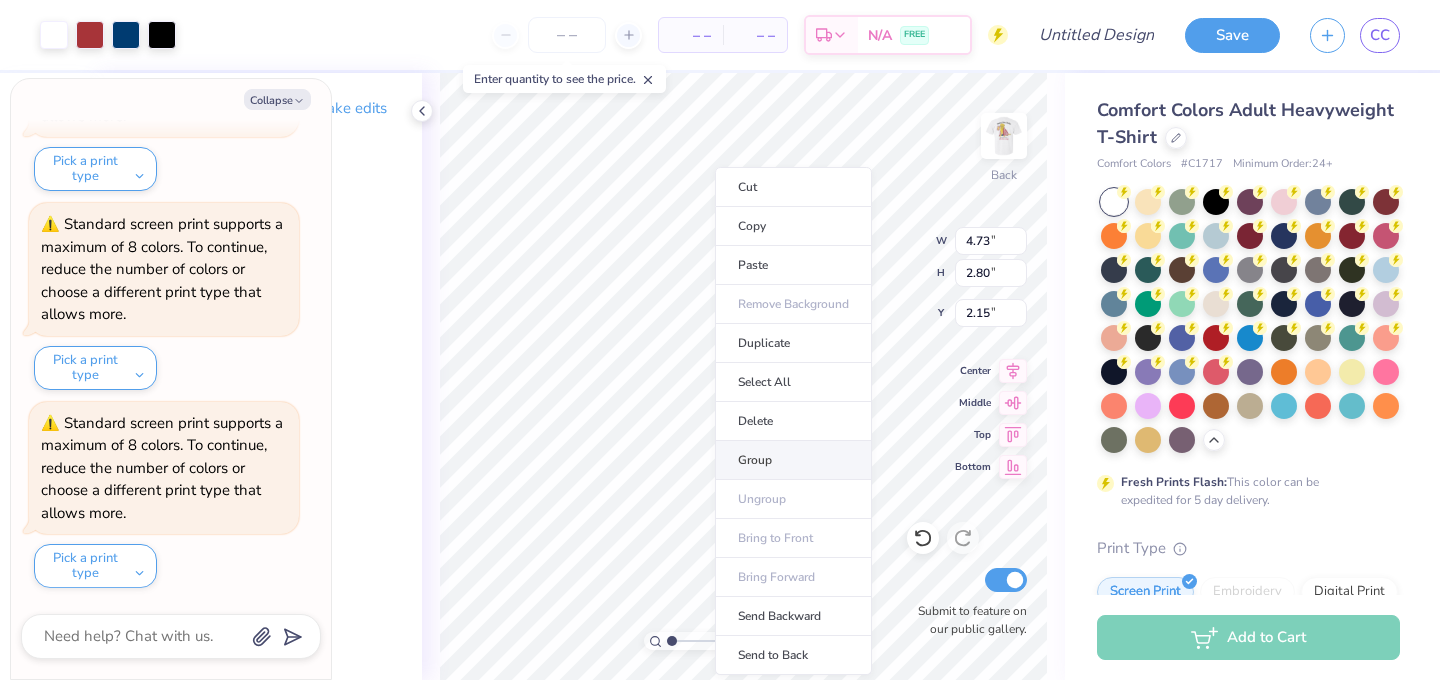 click on "Group" at bounding box center [793, 460] 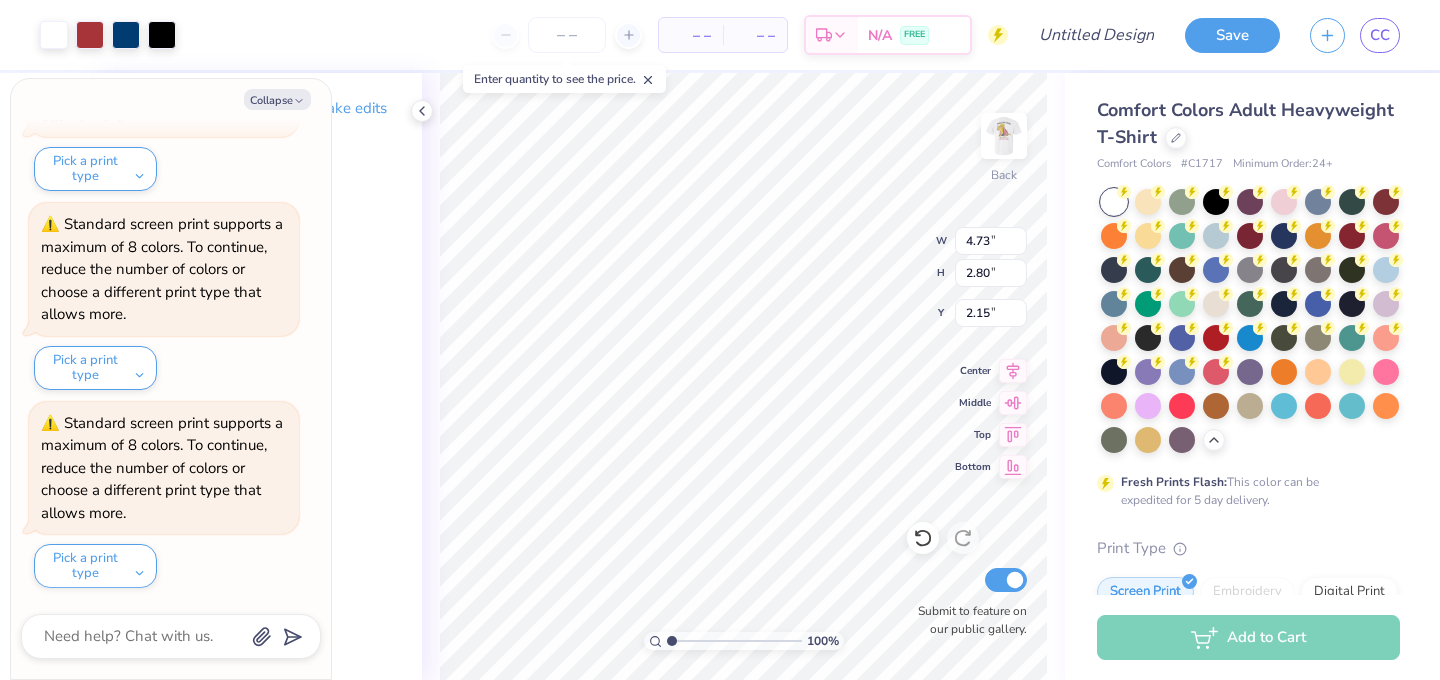 type on "x" 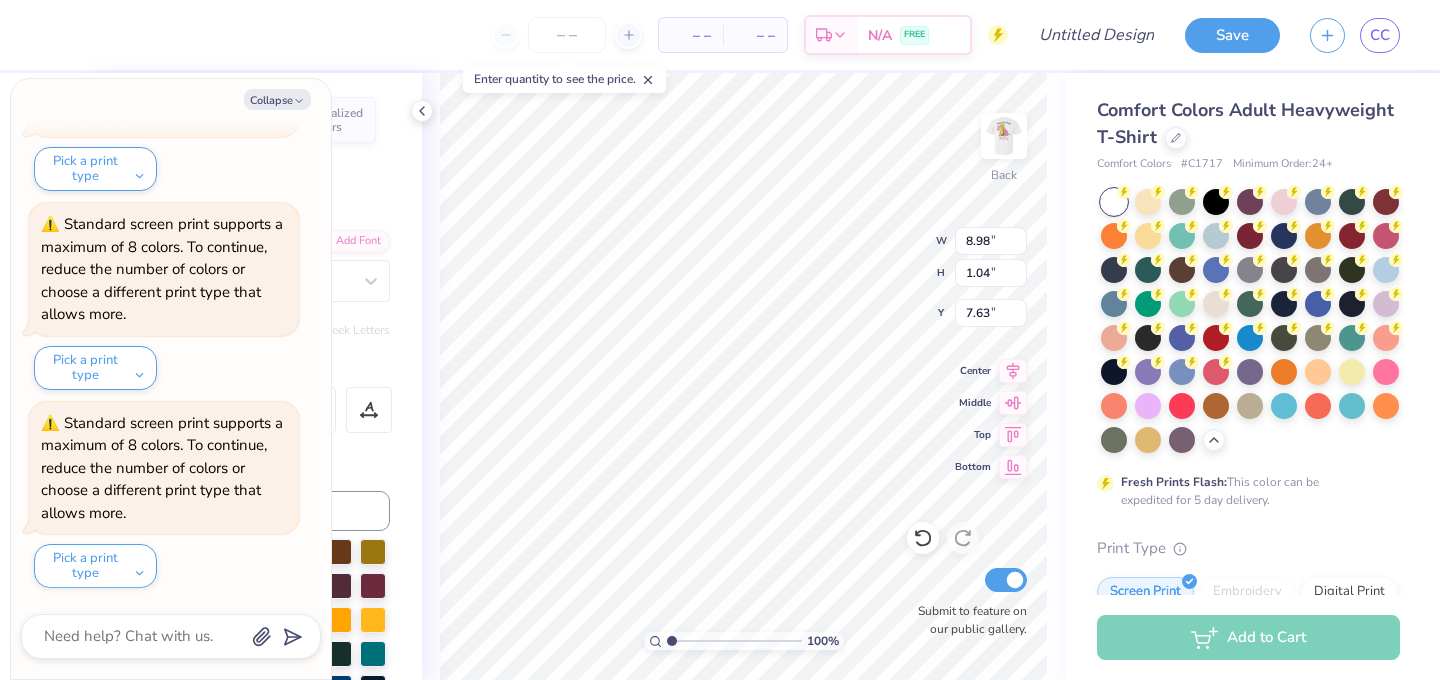 scroll, scrollTop: 0, scrollLeft: 0, axis: both 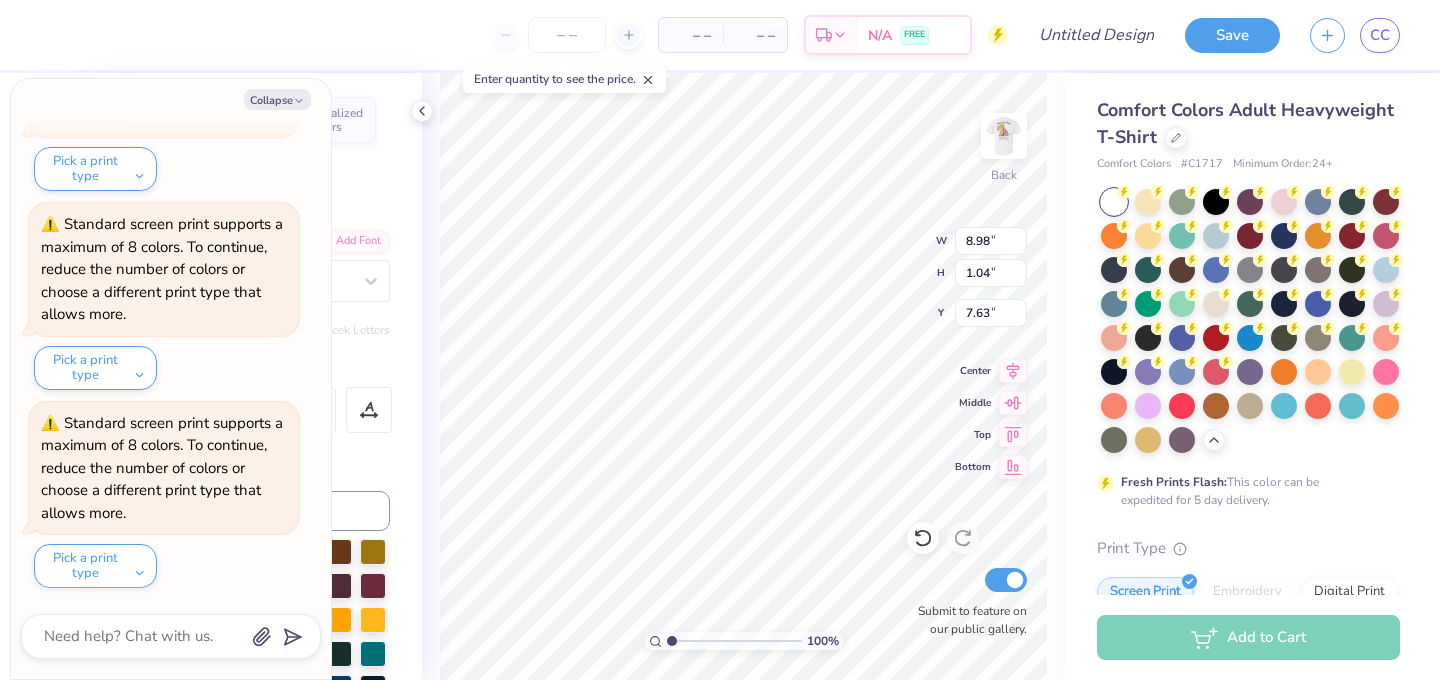 type on "x" 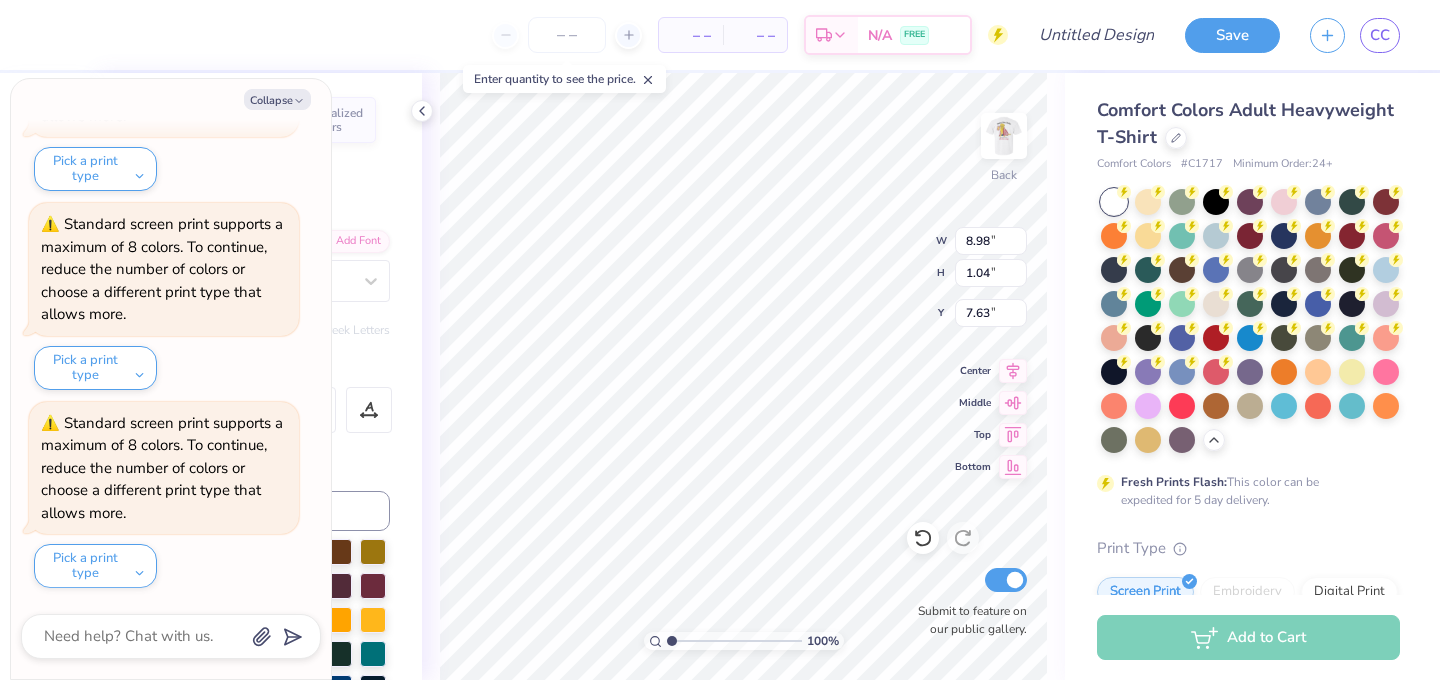 type on "x" 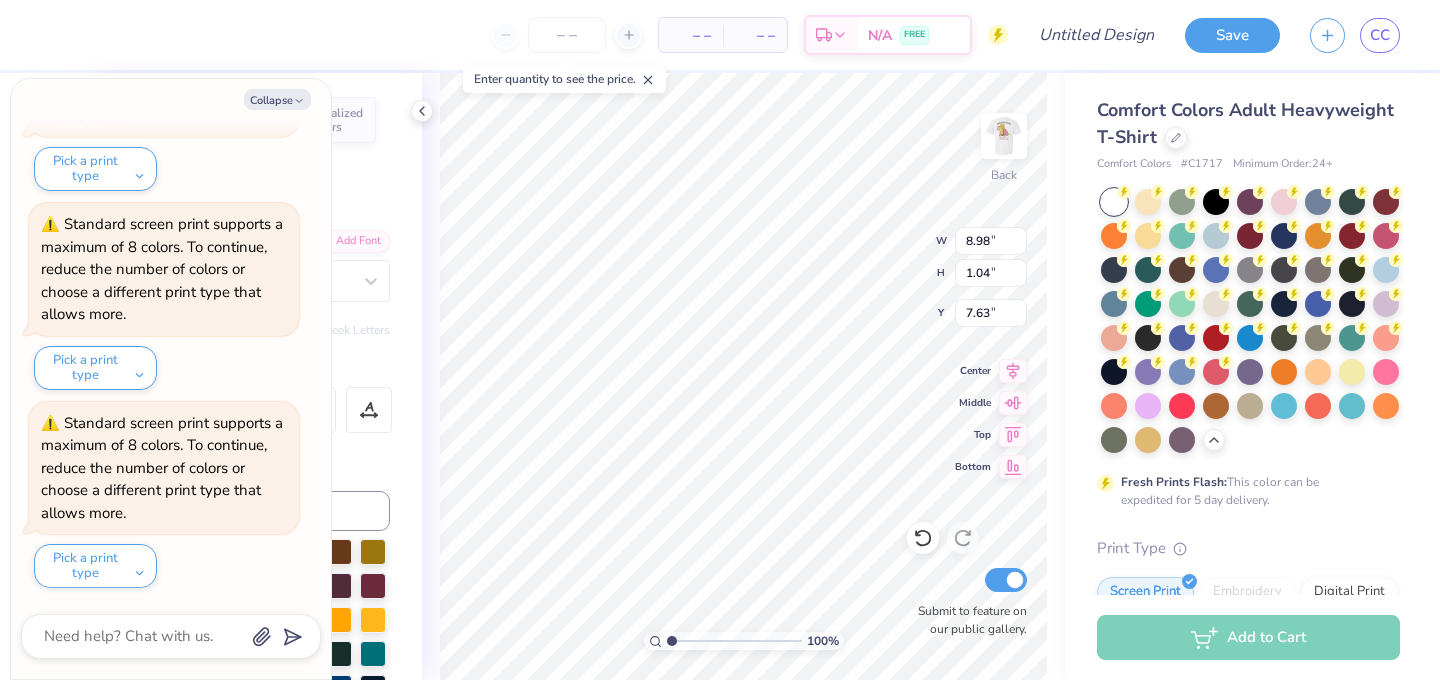 type on "x" 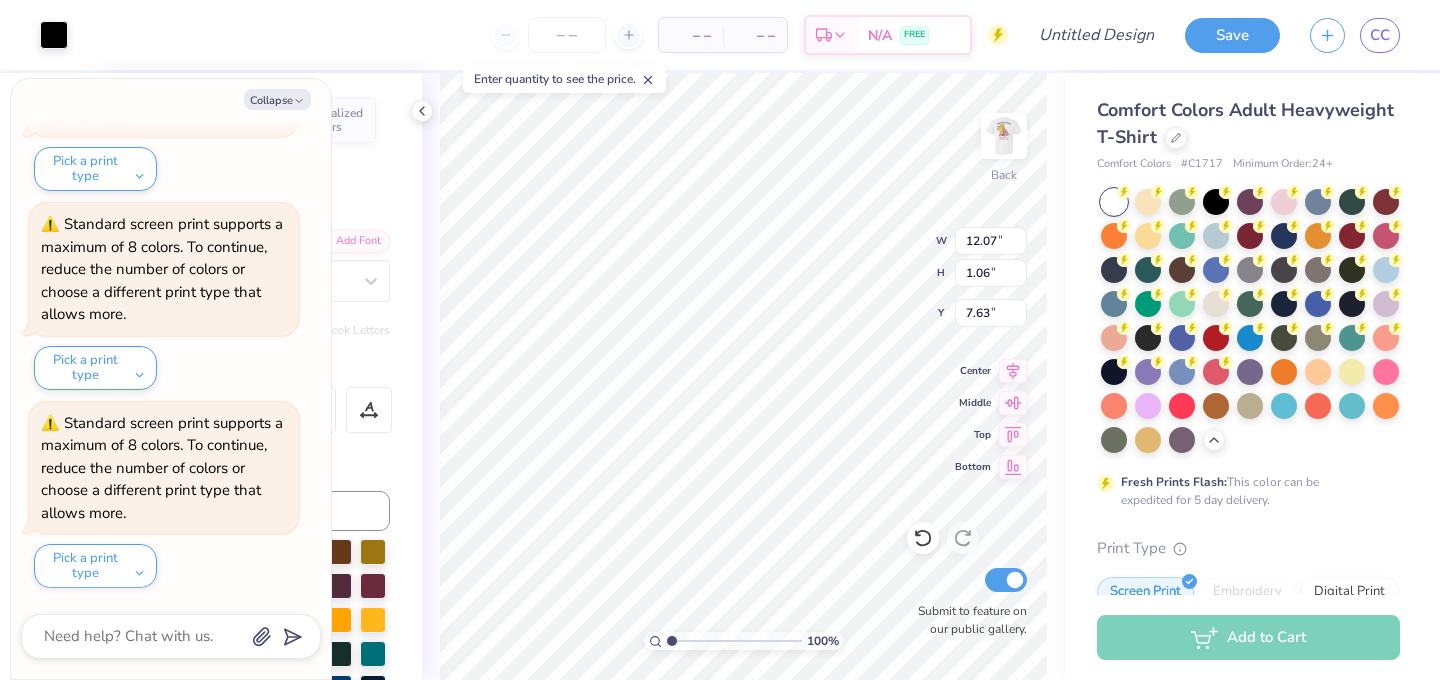 type on "x" 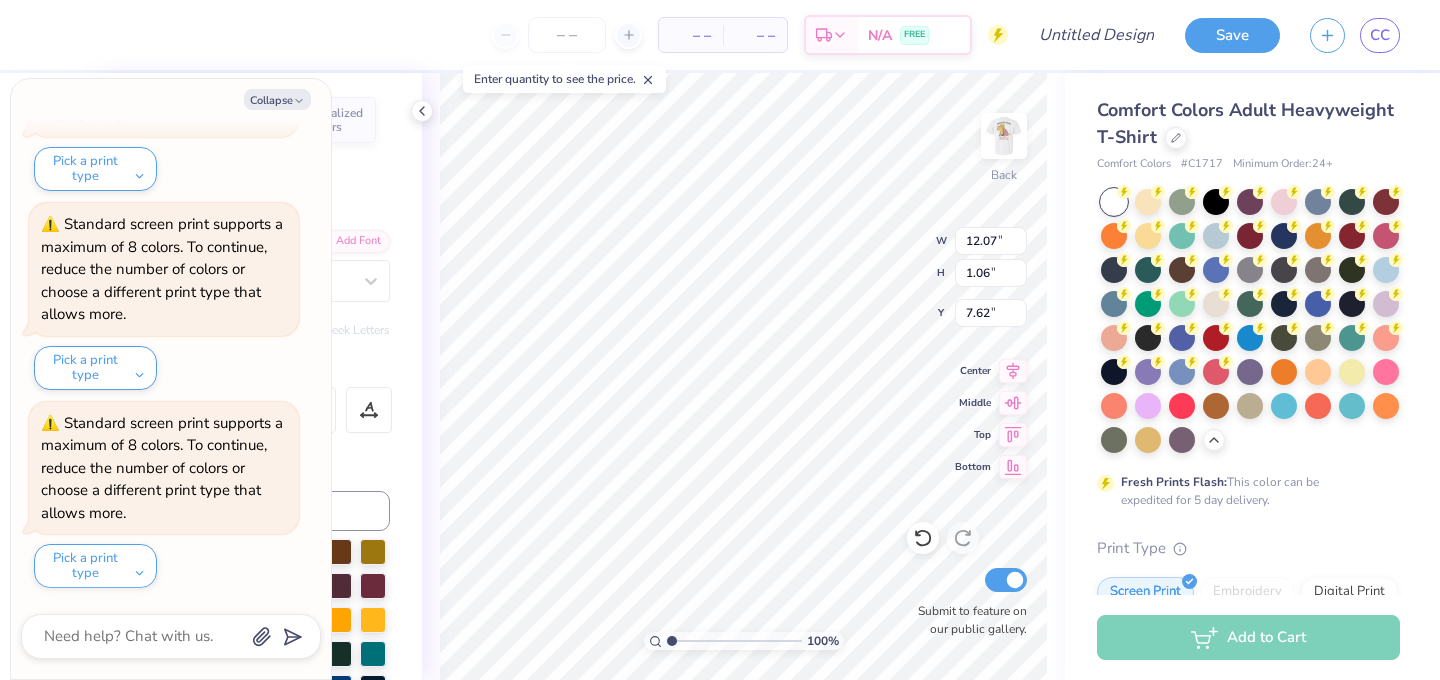 type on "x" 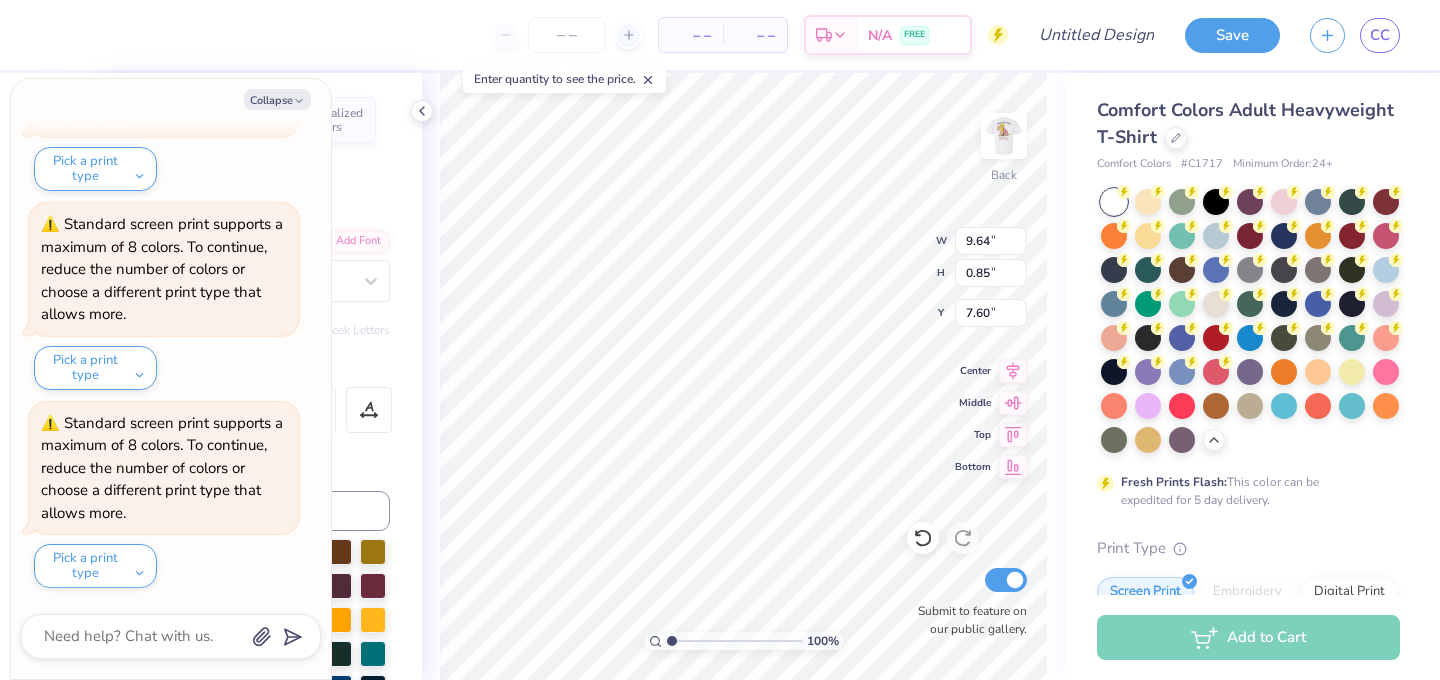 type on "x" 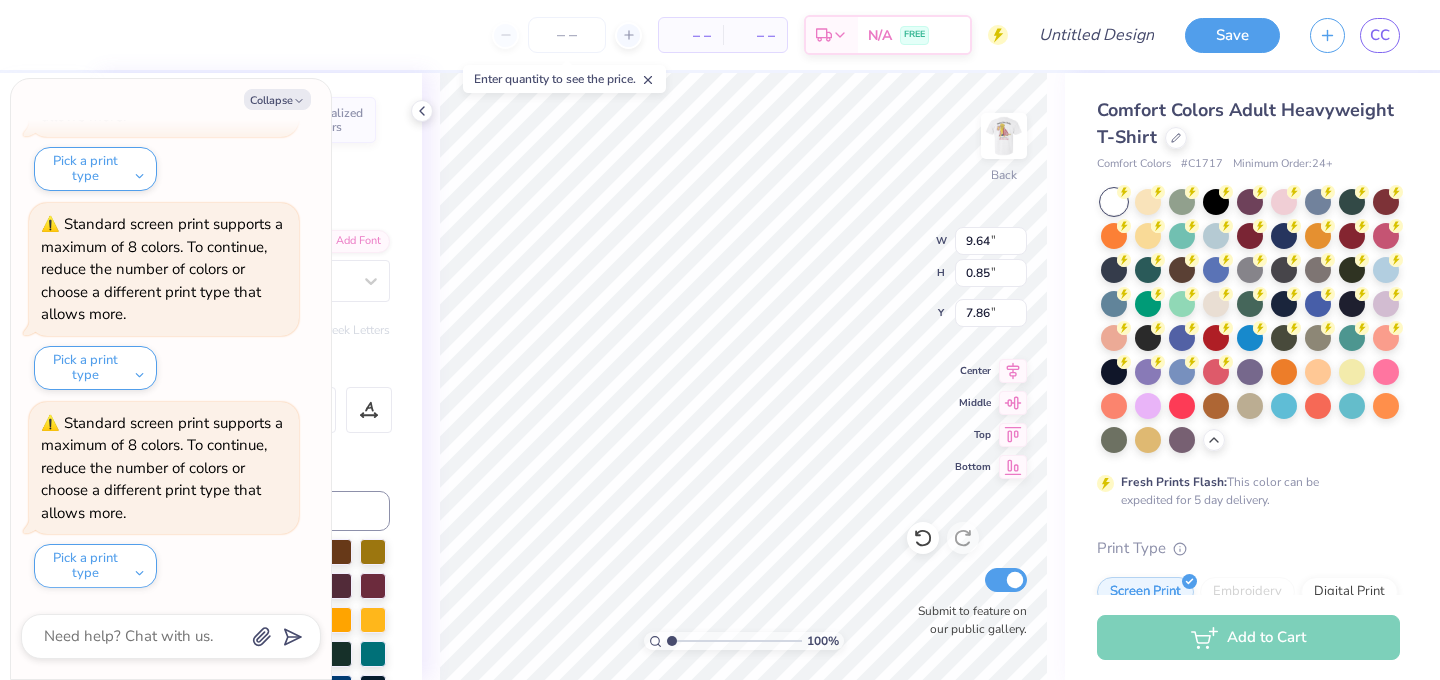 type on "x" 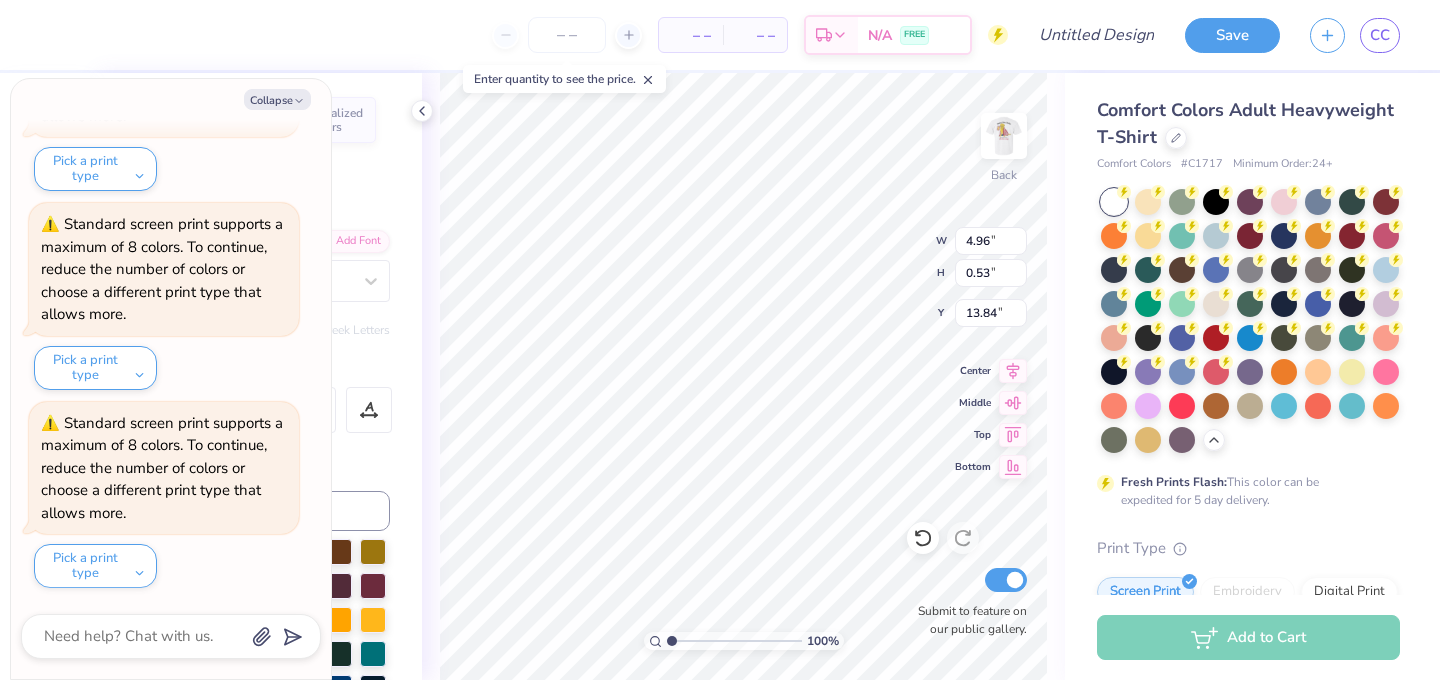 type on "x" 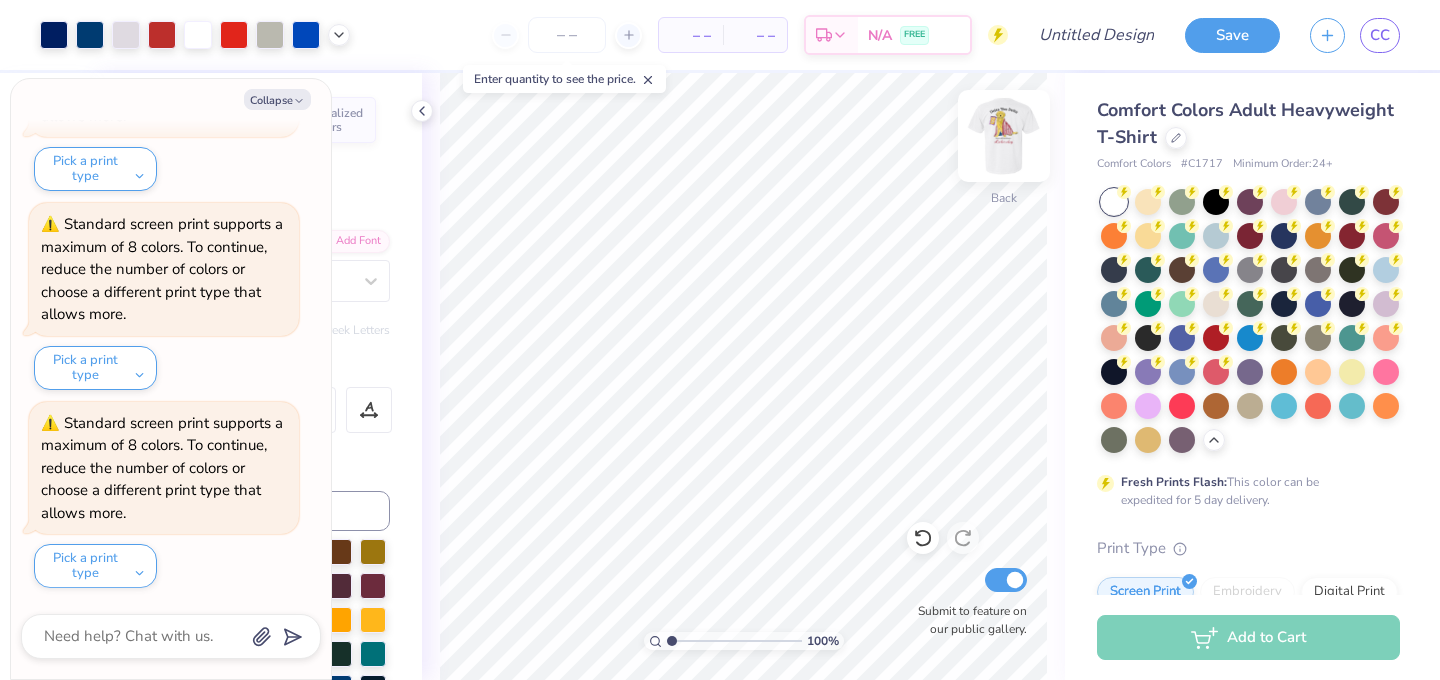 click at bounding box center (1004, 136) 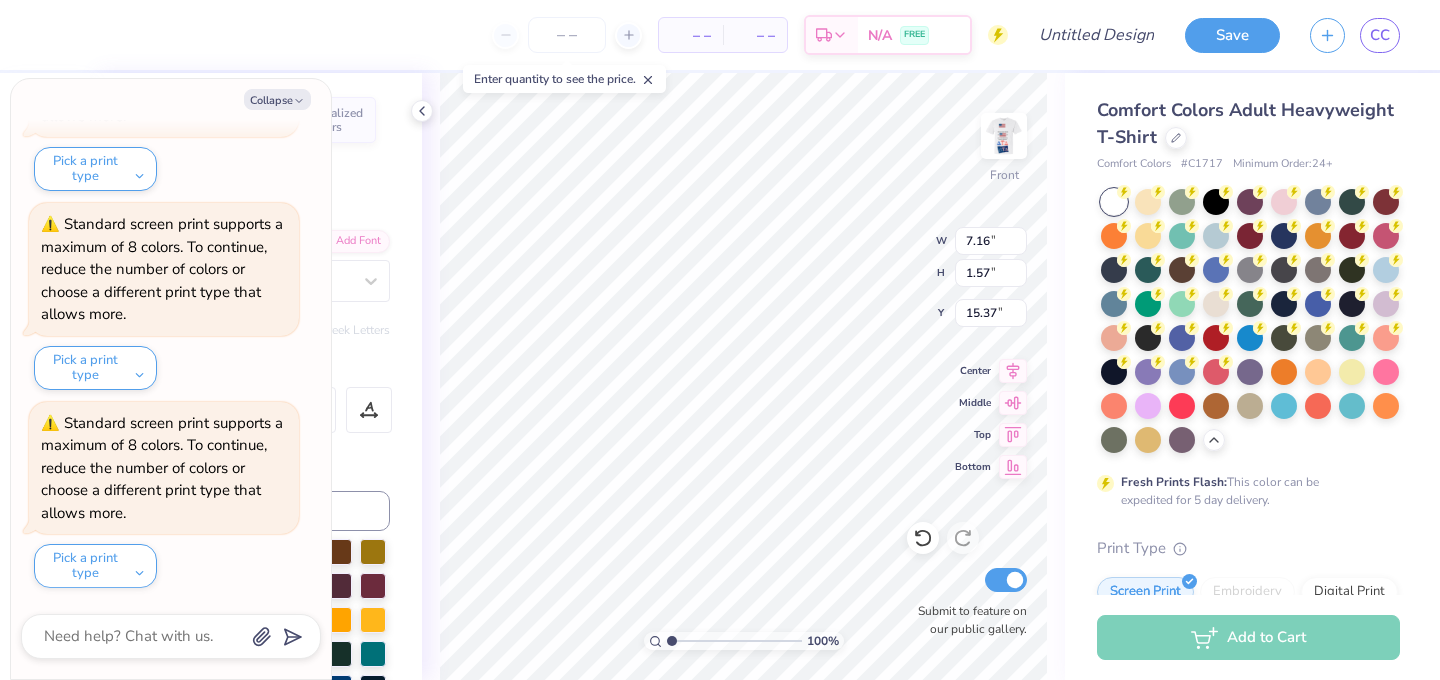 scroll, scrollTop: 0, scrollLeft: 1, axis: horizontal 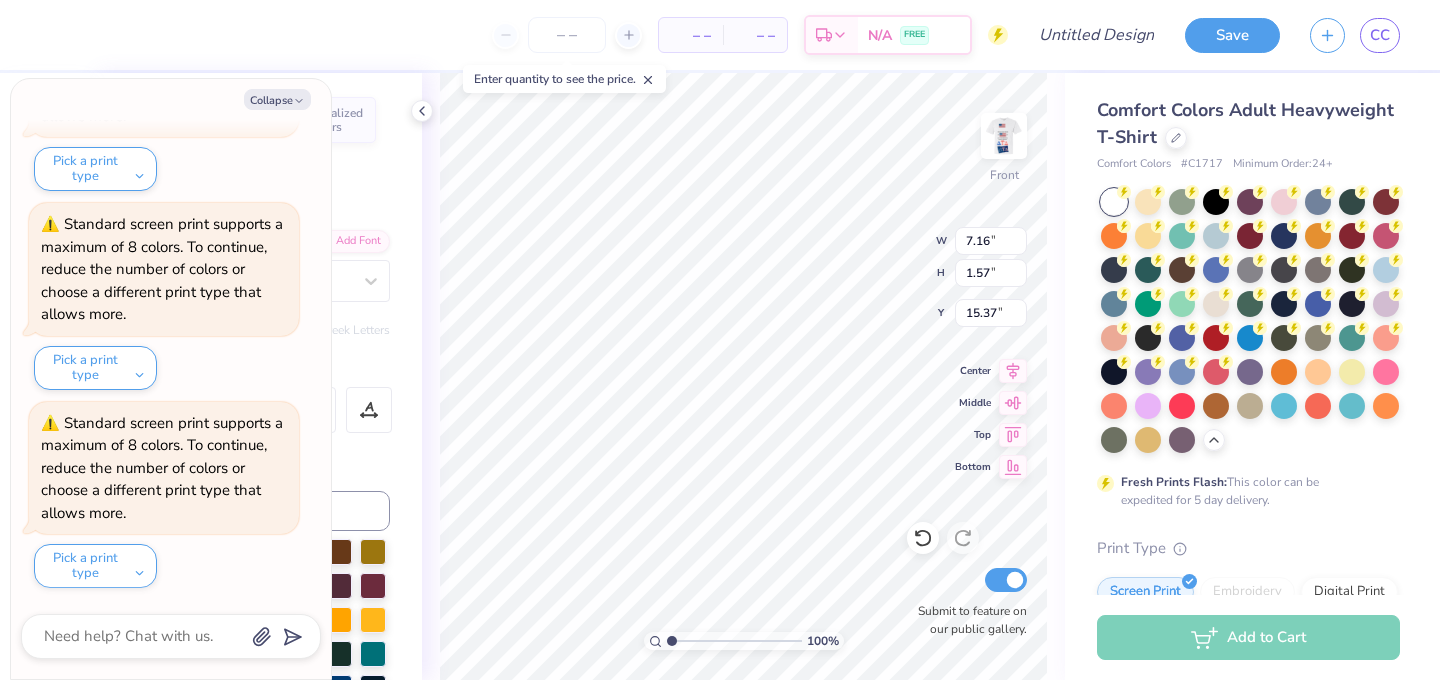 click at bounding box center [1004, 136] 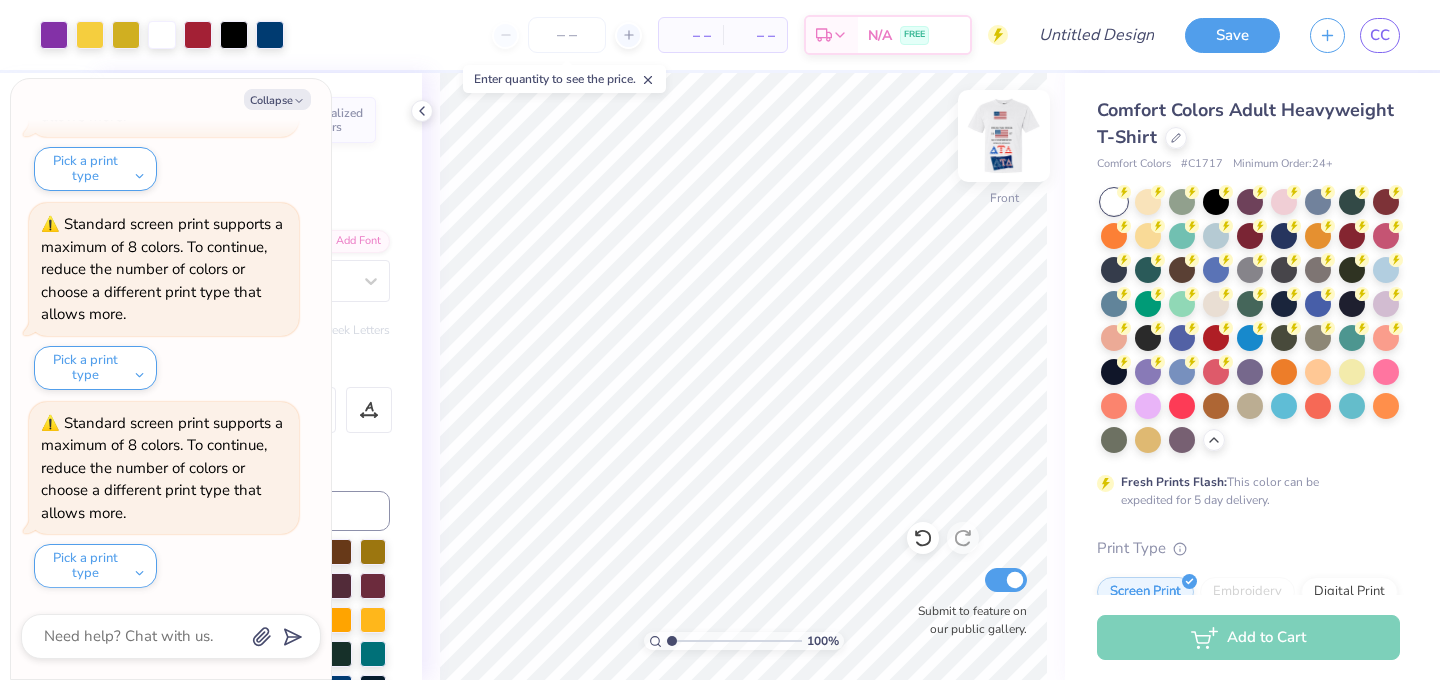 click at bounding box center (1004, 136) 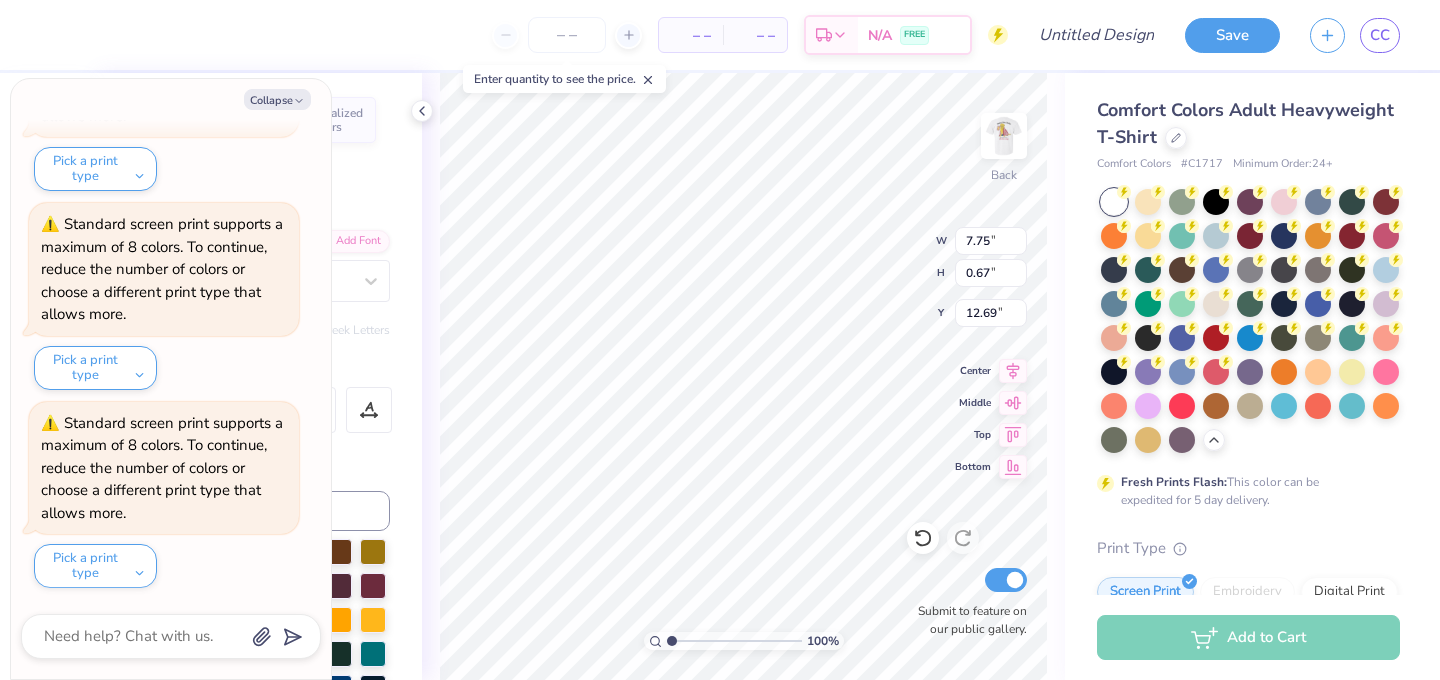 scroll, scrollTop: 0, scrollLeft: 3, axis: horizontal 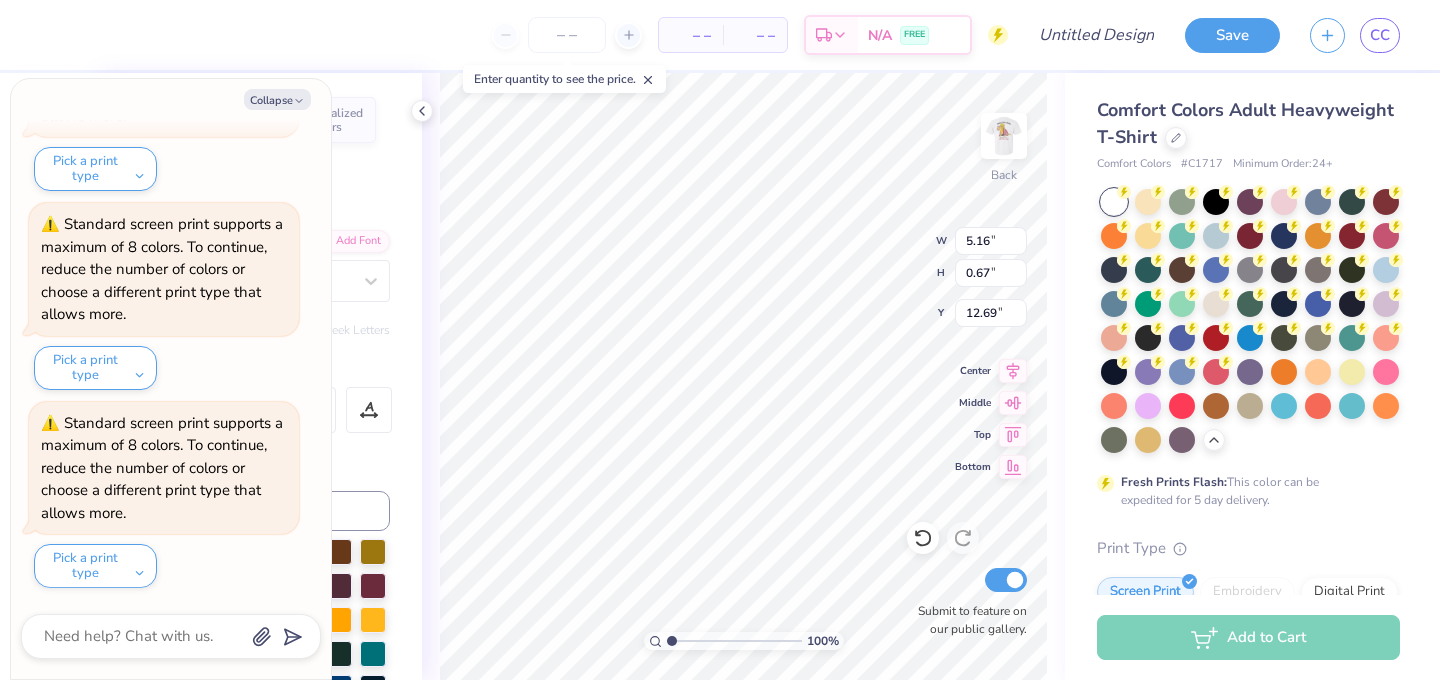 type on "x" 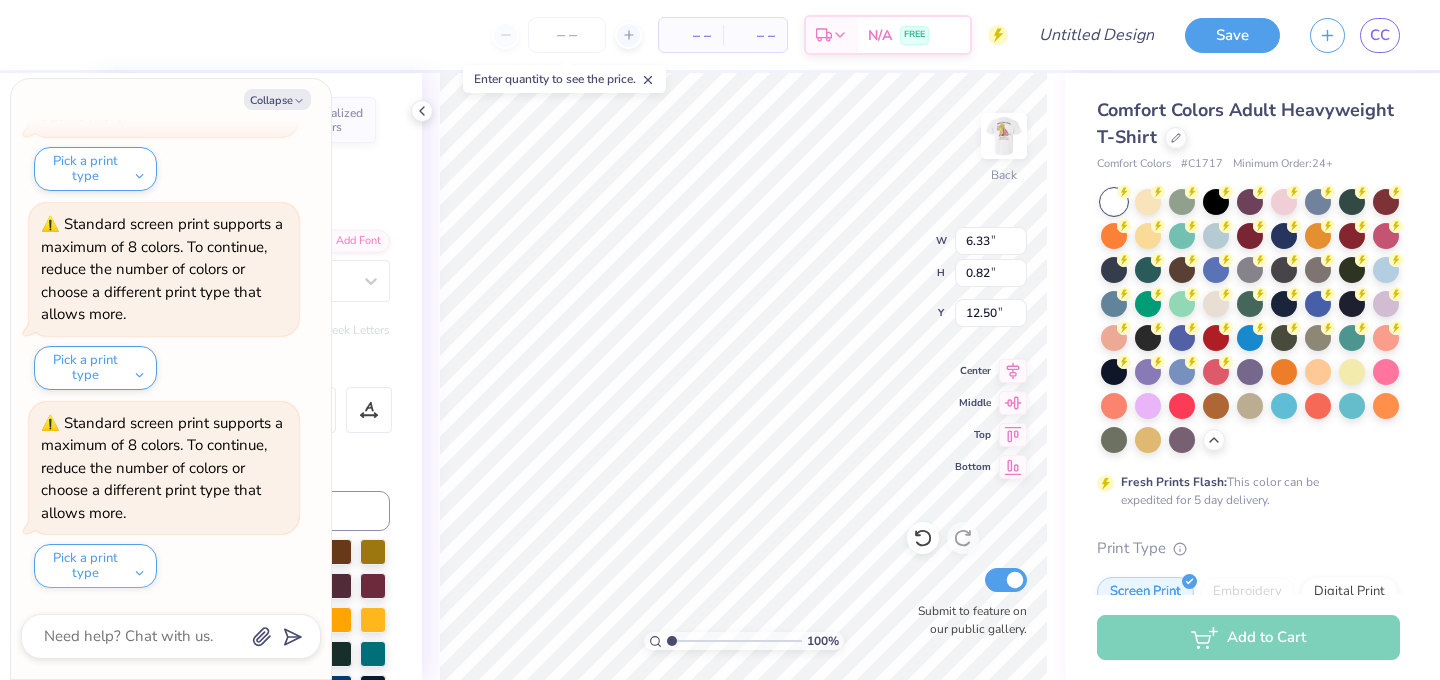 type on "x" 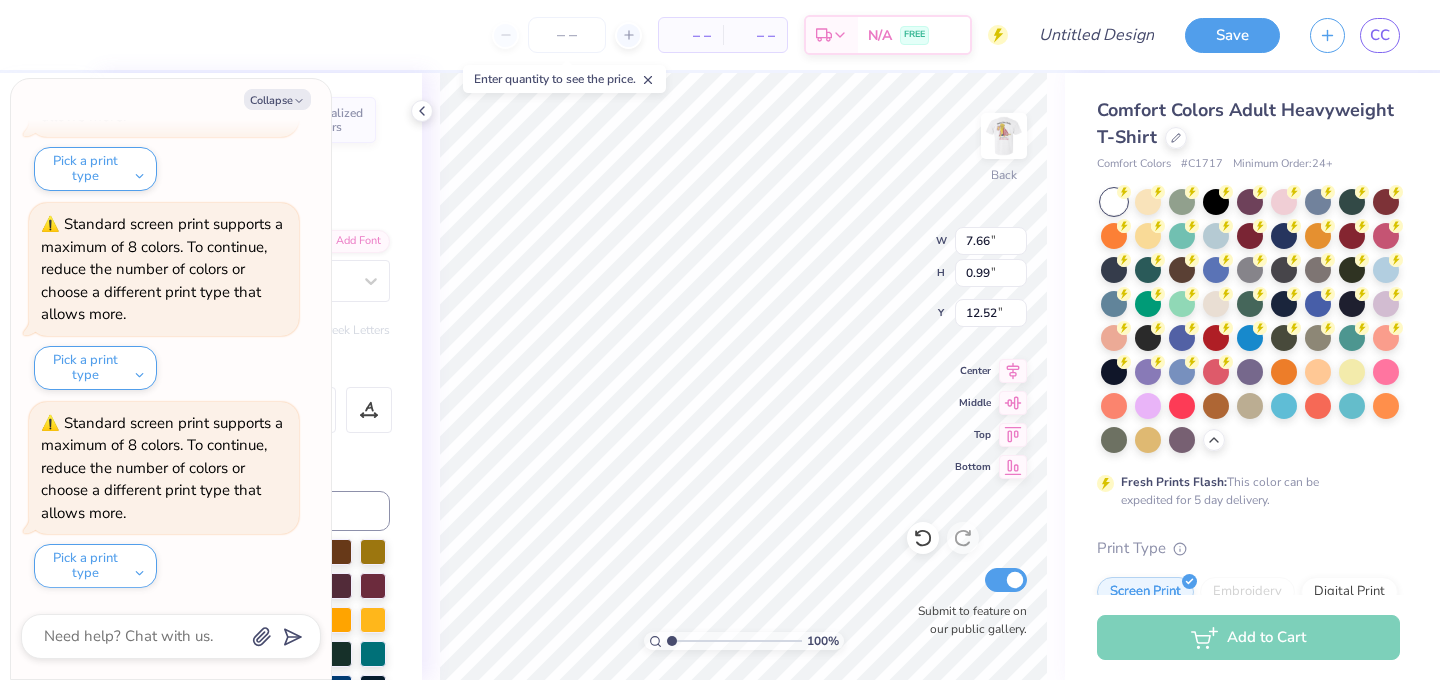 type on "x" 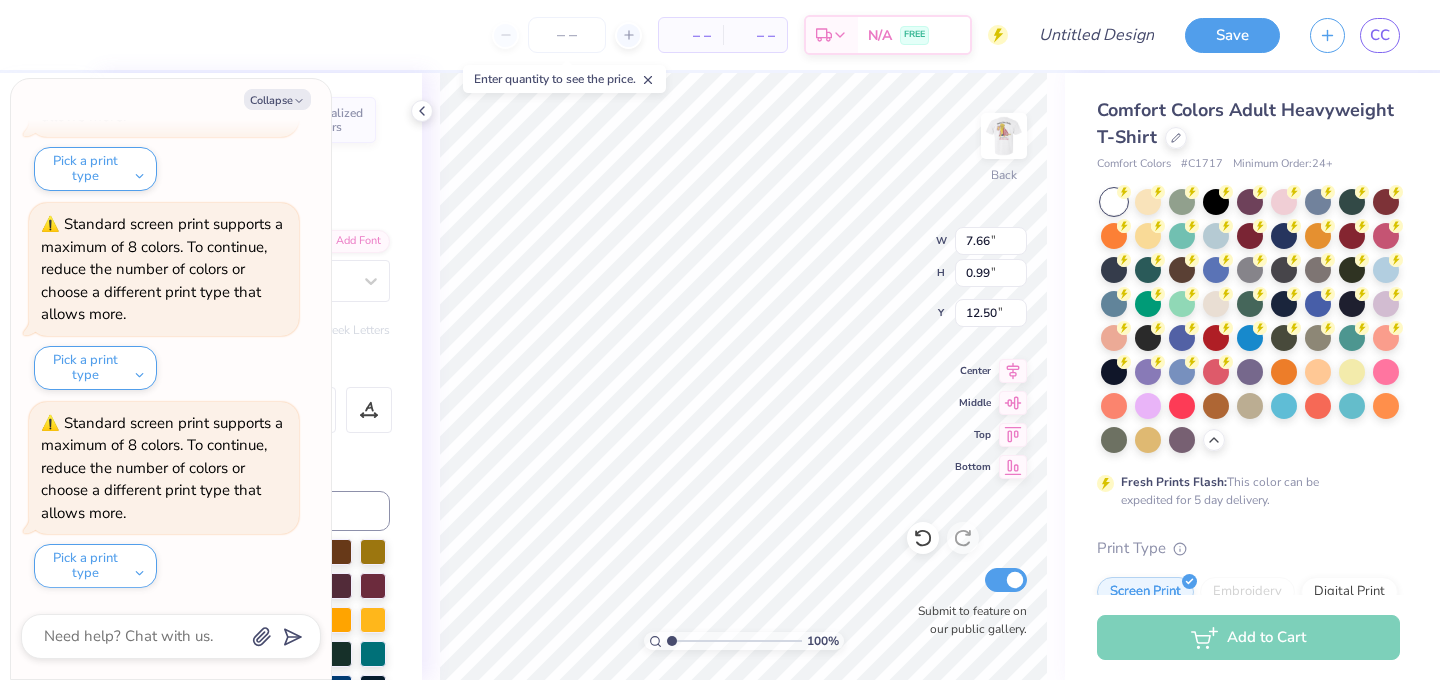 type on "x" 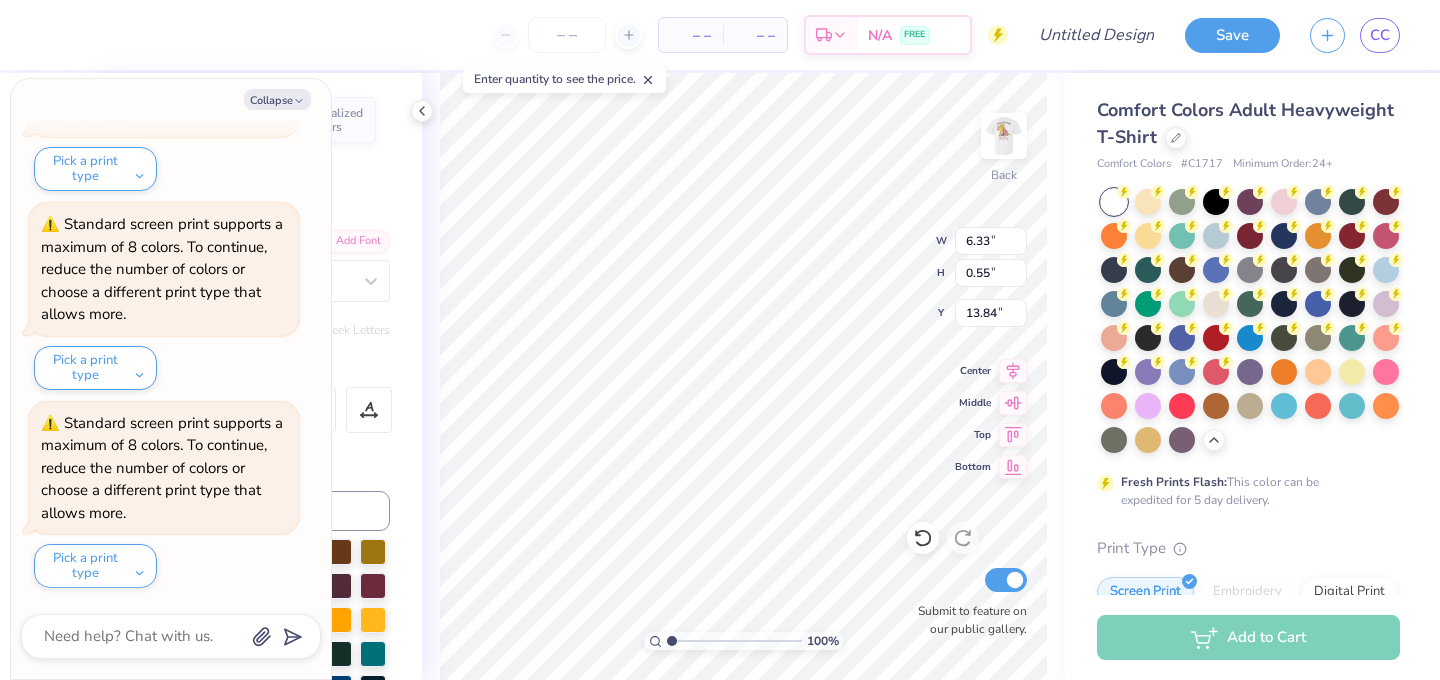 type on "x" 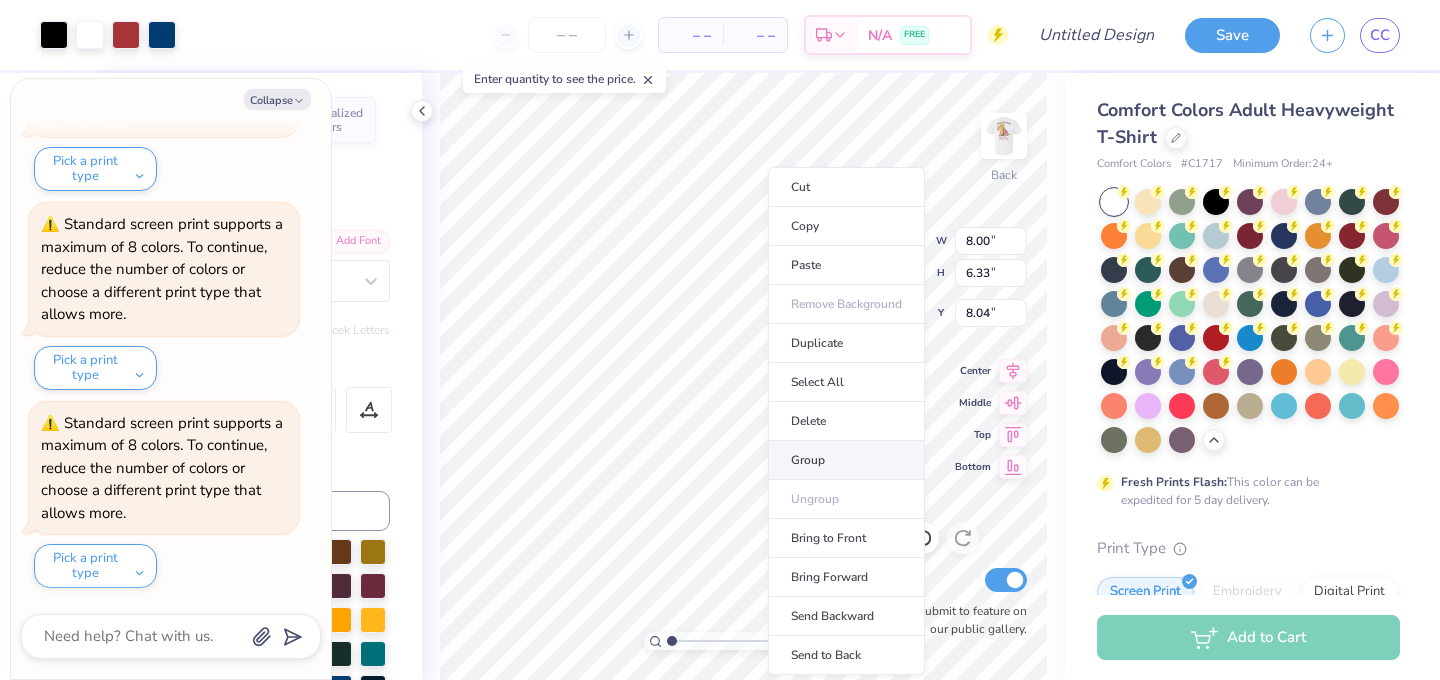click on "Group" at bounding box center (846, 460) 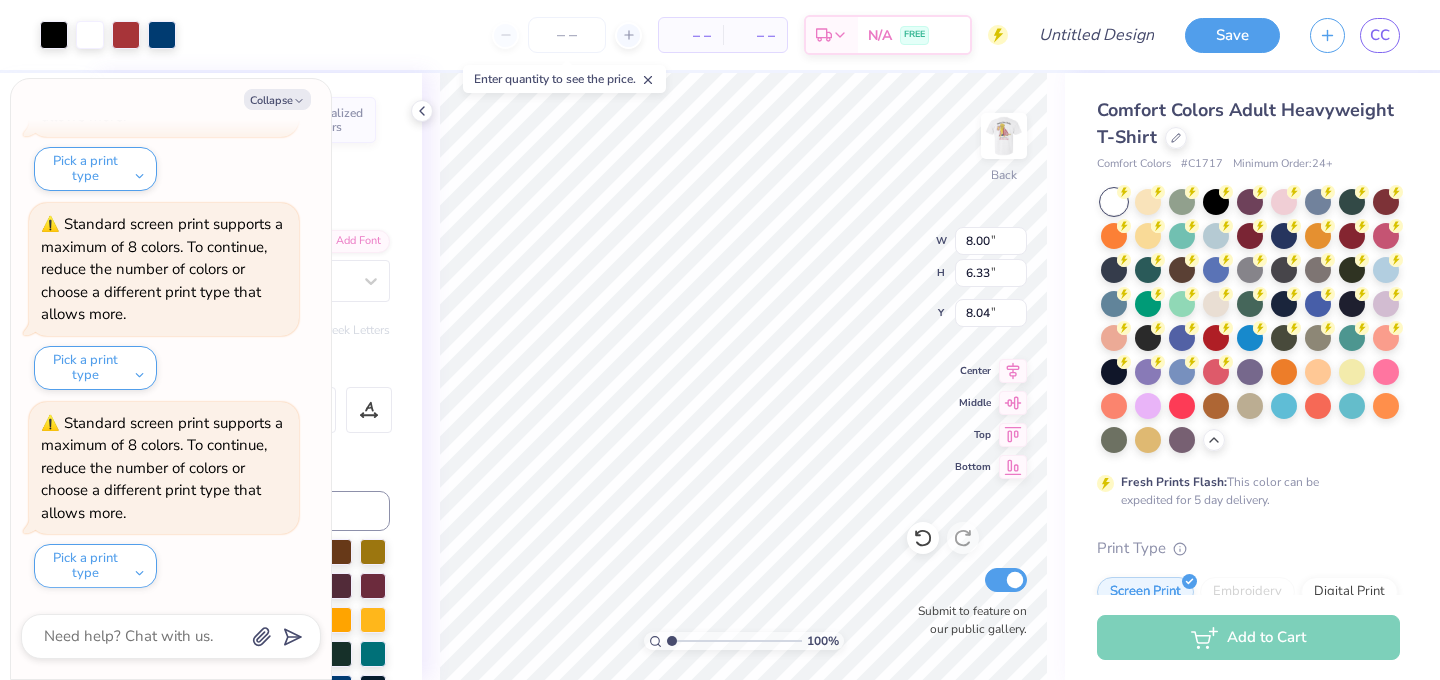 type on "x" 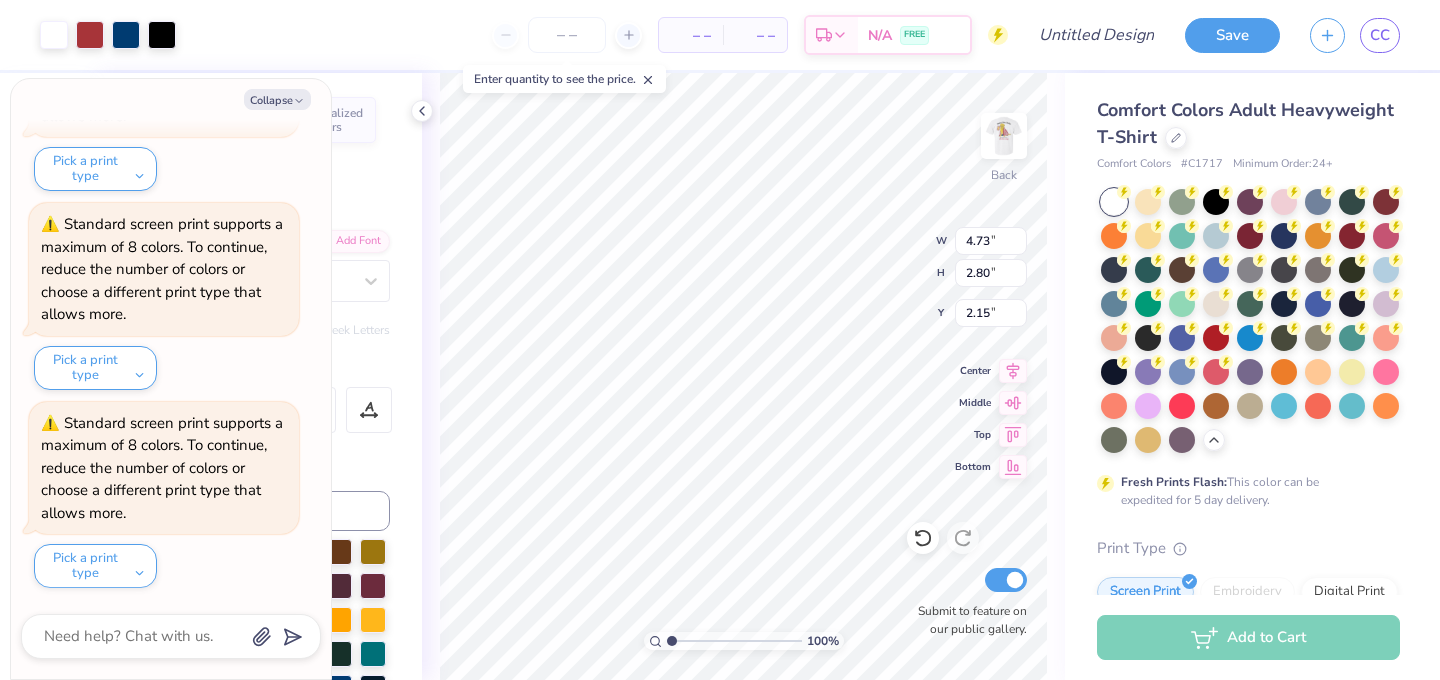 type on "x" 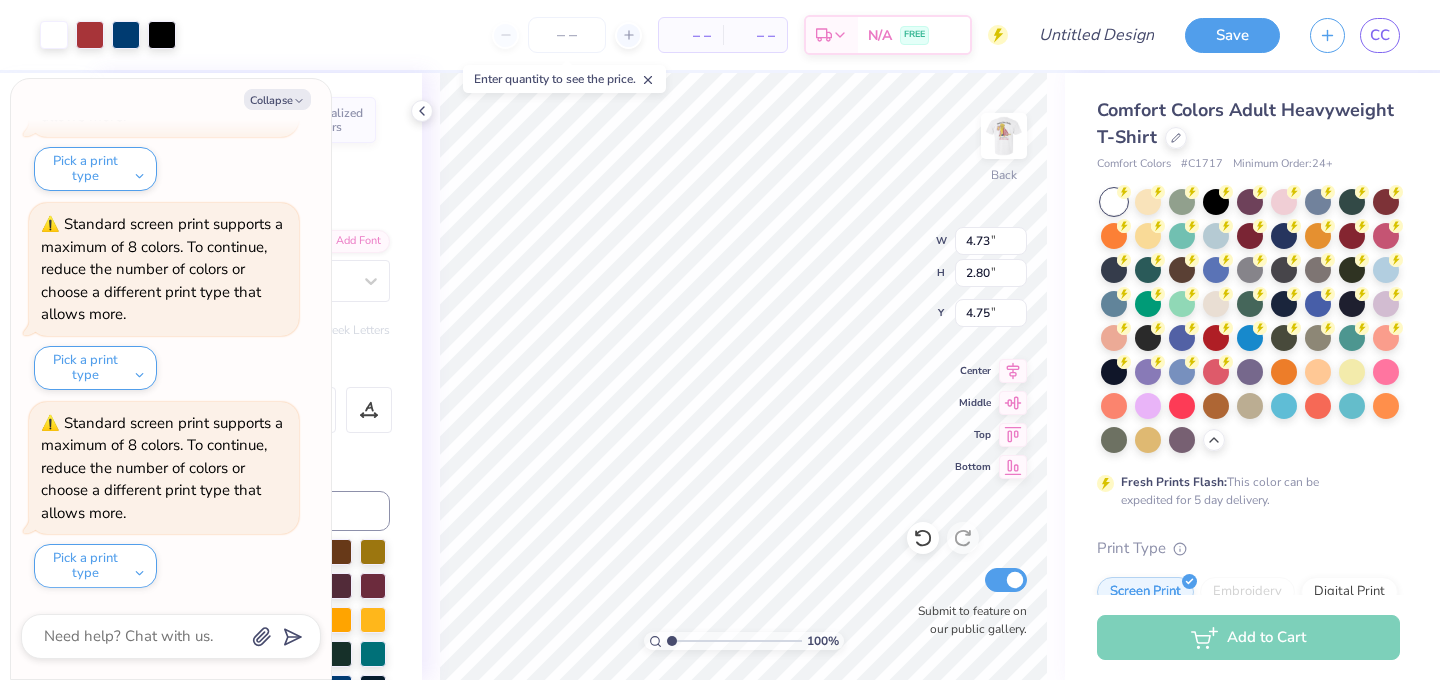 type on "x" 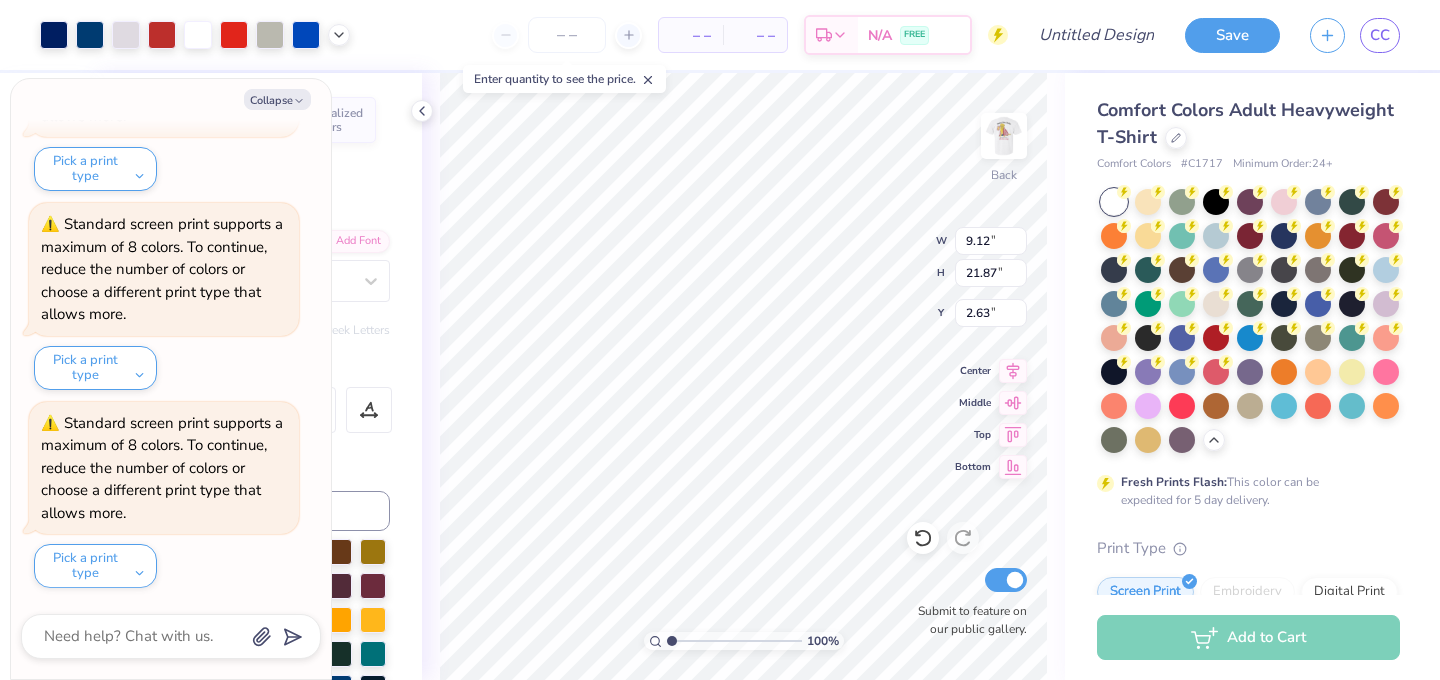 type on "x" 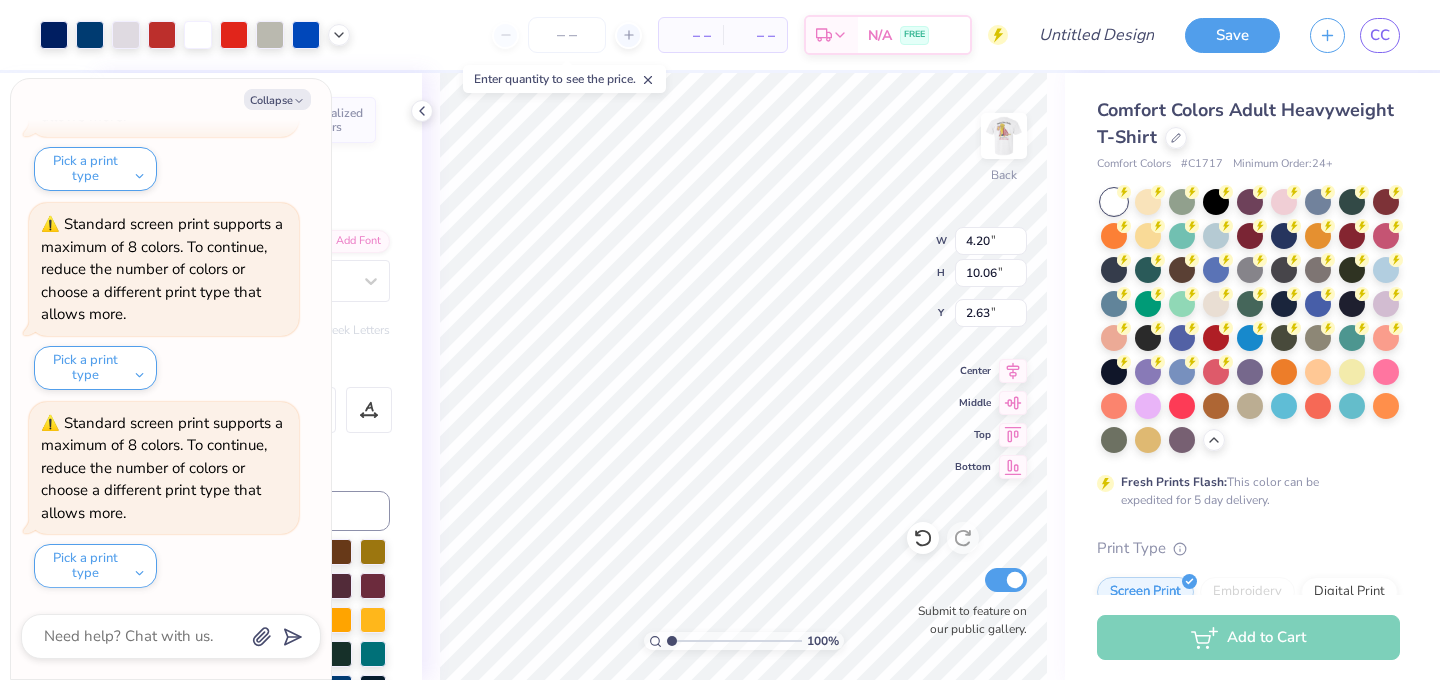 type on "x" 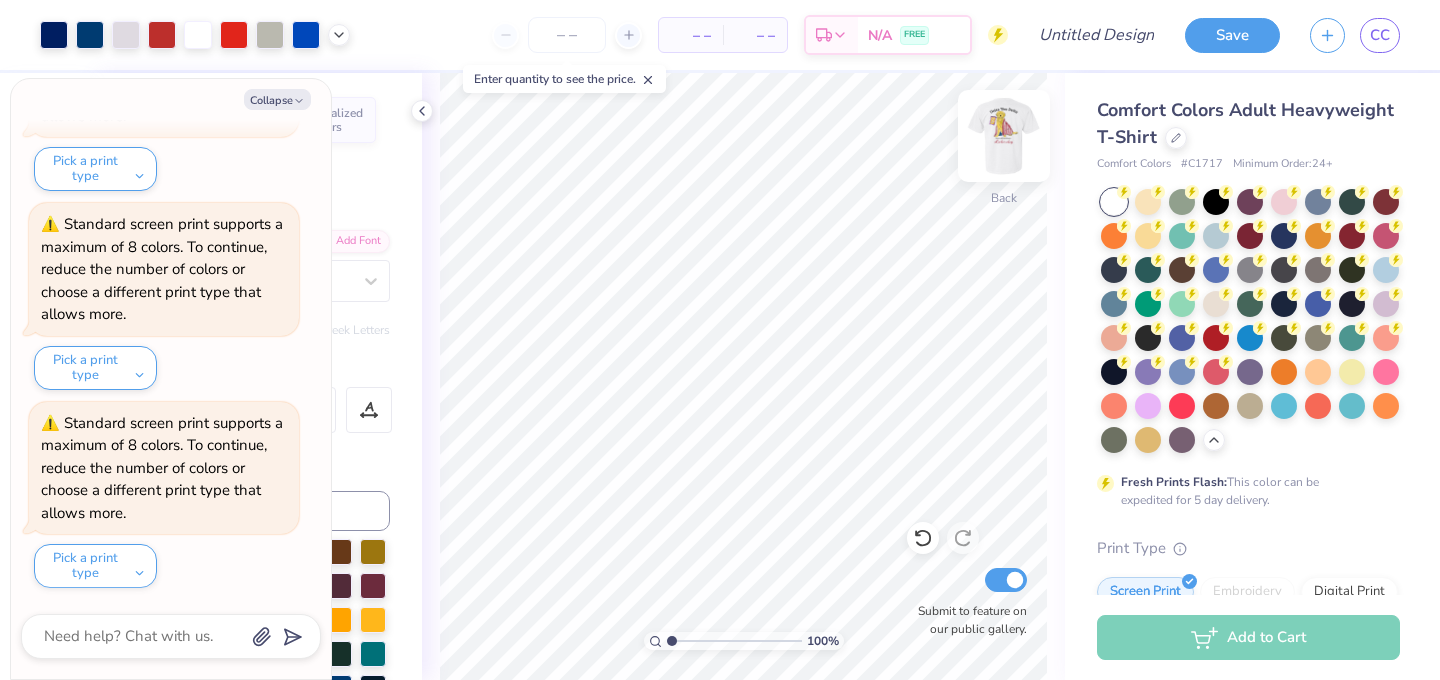 click at bounding box center [1004, 136] 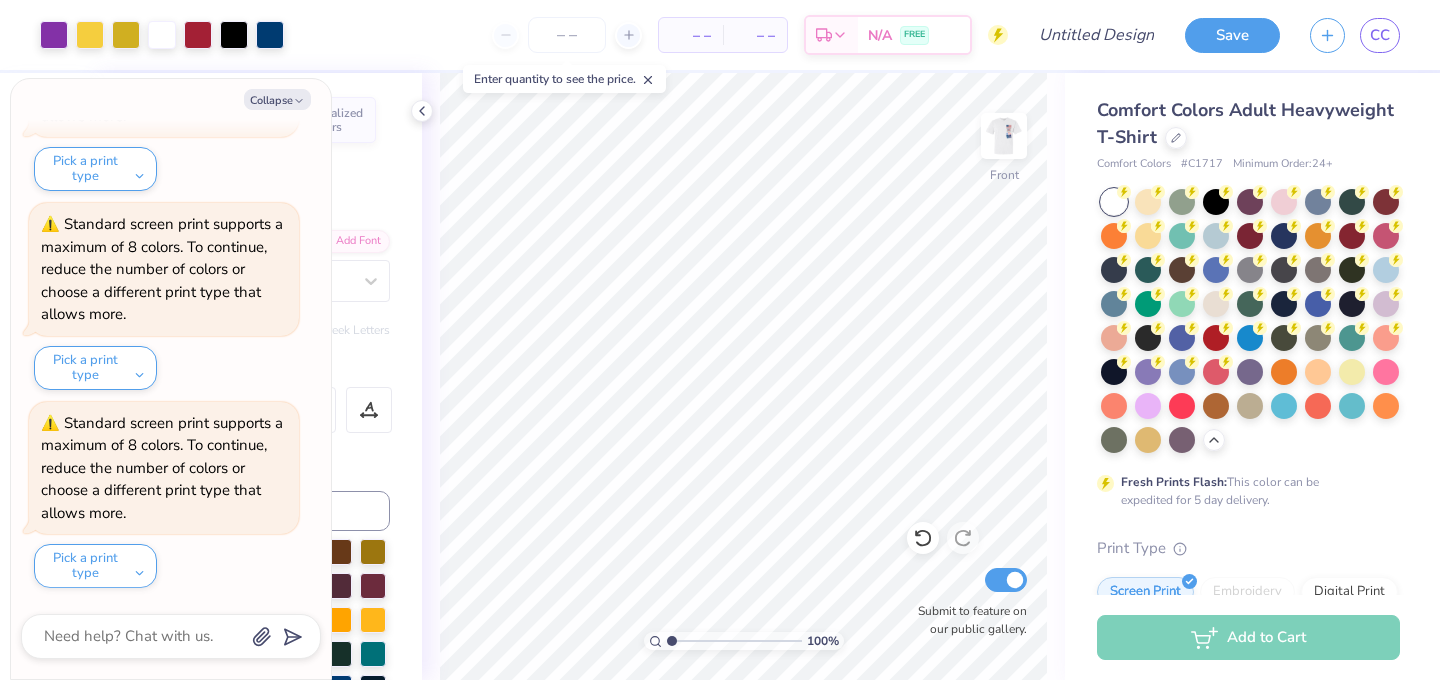 type 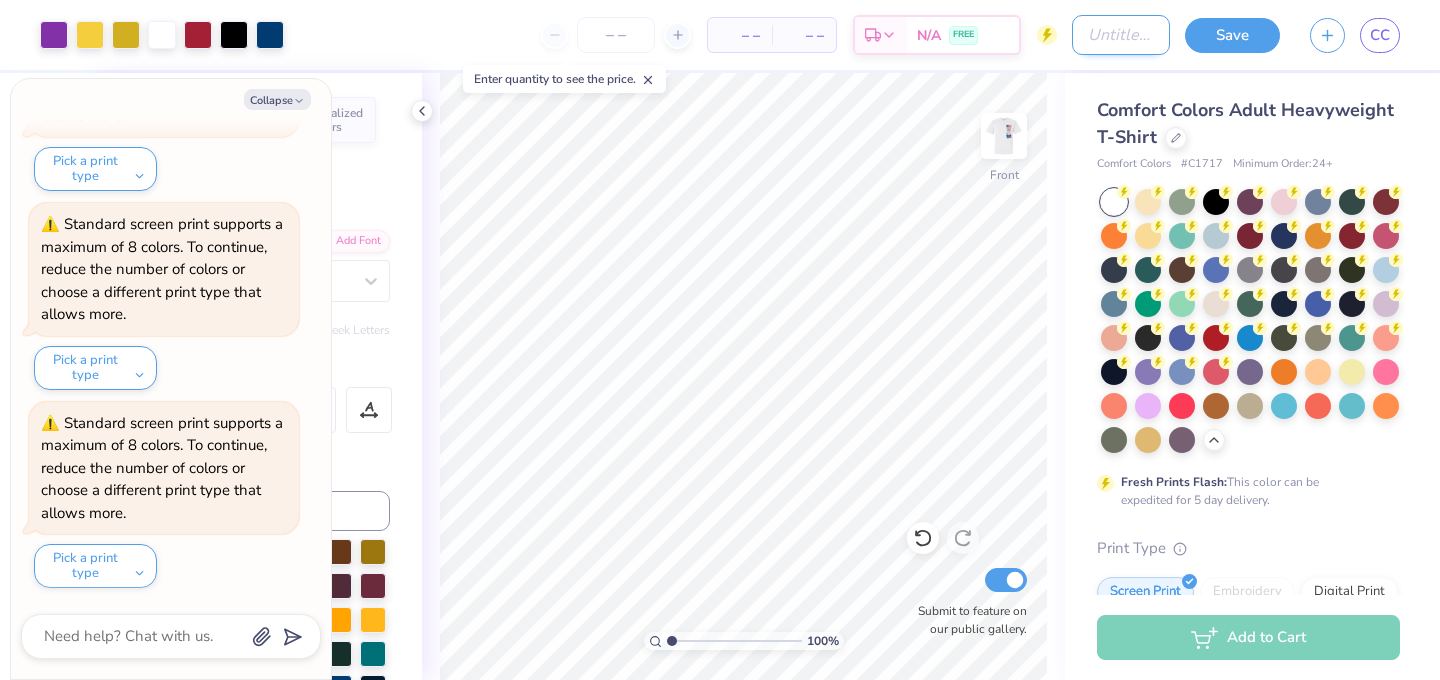click on "Design Title" at bounding box center [1121, 35] 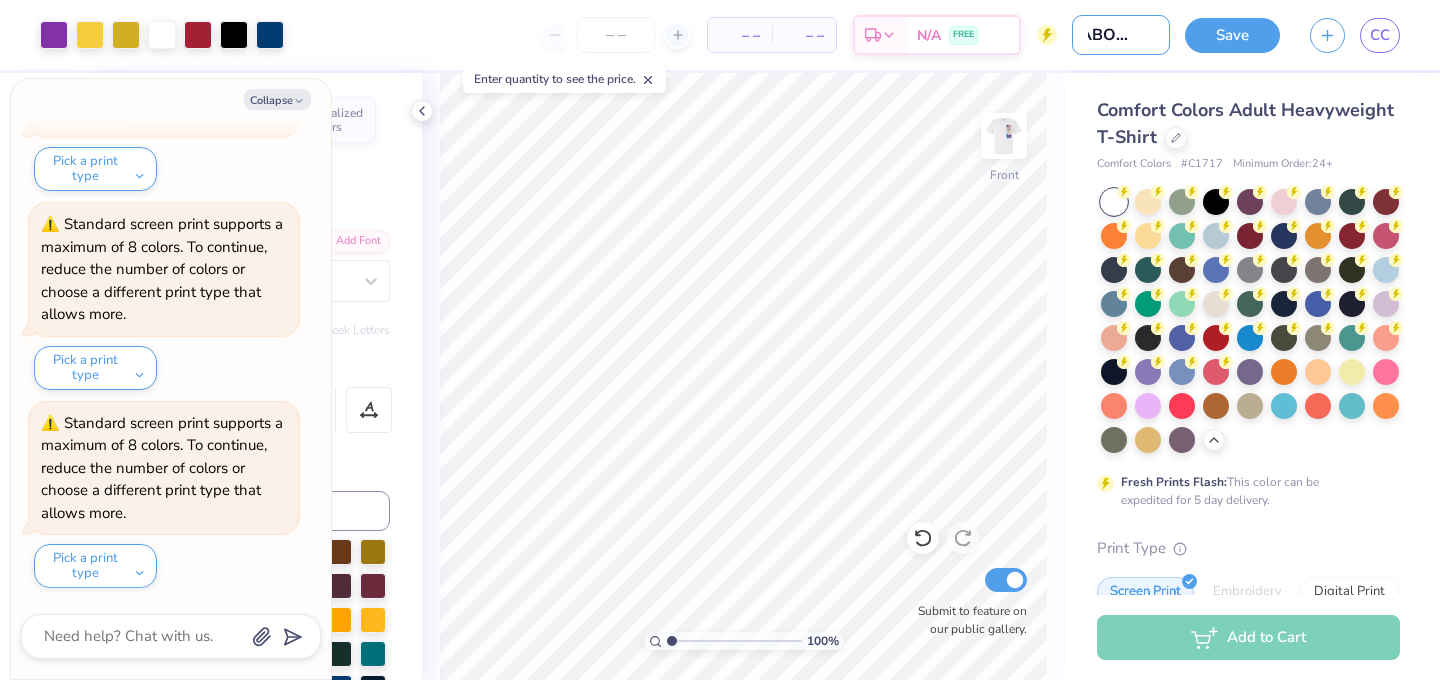 scroll, scrollTop: 0, scrollLeft: 26, axis: horizontal 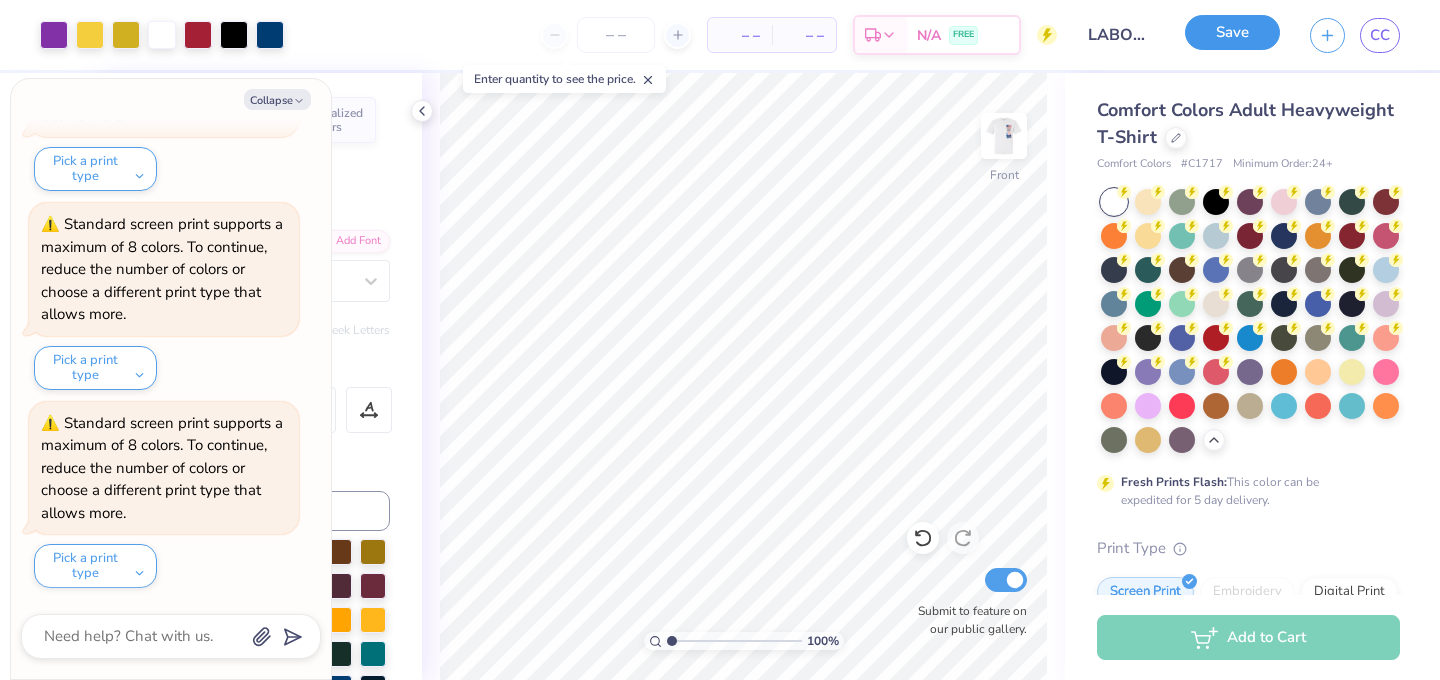 click on "Save" at bounding box center (1232, 32) 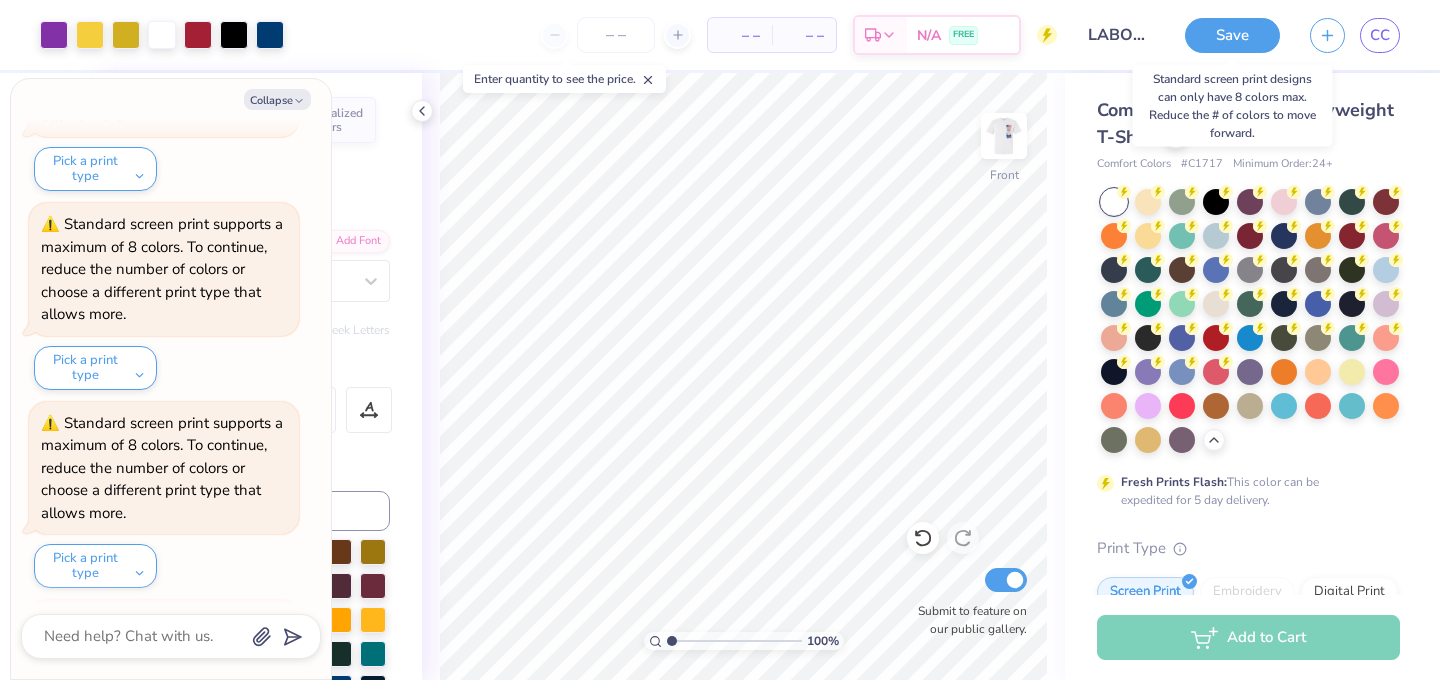 scroll, scrollTop: 1972, scrollLeft: 0, axis: vertical 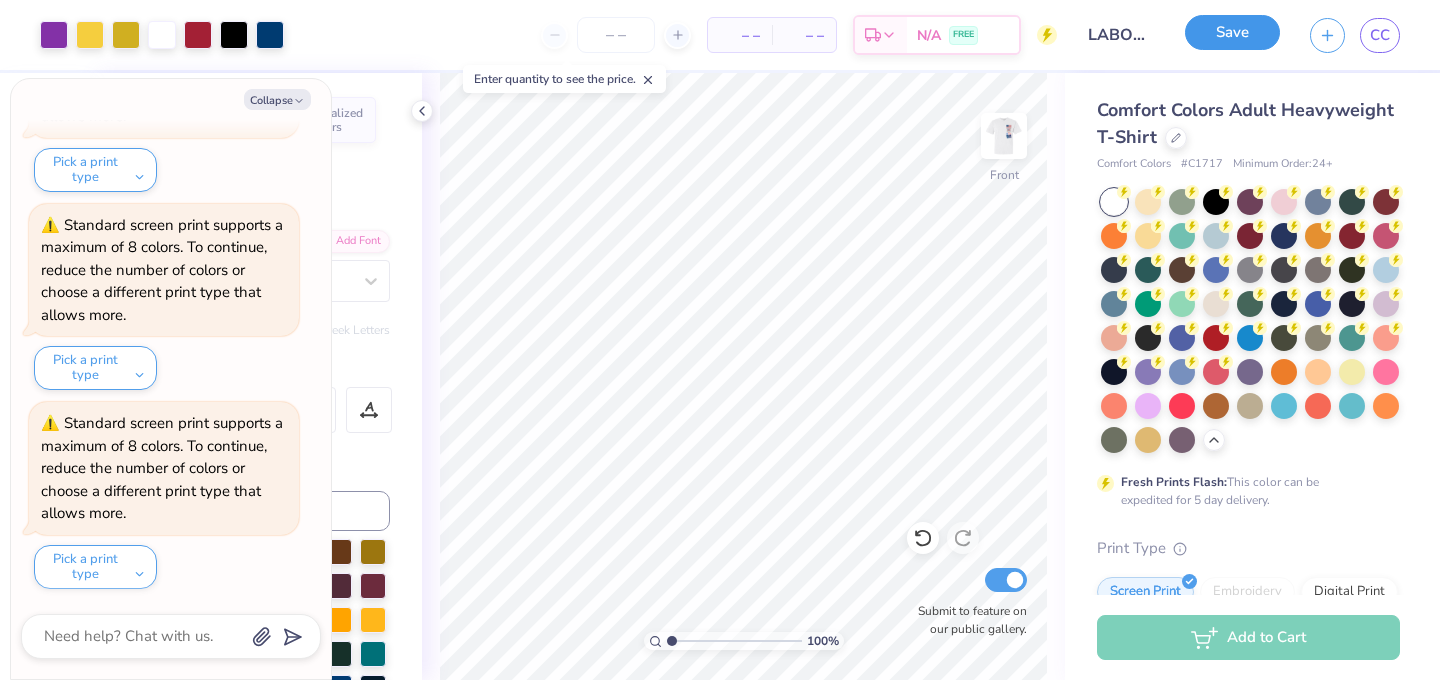 click on "Save" at bounding box center [1232, 32] 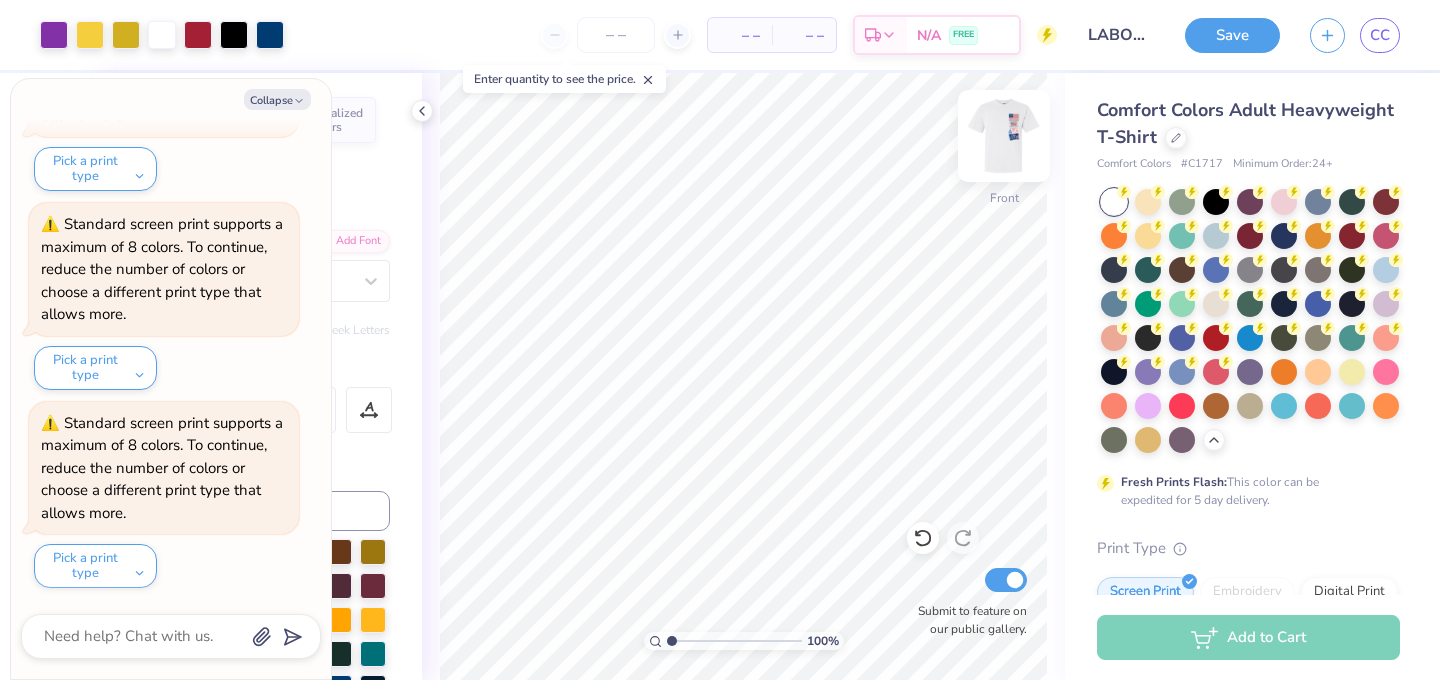 click at bounding box center (1004, 136) 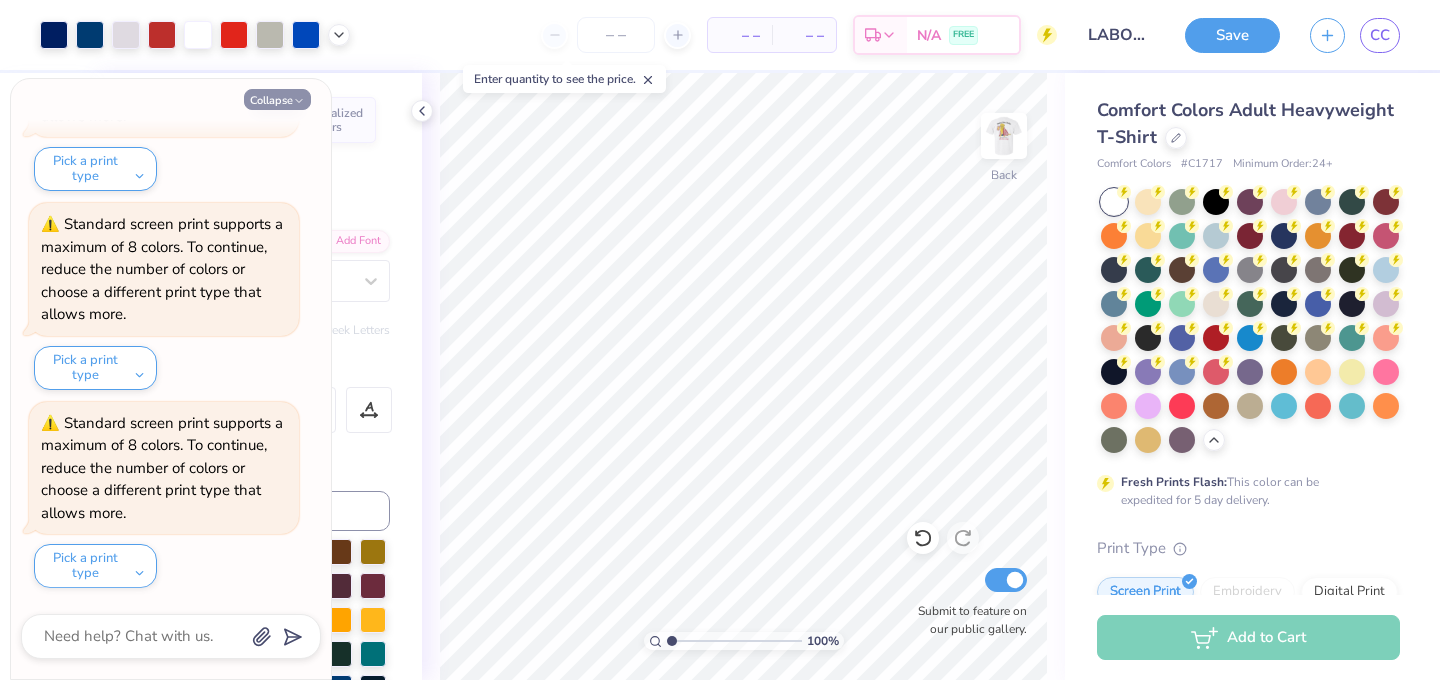 click on "Collapse" at bounding box center (277, 99) 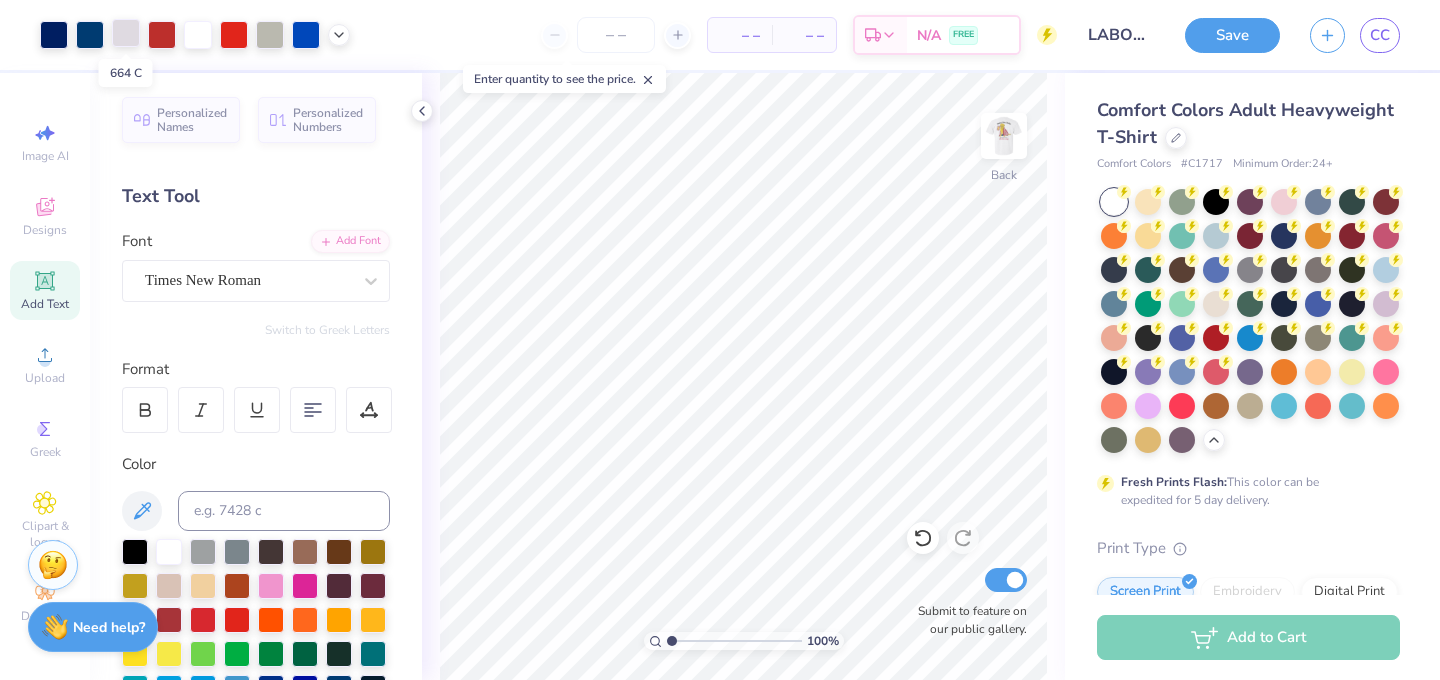 click at bounding box center (126, 33) 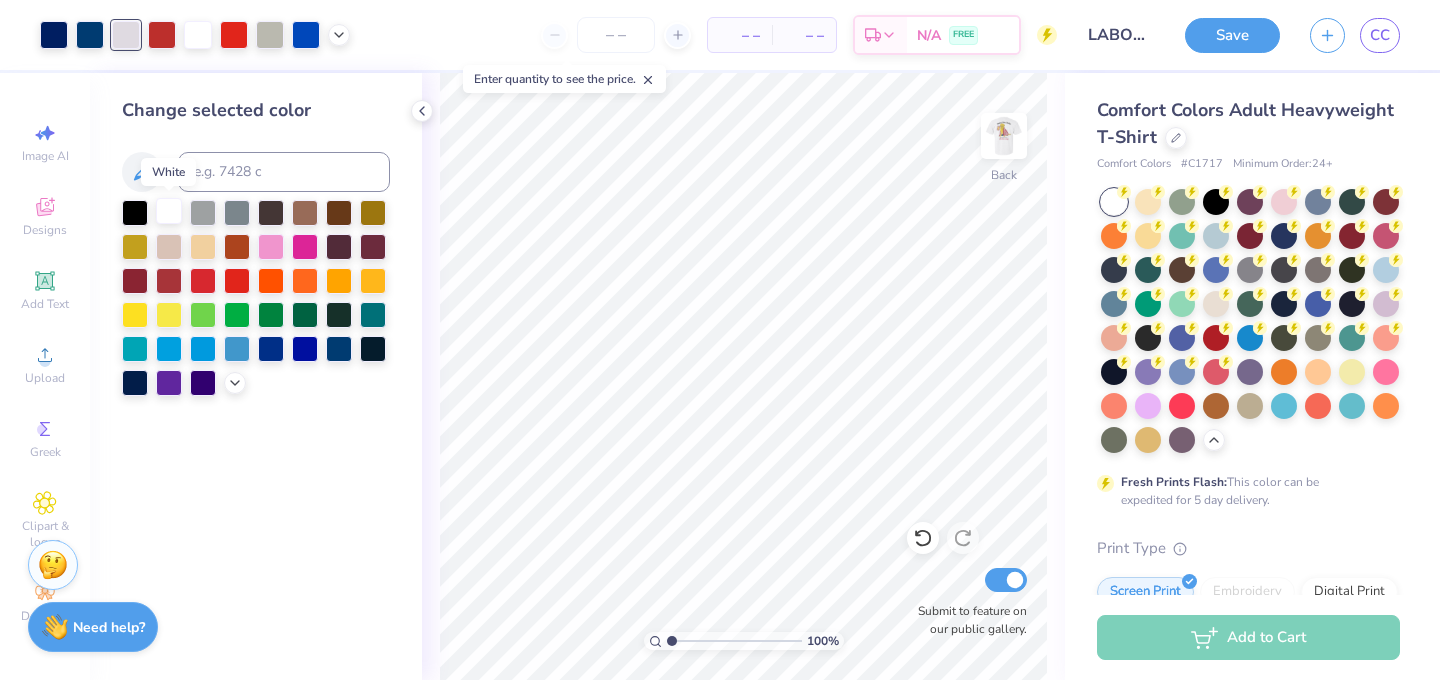 click at bounding box center [169, 211] 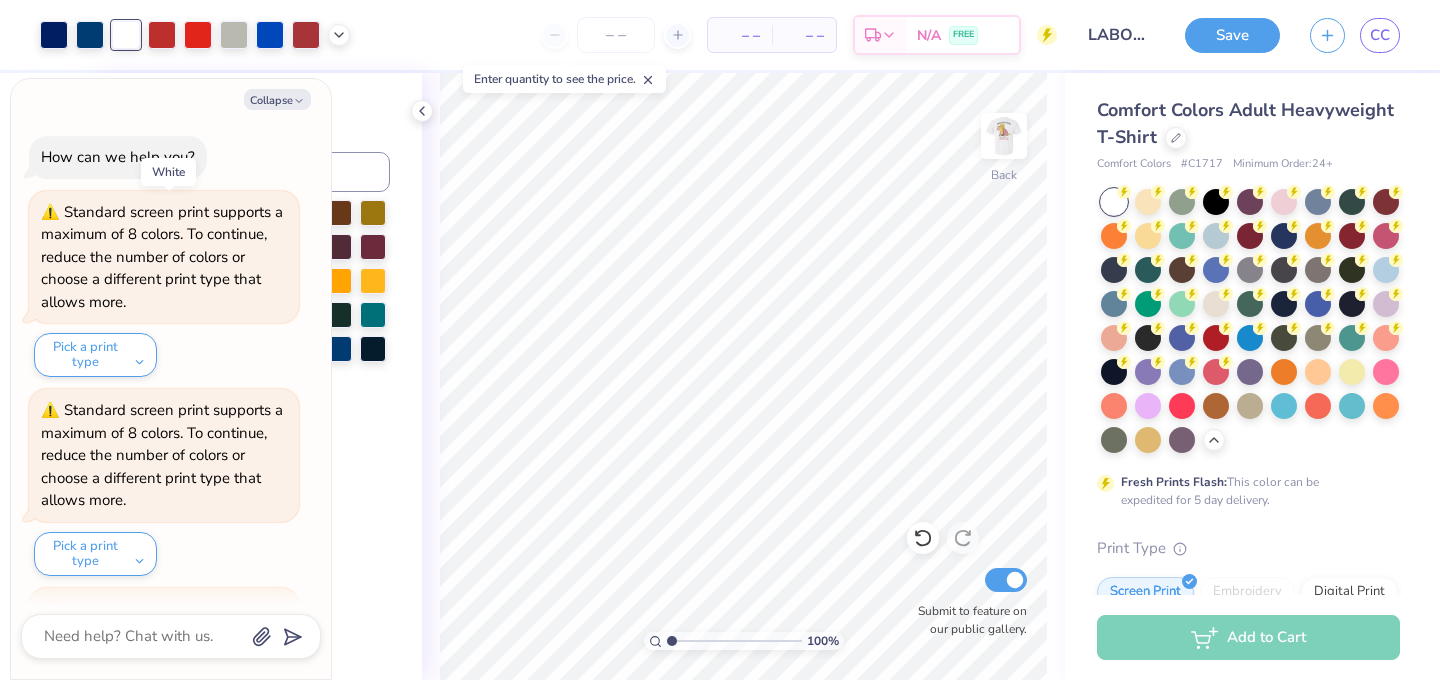 scroll, scrollTop: 2369, scrollLeft: 0, axis: vertical 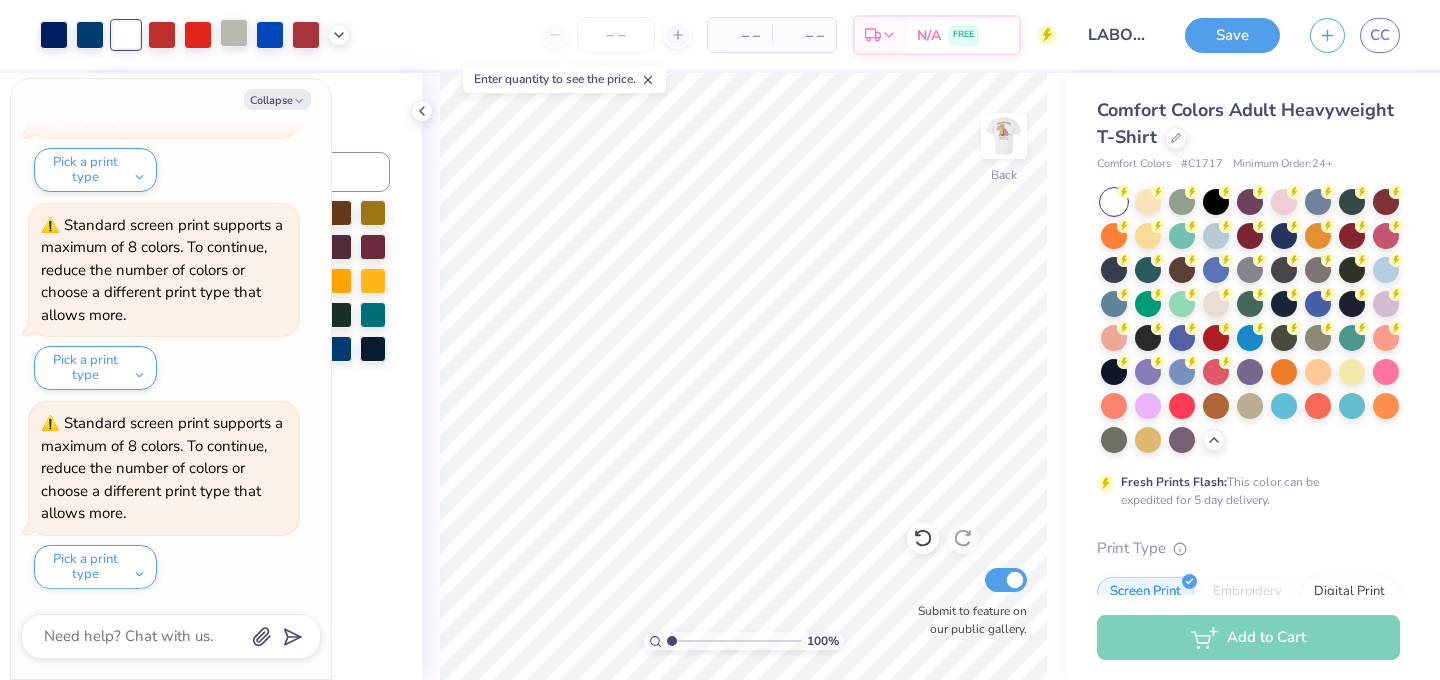 click at bounding box center (234, 33) 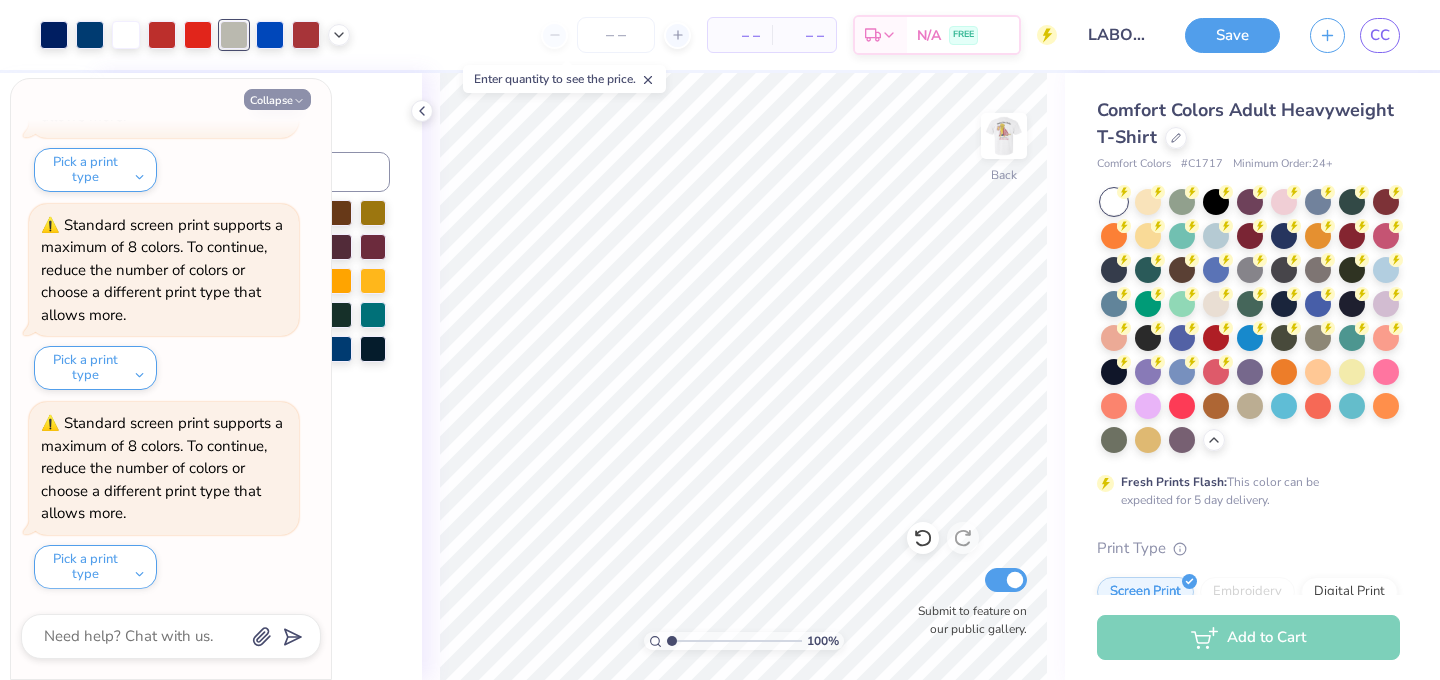 click on "Collapse" at bounding box center [277, 99] 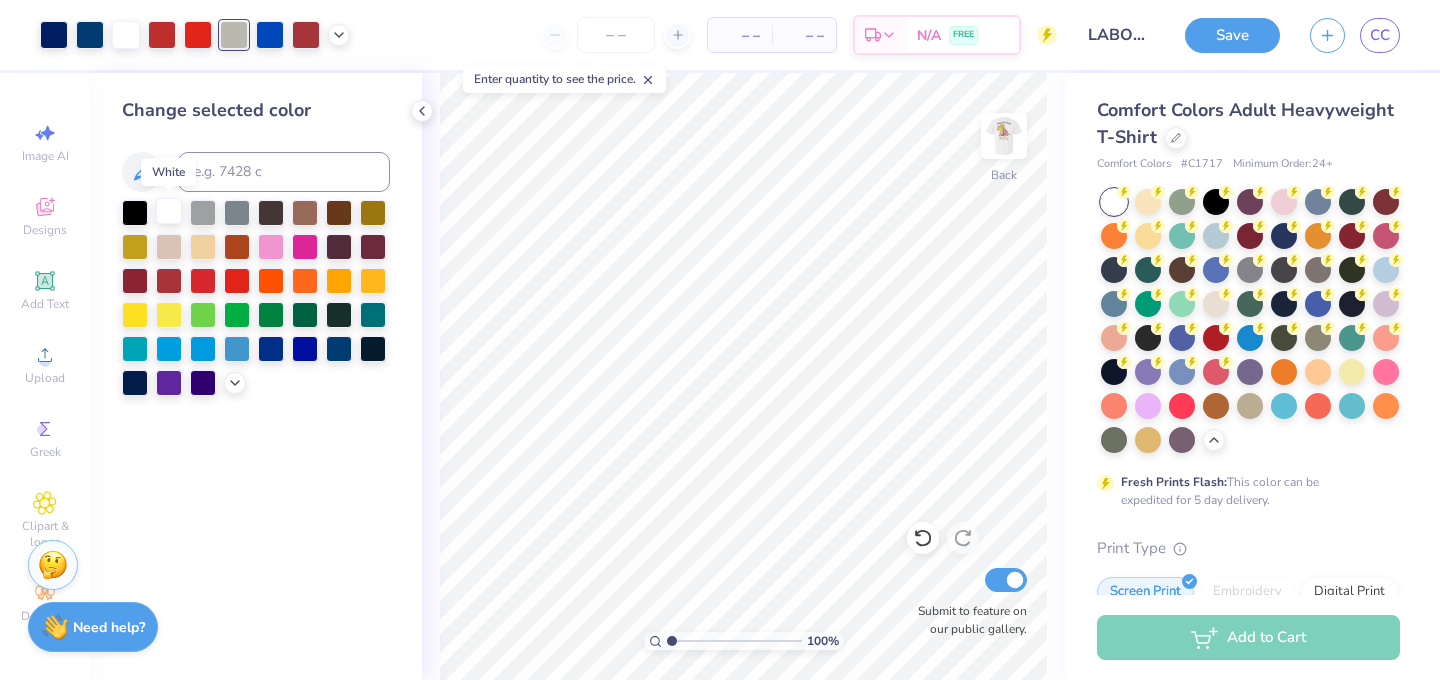 click at bounding box center (169, 211) 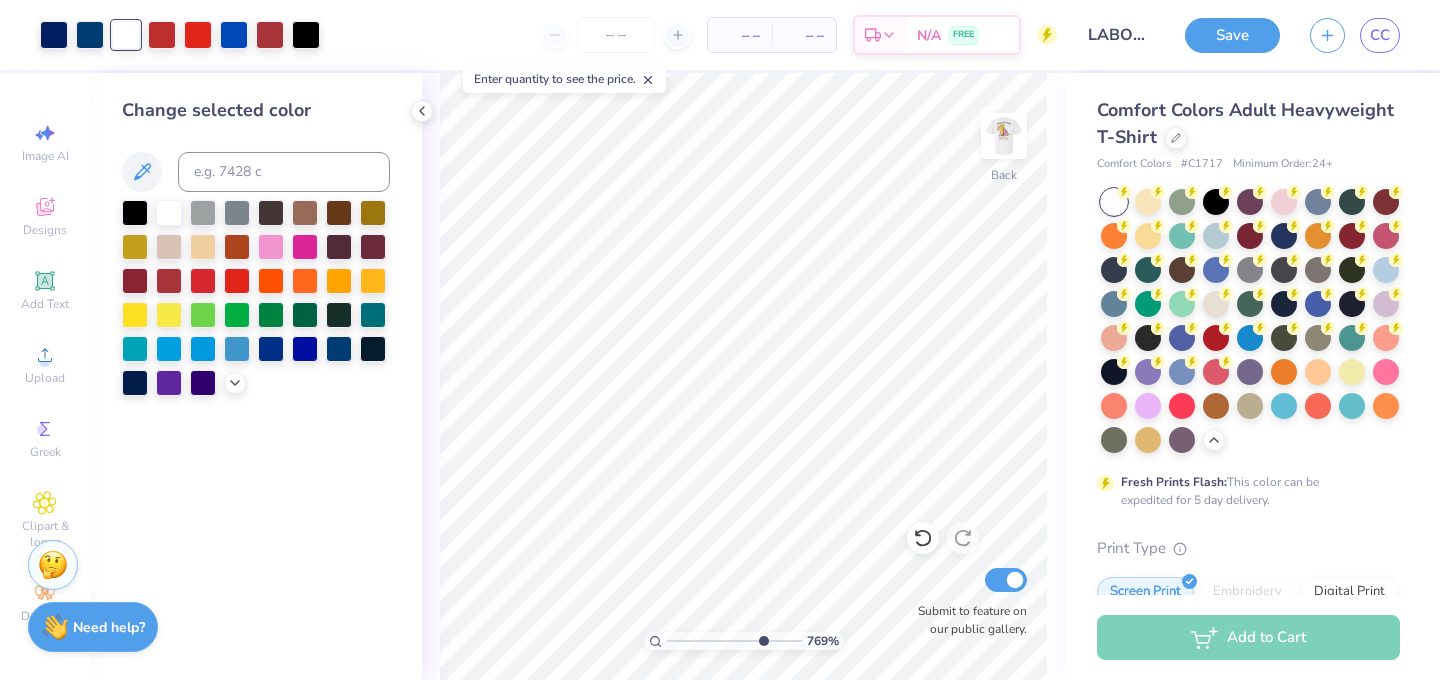 click at bounding box center [734, 641] 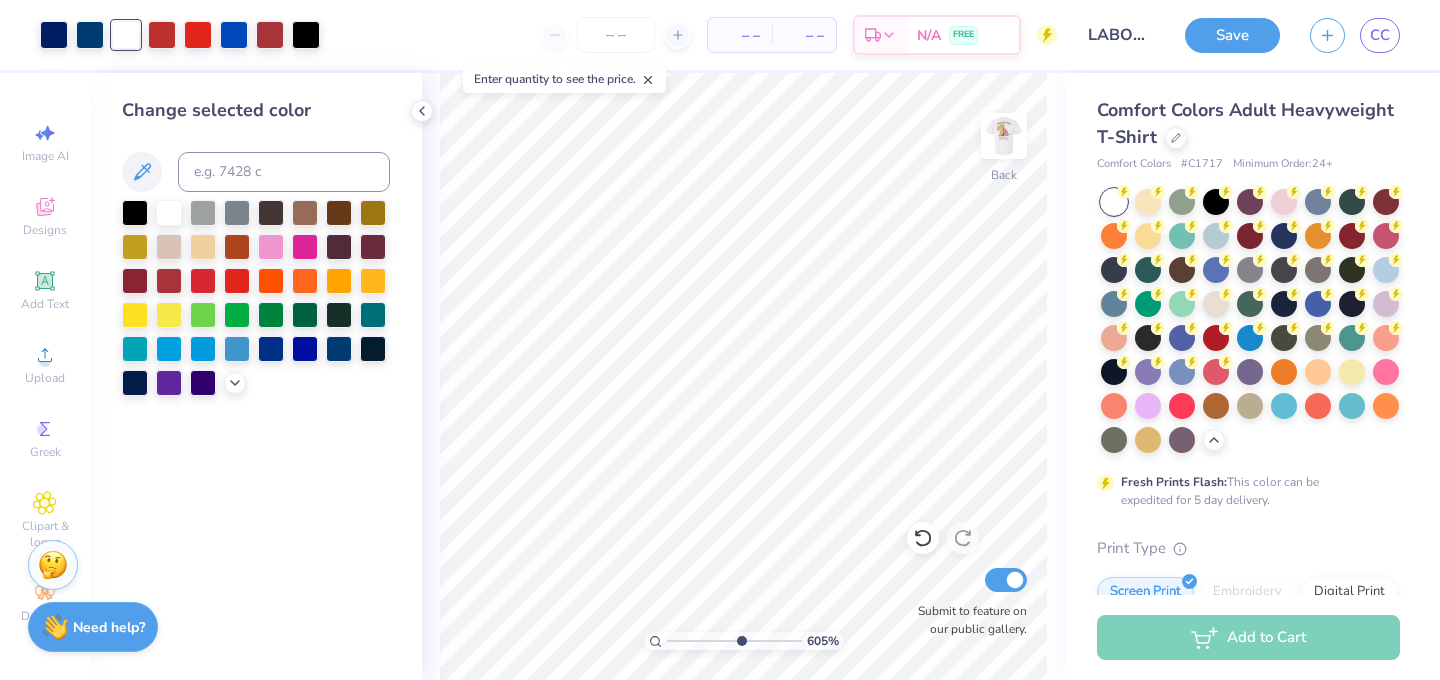click at bounding box center [734, 641] 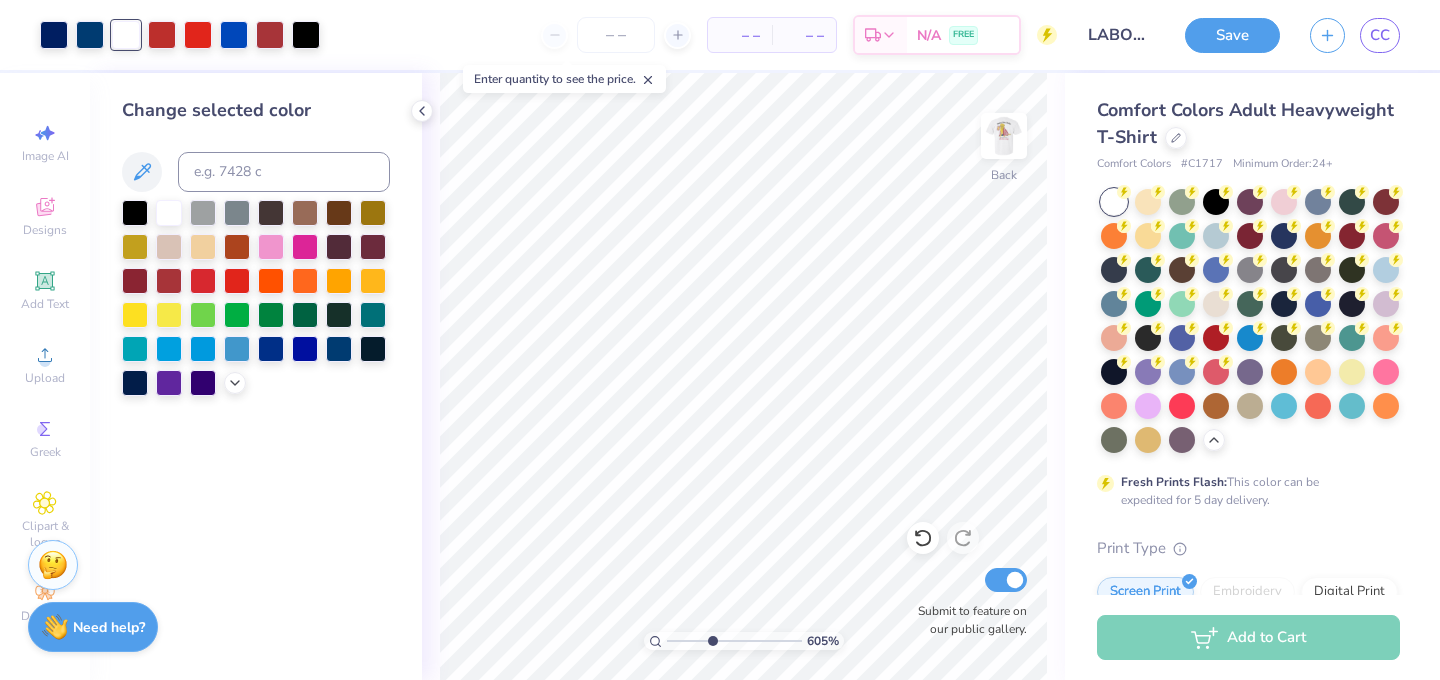 click at bounding box center (734, 641) 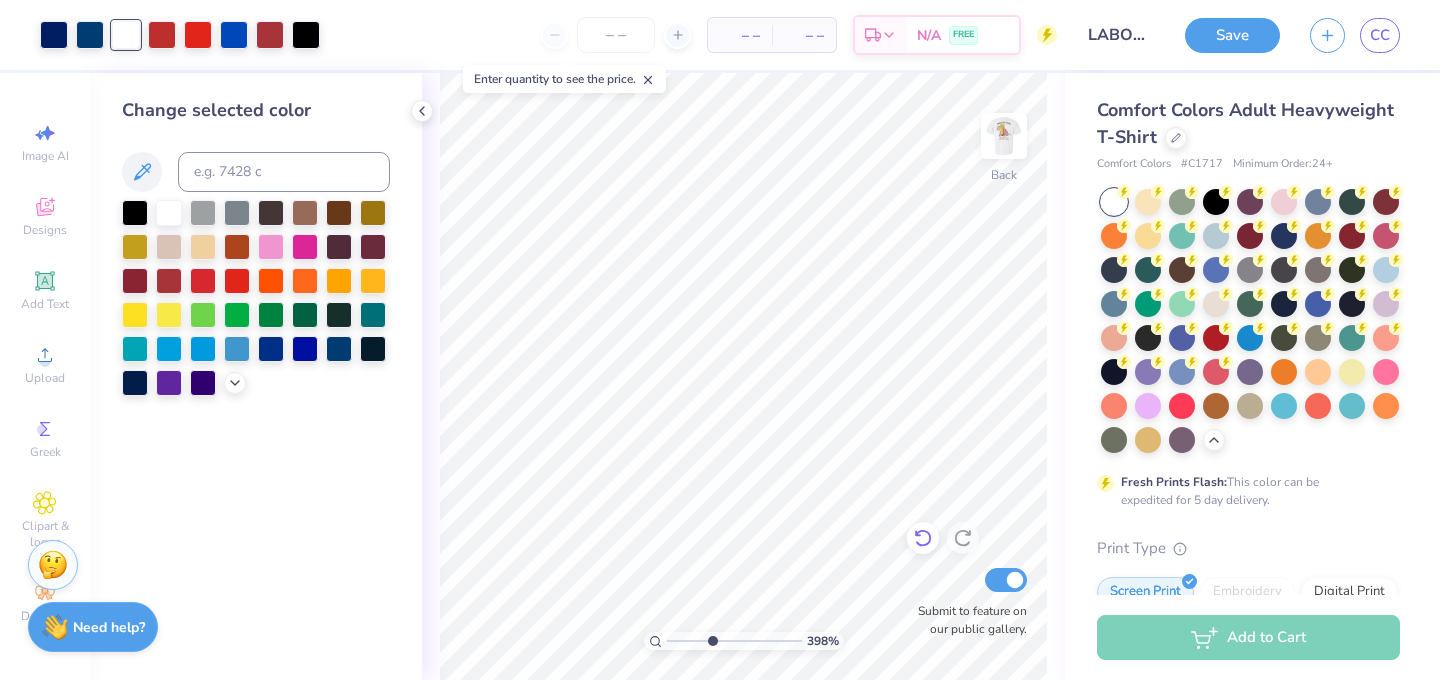 click 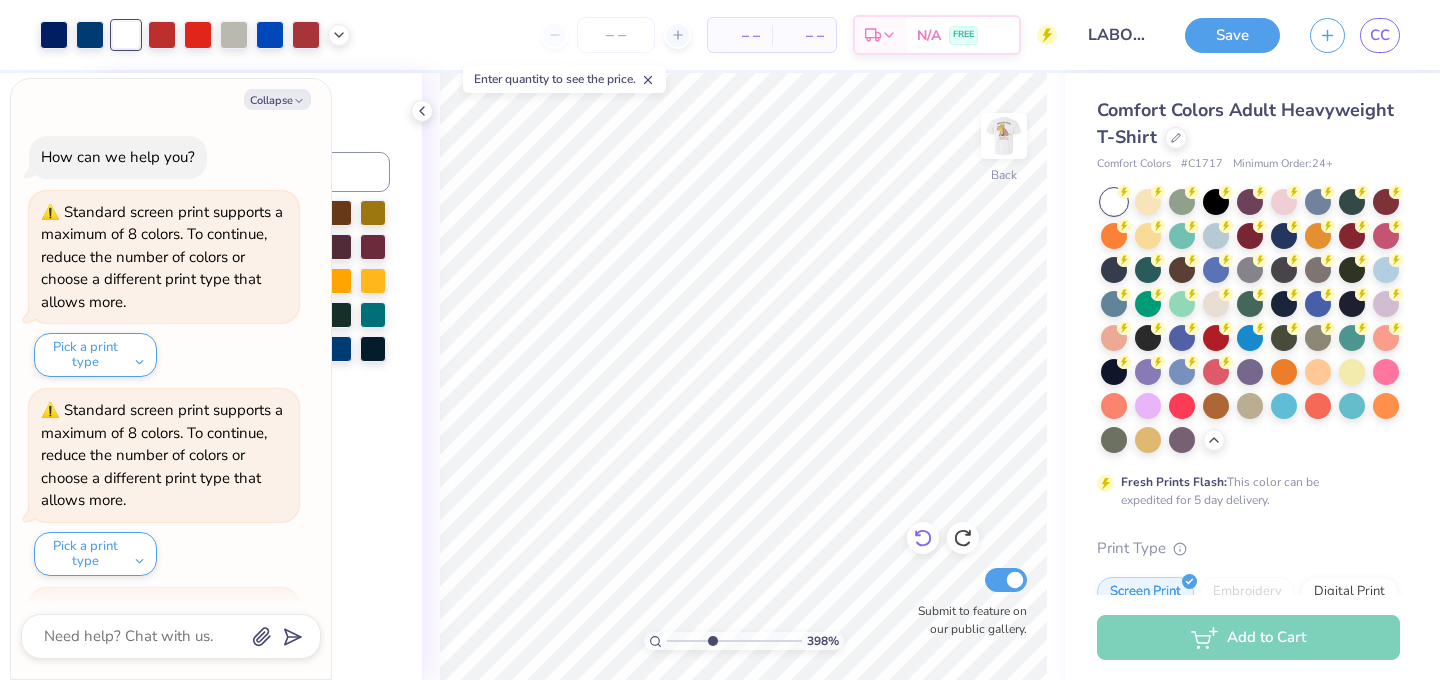 scroll, scrollTop: 2568, scrollLeft: 0, axis: vertical 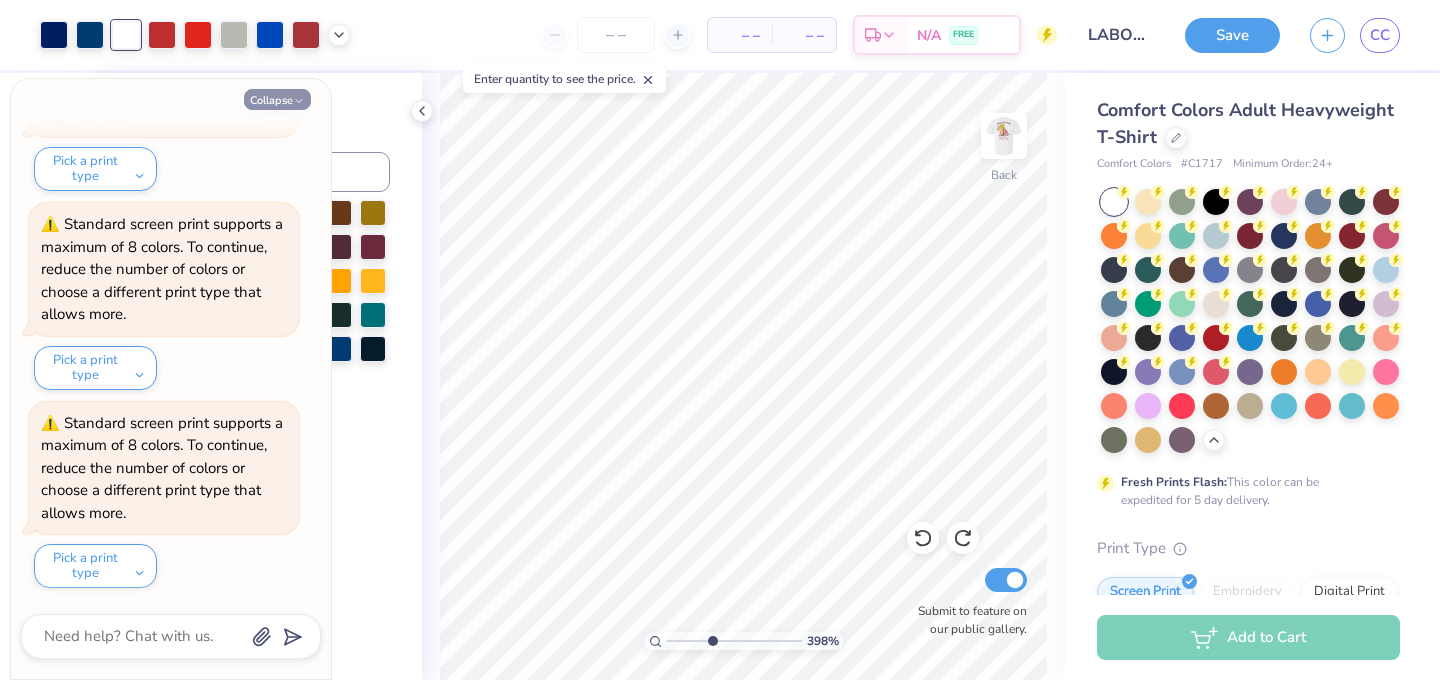 click on "Collapse" at bounding box center (277, 99) 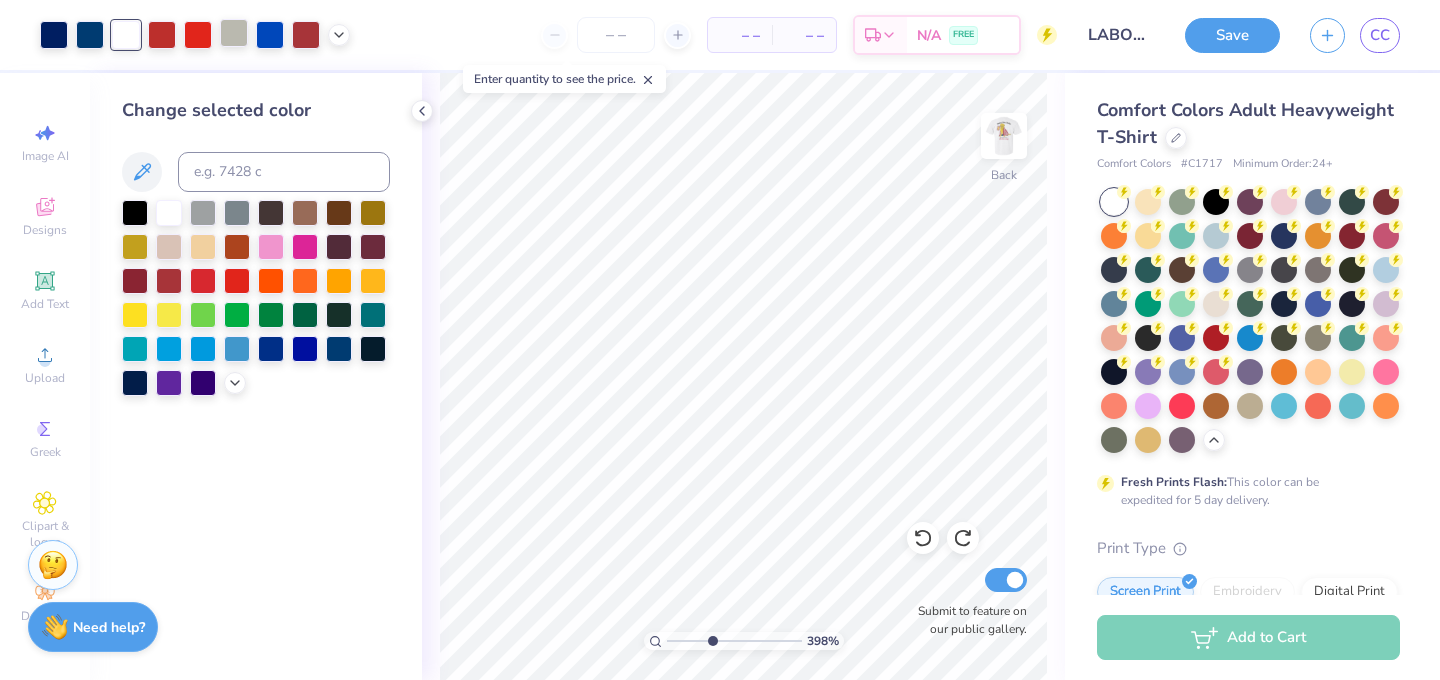 click at bounding box center (234, 33) 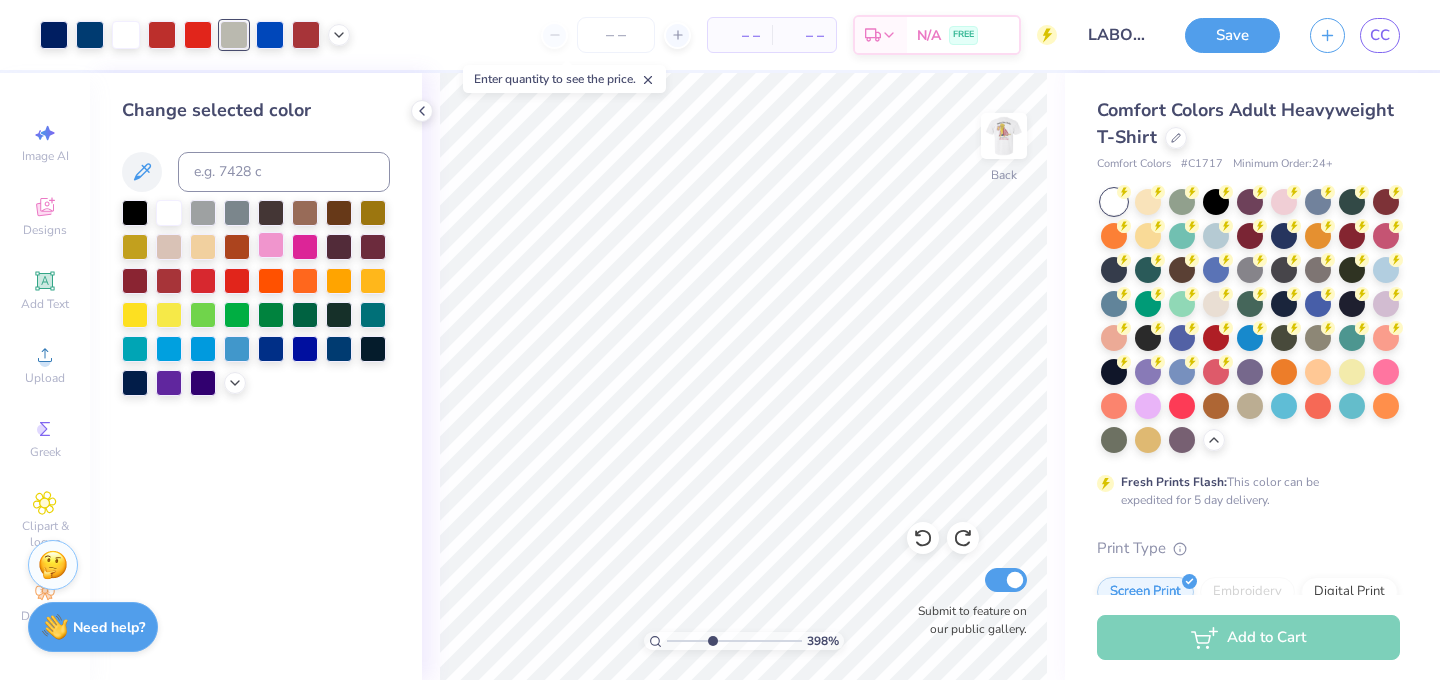 click at bounding box center [271, 245] 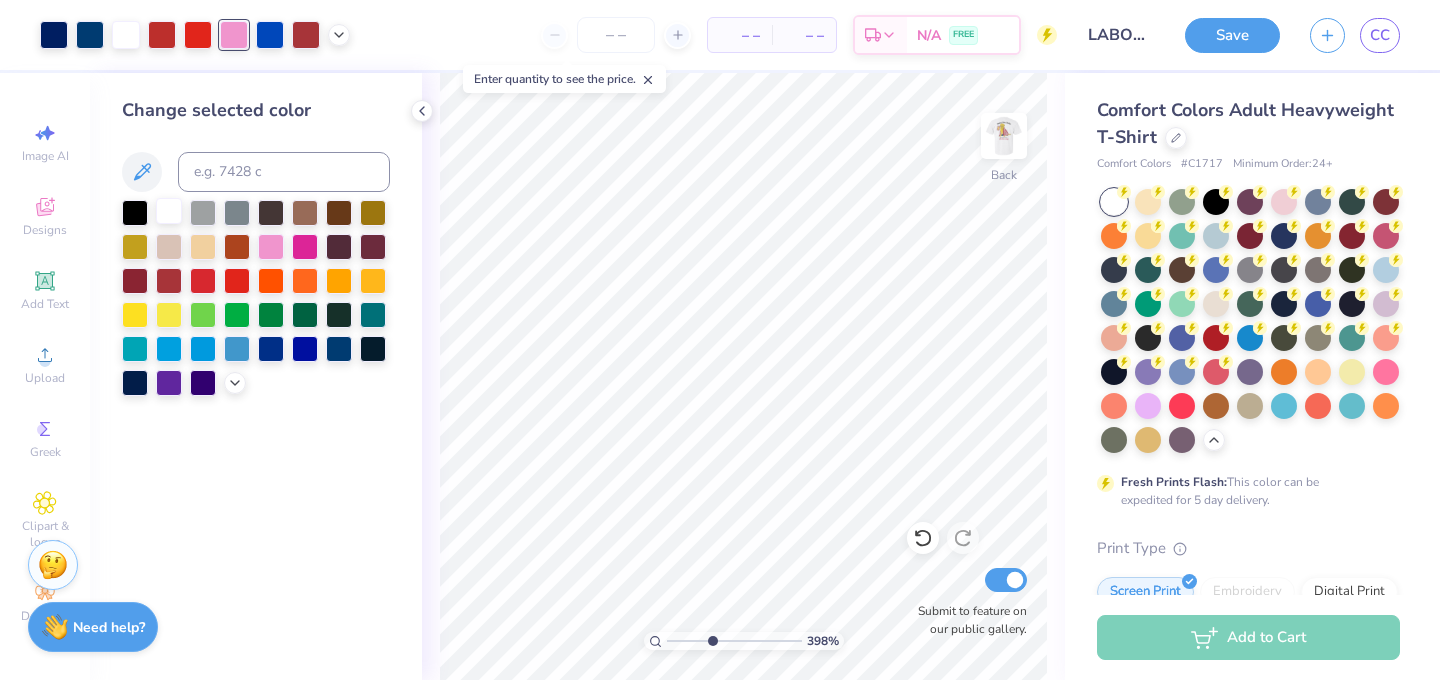 click at bounding box center [169, 211] 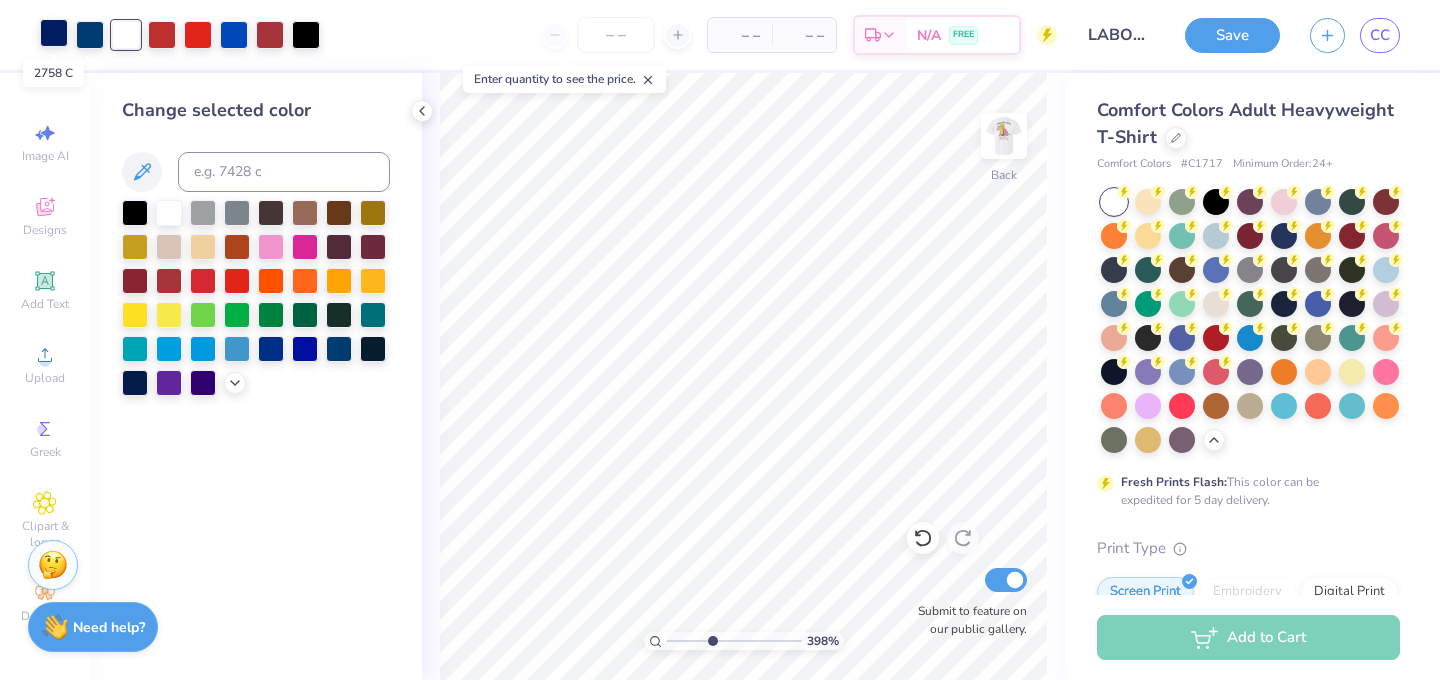 click at bounding box center [54, 33] 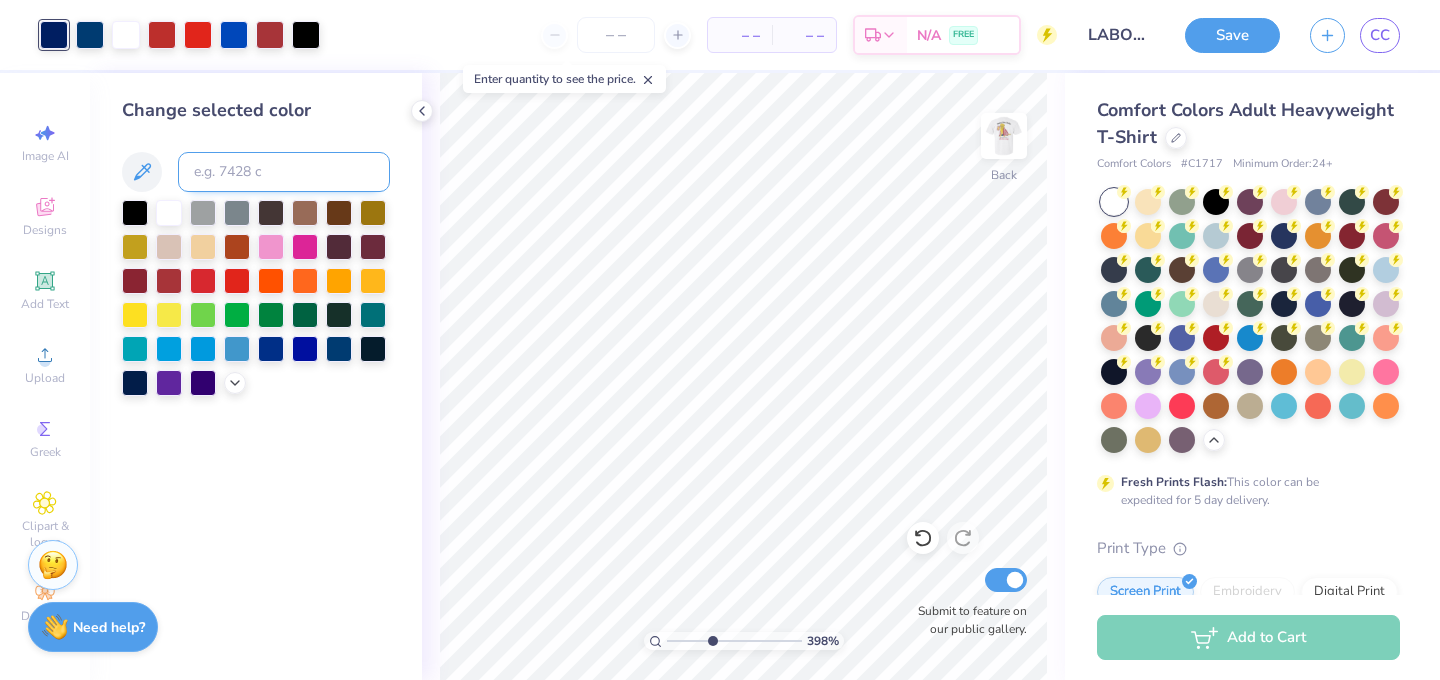 click at bounding box center (284, 172) 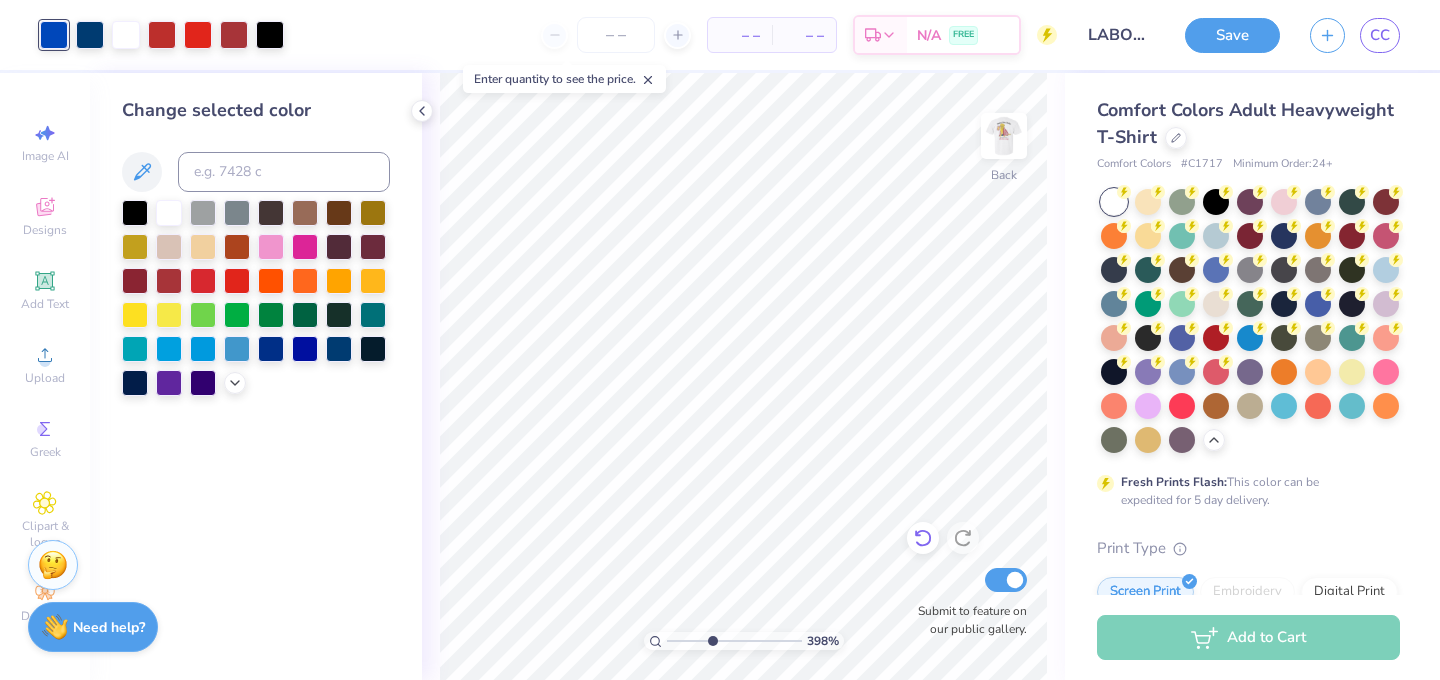 click 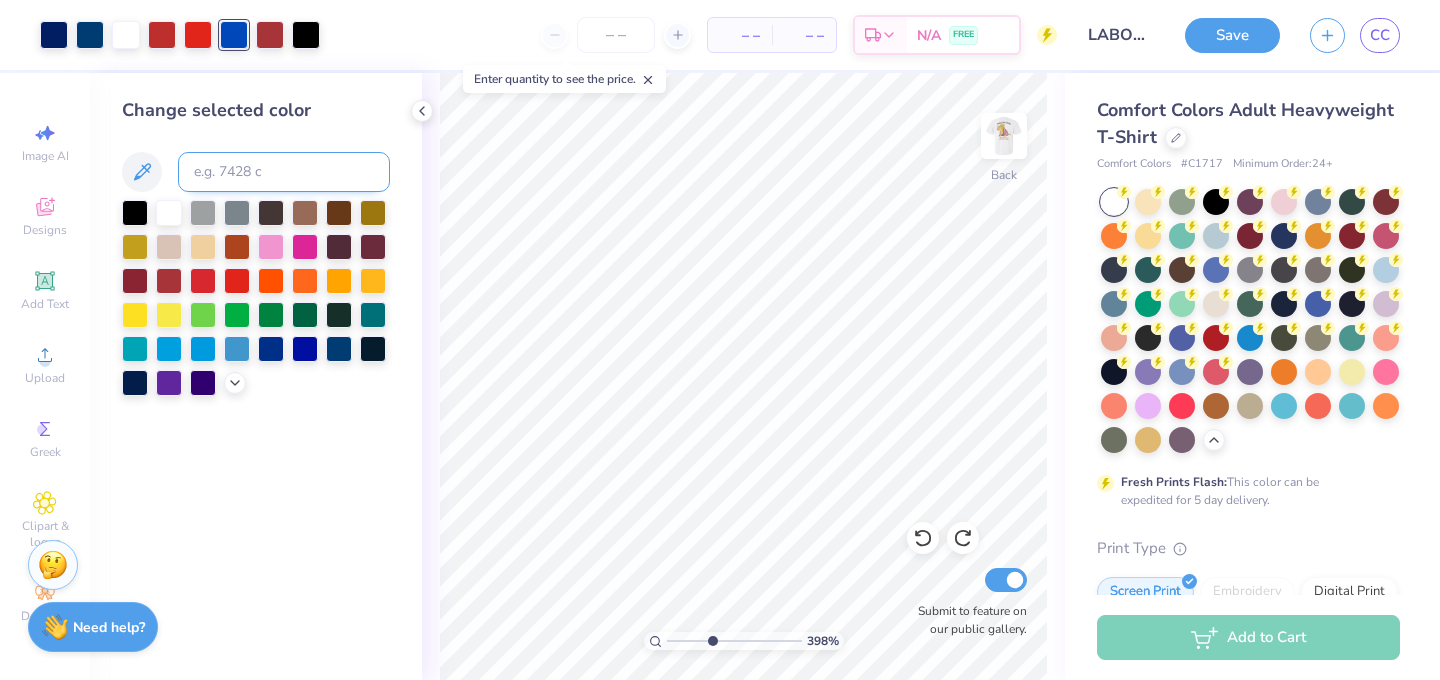 click at bounding box center (284, 172) 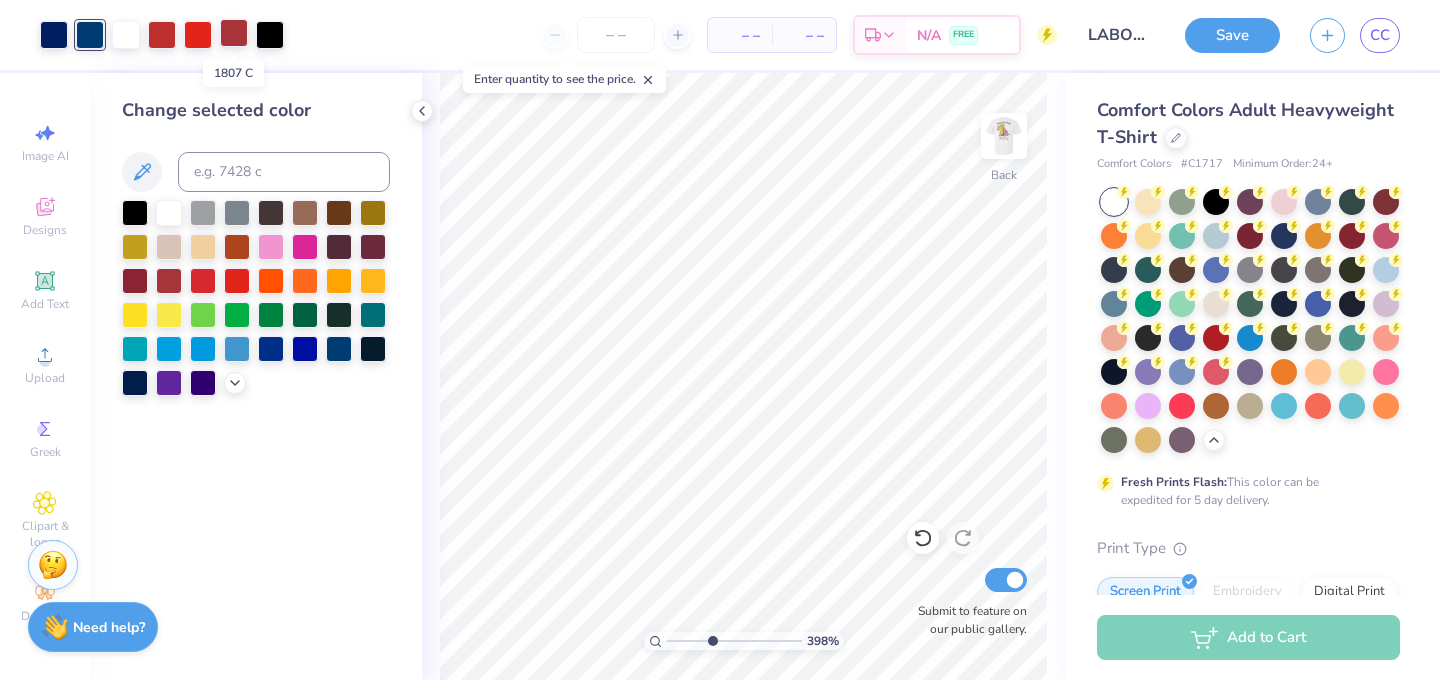 click at bounding box center (234, 33) 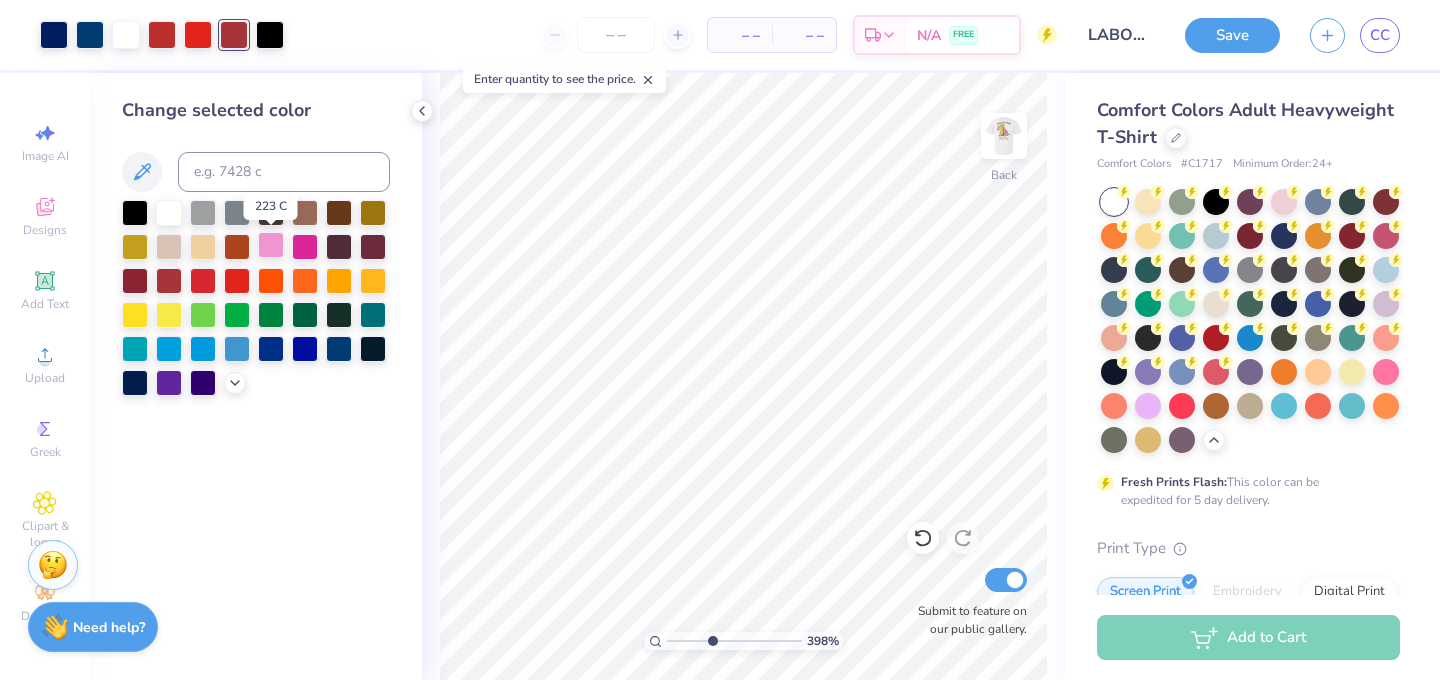 click at bounding box center (271, 245) 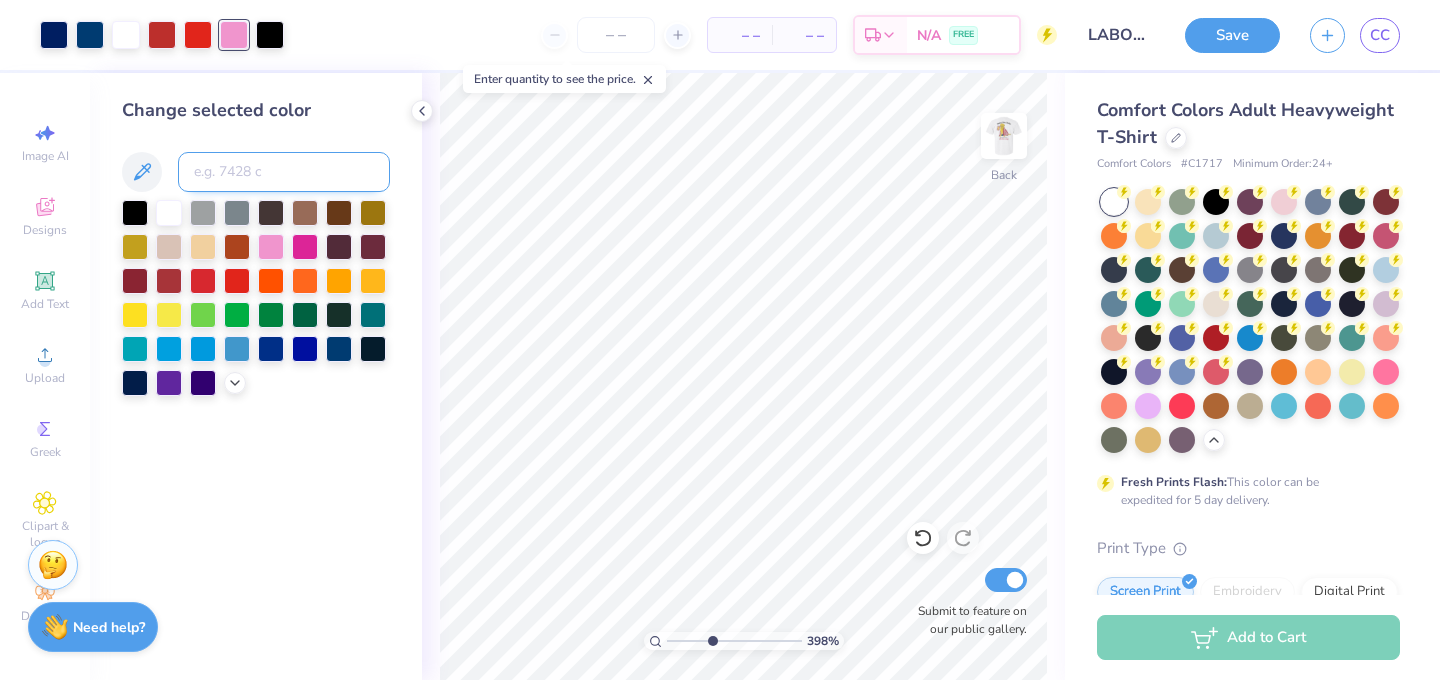 click at bounding box center [284, 172] 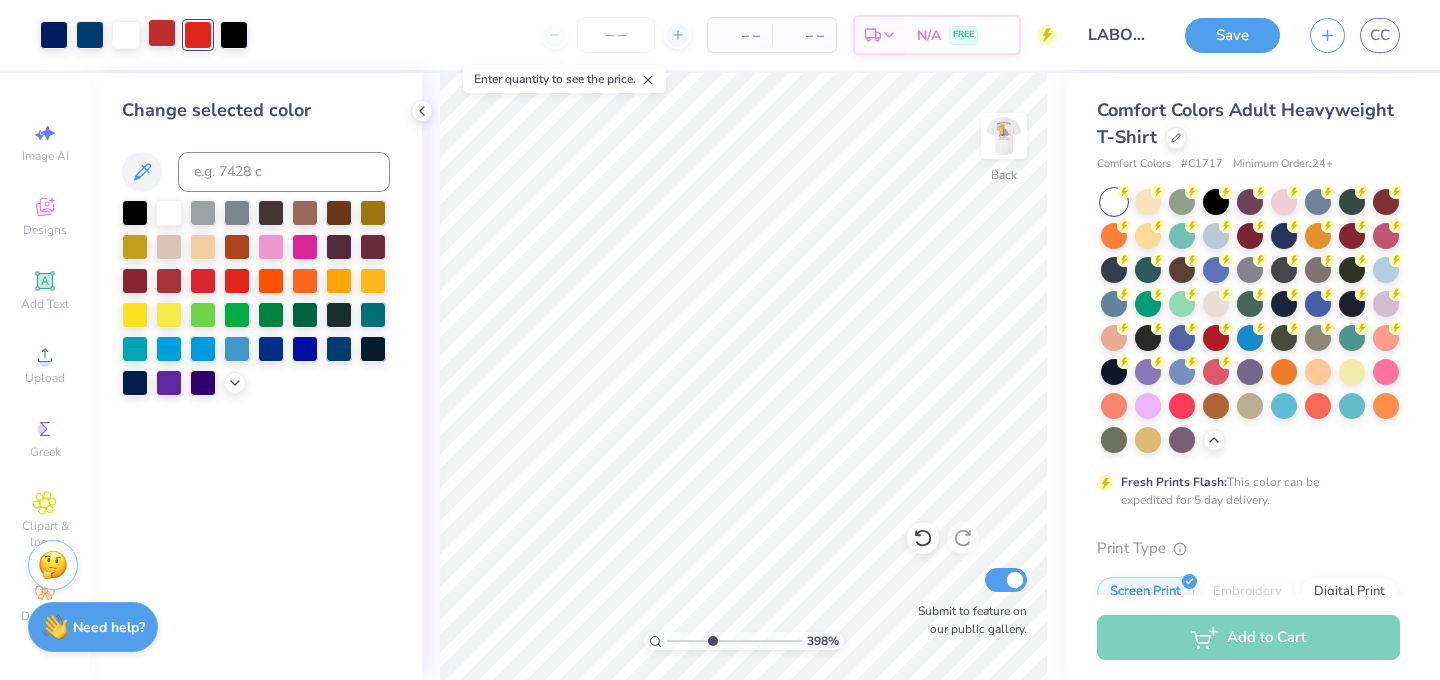 click at bounding box center [162, 33] 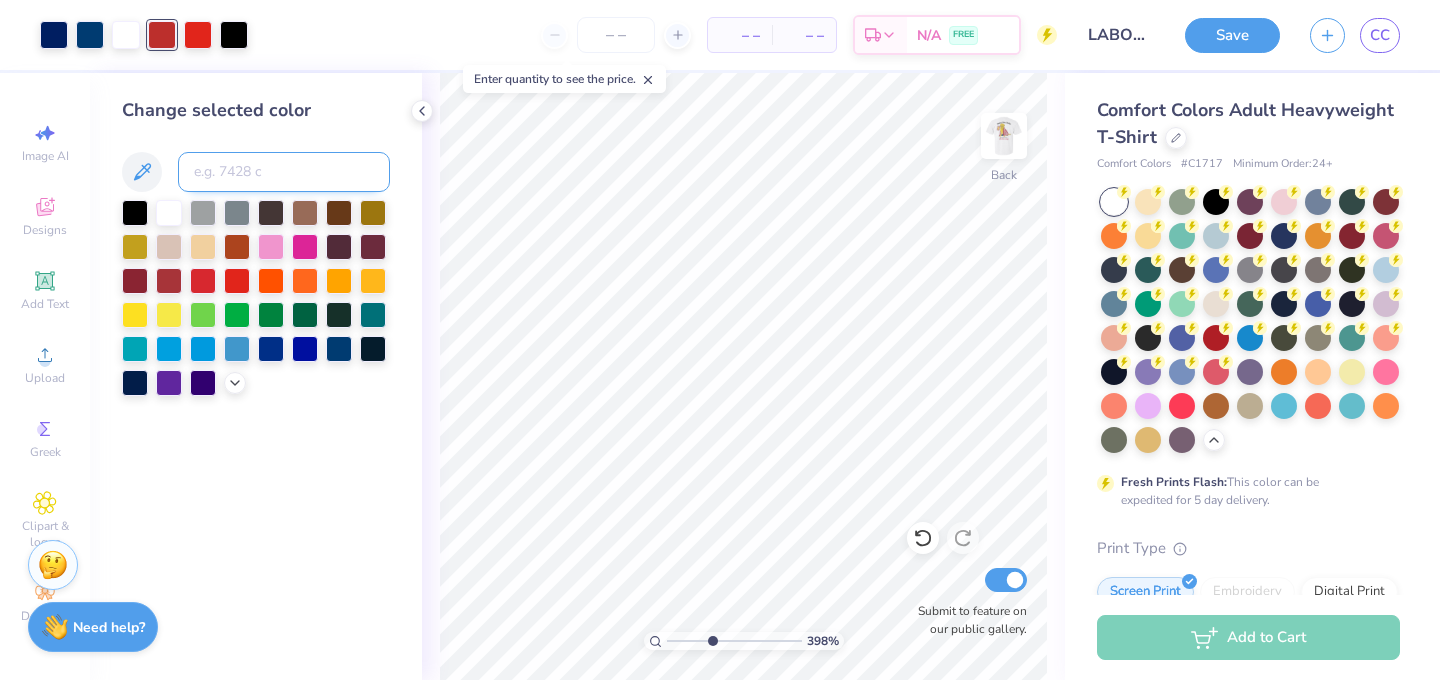 click at bounding box center (284, 172) 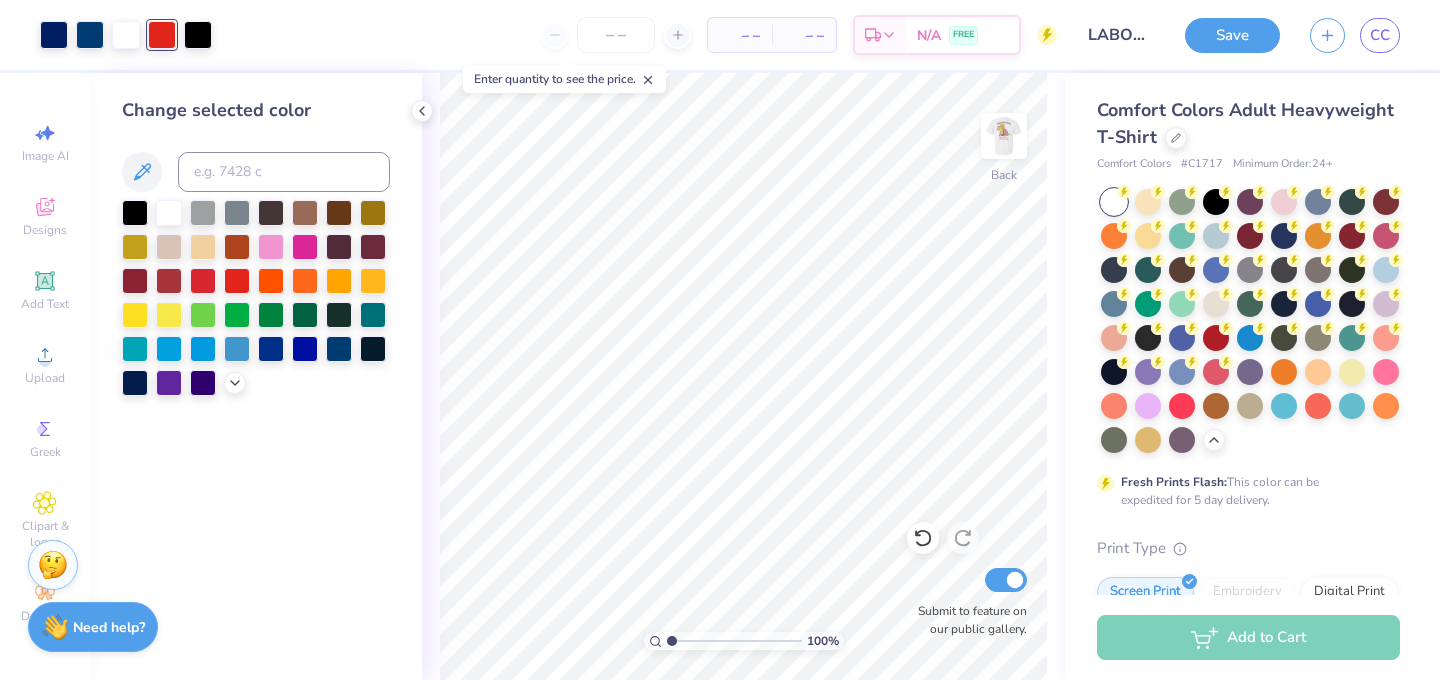 drag, startPoint x: 710, startPoint y: 640, endPoint x: 633, endPoint y: 641, distance: 77.00649 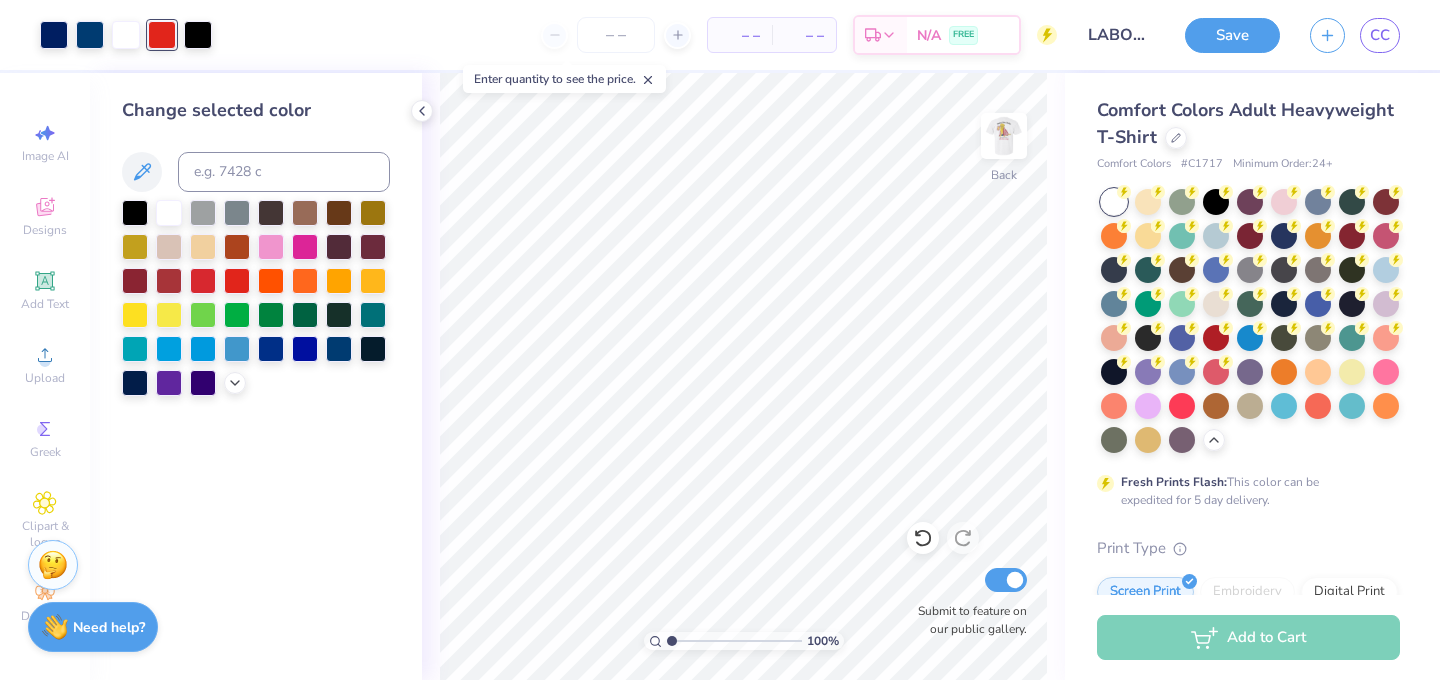 click at bounding box center (734, 641) 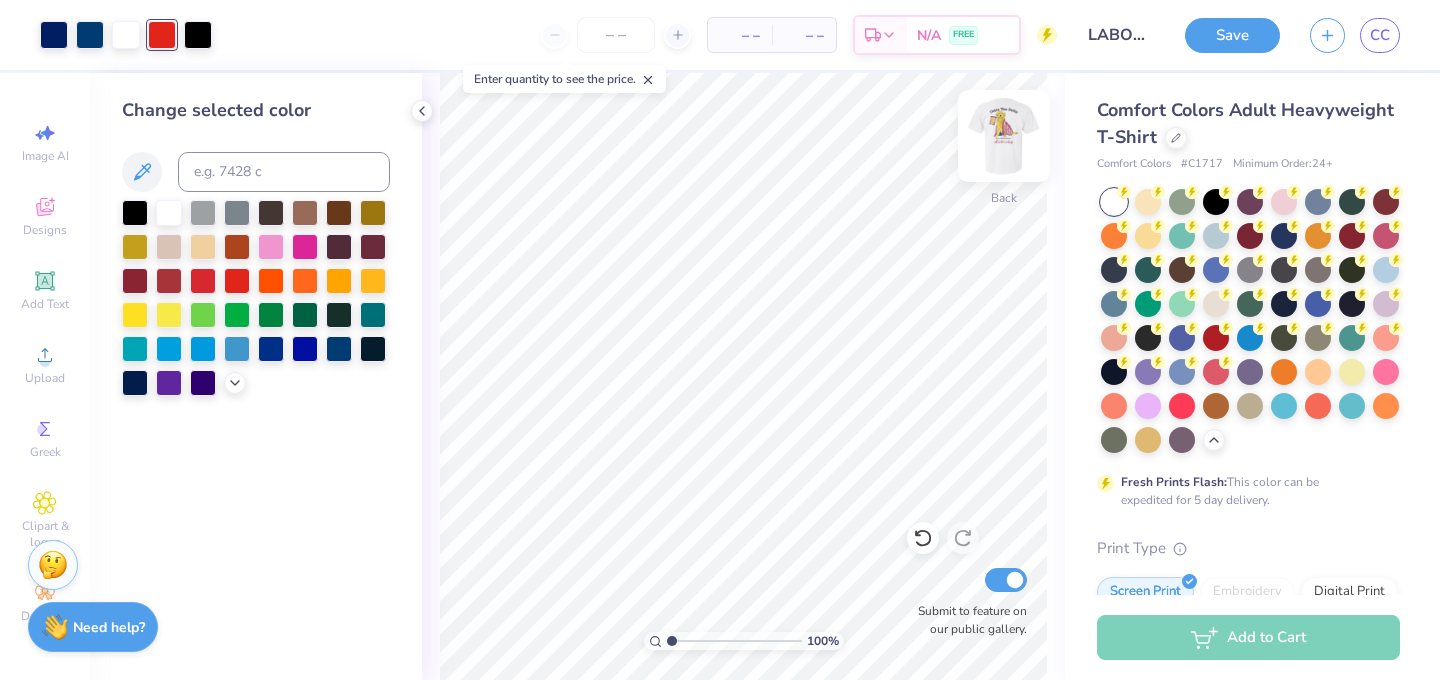 click at bounding box center [1004, 136] 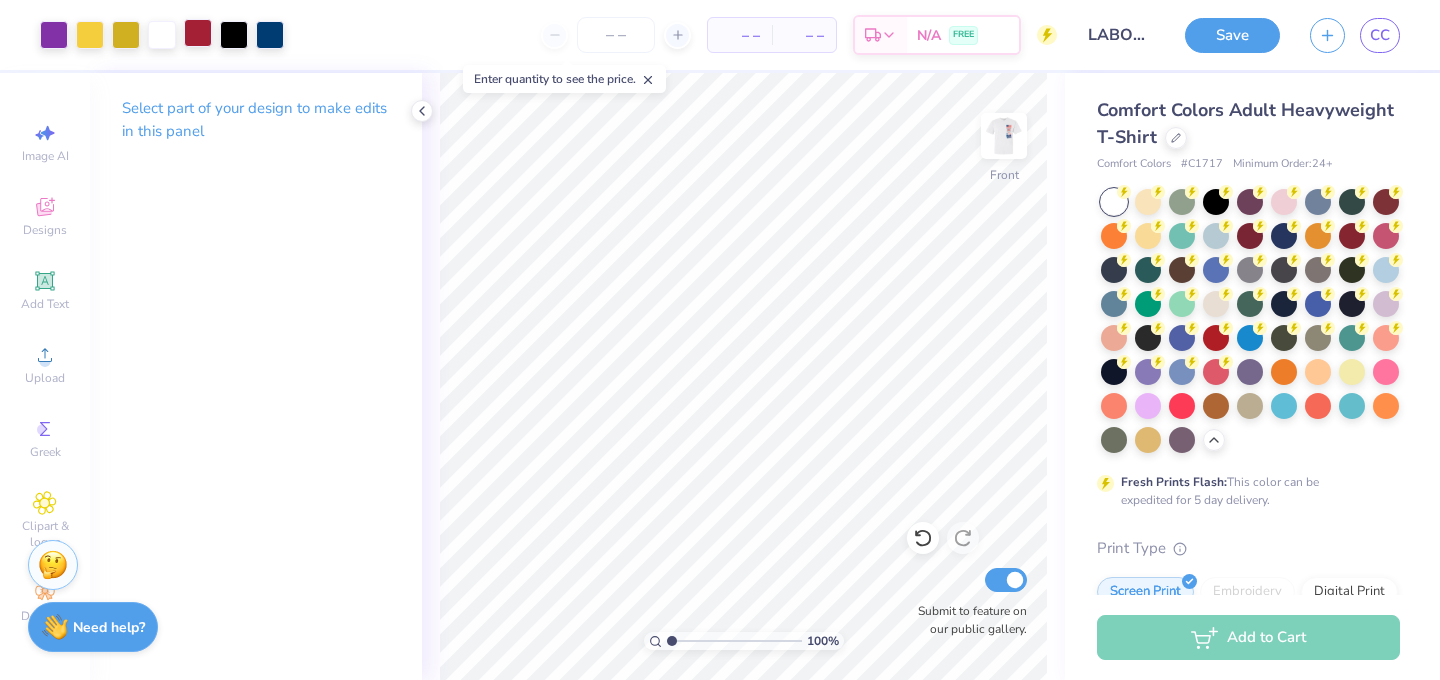click at bounding box center [198, 33] 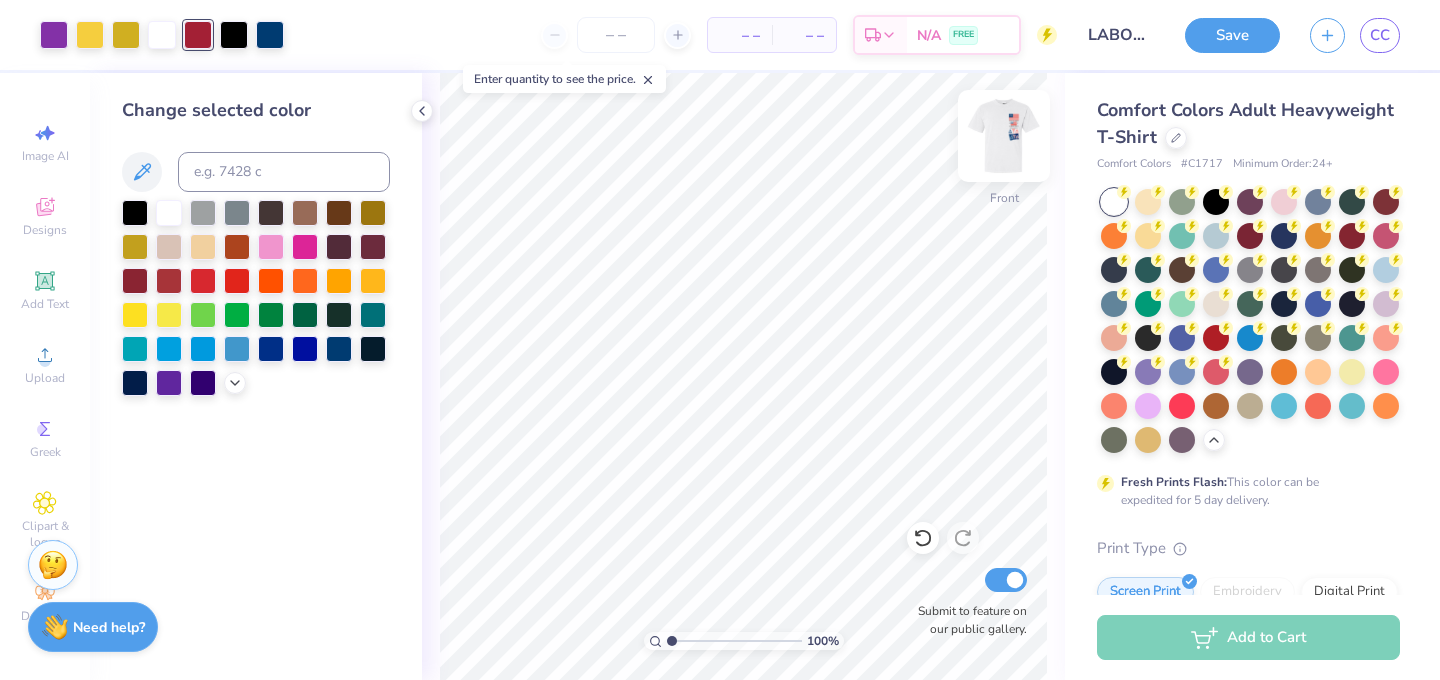 click on "Front" at bounding box center [1004, 148] 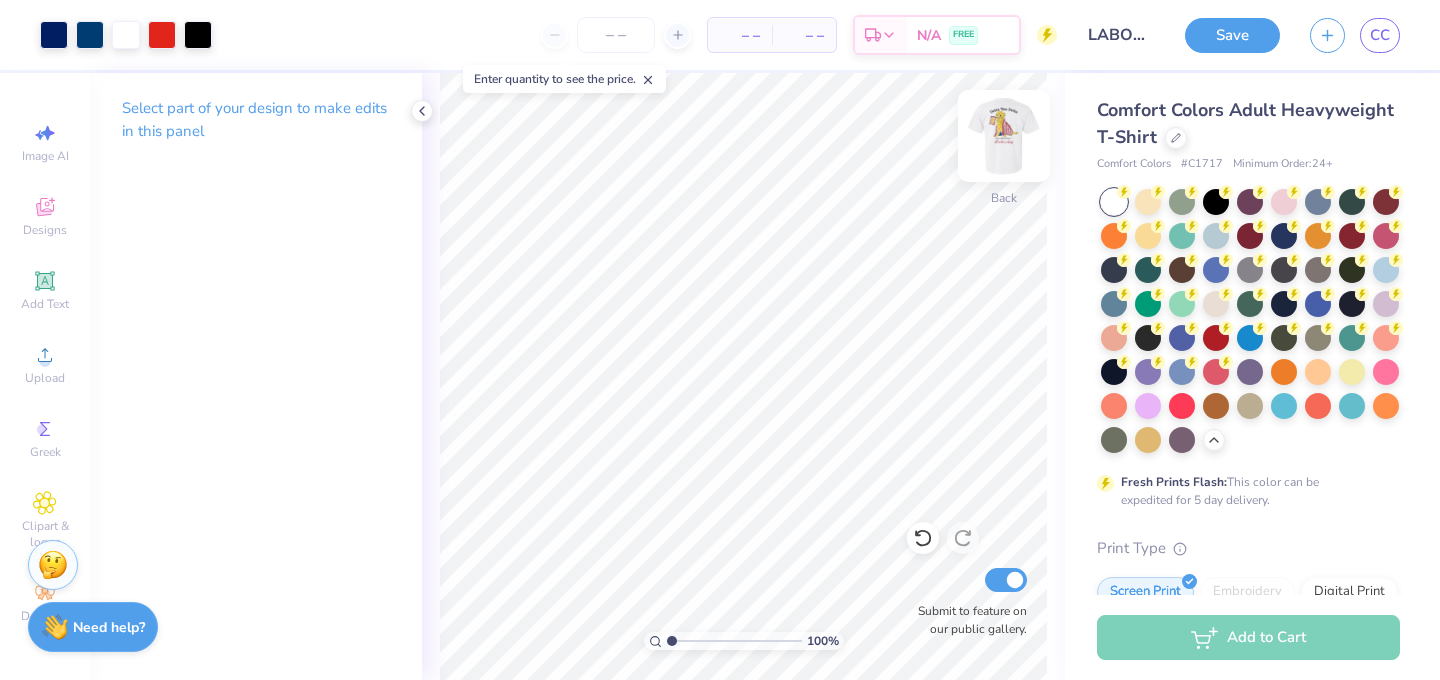 click at bounding box center [1004, 136] 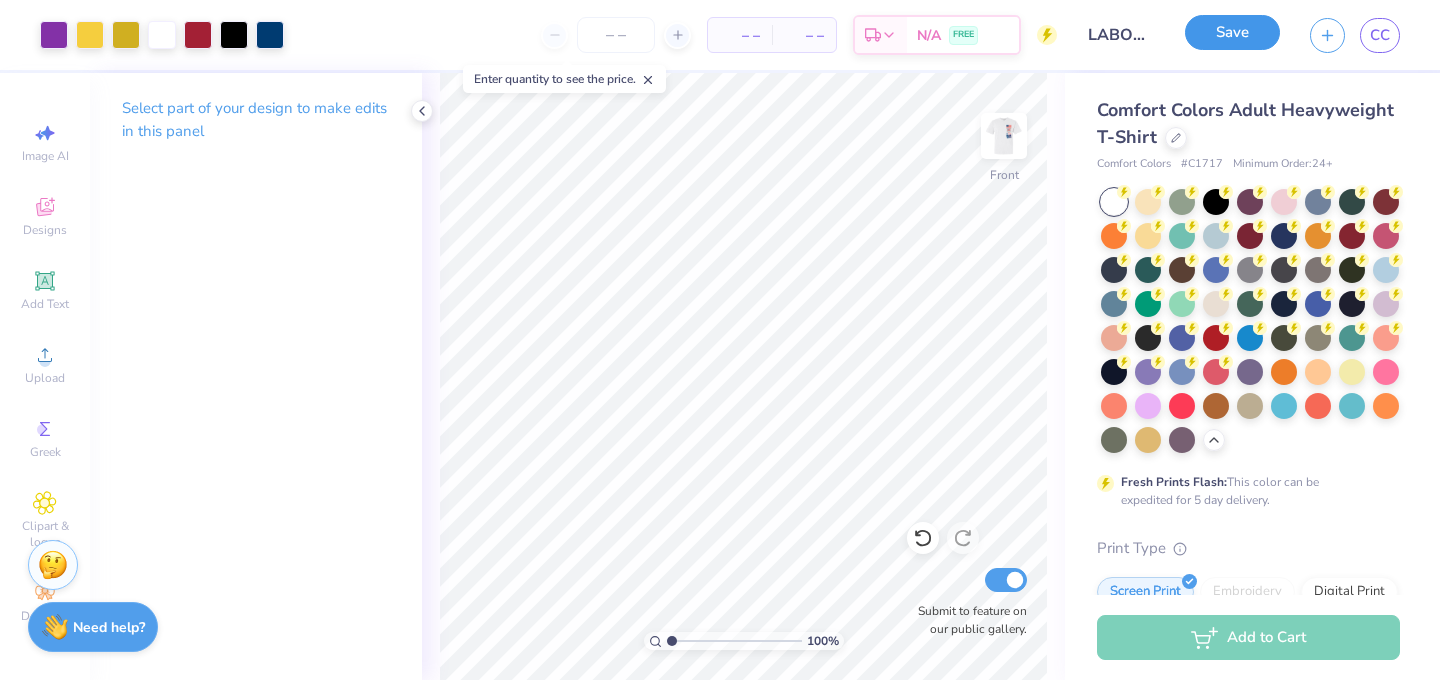 click on "Save" at bounding box center (1232, 32) 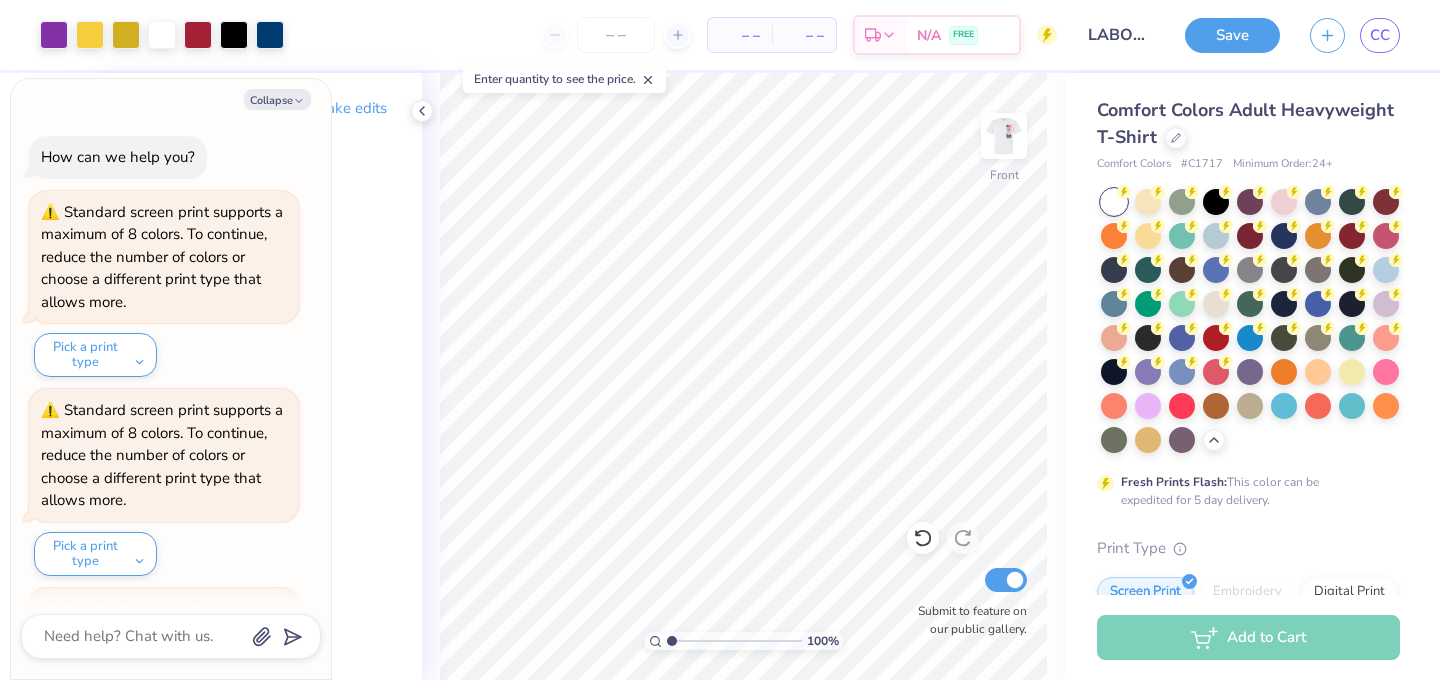 scroll, scrollTop: 2645, scrollLeft: 0, axis: vertical 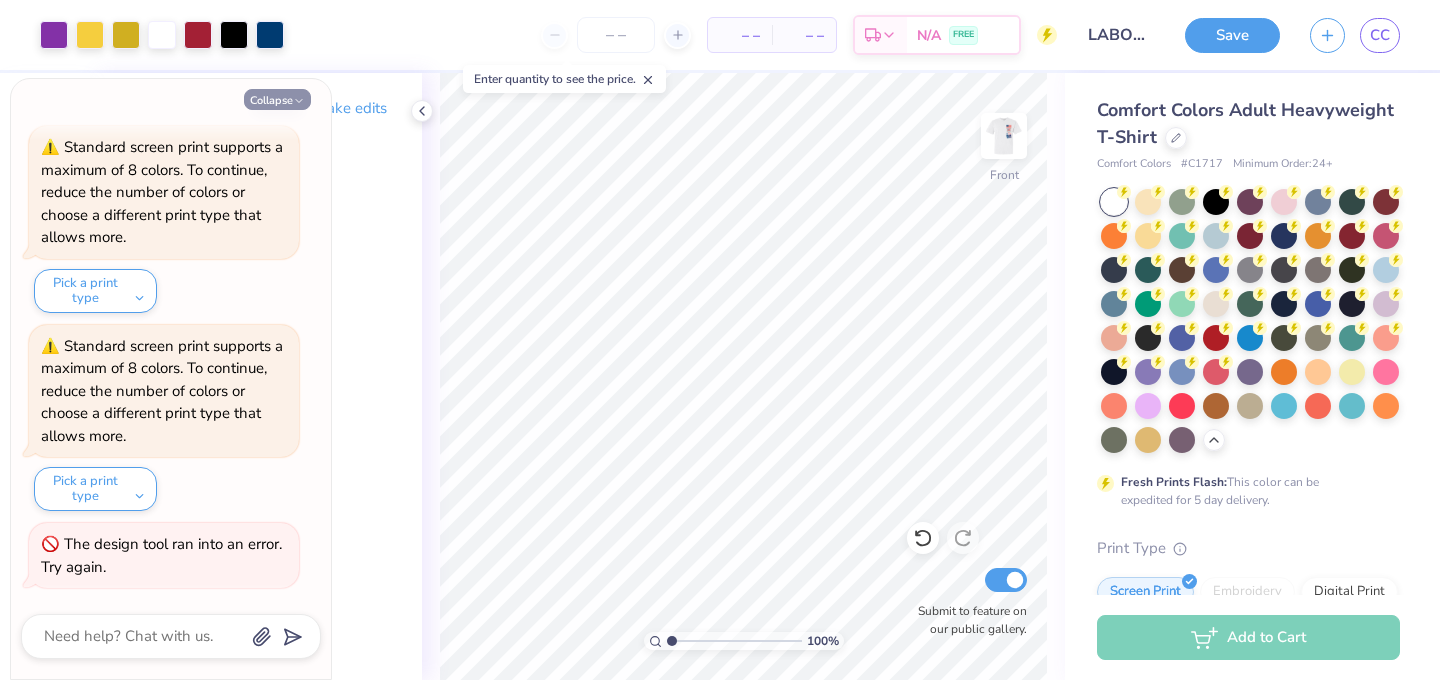 click on "Collapse" at bounding box center [277, 99] 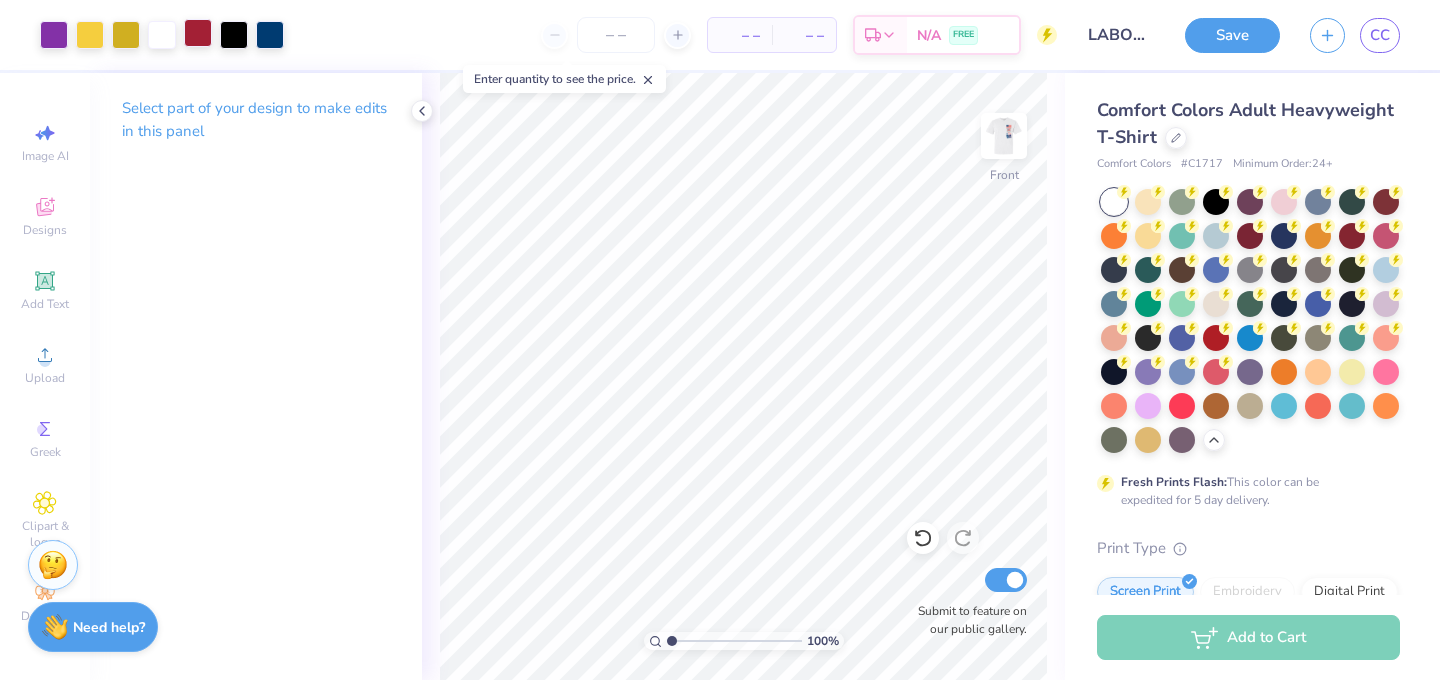 click at bounding box center [198, 33] 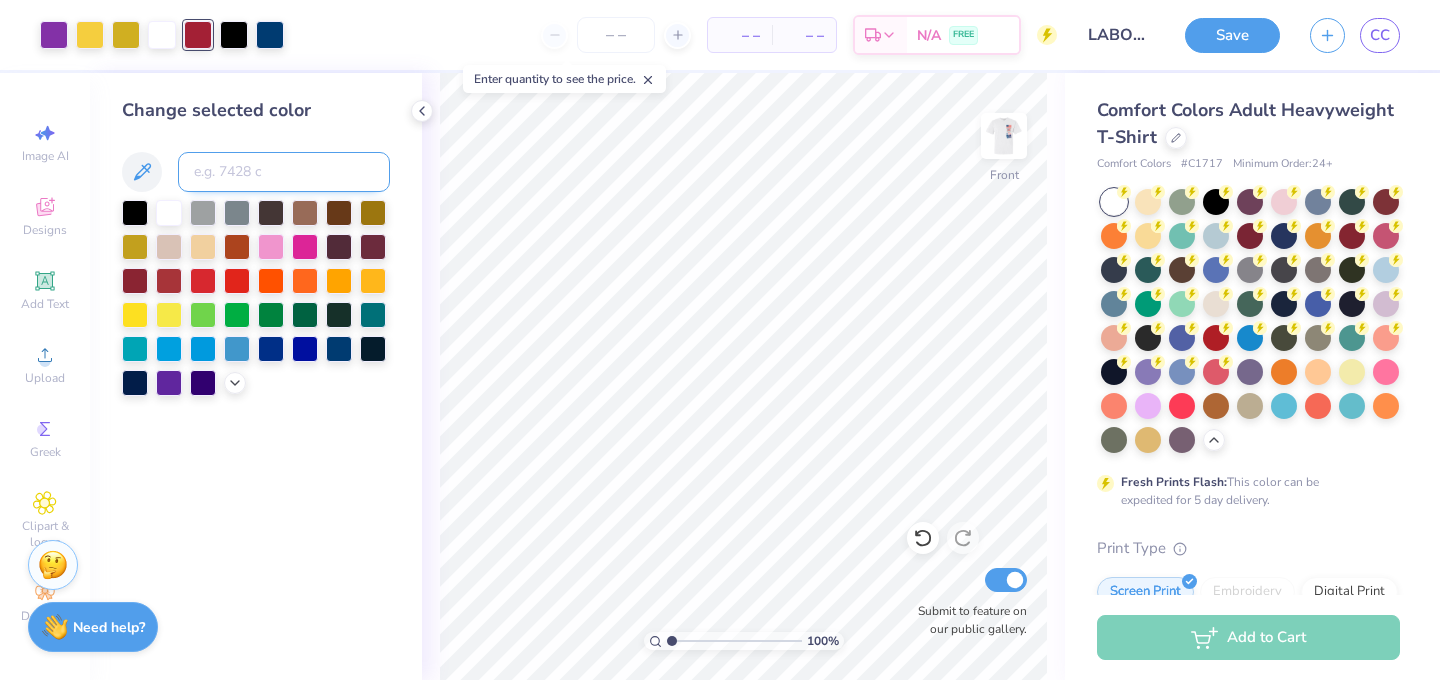 click at bounding box center [284, 172] 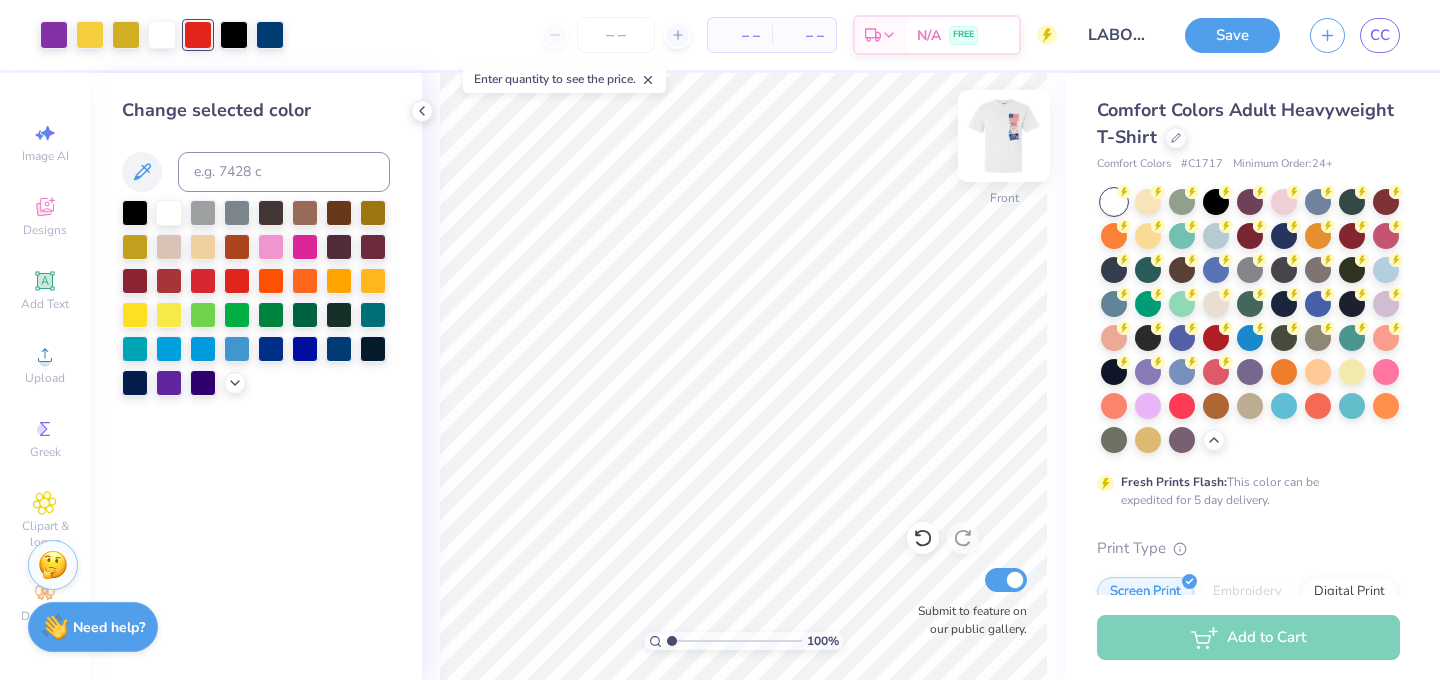 click at bounding box center [1004, 136] 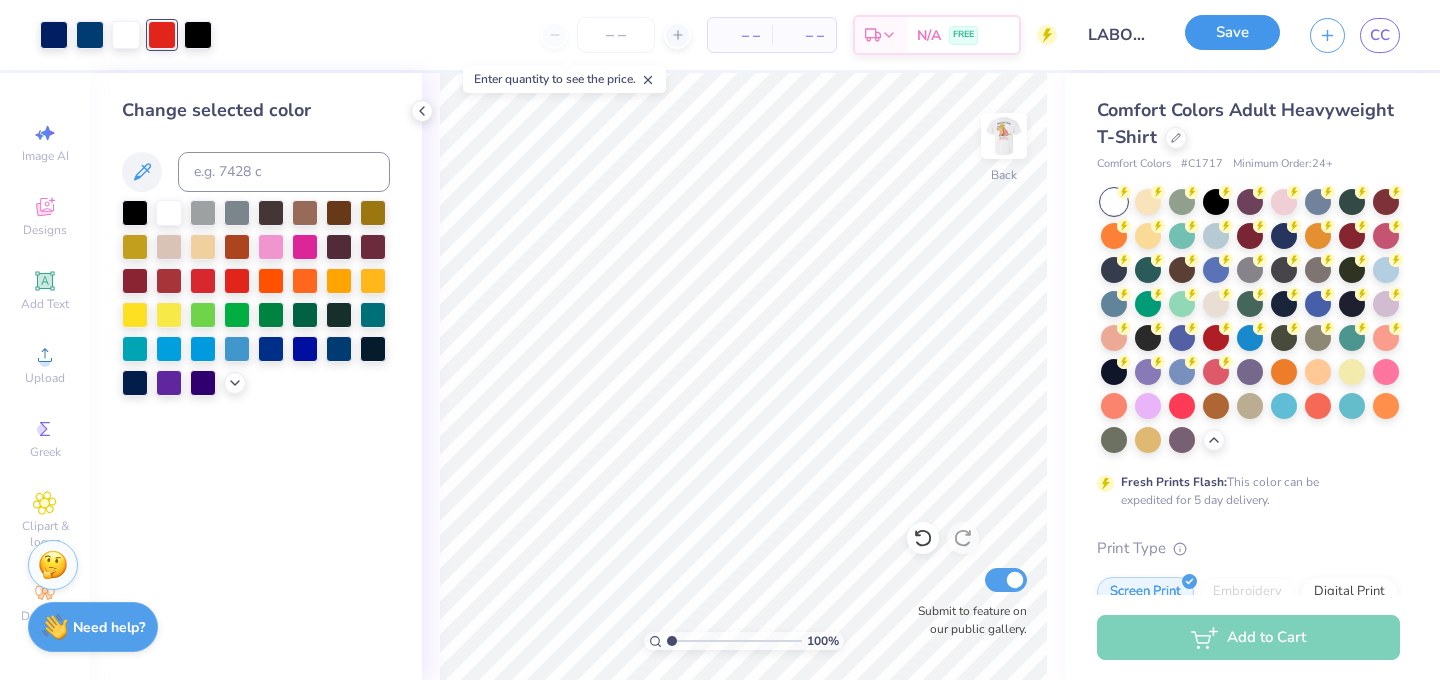 click on "Save" at bounding box center [1232, 32] 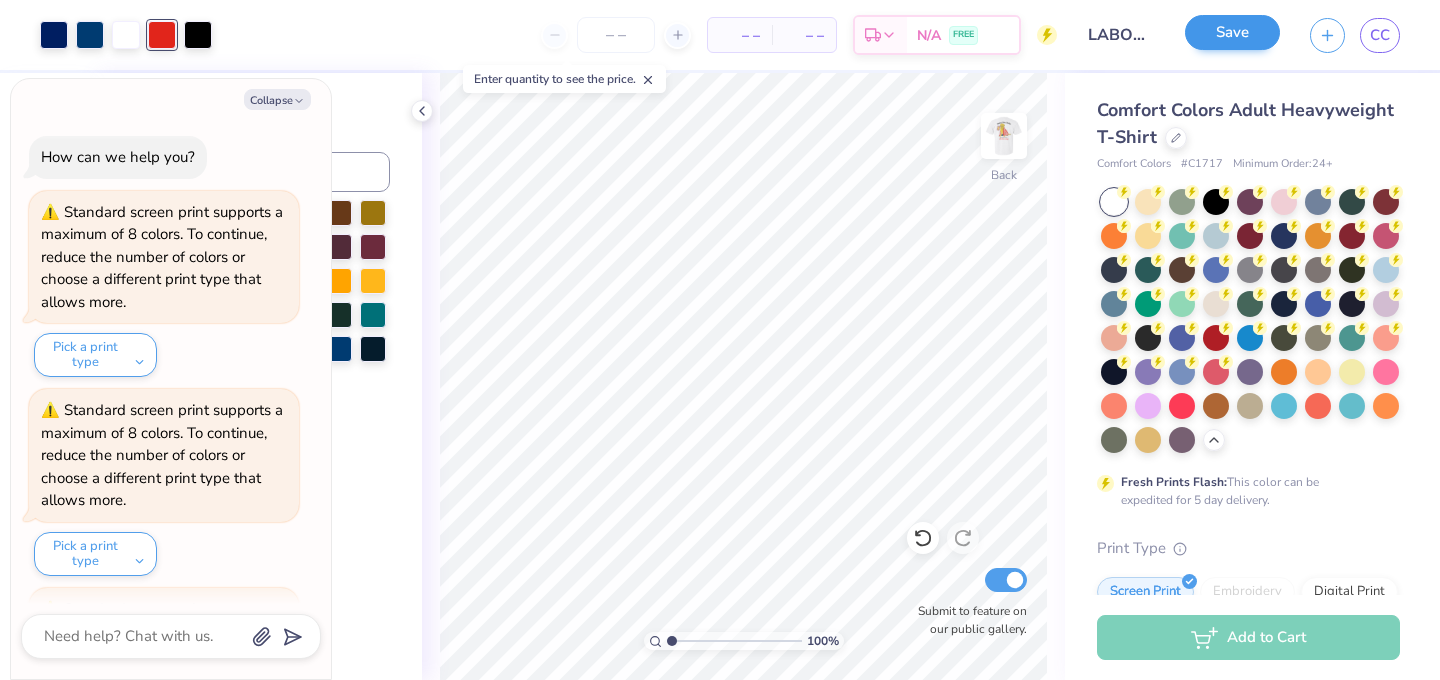 scroll, scrollTop: 2722, scrollLeft: 0, axis: vertical 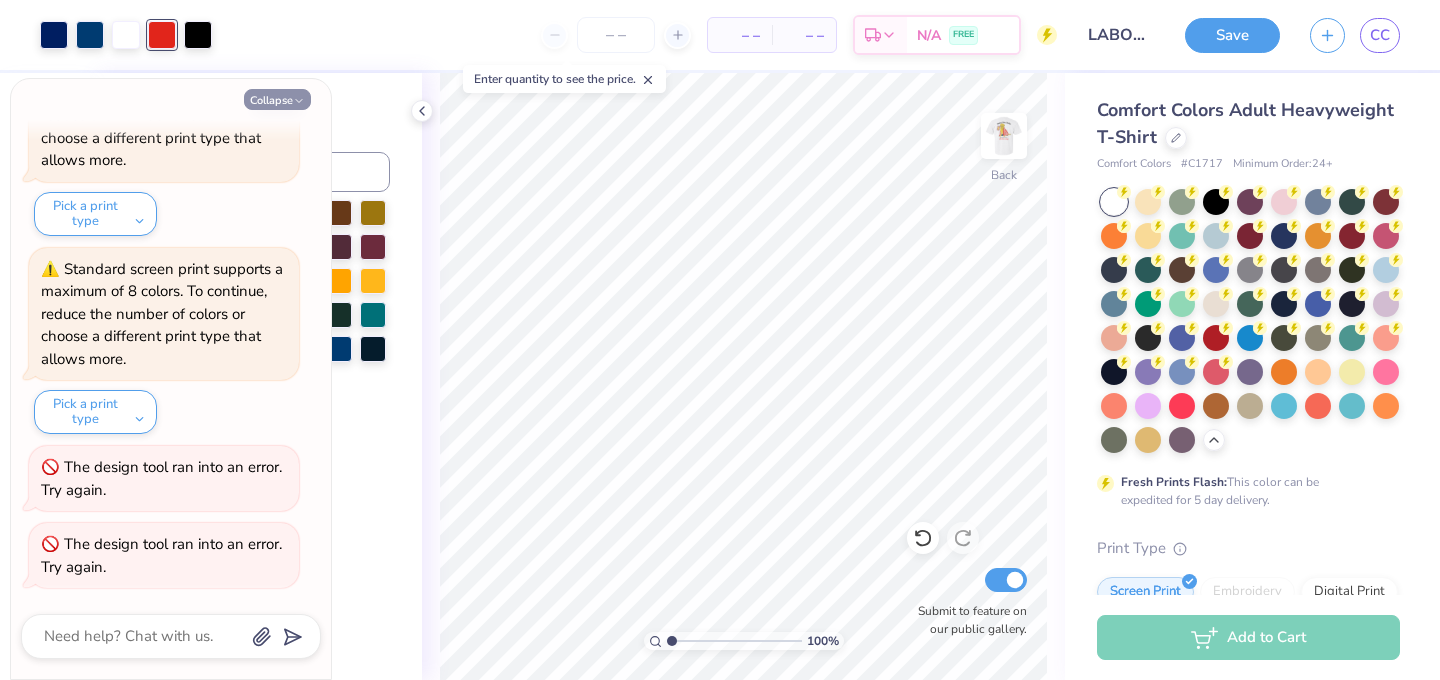 click on "Collapse" at bounding box center (277, 99) 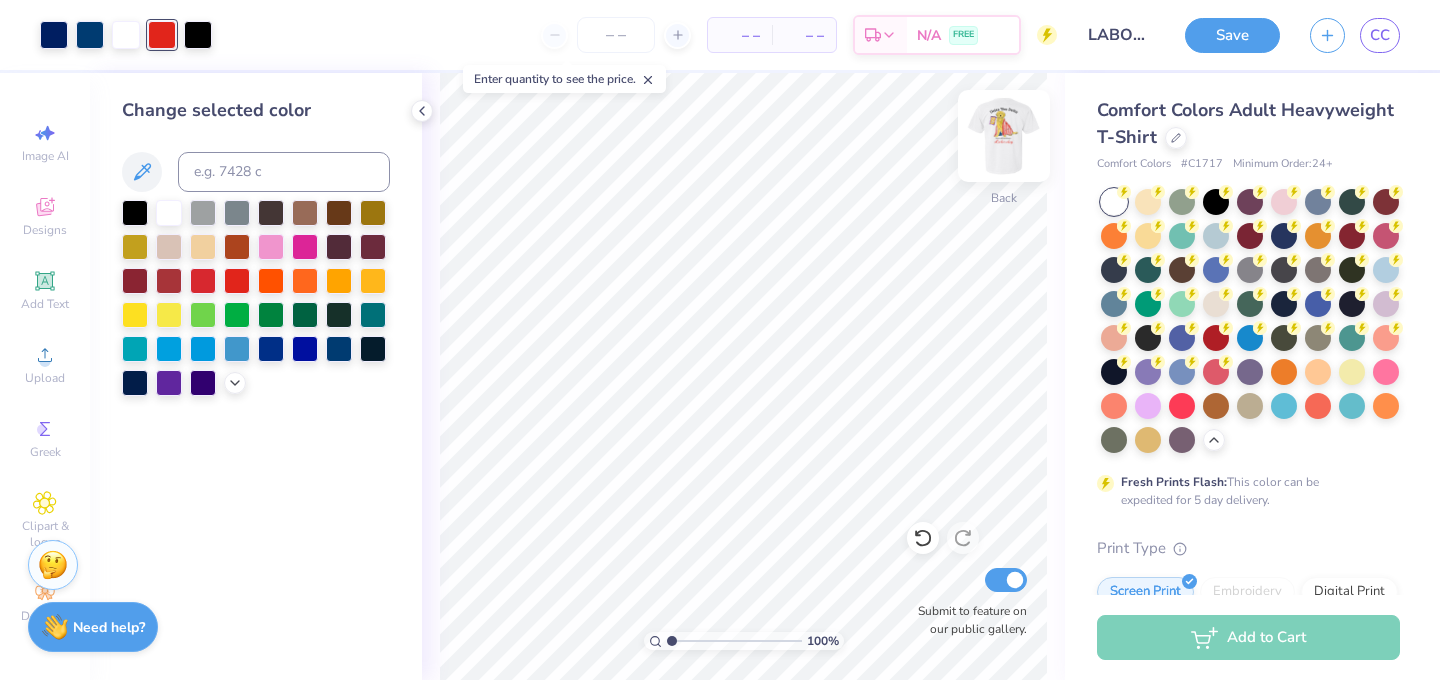 click at bounding box center (1004, 136) 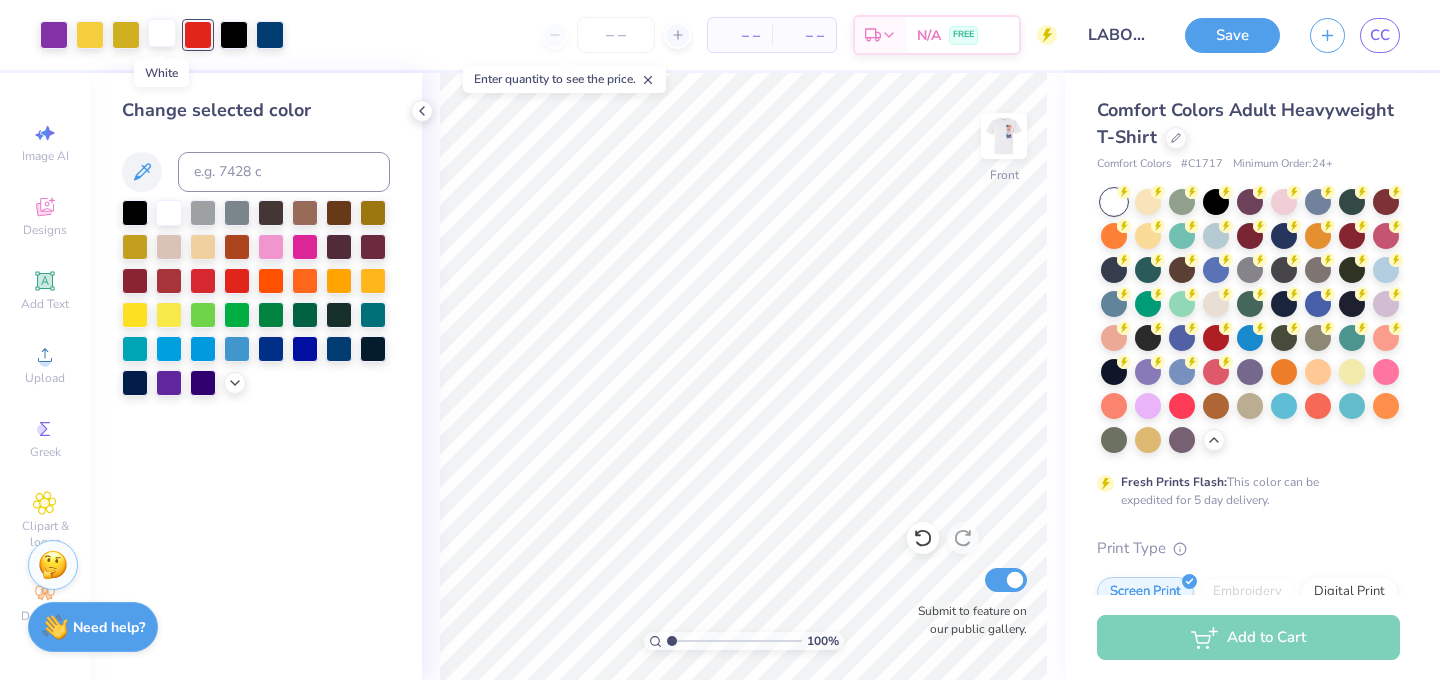 click at bounding box center (162, 33) 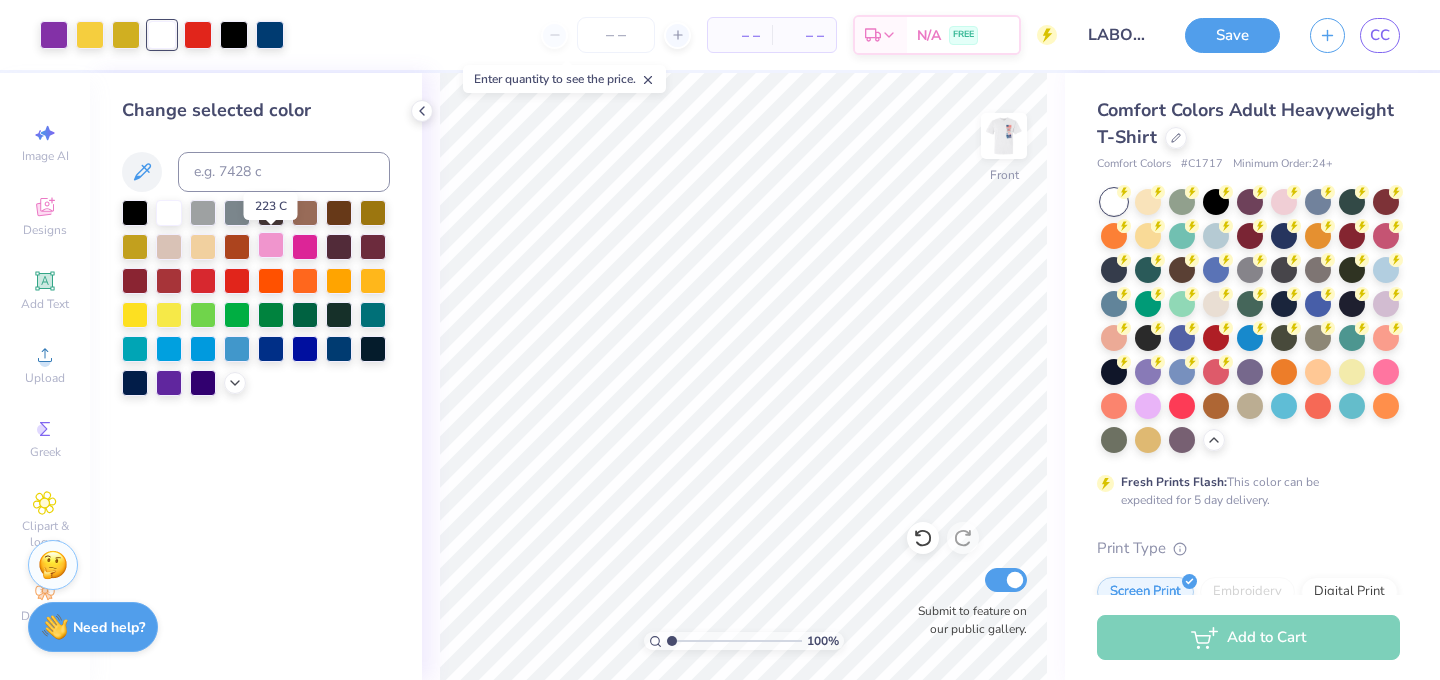 click at bounding box center [271, 245] 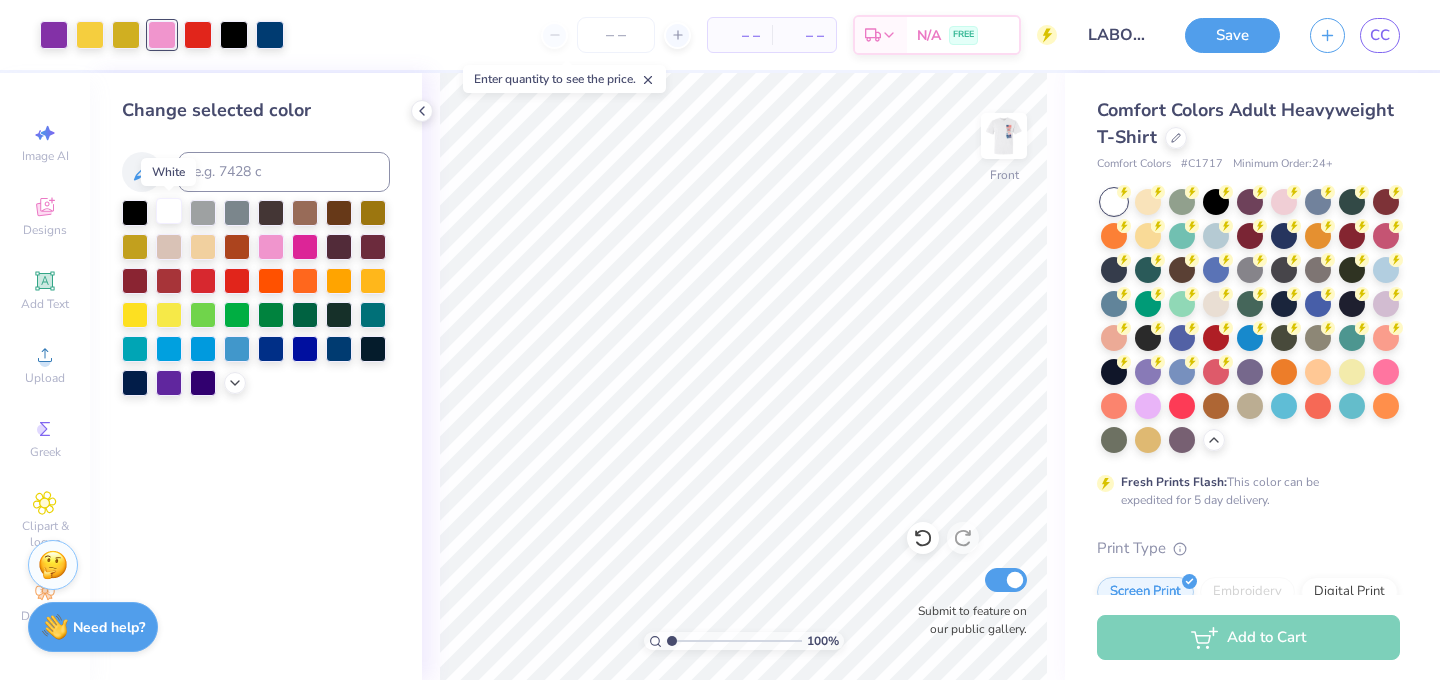 click at bounding box center [169, 211] 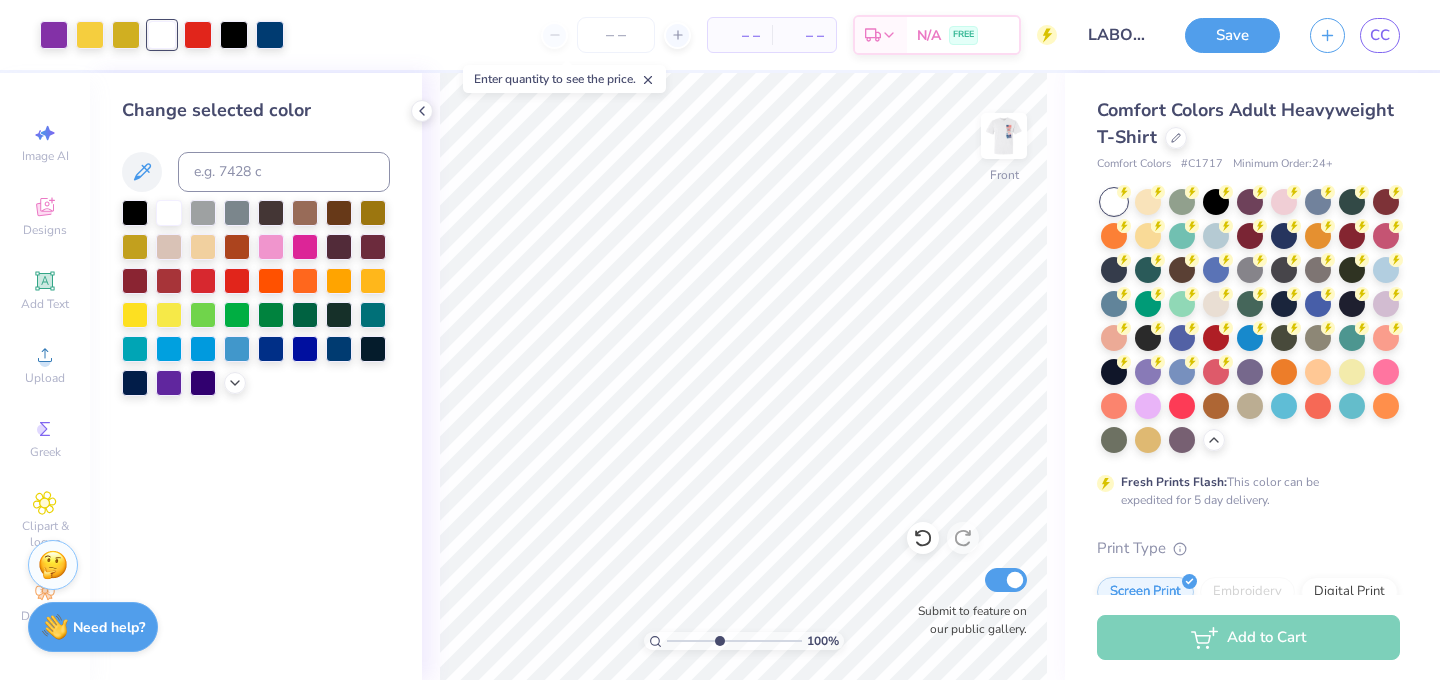 click at bounding box center (734, 641) 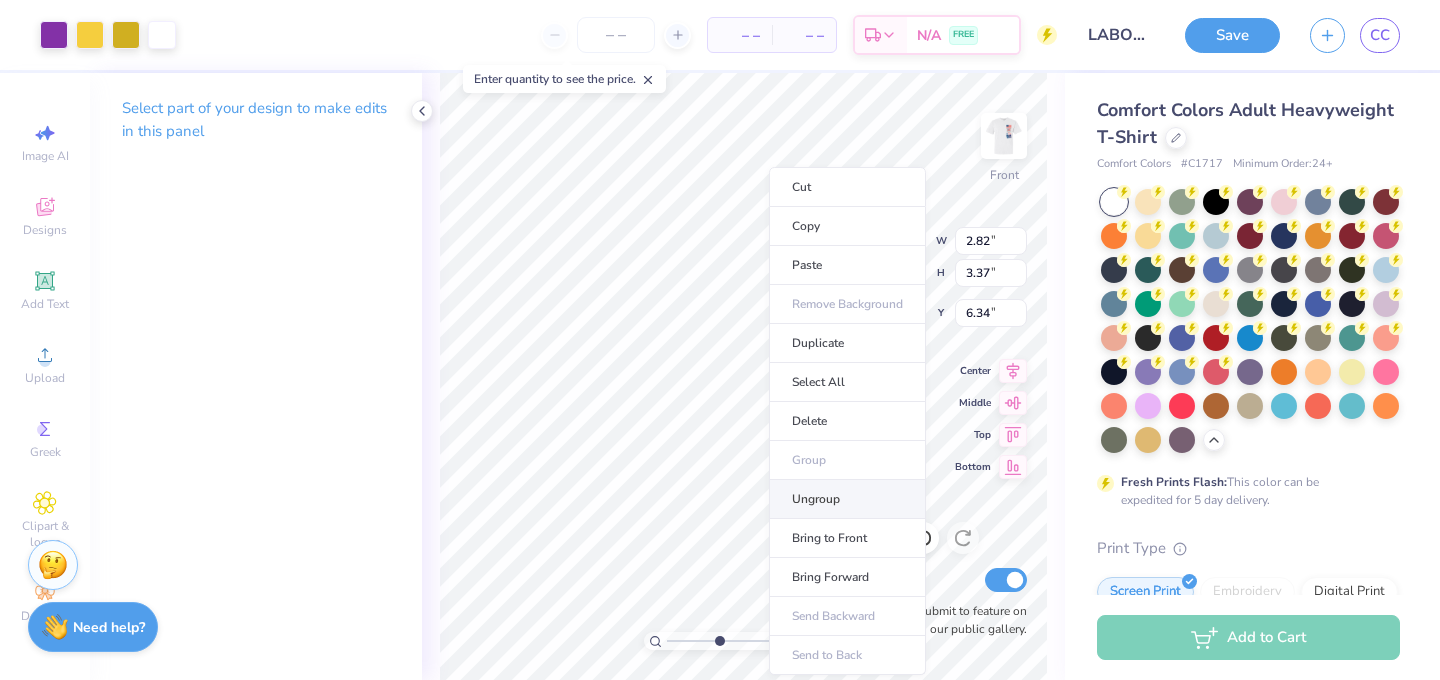 click on "Ungroup" at bounding box center (847, 499) 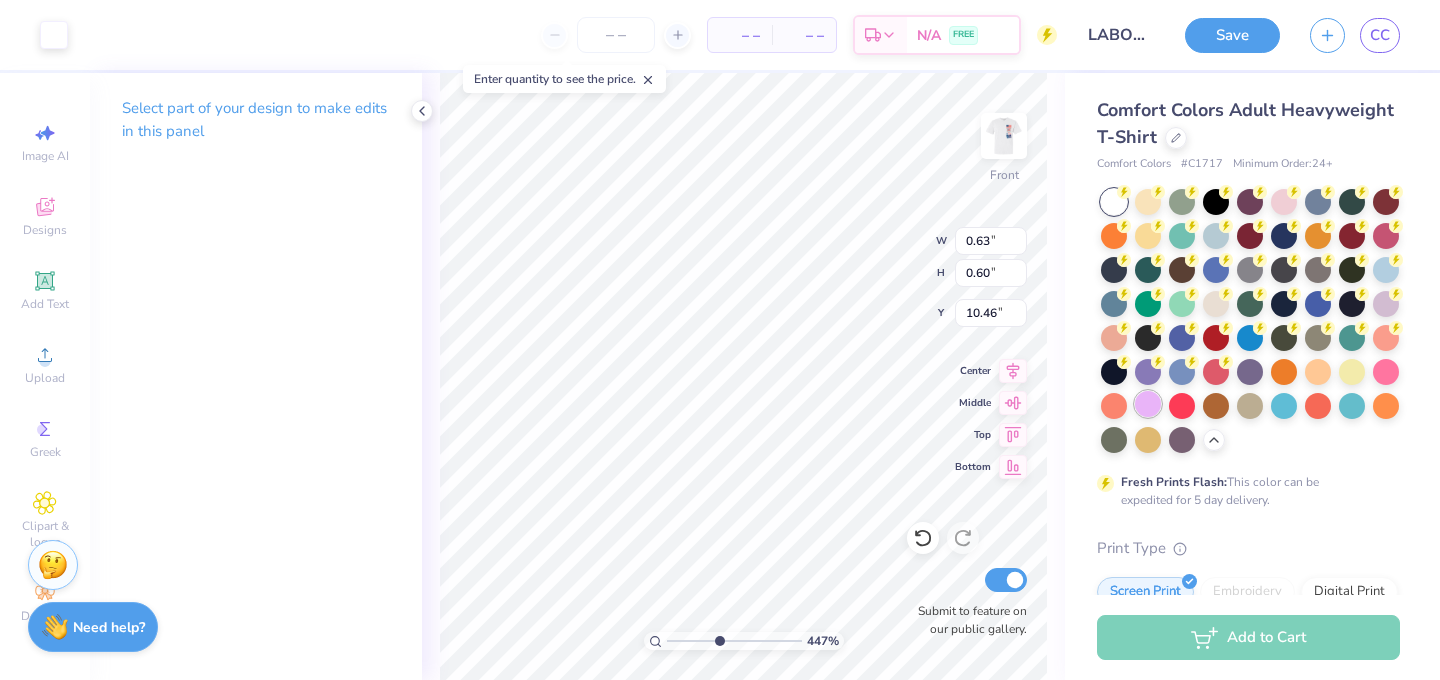 click at bounding box center (1148, 404) 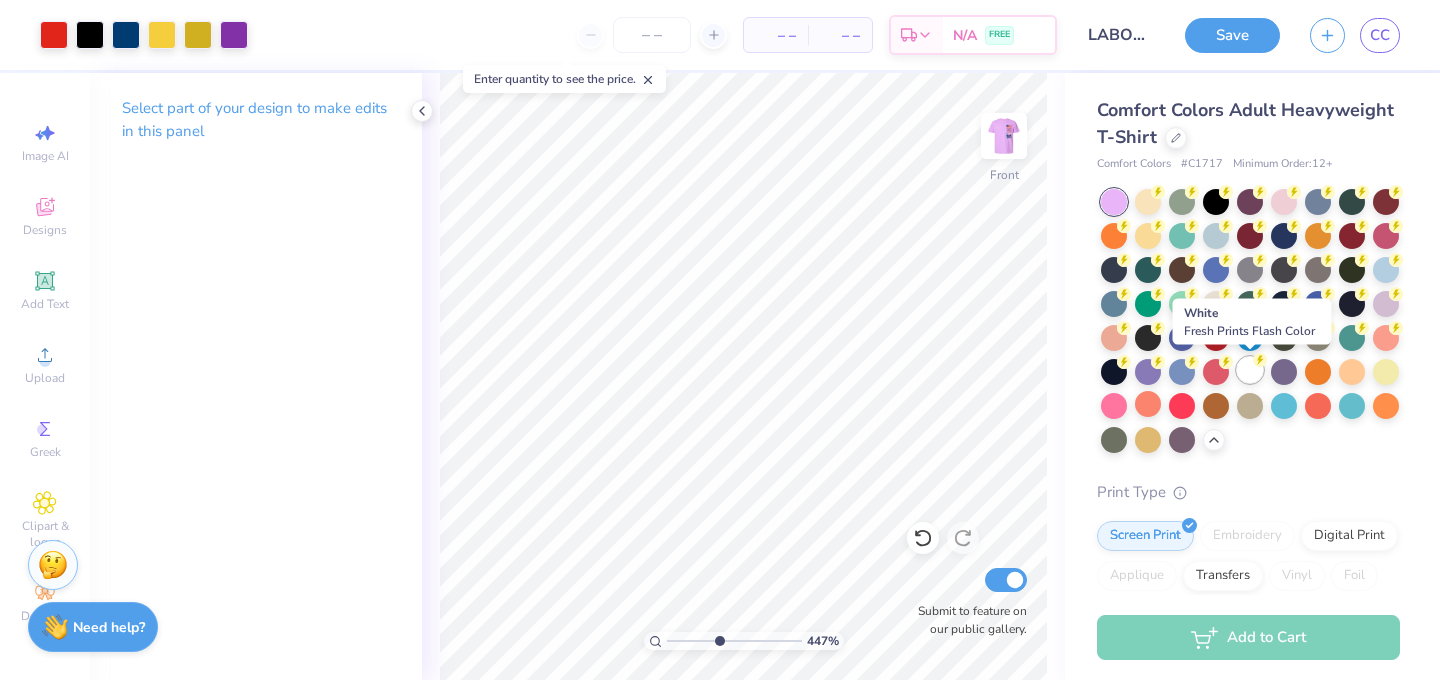 click 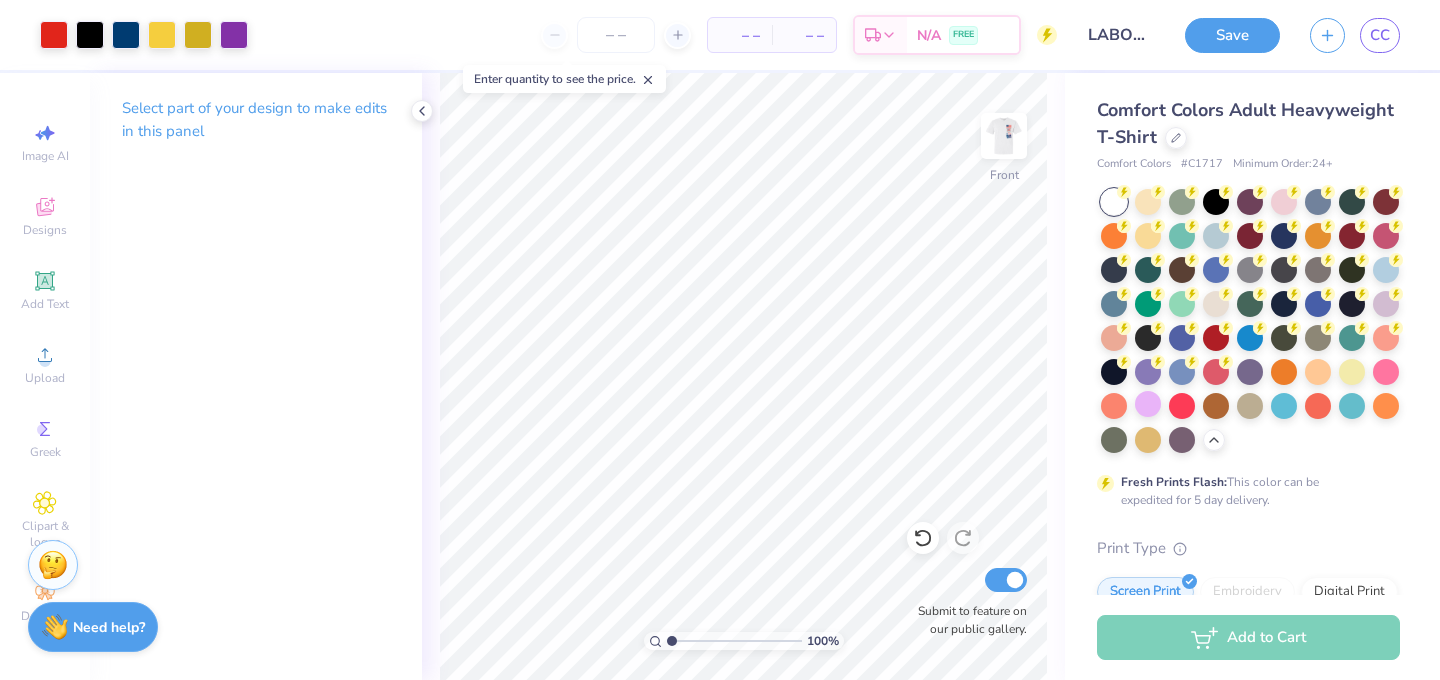 drag, startPoint x: 670, startPoint y: 634, endPoint x: 648, endPoint y: 636, distance: 22.090721 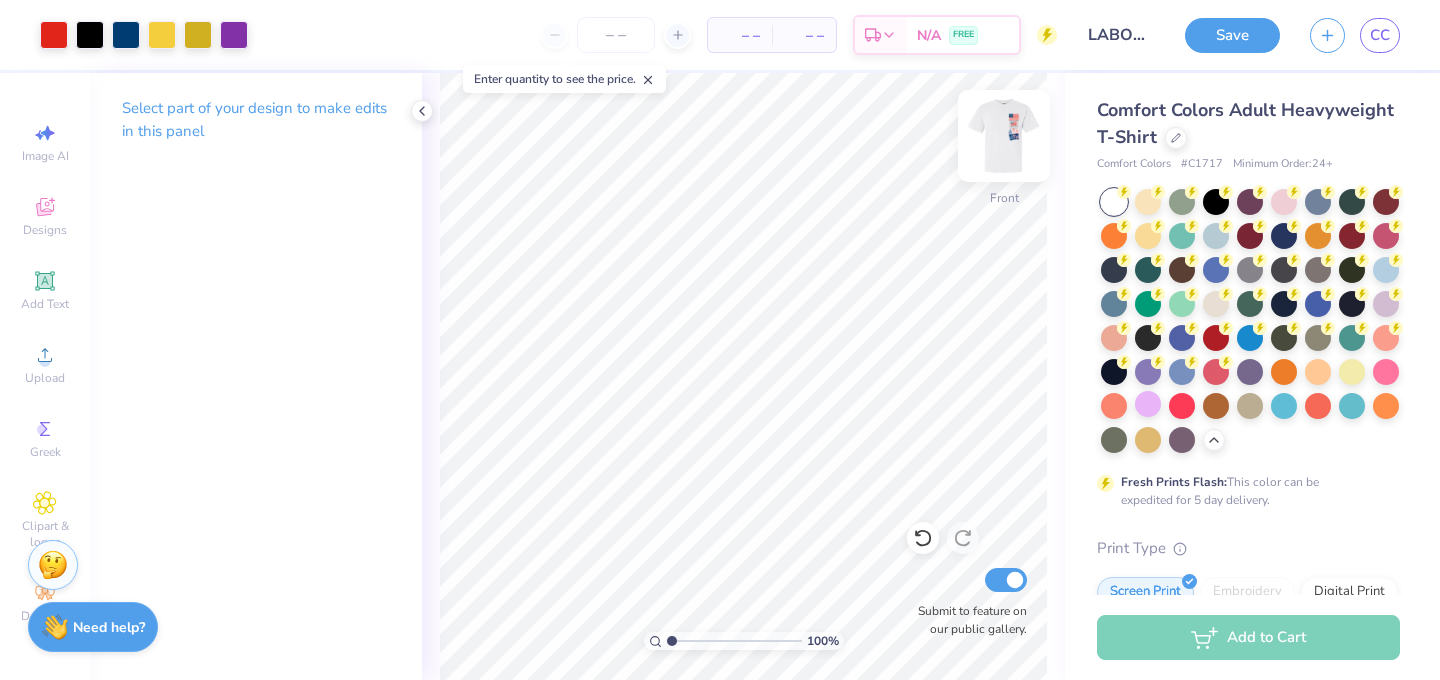 click at bounding box center [1004, 136] 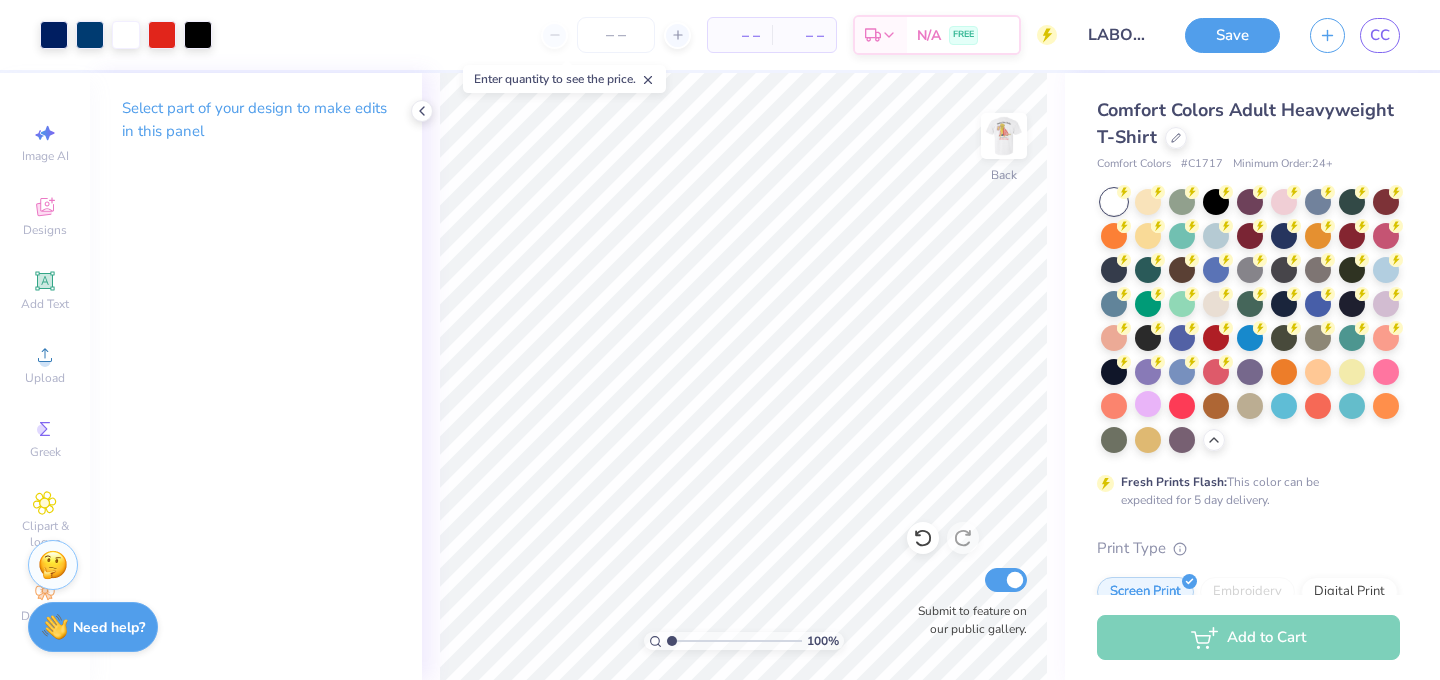 click at bounding box center (1004, 136) 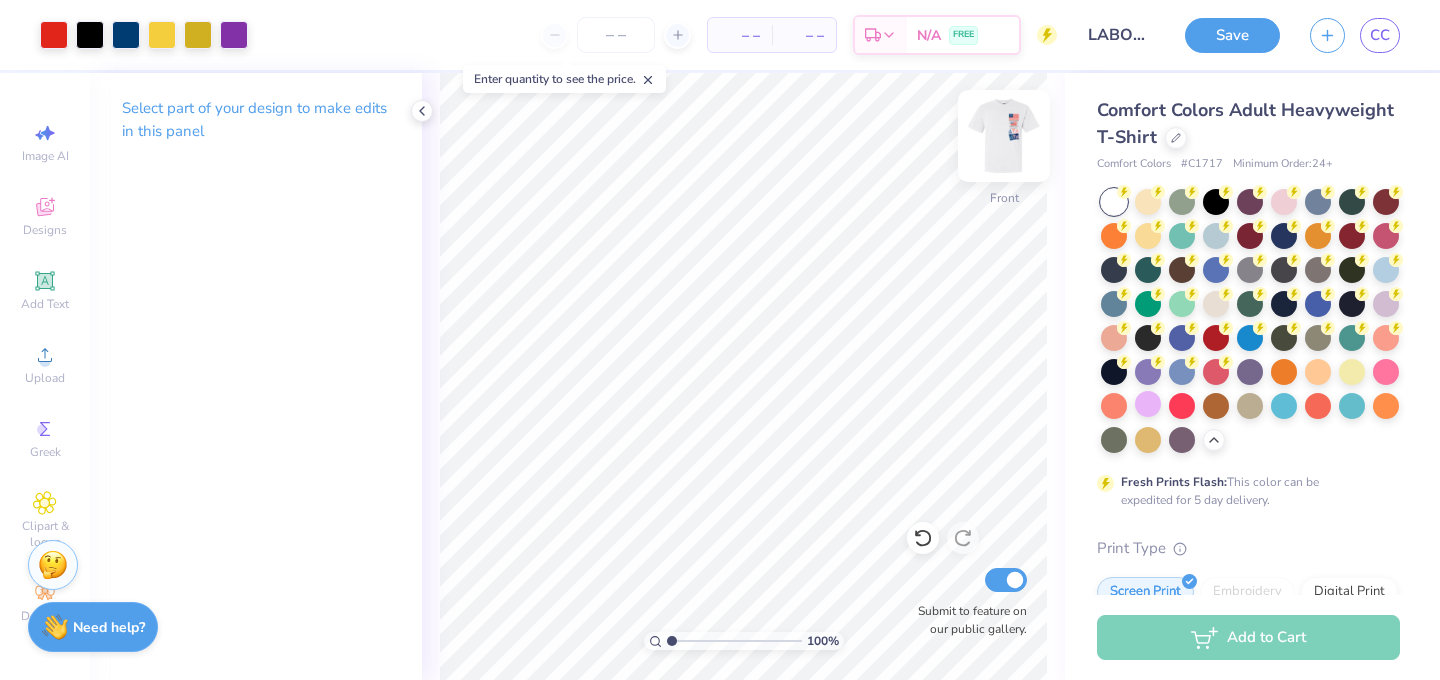 click at bounding box center (1004, 136) 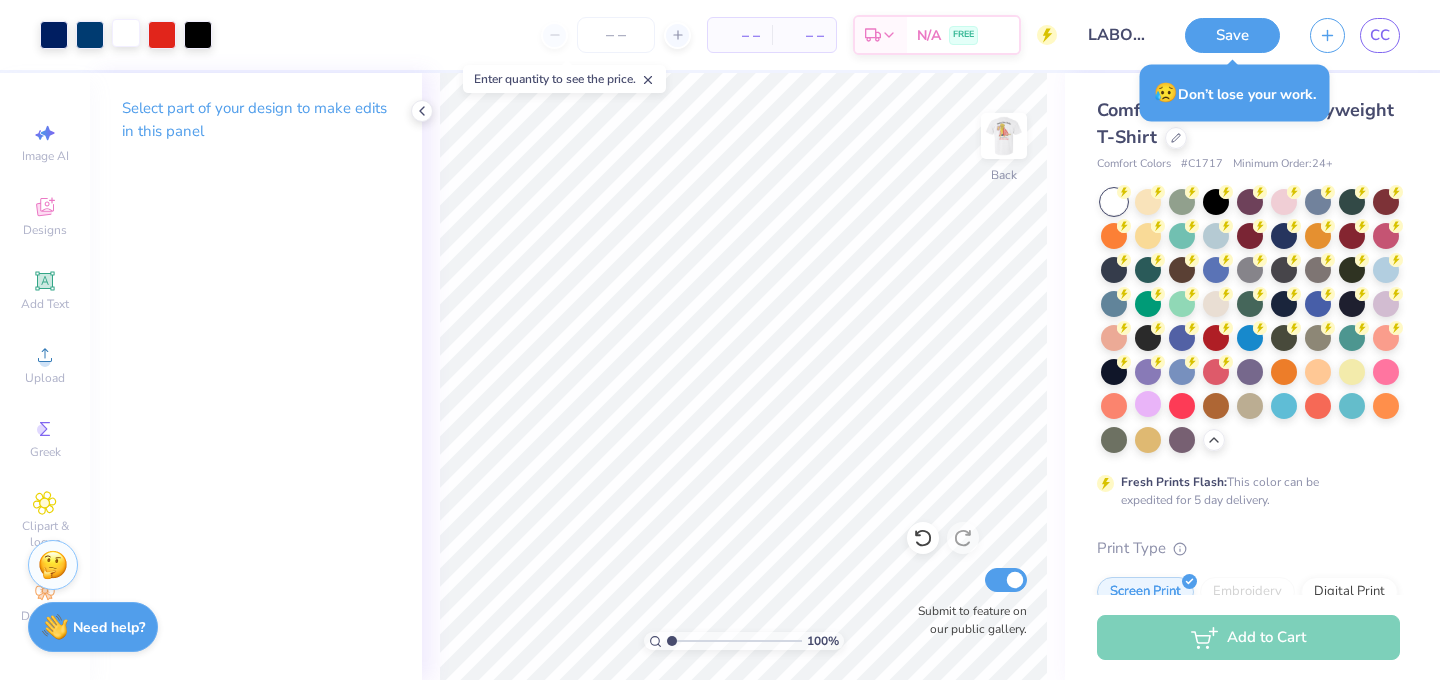 click at bounding box center (126, 33) 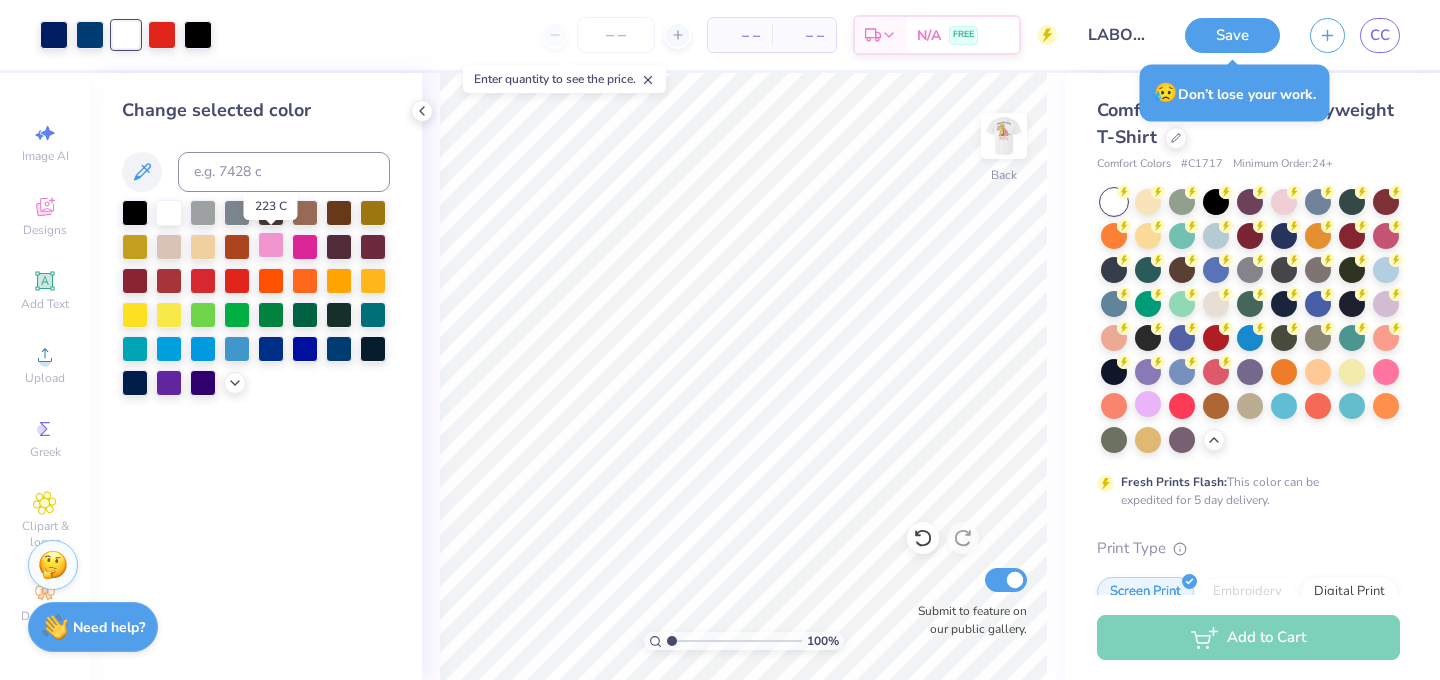 click at bounding box center [271, 245] 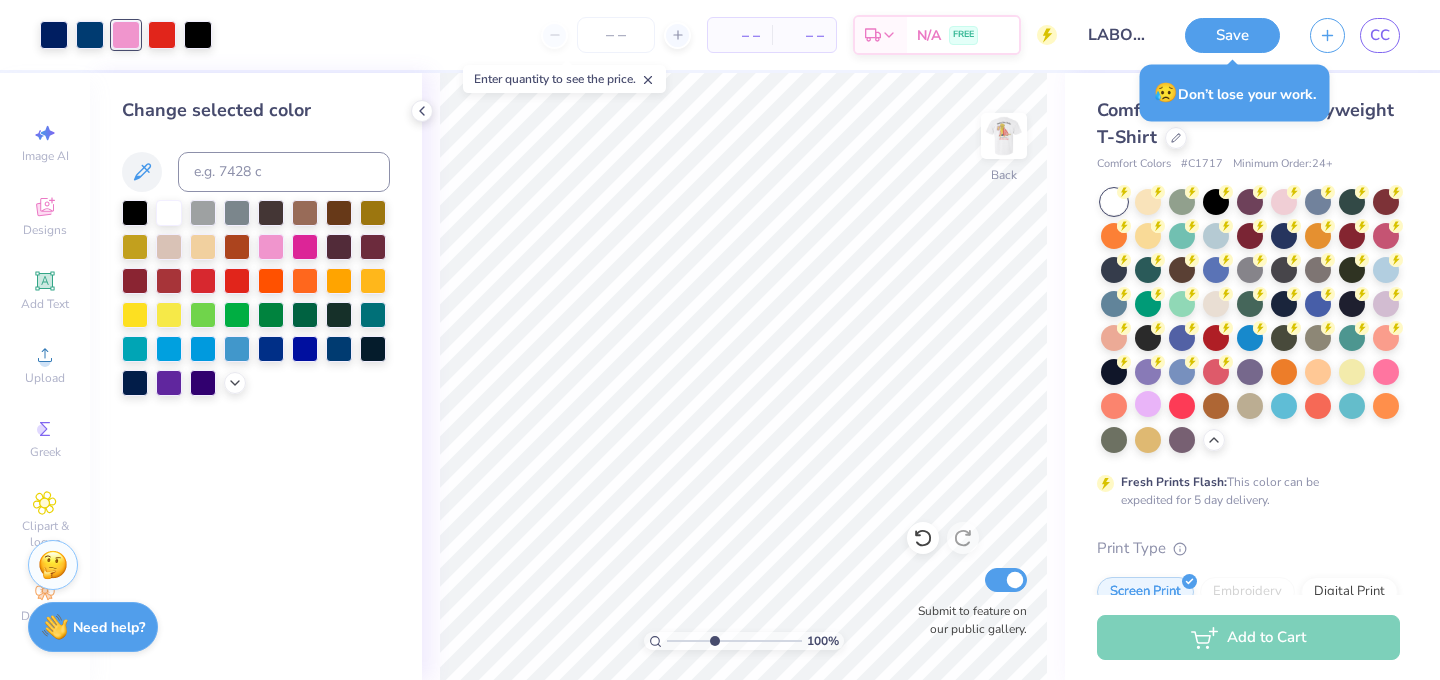 click at bounding box center [734, 641] 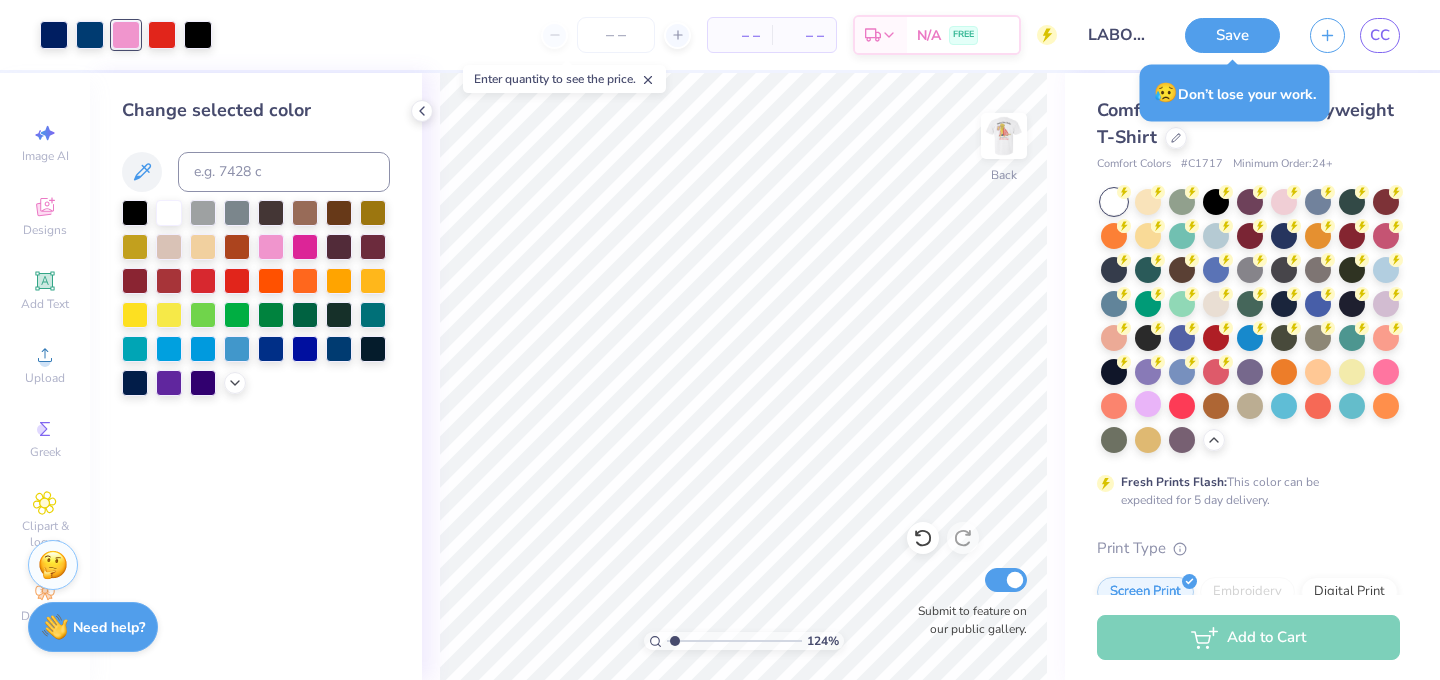 click at bounding box center (734, 641) 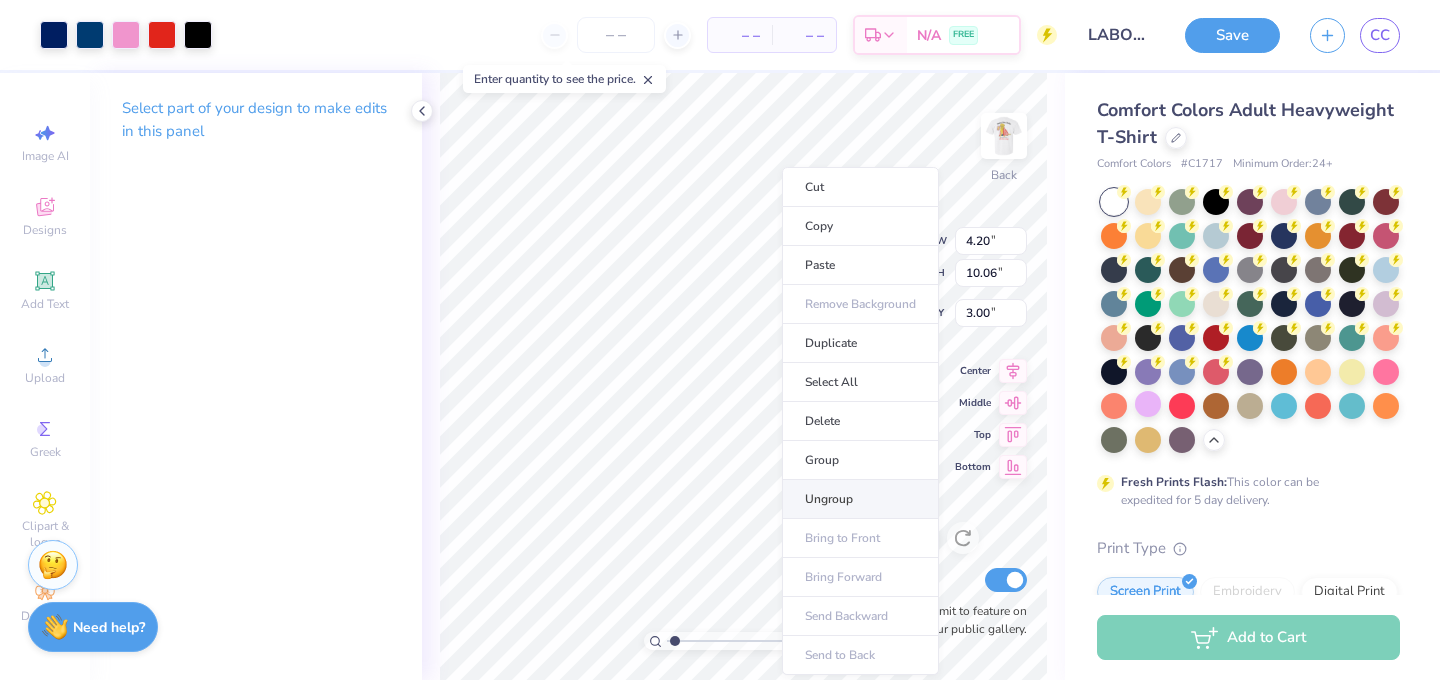 click on "Ungroup" at bounding box center [860, 499] 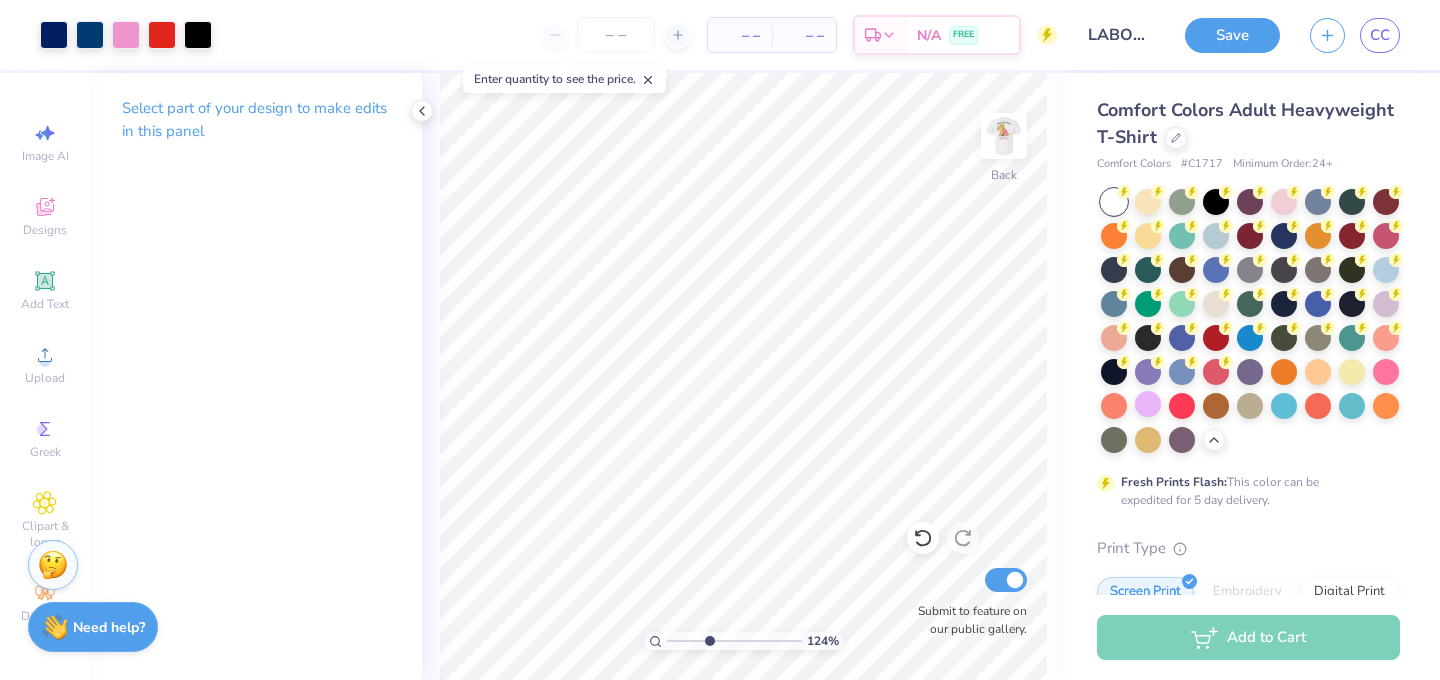 click at bounding box center [734, 641] 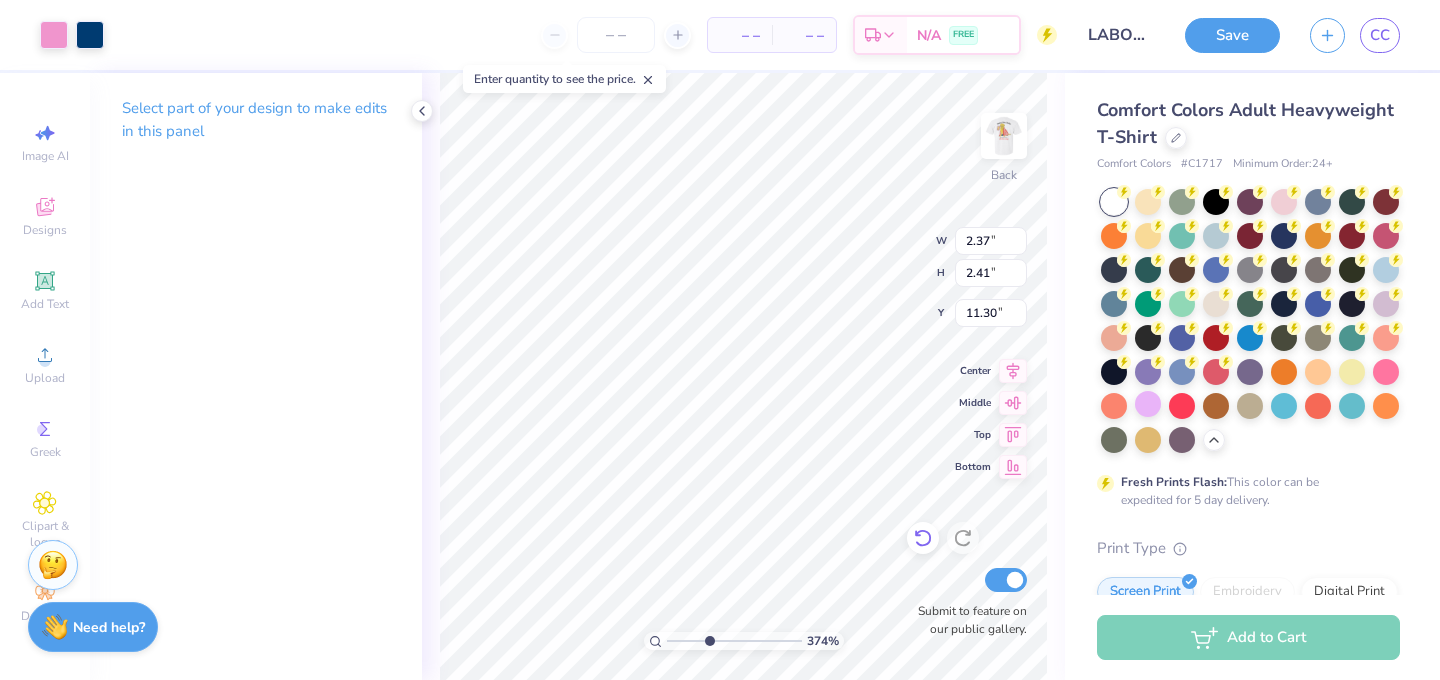 click 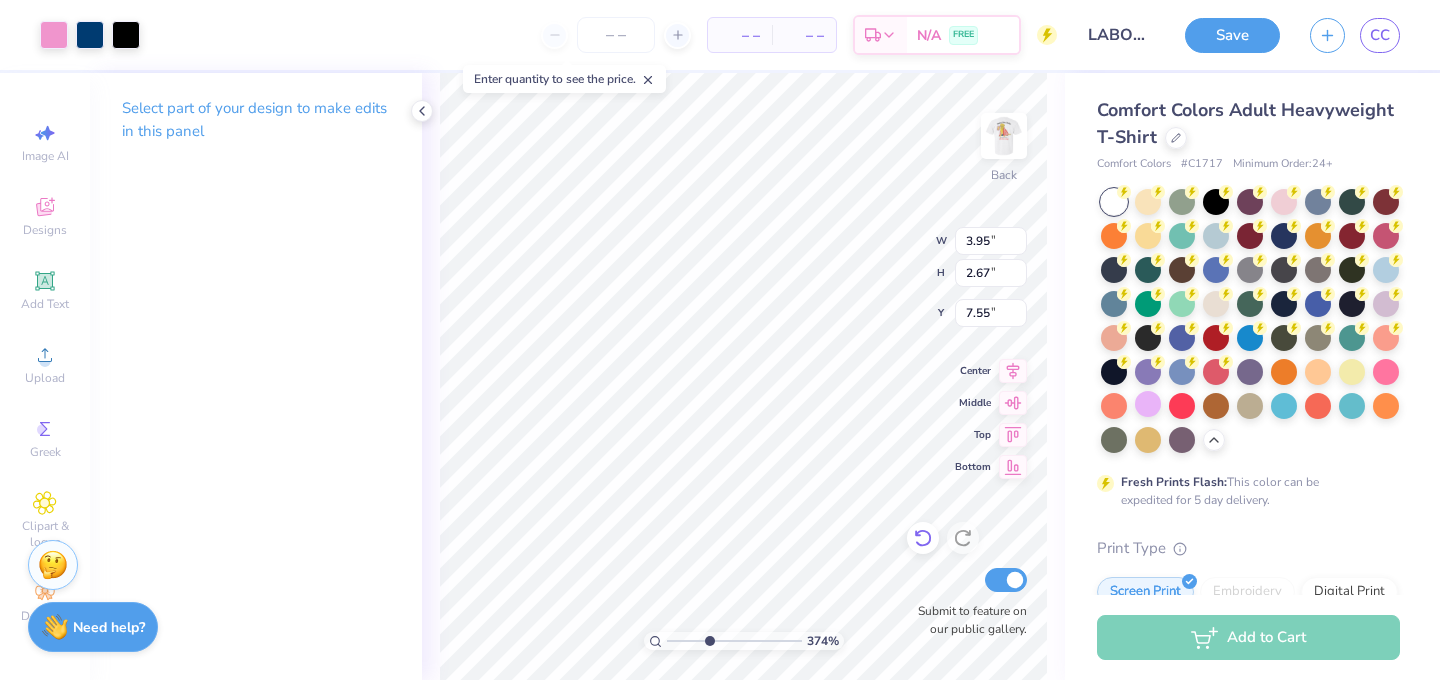 click 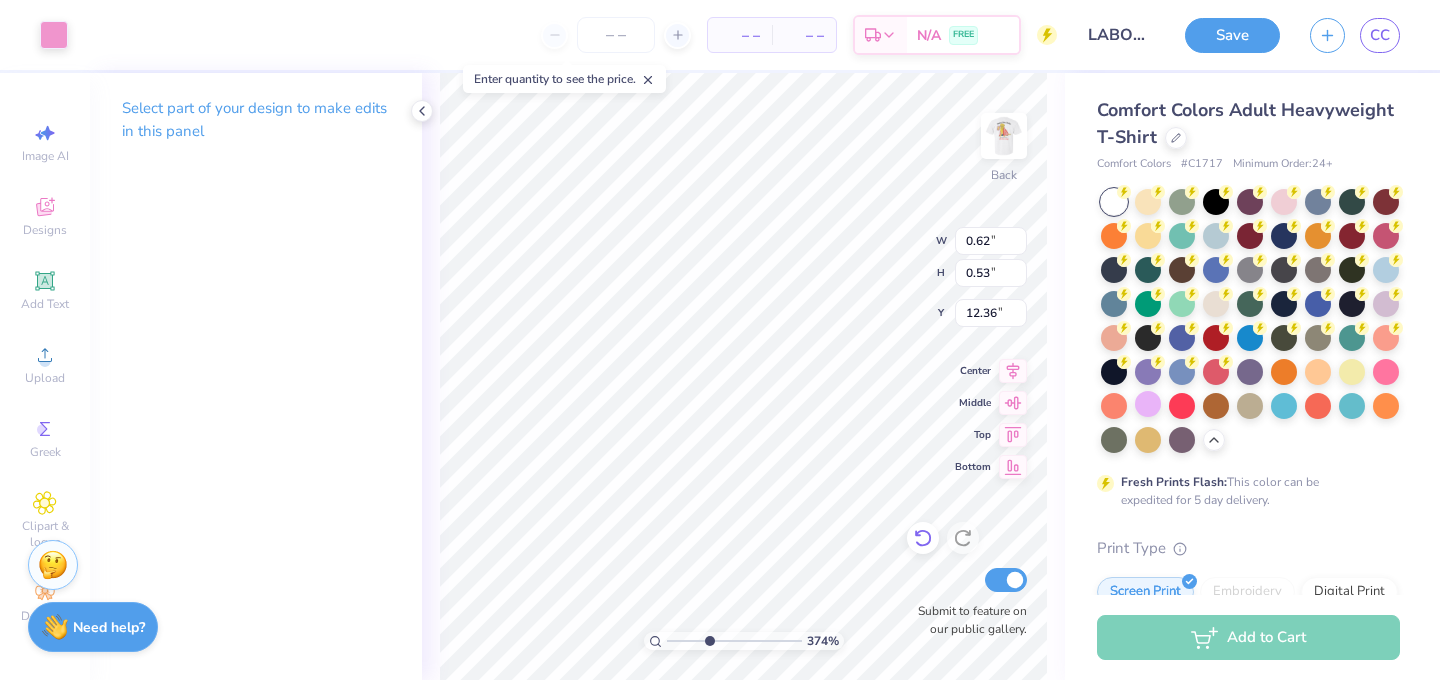 click 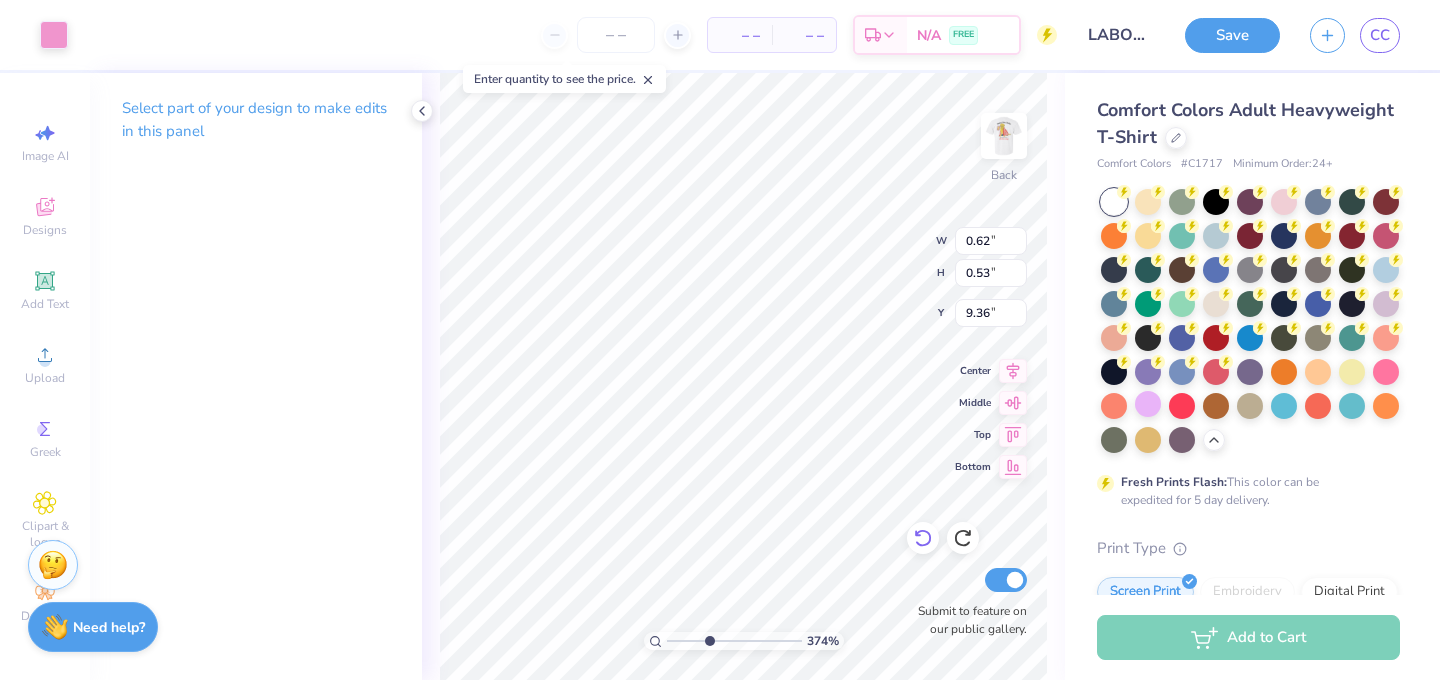 click 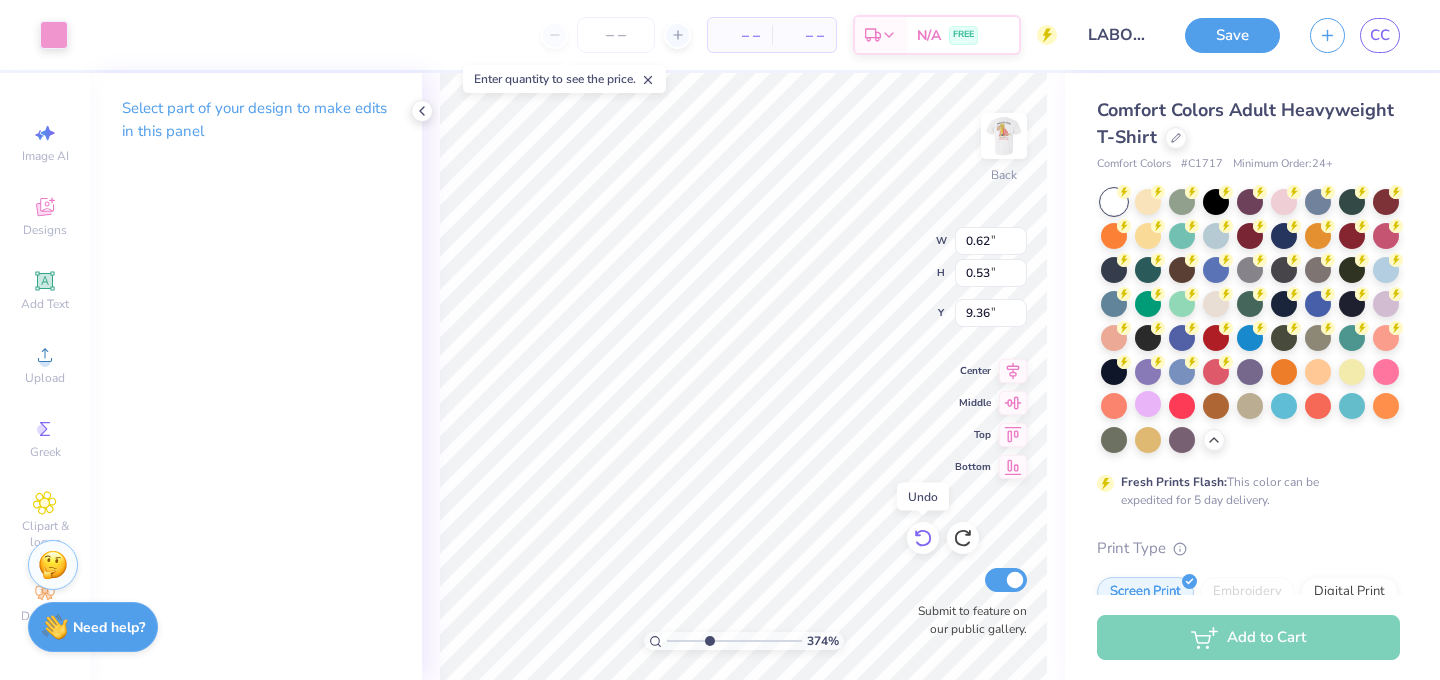 click 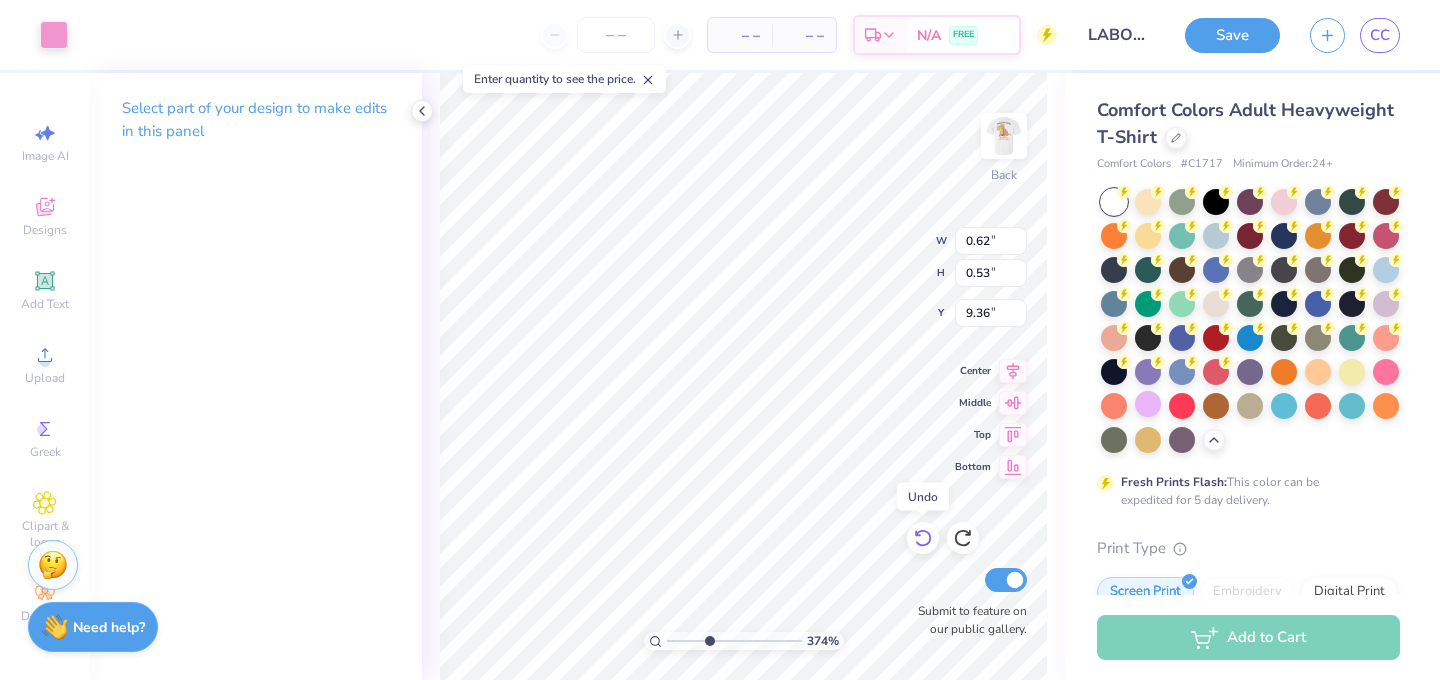 click 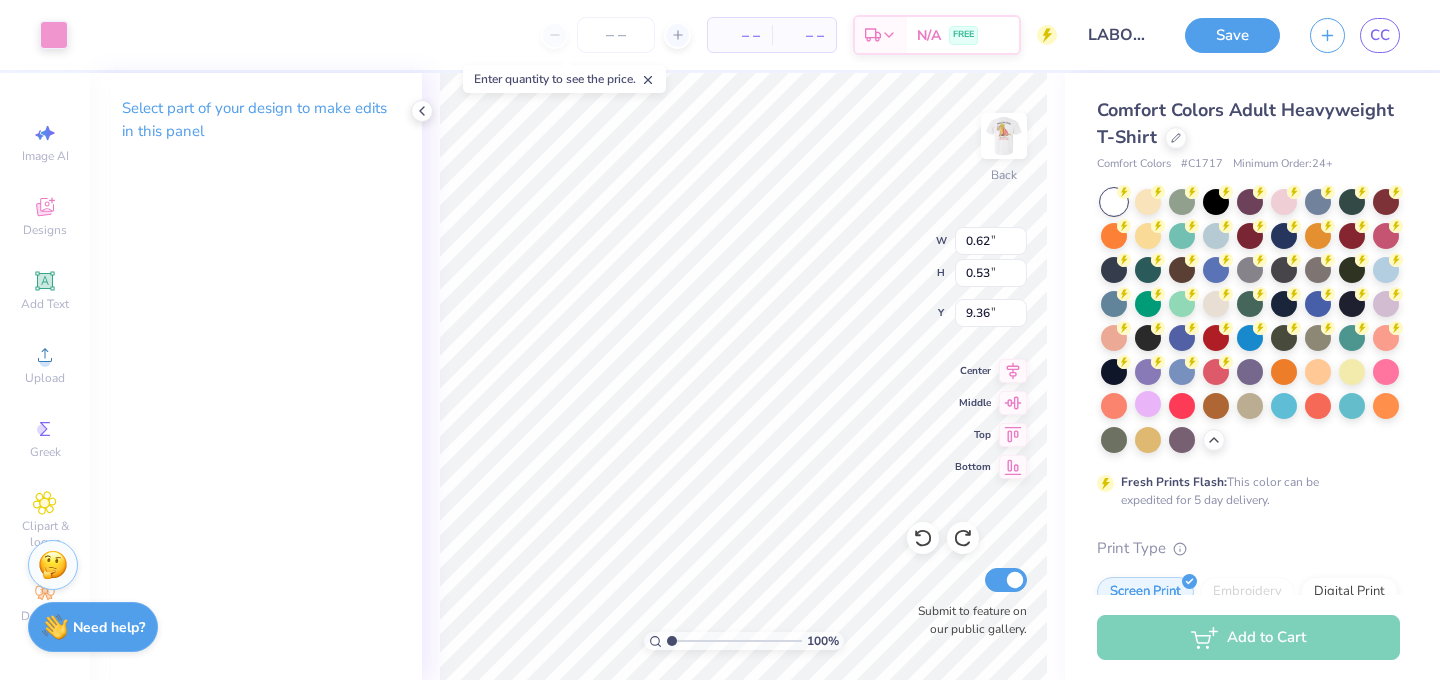 drag, startPoint x: 697, startPoint y: 638, endPoint x: 636, endPoint y: 636, distance: 61.03278 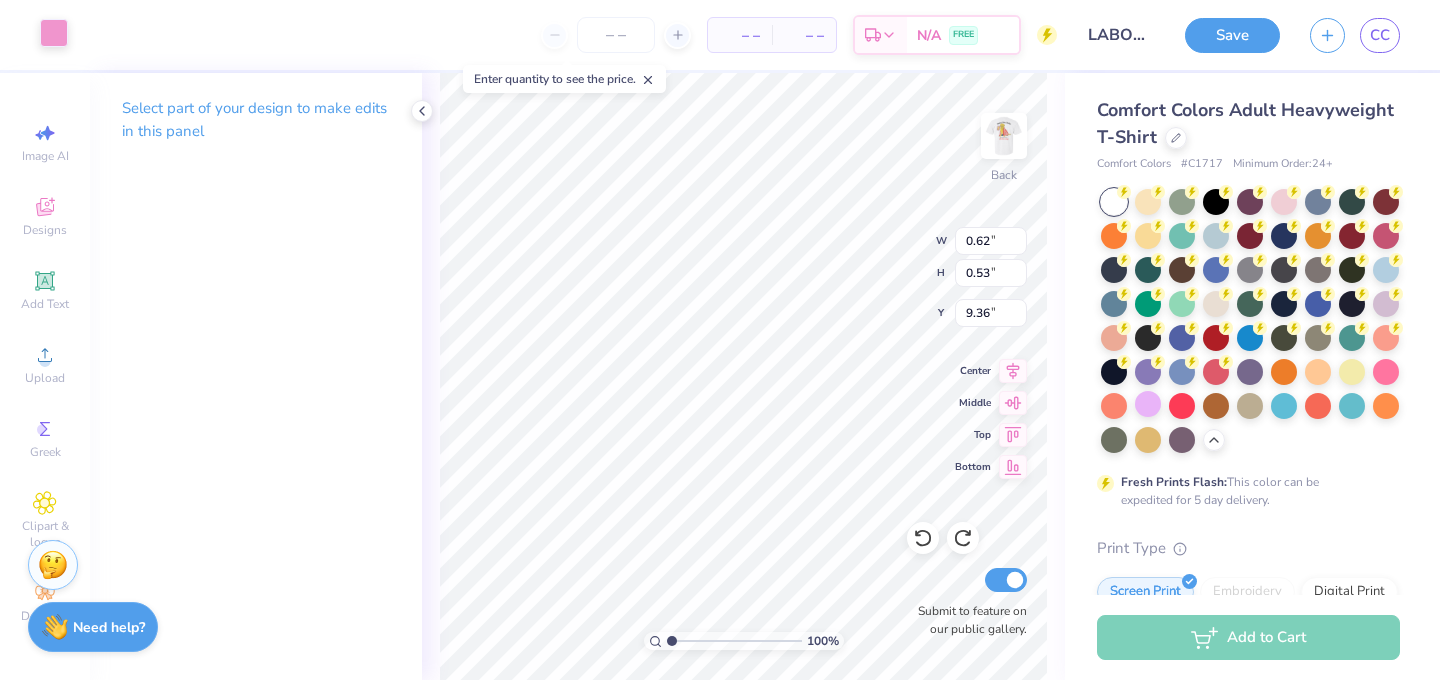 click at bounding box center (54, 33) 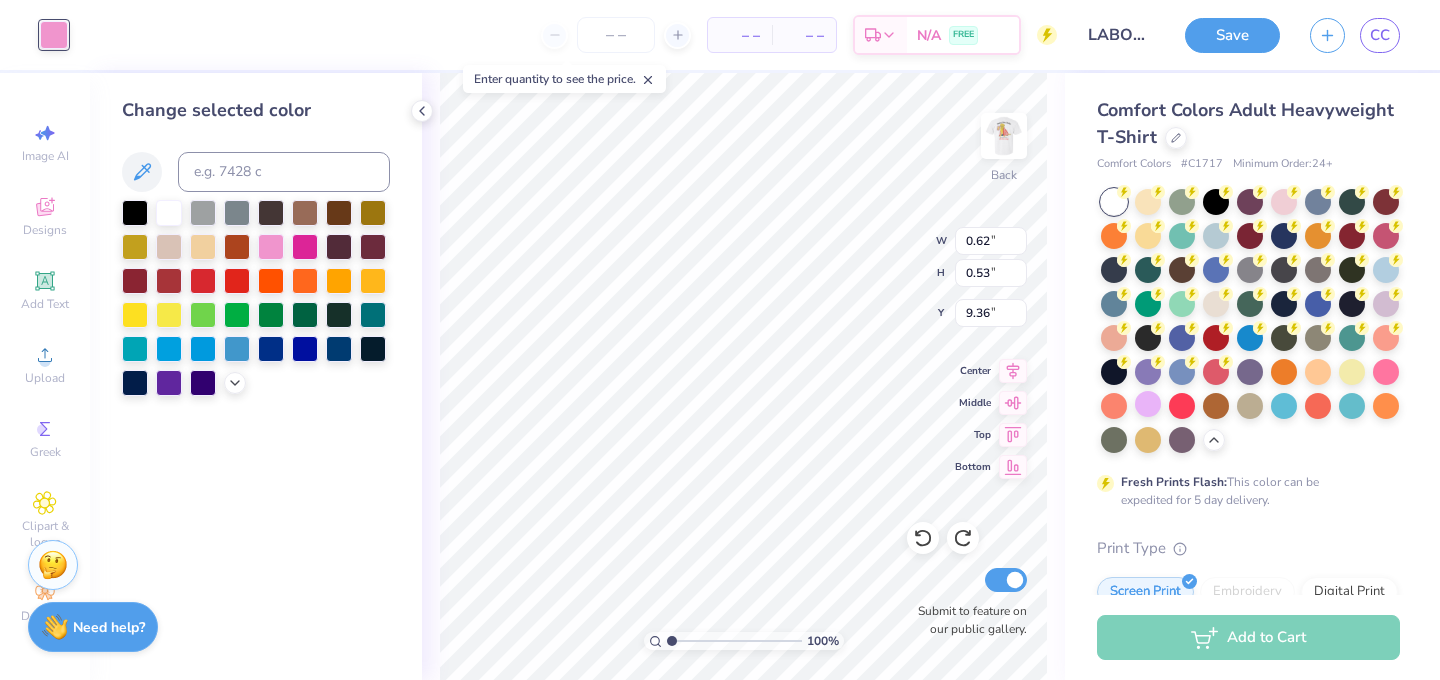 click at bounding box center (169, 213) 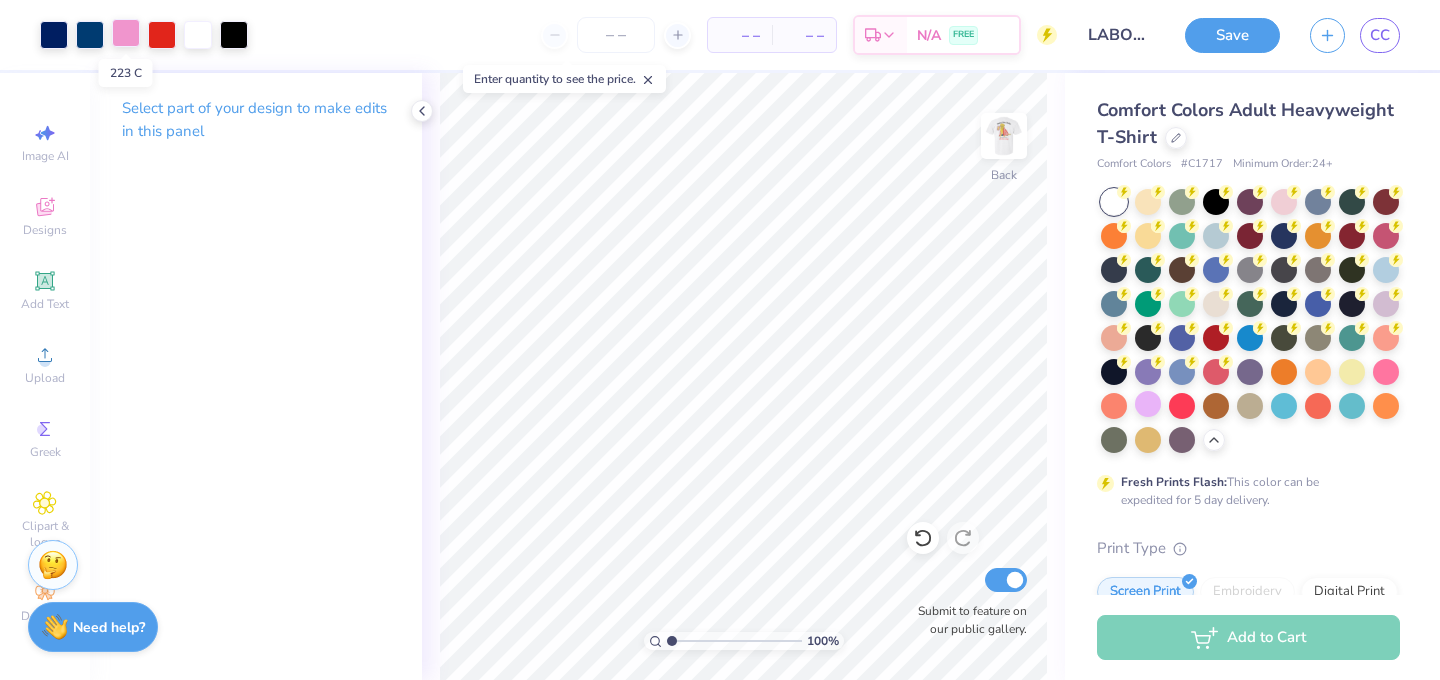 click at bounding box center (126, 33) 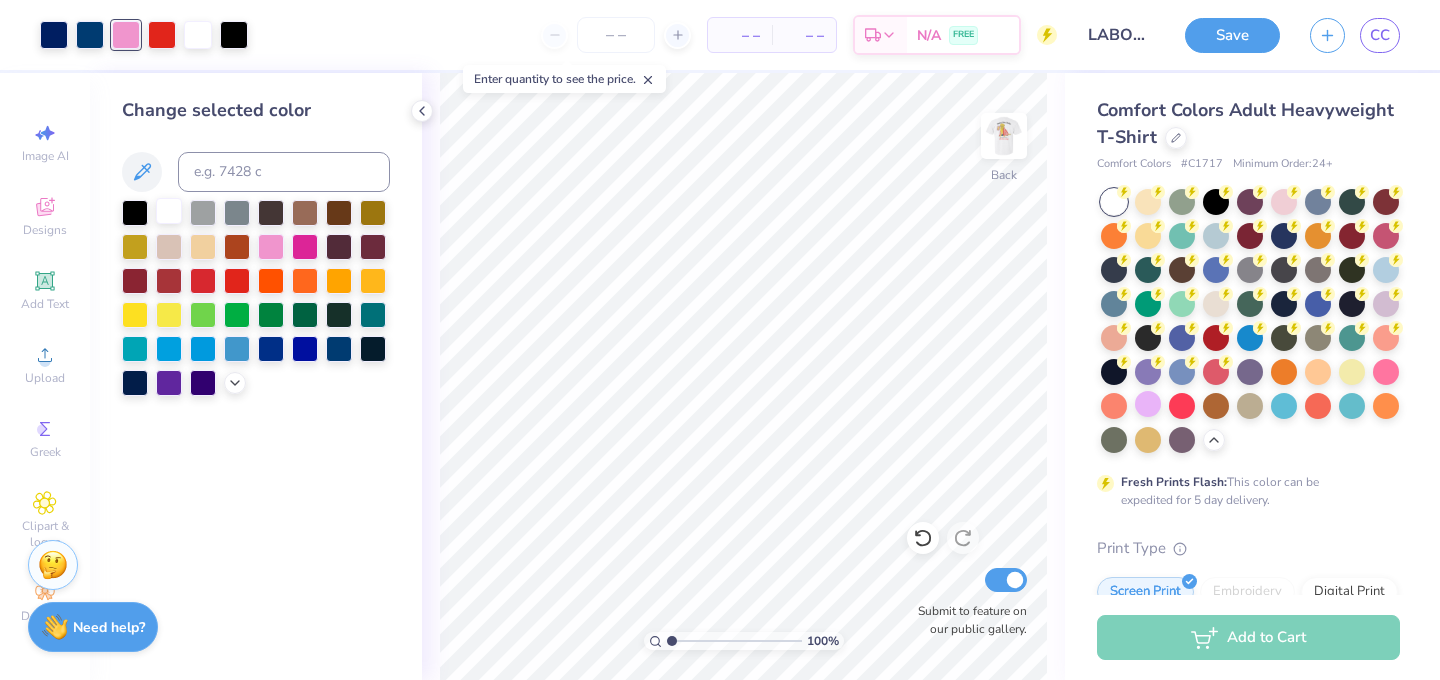 click at bounding box center [169, 211] 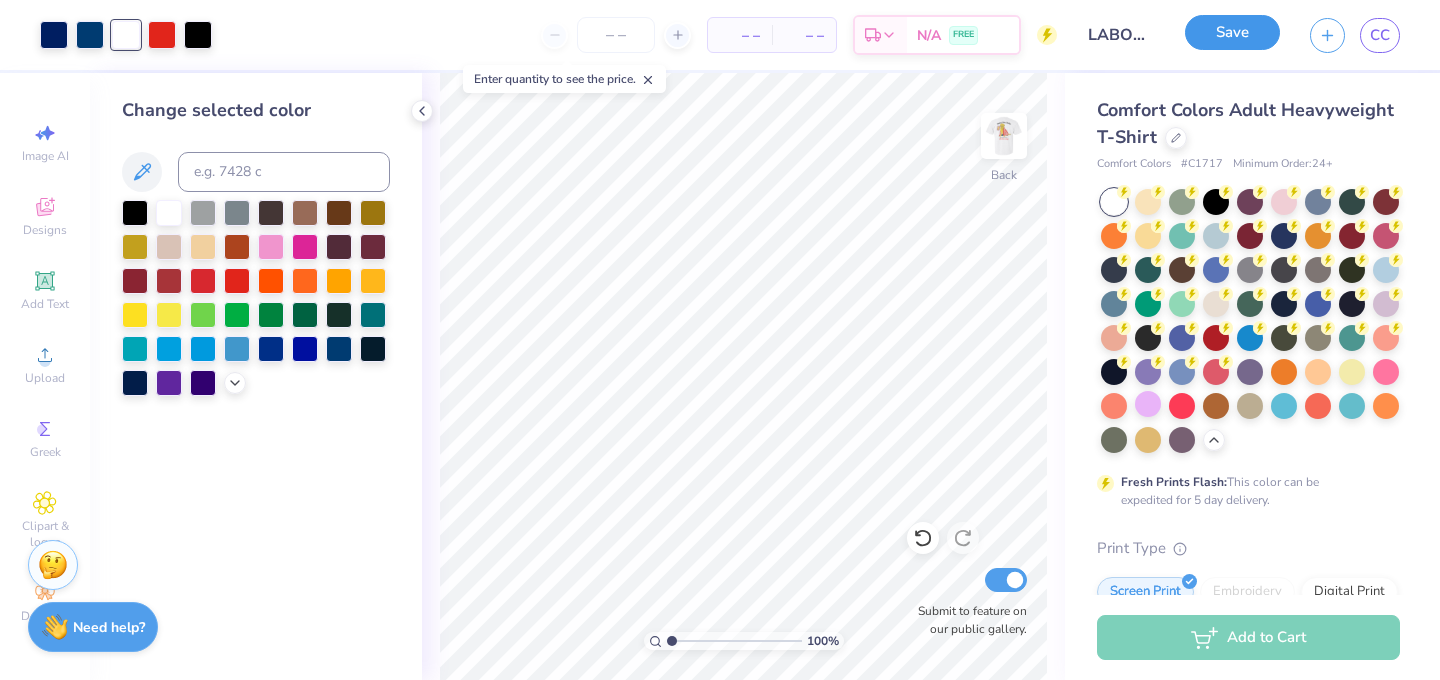 click on "Save" at bounding box center (1232, 32) 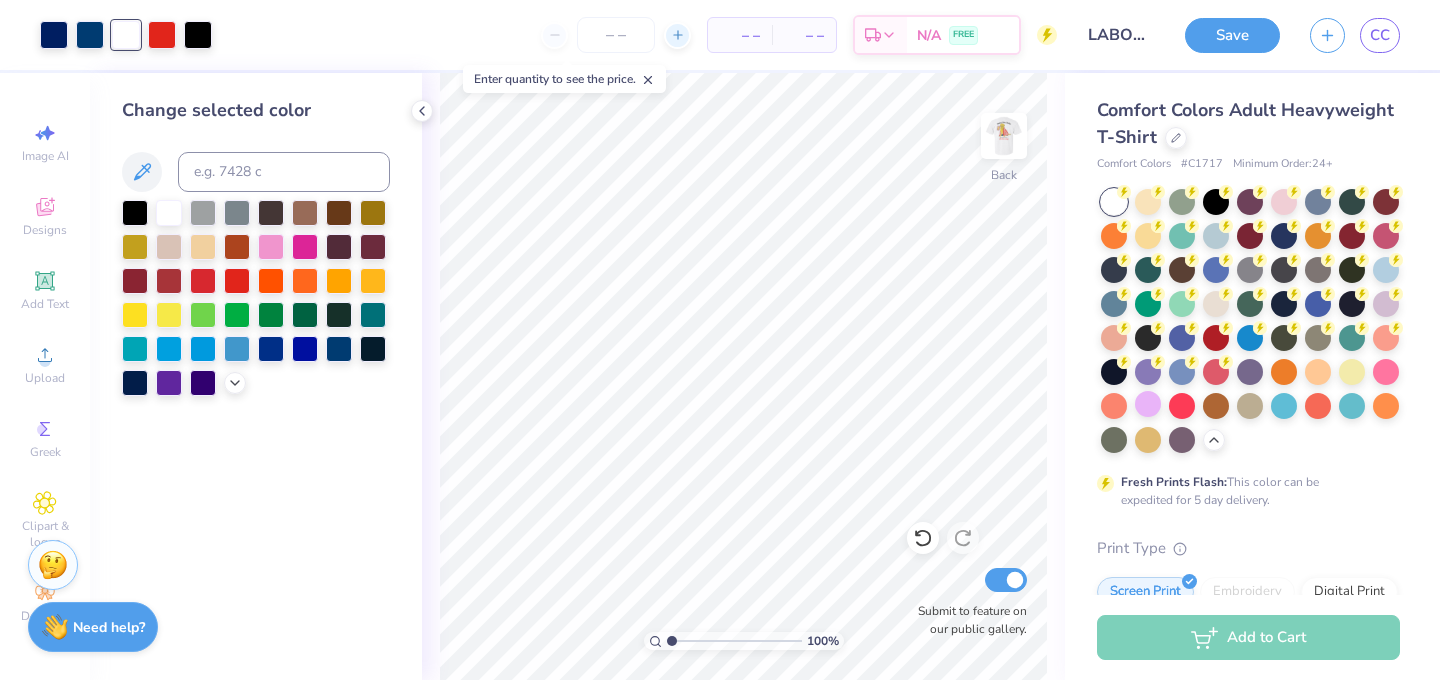 click at bounding box center [677, 35] 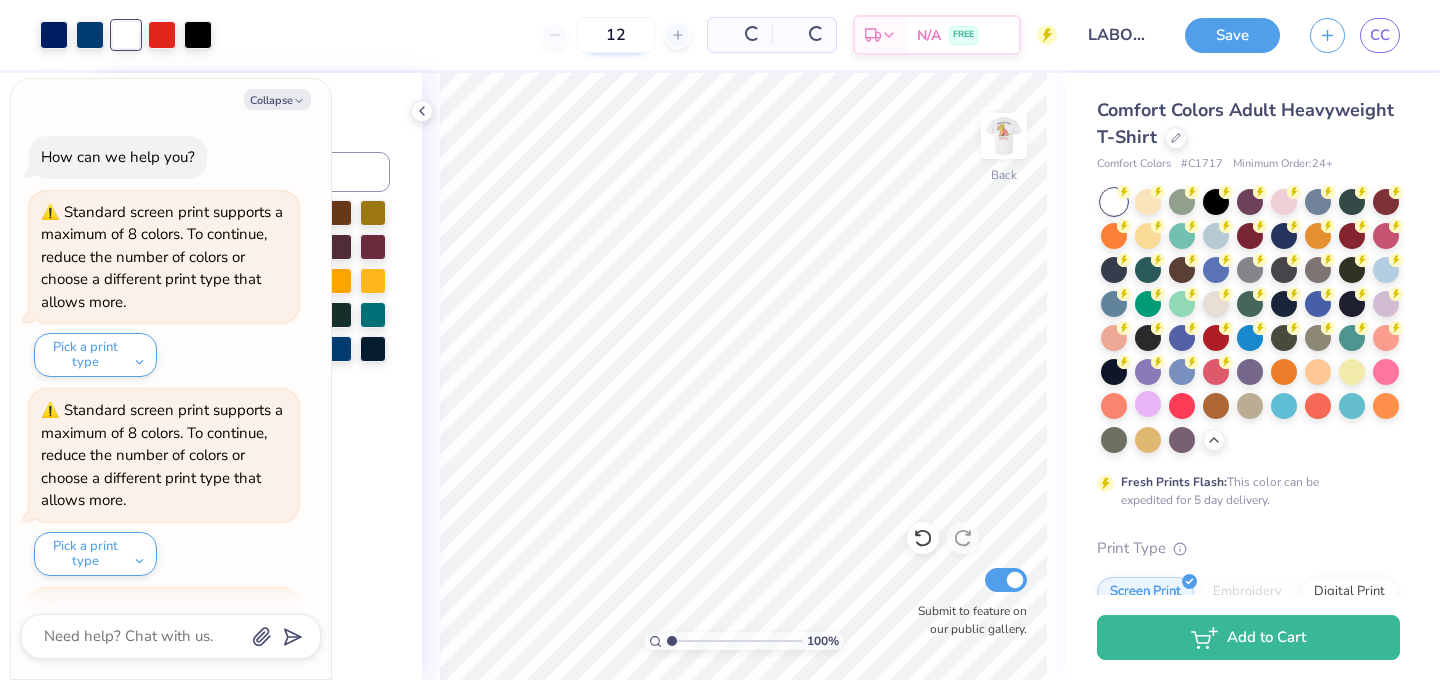 scroll, scrollTop: 2799, scrollLeft: 0, axis: vertical 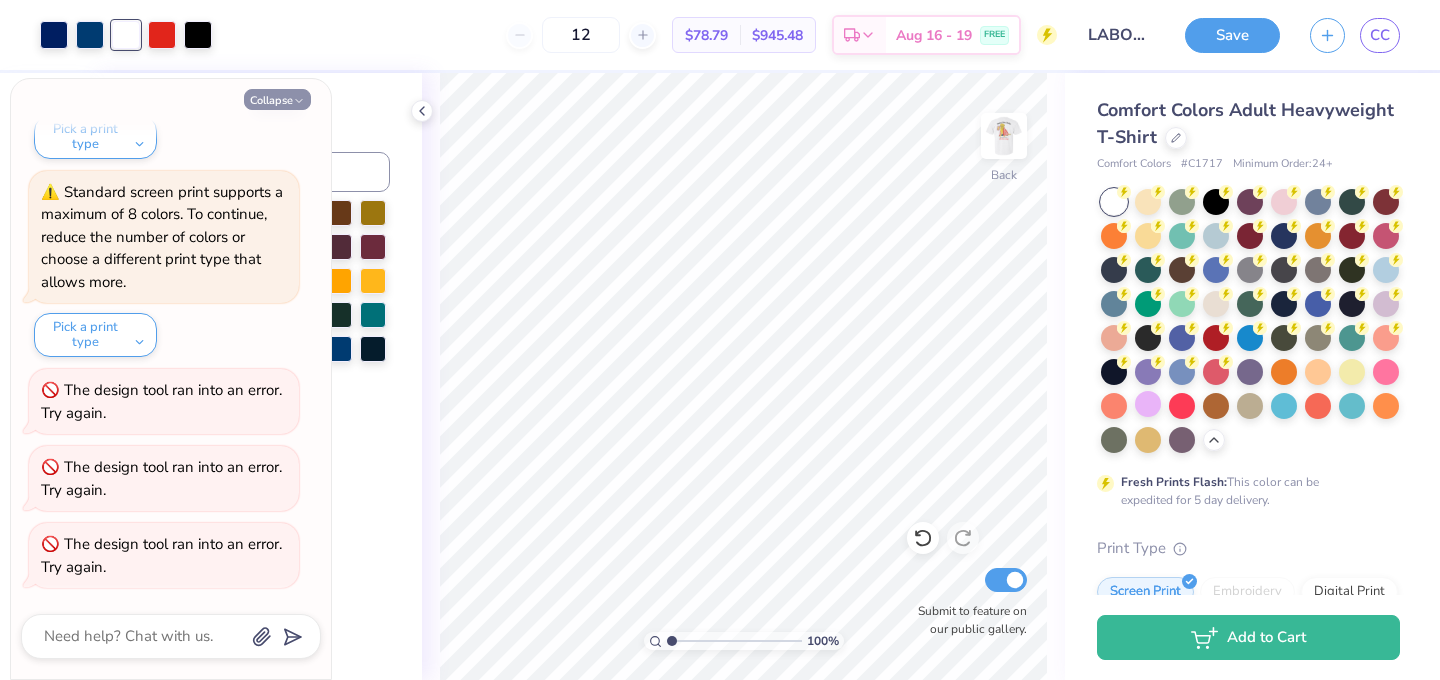 click on "Collapse" at bounding box center [277, 99] 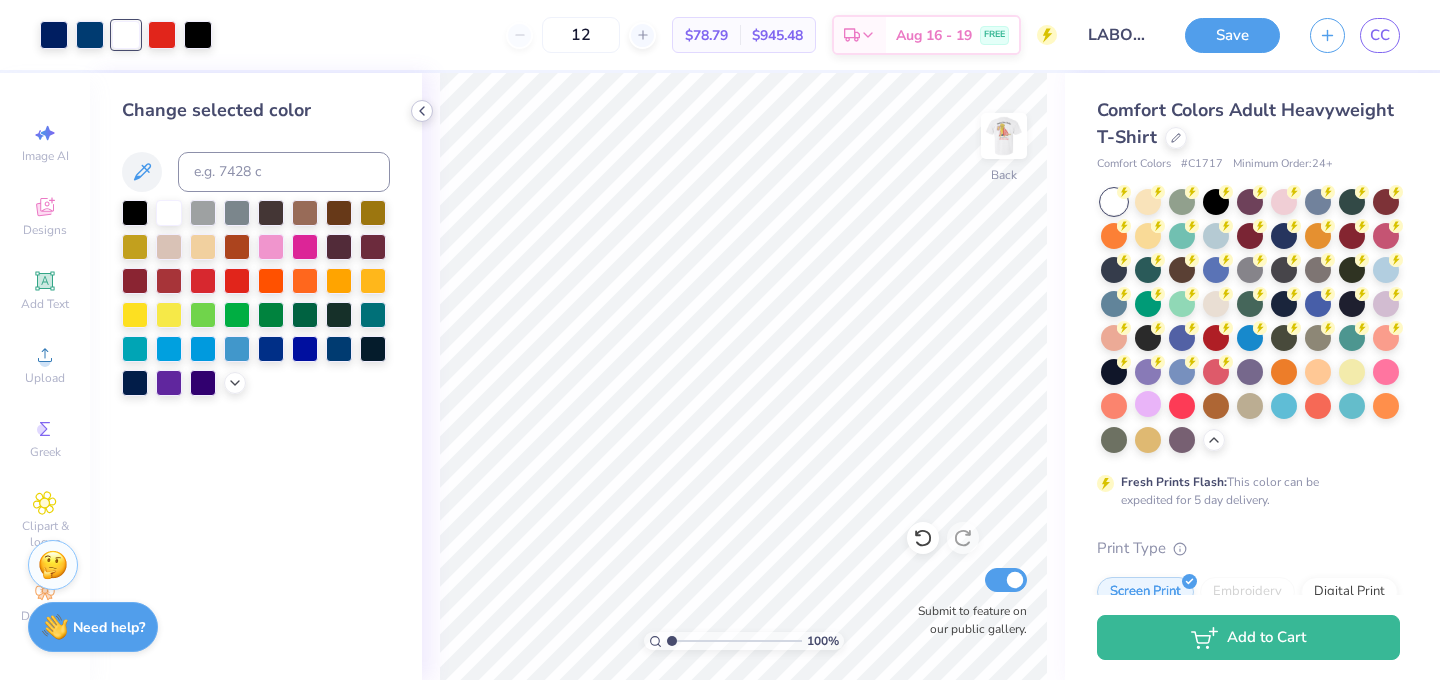 click 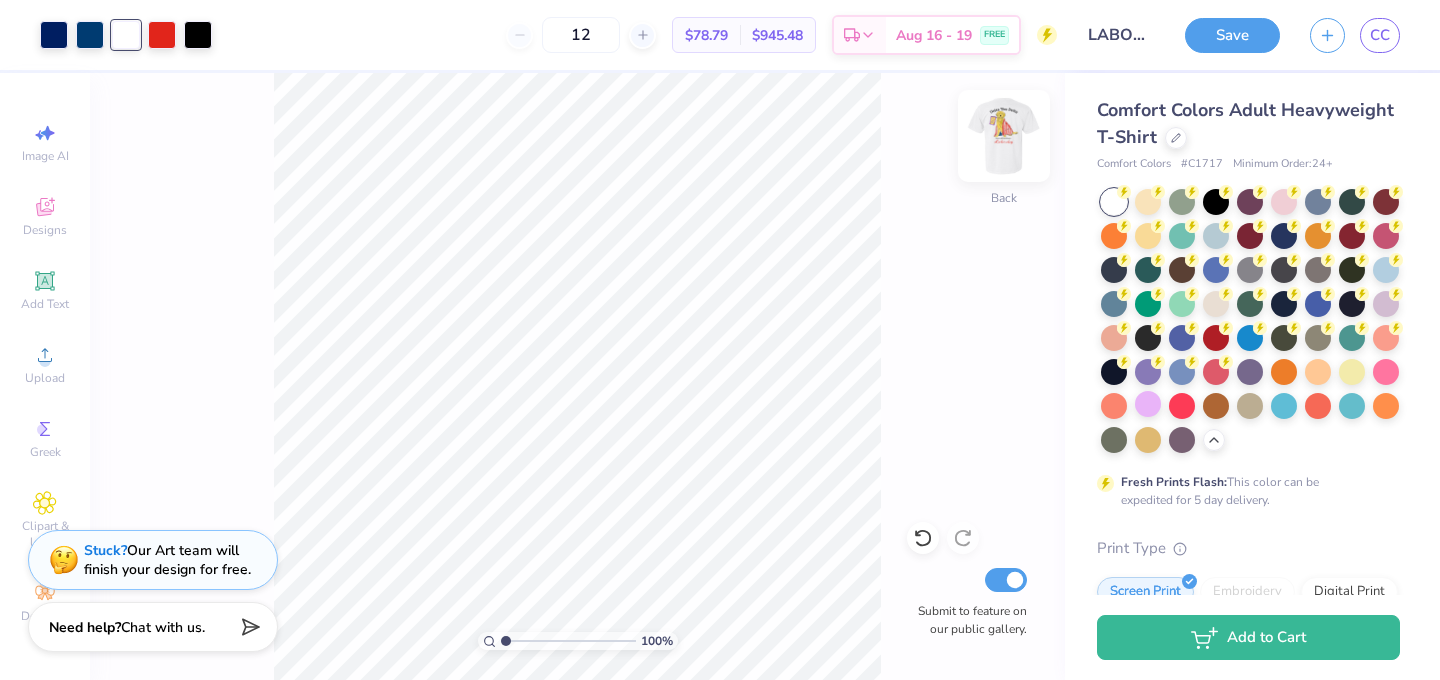 click at bounding box center [1004, 136] 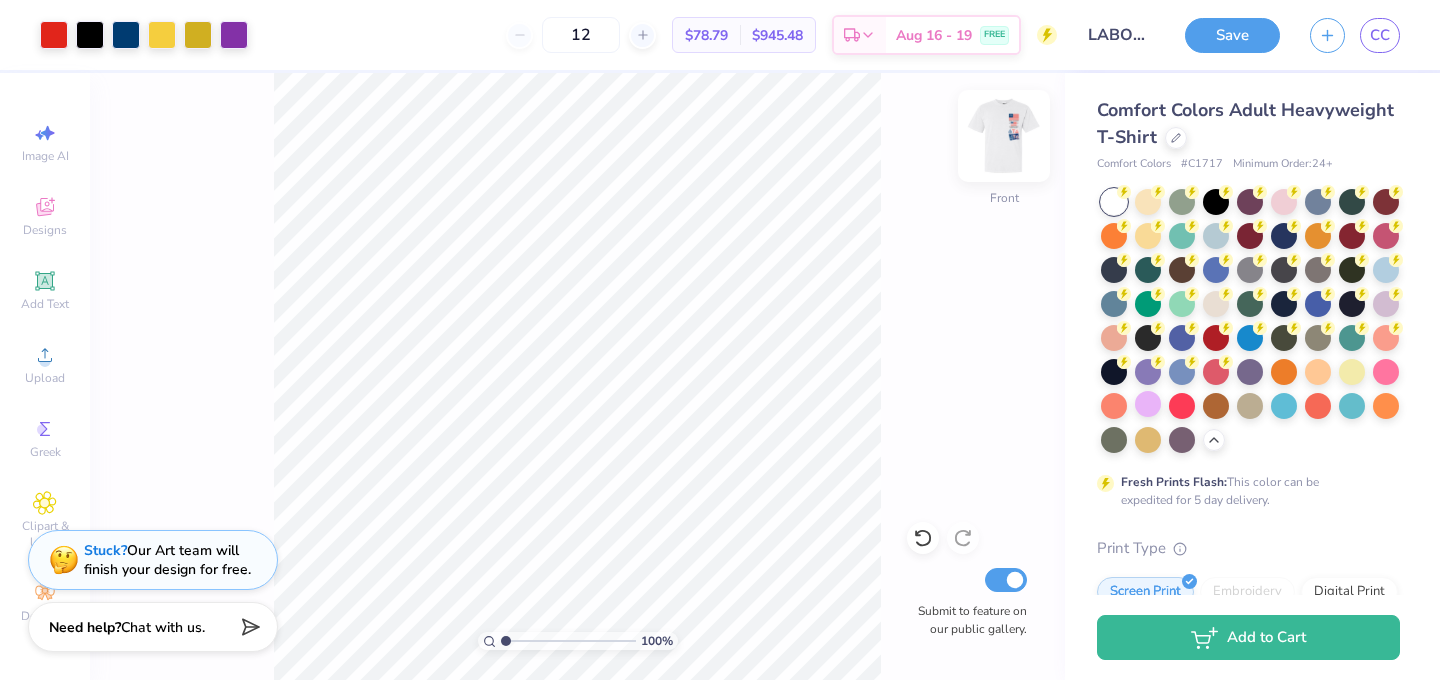 click at bounding box center (1004, 136) 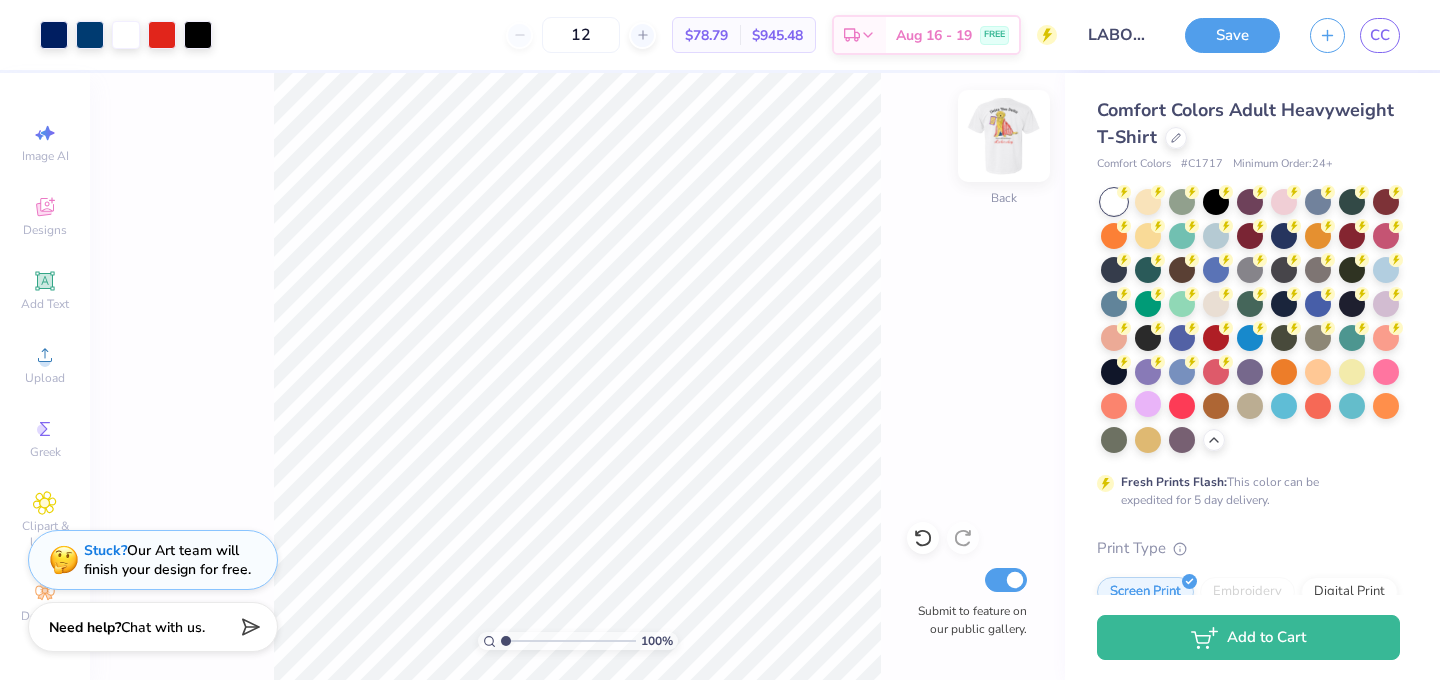 click at bounding box center (1004, 136) 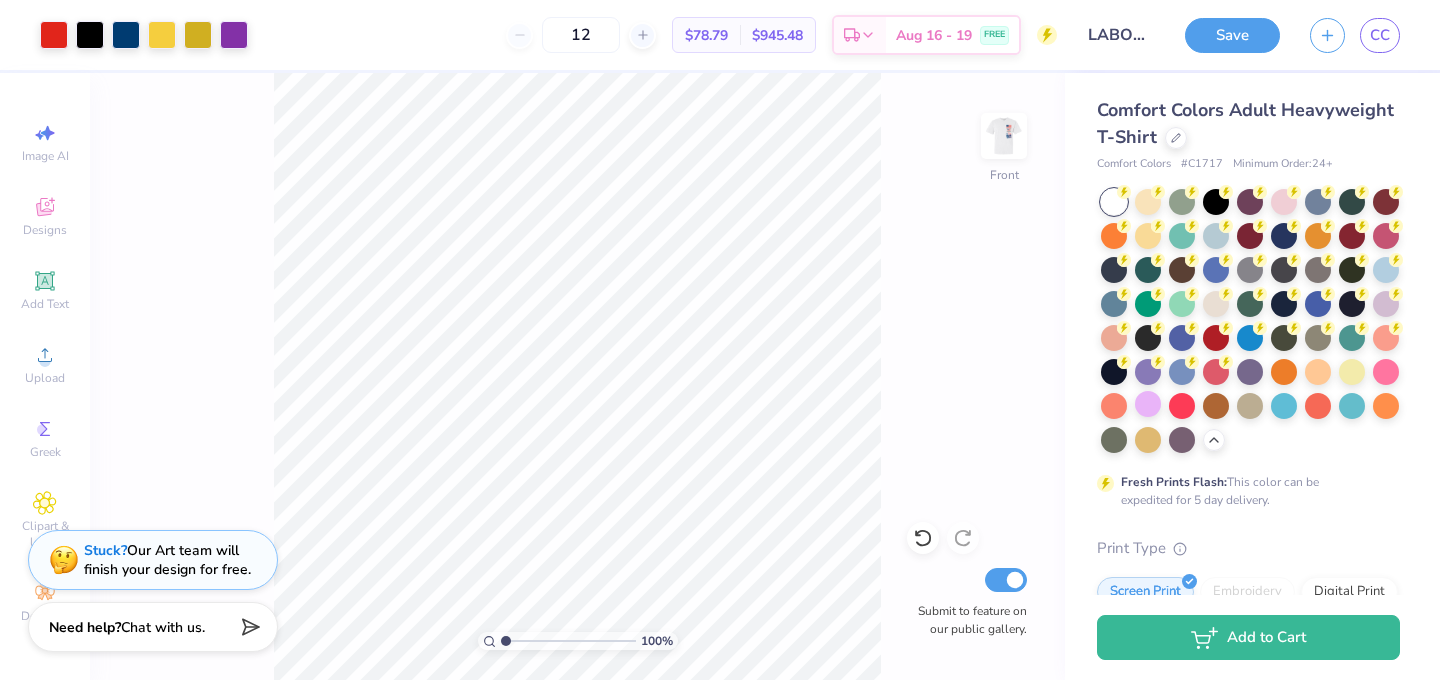 click on "100  % Front Submit to feature on our public gallery." at bounding box center (577, 376) 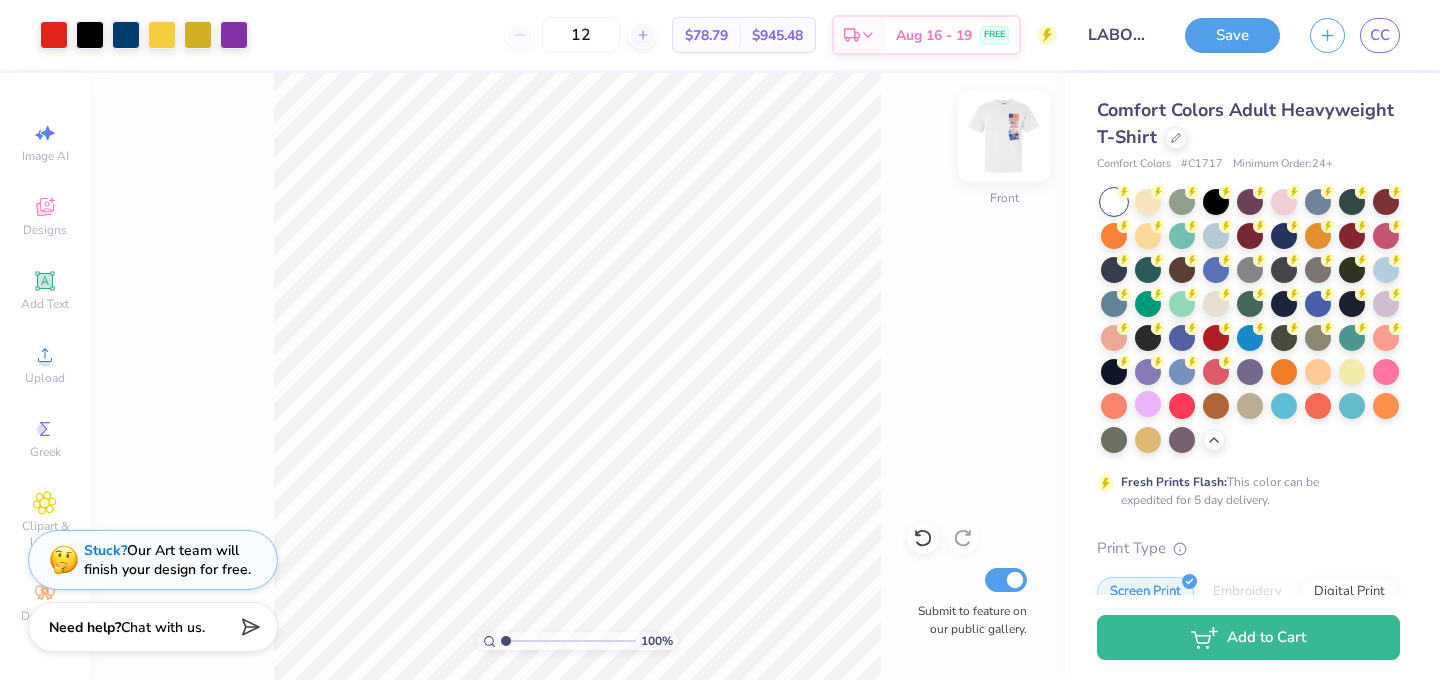 click at bounding box center (1004, 136) 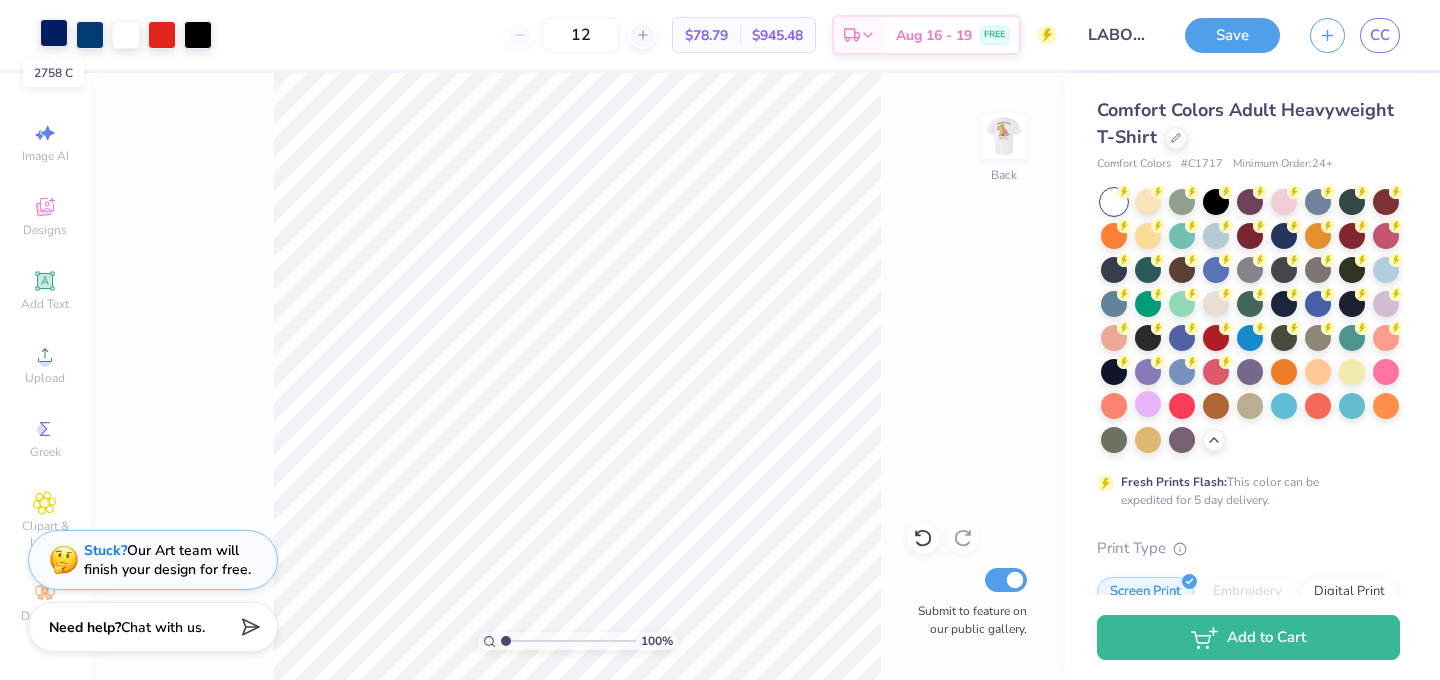 click at bounding box center [54, 33] 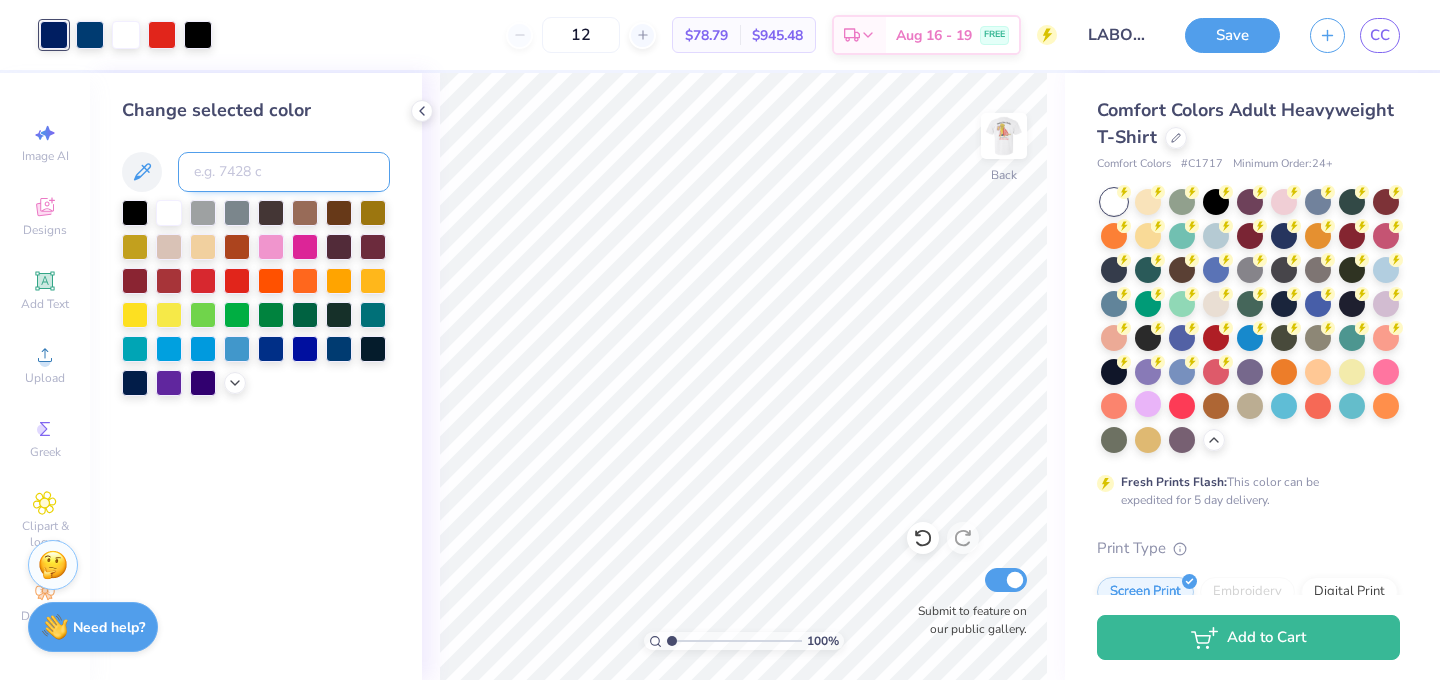 click at bounding box center (284, 172) 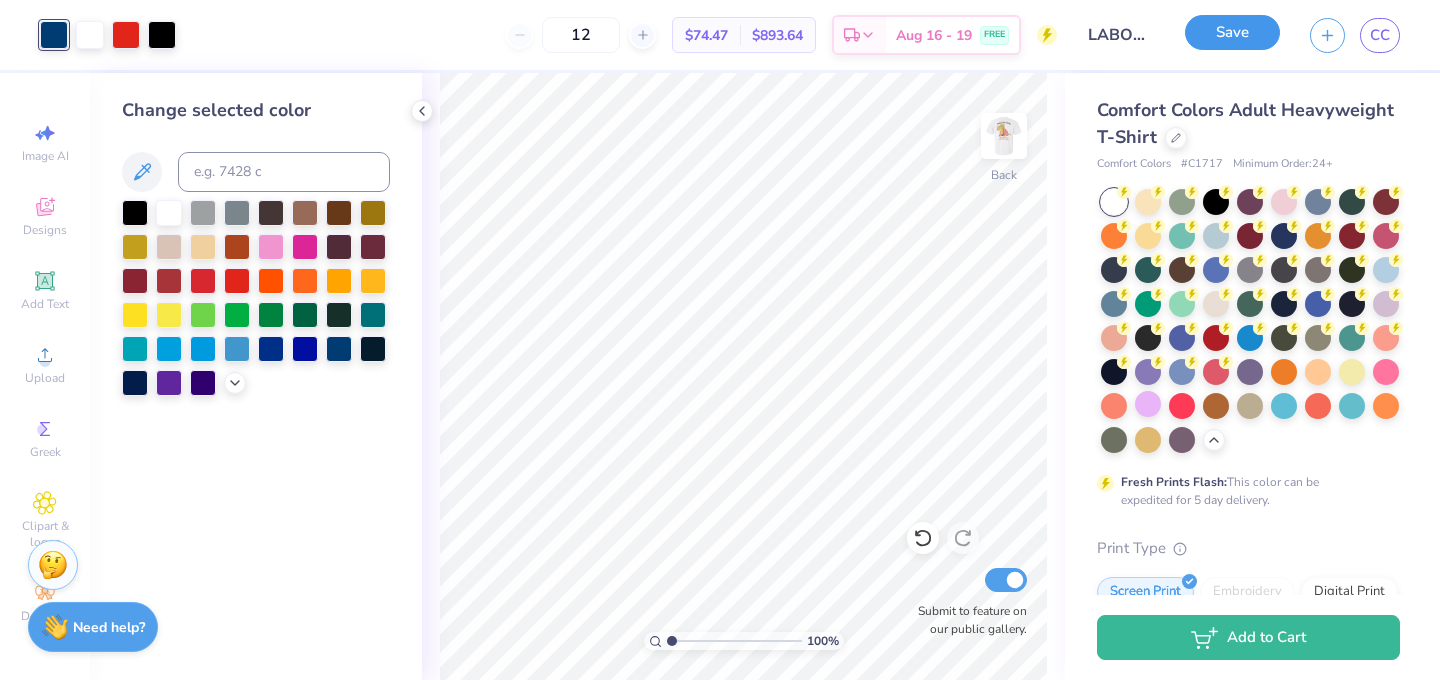 click on "Save" at bounding box center (1232, 32) 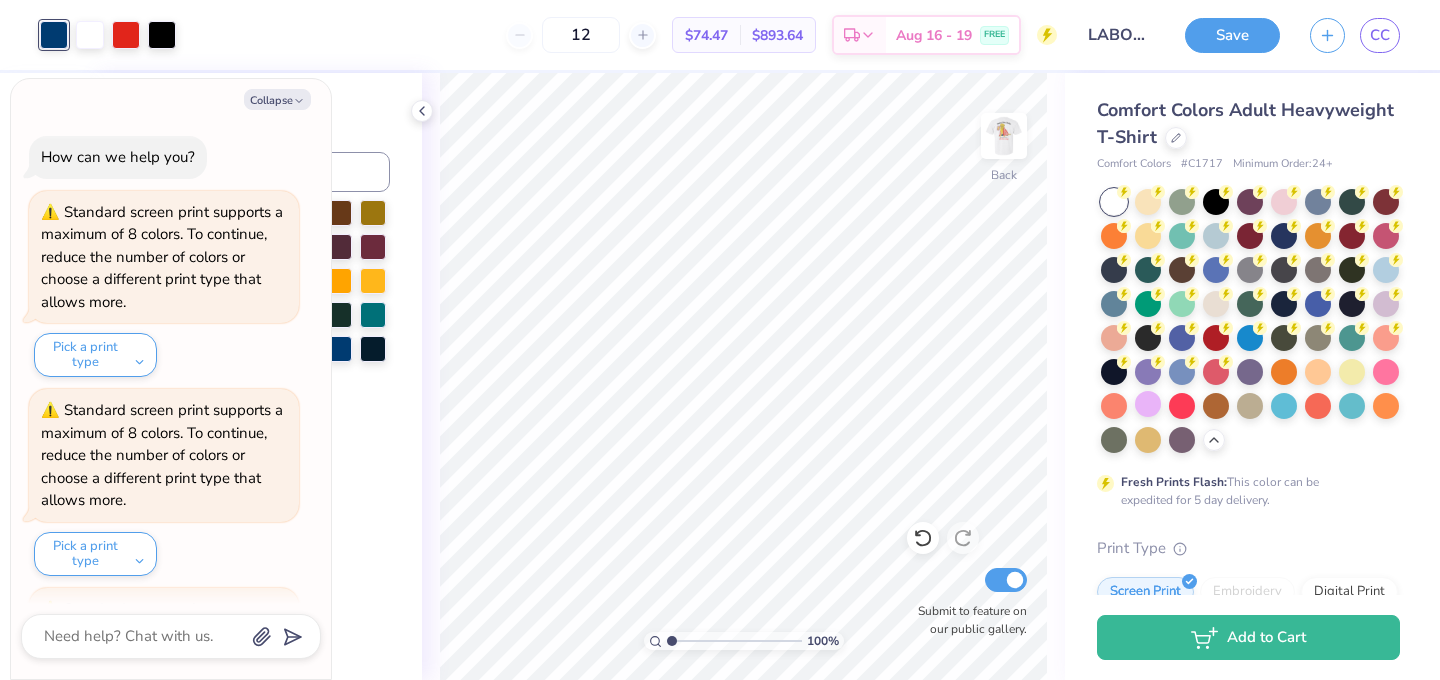 scroll, scrollTop: 2876, scrollLeft: 0, axis: vertical 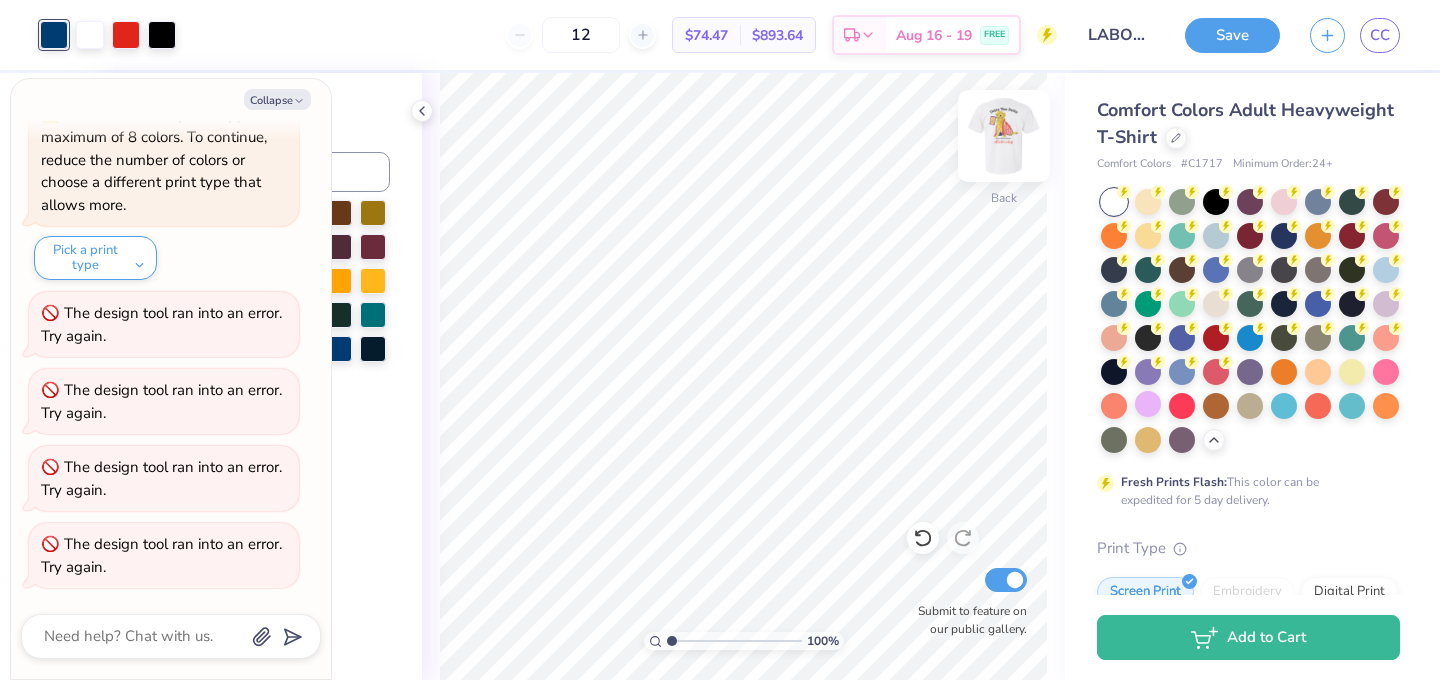 click at bounding box center (1004, 136) 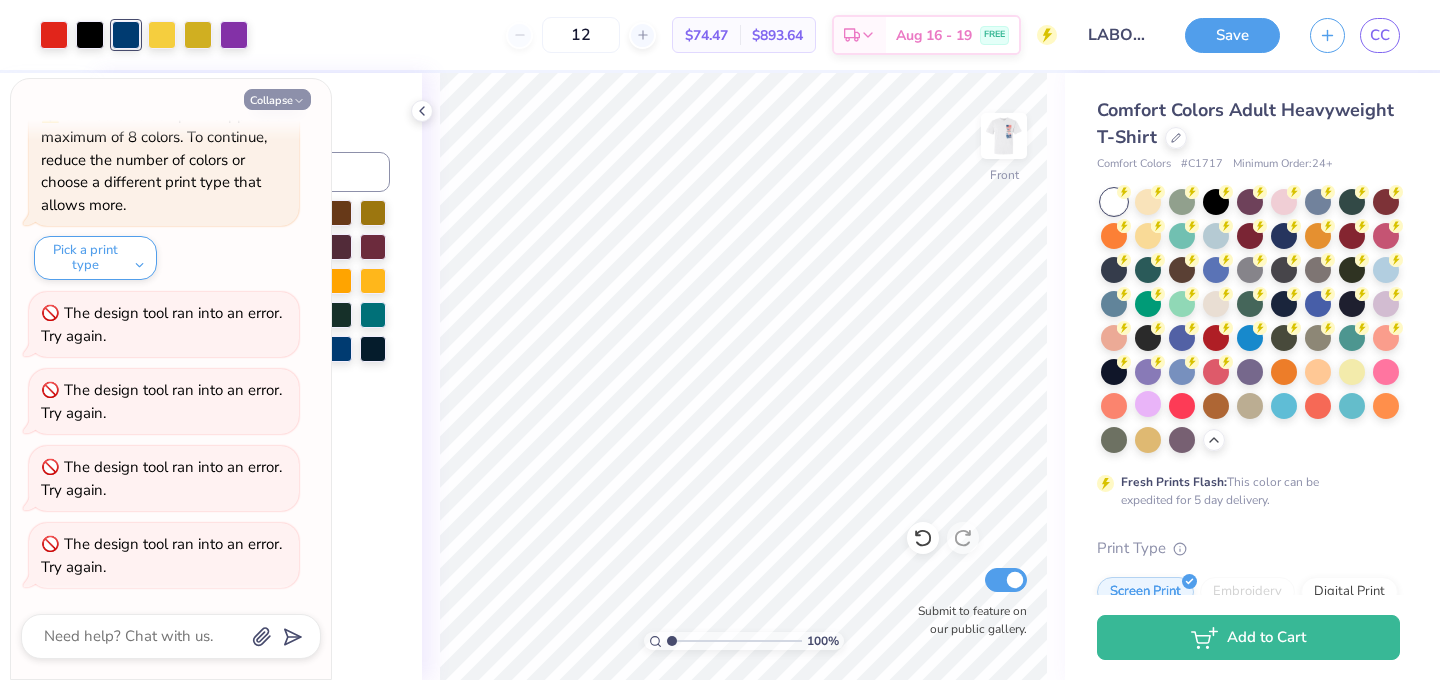 click on "Collapse" at bounding box center [277, 99] 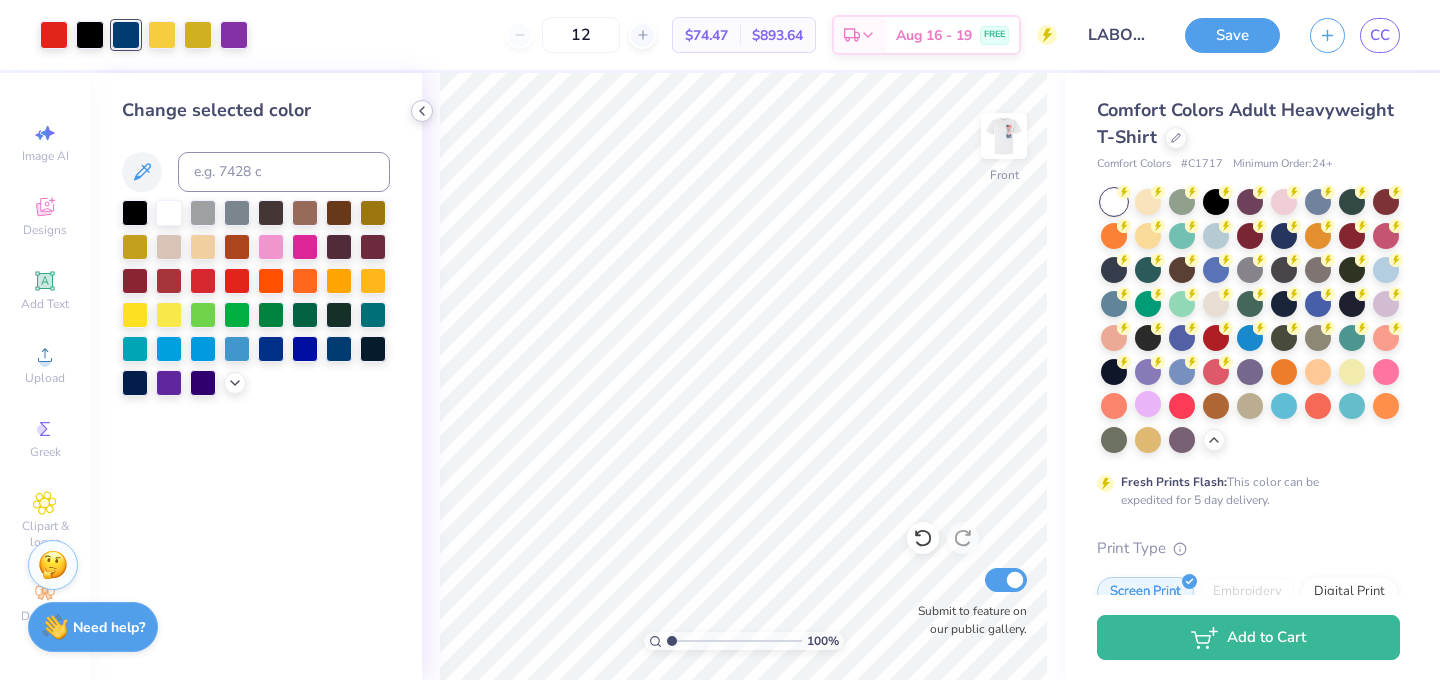 click 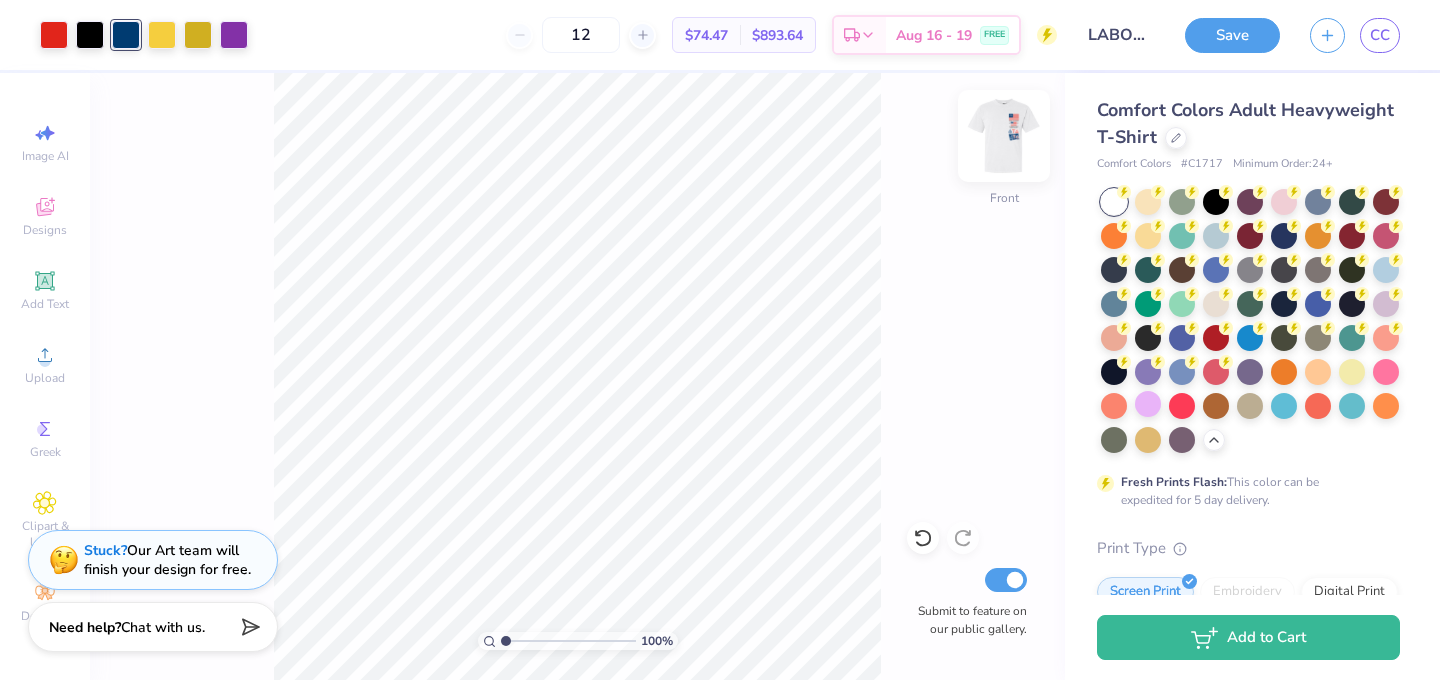 click at bounding box center [1004, 136] 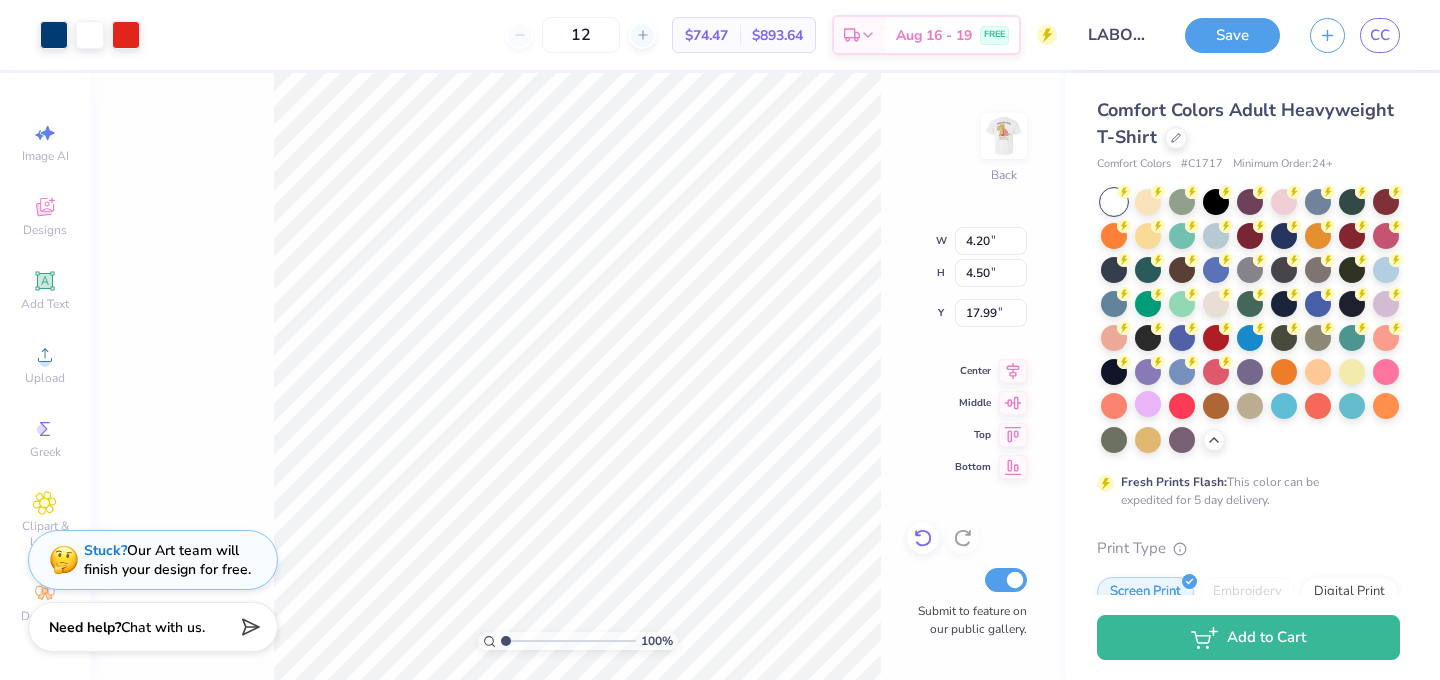 click 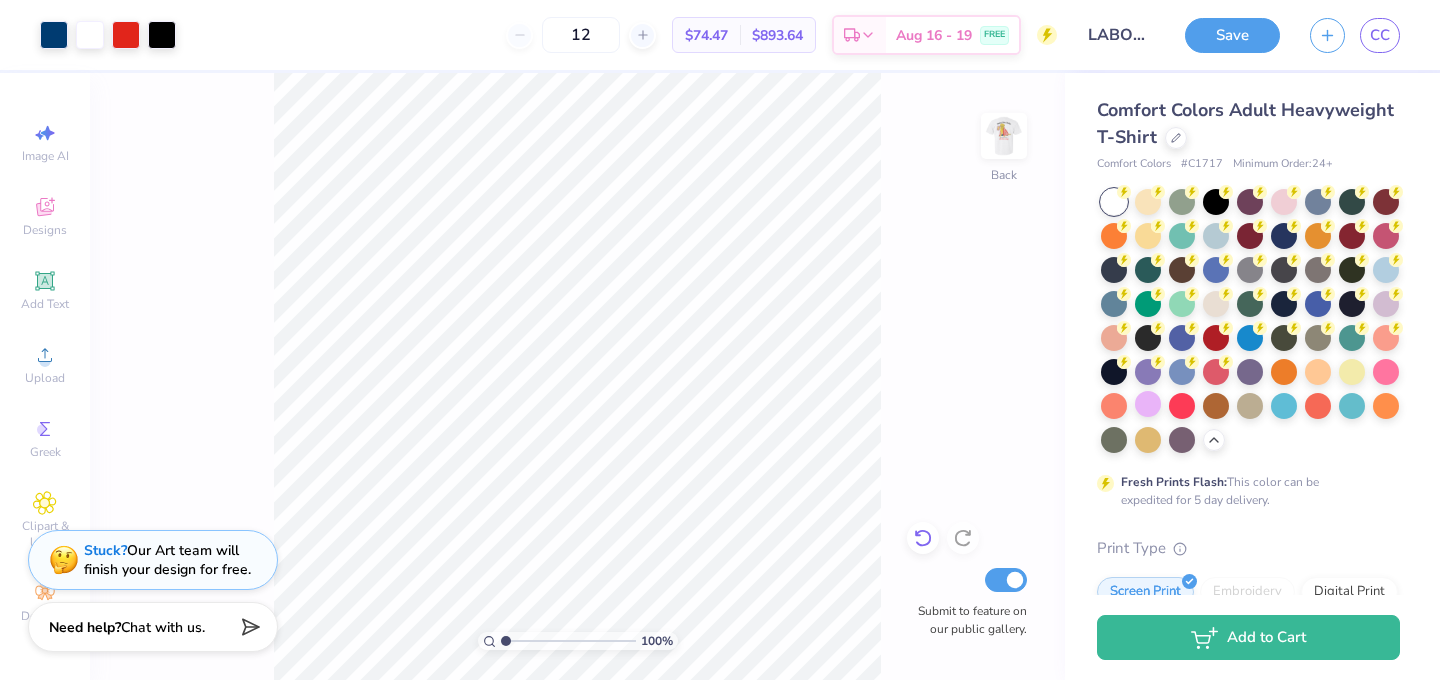 click 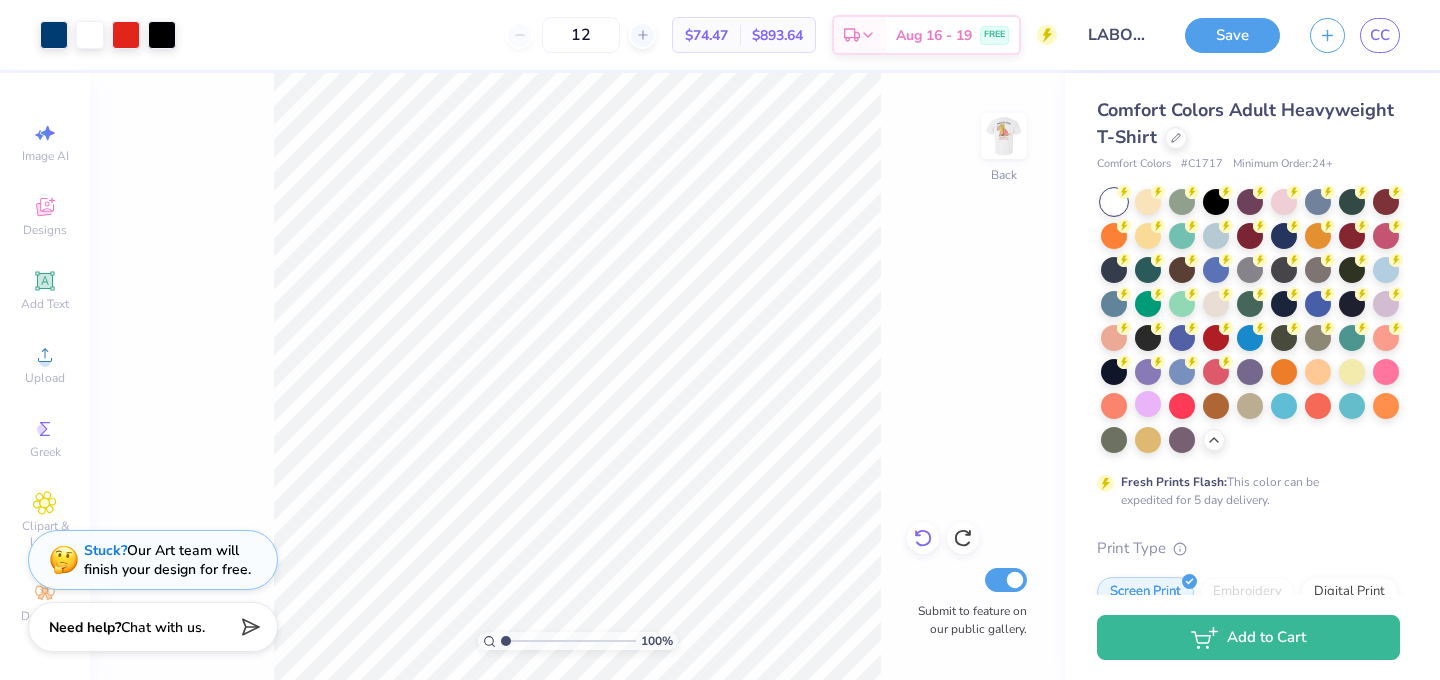 click 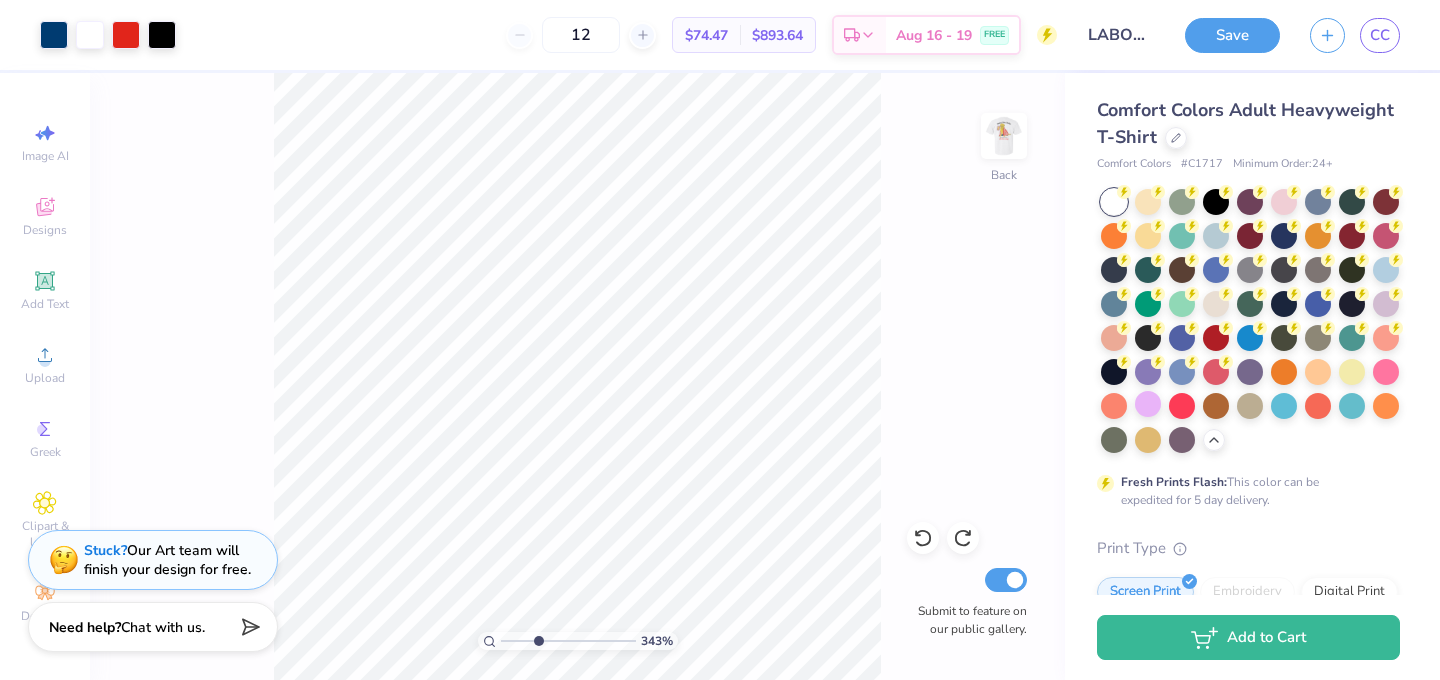 click at bounding box center (568, 641) 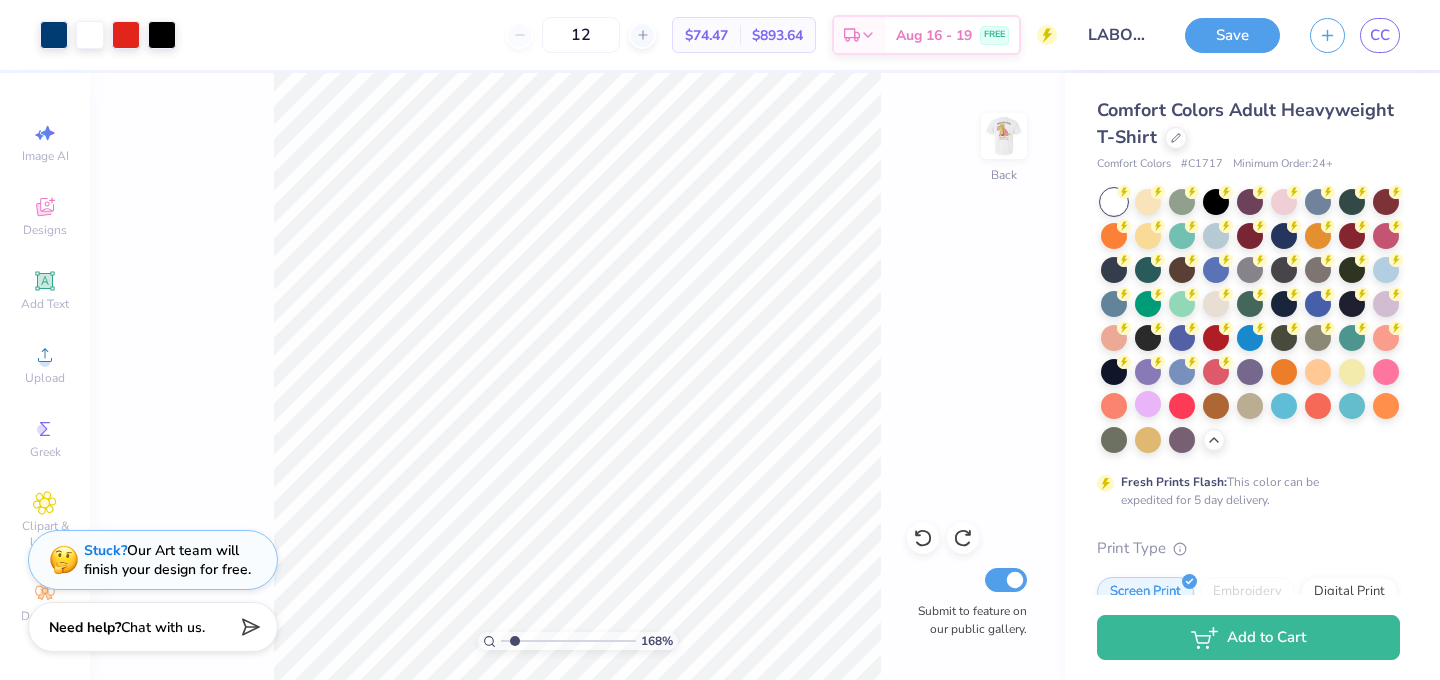 click at bounding box center [568, 641] 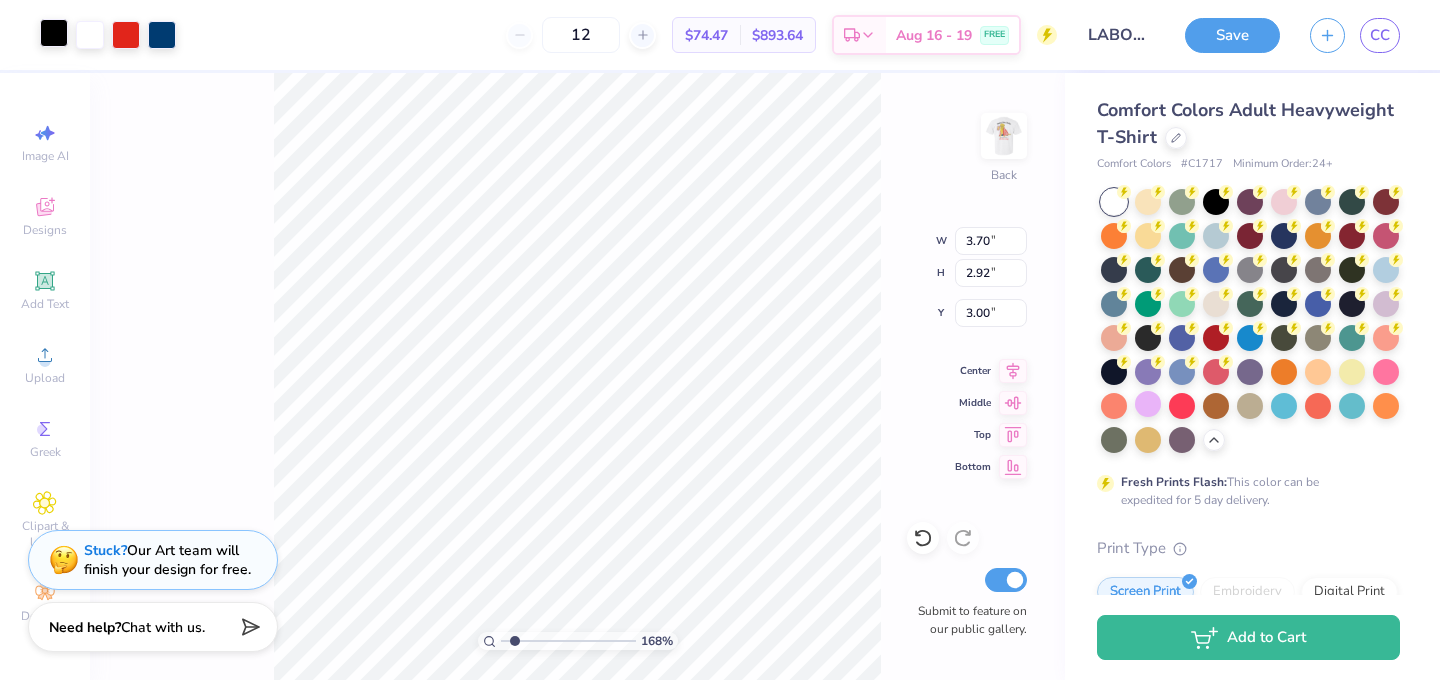 click at bounding box center (54, 33) 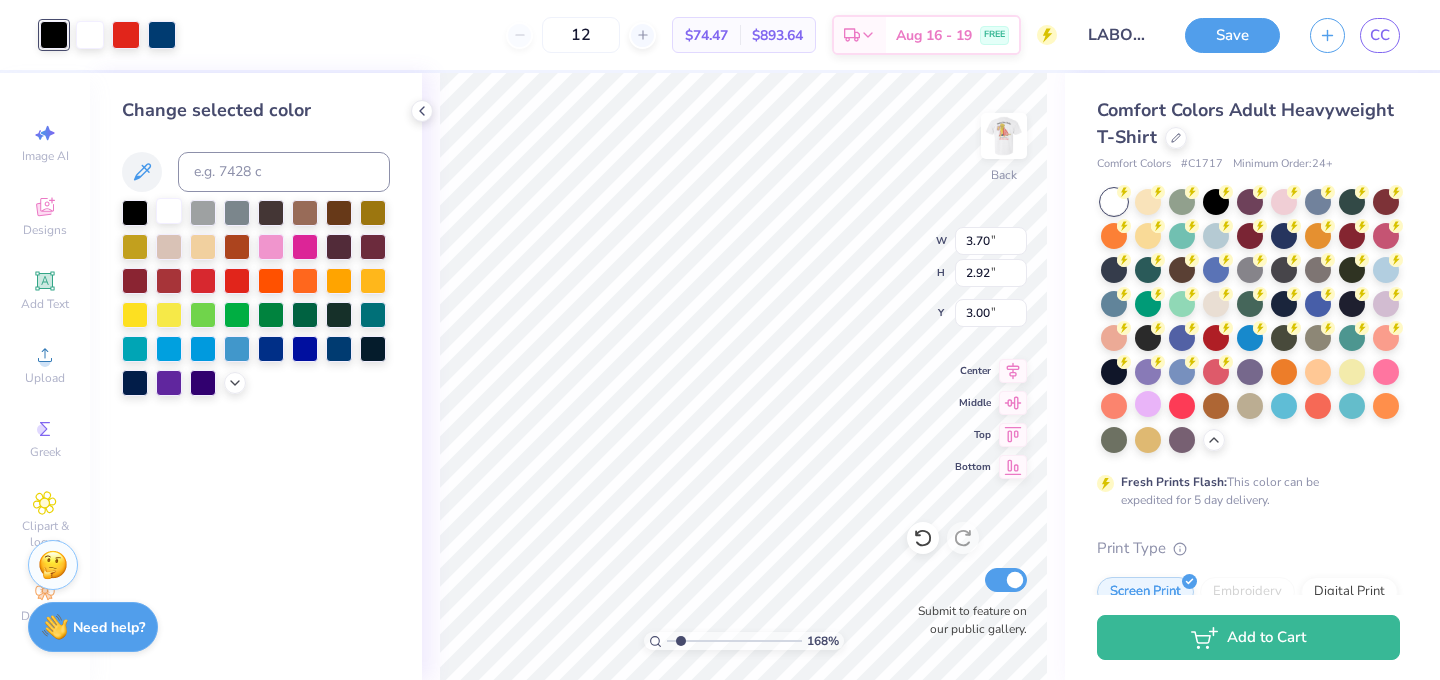 click at bounding box center [169, 211] 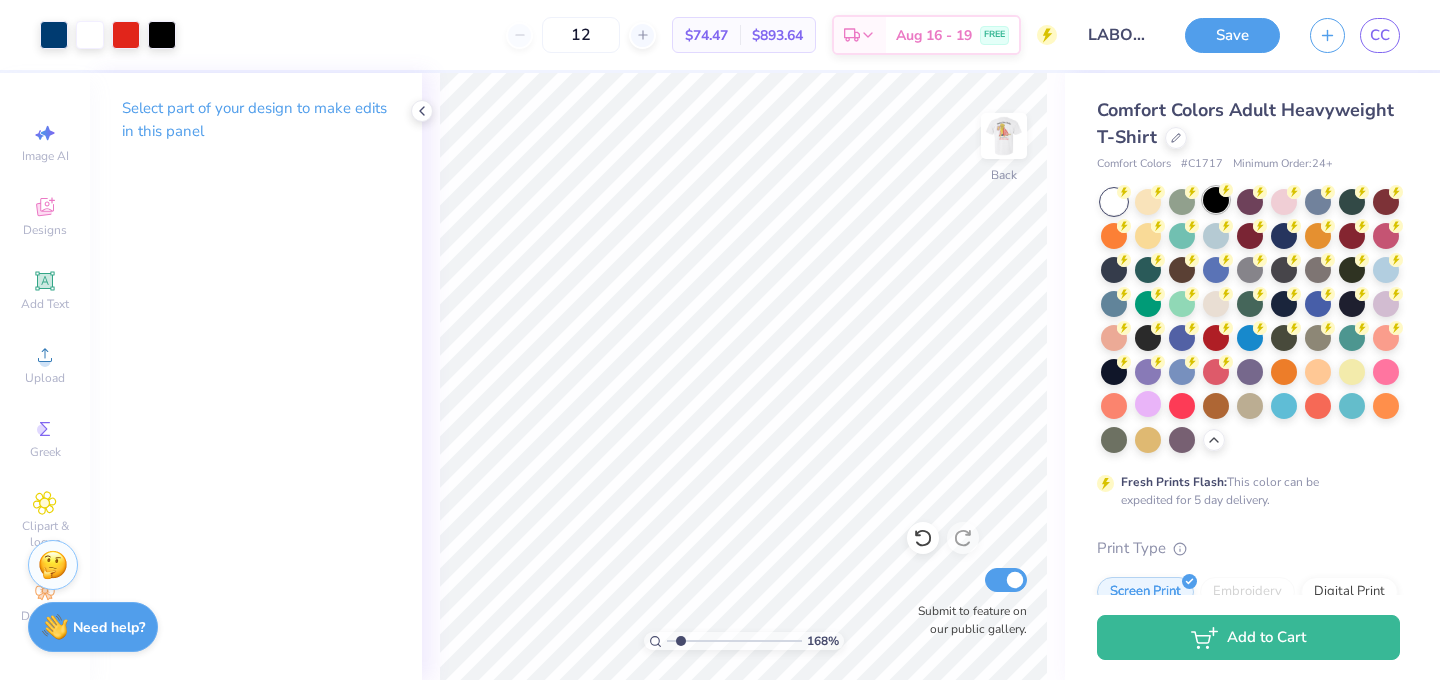 click at bounding box center [1216, 200] 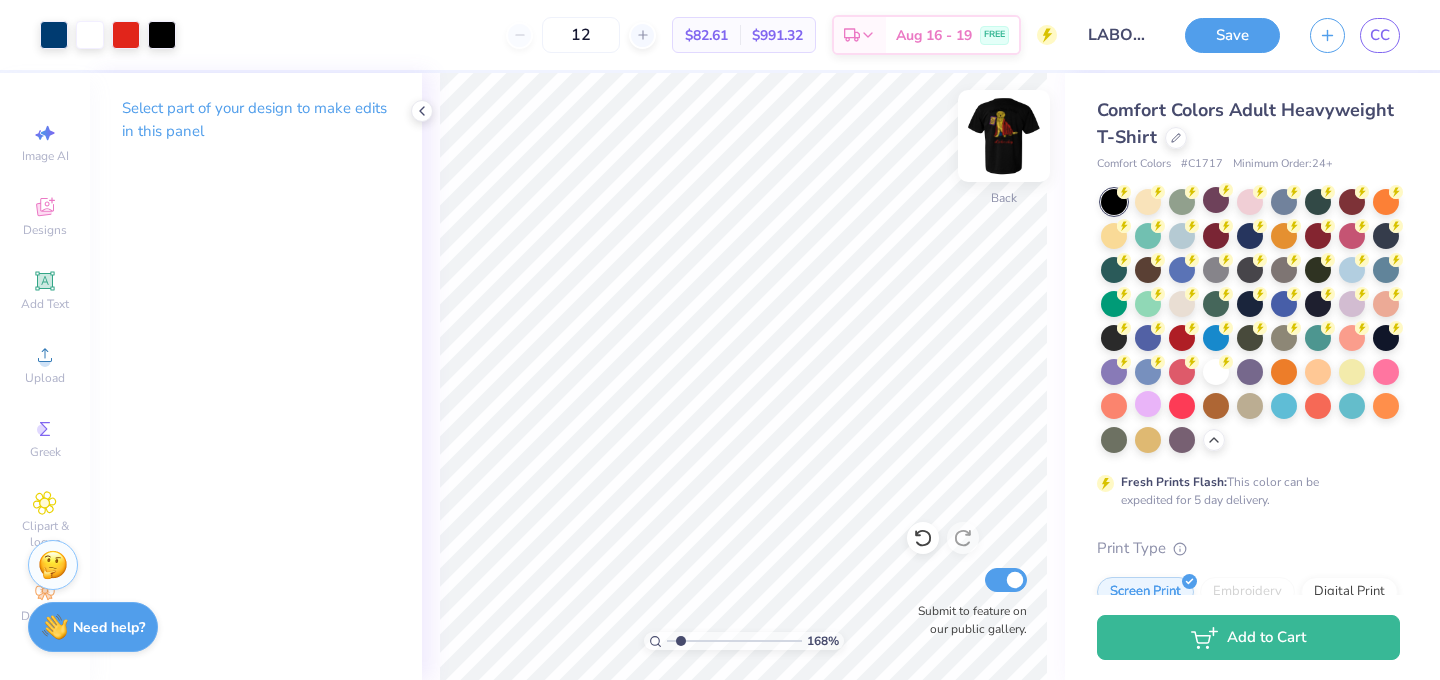 click at bounding box center (1004, 136) 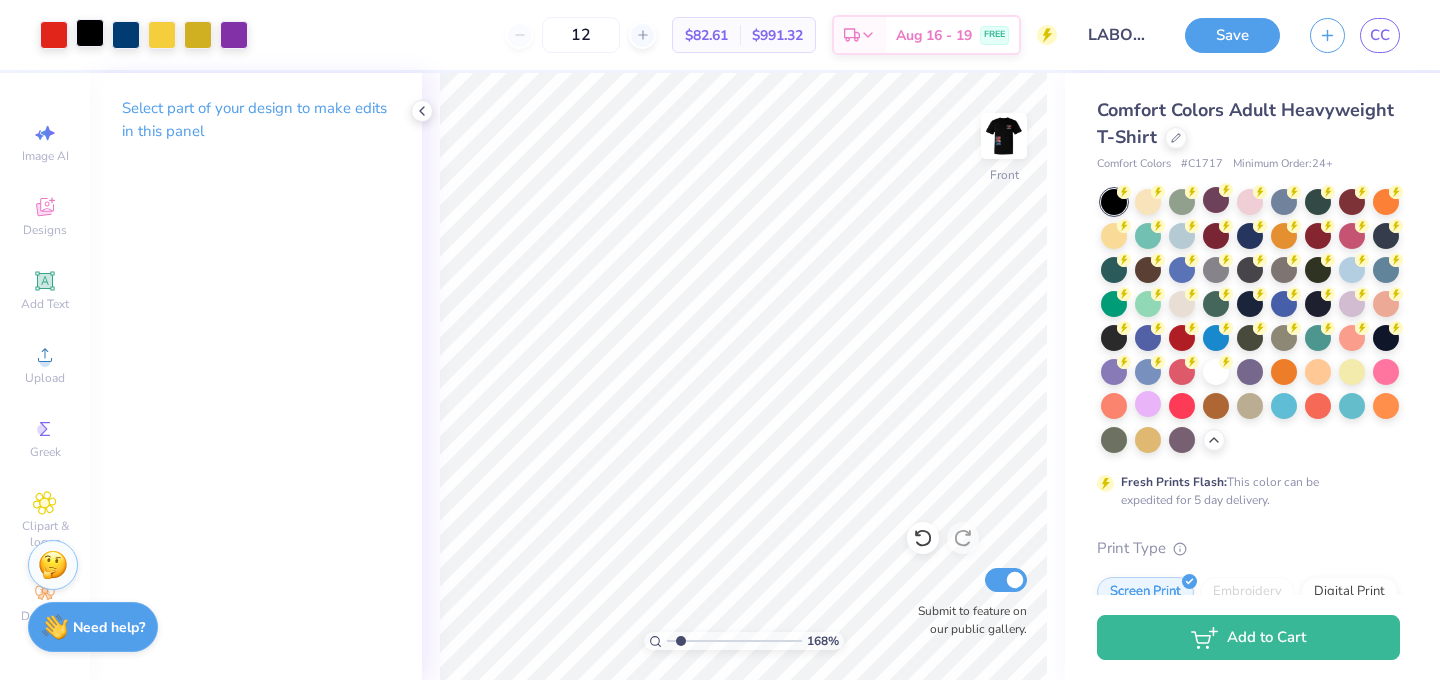 click at bounding box center [90, 33] 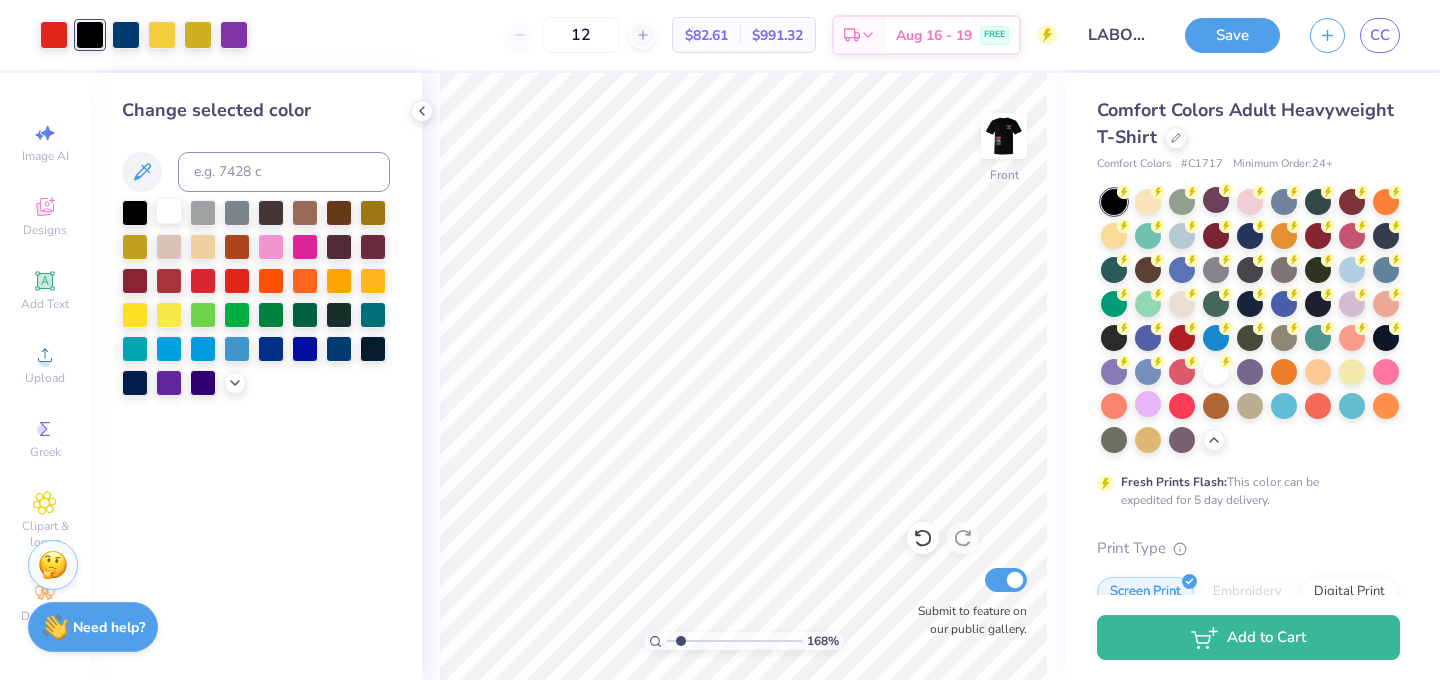 click at bounding box center (169, 211) 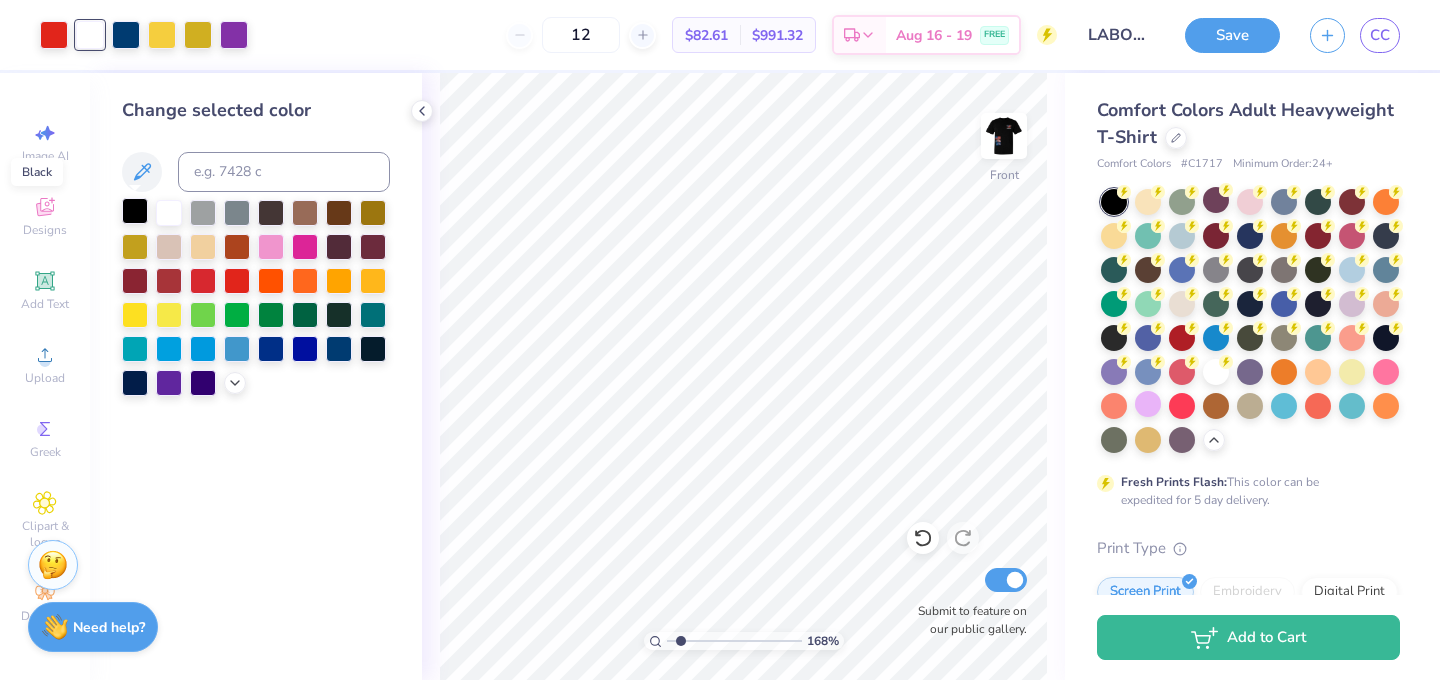 click at bounding box center (135, 211) 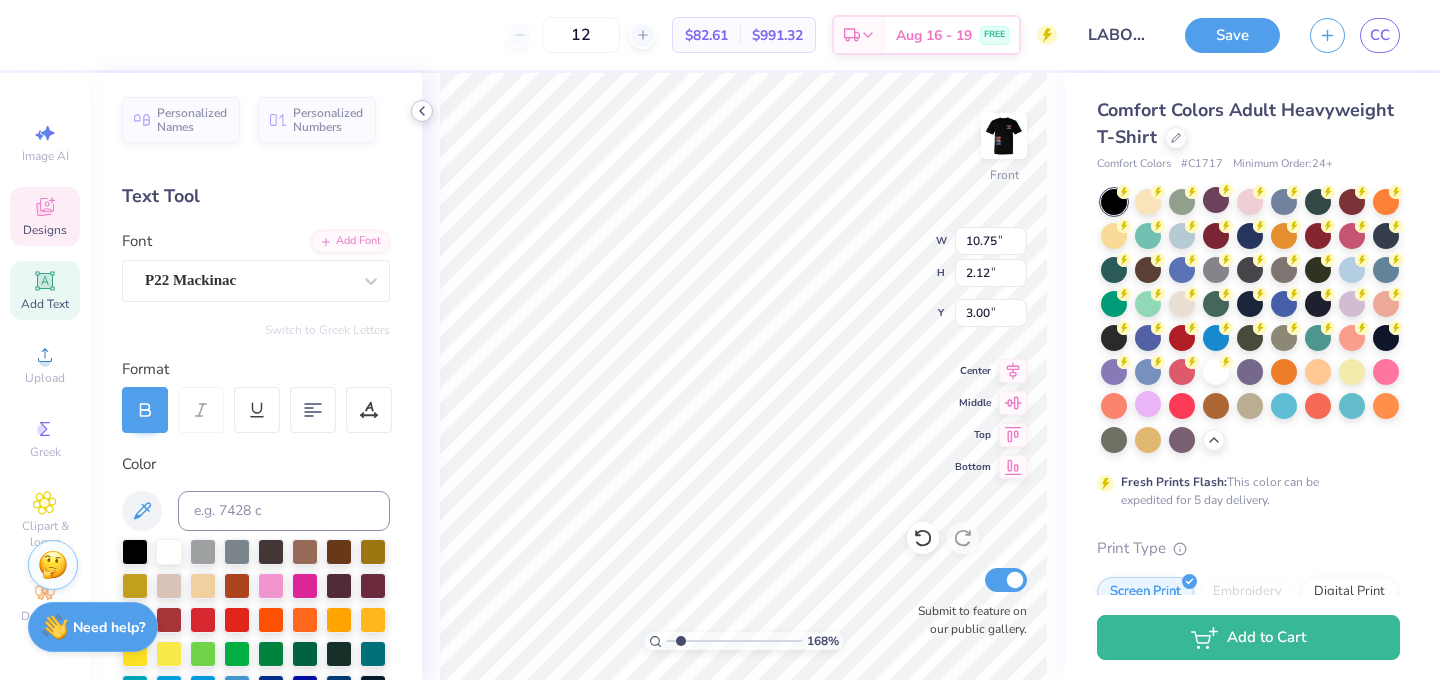 click 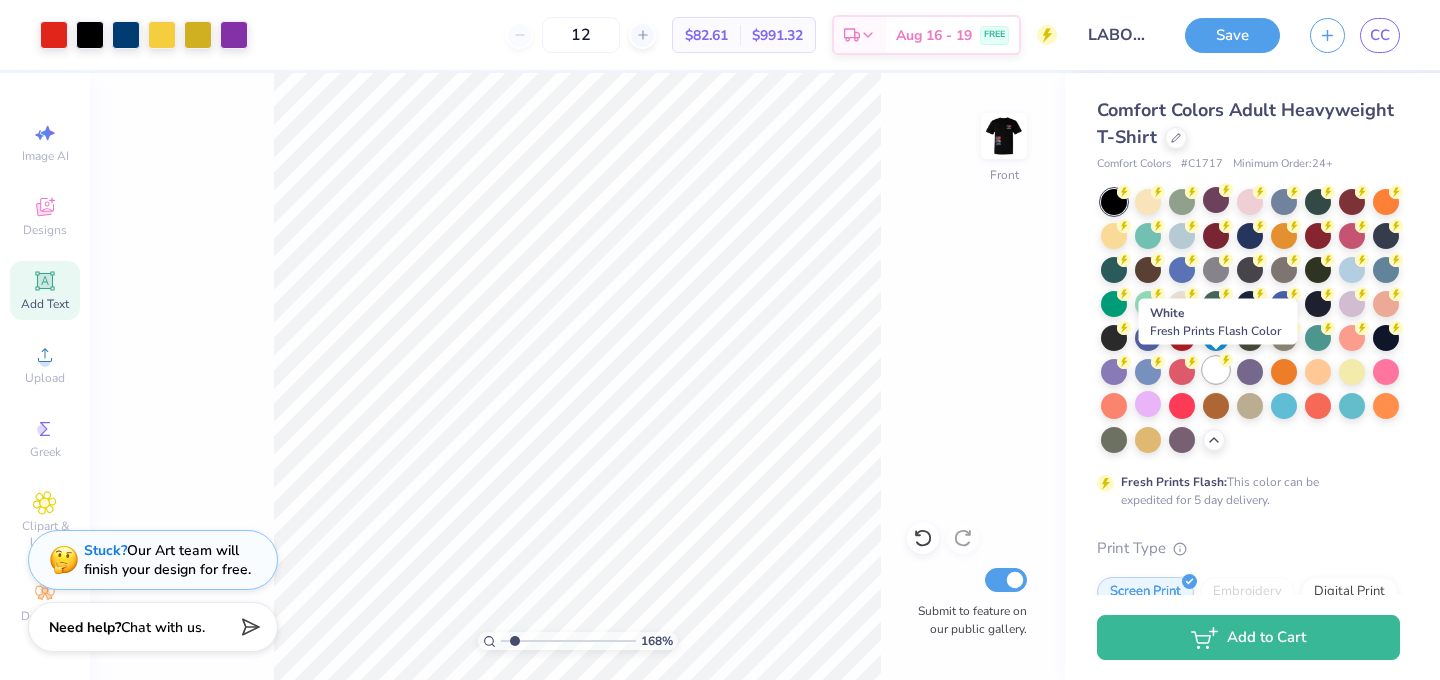 click at bounding box center [1216, 370] 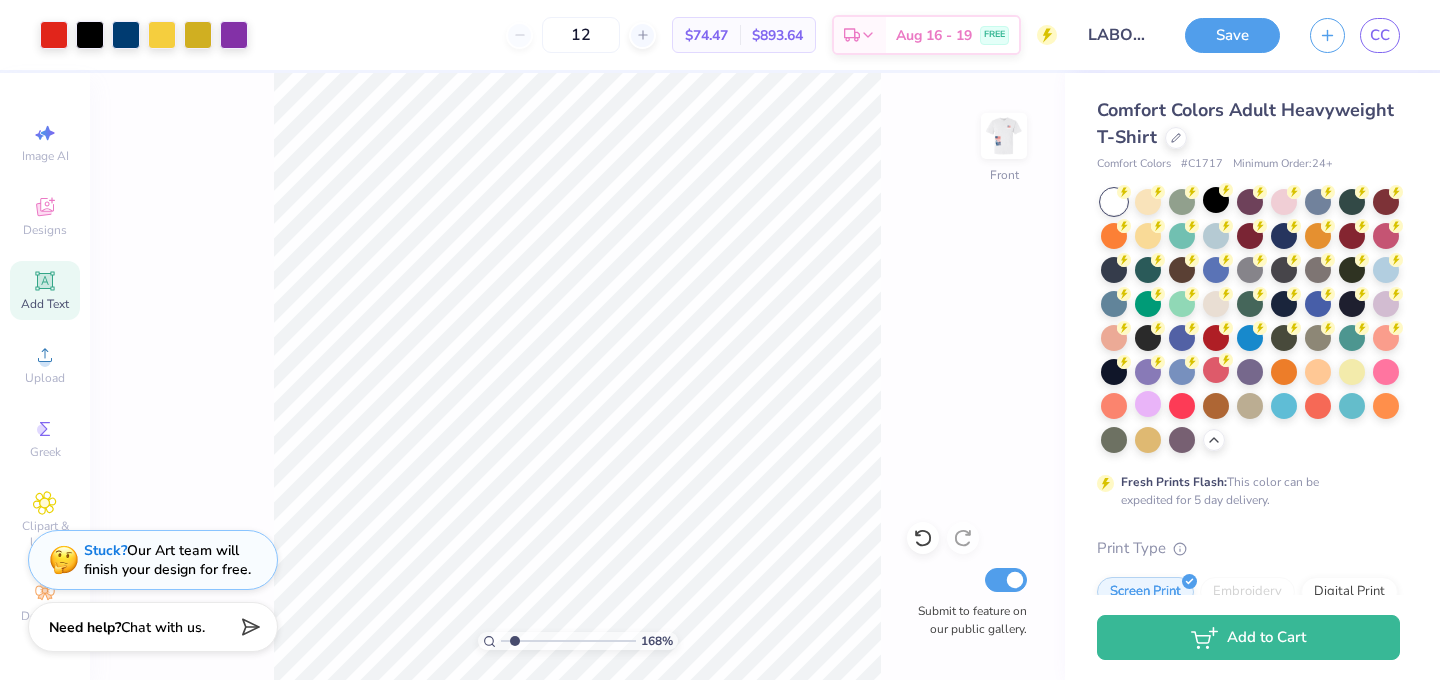 click on "168  %" at bounding box center [577, 376] 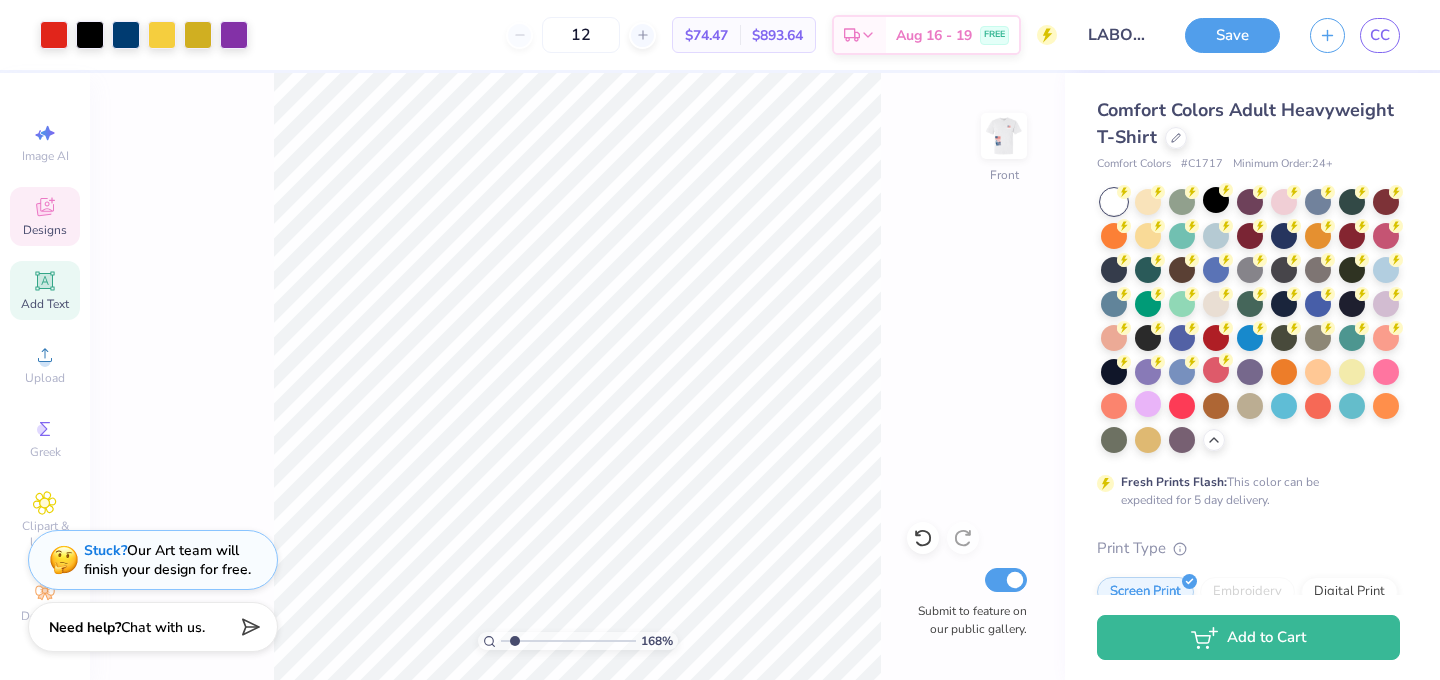 click on "Designs" at bounding box center [45, 216] 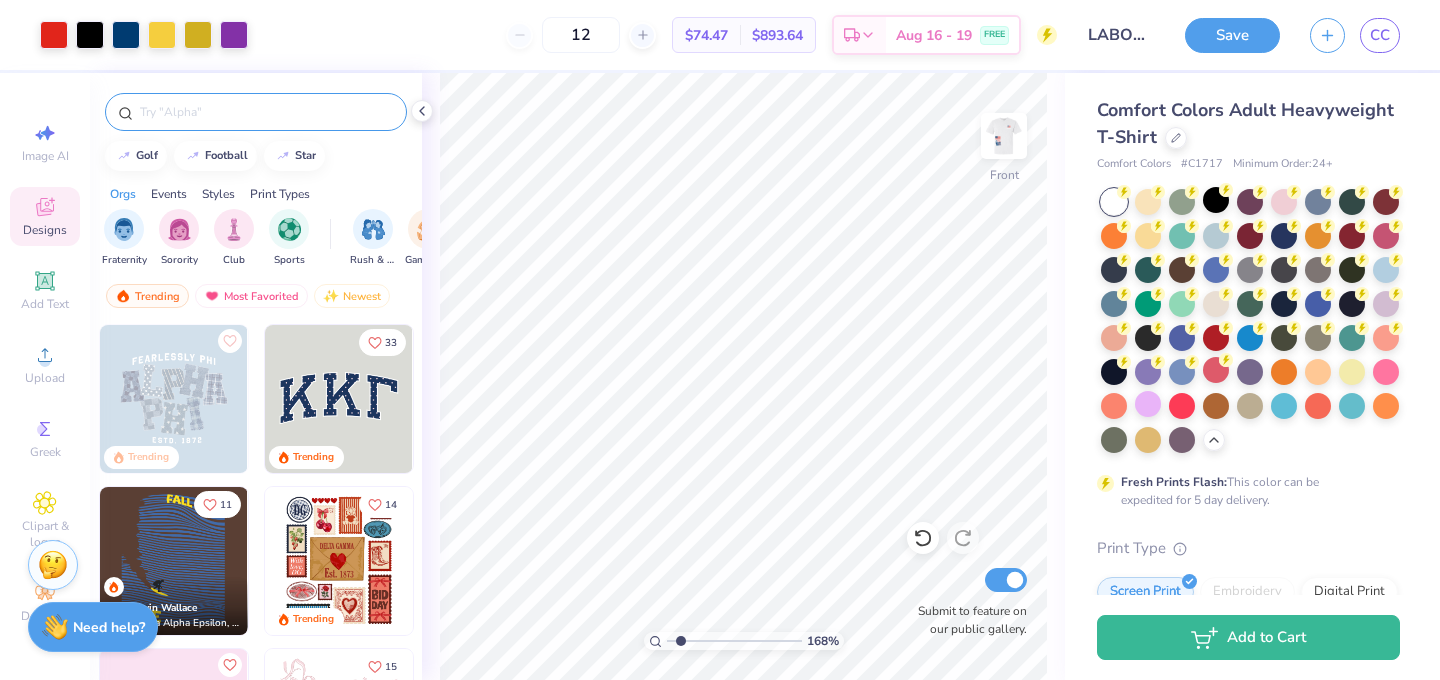click at bounding box center (256, 112) 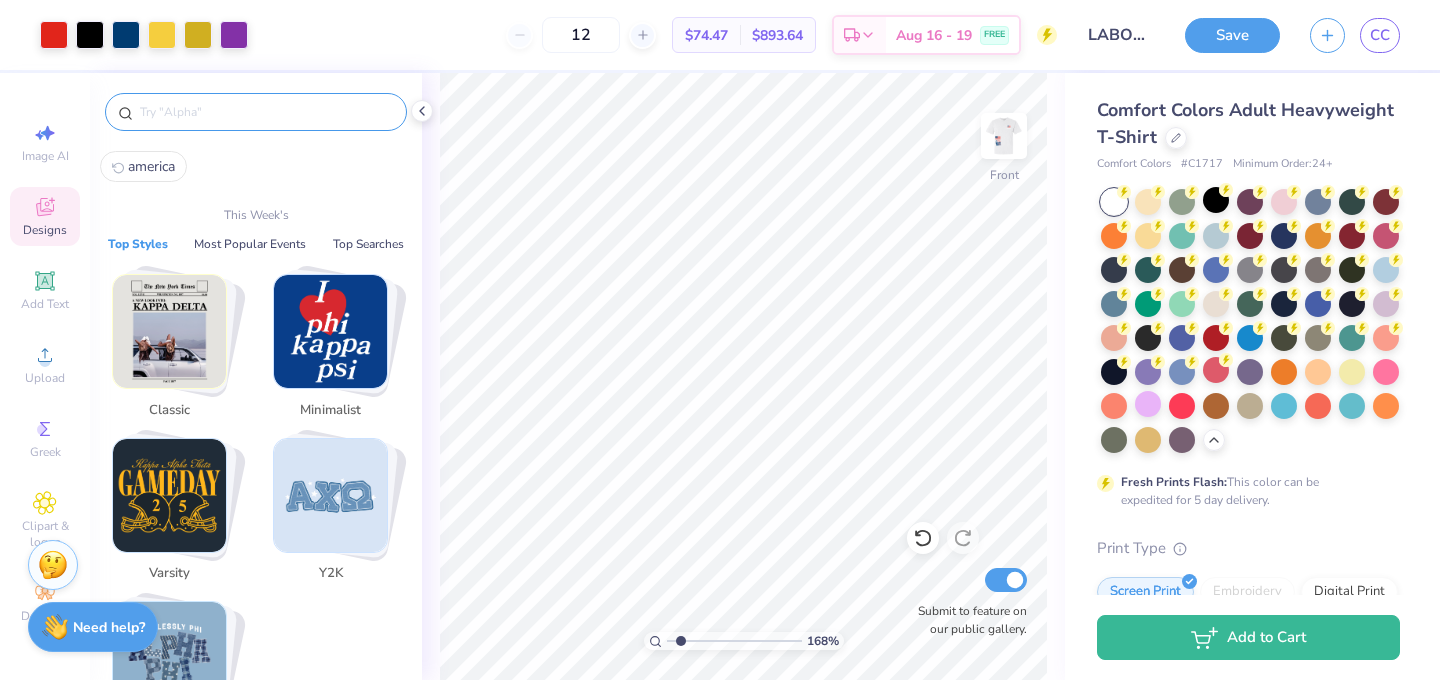 click at bounding box center [266, 112] 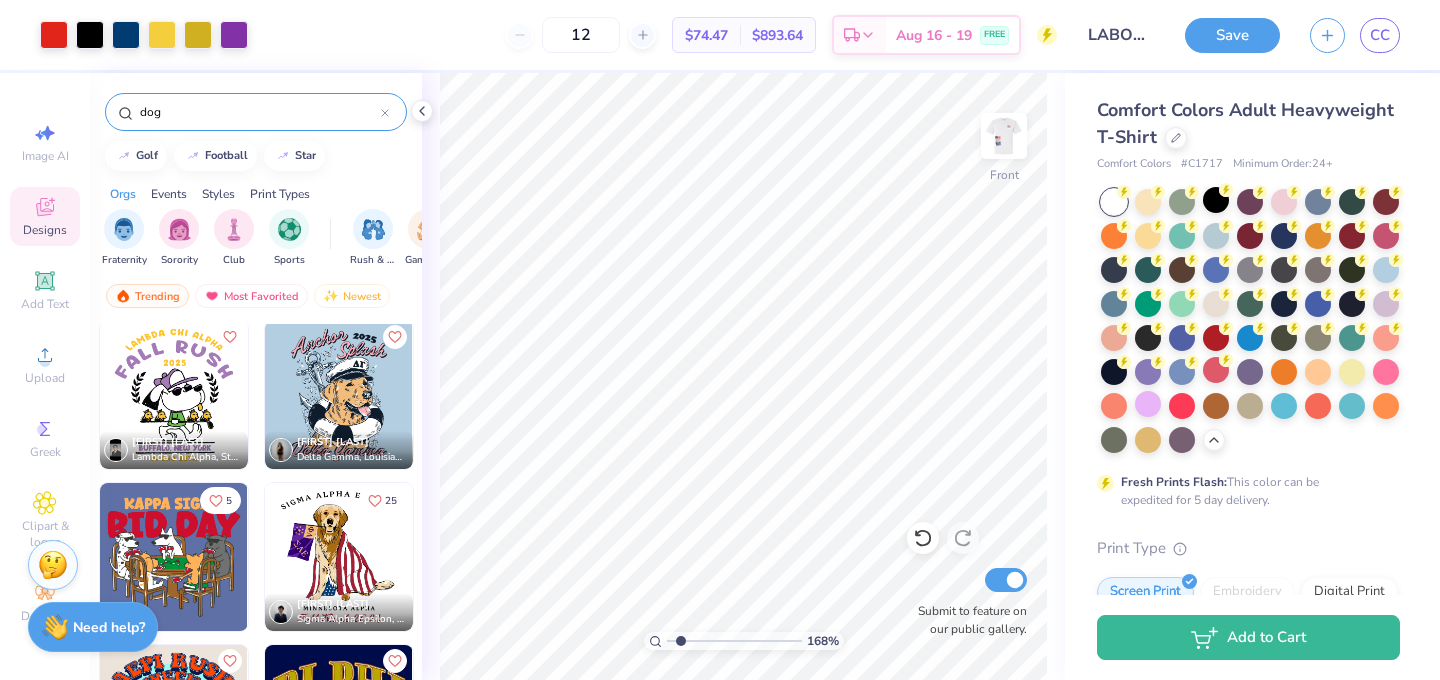 scroll, scrollTop: 212, scrollLeft: 0, axis: vertical 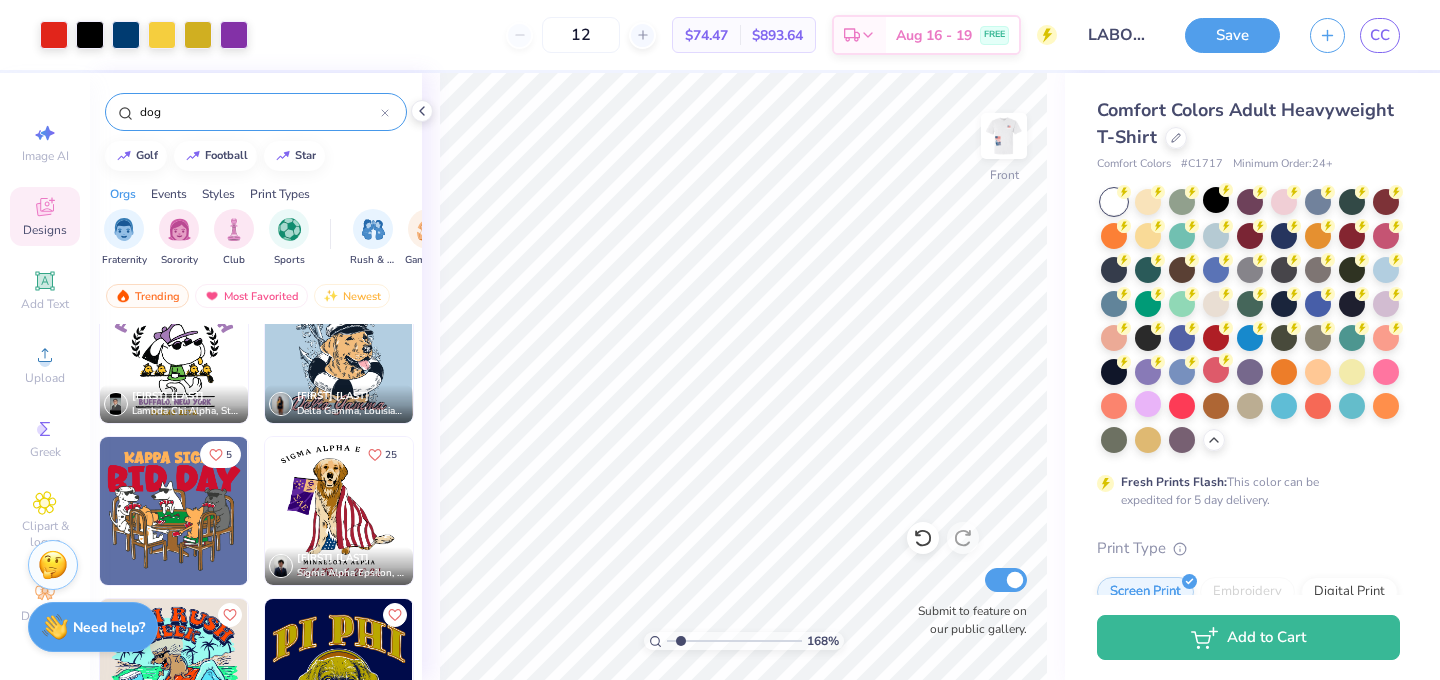 click at bounding box center (339, 511) 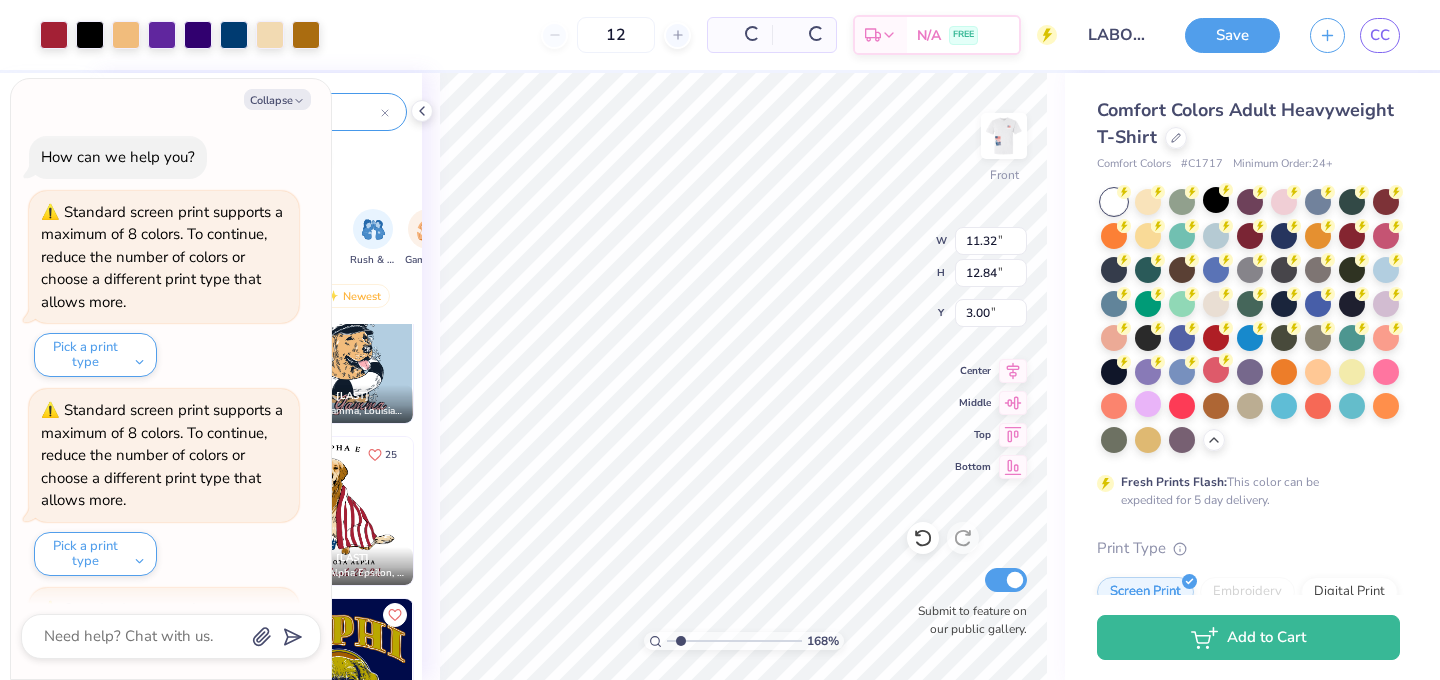 scroll, scrollTop: 3074, scrollLeft: 0, axis: vertical 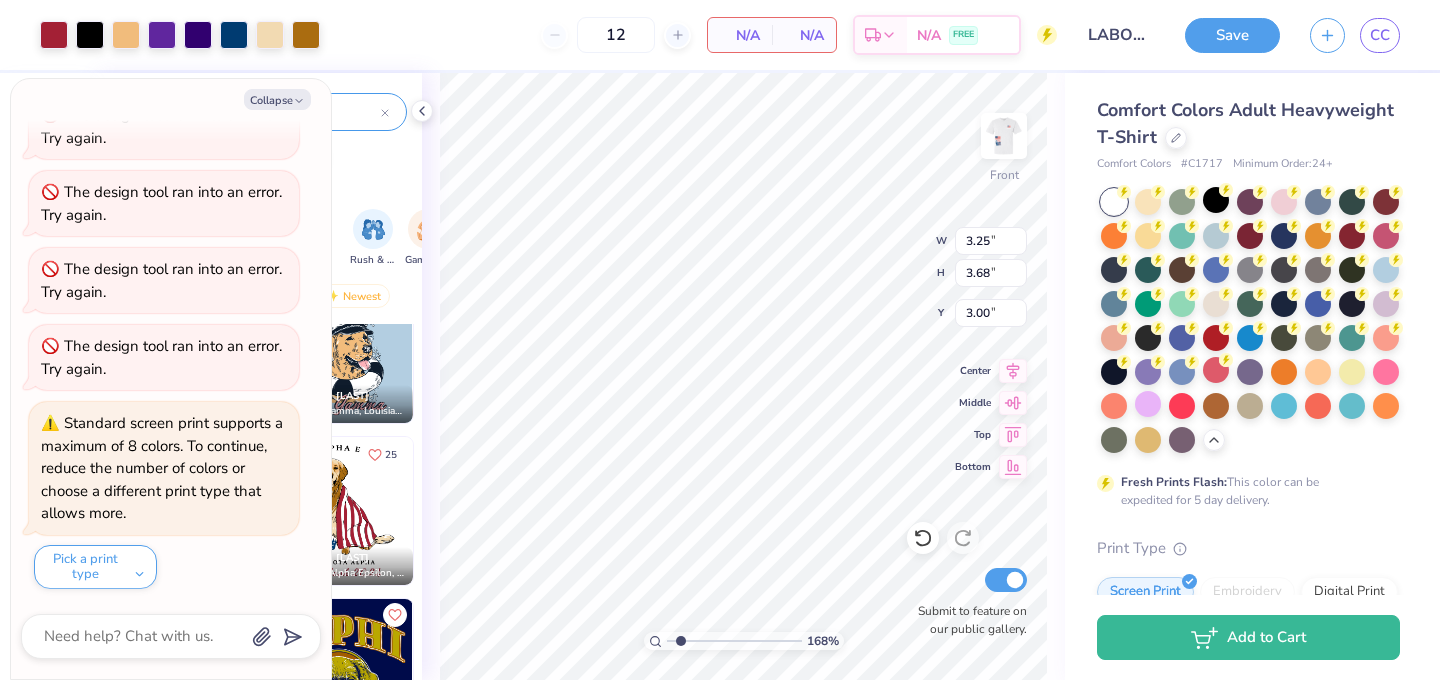 click on "Art colors 12 N/A Per Item N/A Total Est.  Delivery N/A FREE Design Title LABOR DAY Save CC Image AI Designs Add Text Upload Greek Clipart & logos Decorate dog golf football star Orgs Events Styles Print Types Fraternity Sorority Club Sports Rush & Bid Game Day Parent's Weekend PR & General Big Little Reveal Philanthropy Date Parties & Socials Retreat Spring Break Holidays Greek Week Formal & Semi Graduation Founder’s Day Classic Minimalist Varsity Y2K Typography Handdrawn Cartoons Grunge 80s & 90s 60s & 70s Embroidery Screen Print Patches Vinyl Digital Print Applique Transfers Trending Most Favorited Newest Cullen Lillis Lambda Chi Alpha, State University of New York at Buffalo Julia Kotch Delta Gamma, Louisiana State University 5 25 Roshan	Shah Sigma Alpha Epsilon, University of Minnesota, Twin Cities Cannon Sessa ,  168  % Front W 3.25 3.25 " H 3.68 3.68 " Y 3.00 3.00 " Center Middle Top Bottom Submit to feature on our public gallery. Comfort Colors Adult Heavyweight T-Shirt #" at bounding box center [720, 340] 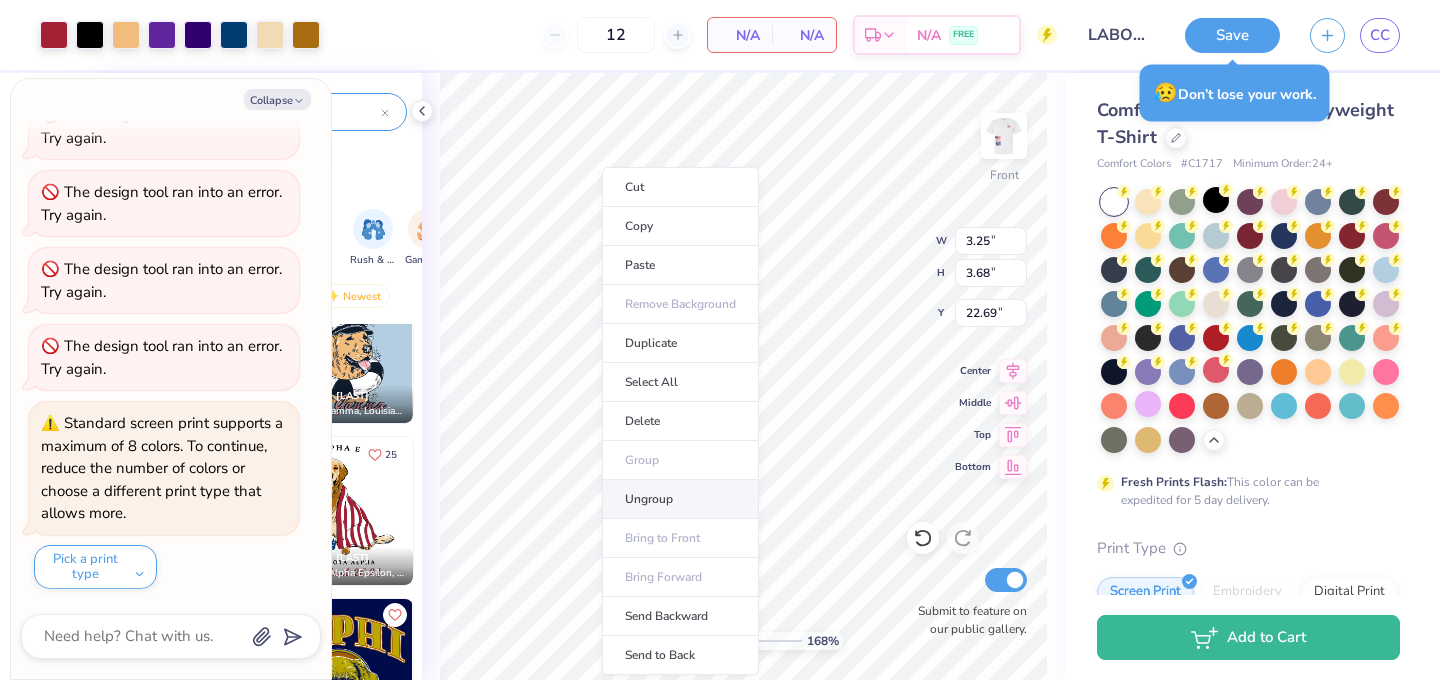 click on "Ungroup" at bounding box center [680, 499] 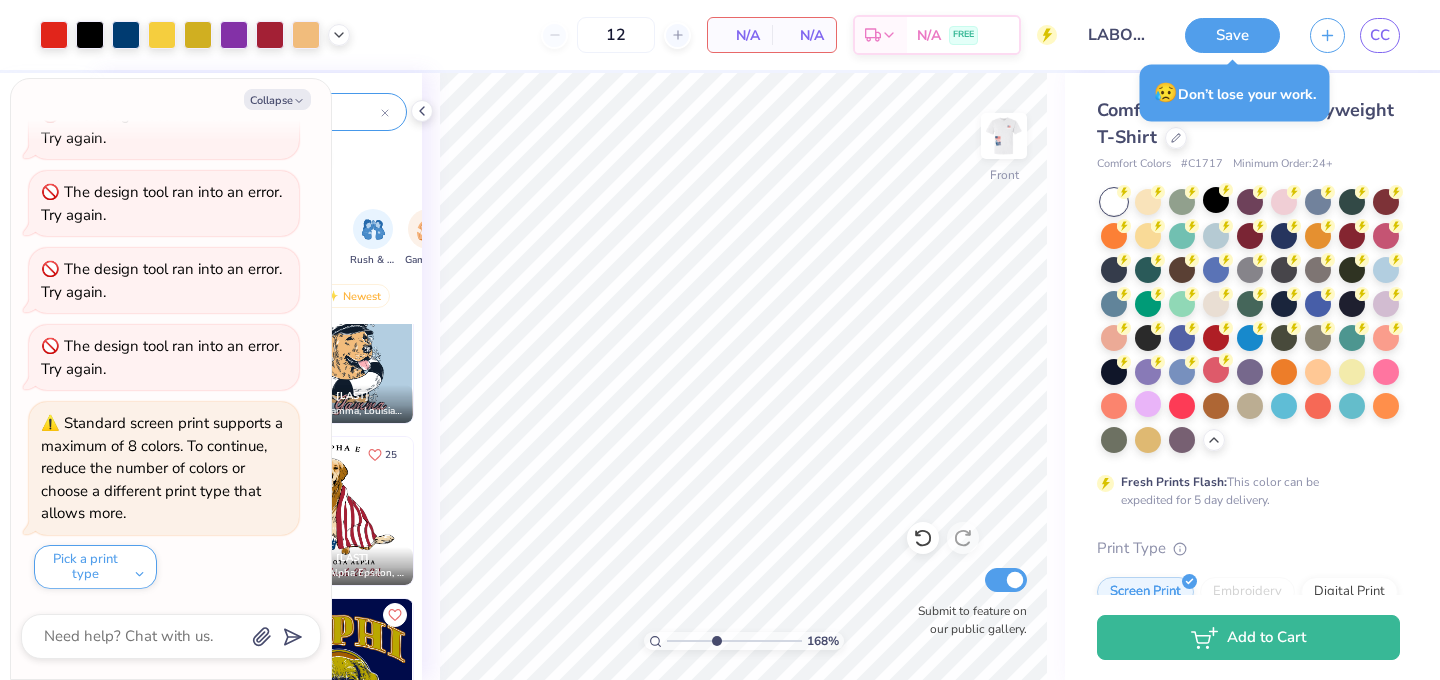 click at bounding box center [734, 641] 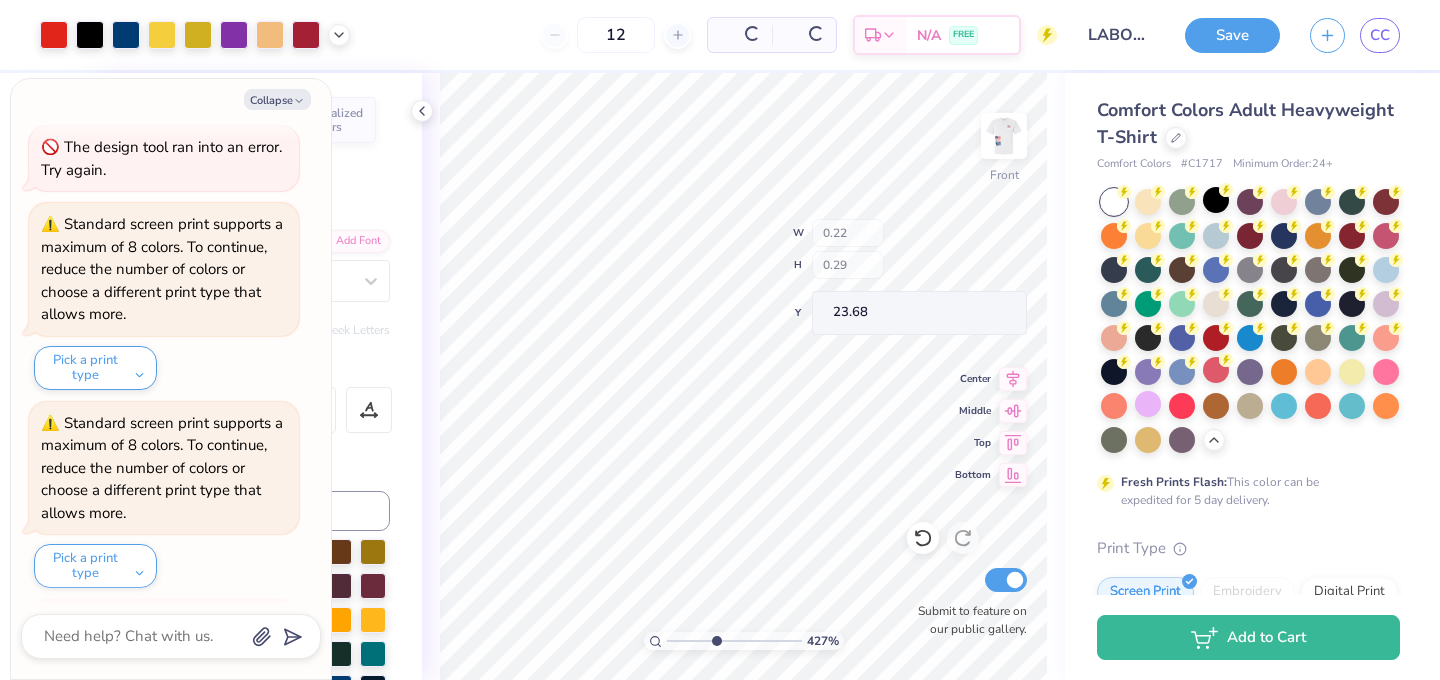 scroll, scrollTop: 3471, scrollLeft: 0, axis: vertical 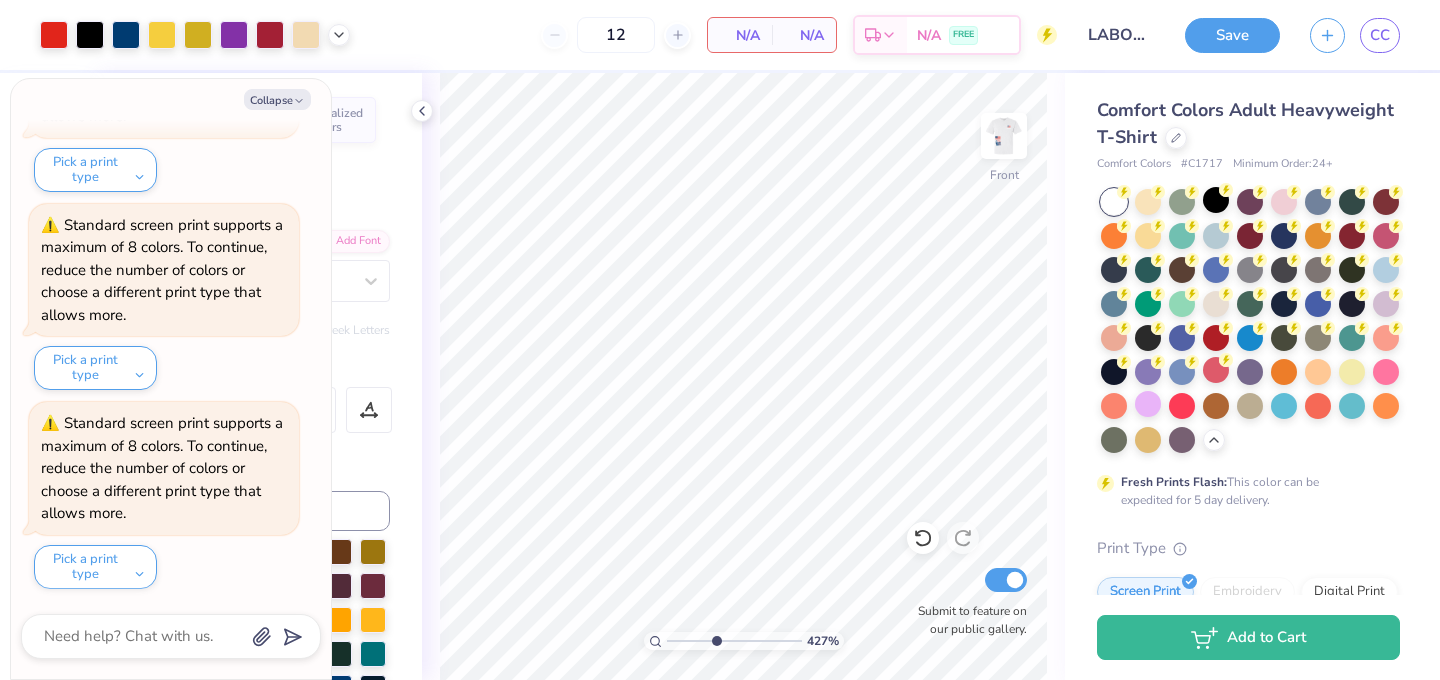 click on "427  % Front Submit to feature on our public gallery." at bounding box center [743, 376] 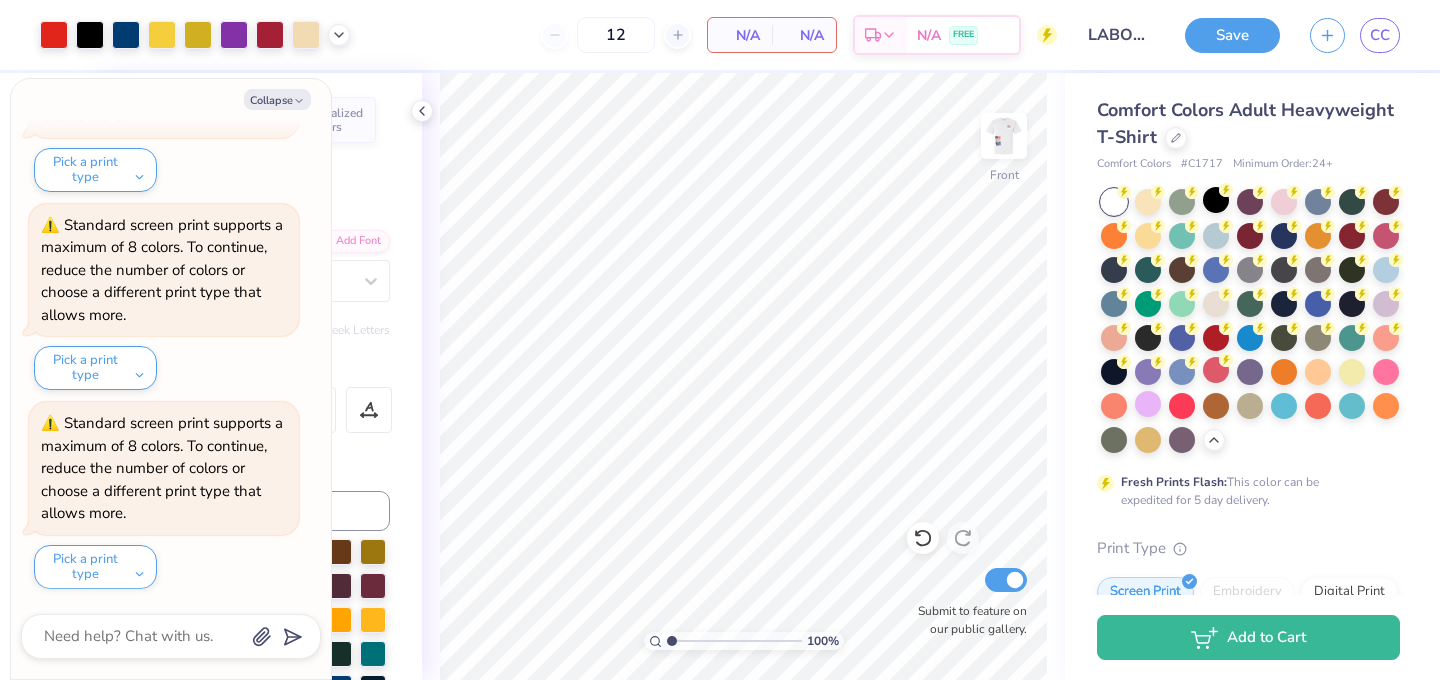 drag, startPoint x: 713, startPoint y: 641, endPoint x: 625, endPoint y: 641, distance: 88 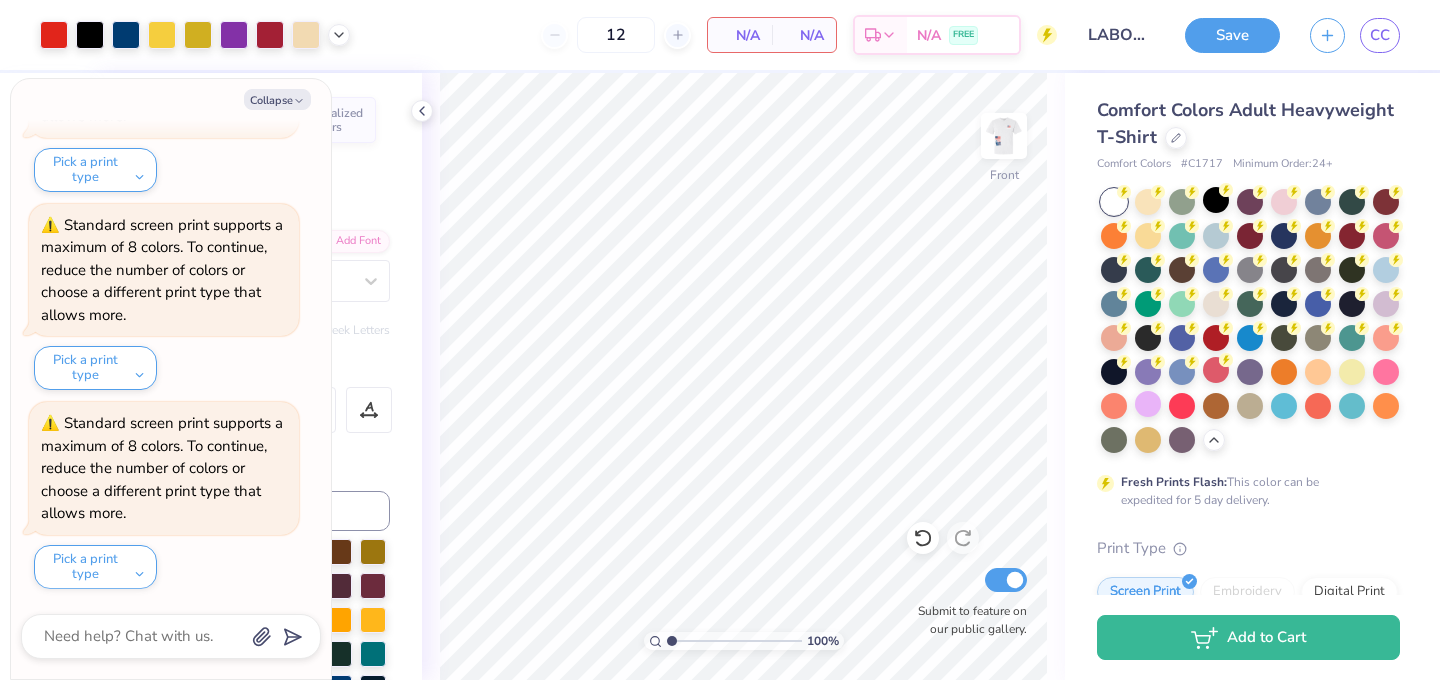 click on "100  %" at bounding box center [743, 376] 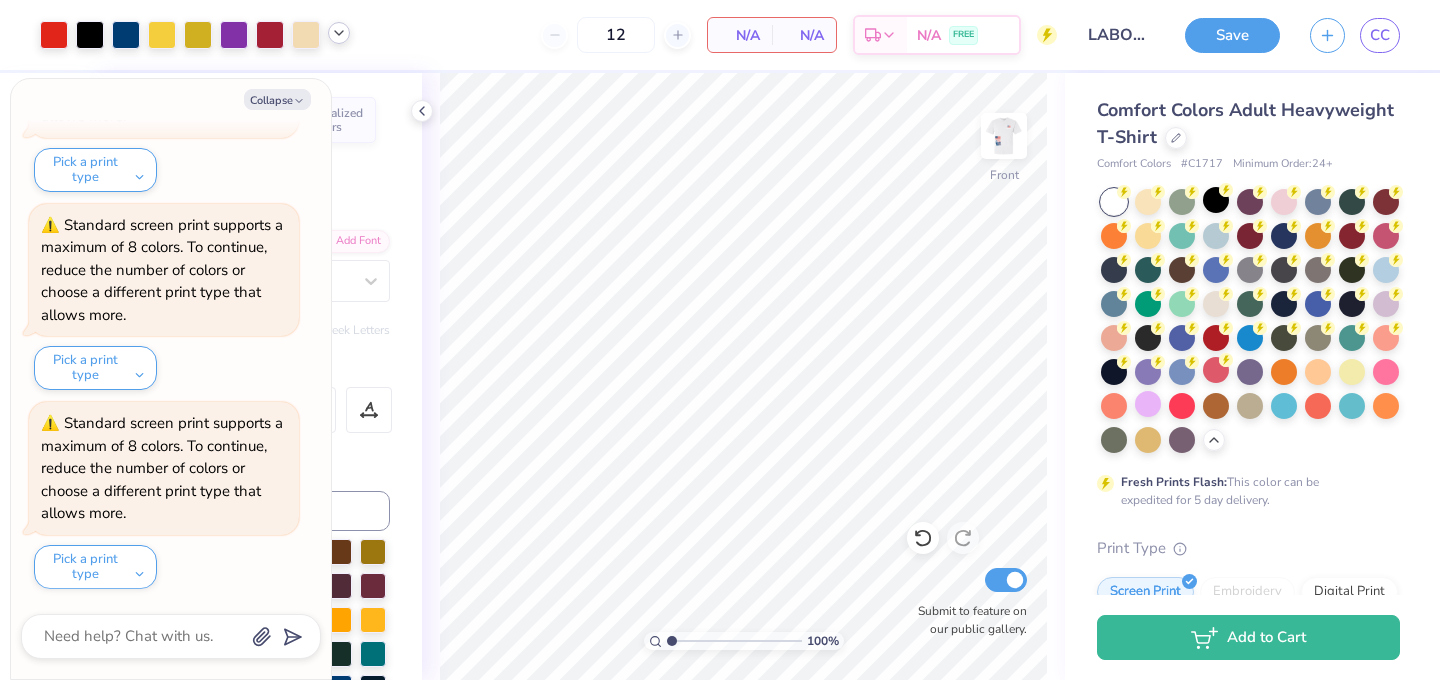 click 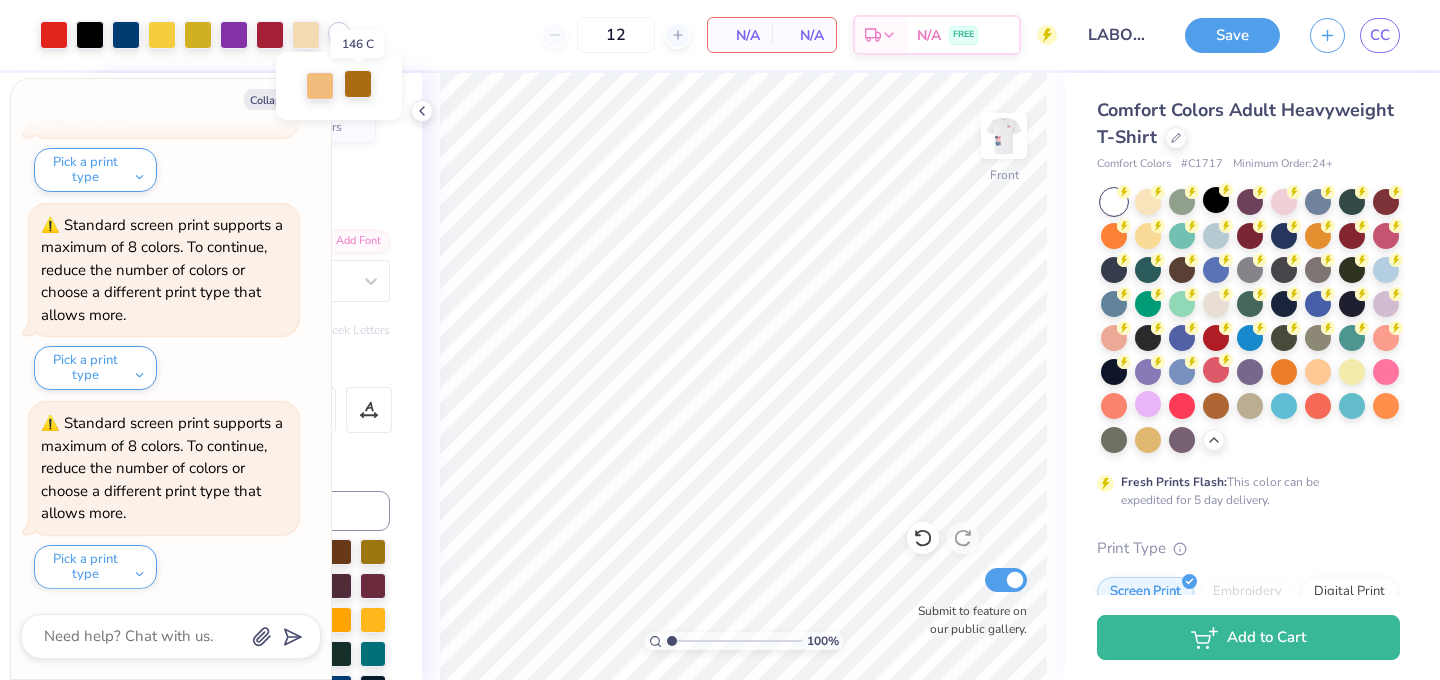 click at bounding box center [358, 84] 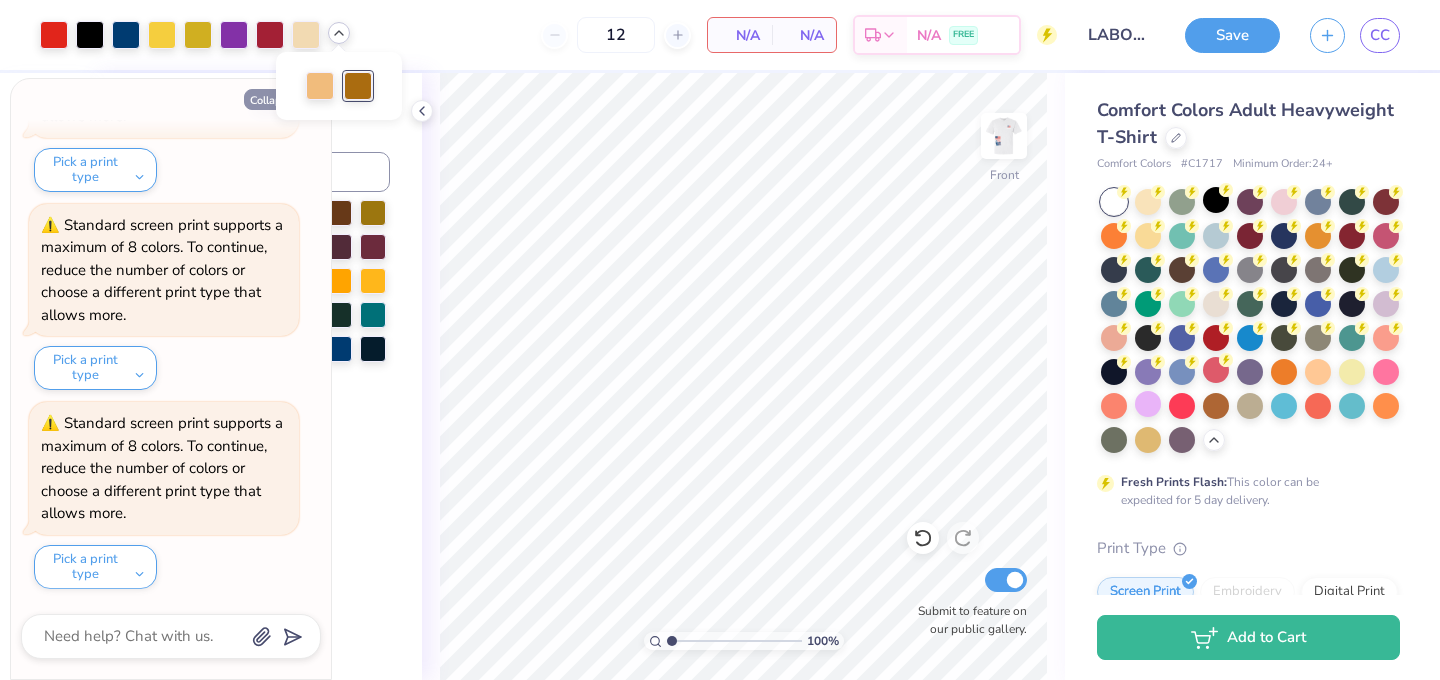 click on "Collapse" at bounding box center [277, 99] 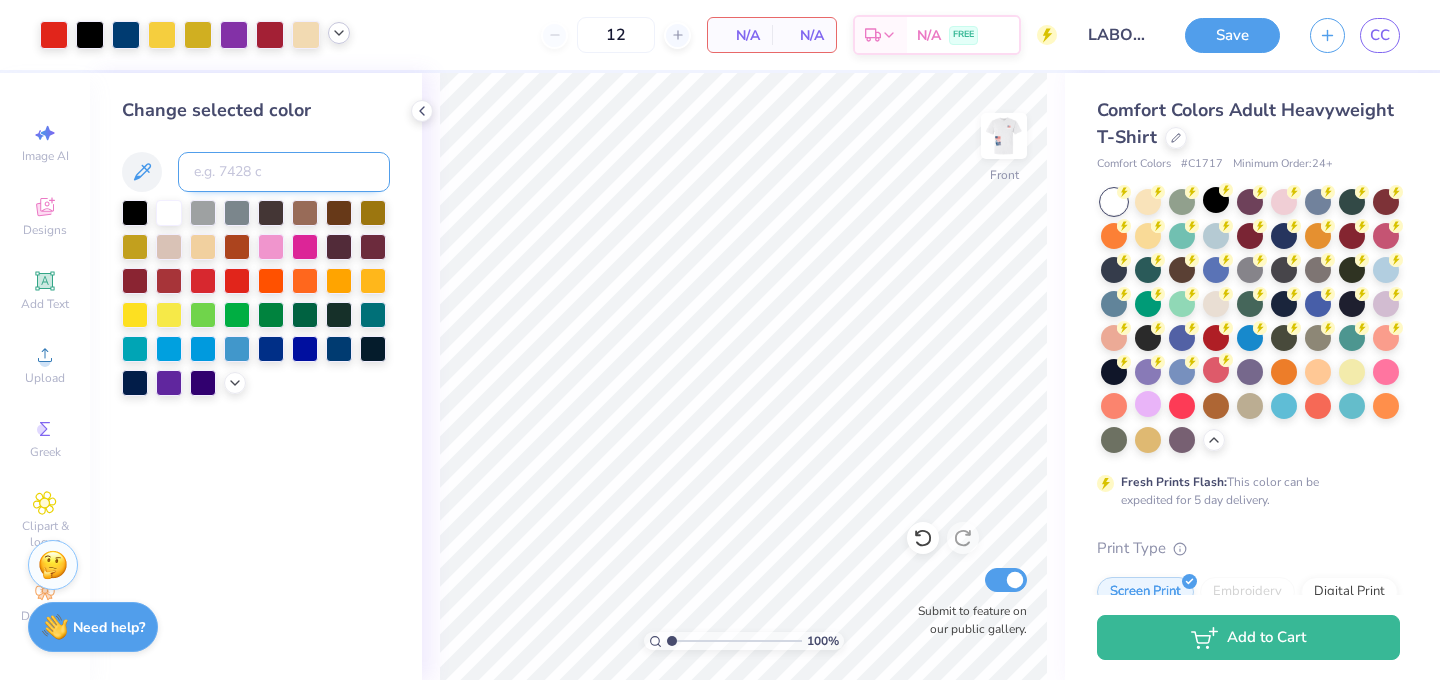 click at bounding box center (284, 172) 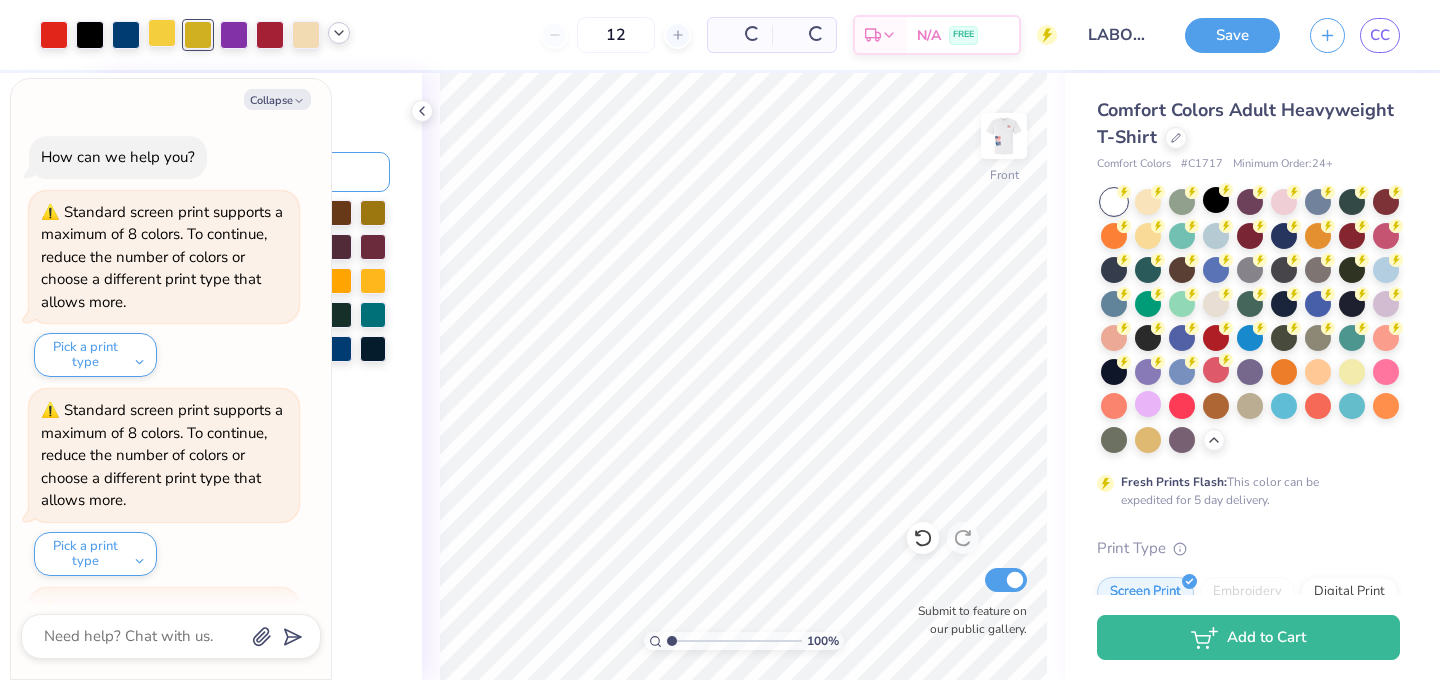 scroll, scrollTop: 3670, scrollLeft: 0, axis: vertical 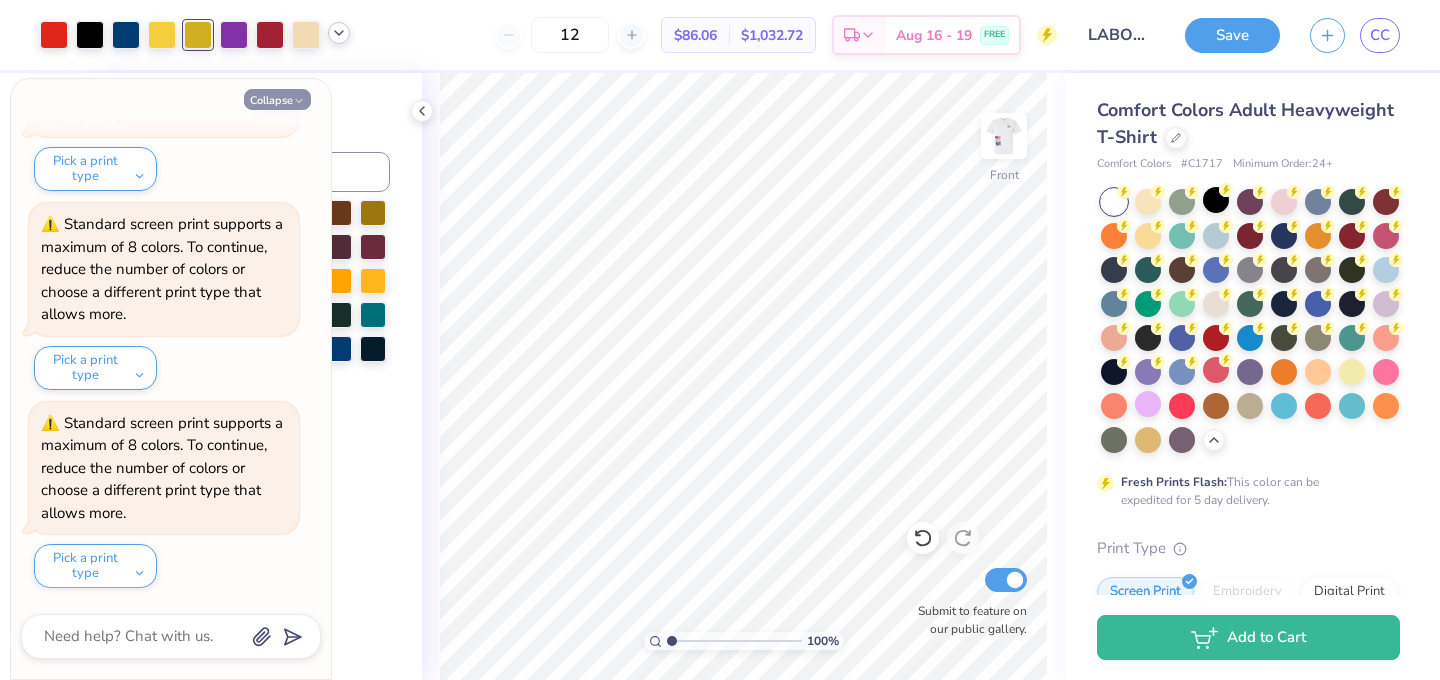click on "Collapse" at bounding box center (277, 99) 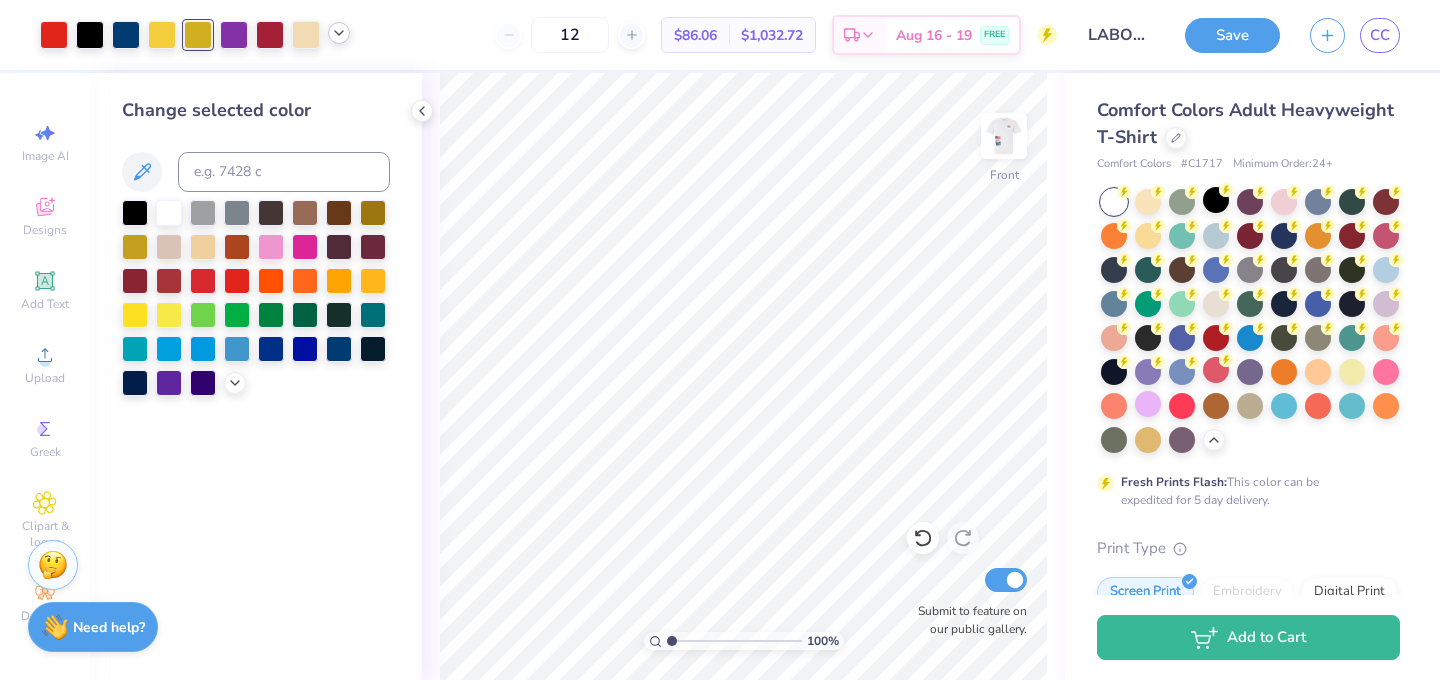 click 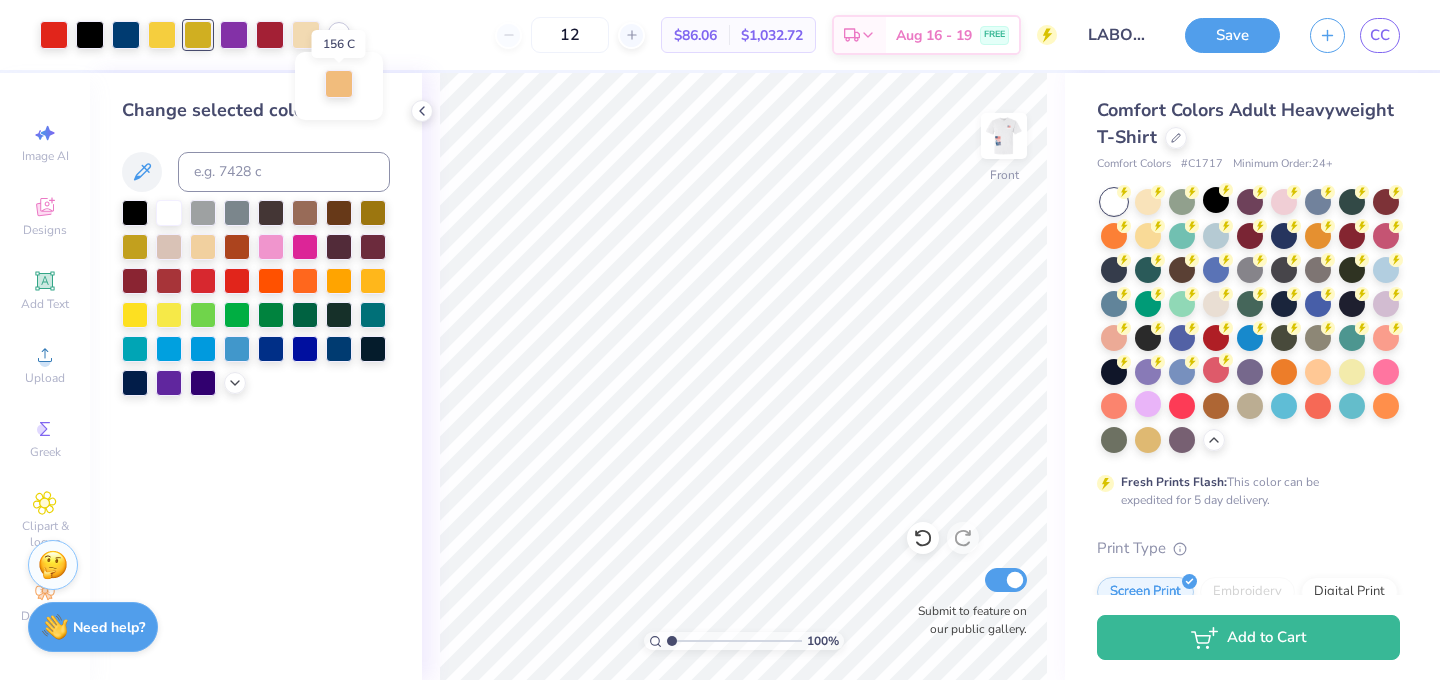 click at bounding box center [339, 84] 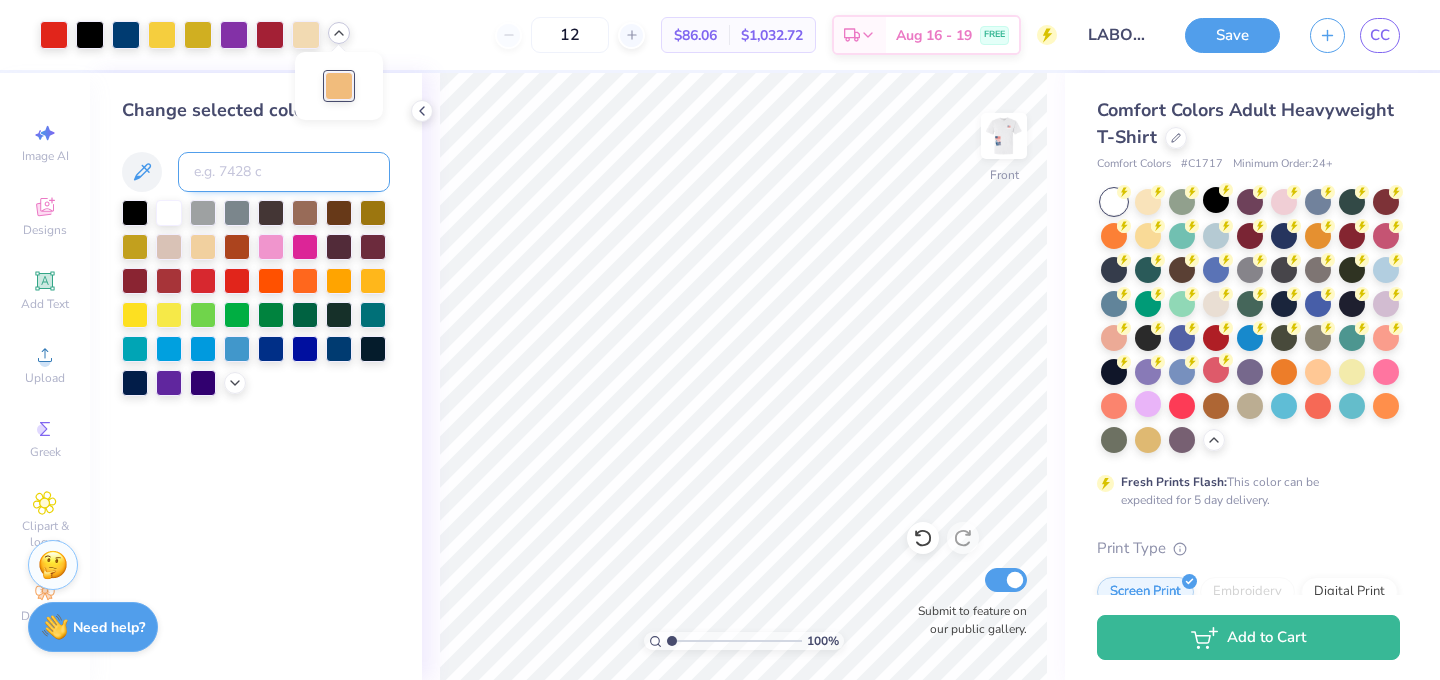 click at bounding box center [284, 172] 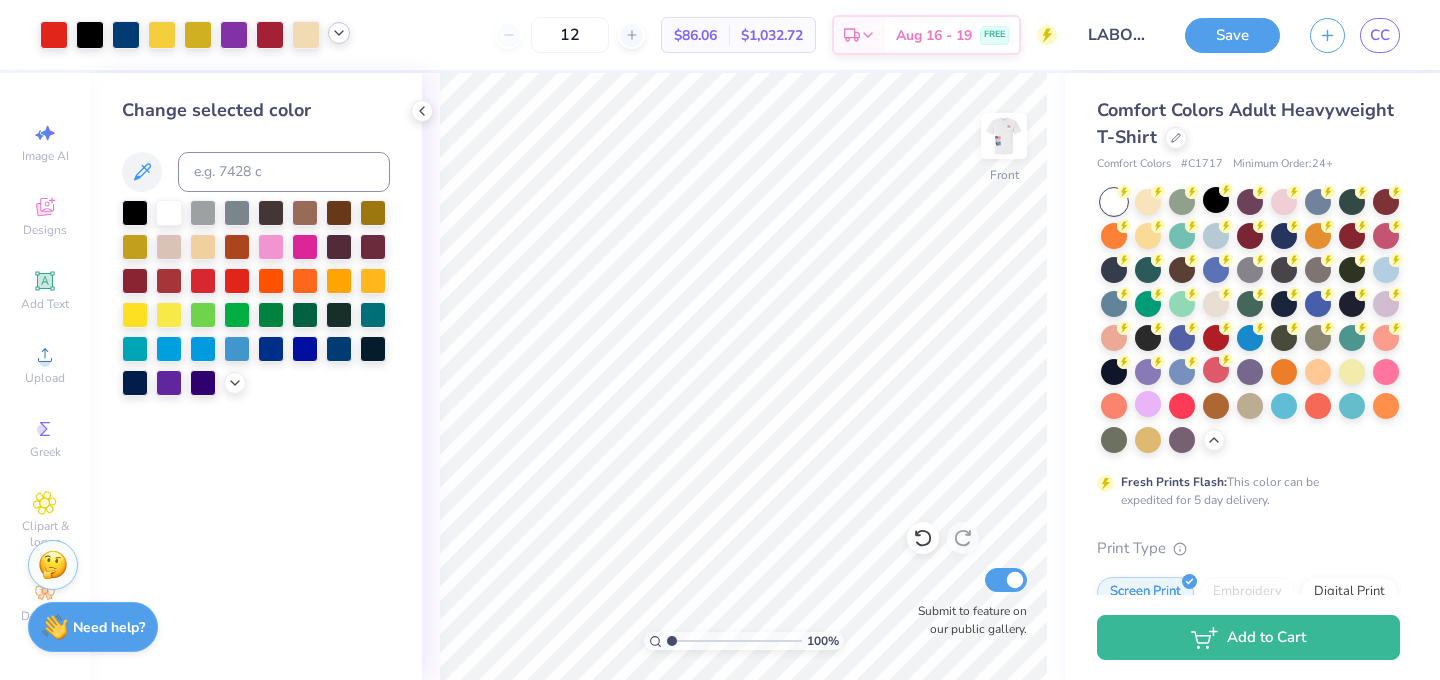 click 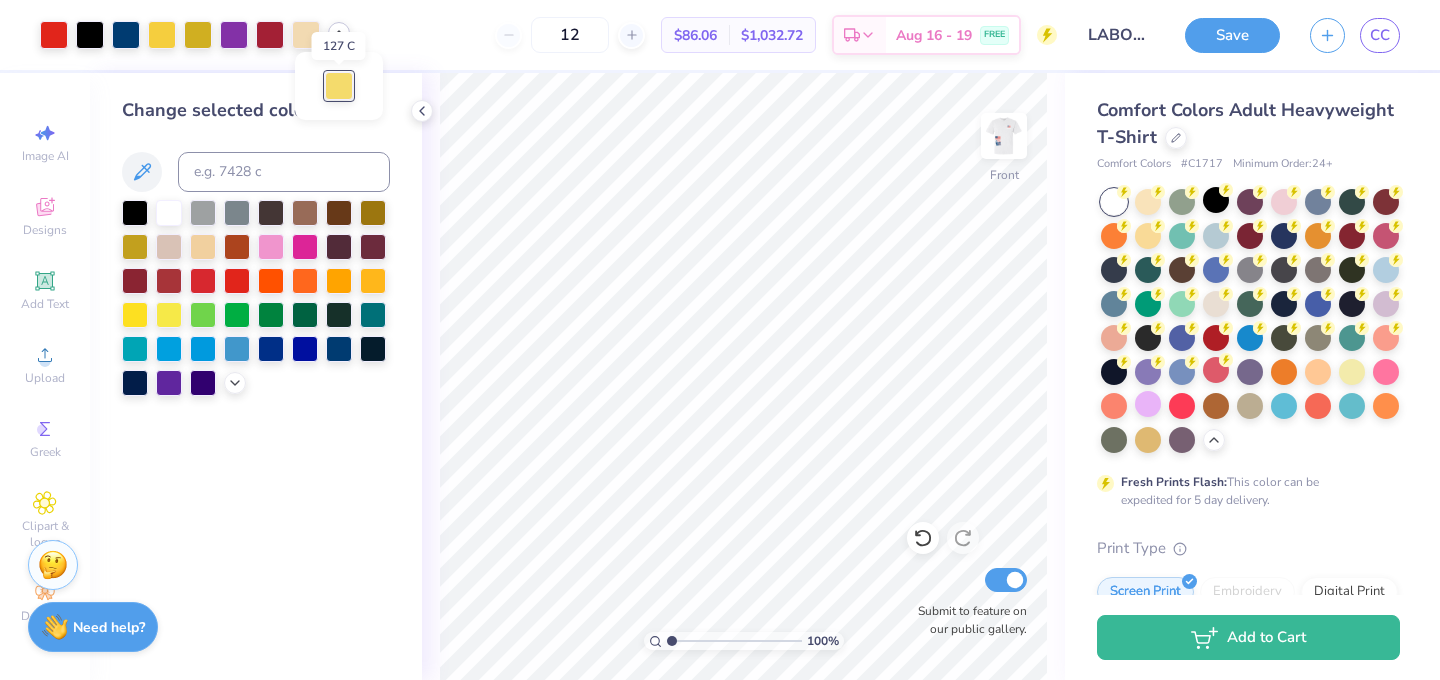 click at bounding box center (339, 86) 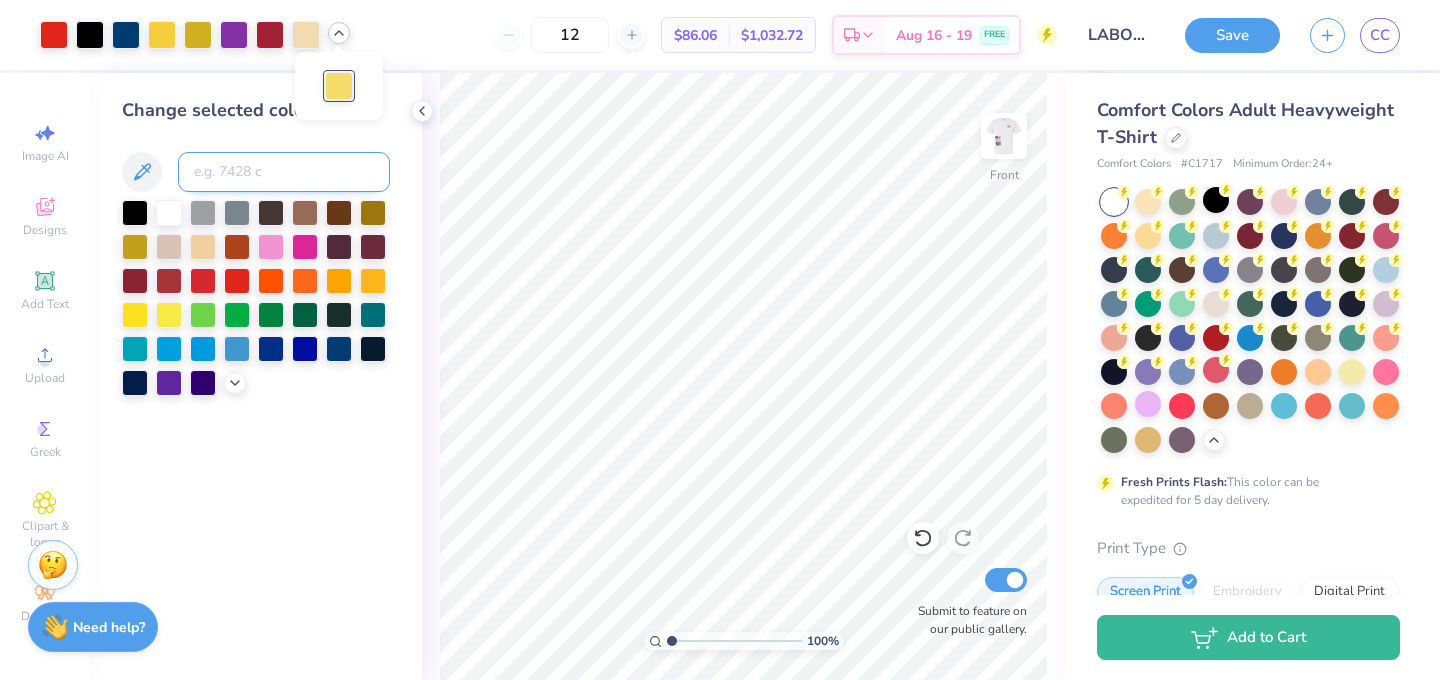 click at bounding box center [284, 172] 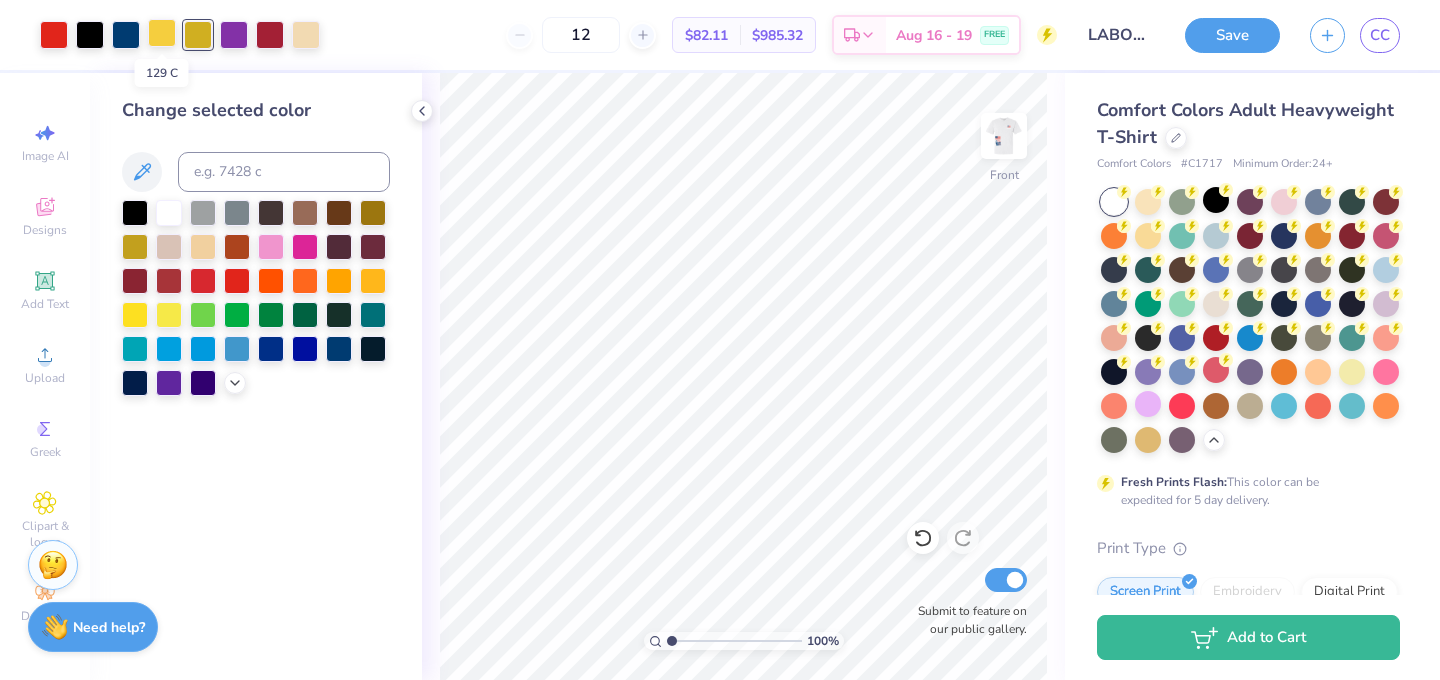 click at bounding box center (162, 33) 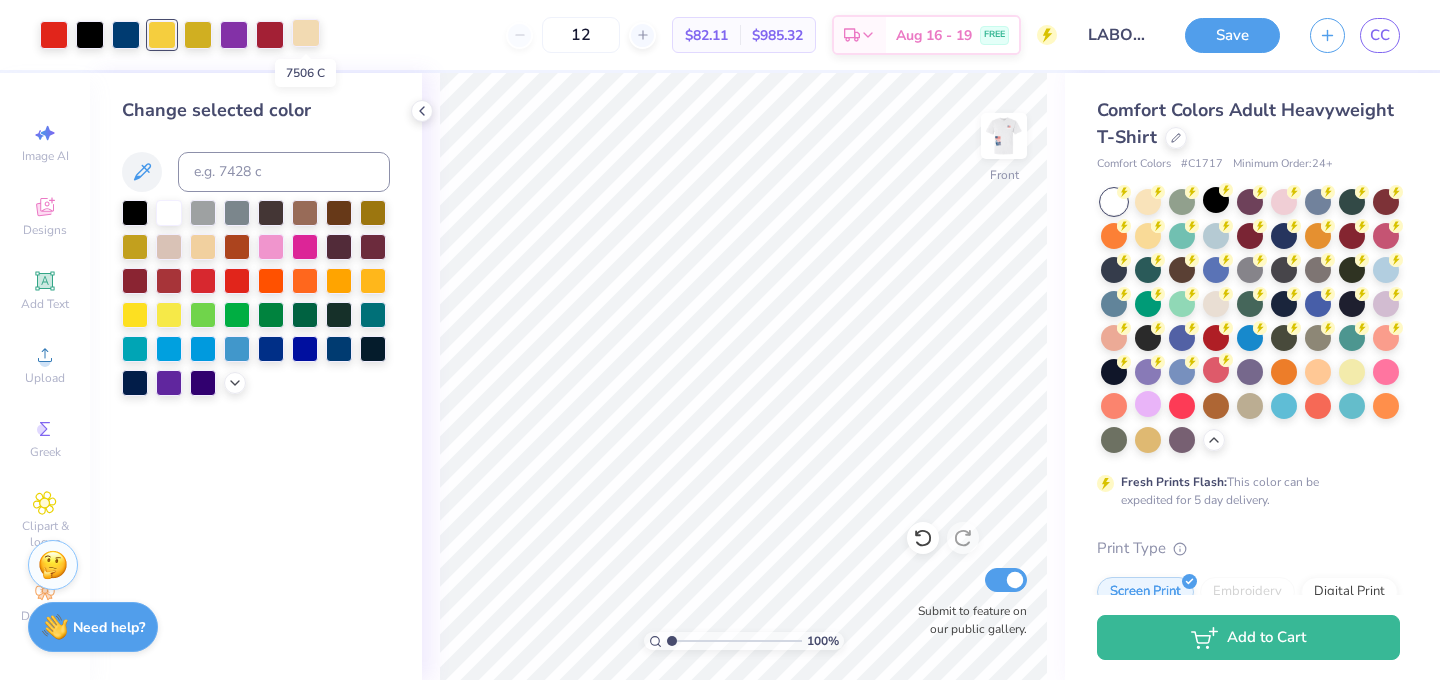 click at bounding box center [306, 33] 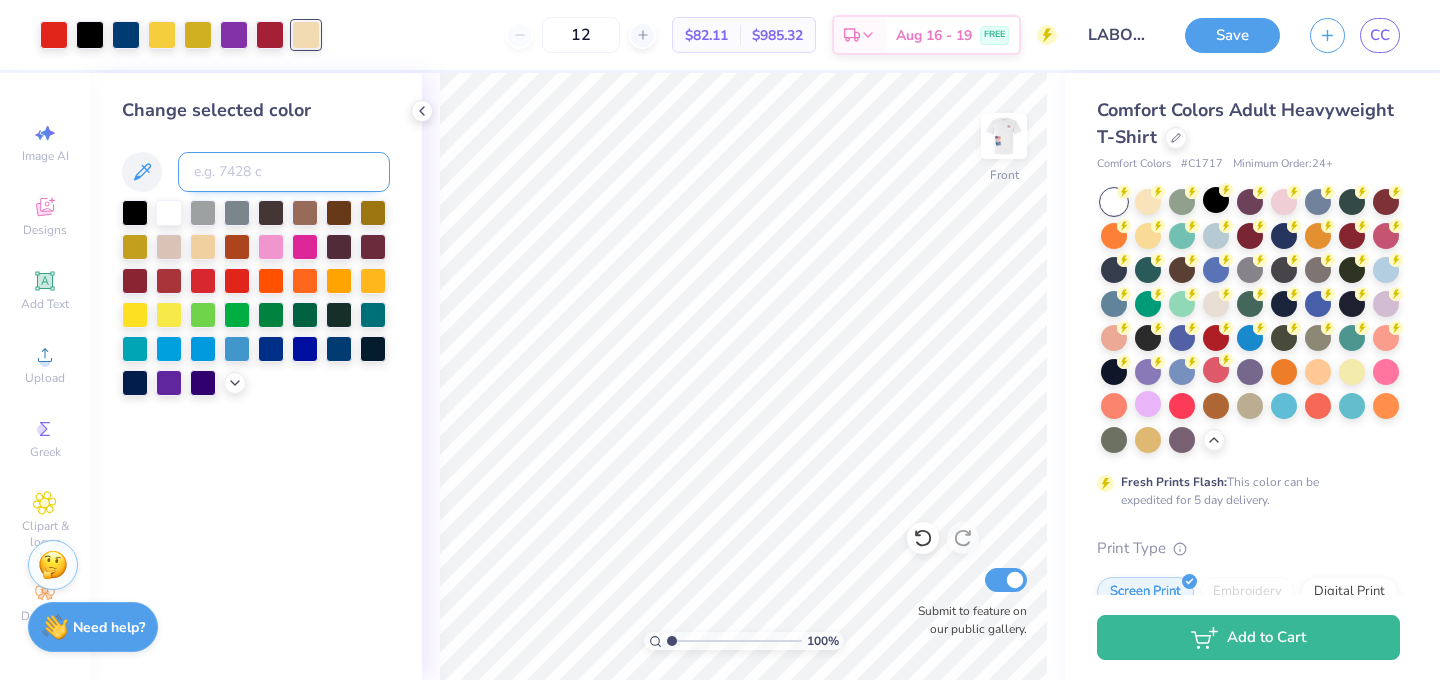 click at bounding box center (284, 172) 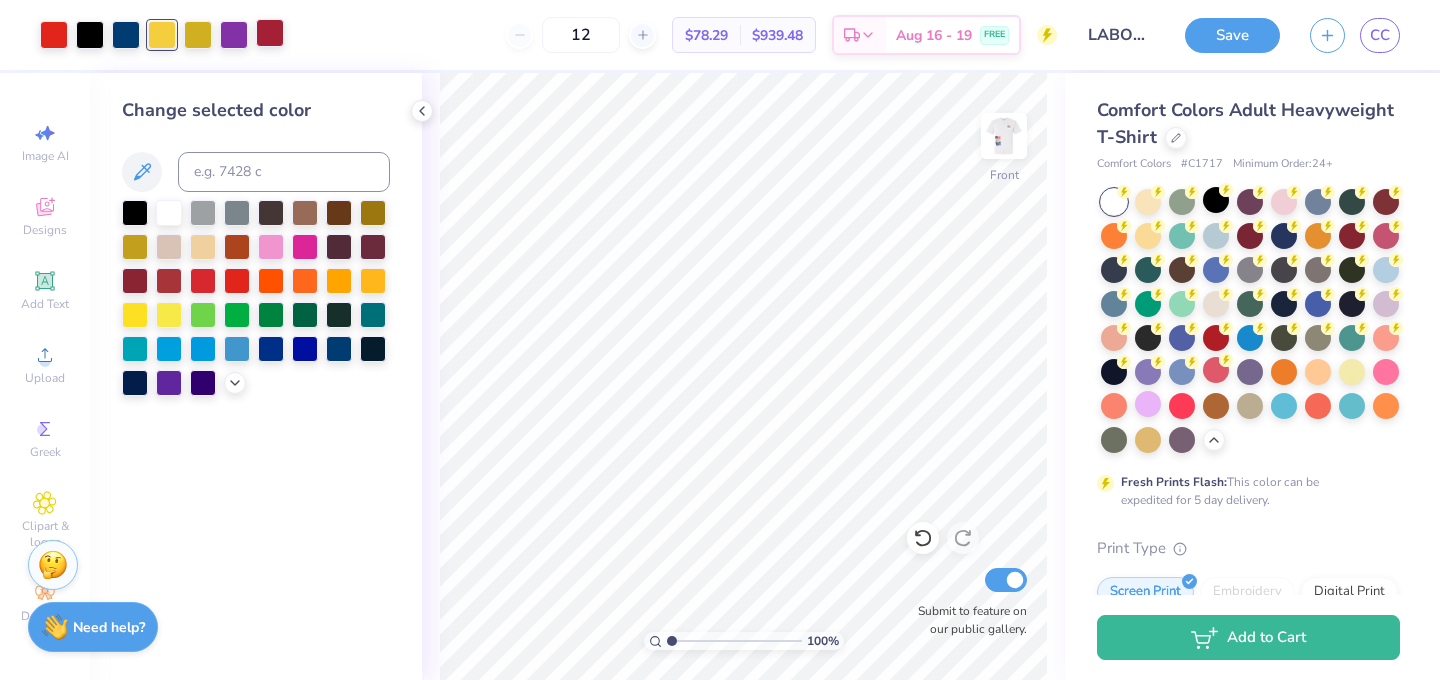 click at bounding box center (270, 33) 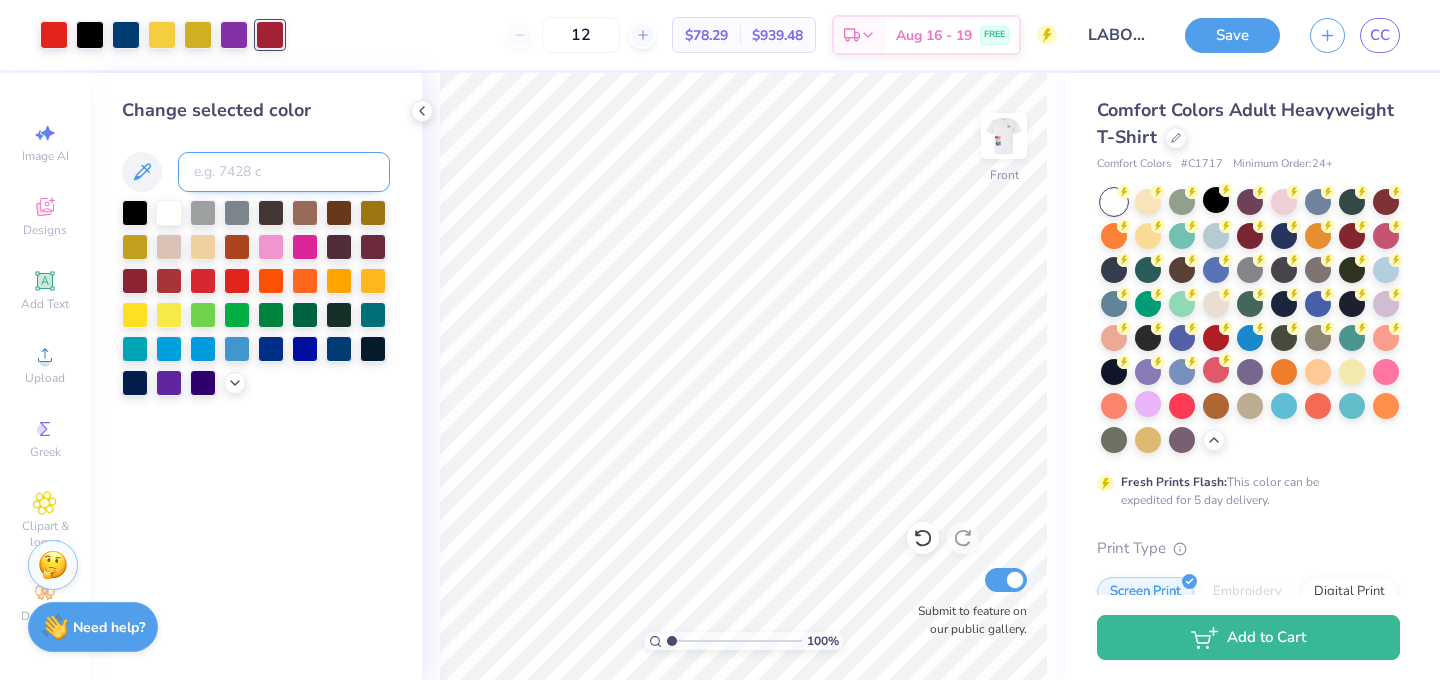 click at bounding box center [284, 172] 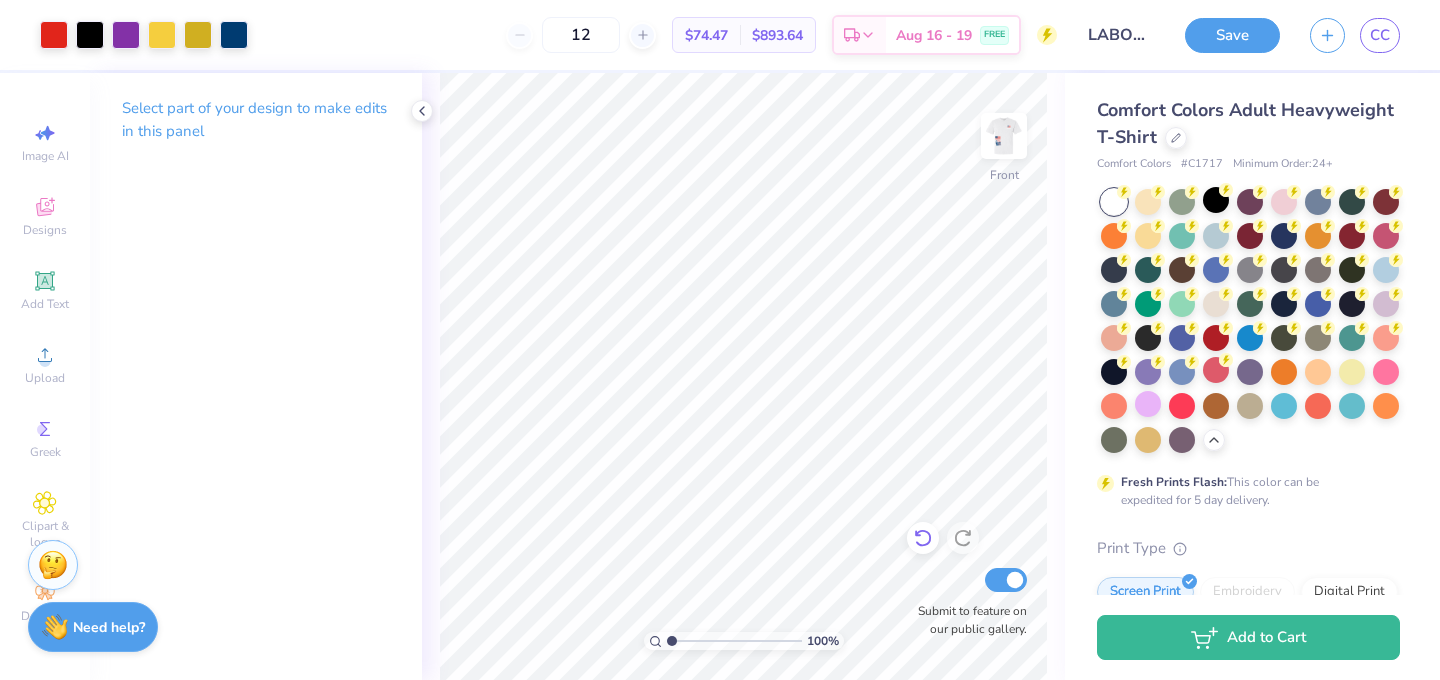 click 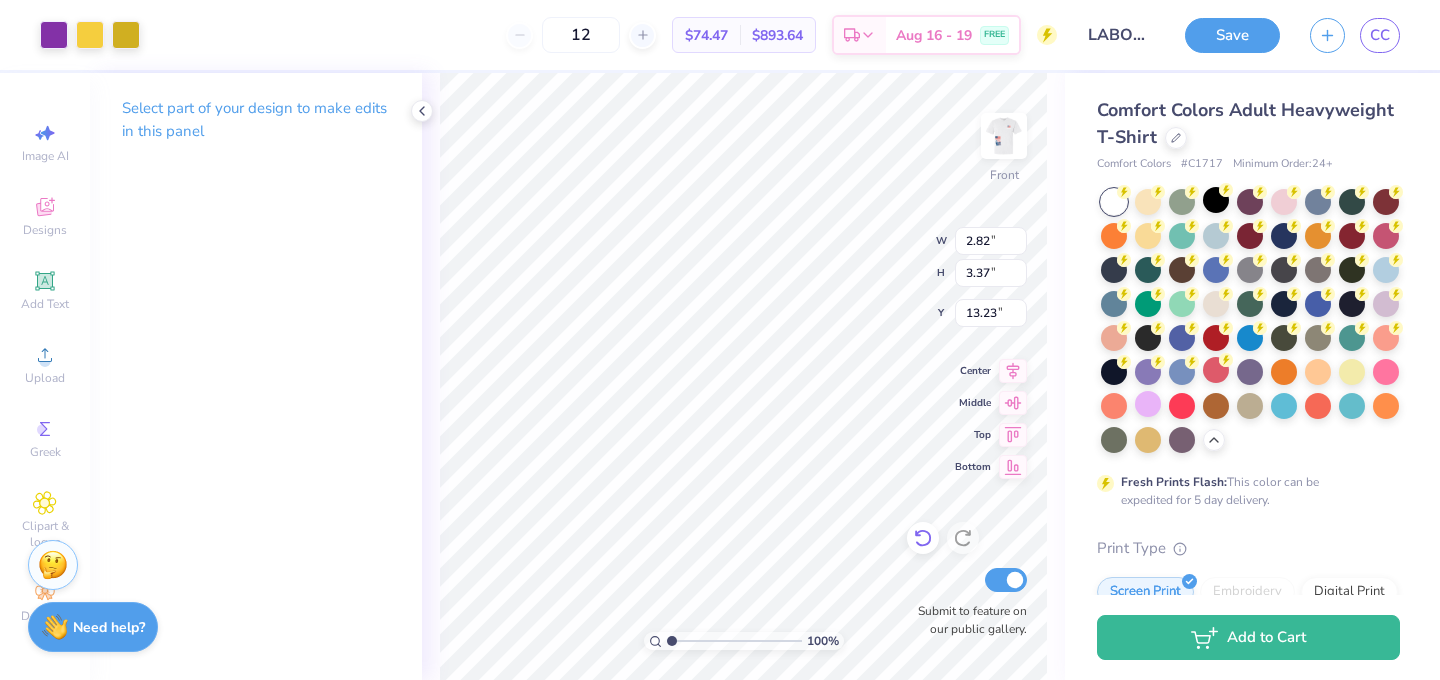 click 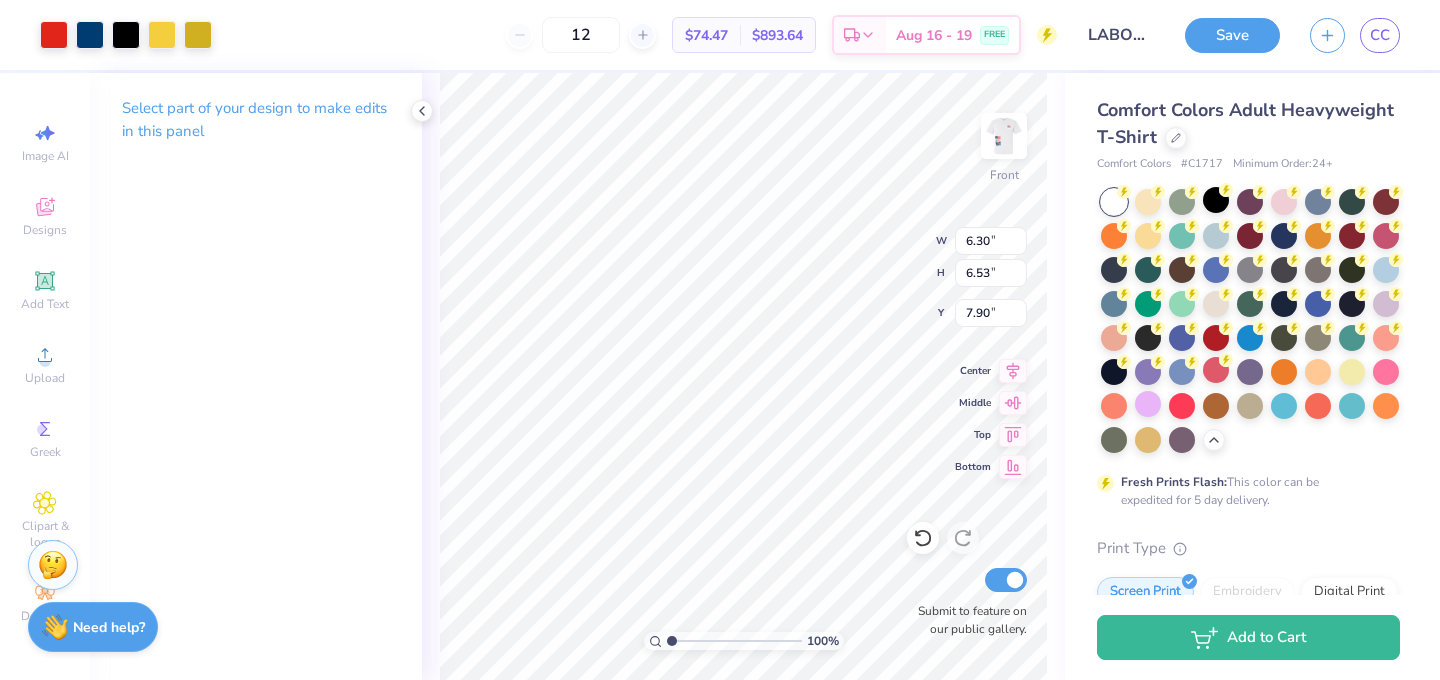 click on "100  % Front W 6.30 6.30 " H 6.53 6.53 " Y 7.90 7.90 " Center Middle Top Bottom Submit to feature on our public gallery." at bounding box center [743, 376] 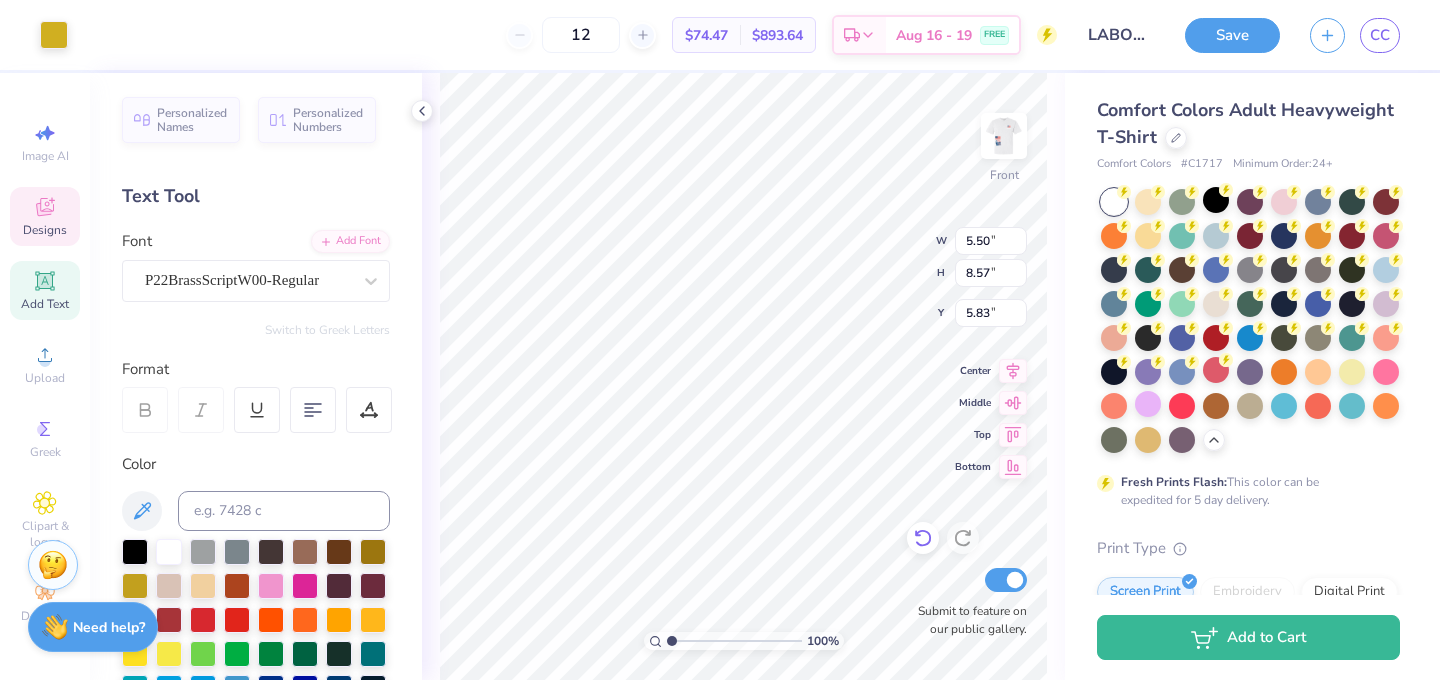 click 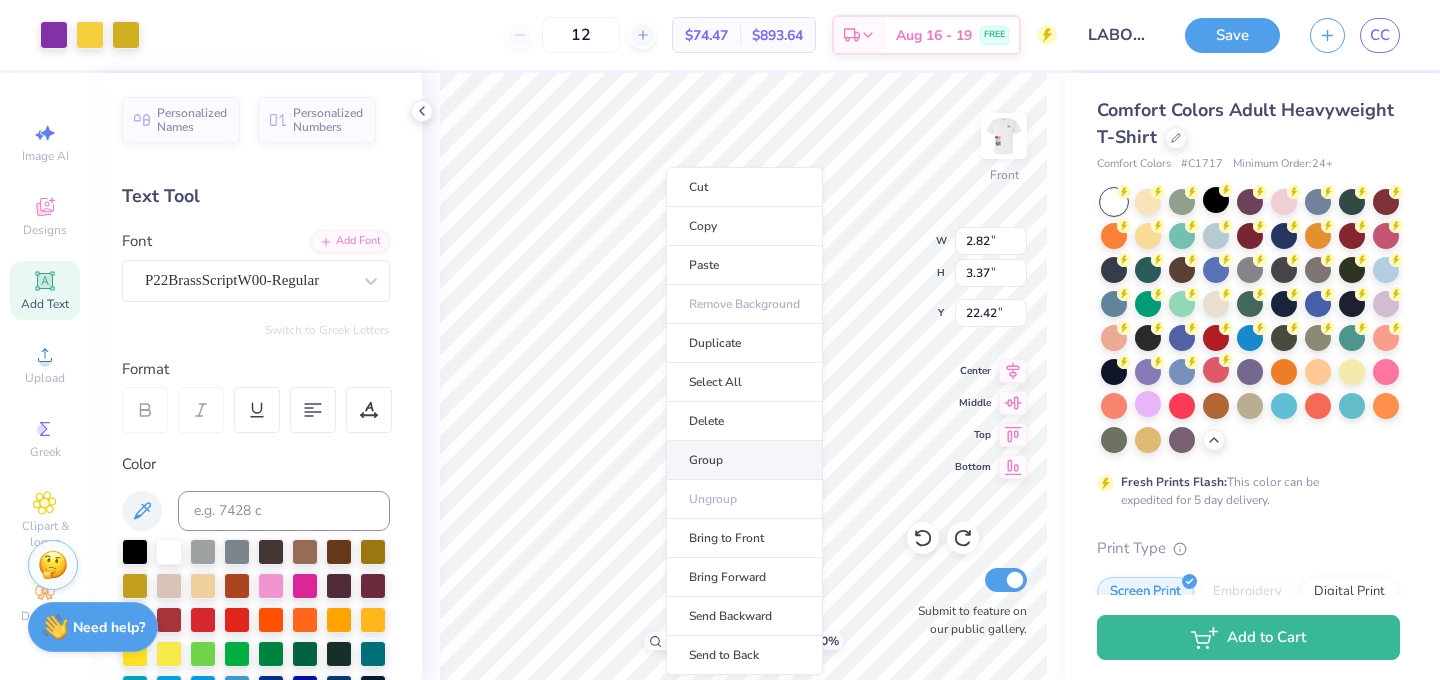 click on "Group" at bounding box center (744, 460) 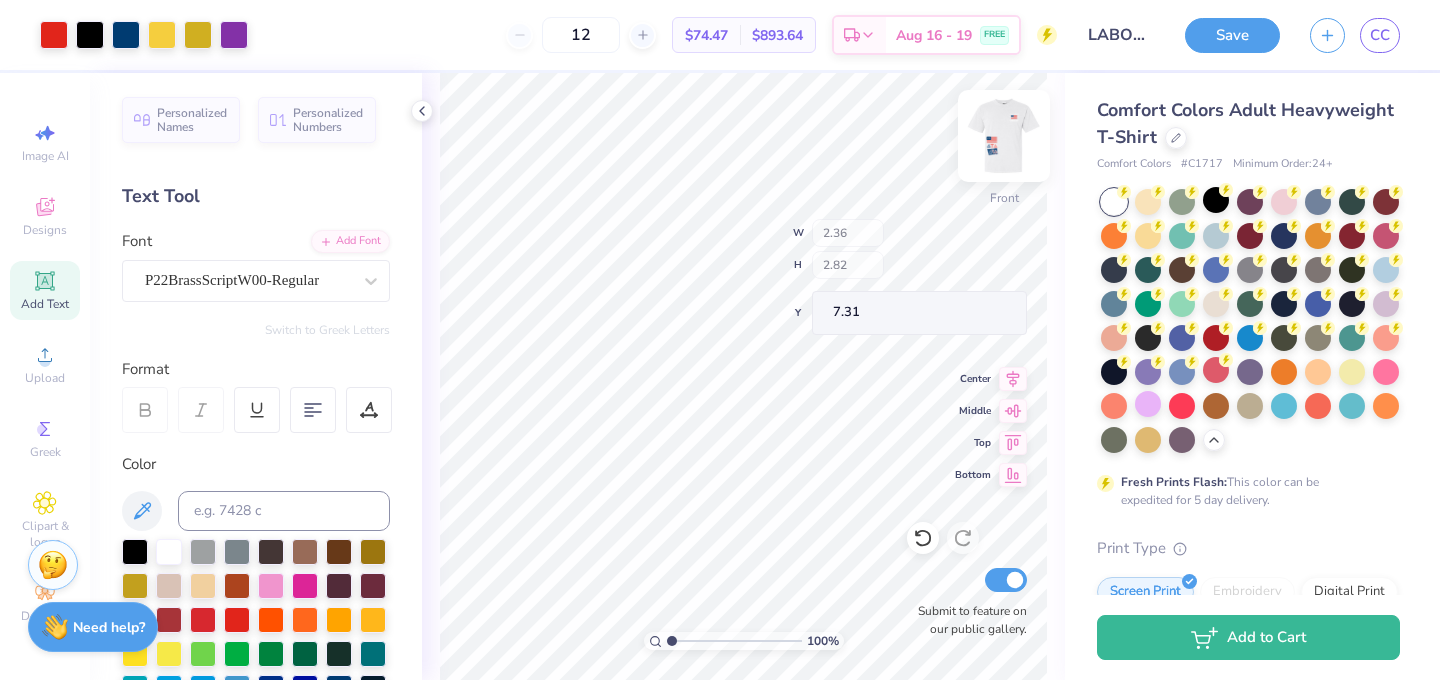 click at bounding box center (1004, 136) 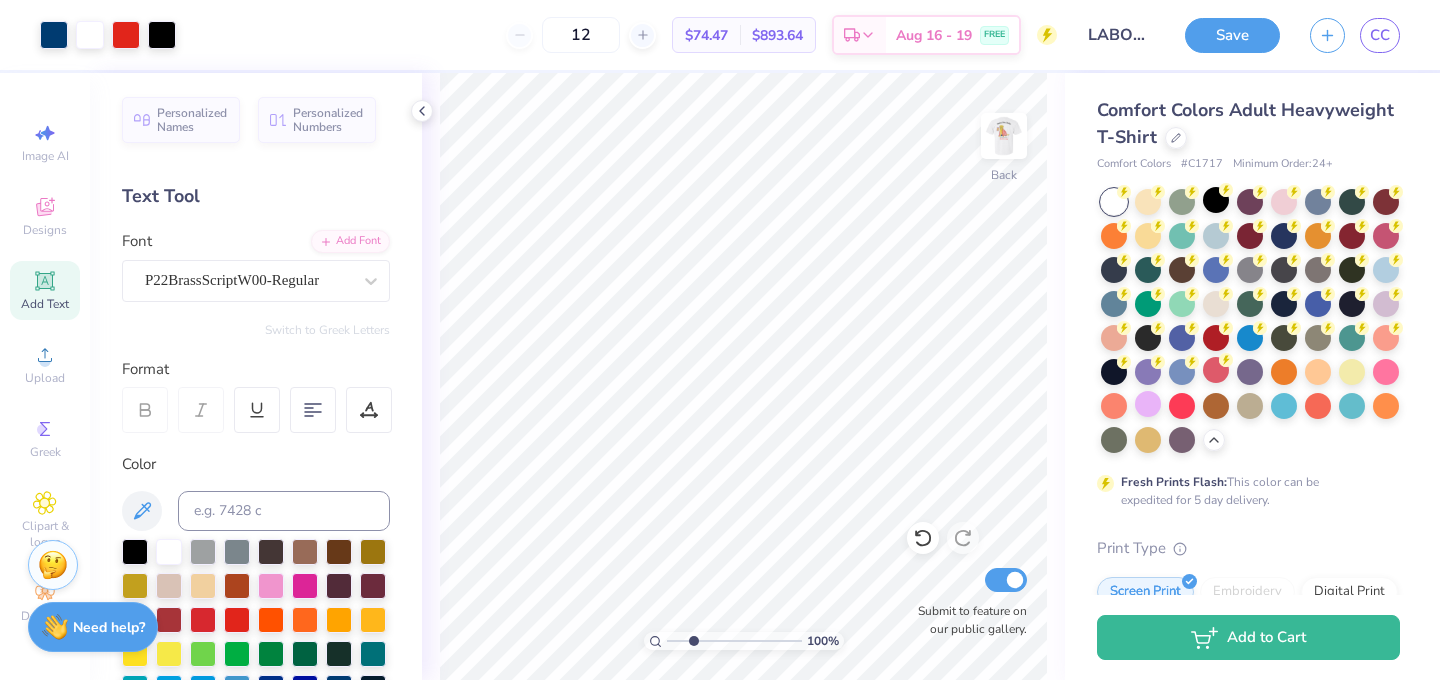 click at bounding box center (734, 641) 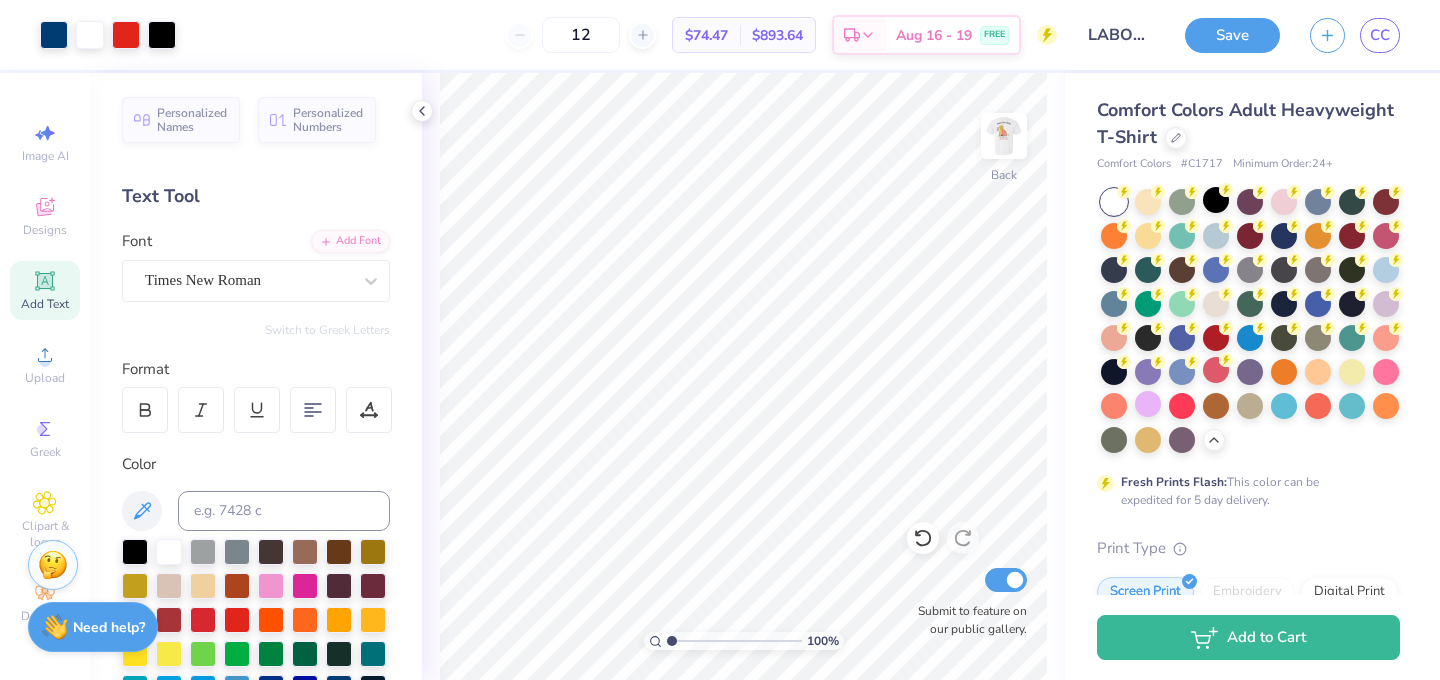 click on "100  %" at bounding box center [743, 376] 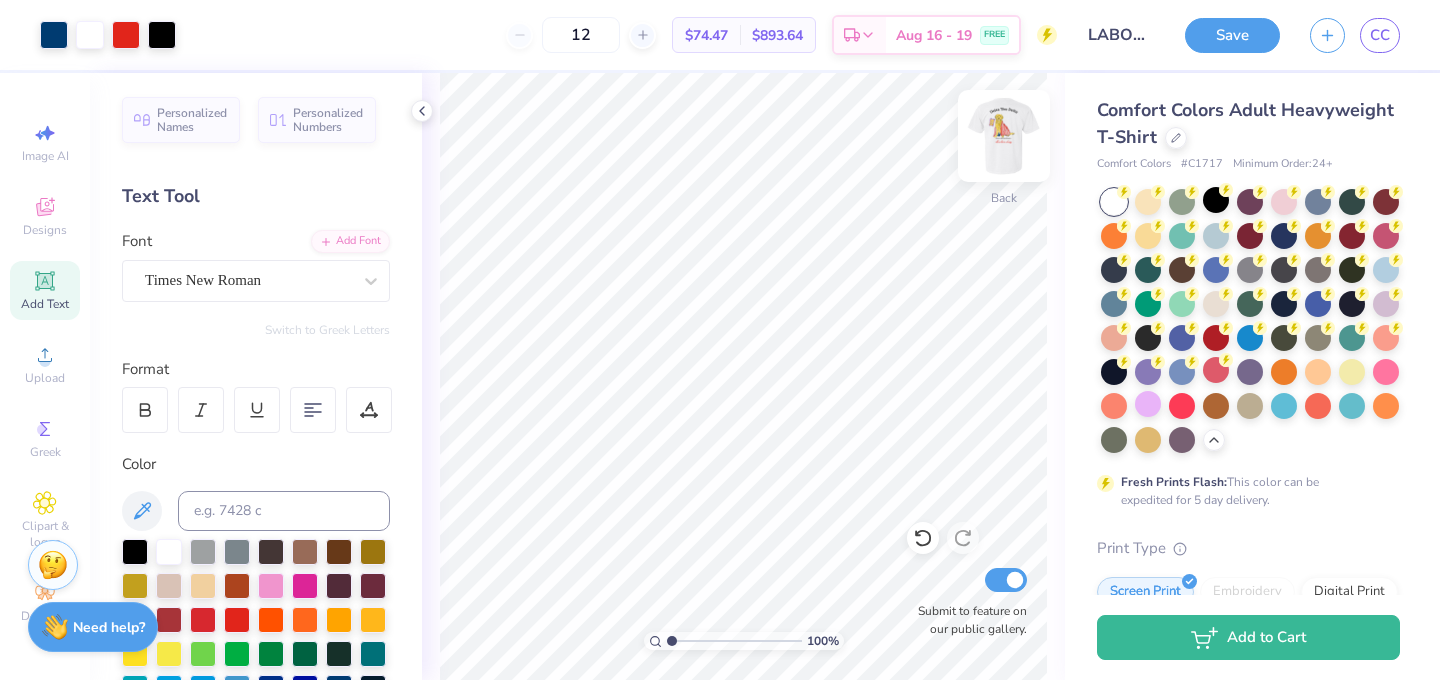 click at bounding box center [1004, 136] 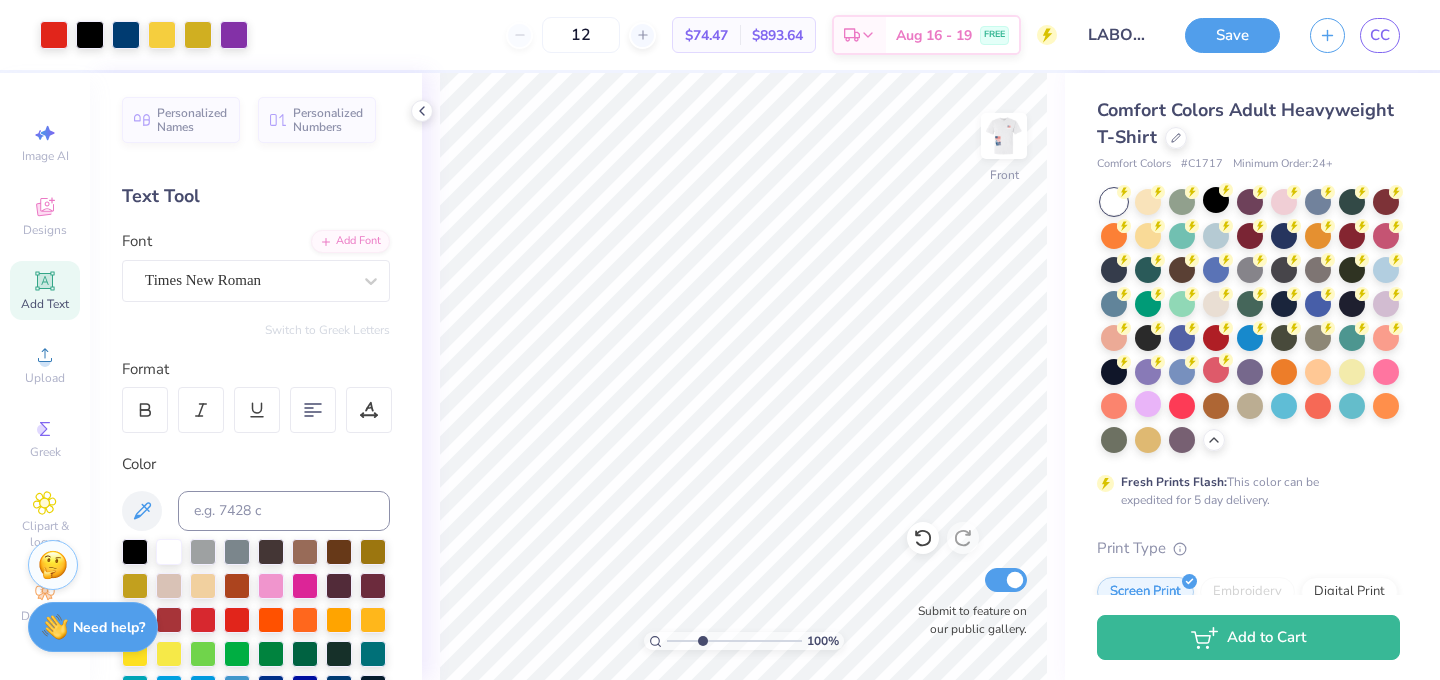 click at bounding box center (734, 641) 